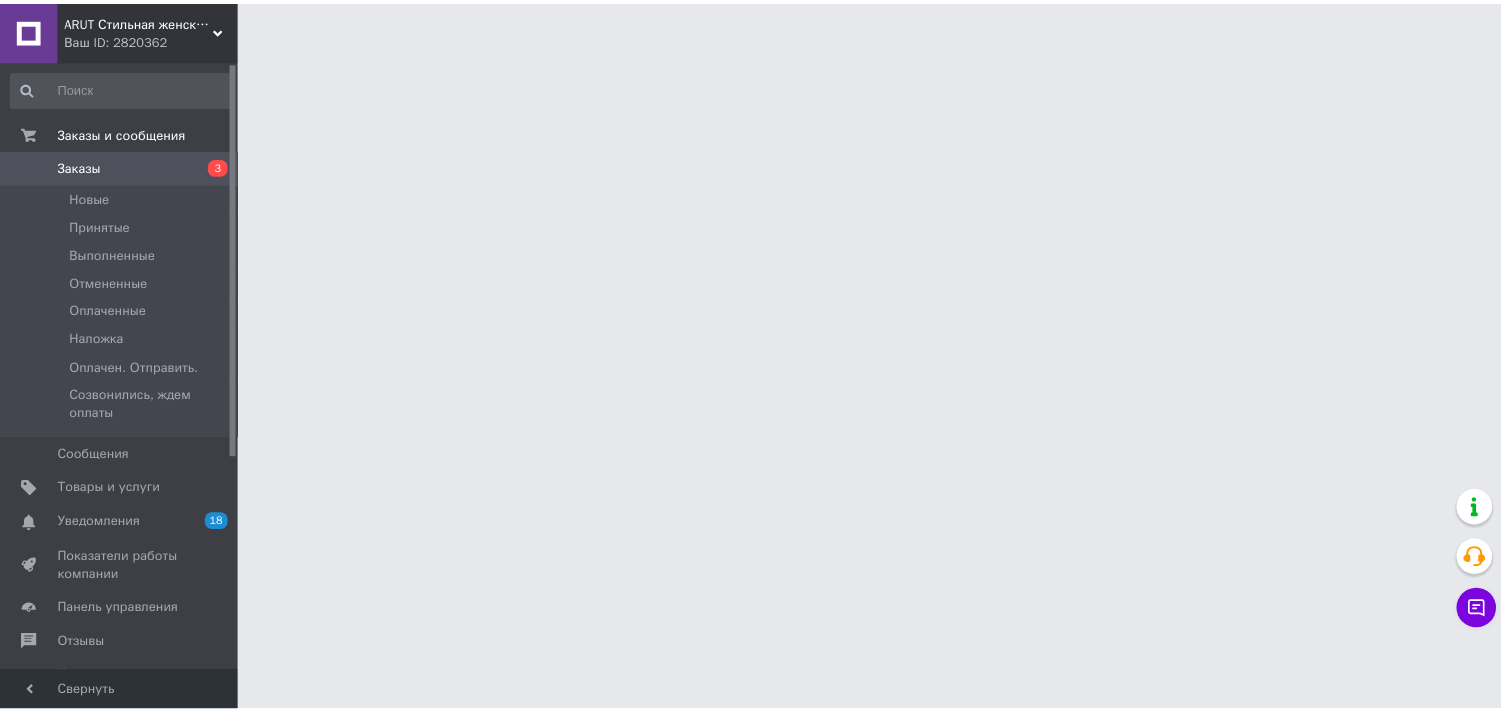 scroll, scrollTop: 0, scrollLeft: 0, axis: both 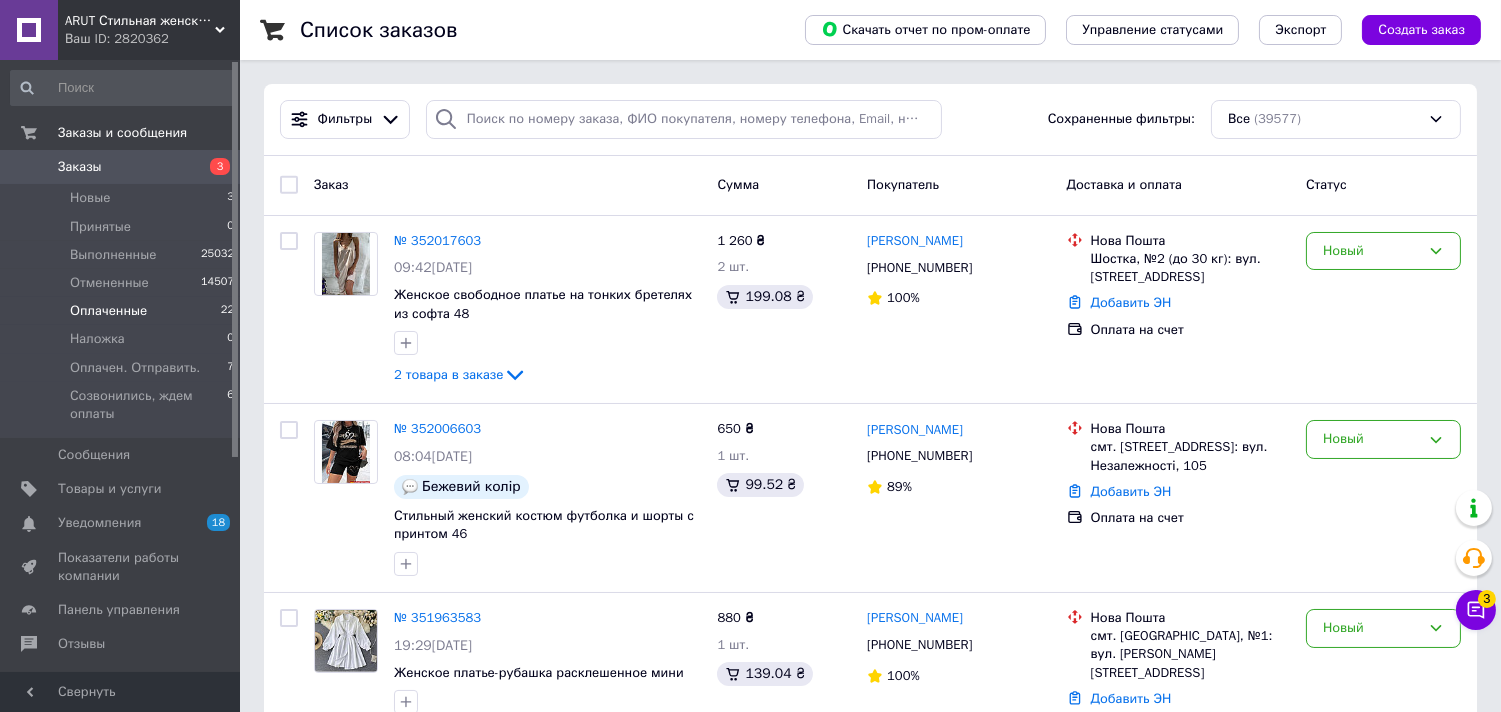 click on "Оплаченные" at bounding box center [108, 311] 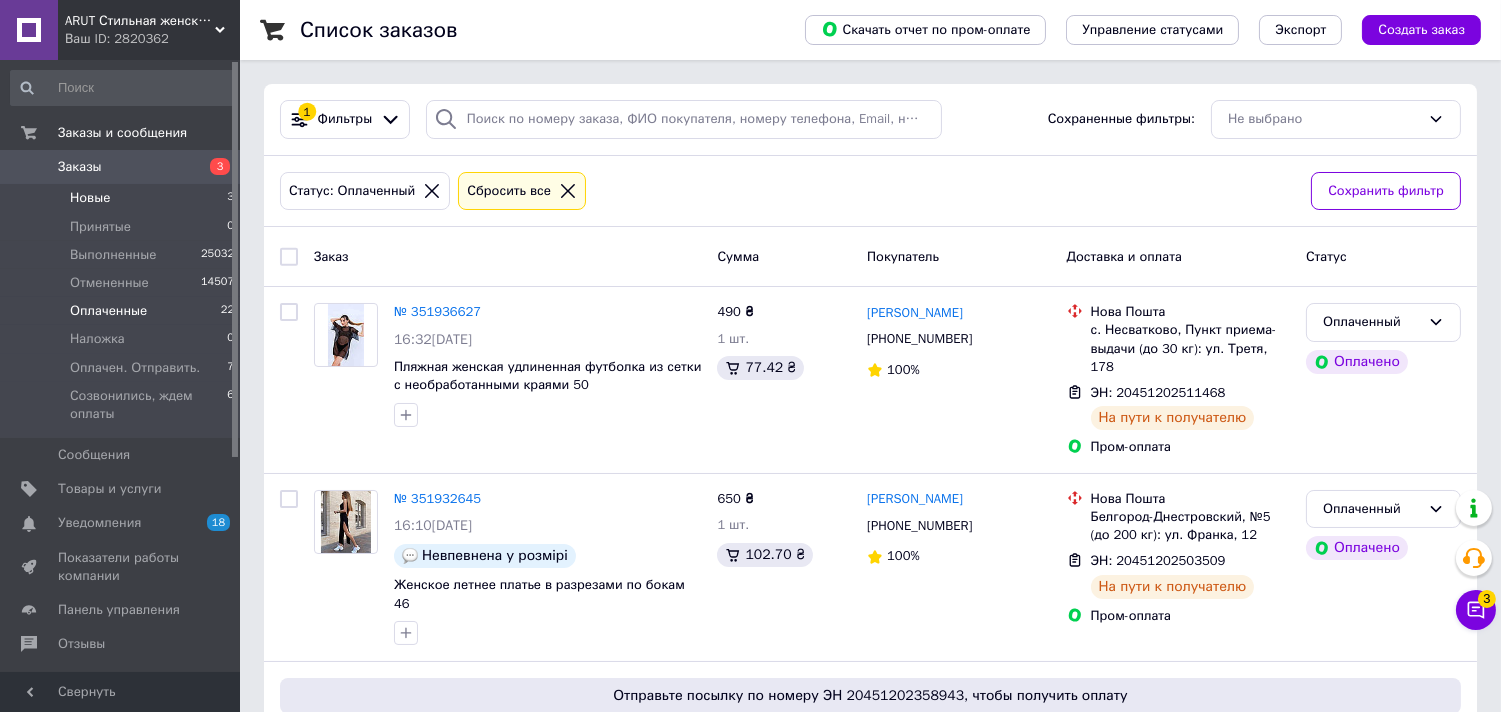 click on "Новые 3" at bounding box center (123, 198) 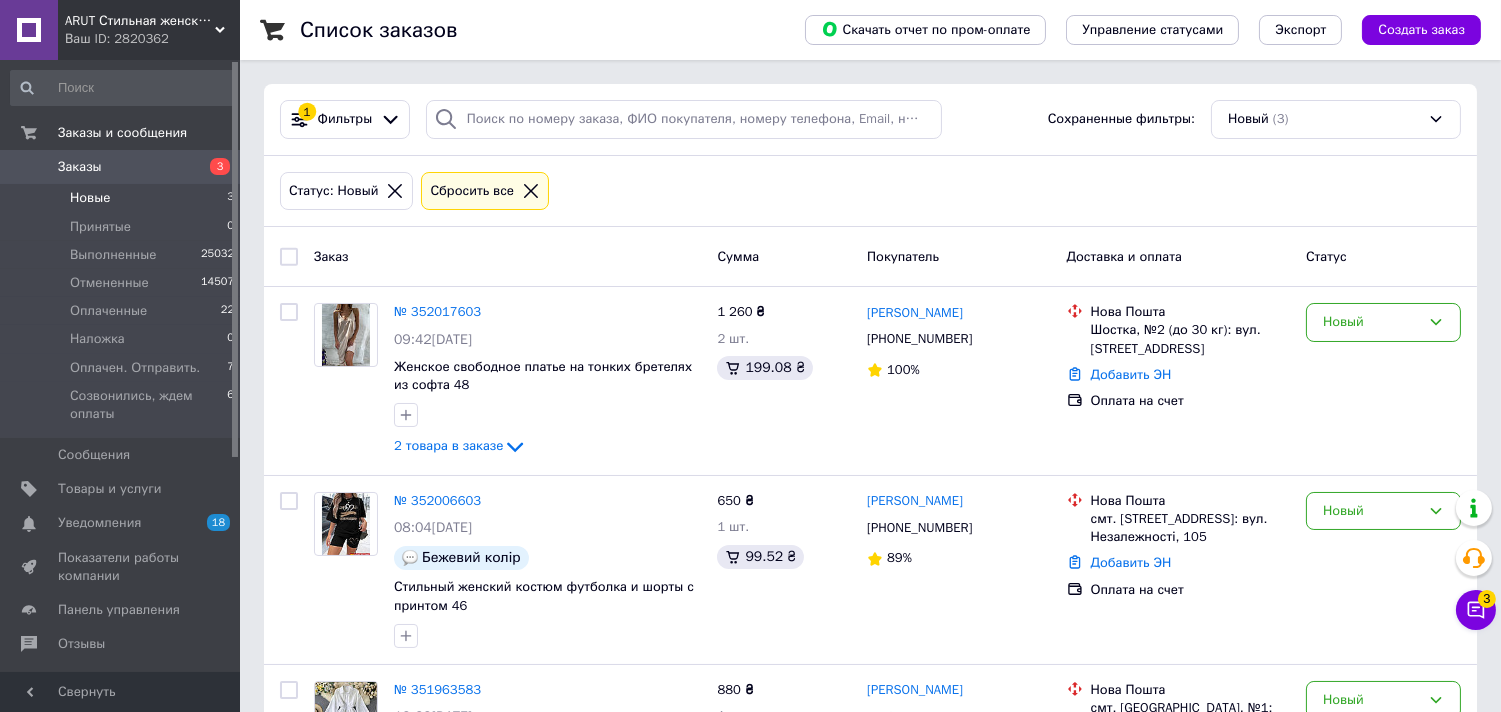 click at bounding box center (289, 257) 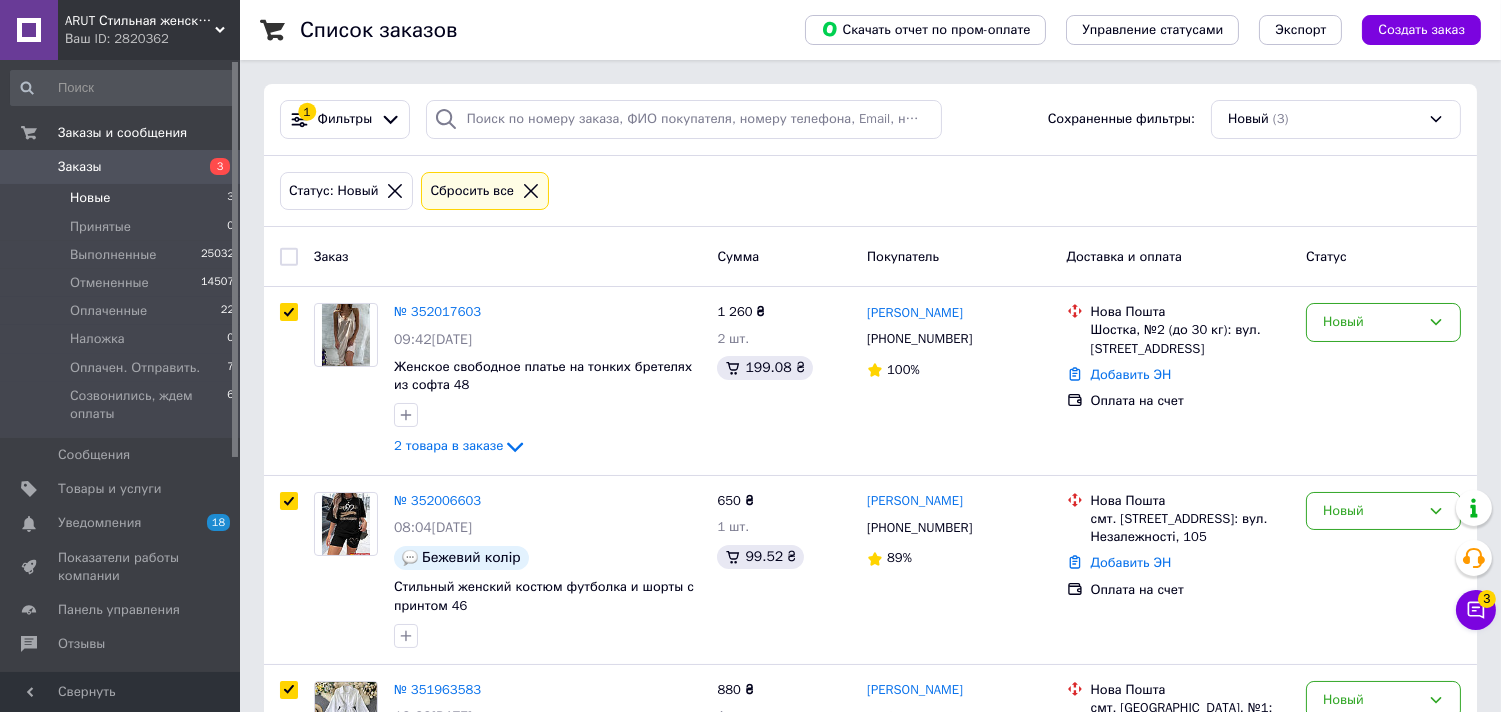 checkbox on "true" 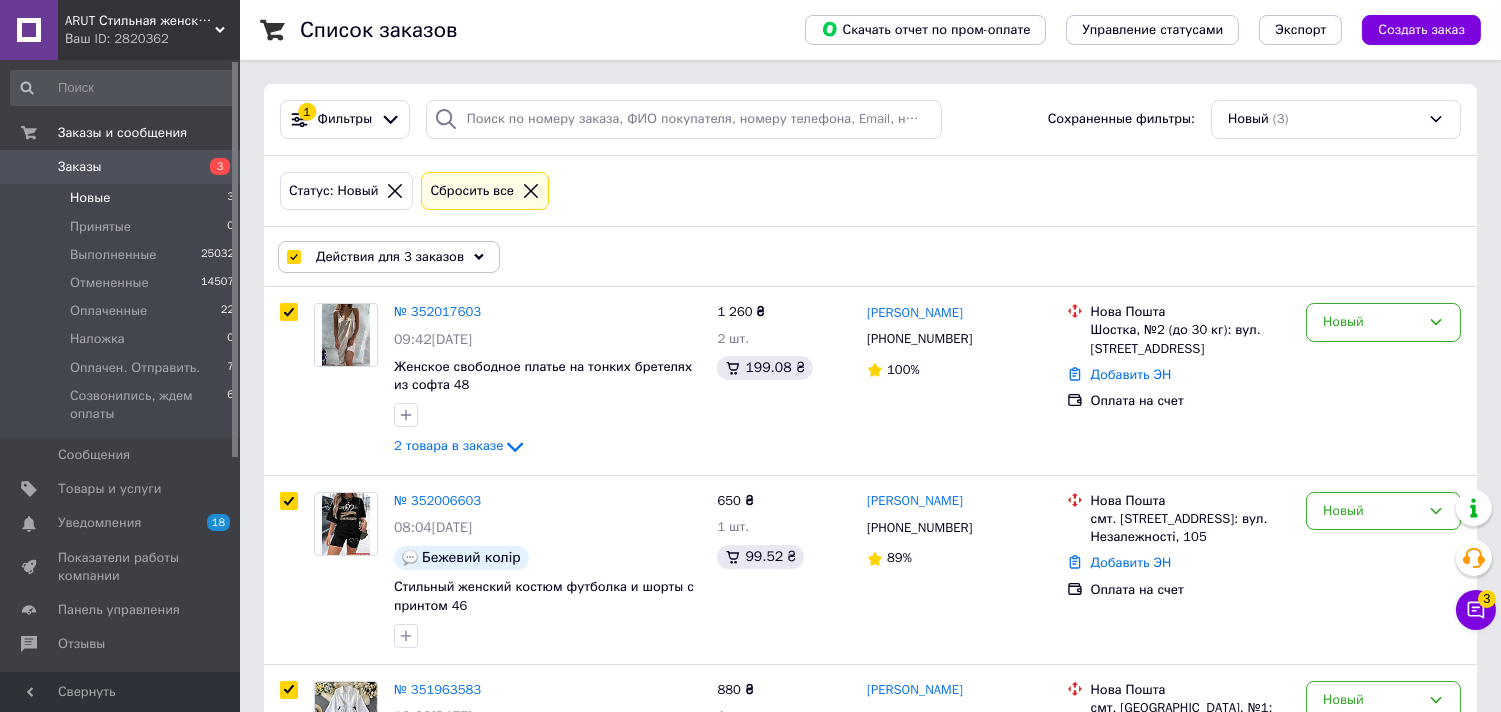 click on "Действия для 3 заказов" at bounding box center [389, 257] 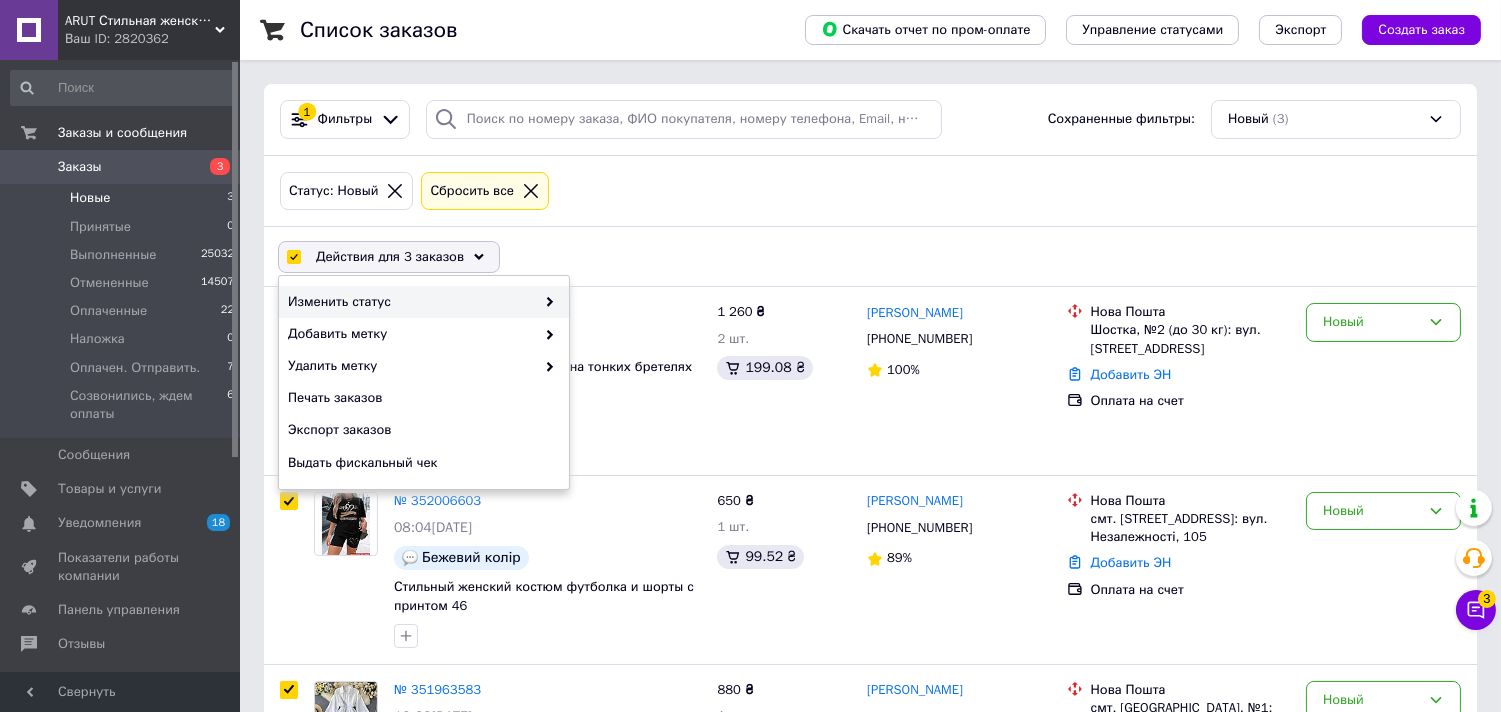 click 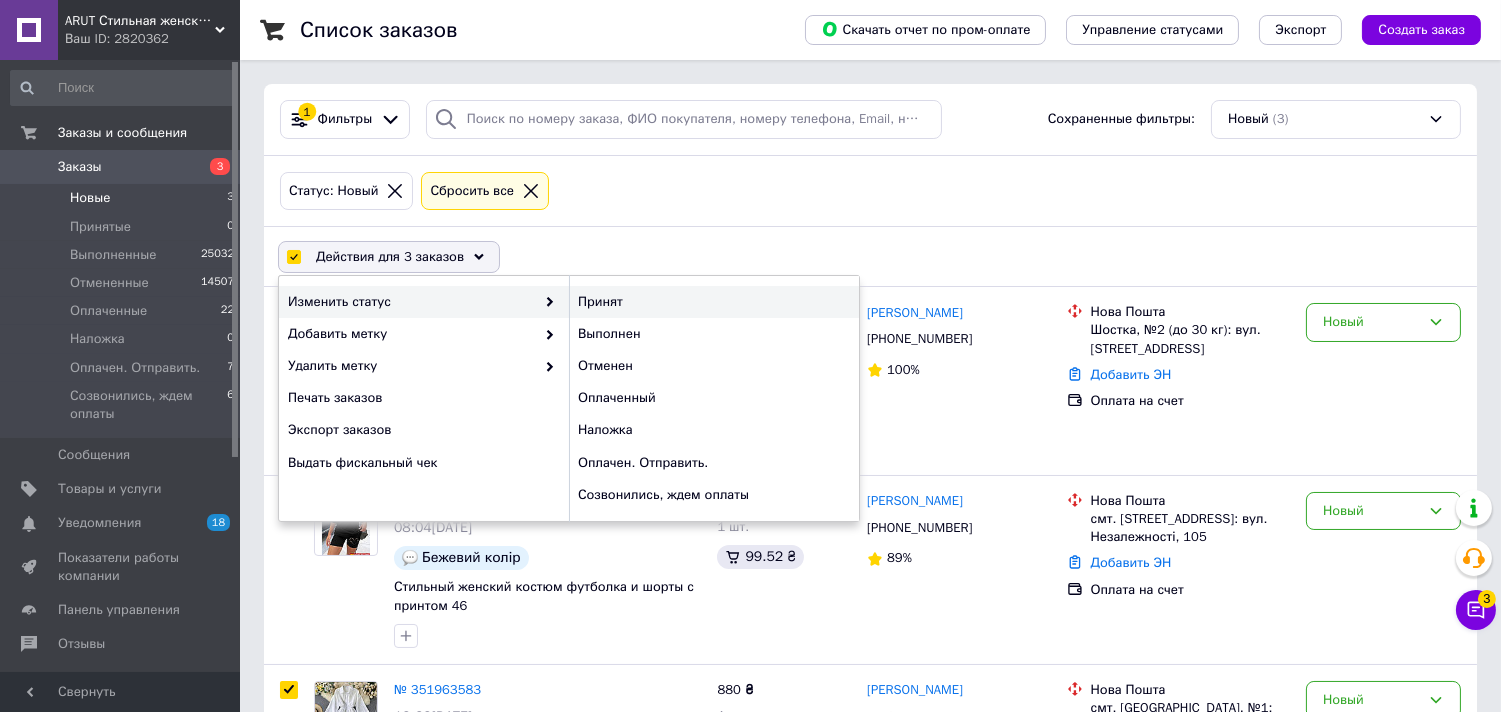 click on "Принят" at bounding box center [714, 302] 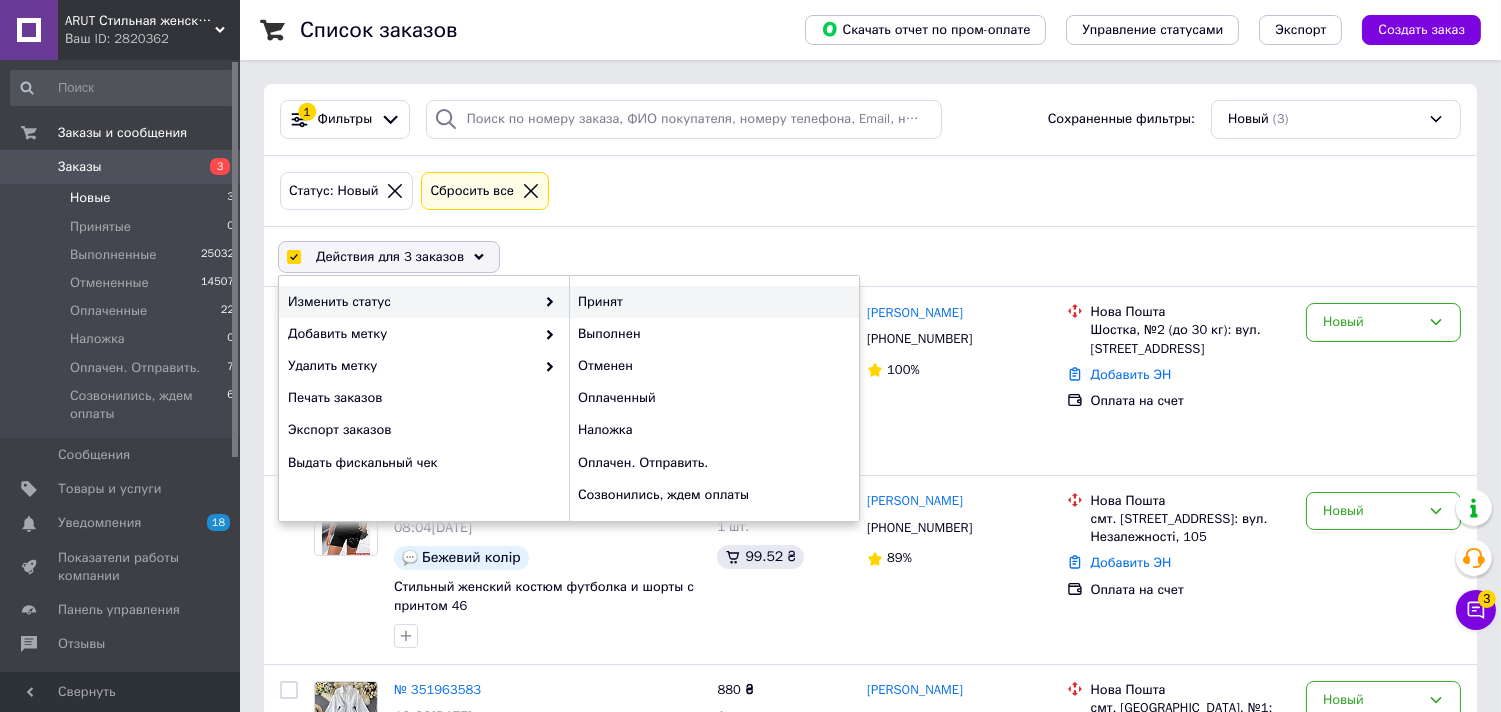 checkbox on "false" 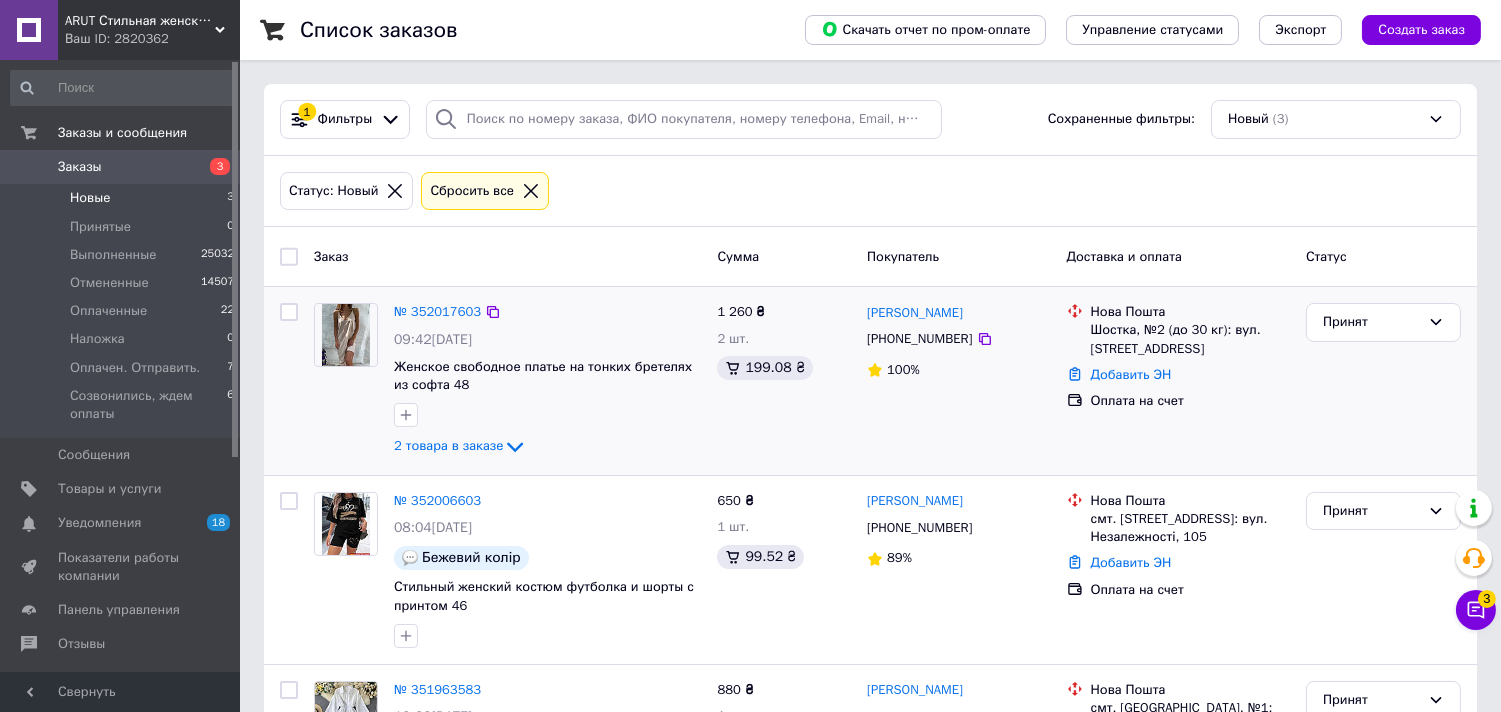scroll, scrollTop: 116, scrollLeft: 0, axis: vertical 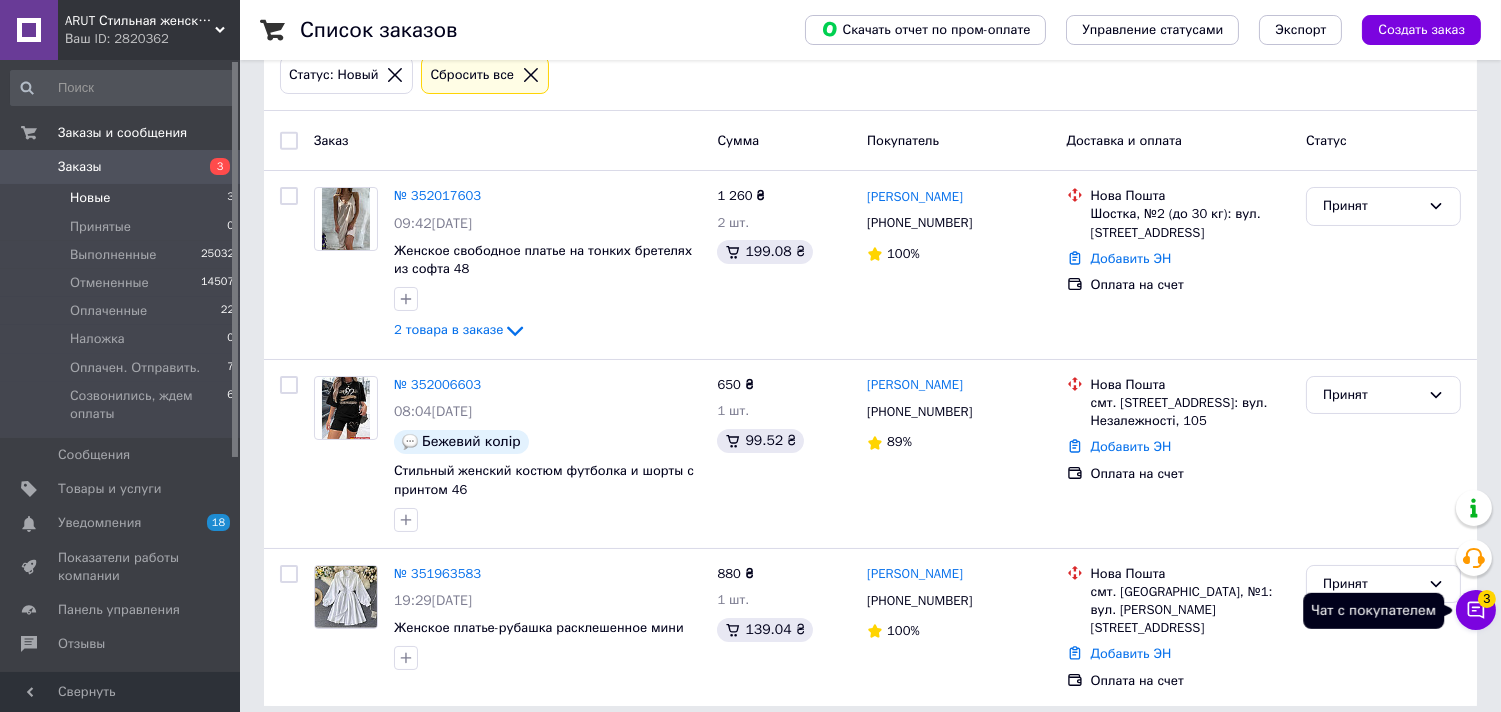 click 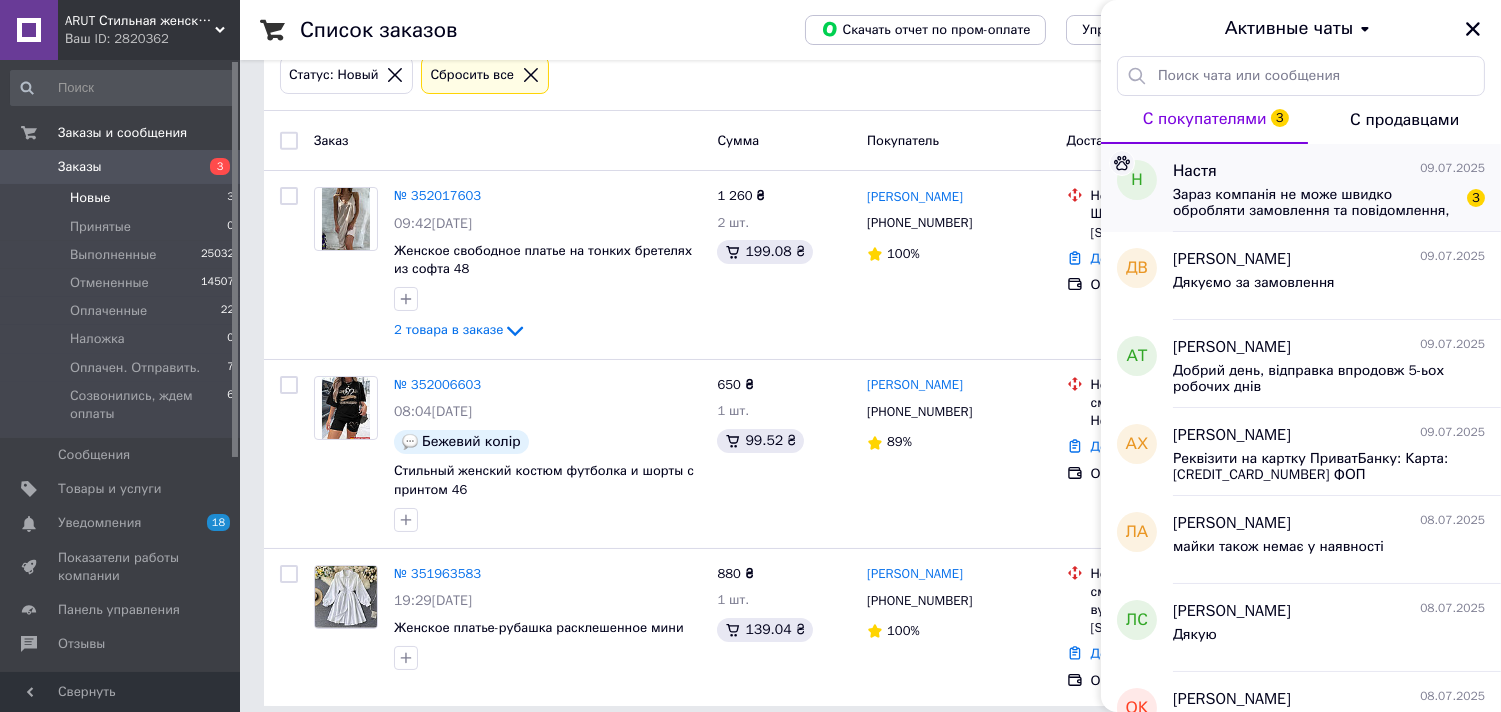 click on "Зараз компанія не може швидко обробляти замовлення та повідомлення,
оскільки за її графіком роботи сьогодні вихідний. Ваша заявка буде оброблена в найближчий робочий день." at bounding box center [1315, 203] 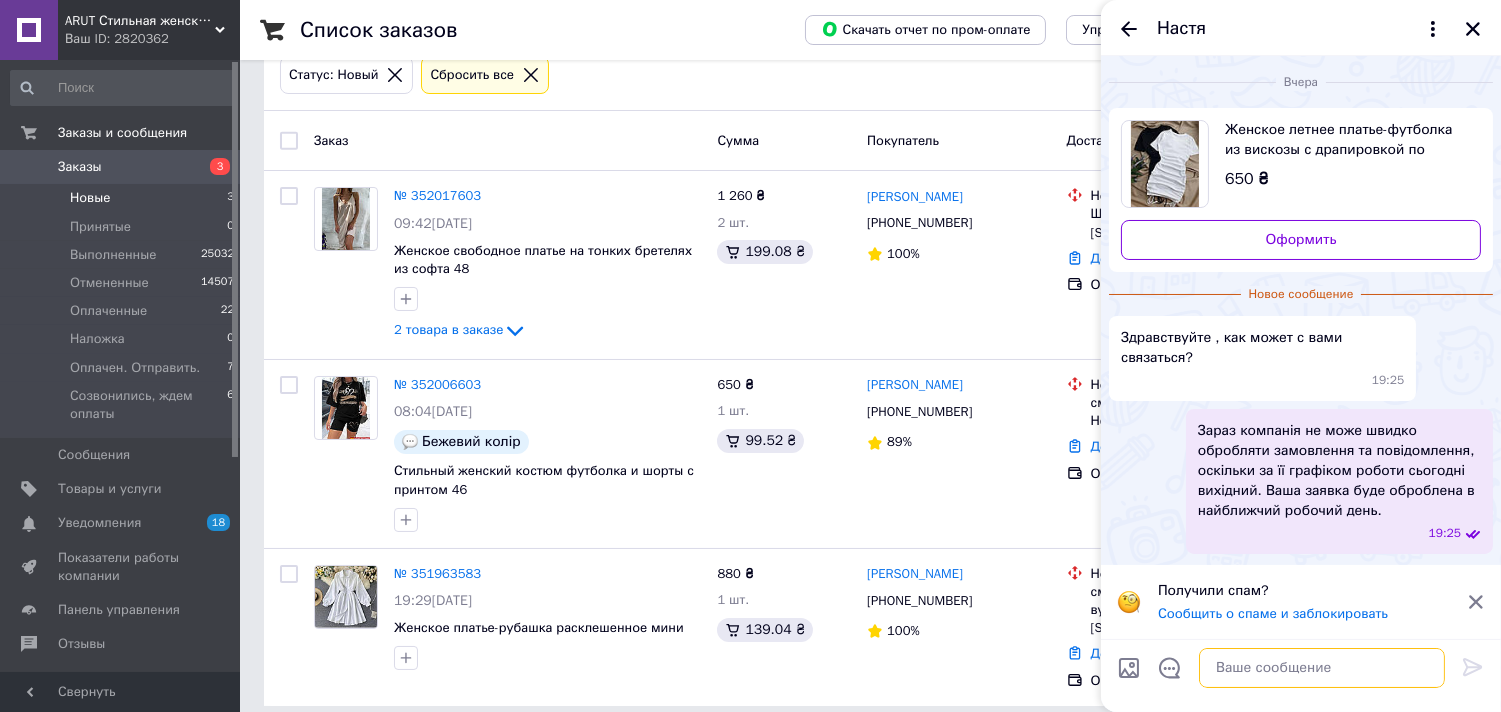 click at bounding box center [1322, 668] 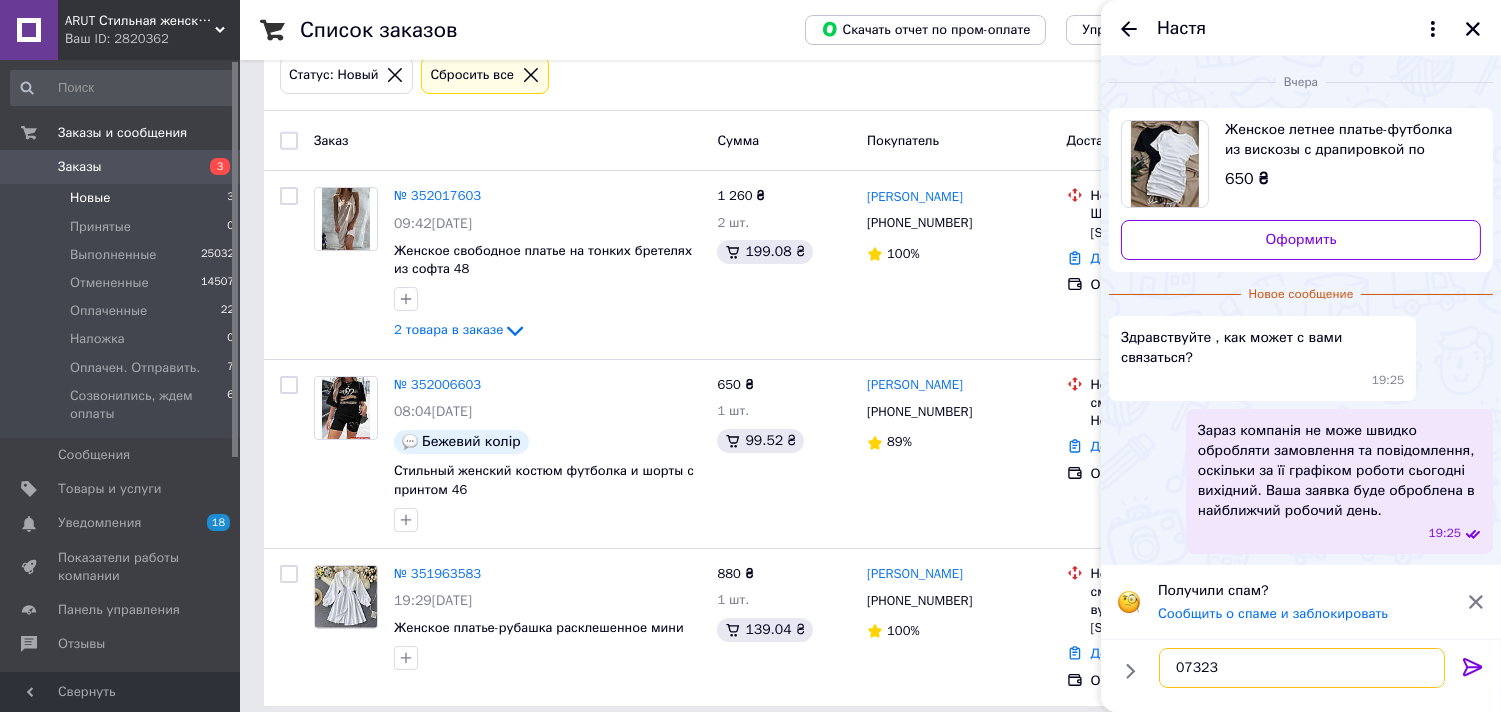 click on "07323" at bounding box center (1302, 668) 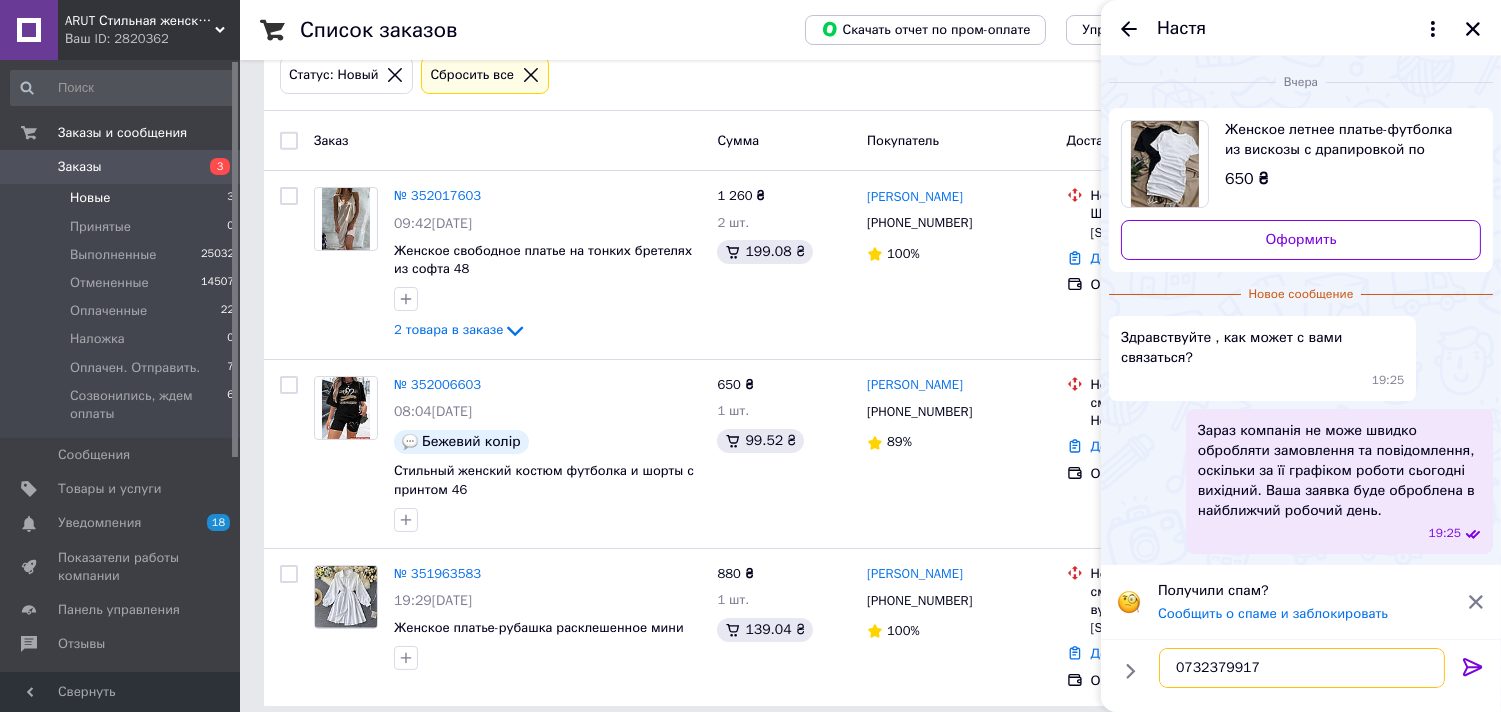 click on "0732379917" at bounding box center (1302, 668) 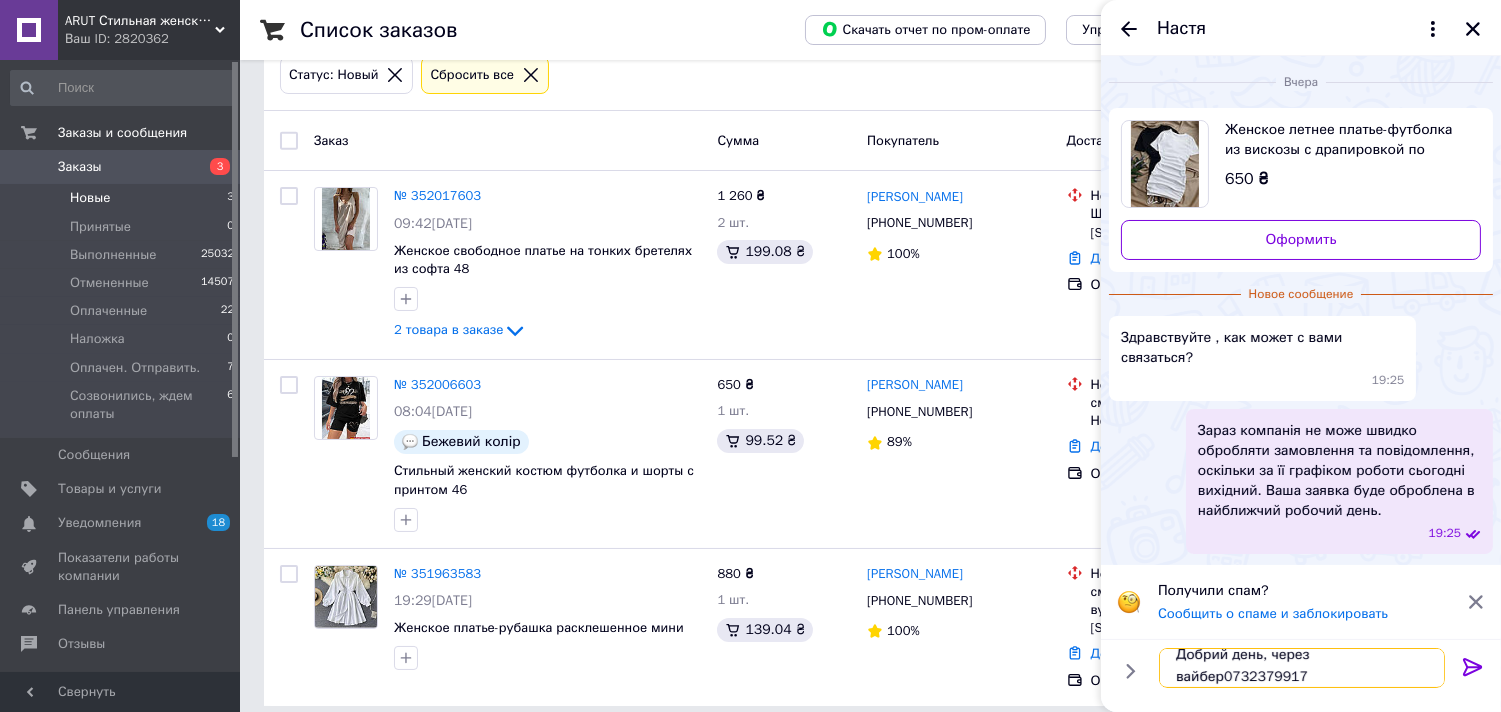 type on "Добрий день, через вайбер 0732379917" 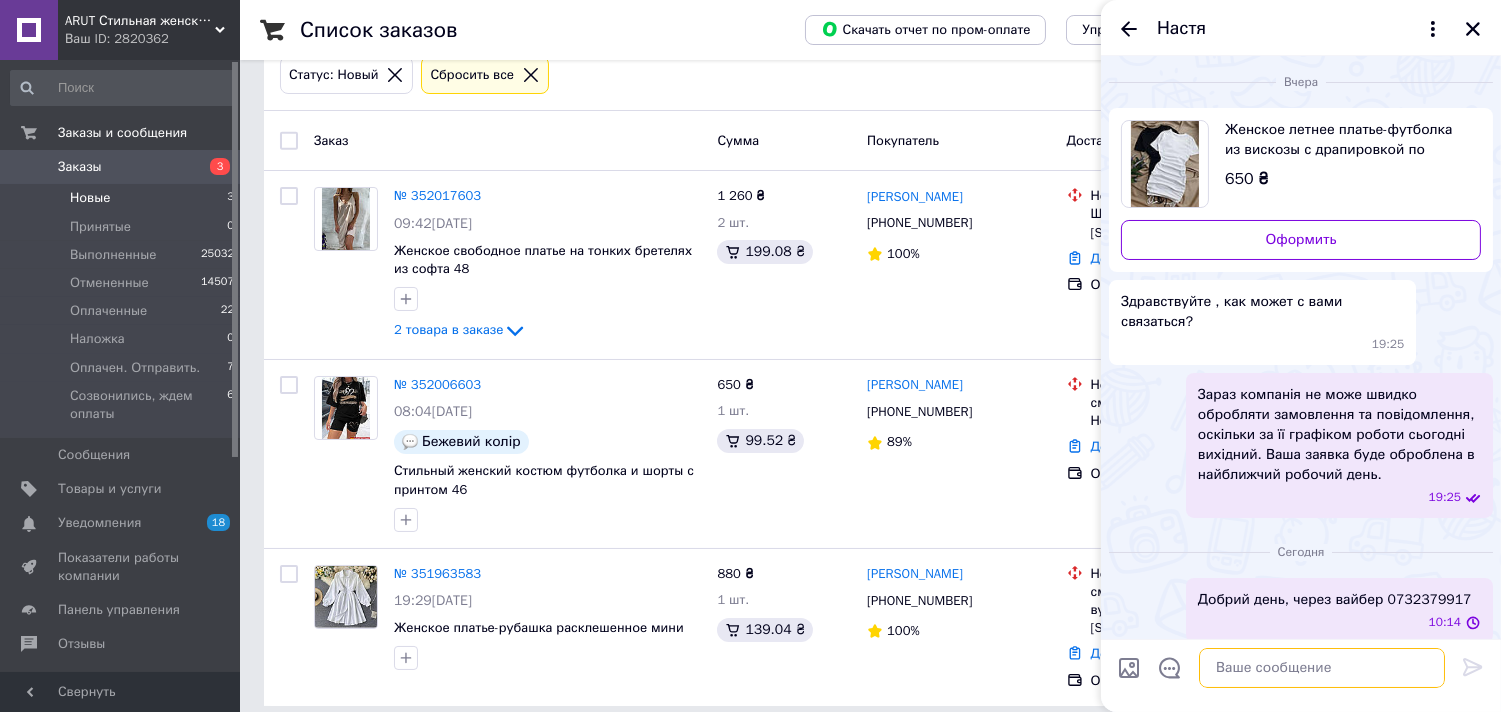 scroll, scrollTop: 0, scrollLeft: 0, axis: both 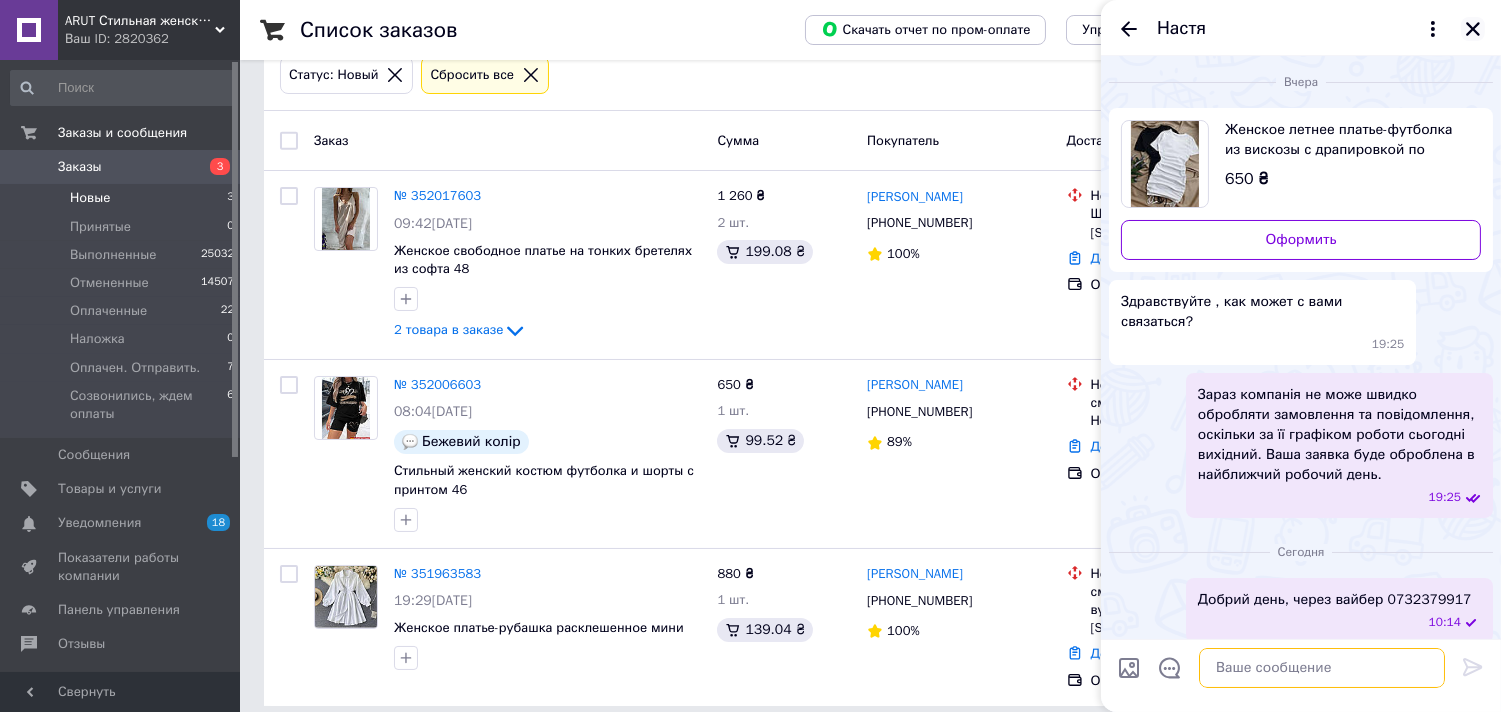type 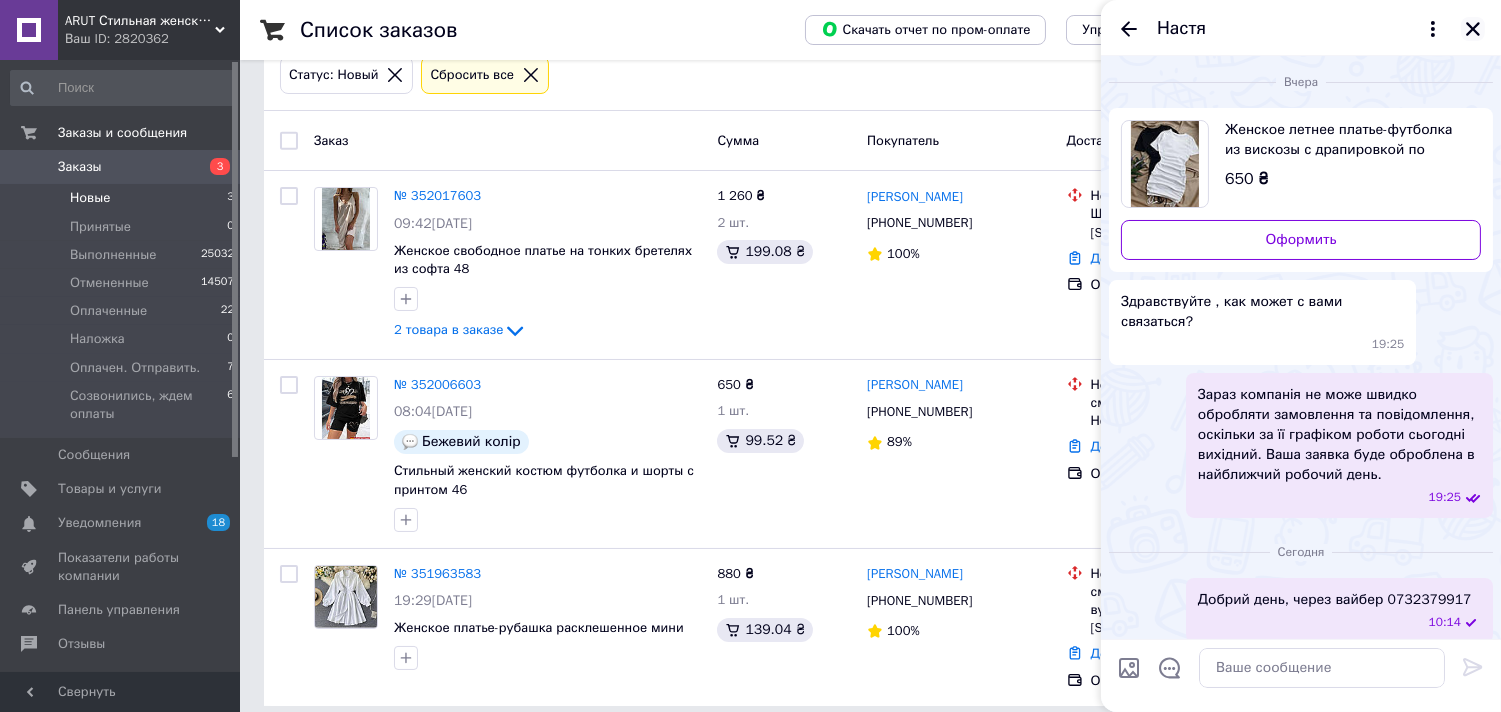 click 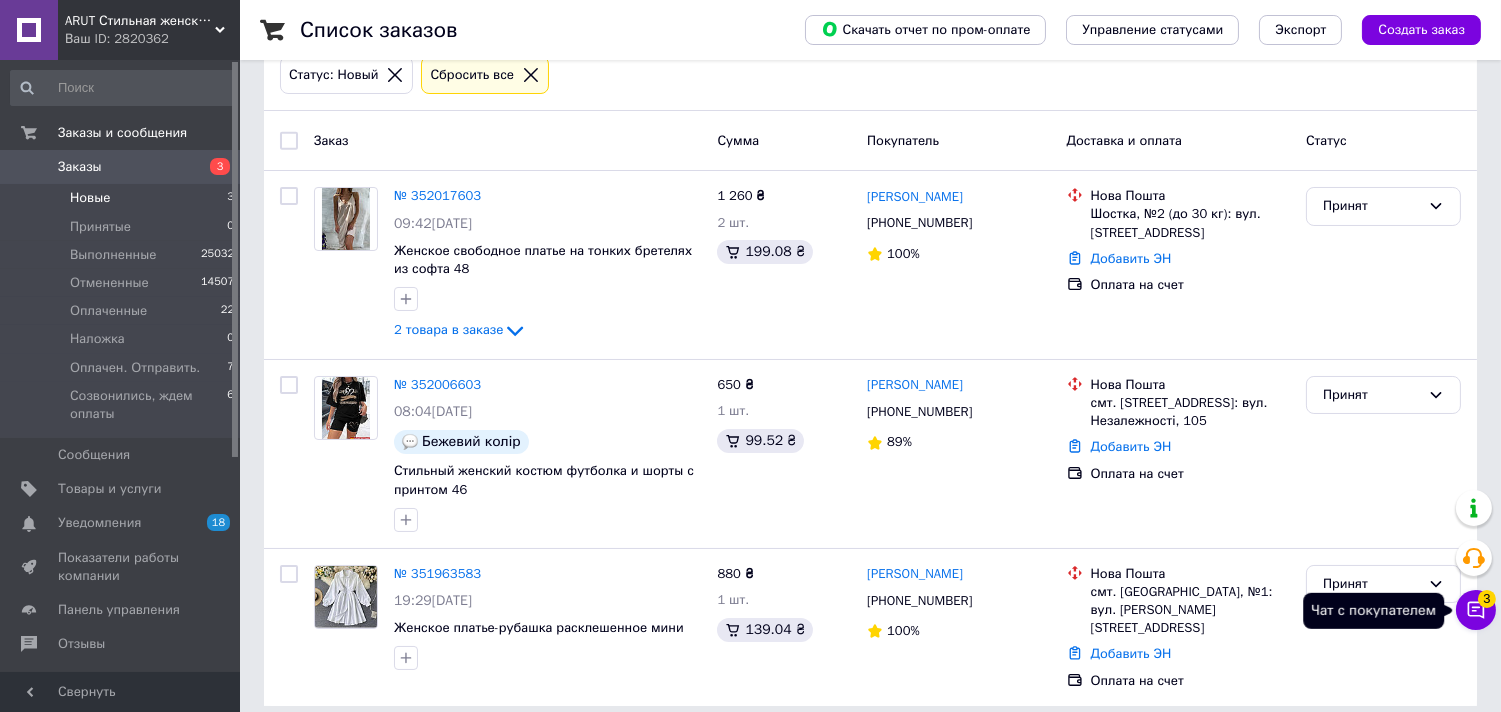 click 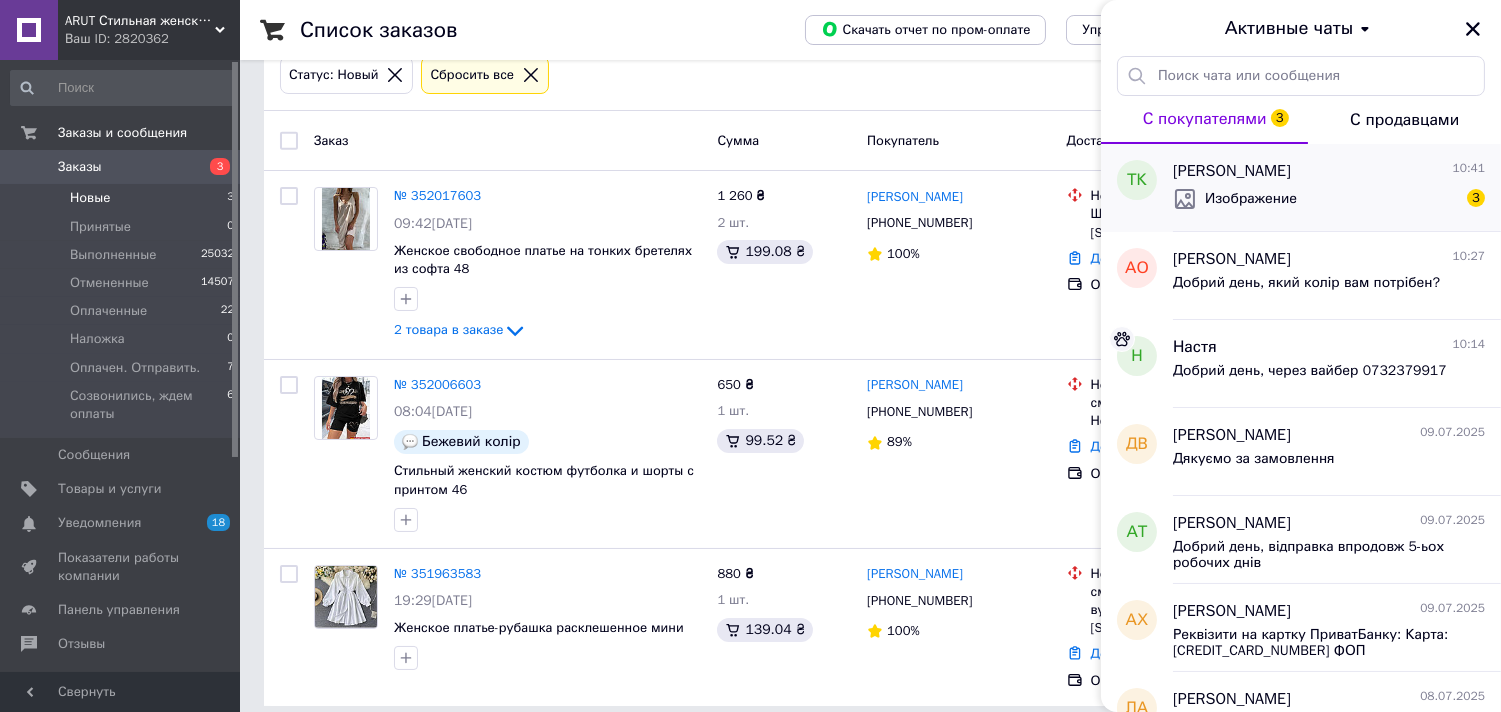 click on "Изображение 3" at bounding box center (1329, 199) 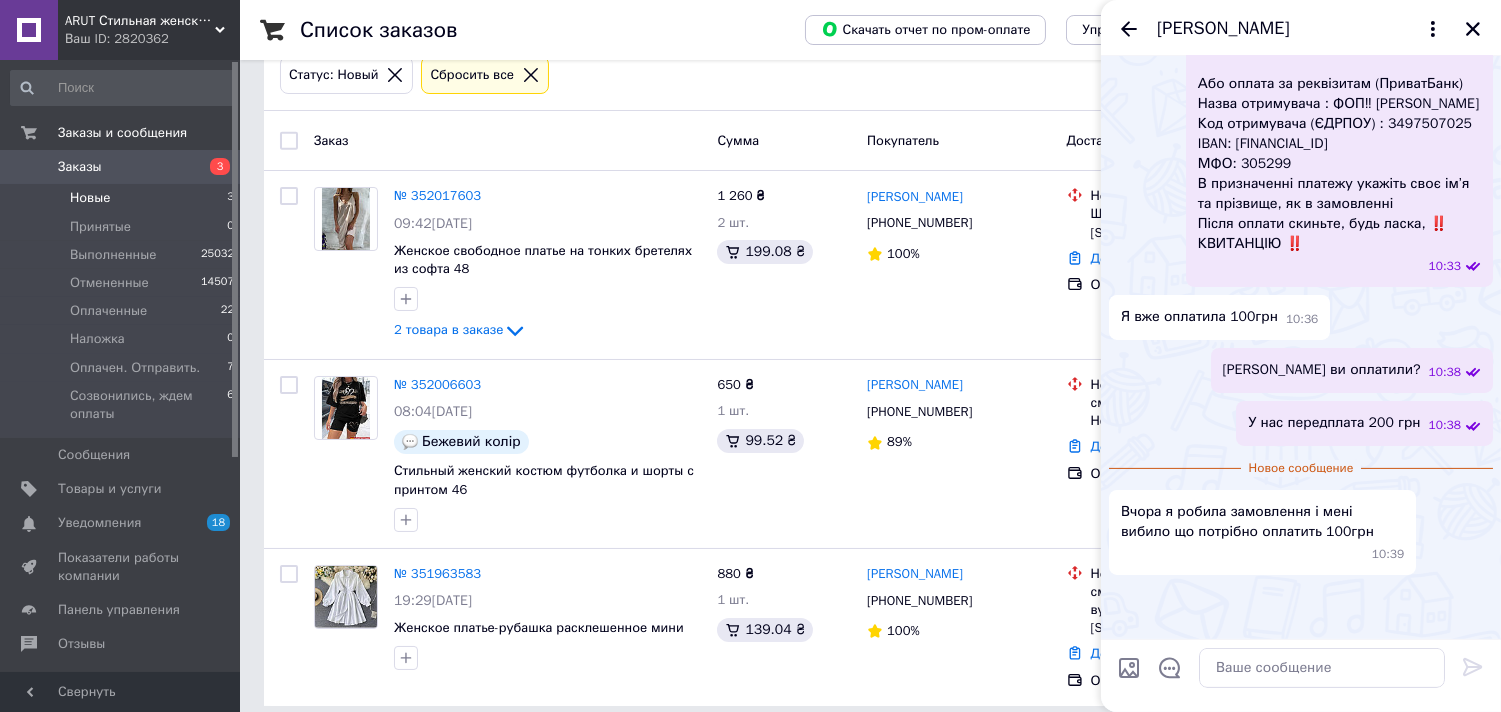 scroll, scrollTop: 1384, scrollLeft: 0, axis: vertical 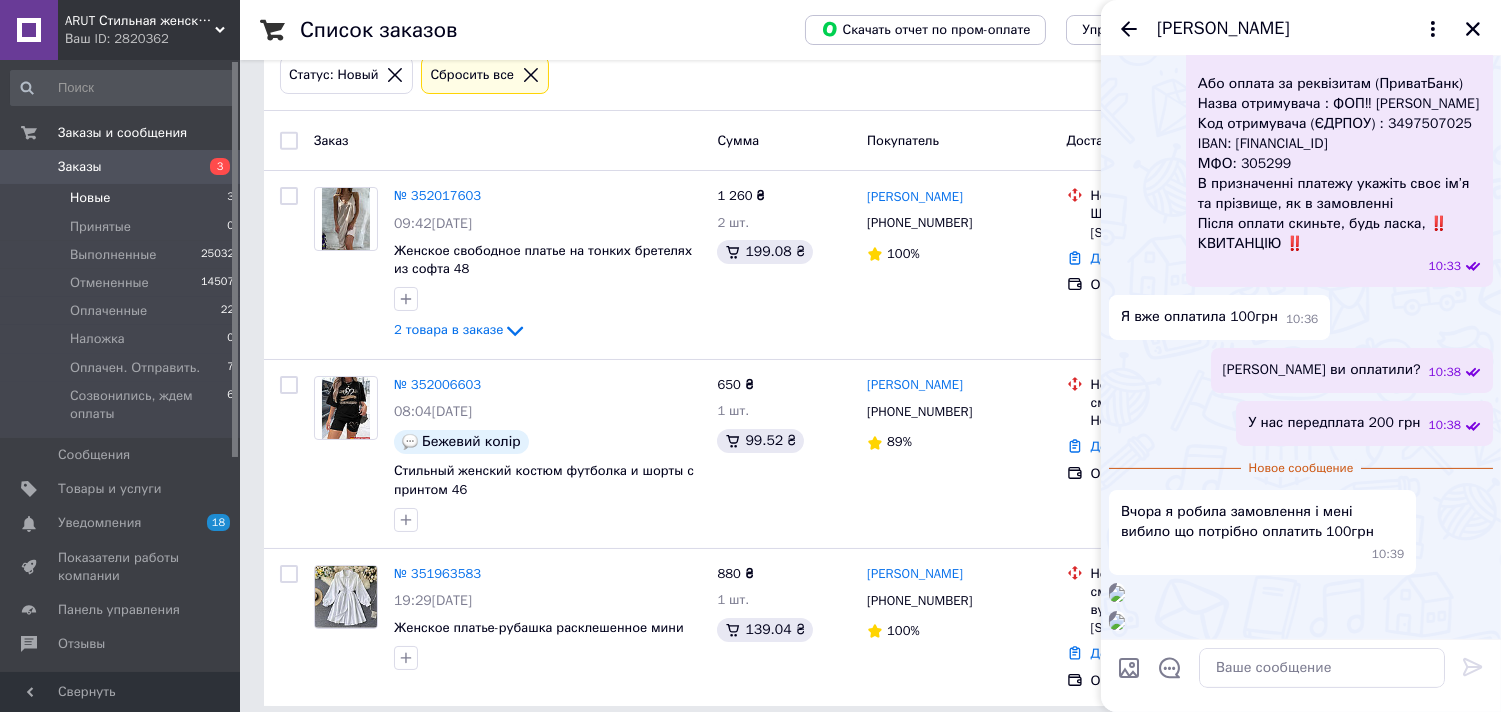 click at bounding box center (1117, 594) 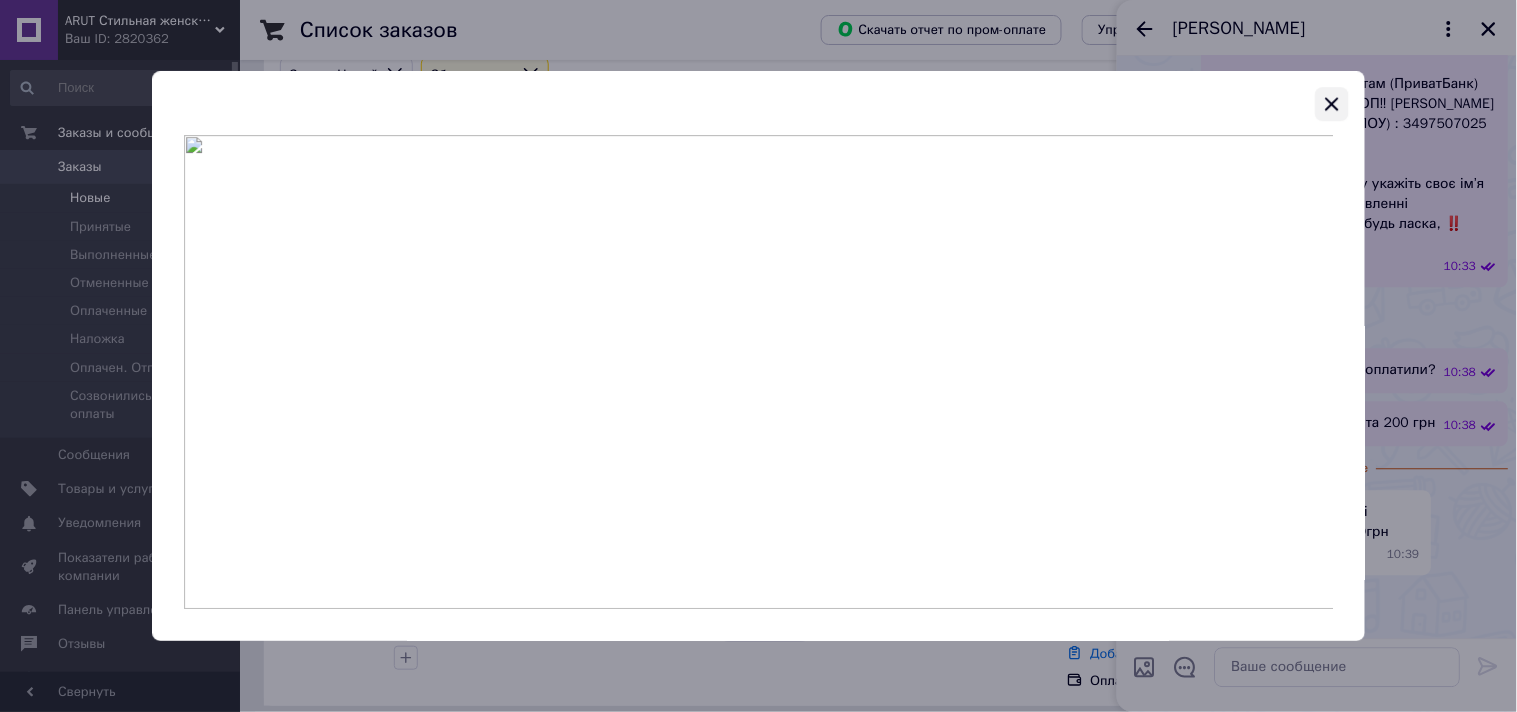 click 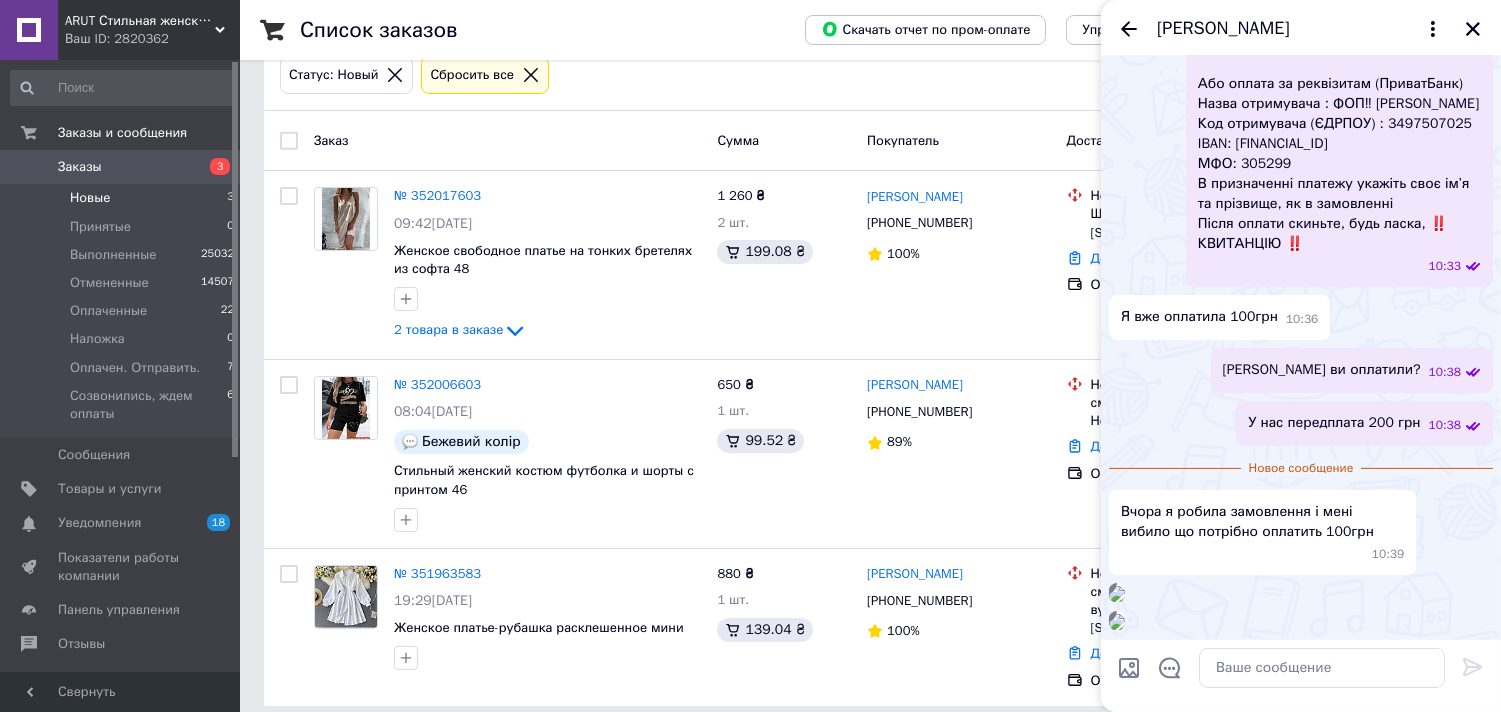 click at bounding box center [1322, 668] 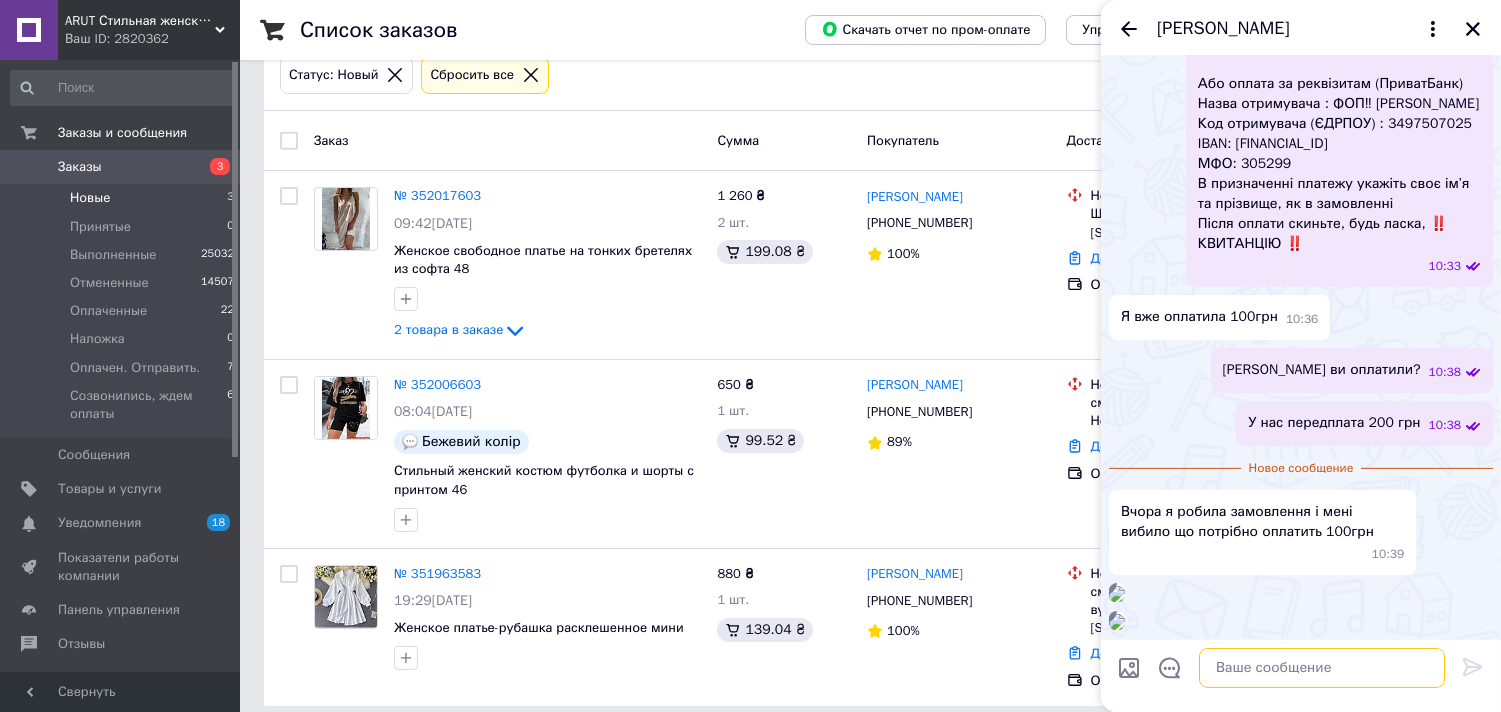 drag, startPoint x: 1242, startPoint y: 673, endPoint x: 1185, endPoint y: 708, distance: 66.88796 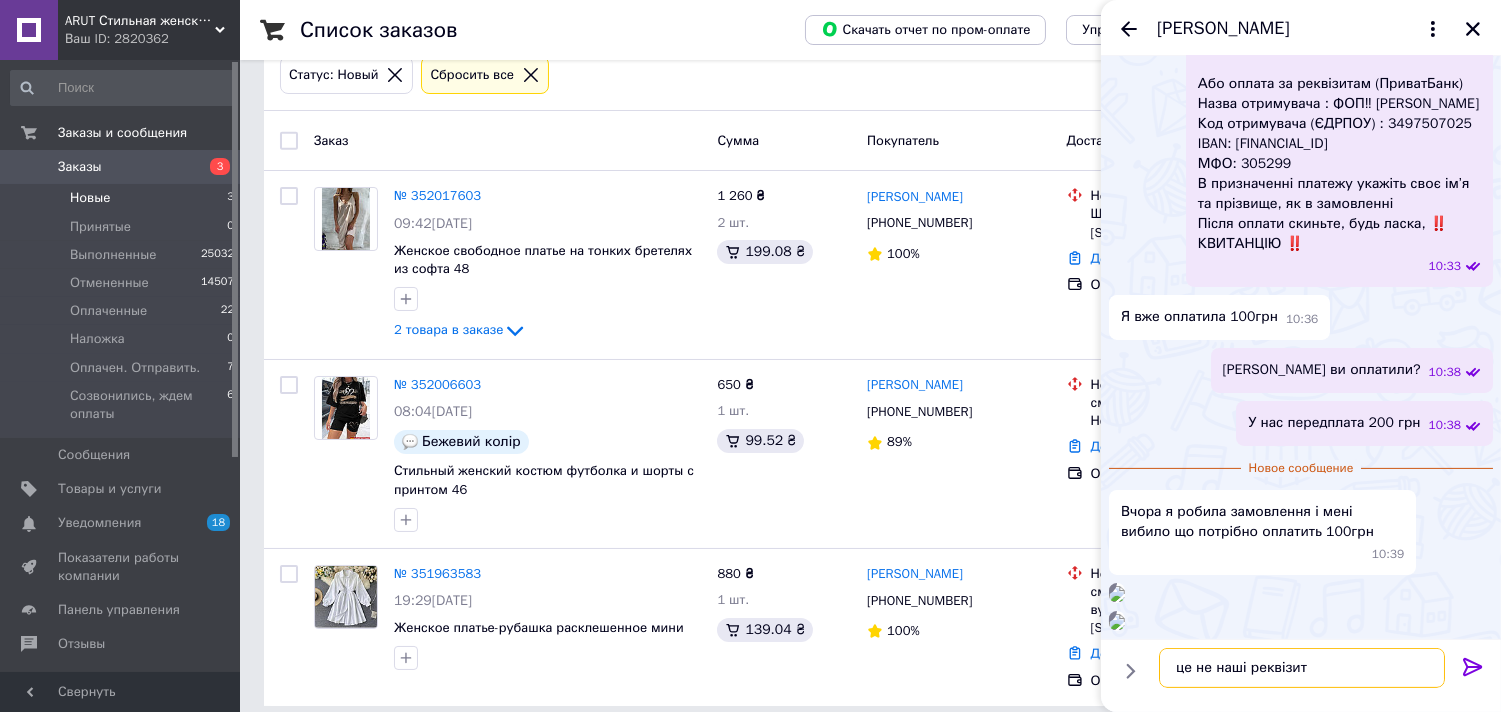 type on "це не наші реквізити" 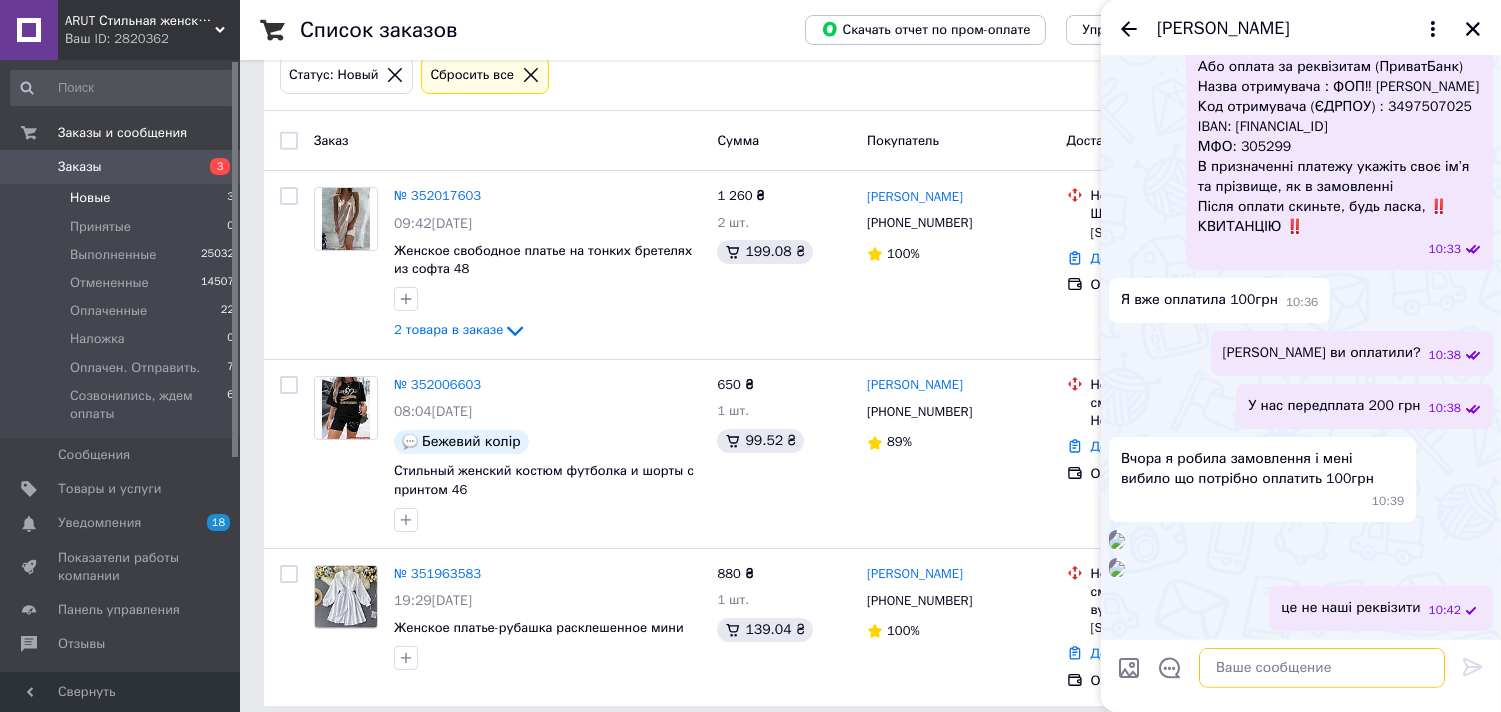 scroll, scrollTop: 1623, scrollLeft: 0, axis: vertical 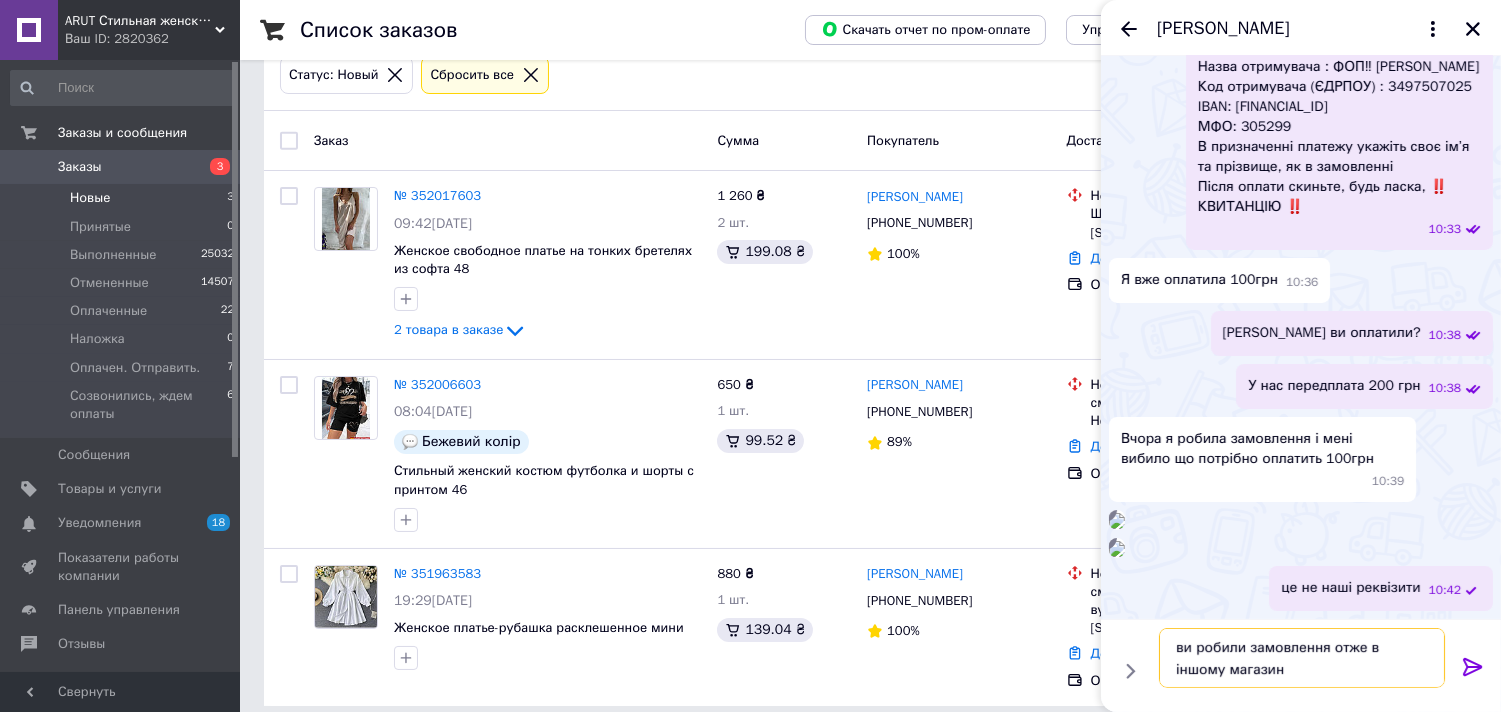 type on "ви робили замовлення отже в іншому магазині" 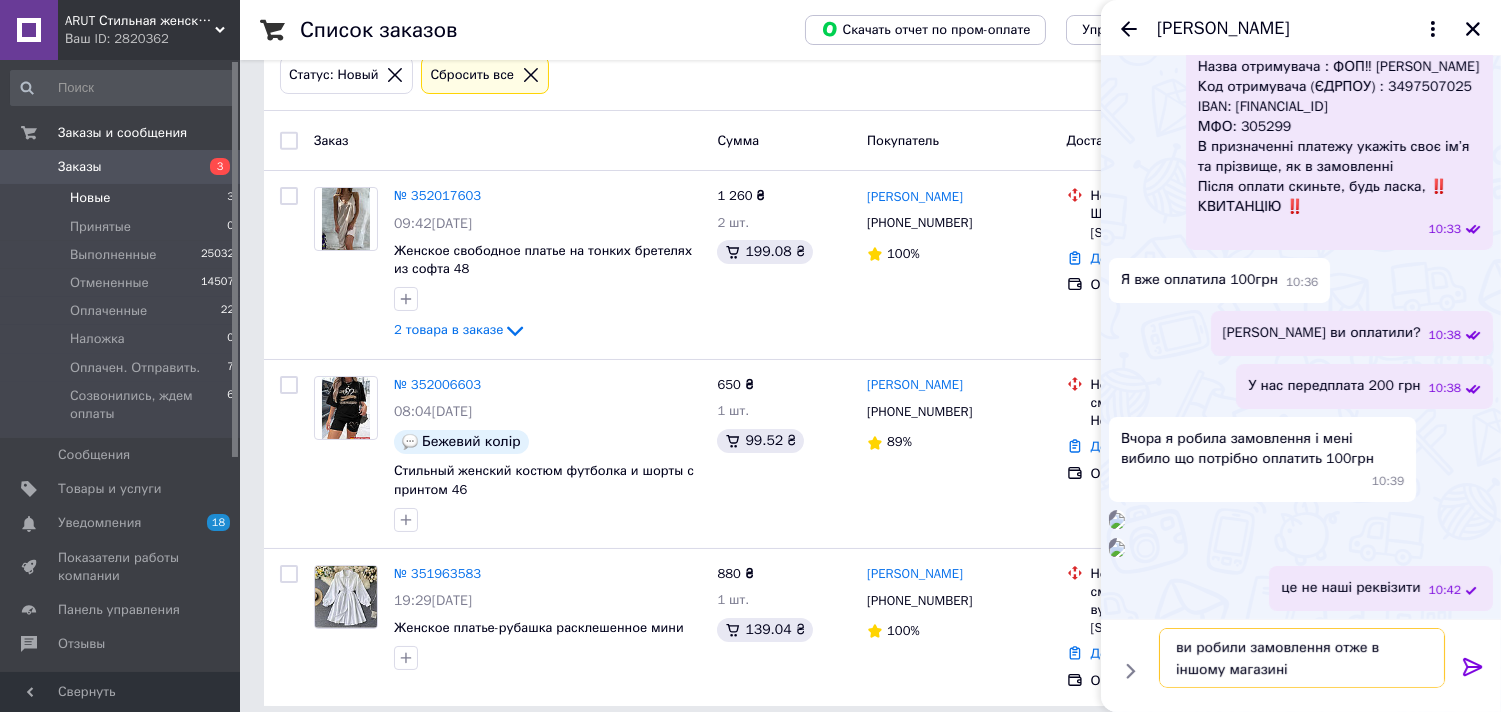 type 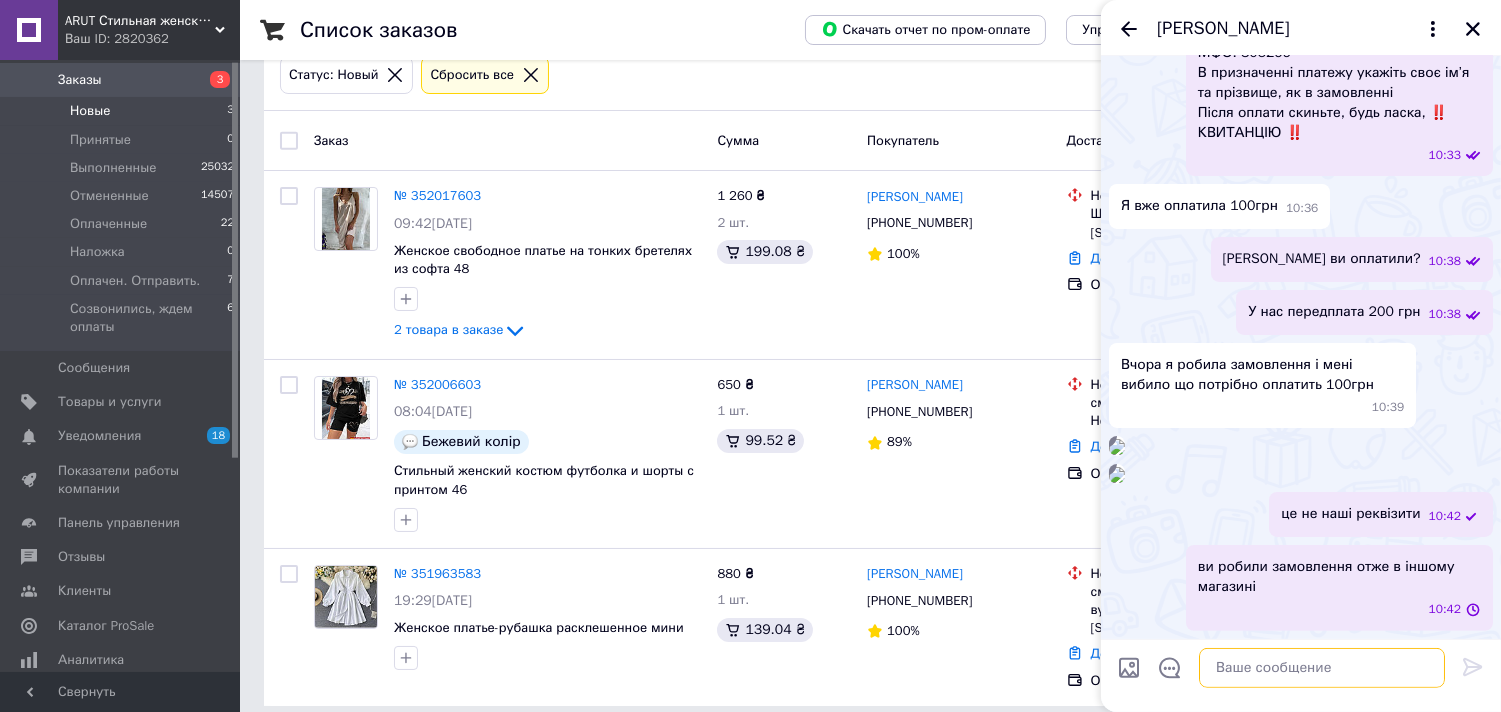 scroll, scrollTop: 111, scrollLeft: 0, axis: vertical 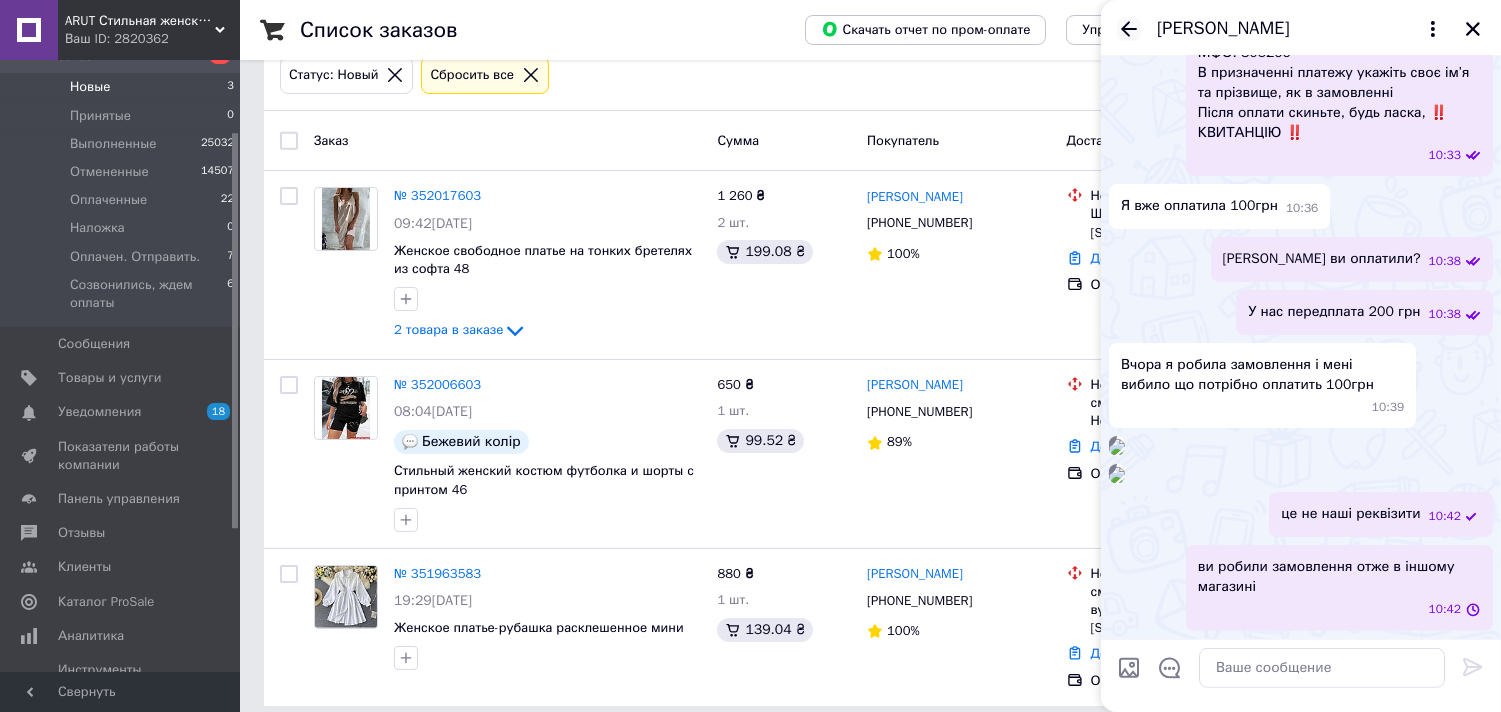 click 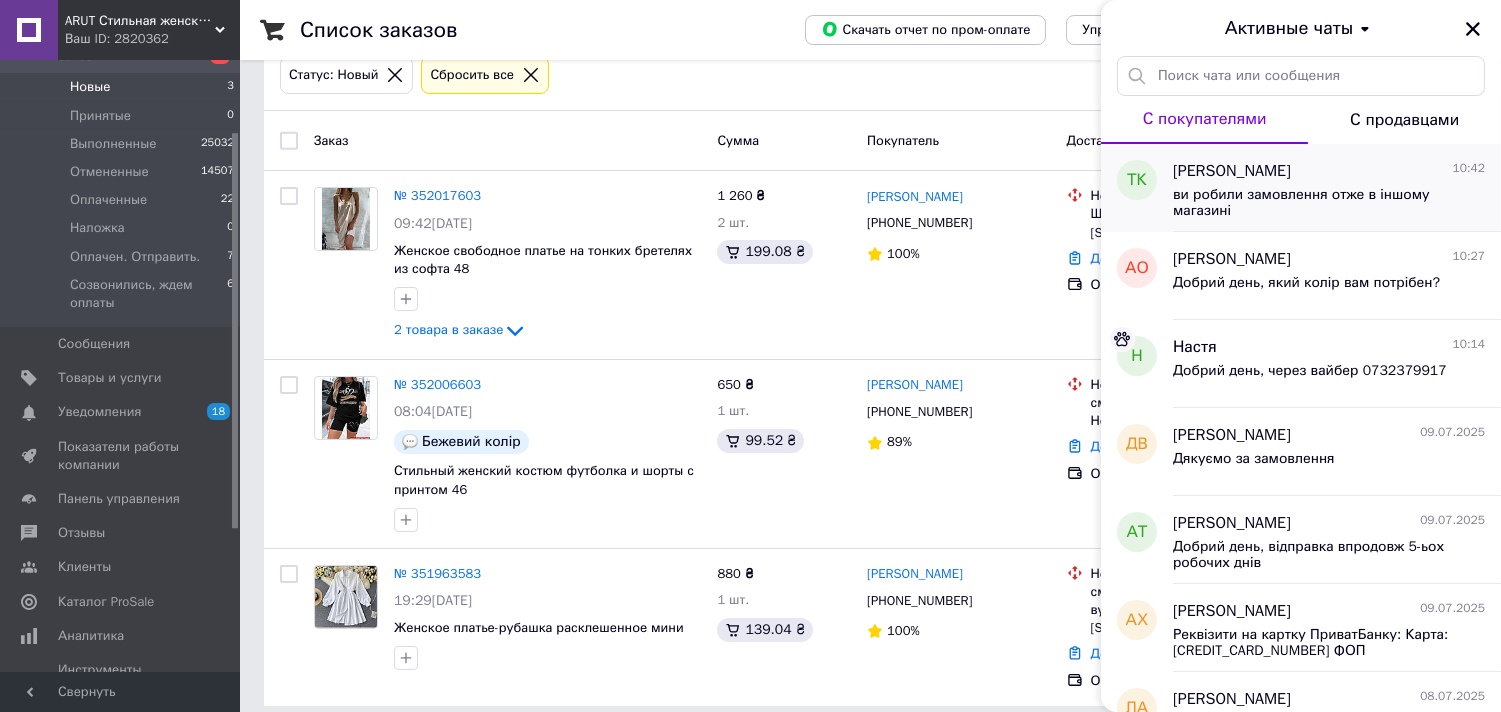click on "ви робили замовлення отже в іншому магазині" at bounding box center (1315, 203) 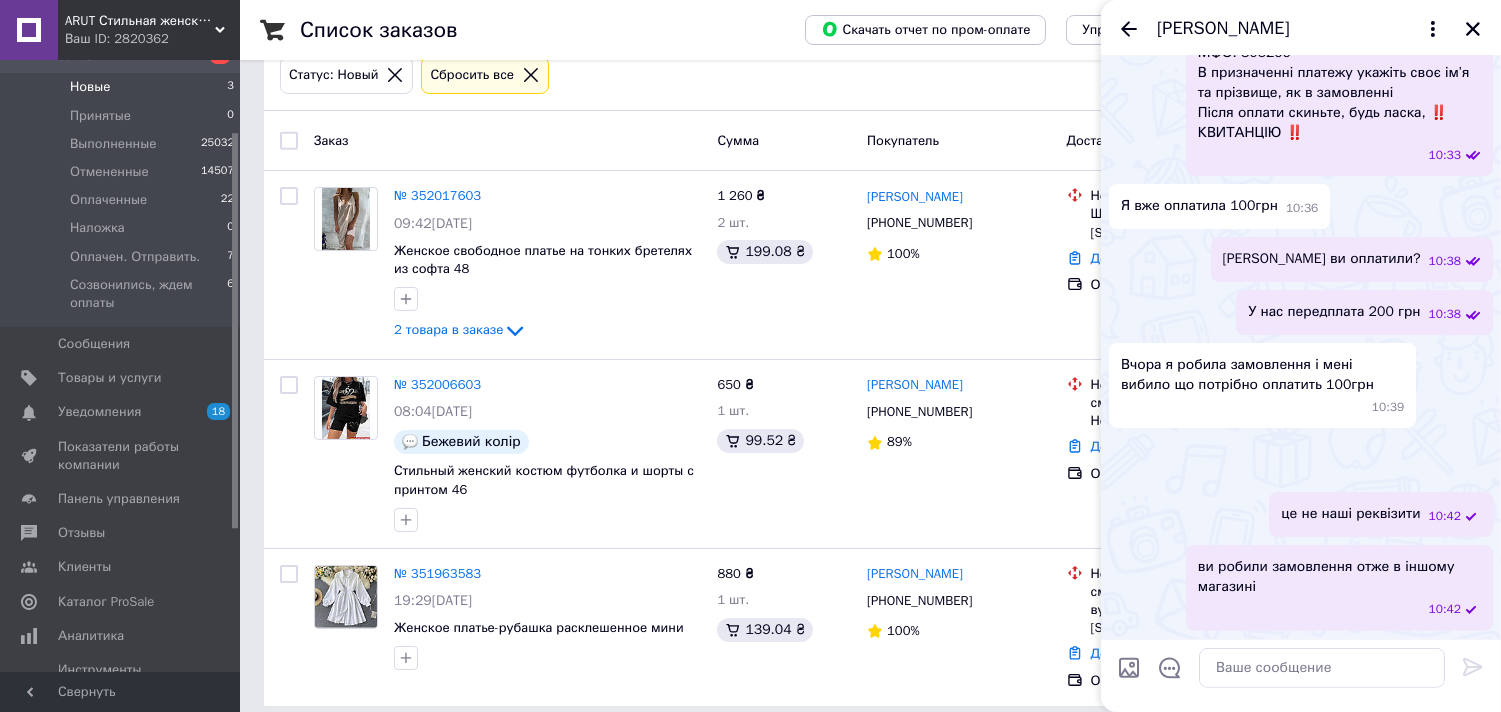 scroll, scrollTop: 1716, scrollLeft: 0, axis: vertical 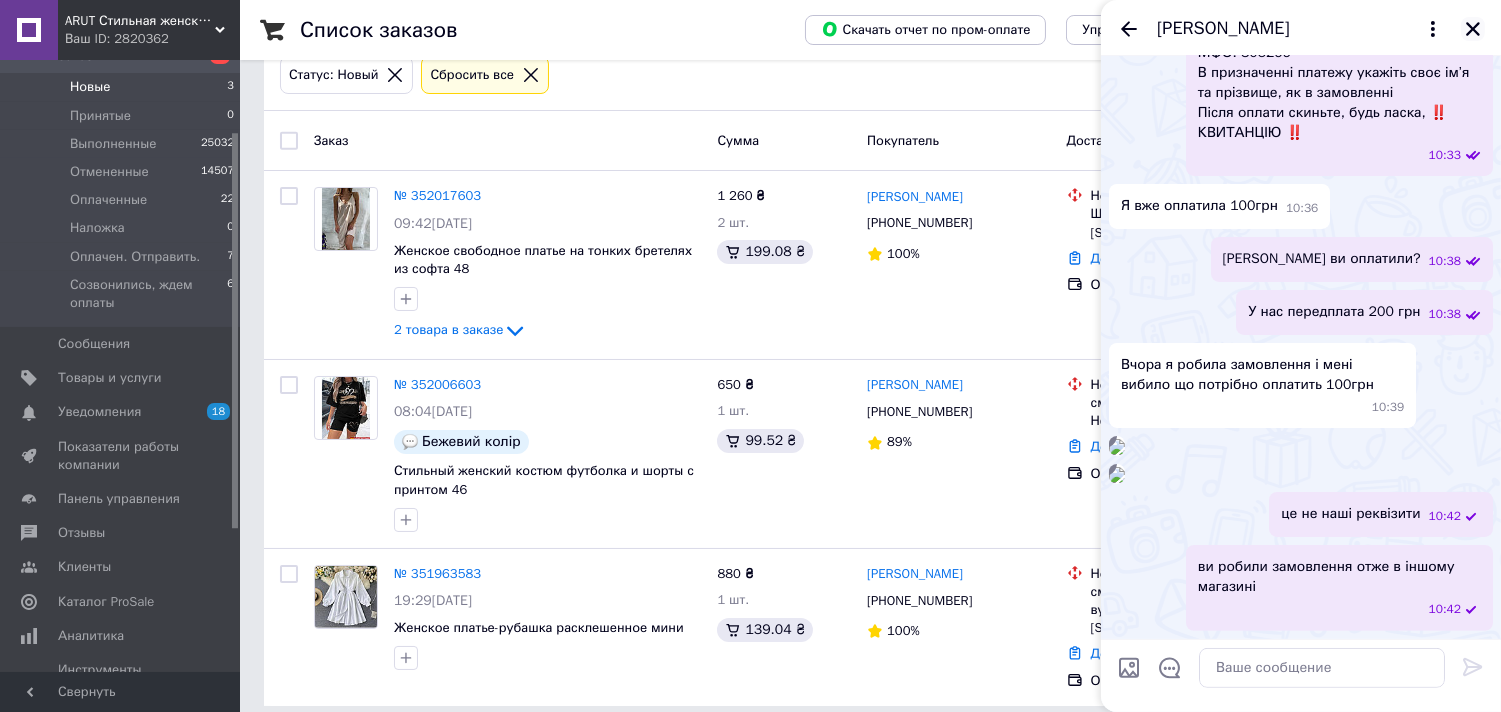 click 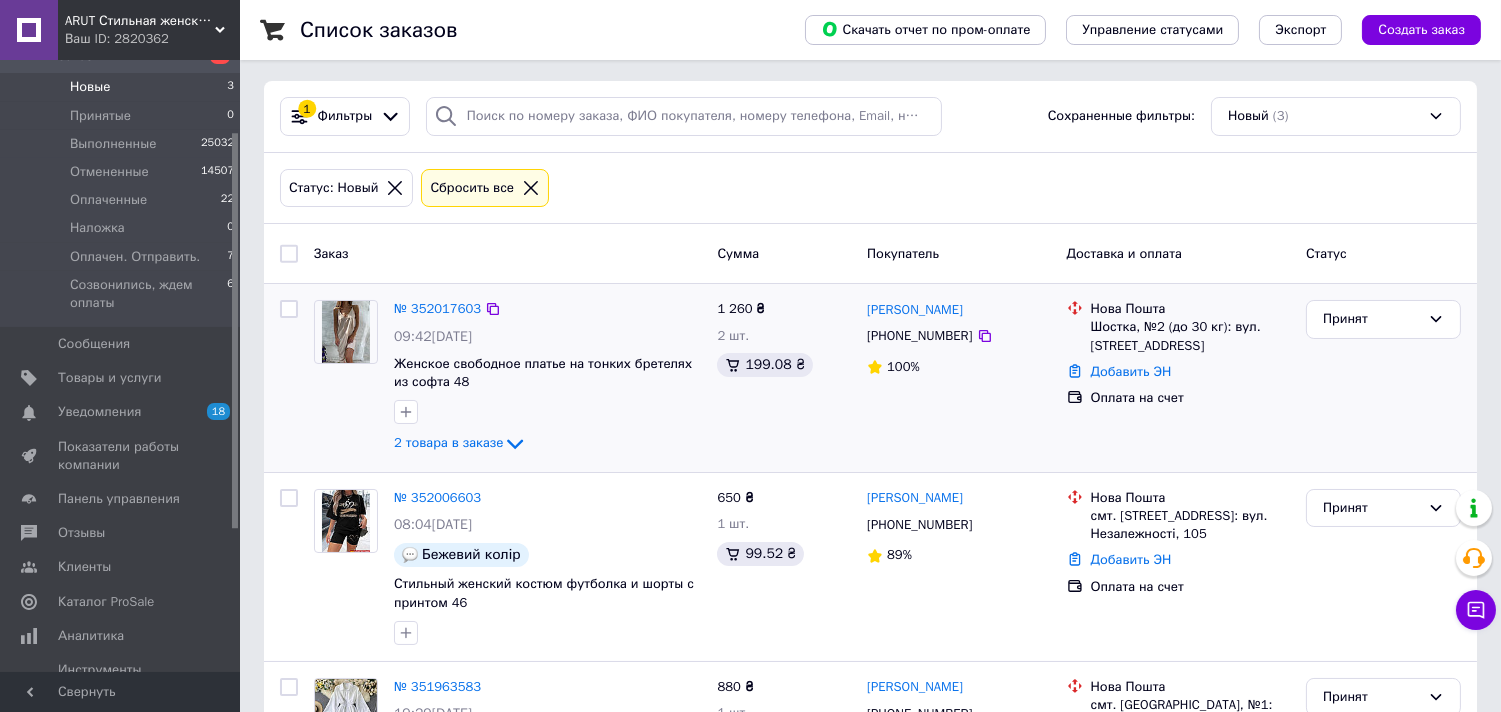 scroll, scrollTop: 0, scrollLeft: 0, axis: both 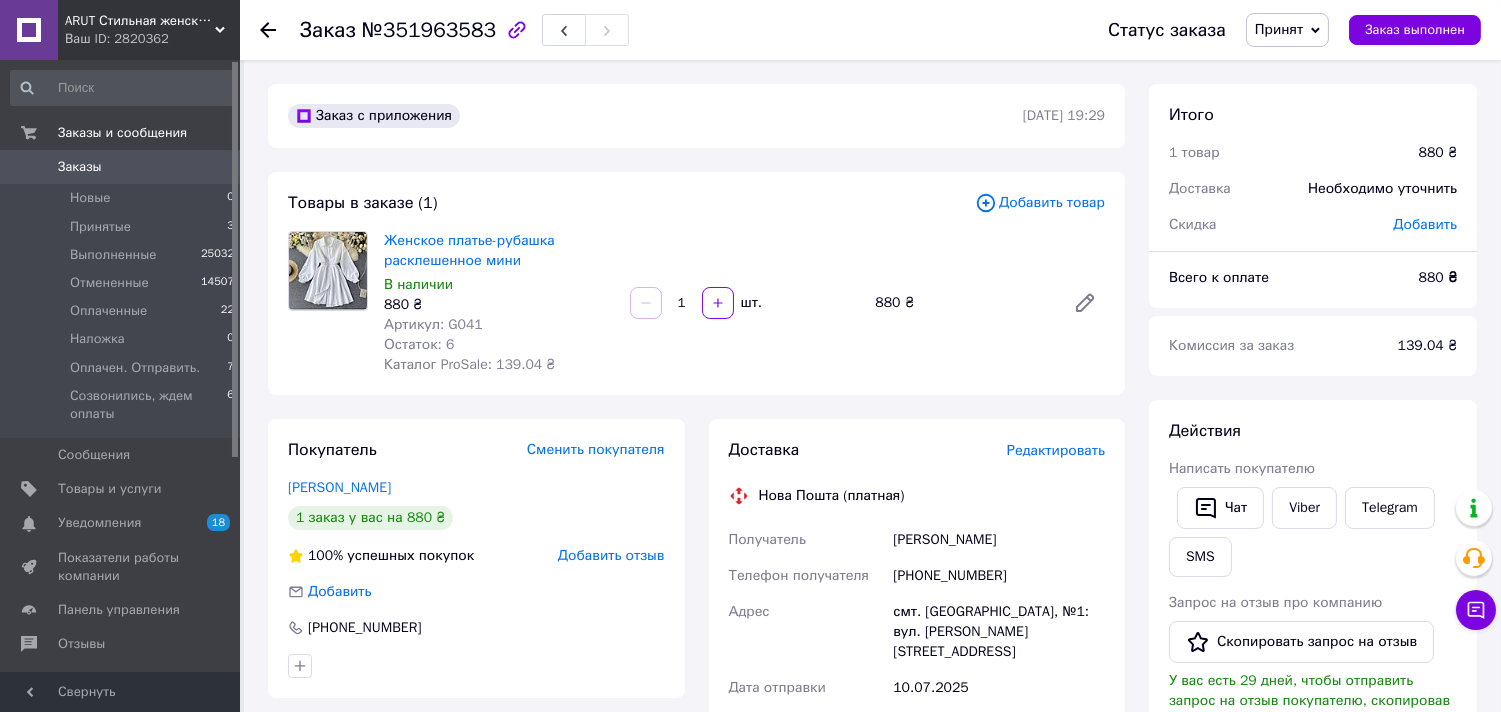 click on "№351963583" at bounding box center [429, 30] 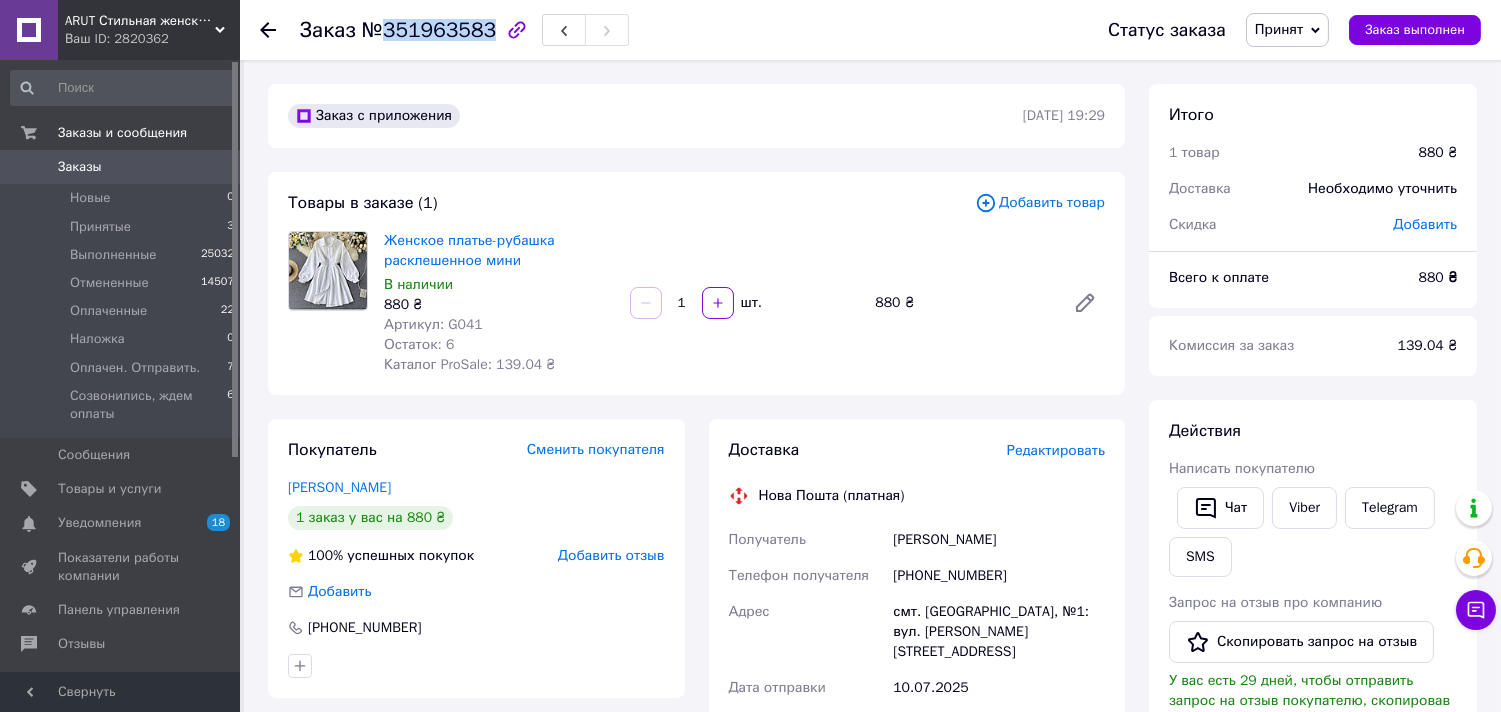 click on "№351963583" at bounding box center [429, 30] 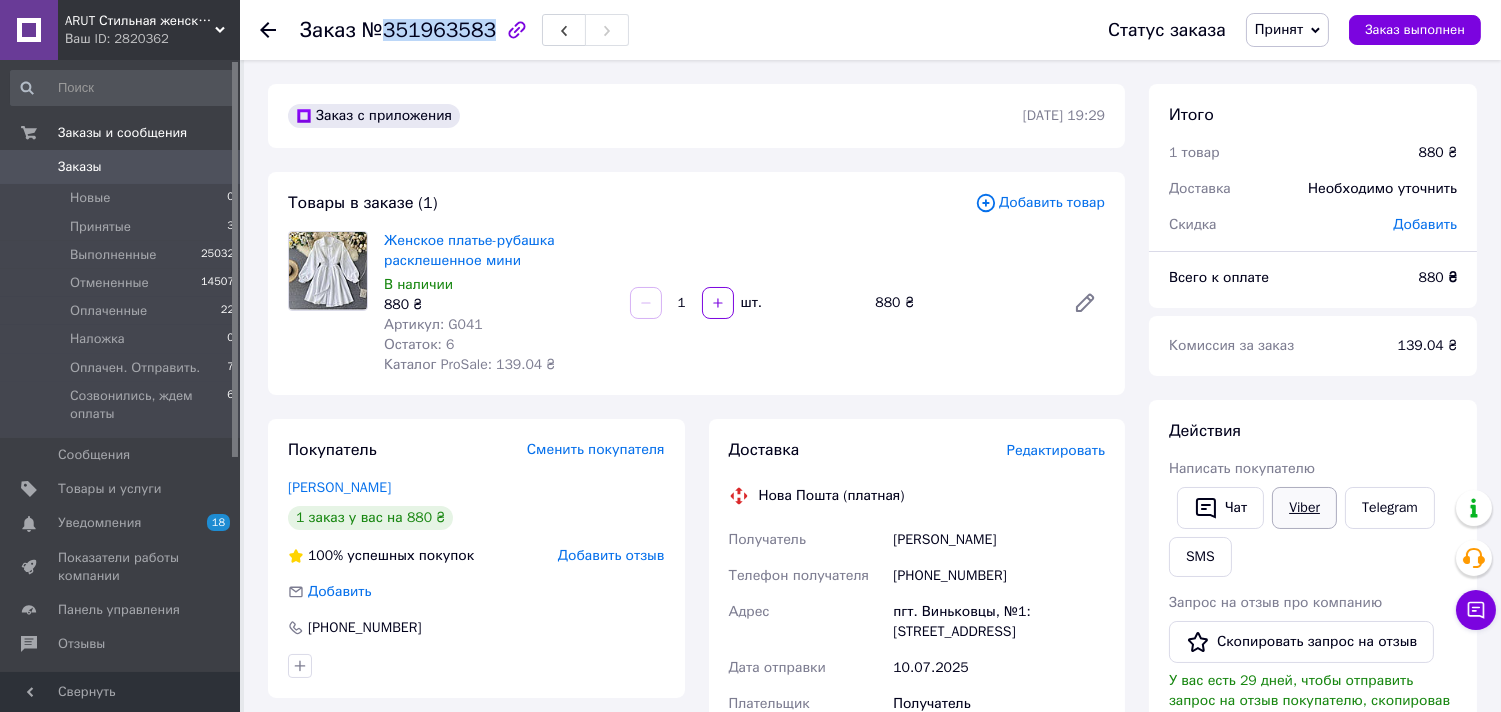 click on "Viber" at bounding box center (1304, 508) 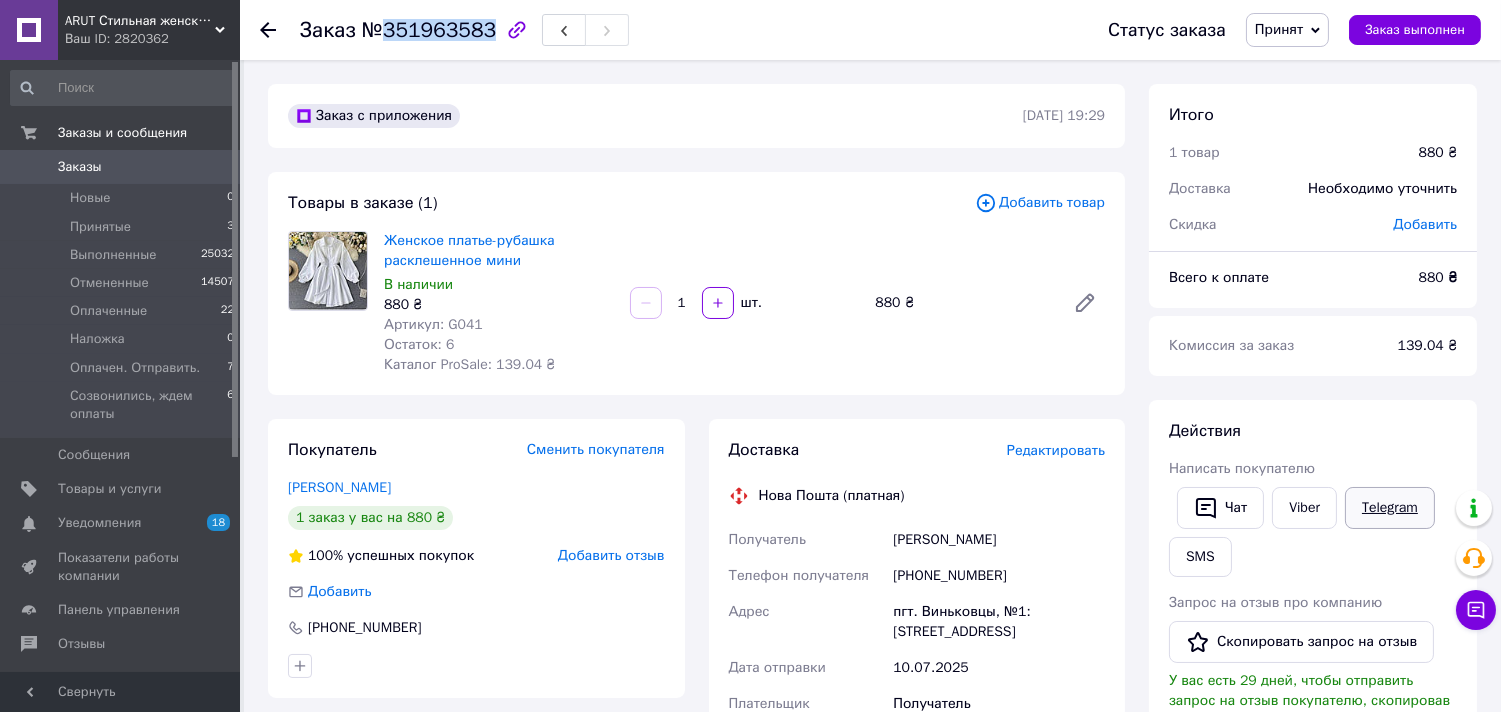 click on "Telegram" at bounding box center [1390, 508] 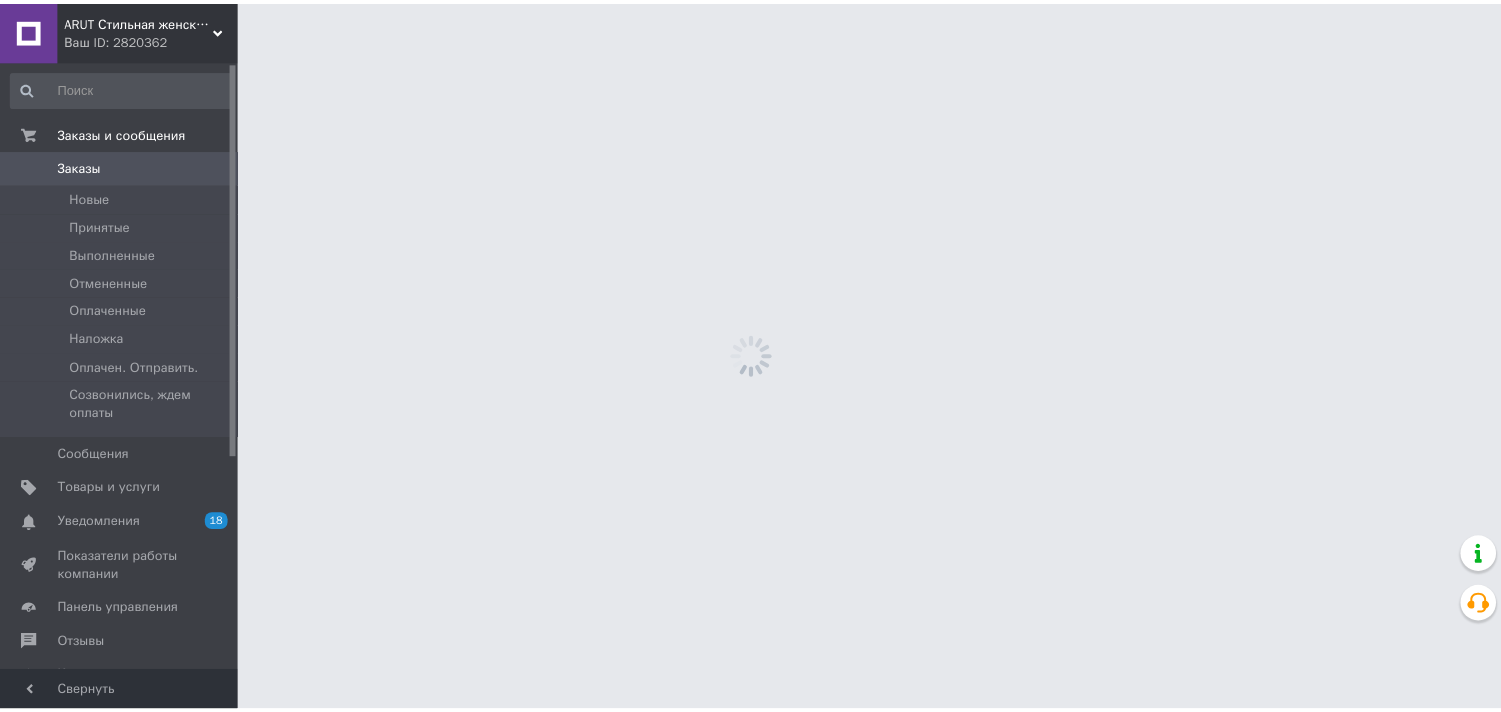 scroll, scrollTop: 0, scrollLeft: 0, axis: both 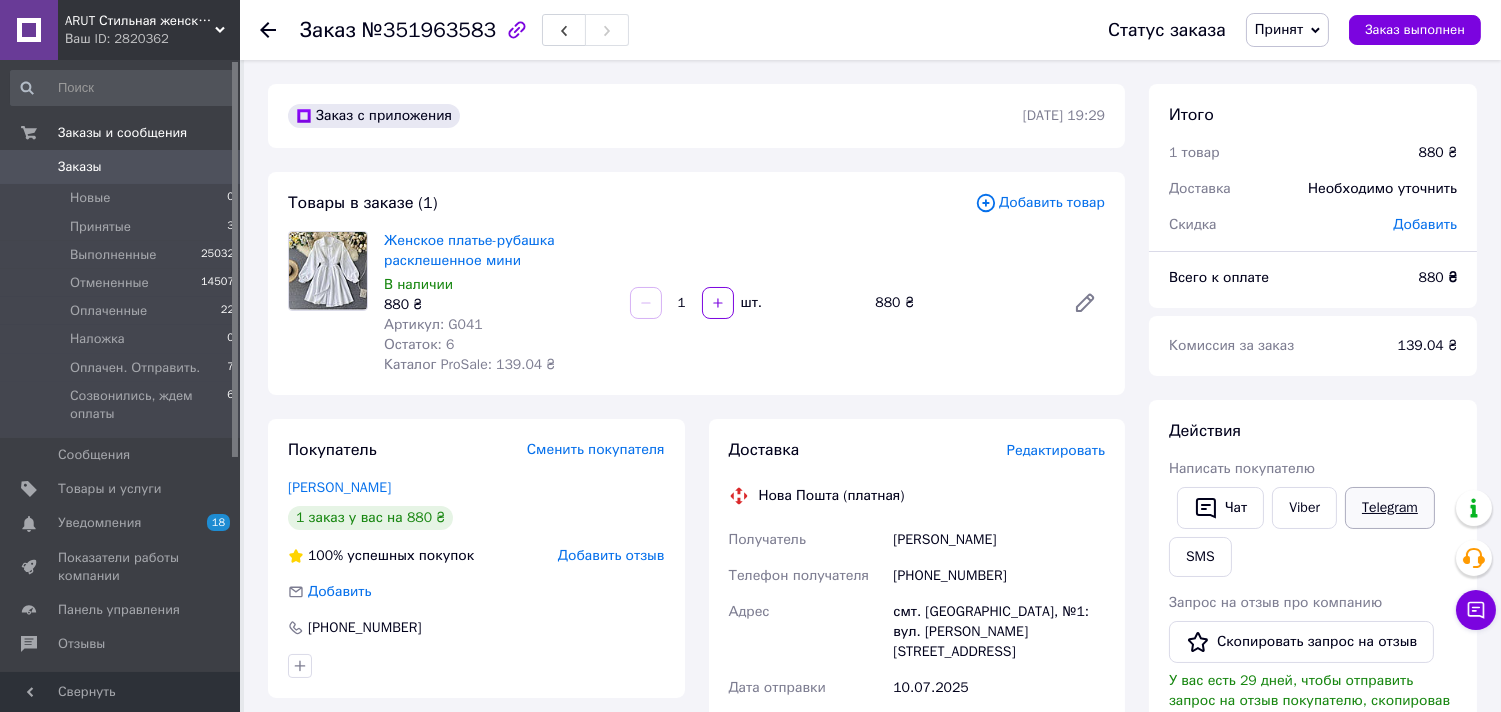 click on "Telegram" at bounding box center [1390, 508] 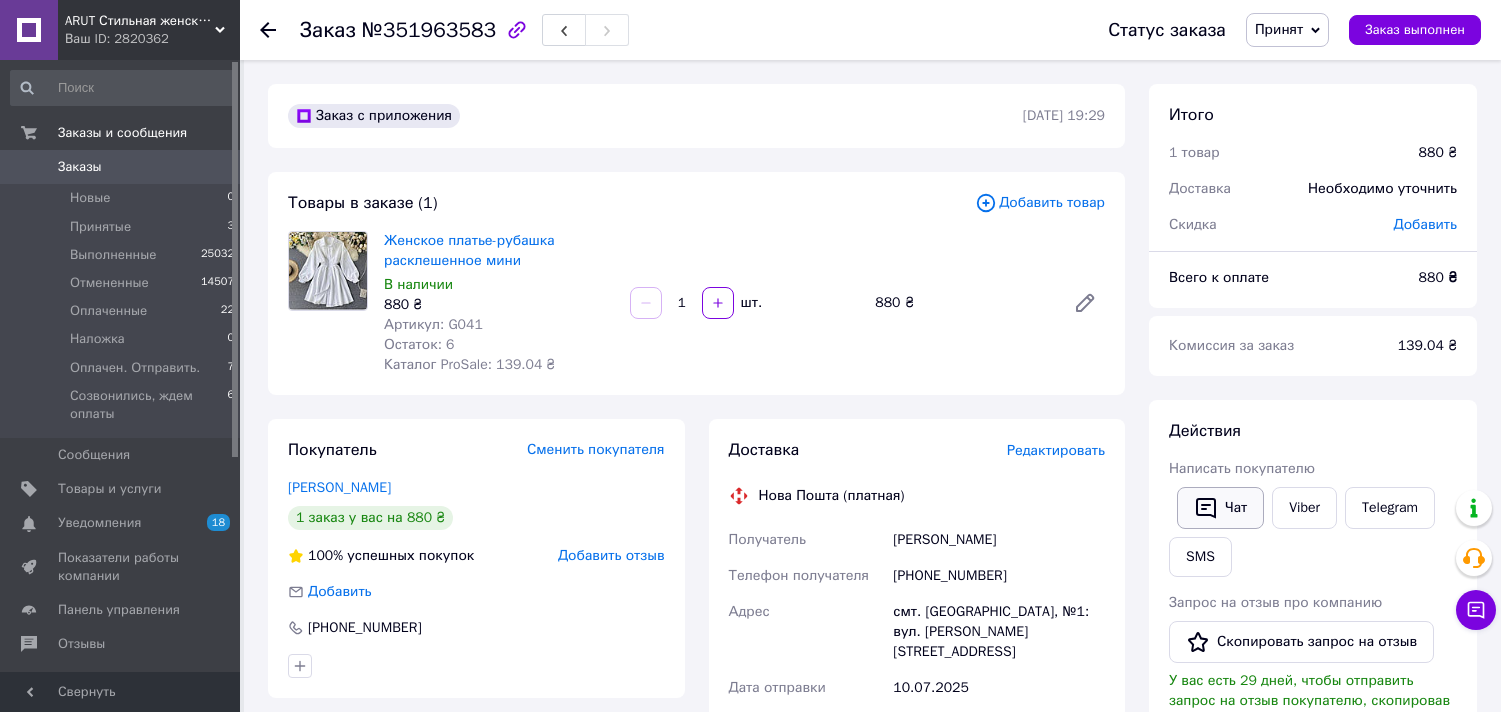 scroll, scrollTop: 0, scrollLeft: 0, axis: both 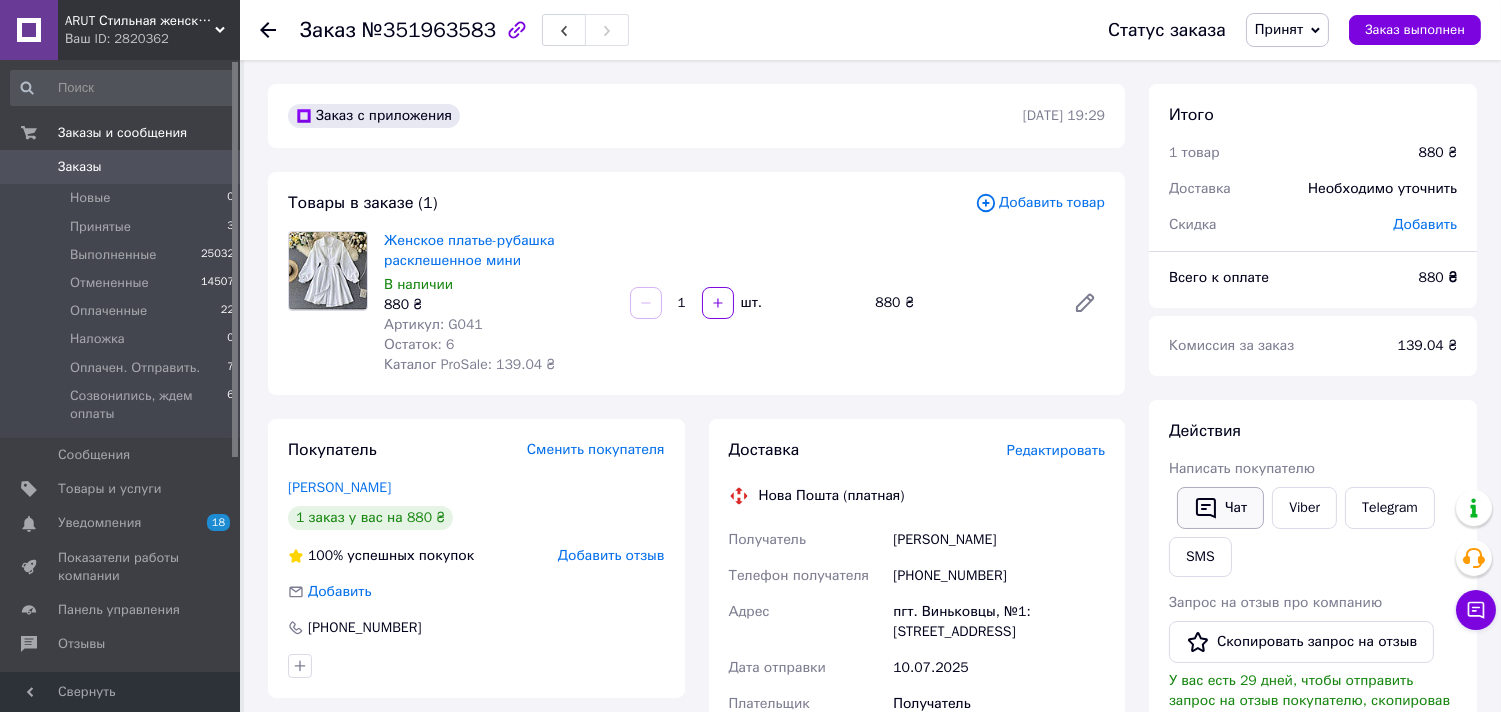 click on "Чат" at bounding box center [1220, 508] 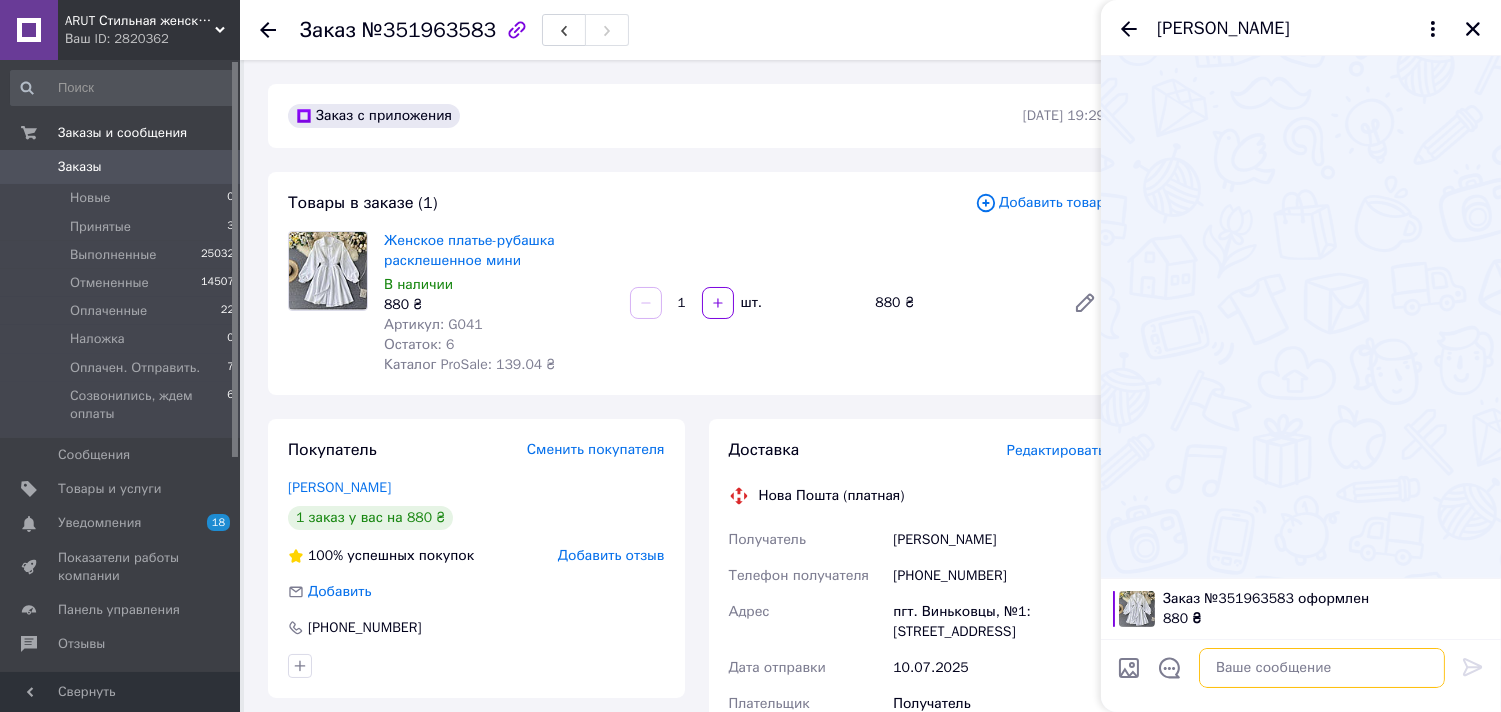 click at bounding box center [1322, 668] 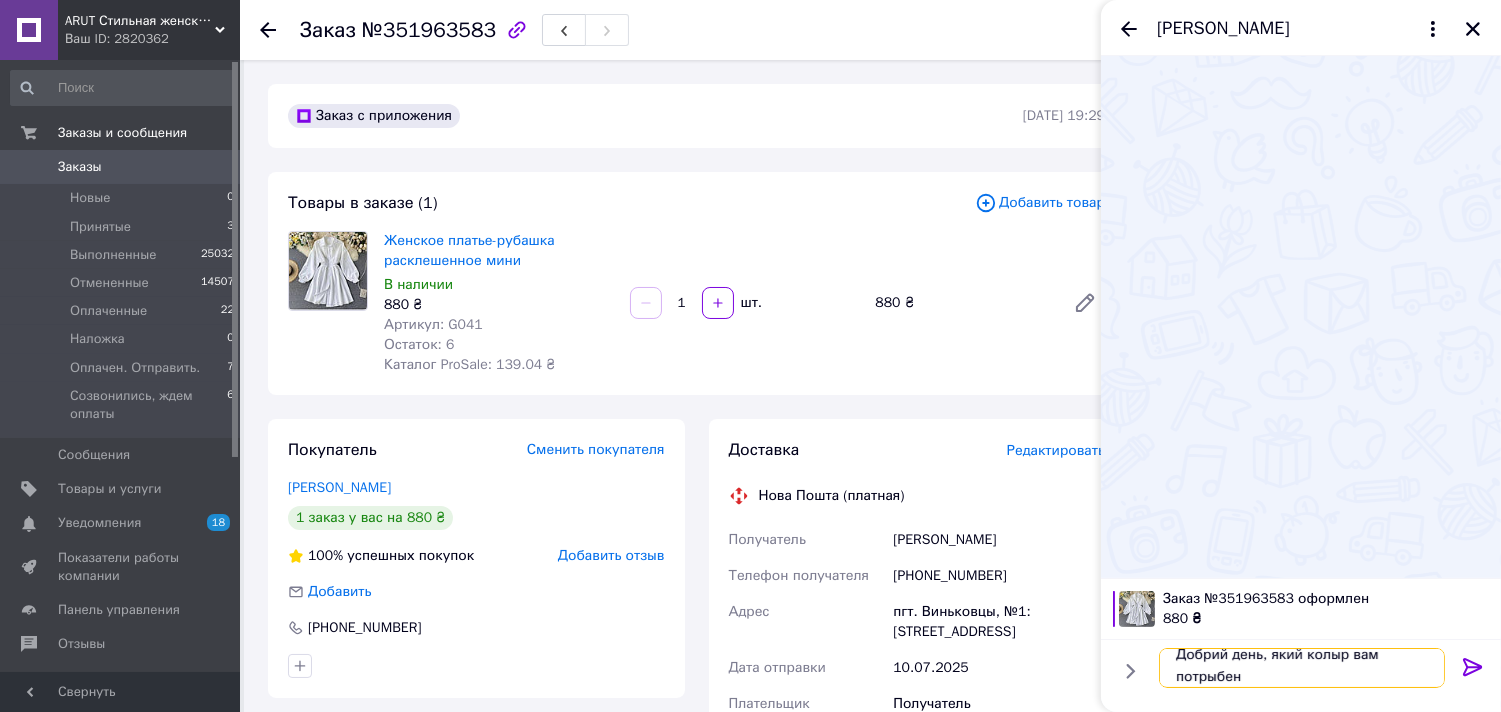 scroll, scrollTop: 2, scrollLeft: 0, axis: vertical 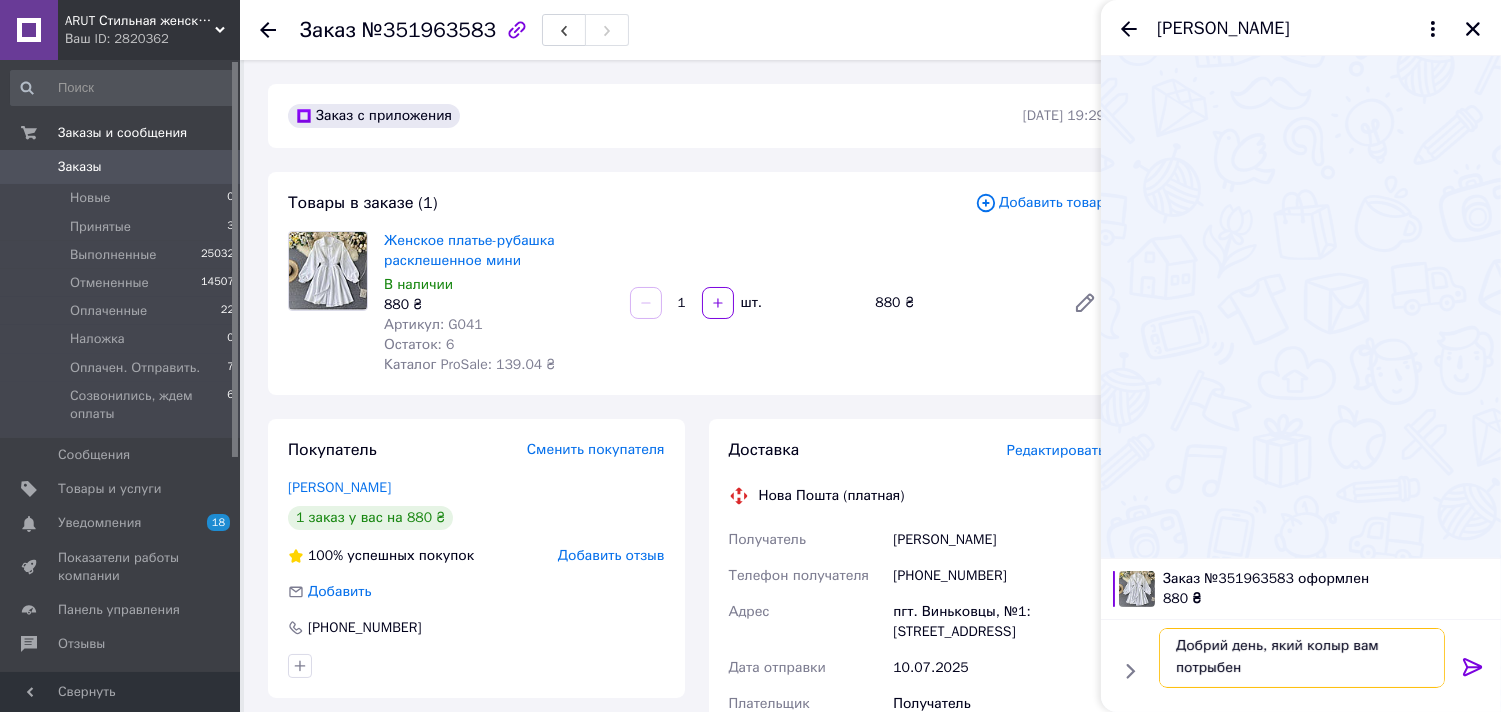 type on "Добрий день, який колыр вам потрыбен?" 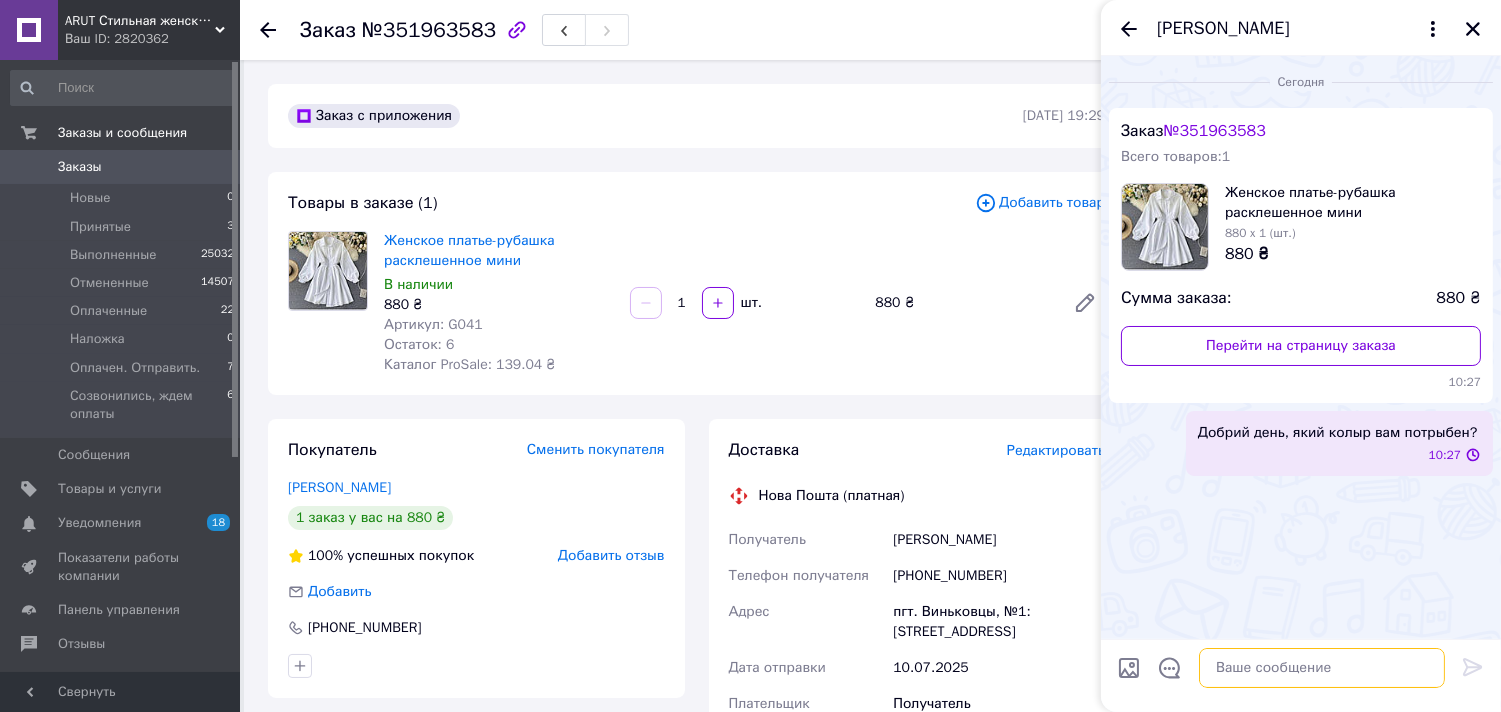 scroll, scrollTop: 0, scrollLeft: 0, axis: both 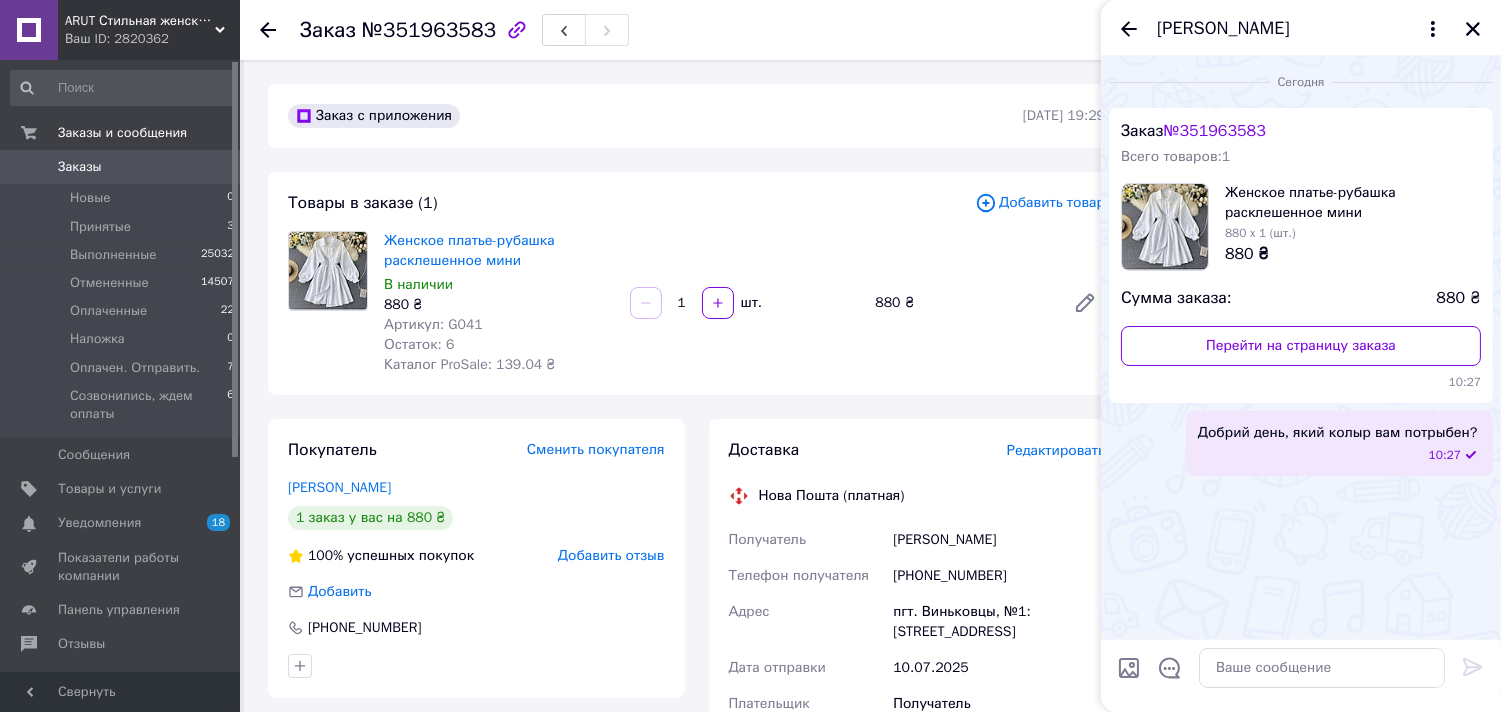 click on "Добрий день, який колыр вам потрыбен?" at bounding box center (1338, 433) 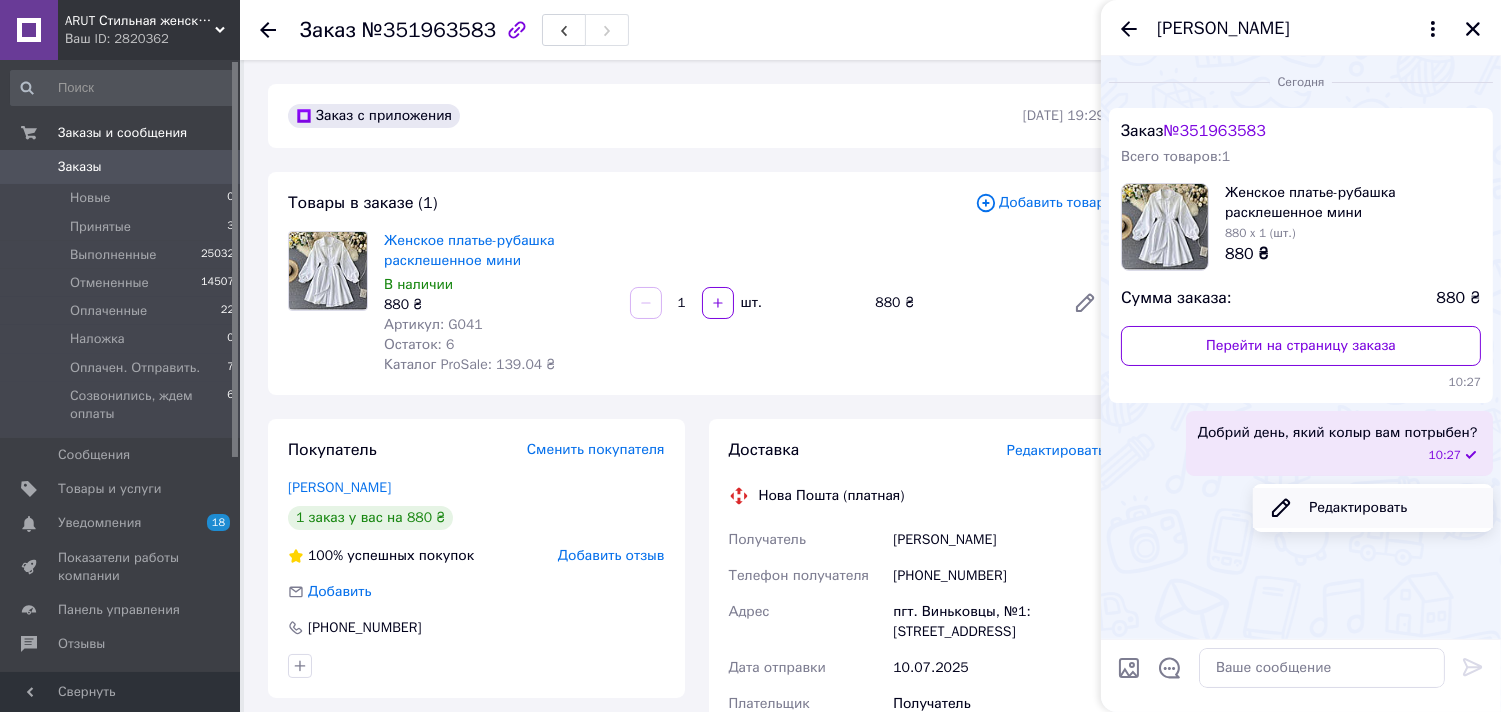 click on "Редактировать" at bounding box center (1373, 508) 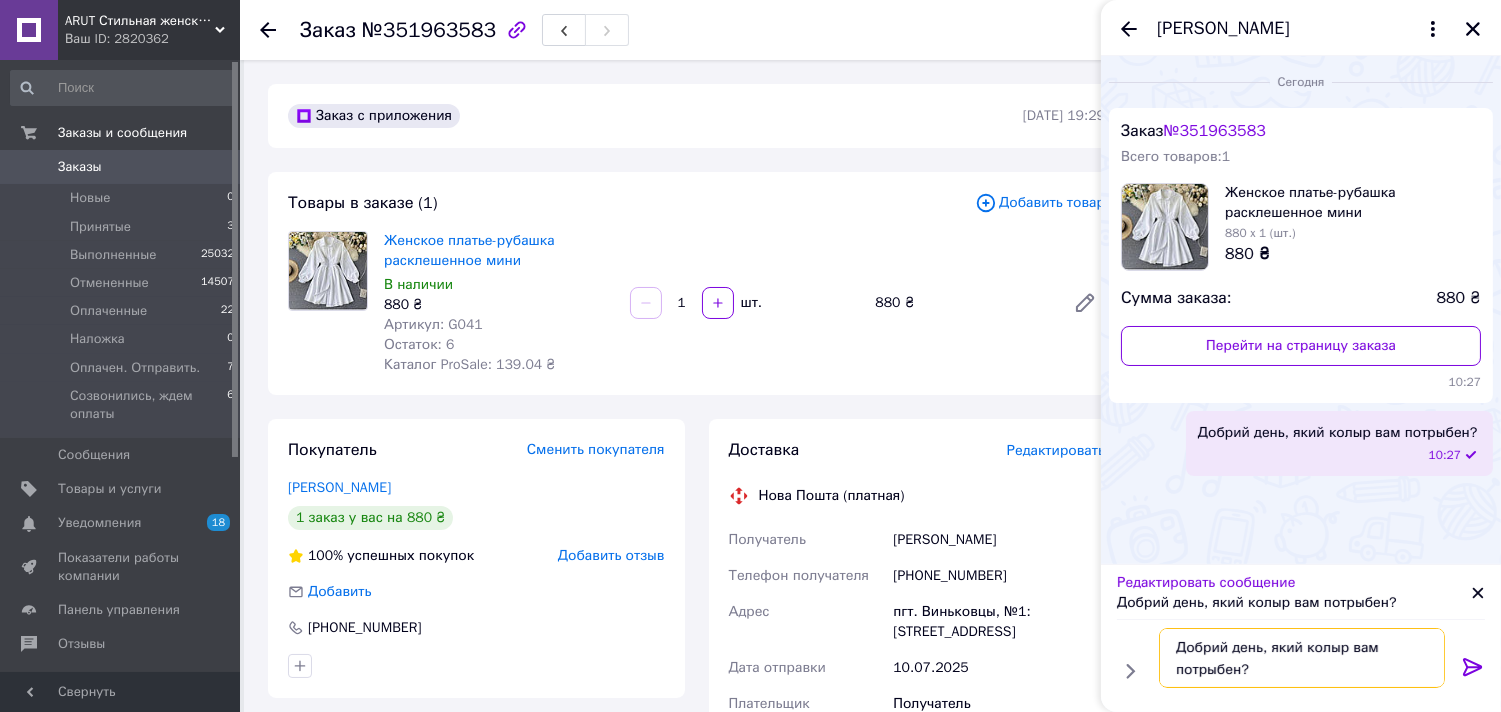 click on "Добрий день, який колыр вам потрыбен?" at bounding box center [1302, 658] 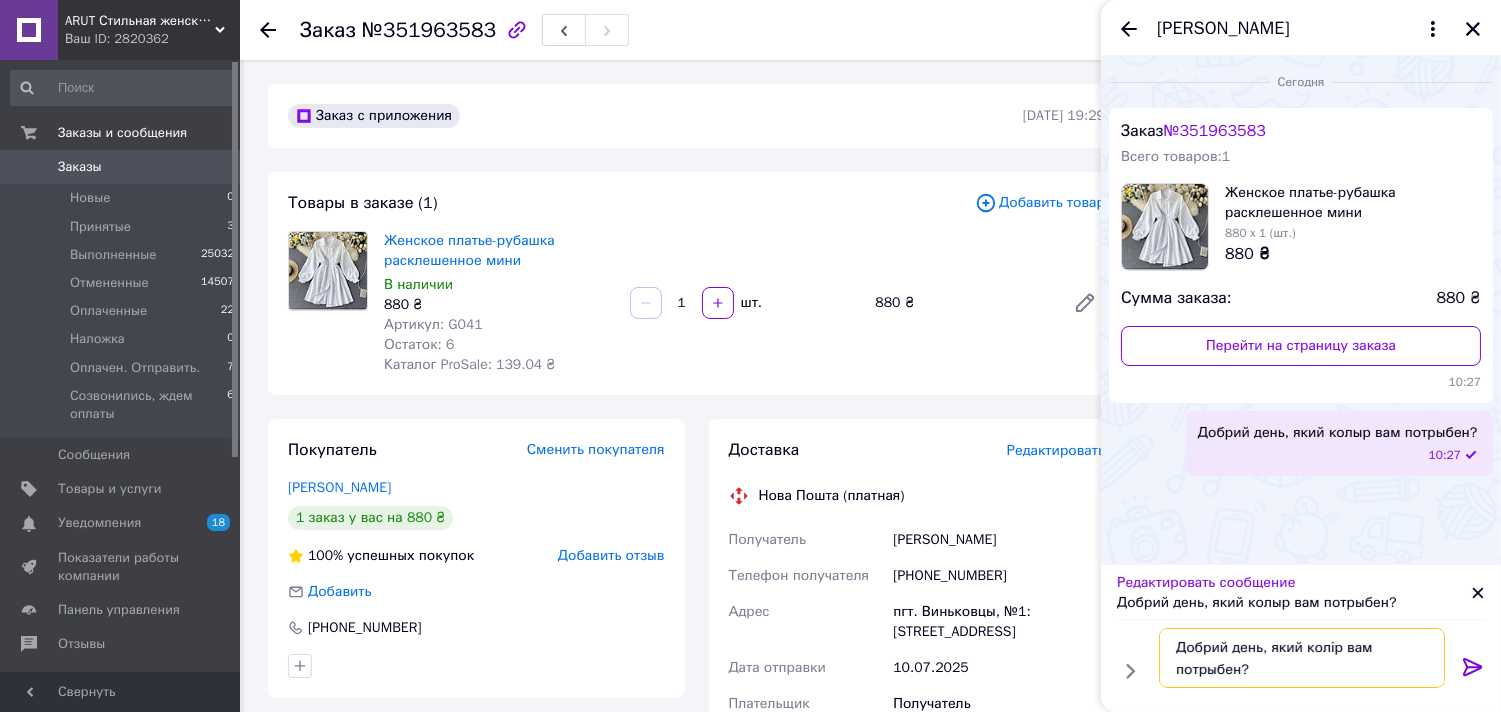 click on "Добрий день, який колір вам потрыбен?" at bounding box center [1302, 658] 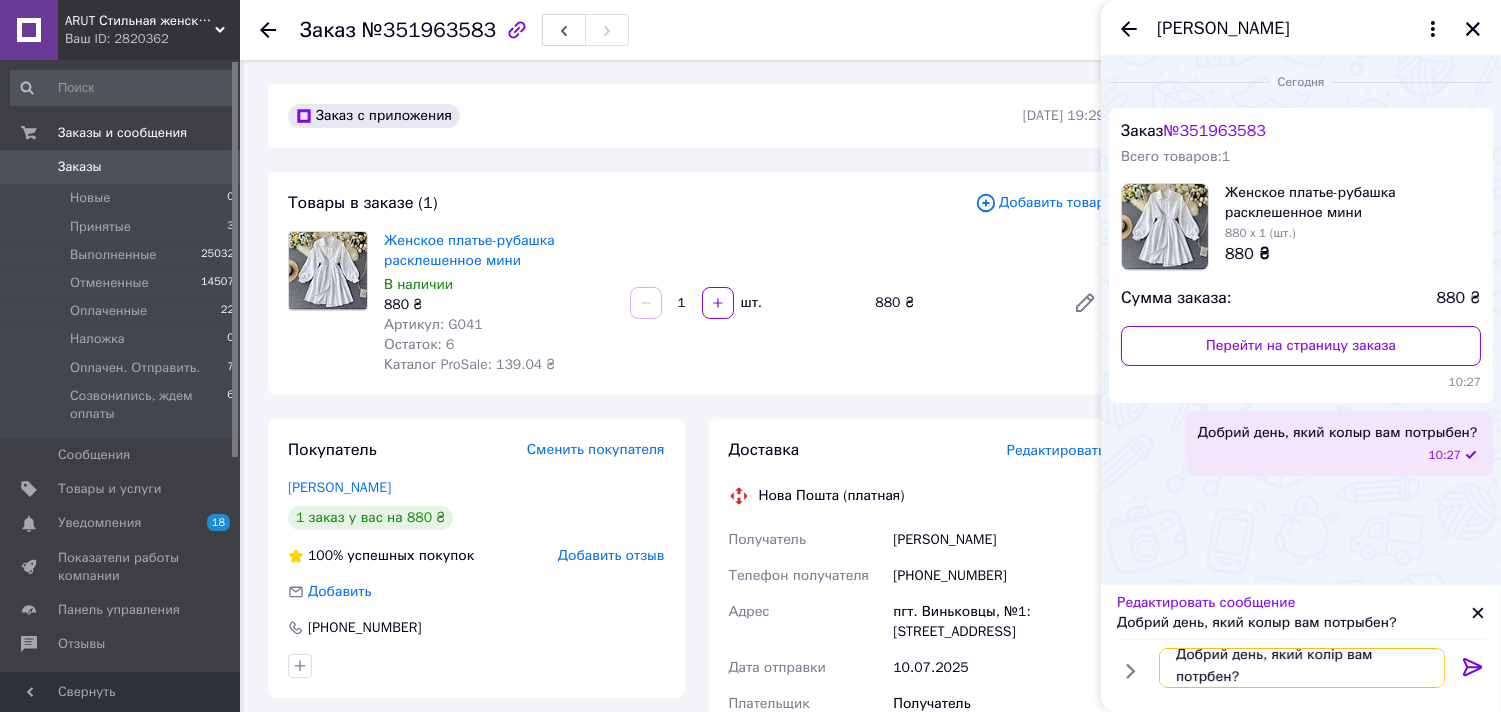 type on "Добрий день, який колір вам потрібен?" 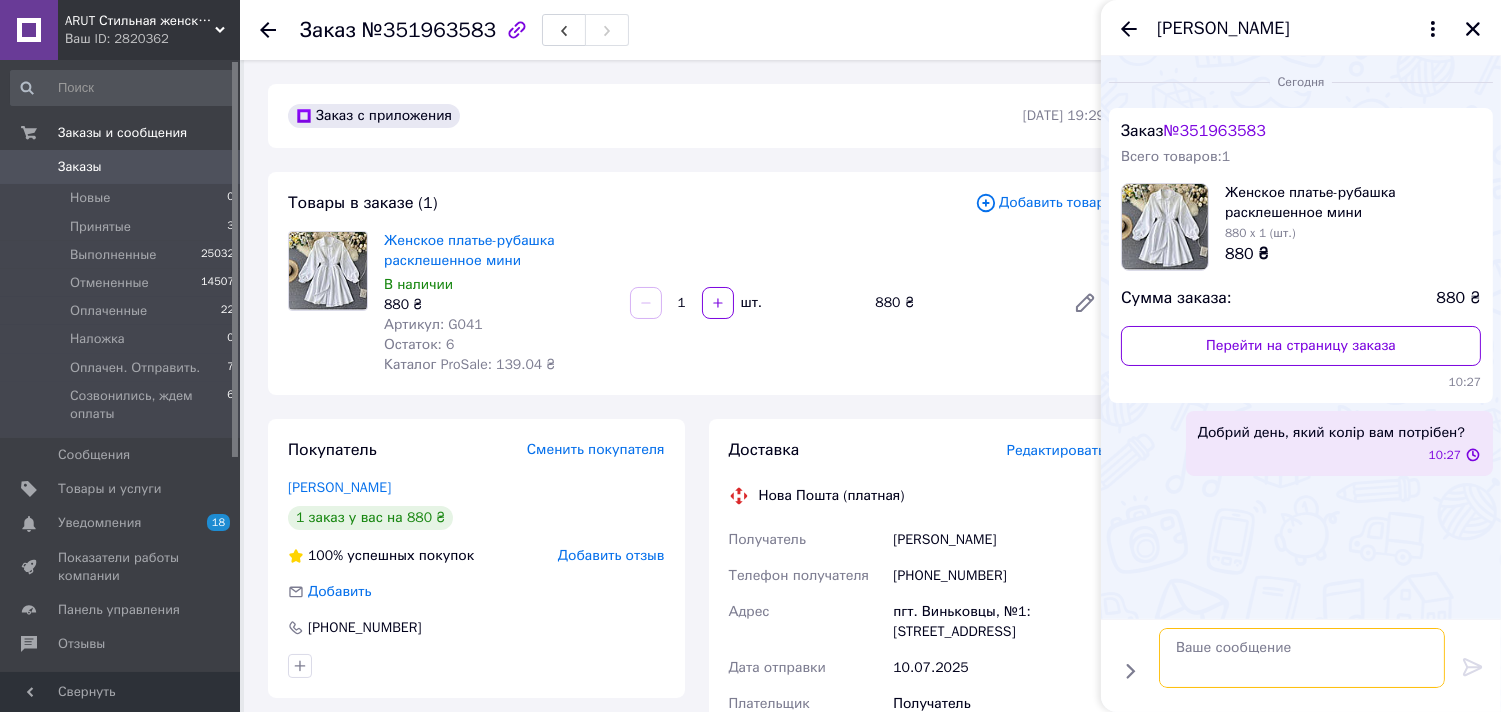 scroll, scrollTop: 0, scrollLeft: 0, axis: both 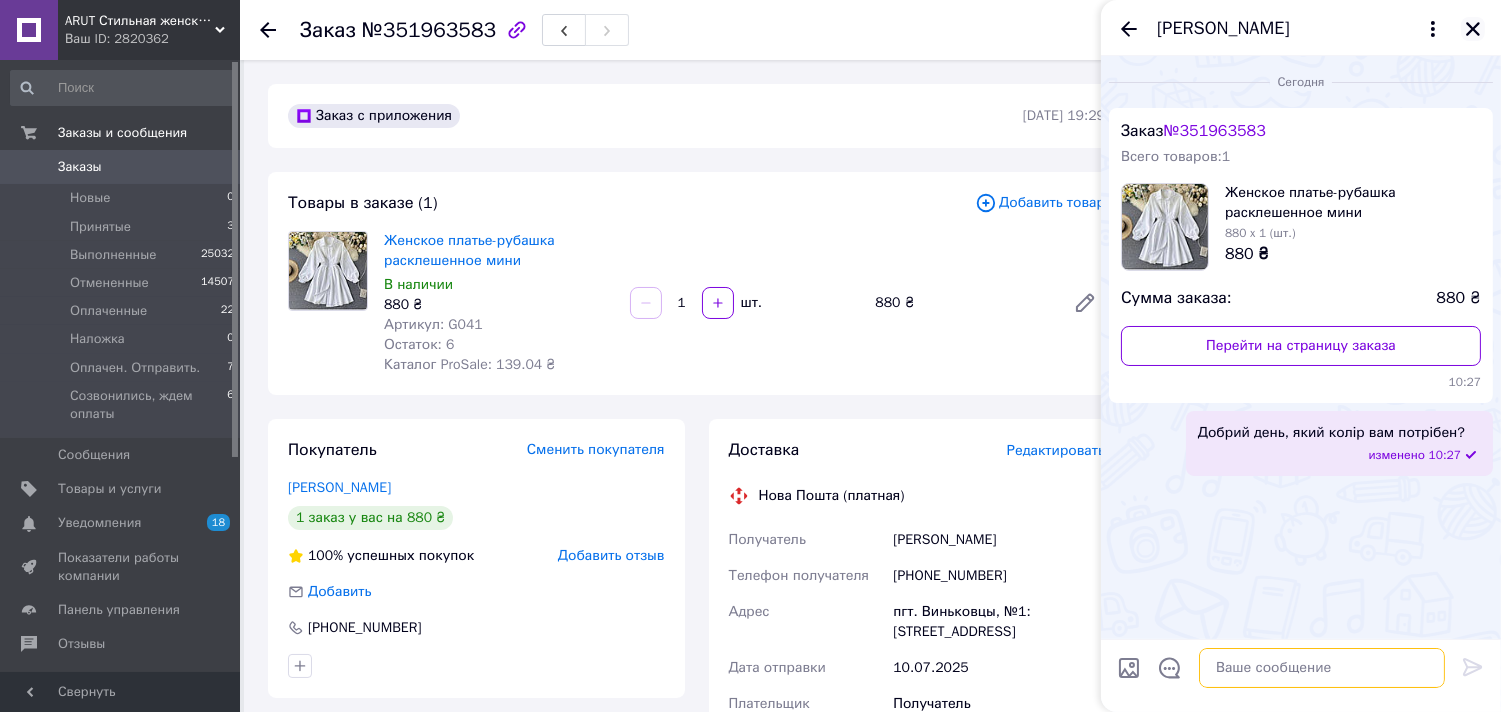 type 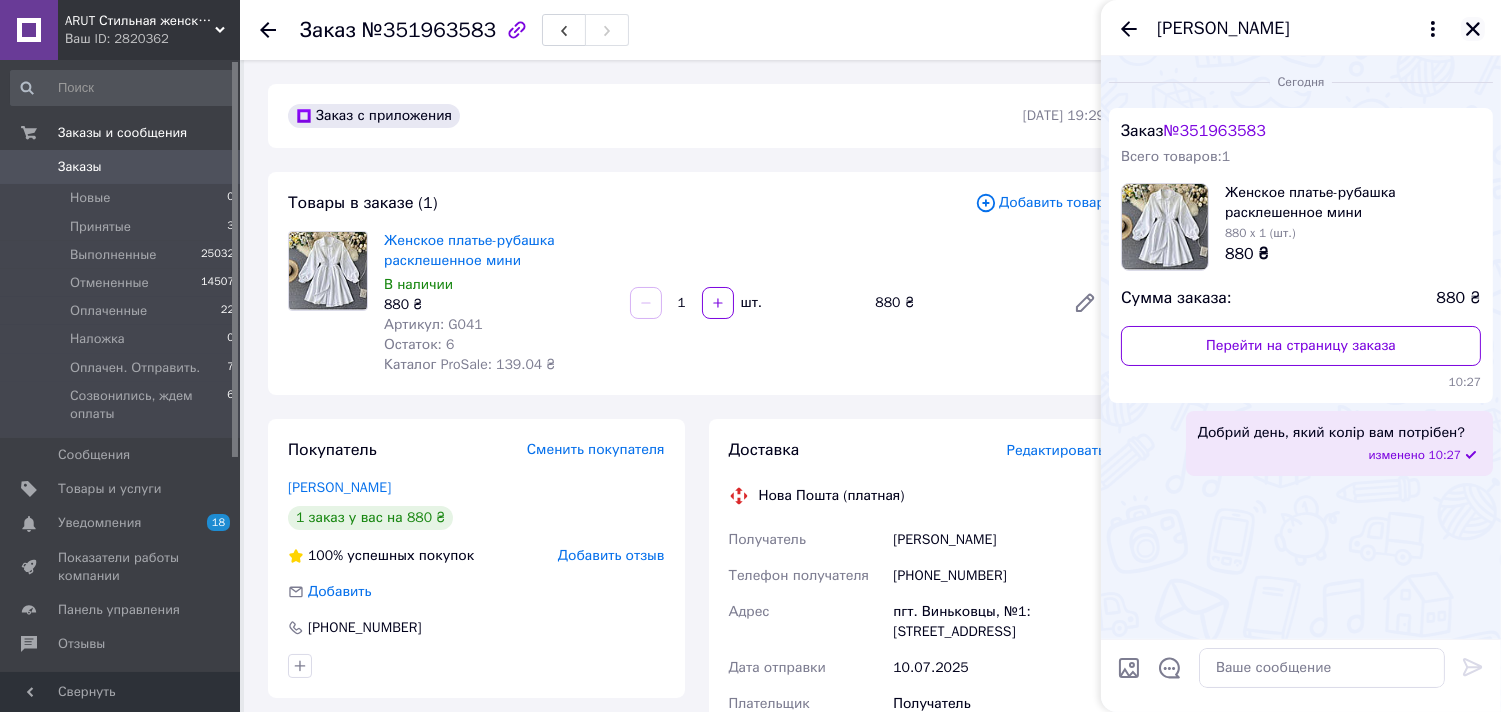 click 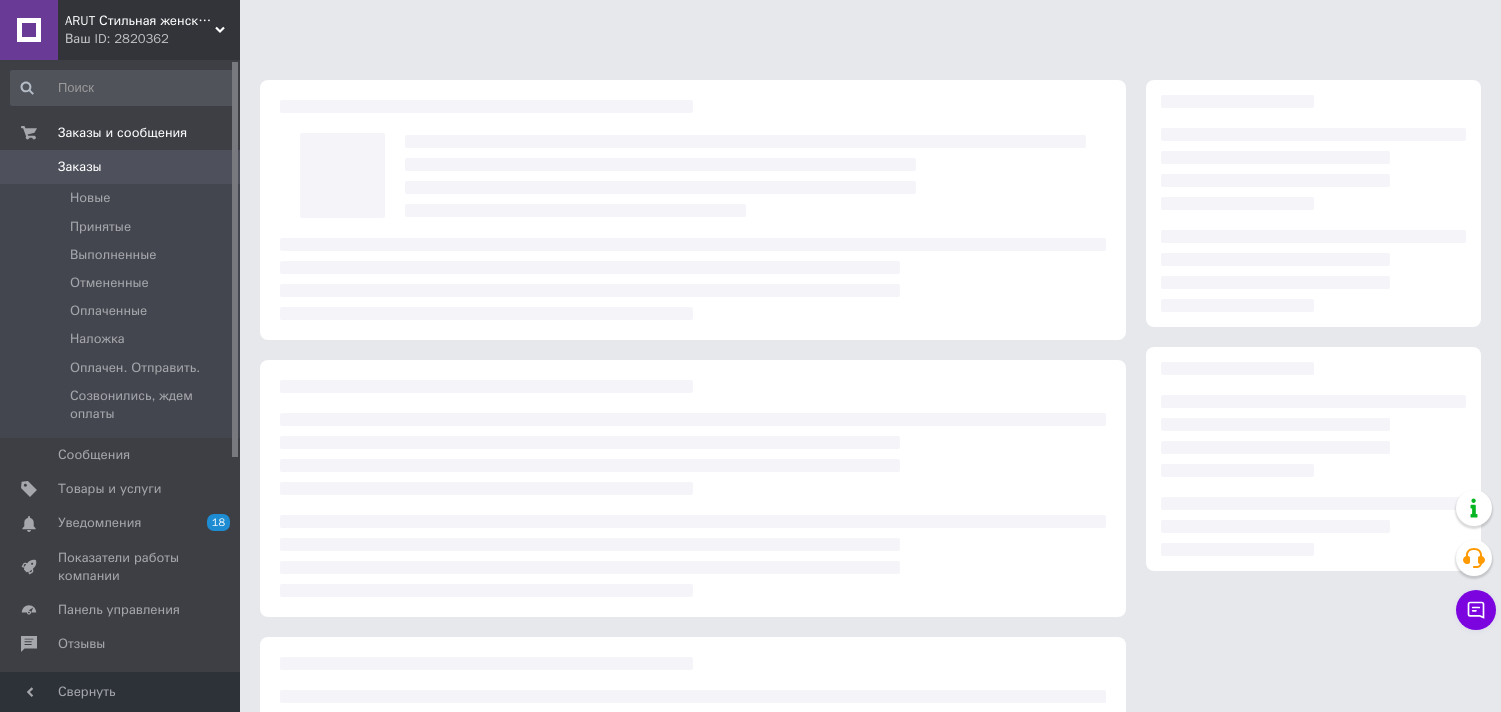 scroll, scrollTop: 0, scrollLeft: 0, axis: both 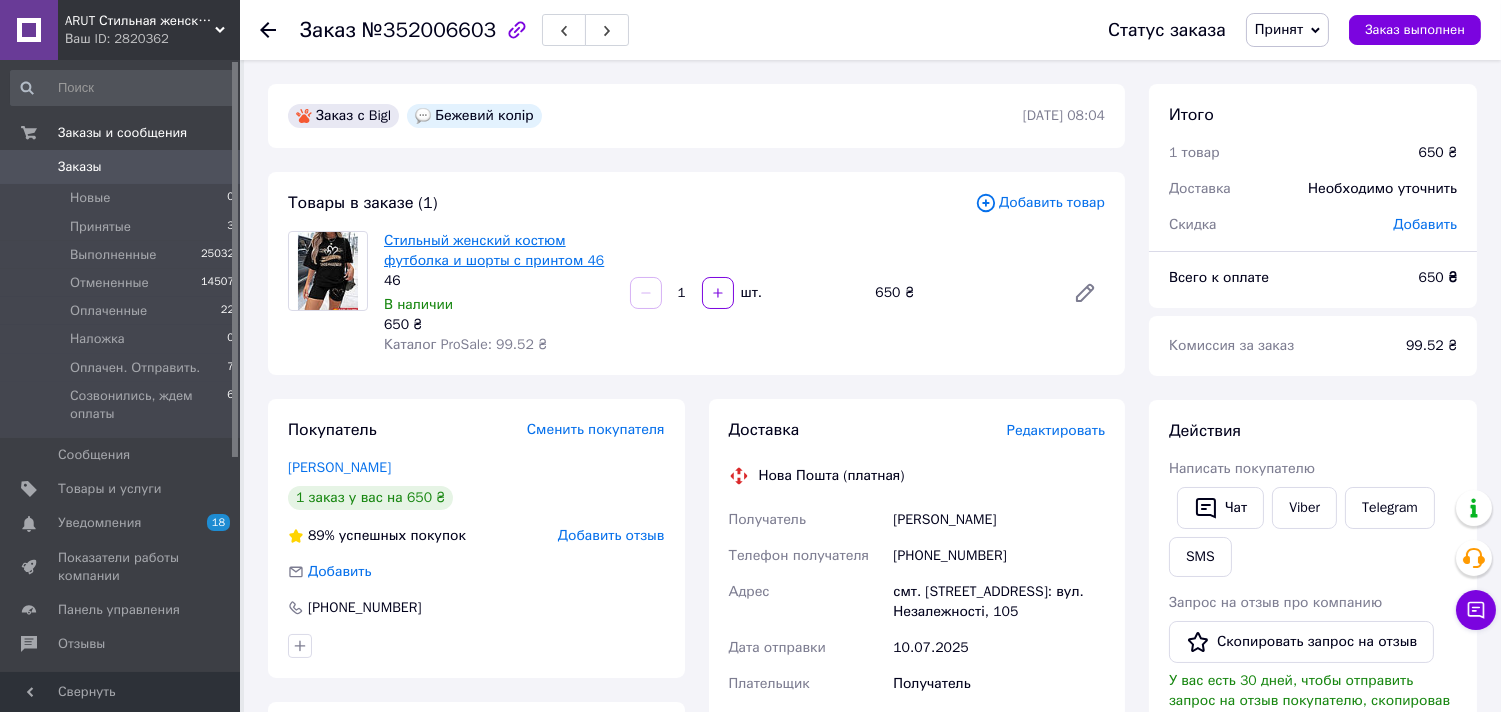 click on "Стильный женский костюм футболка и шорты с принтом 46" at bounding box center (494, 250) 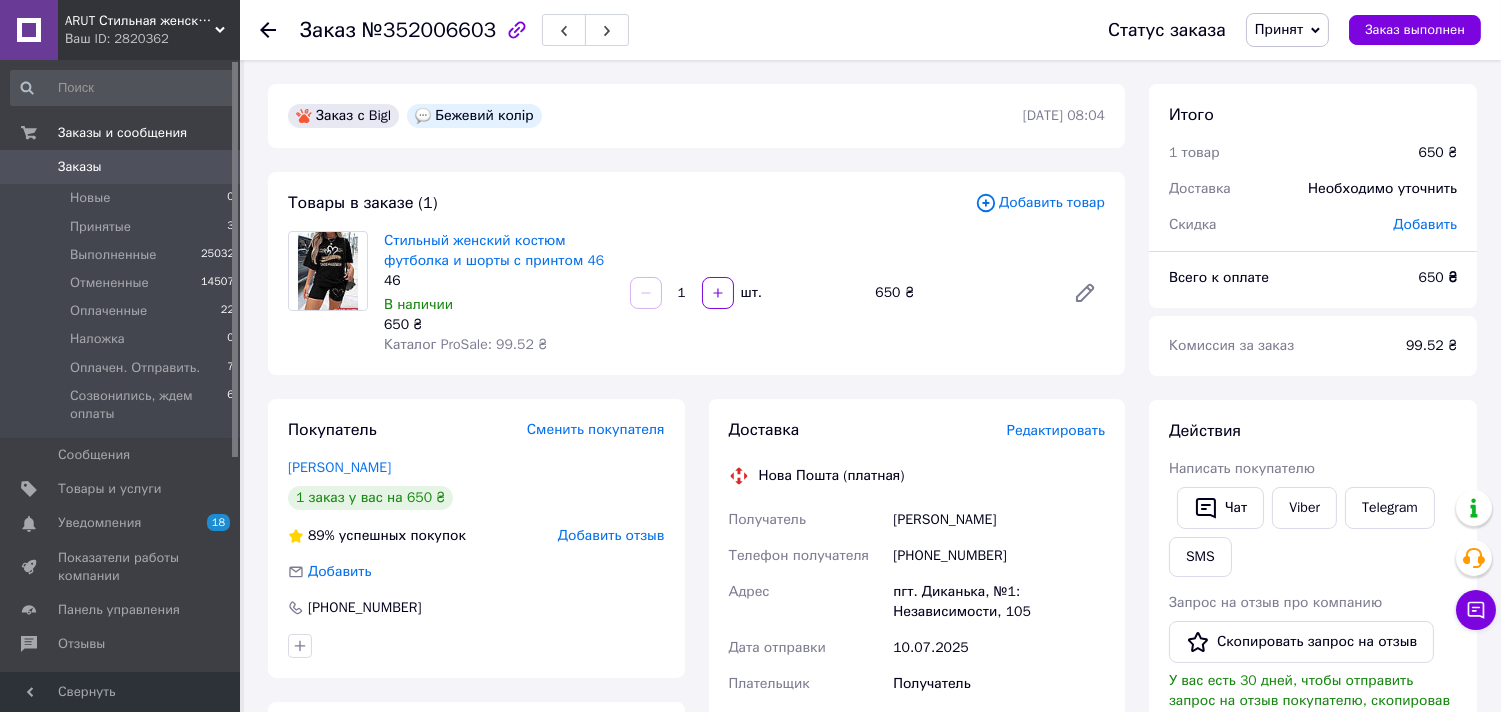 click on "№352006603" at bounding box center (429, 30) 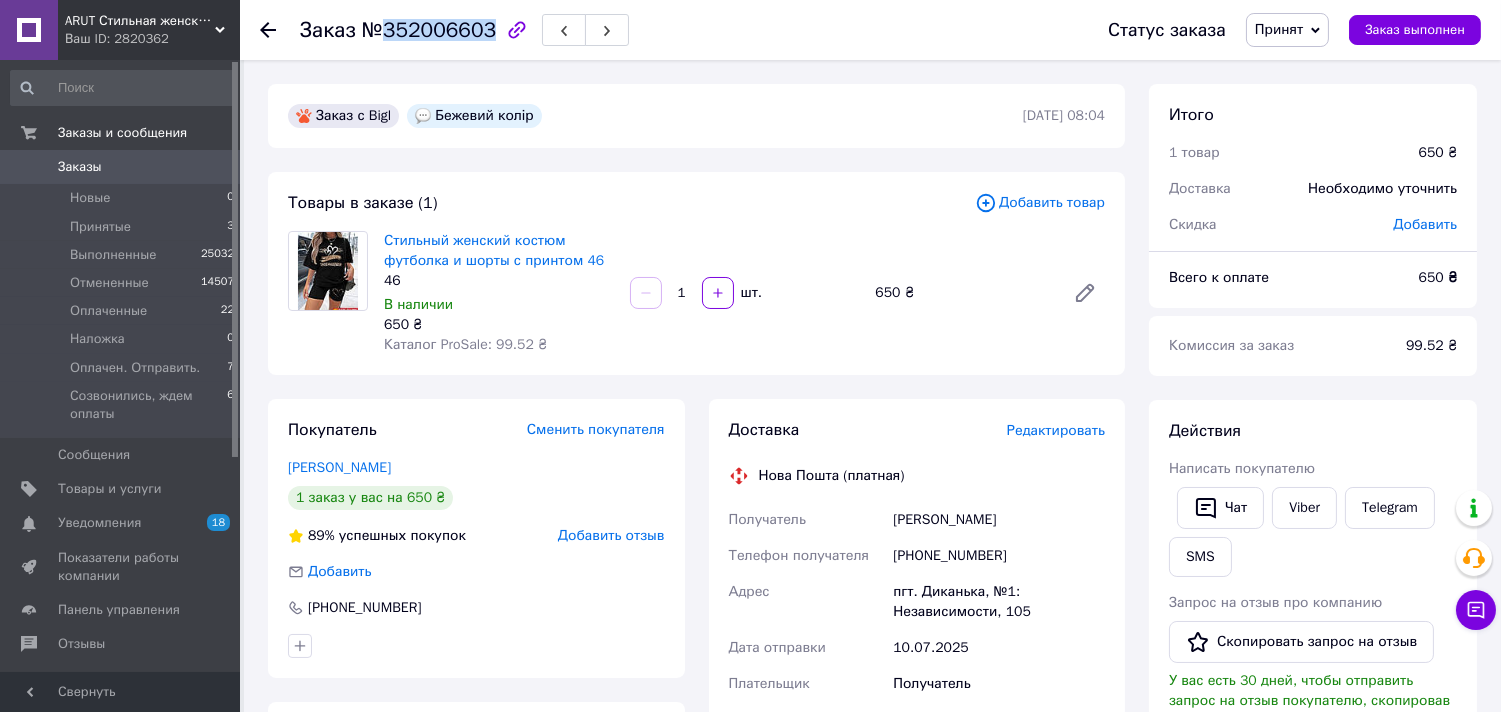 click on "№352006603" at bounding box center [429, 30] 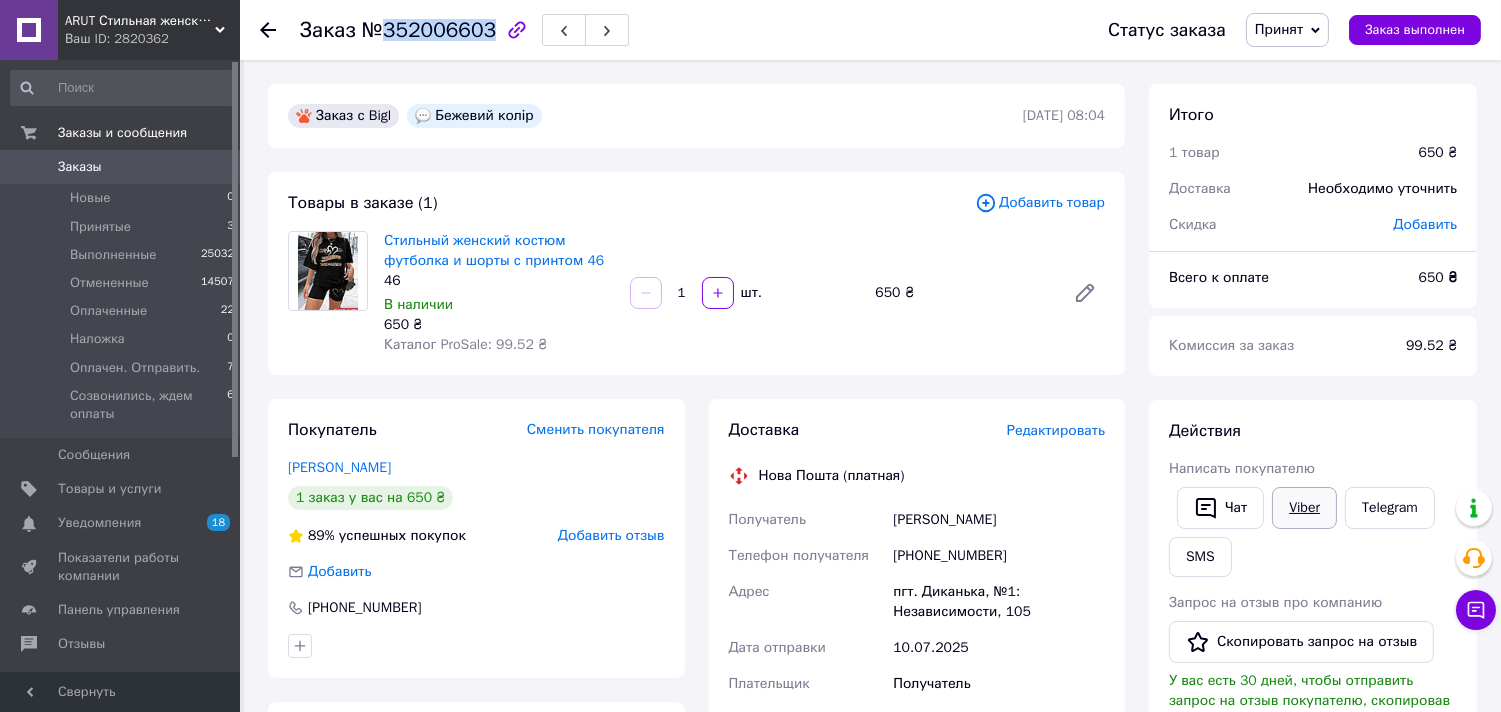 click on "Viber" at bounding box center (1304, 508) 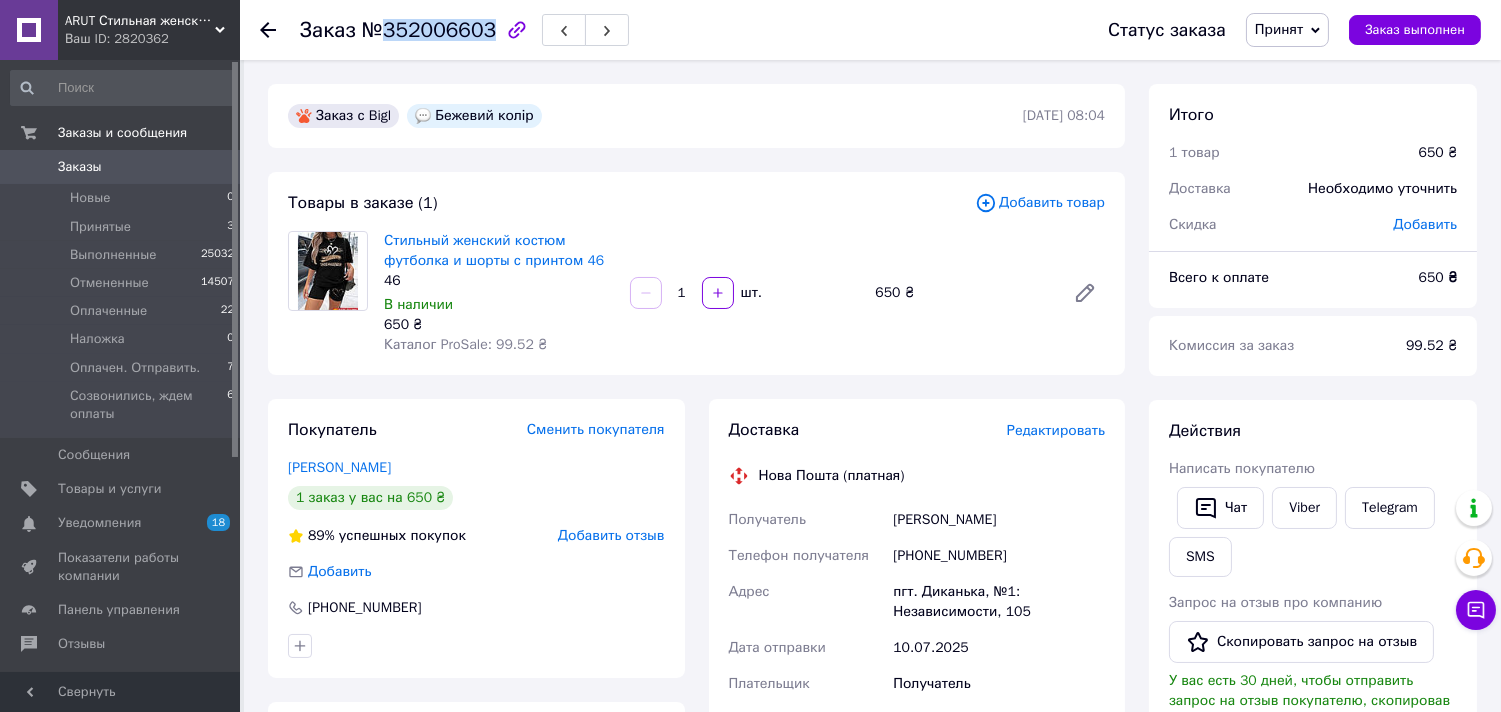 drag, startPoint x: 1310, startPoint y: 34, endPoint x: 1300, endPoint y: 40, distance: 11.661903 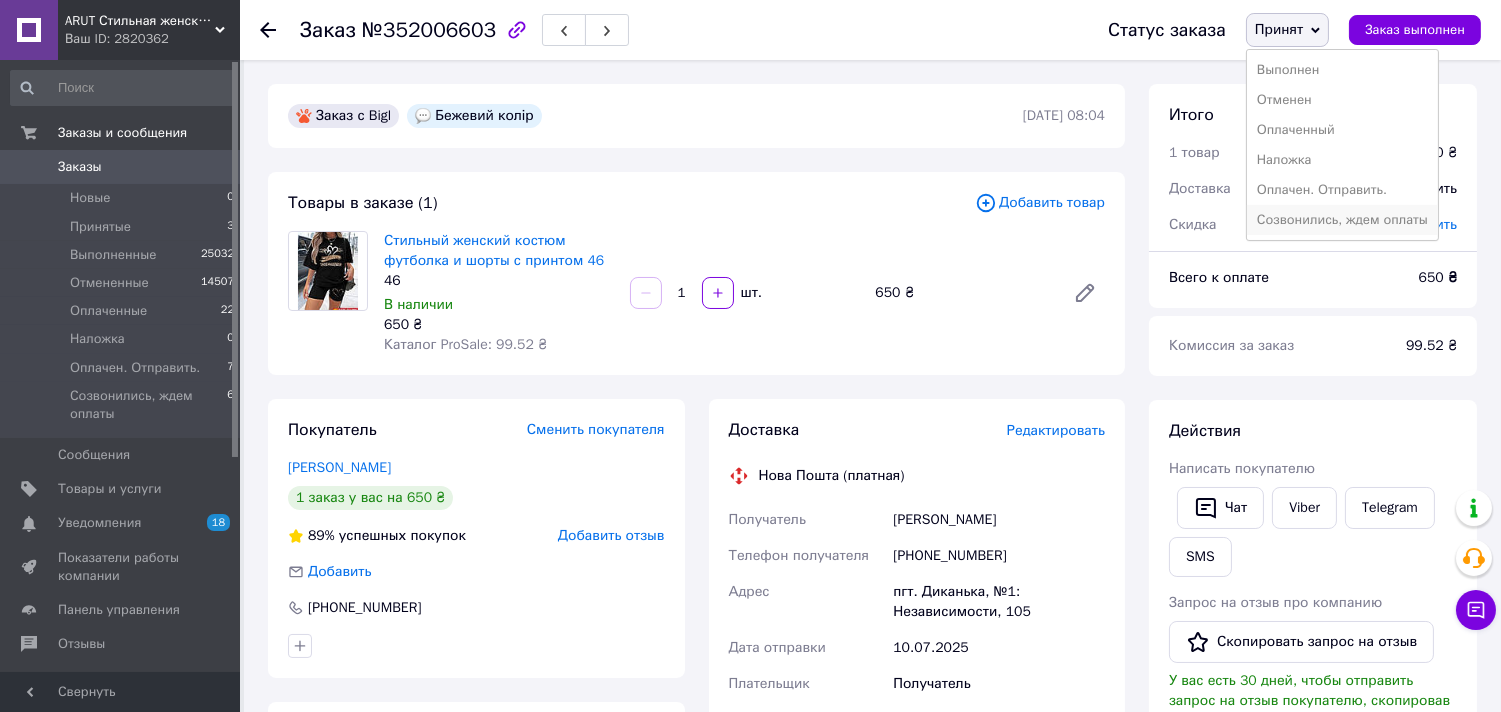 click on "Созвонились, ждем оплаты" at bounding box center [1342, 220] 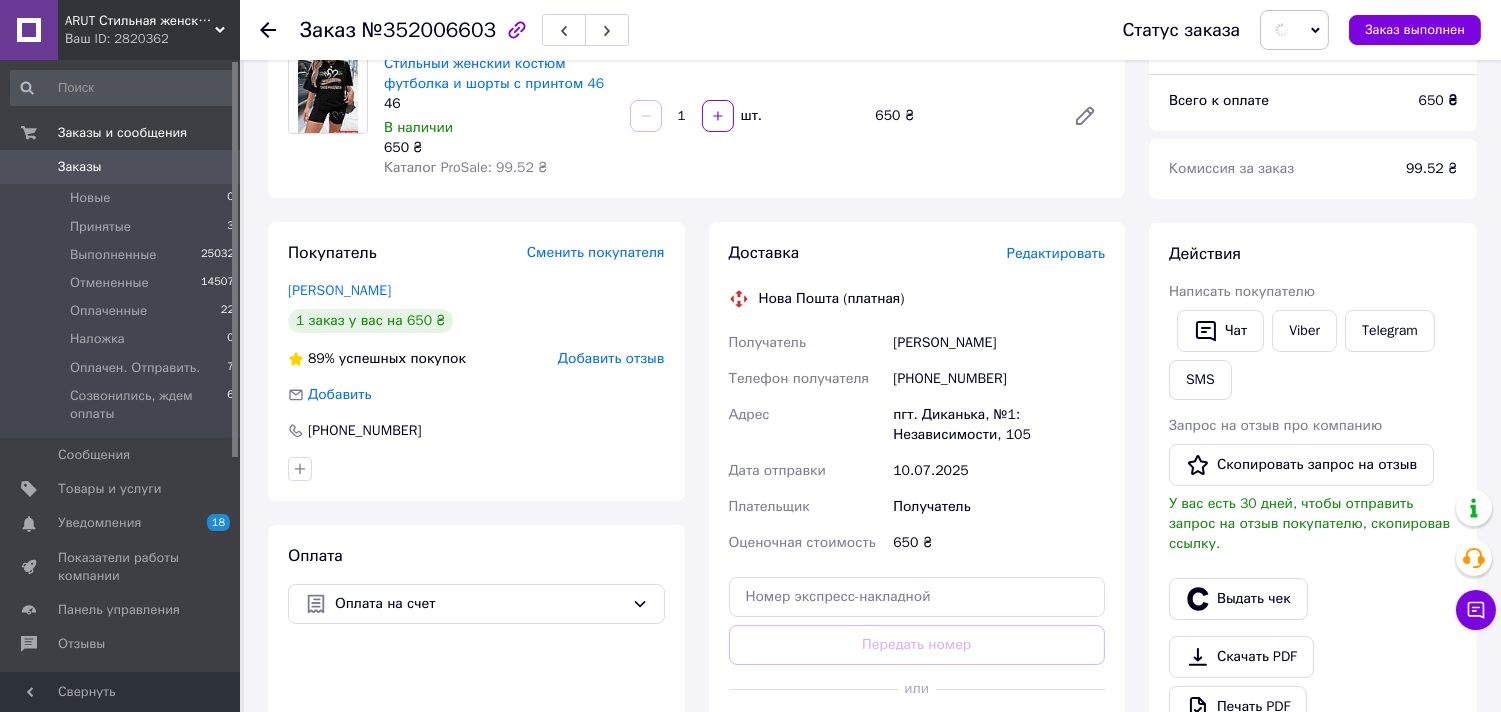 scroll, scrollTop: 111, scrollLeft: 0, axis: vertical 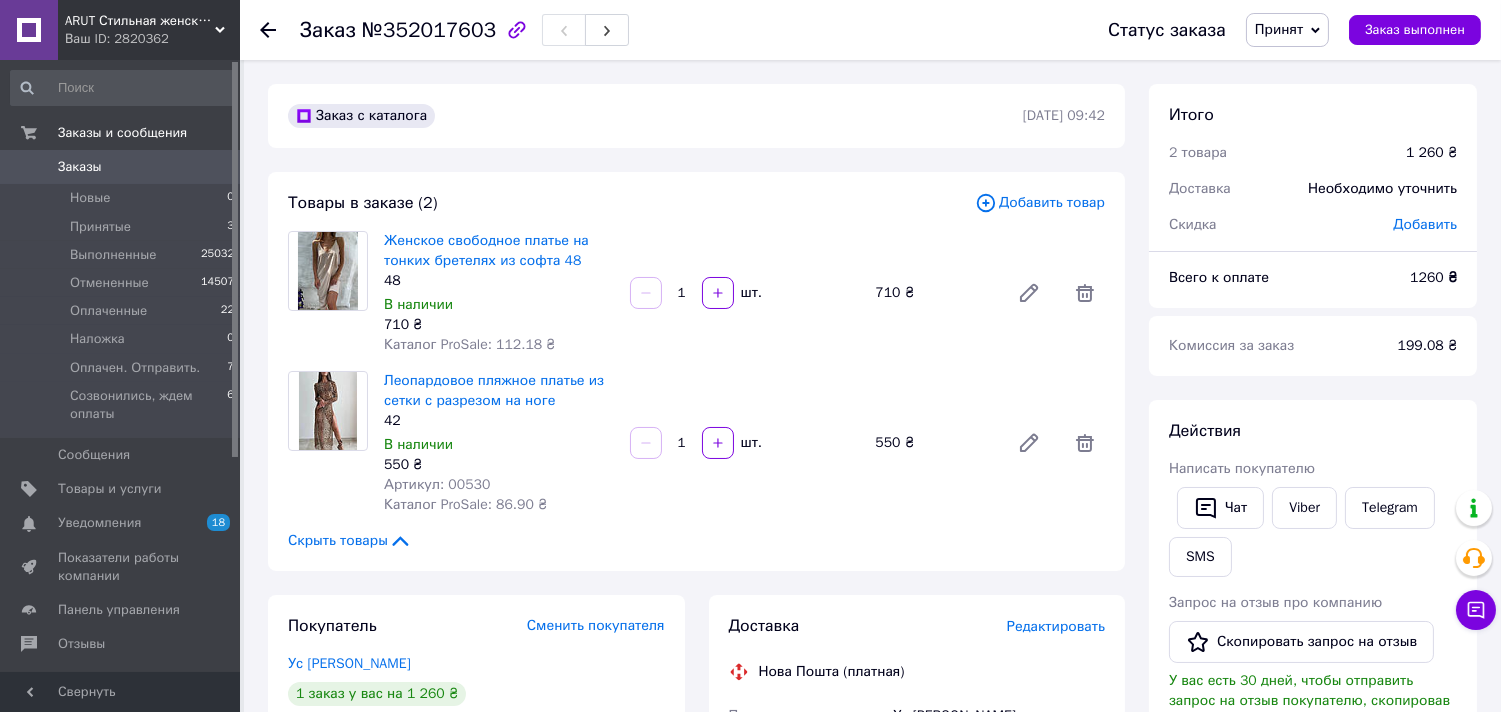 click on "№352017603" at bounding box center (429, 30) 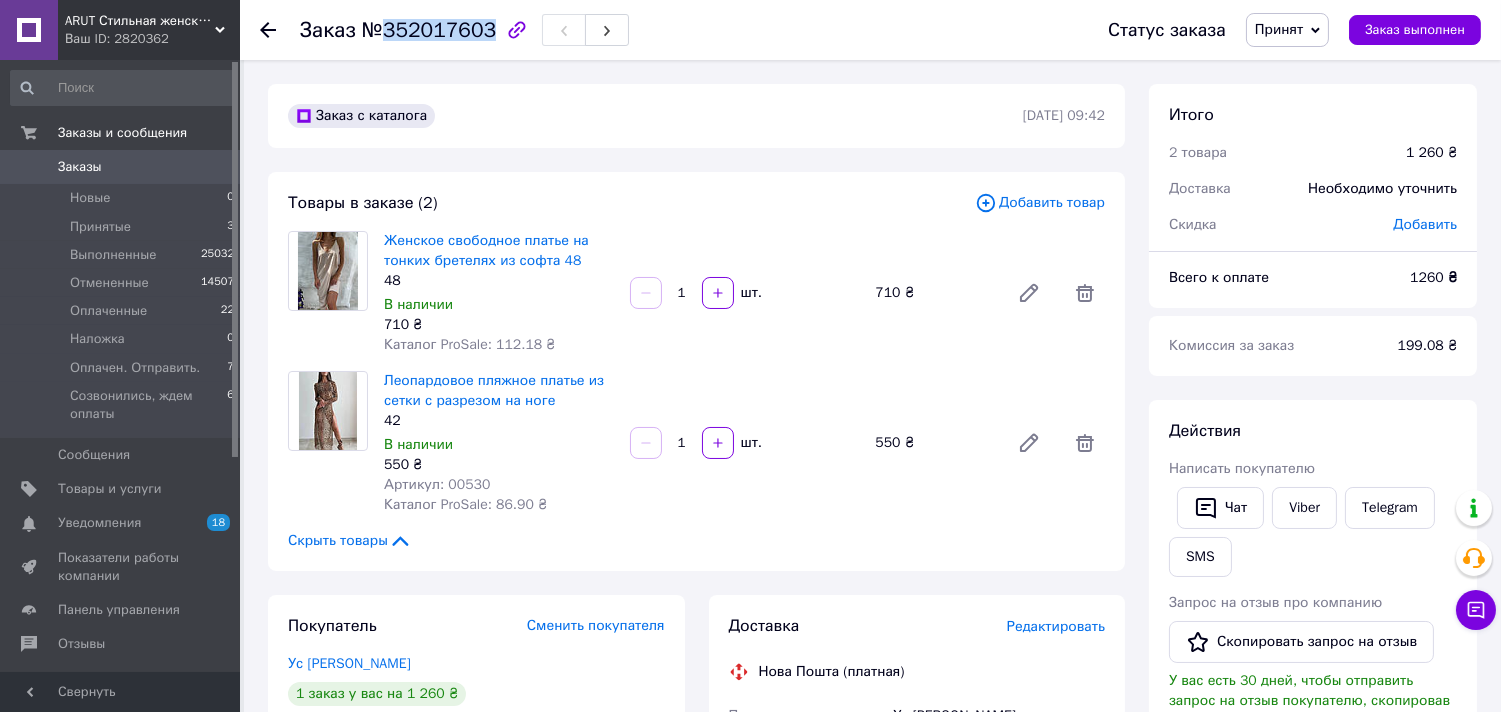 click on "№352017603" at bounding box center (429, 30) 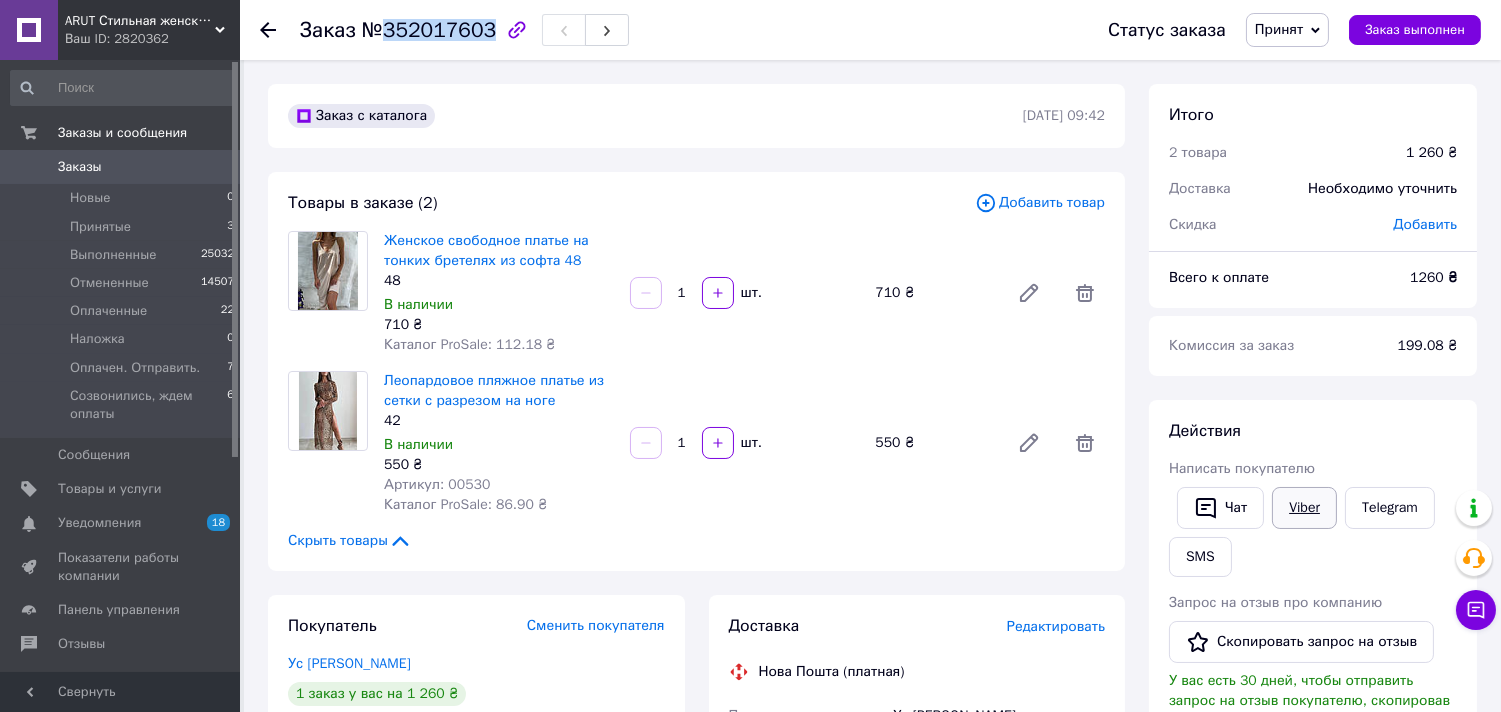 click on "Viber" at bounding box center (1304, 508) 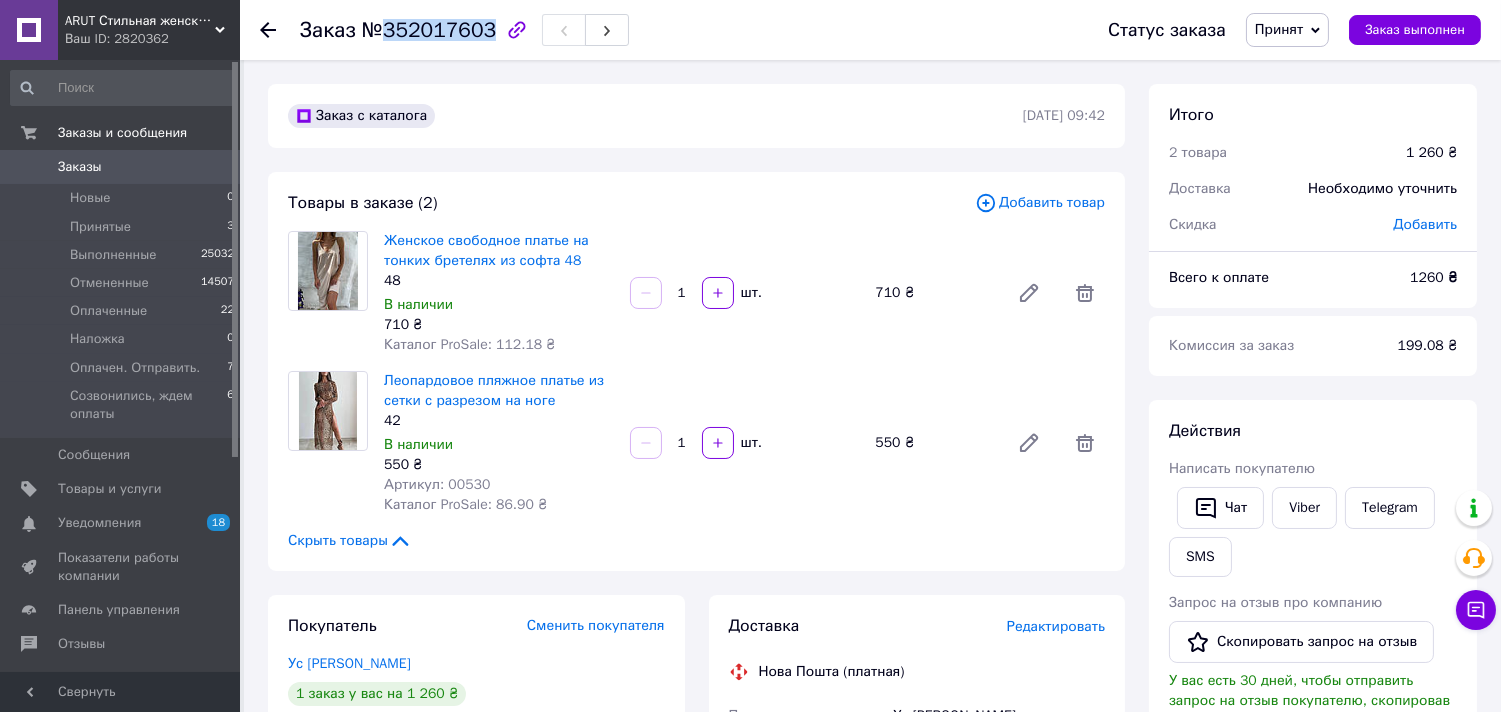 click on "Принят" at bounding box center (1279, 29) 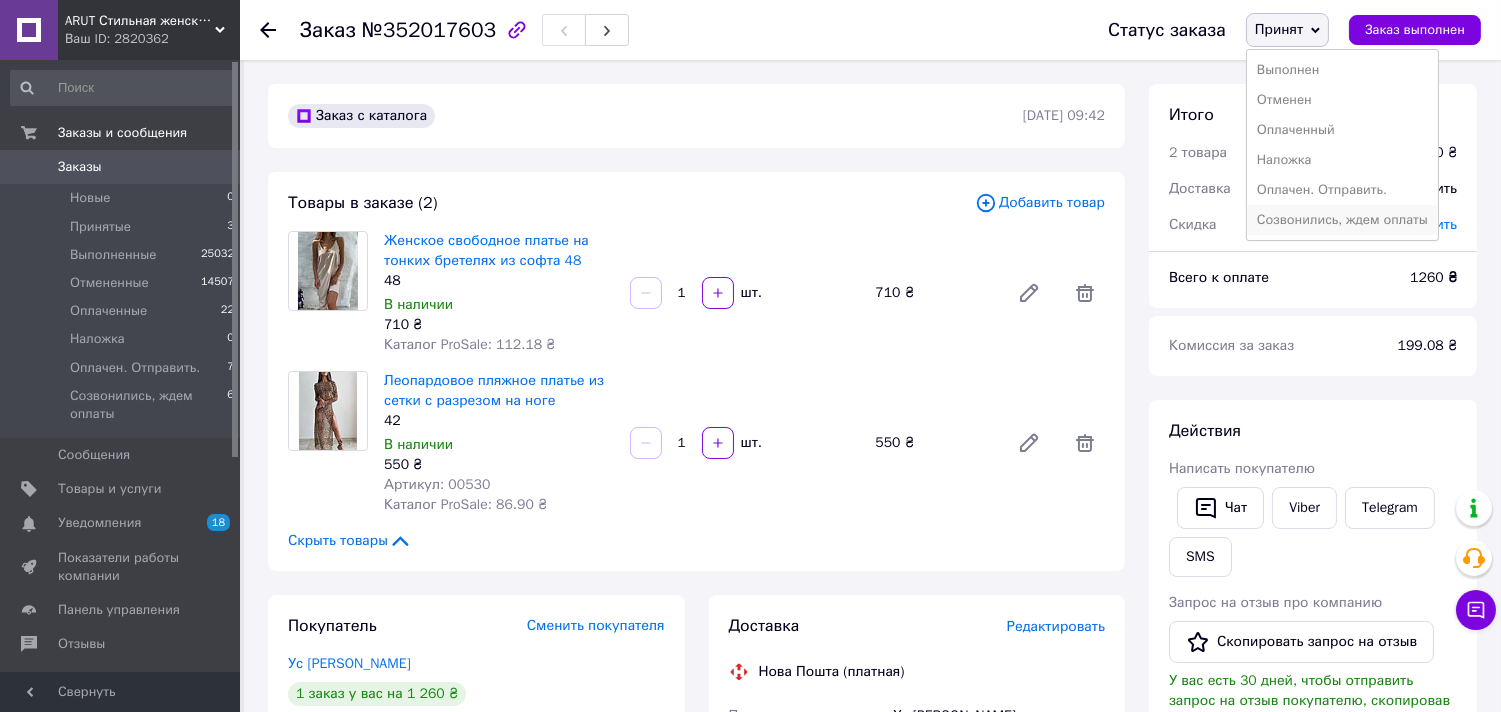 click on "Созвонились, ждем оплаты" at bounding box center [1342, 220] 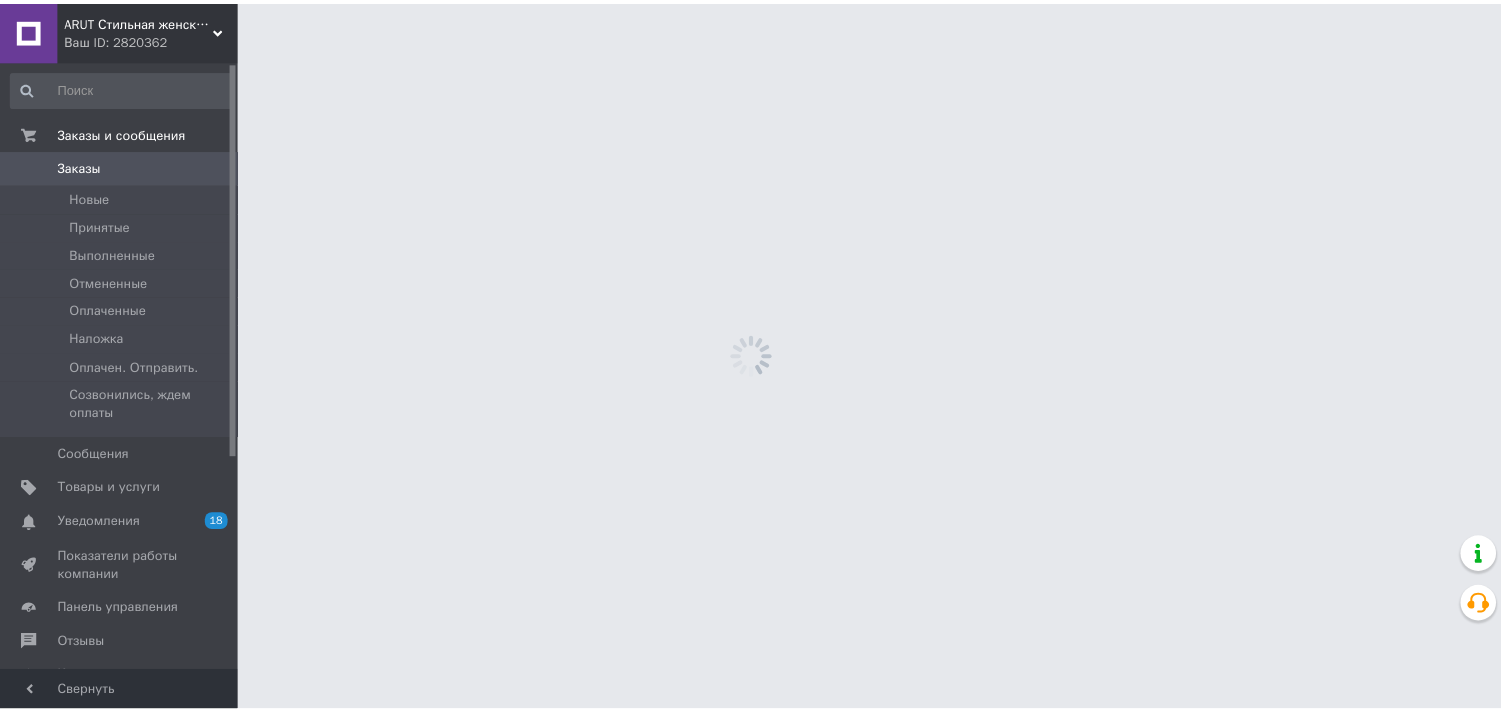 scroll, scrollTop: 0, scrollLeft: 0, axis: both 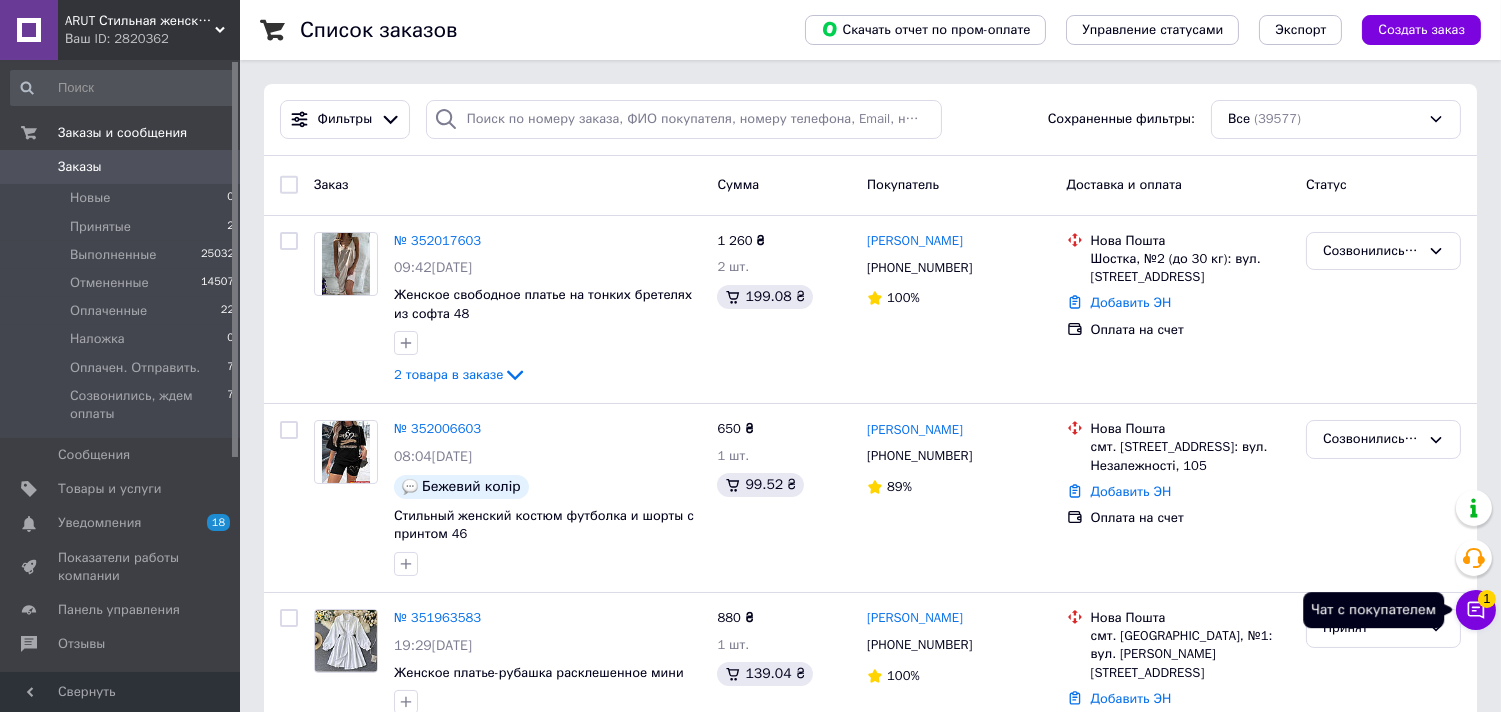 click on "Чат с покупателем 1" at bounding box center (1476, 610) 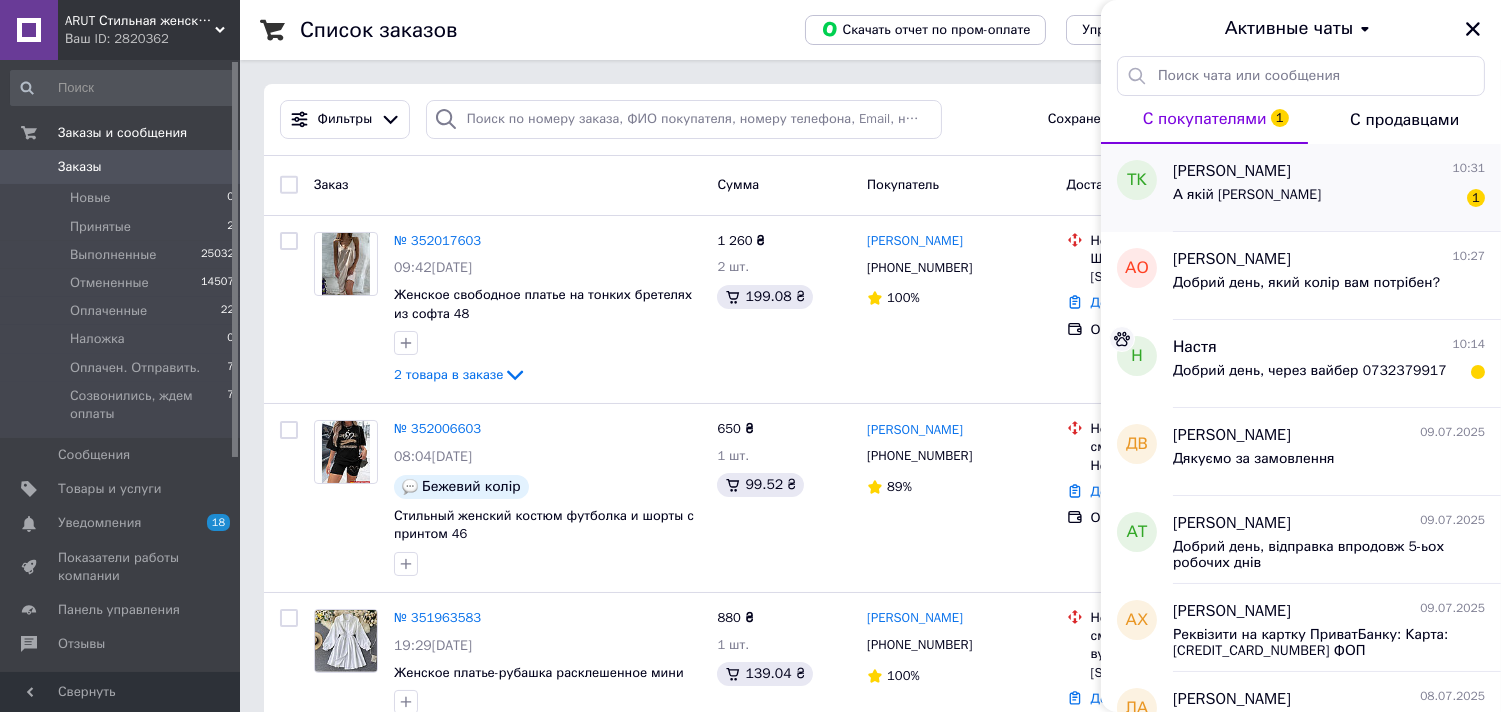 click on "Тетяна Ковальська" at bounding box center [1232, 171] 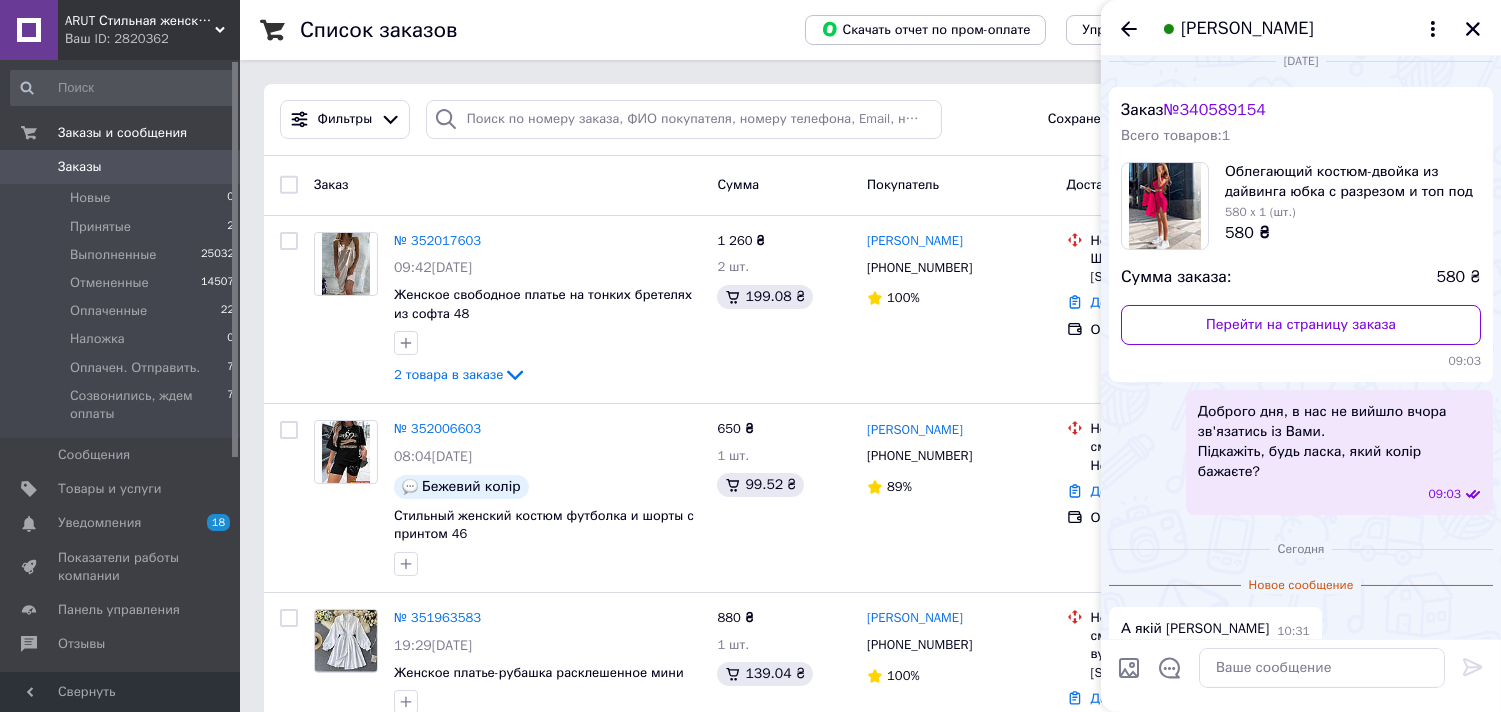 scroll, scrollTop: 0, scrollLeft: 0, axis: both 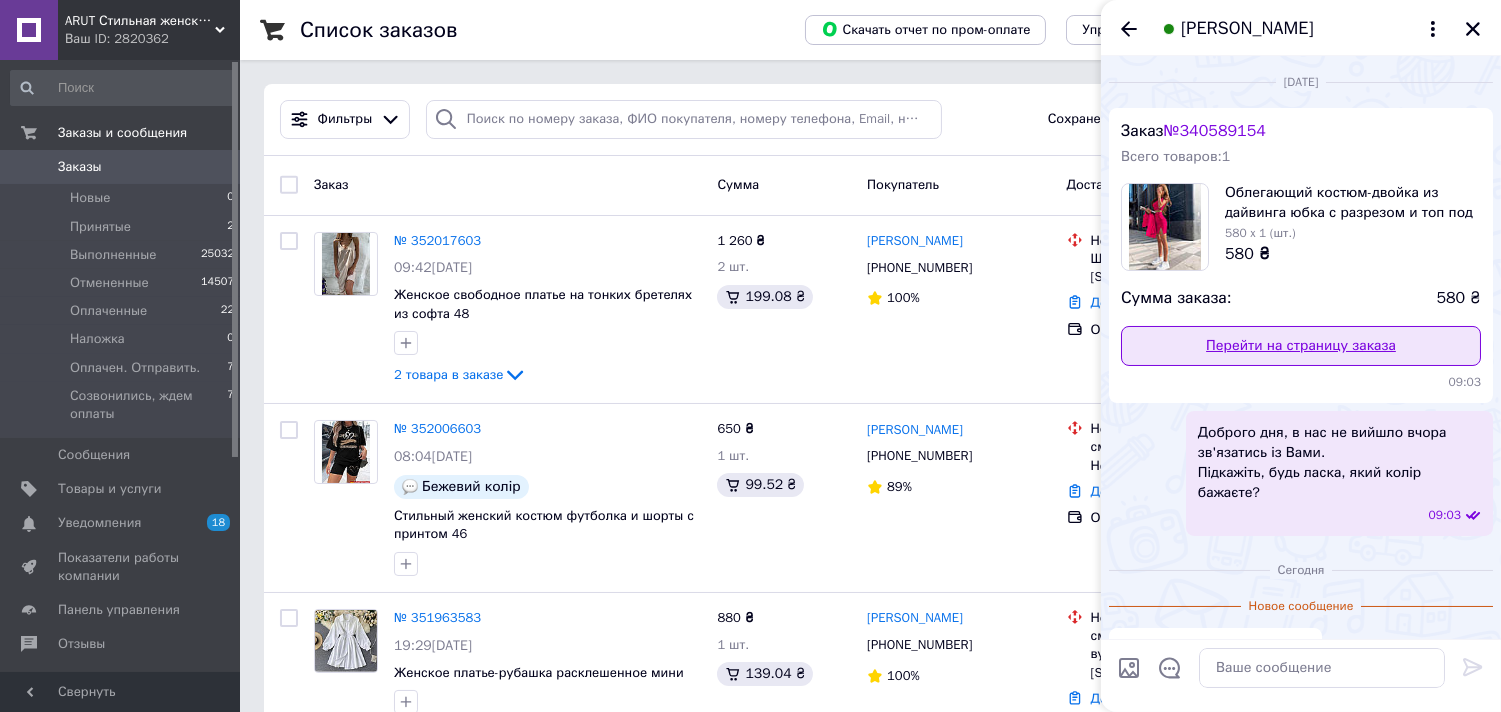 click on "Перейти на страницу заказа" at bounding box center (1301, 346) 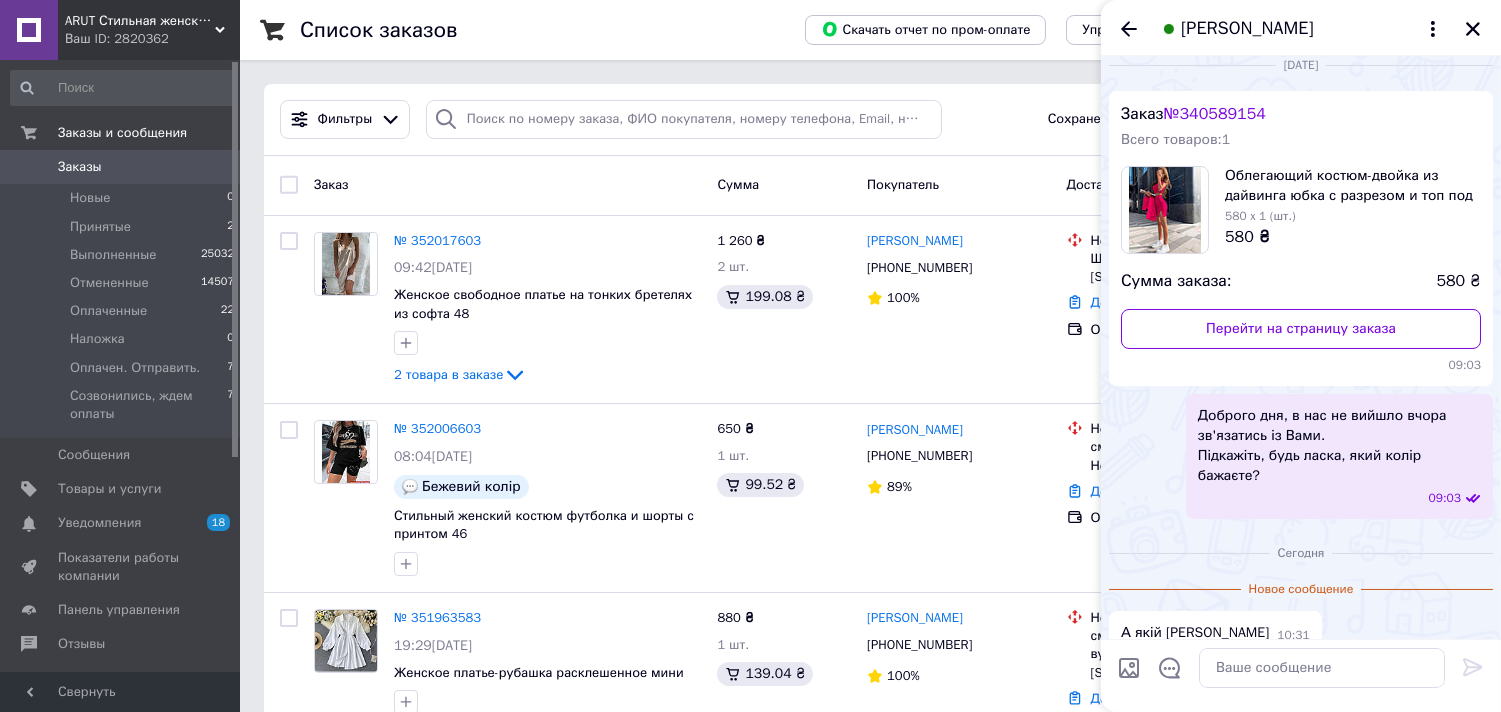 scroll, scrollTop: 21, scrollLeft: 0, axis: vertical 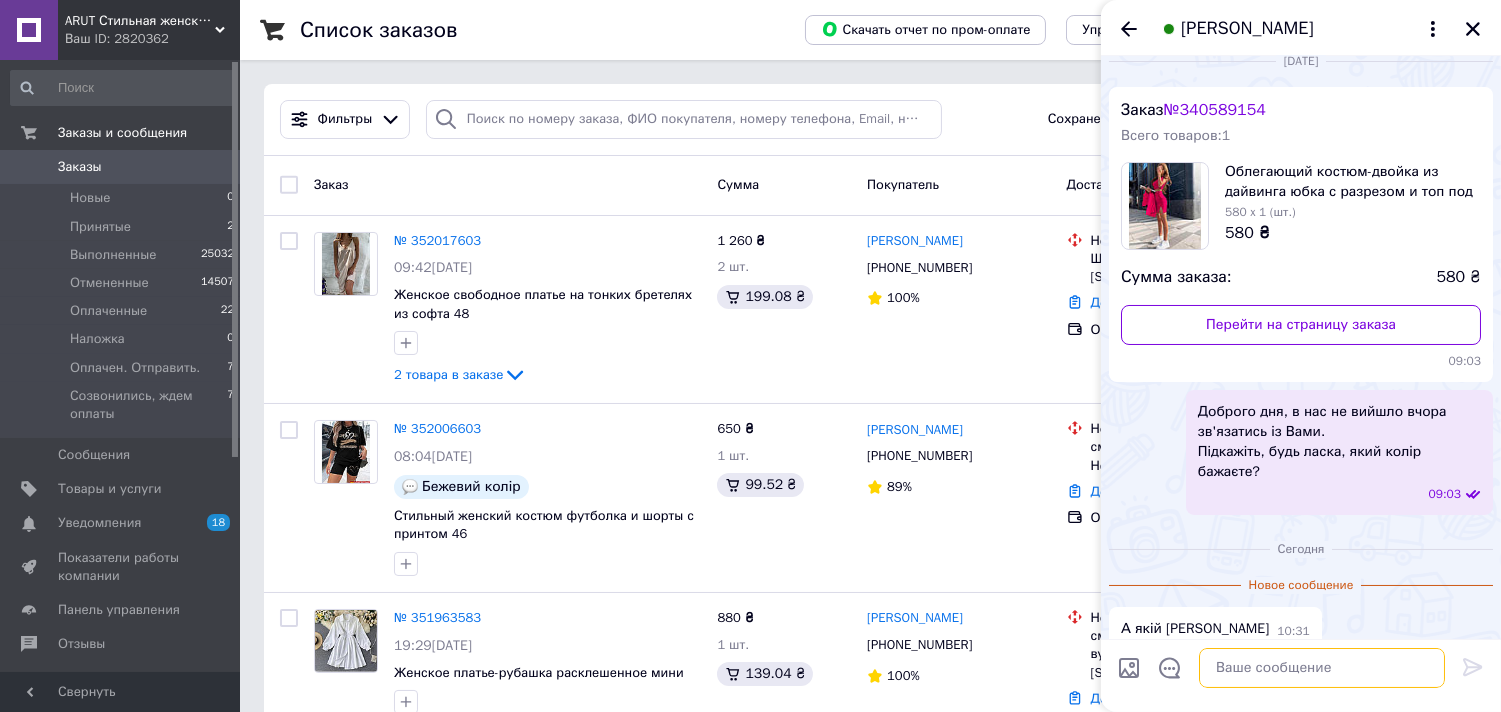 click at bounding box center (1322, 668) 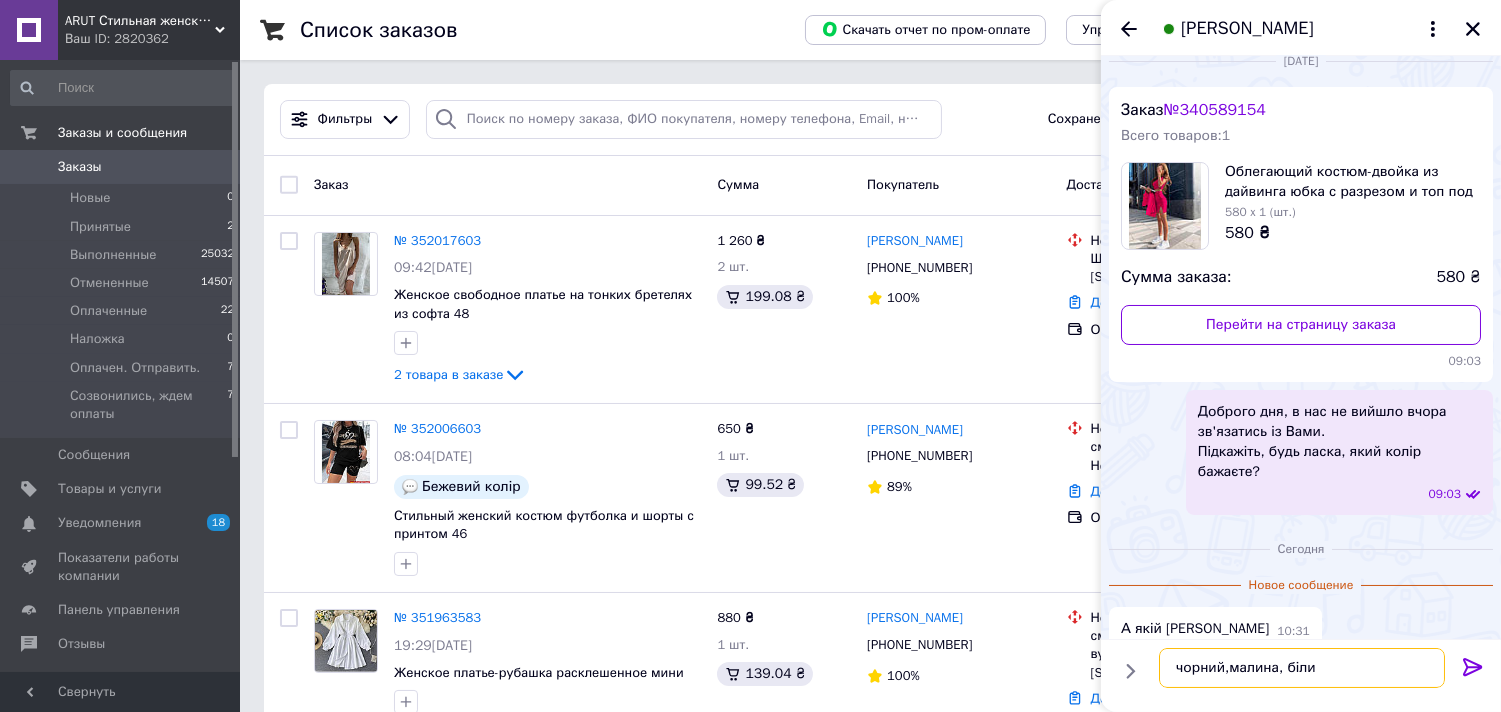 type on "чорний,малина, білий" 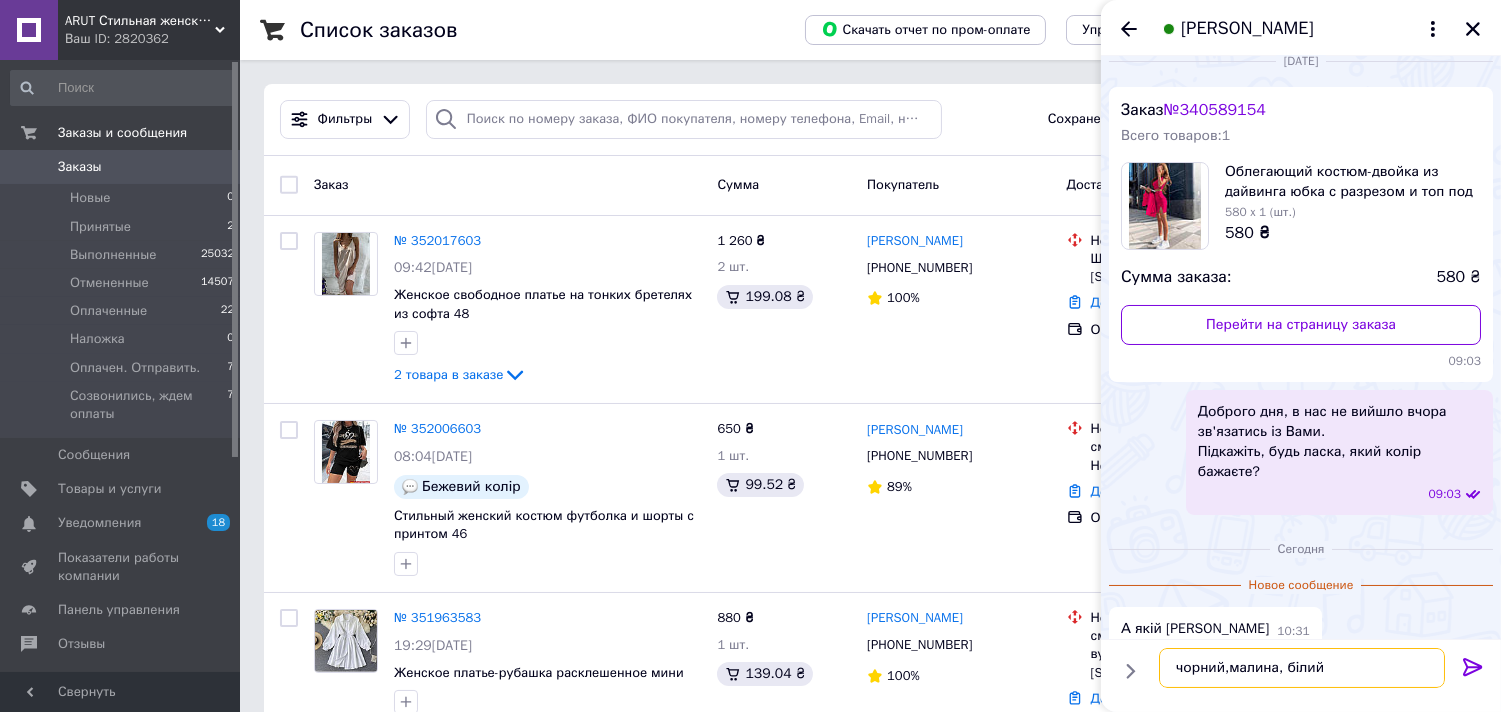 type 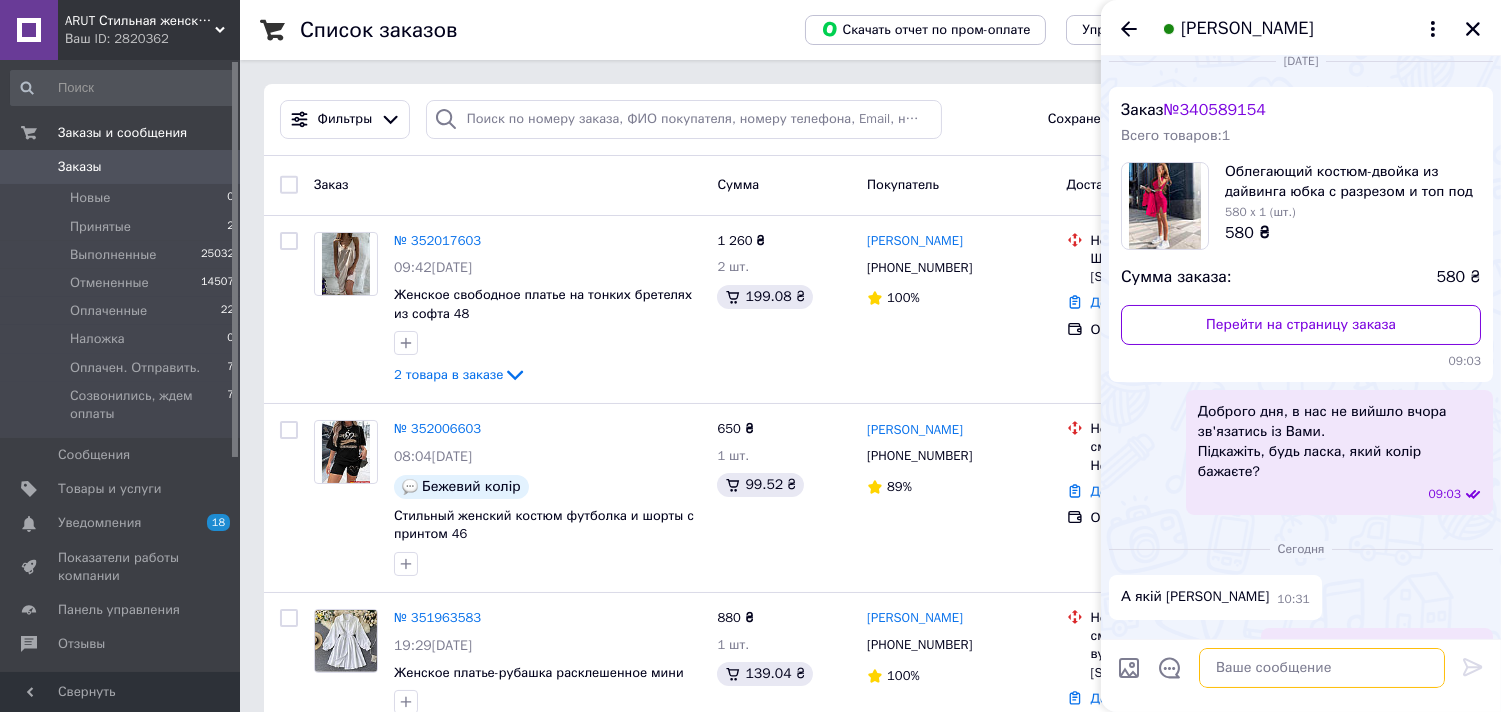 scroll, scrollTop: 42, scrollLeft: 0, axis: vertical 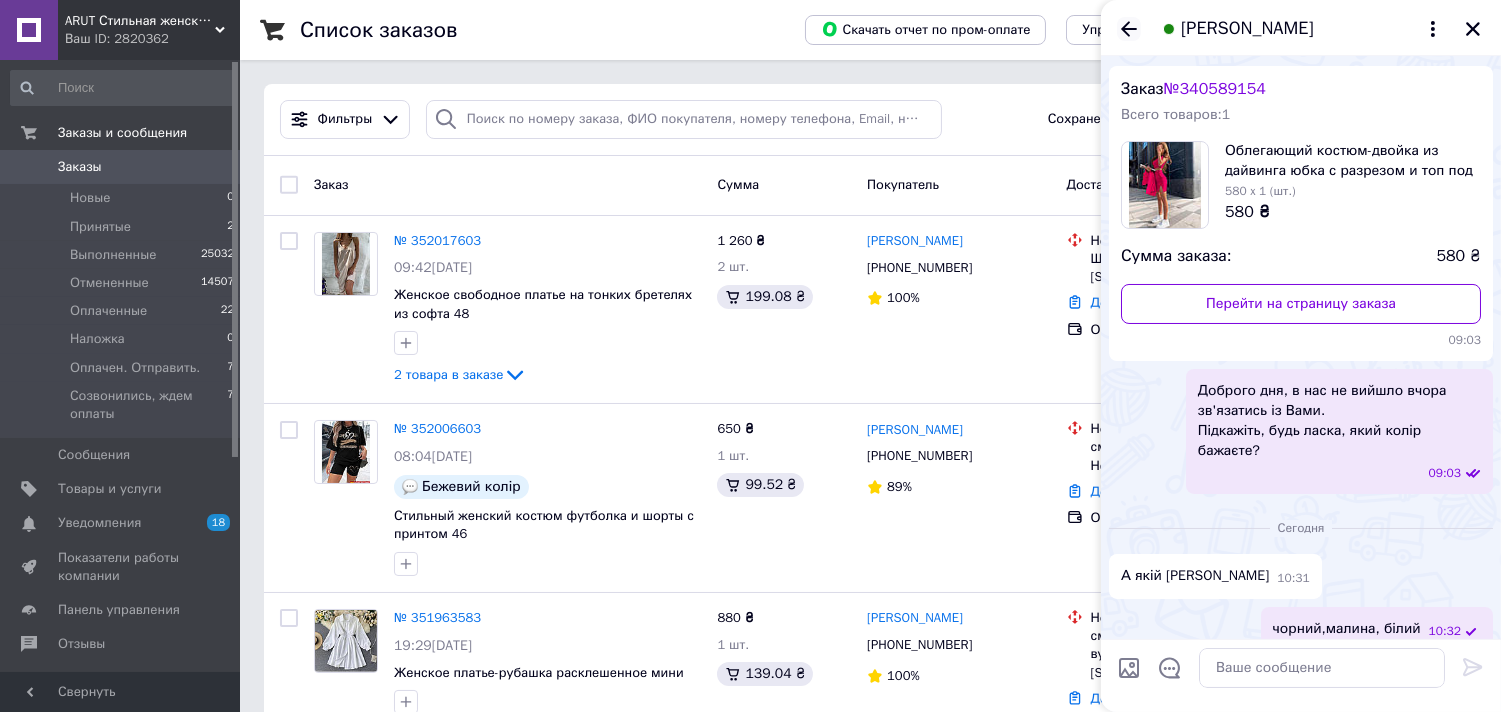 click 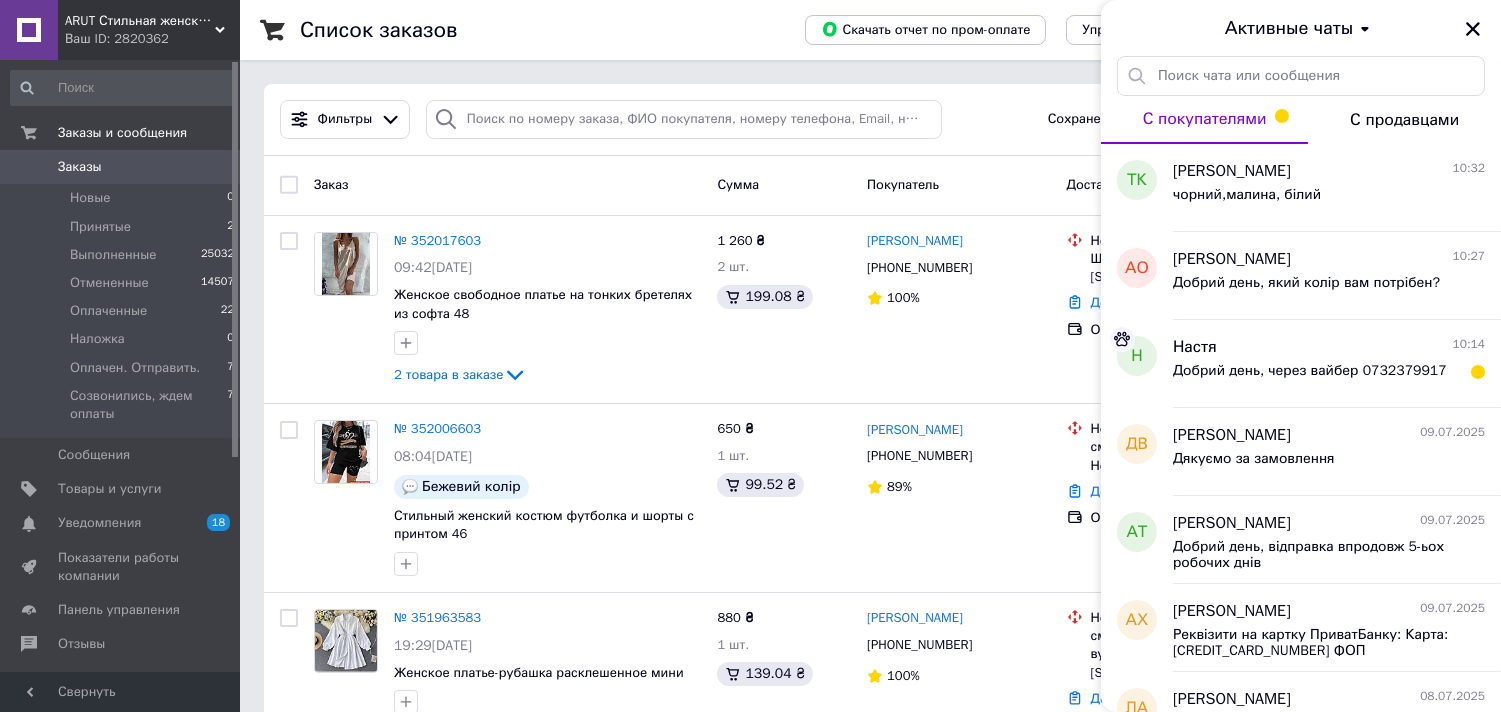 drag, startPoint x: 1473, startPoint y: 32, endPoint x: 1448, endPoint y: 37, distance: 25.495098 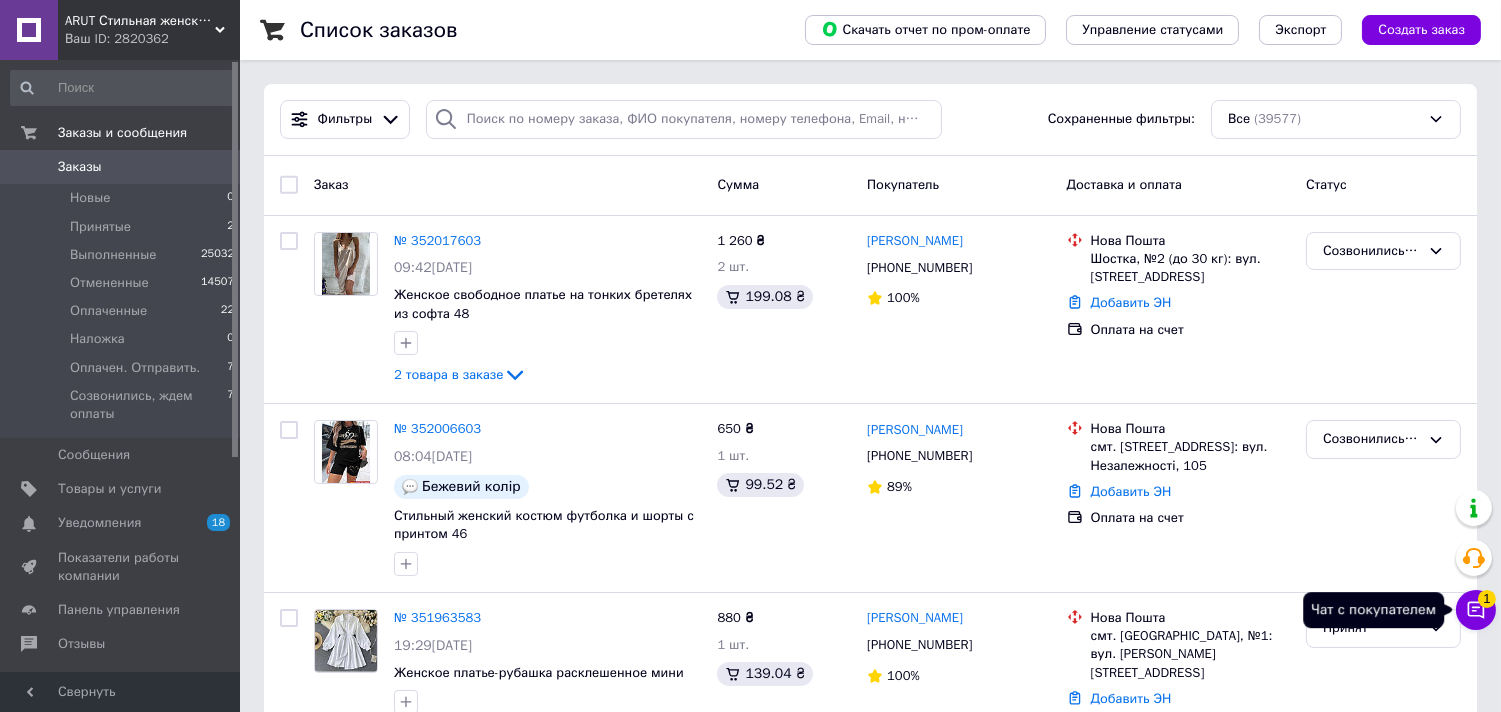 click 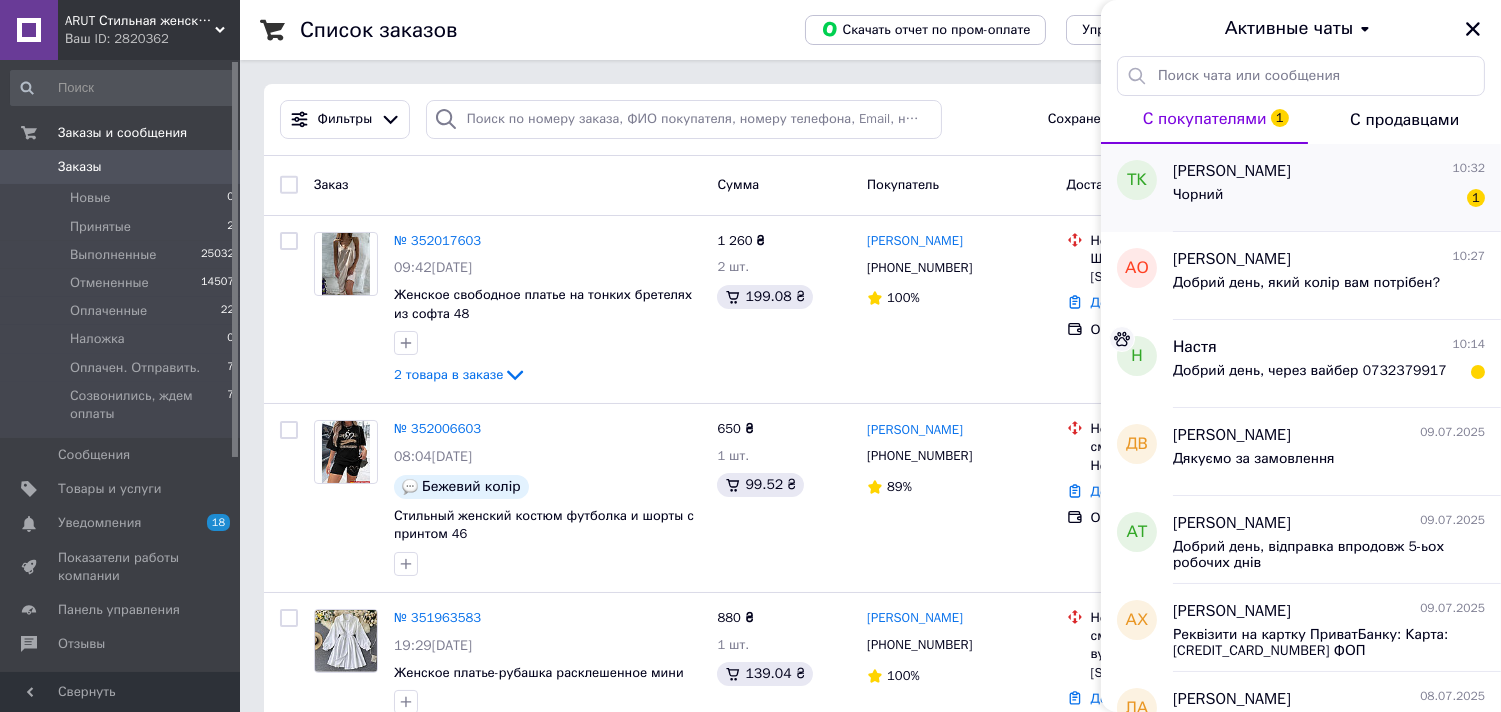click on "Чорний" at bounding box center (1198, 195) 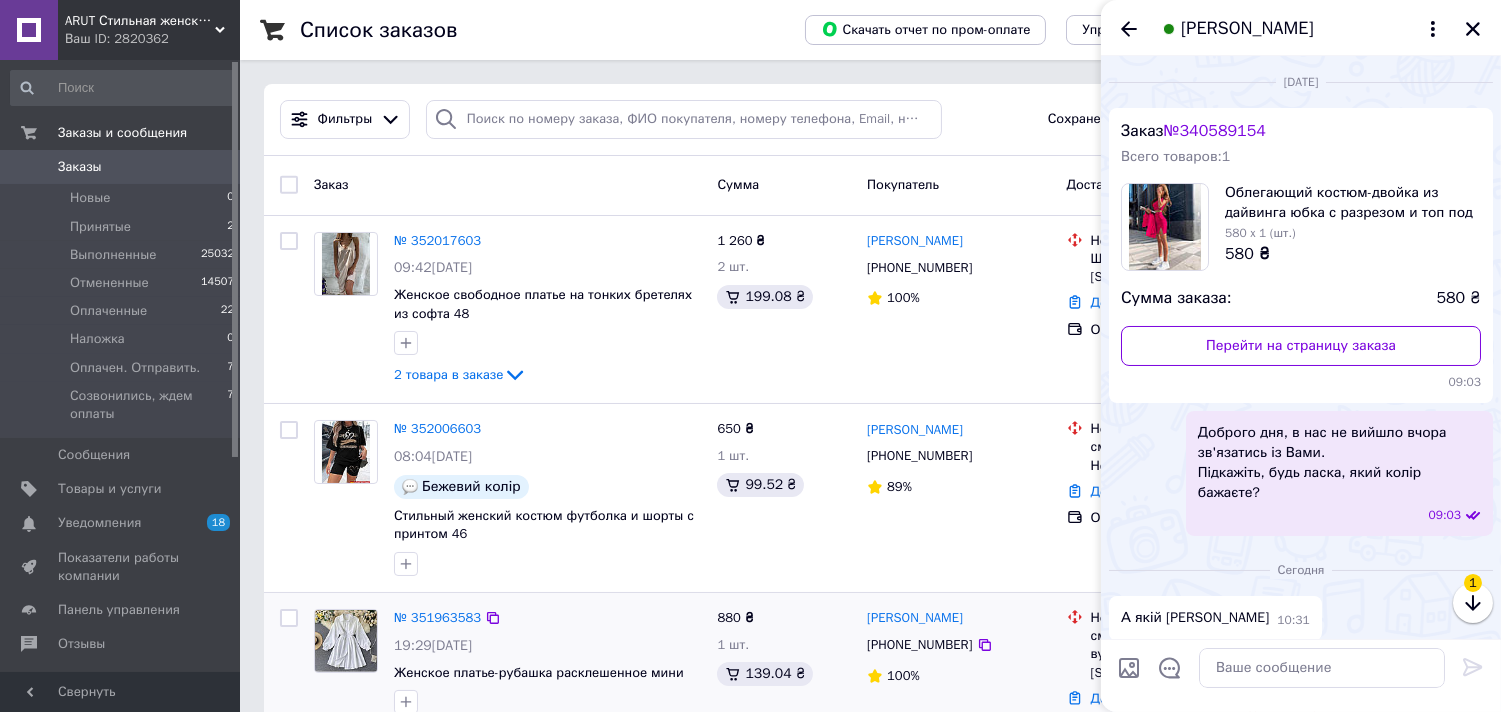 scroll, scrollTop: 132, scrollLeft: 0, axis: vertical 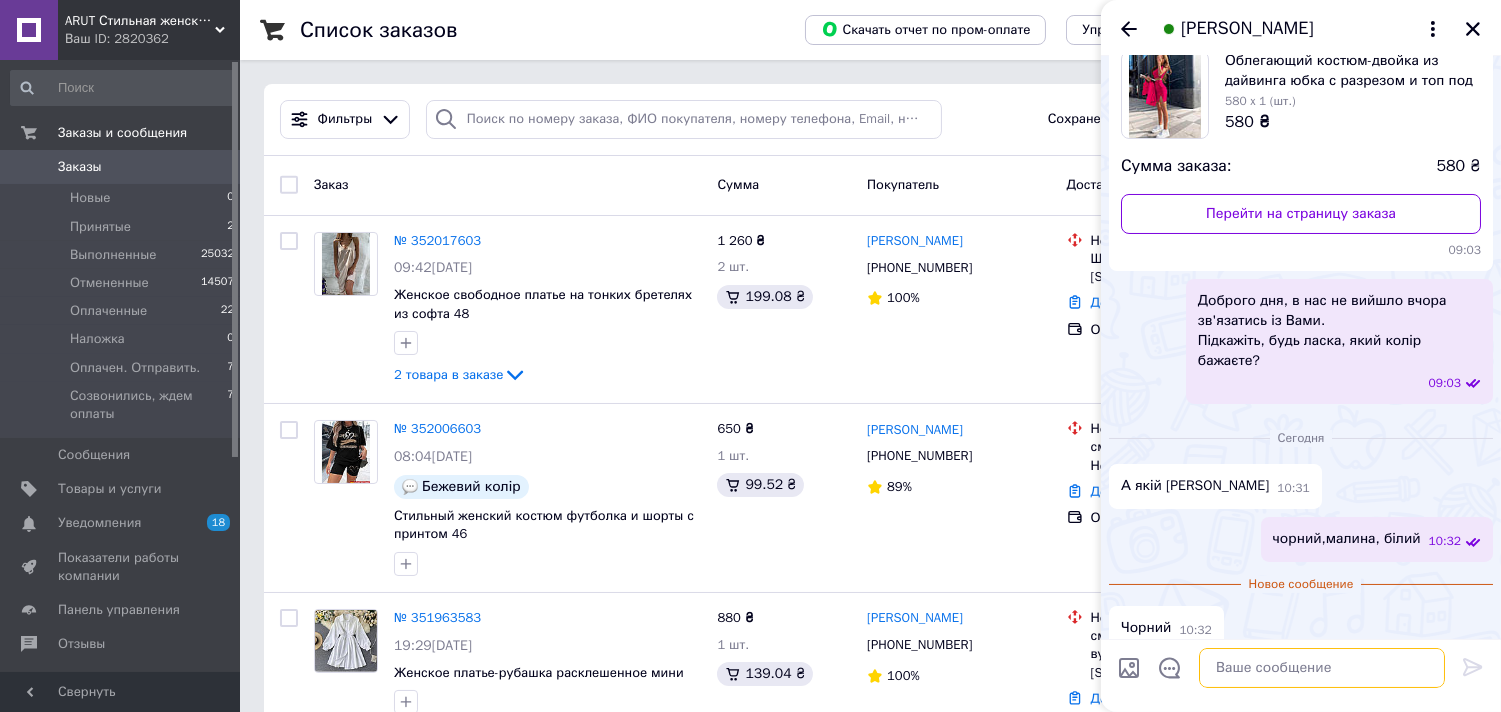 paste on "Відправка впродовж 5-ьох робочих днів, працюємо за мін передплатою 200 грн решта на пошті або повною оплатою" 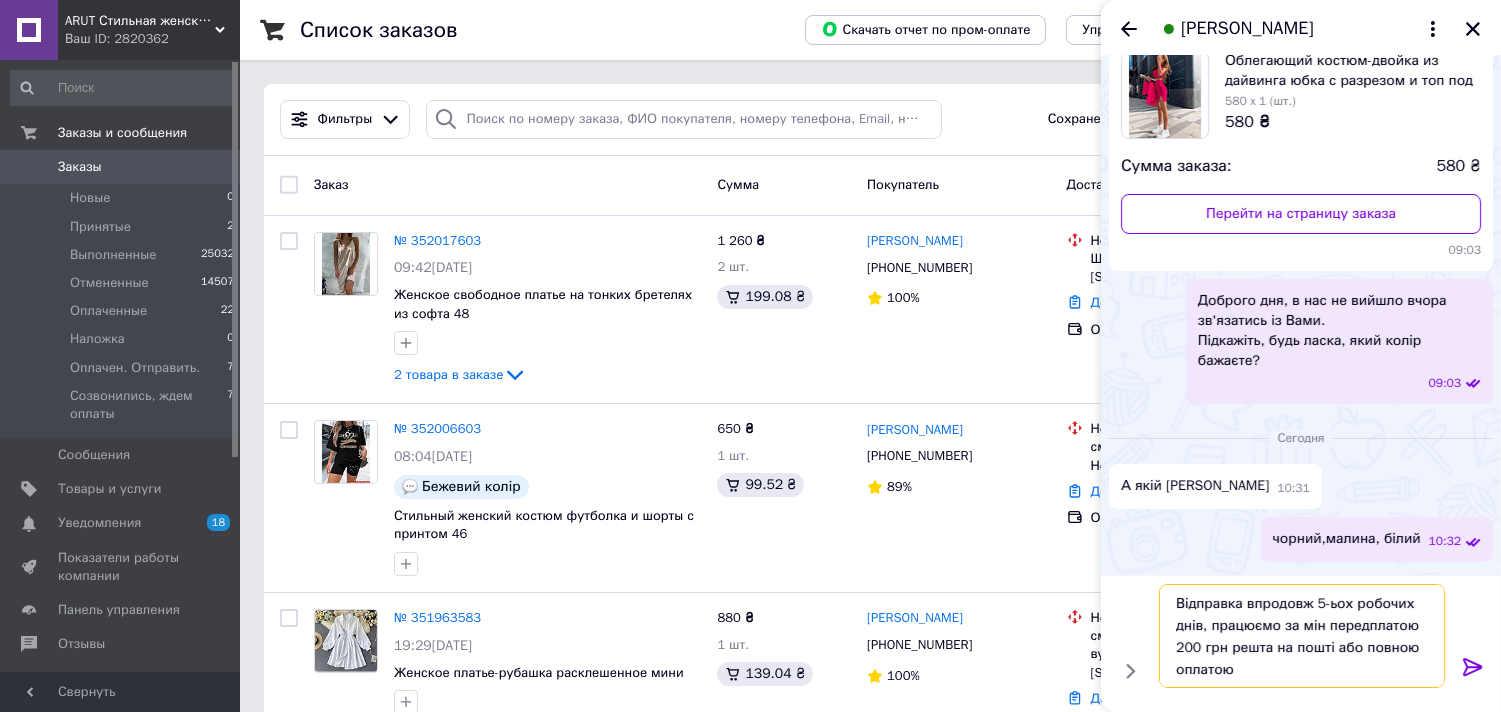 type on "Відправка впродовж 5-ьох робочих днів, працюємо за мін передплатою 200 грн решта на пошті або повною оплатою" 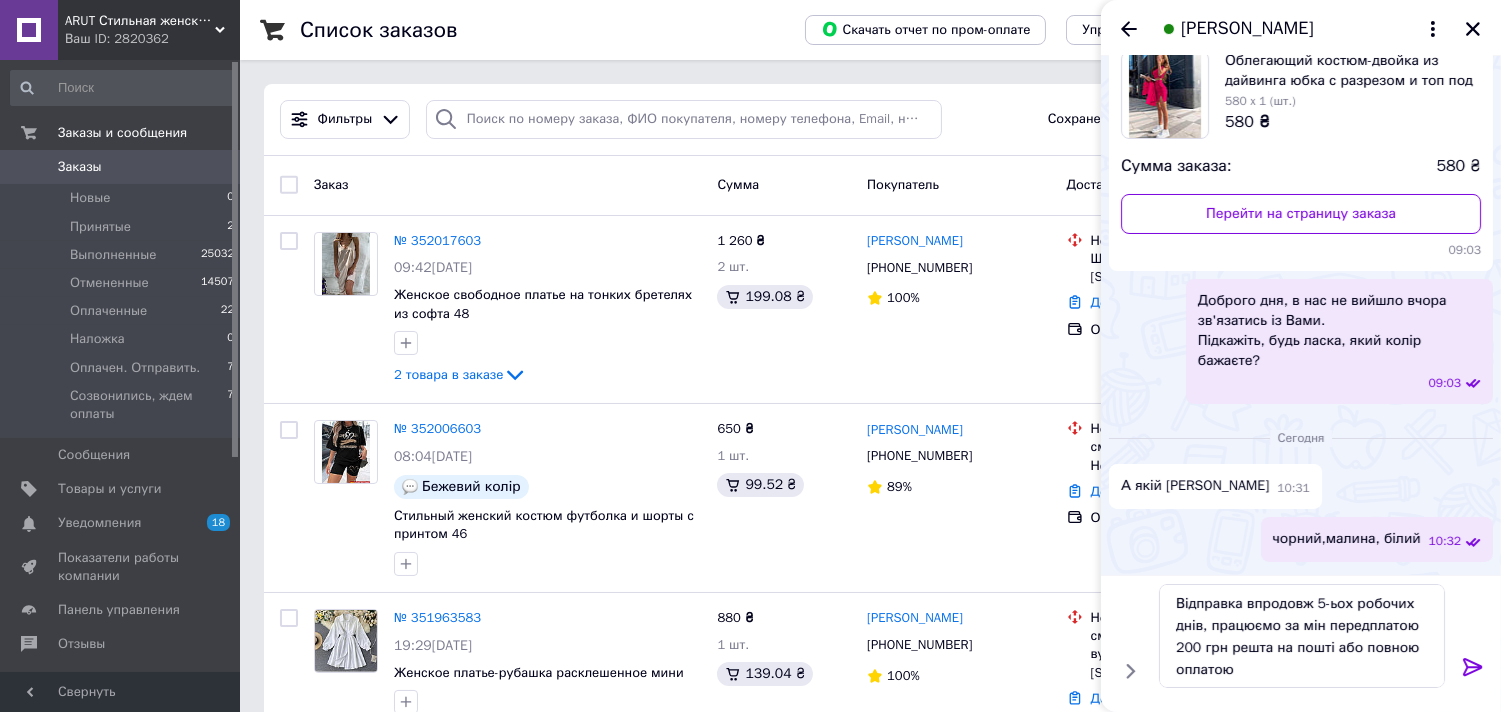 click 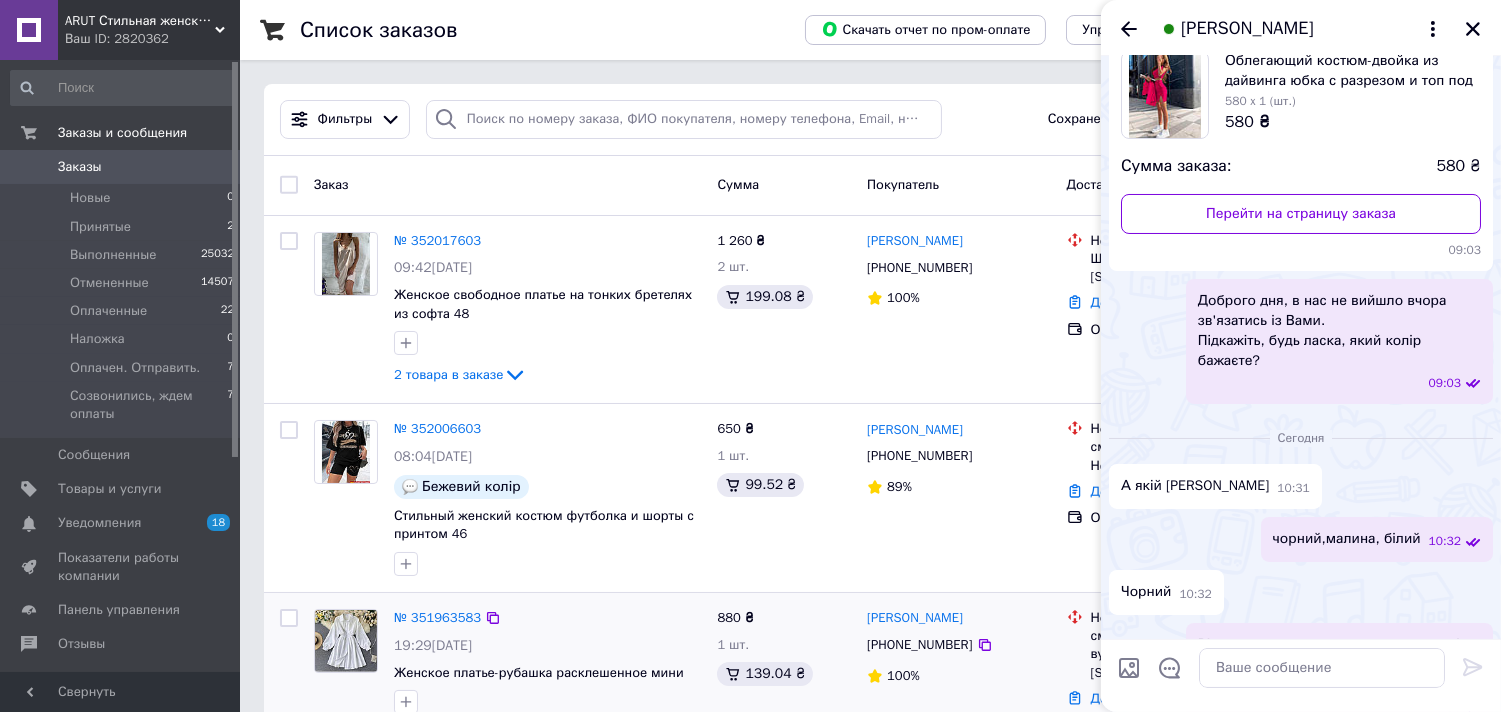 scroll, scrollTop: 208, scrollLeft: 0, axis: vertical 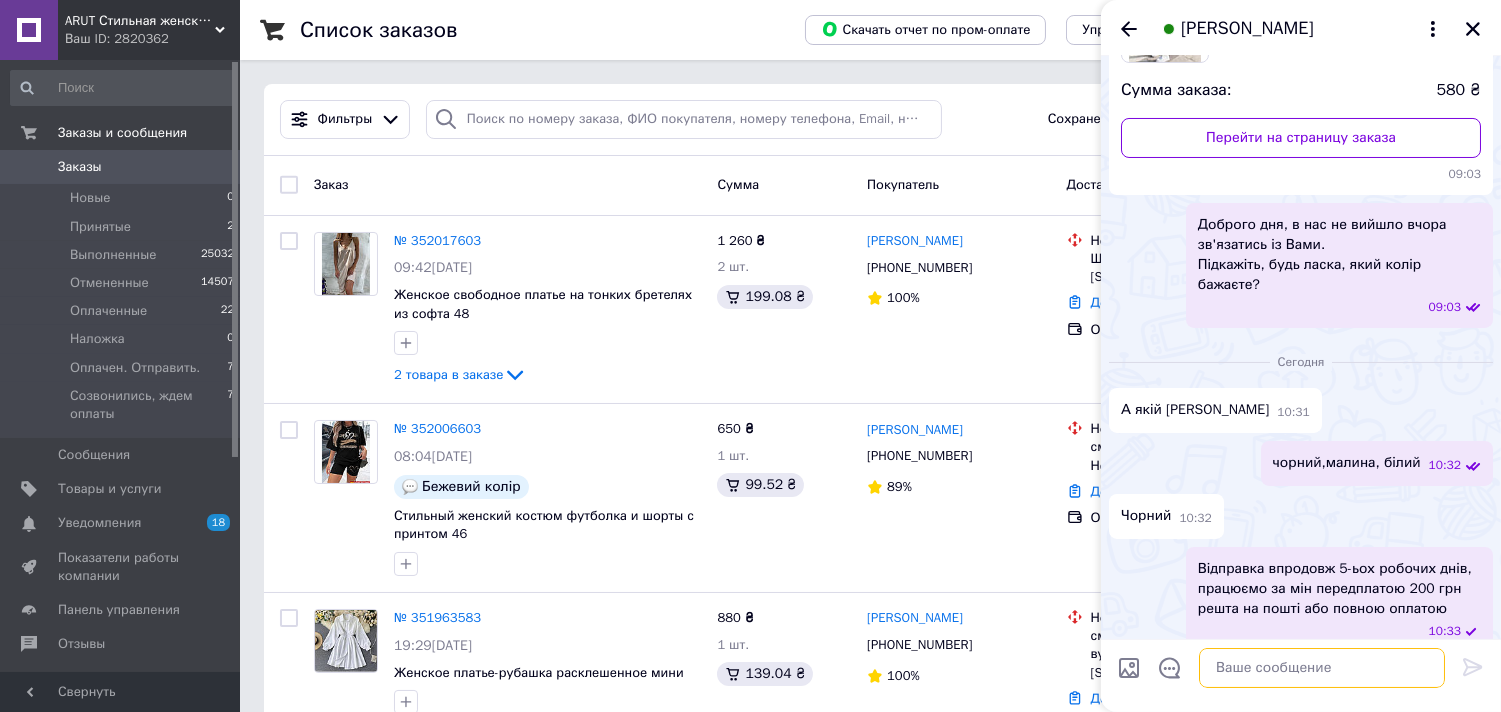 paste on "Реквізити на картку ПриватБанку:
Карта: 4246001001926553
ФОП ЧЕРНИЧКО АЛЬОНА АНАТОЛІЇВНА.
В призначенні платежу укажіть своє ім’я та прізвище, як в замовленні
Після оплати скиньте
‼️КВИТАНЦІЮ ‼️
Або оплата за реквізитам (ПриватБанк)
Назва отримувача : ФОП‼ Черничко Альона Анатоліївна
Код отримувача (ЄДРПОУ) : 3497507025
IBAN: UA263052990000026005011703101
МФО: 305299
В призначенні платежу укажіть своє ім’я та прізвище, як в замовленні
Після оплати скиньте, будь ласка, ‼️КВИТАНЦІЮ ‼️" 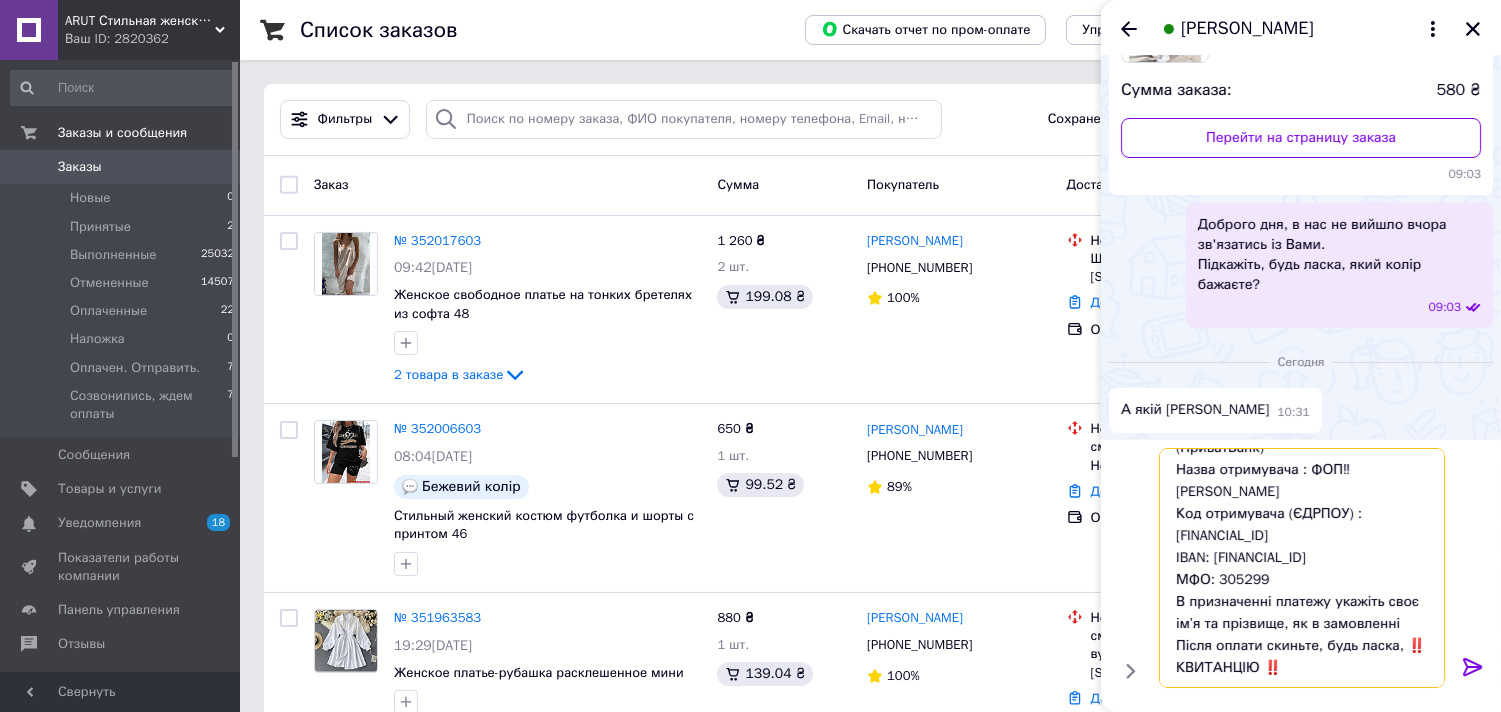scroll, scrollTop: 351, scrollLeft: 0, axis: vertical 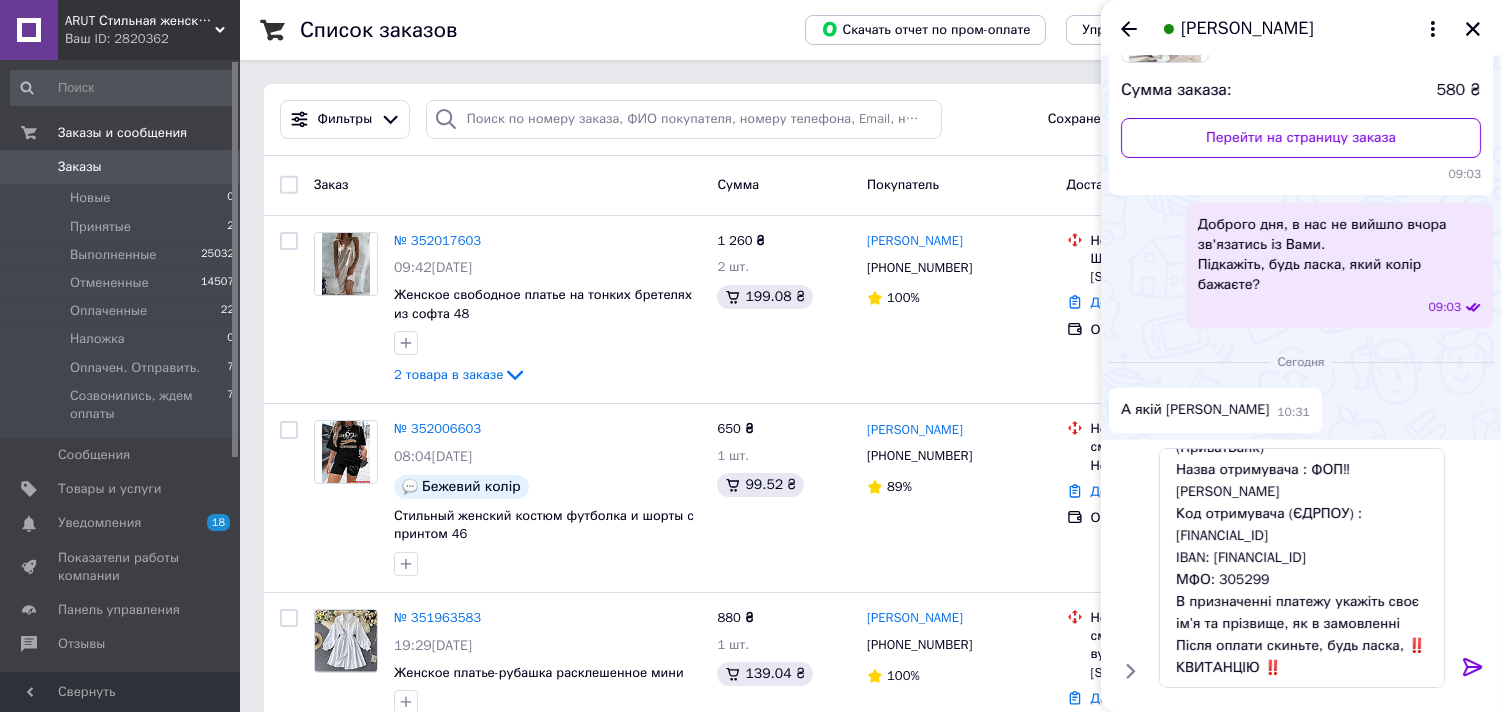 click 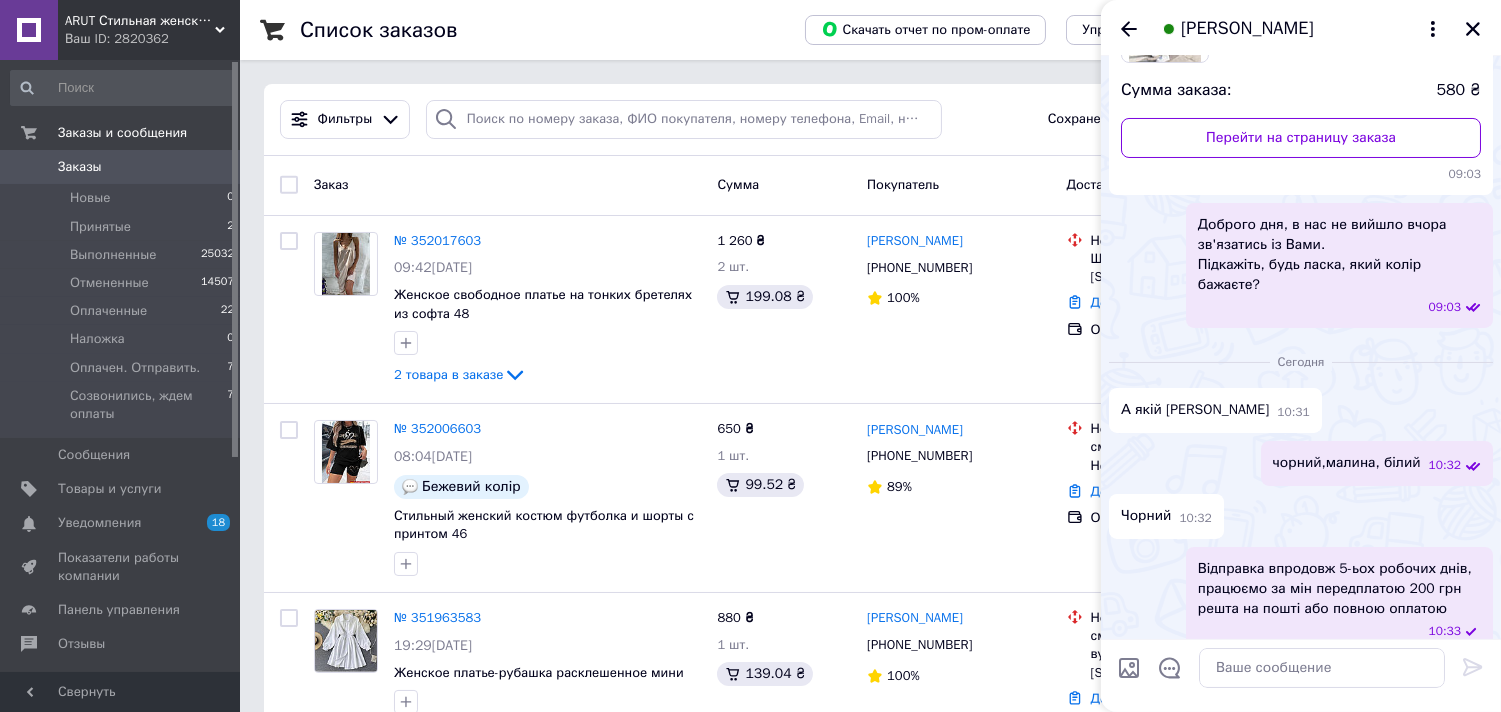 scroll, scrollTop: 0, scrollLeft: 0, axis: both 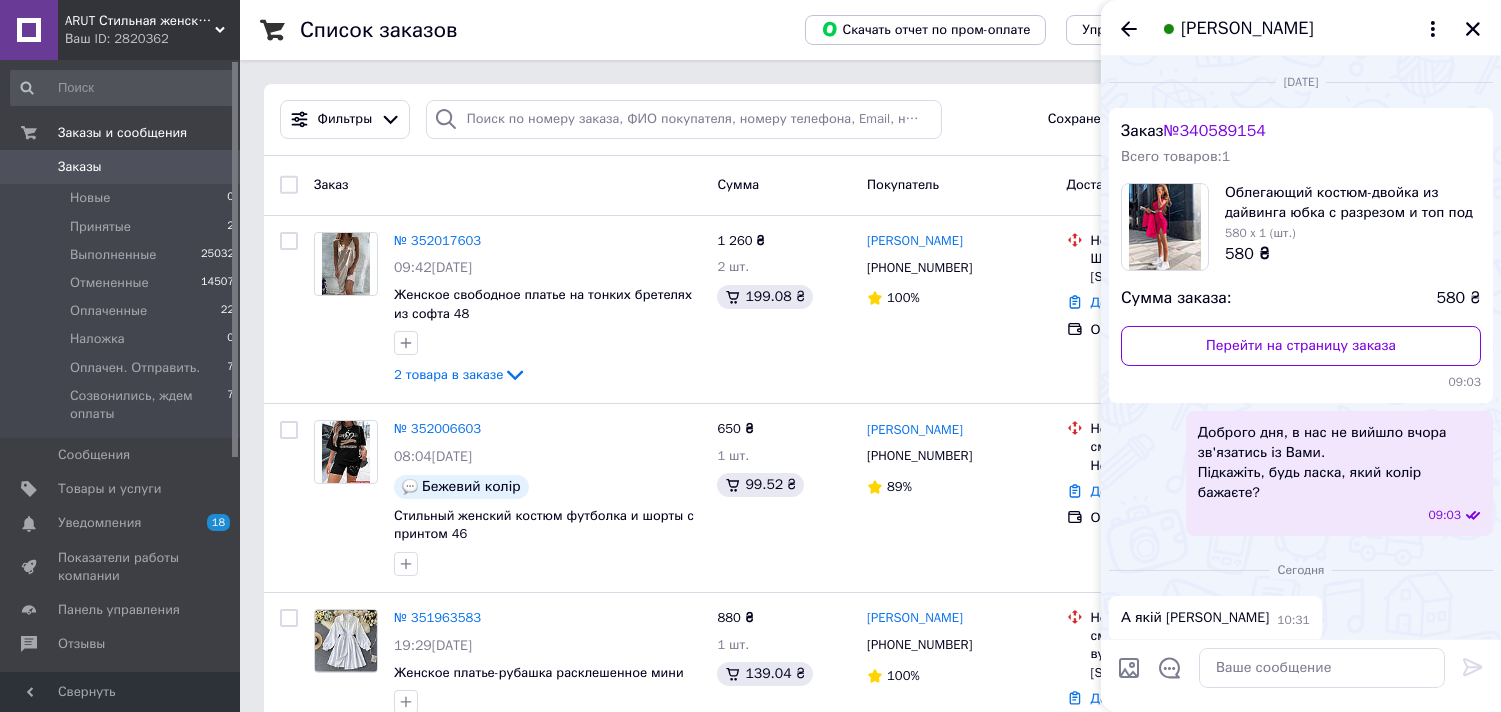 click on "[PERSON_NAME]" at bounding box center (1301, 28) 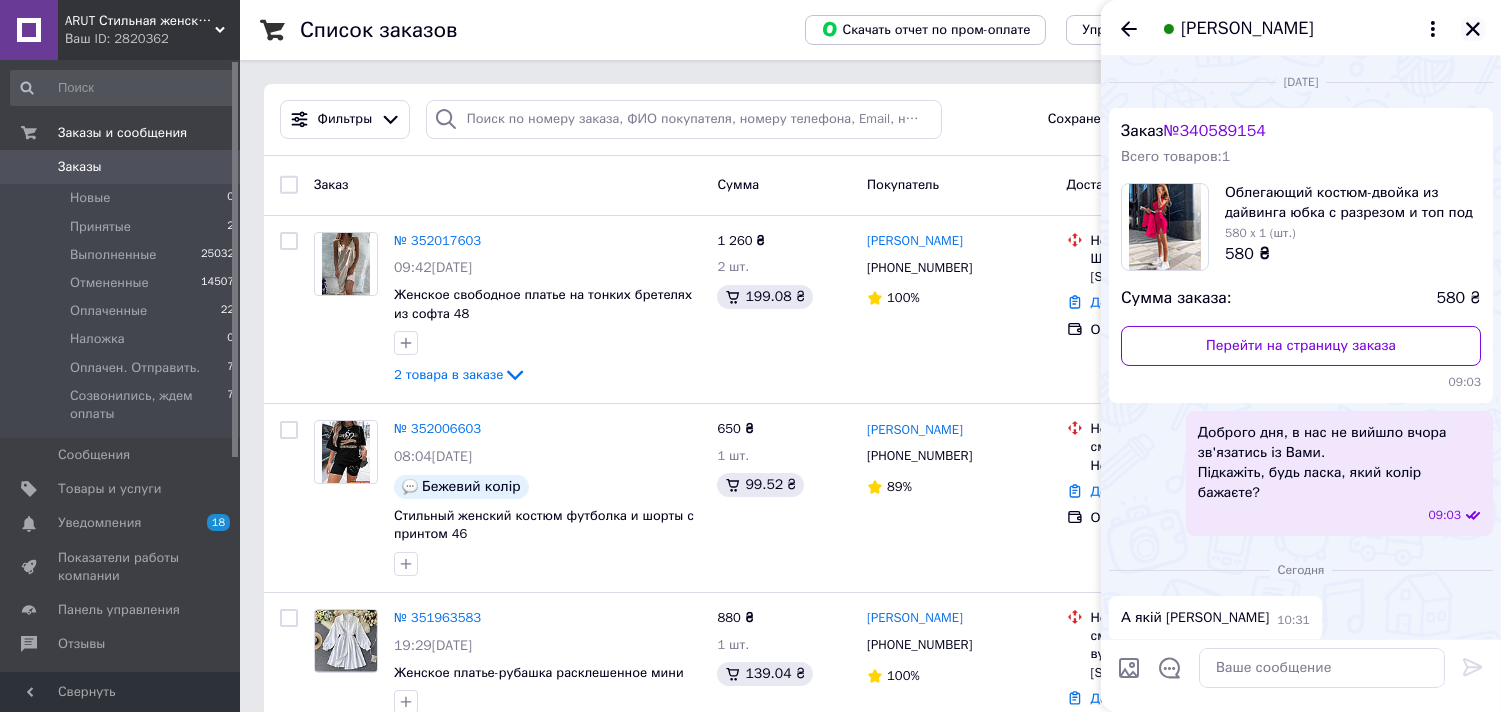 click 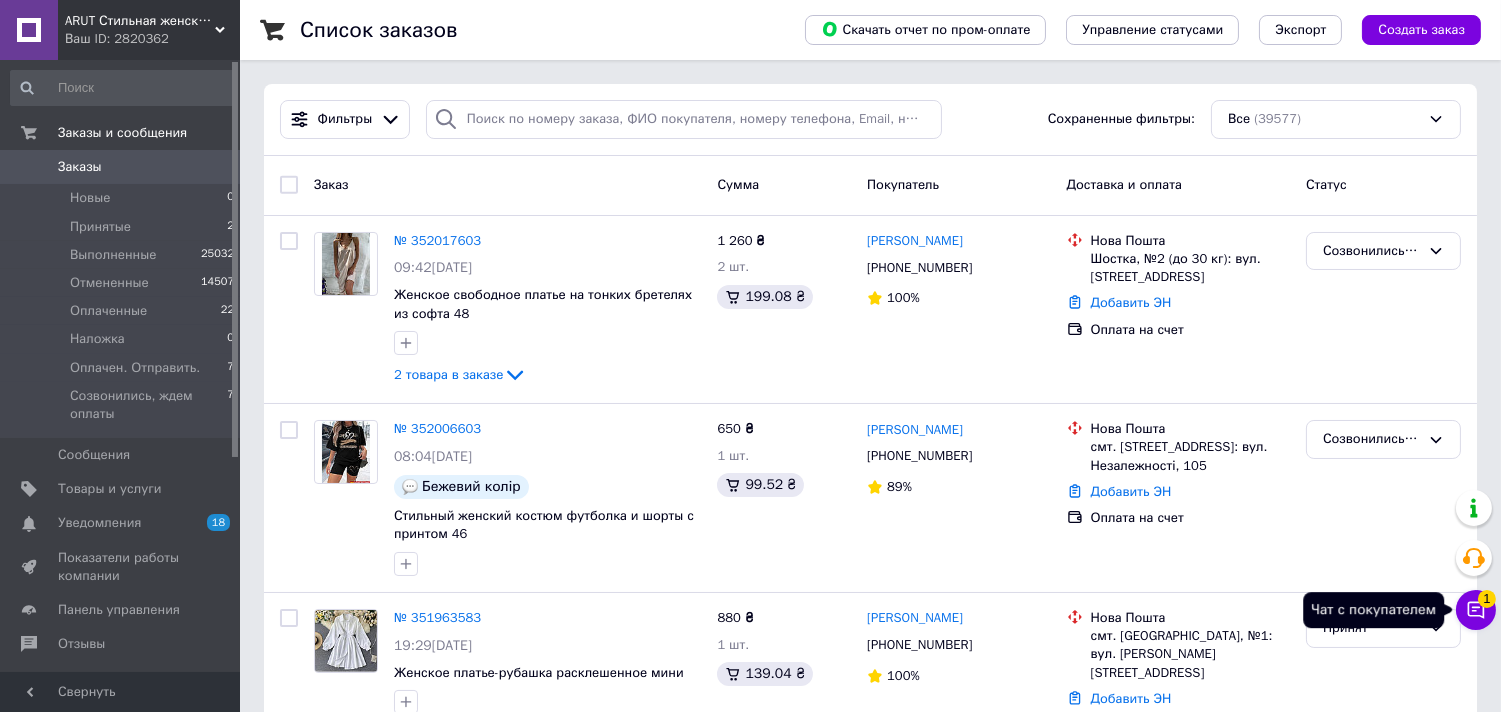click 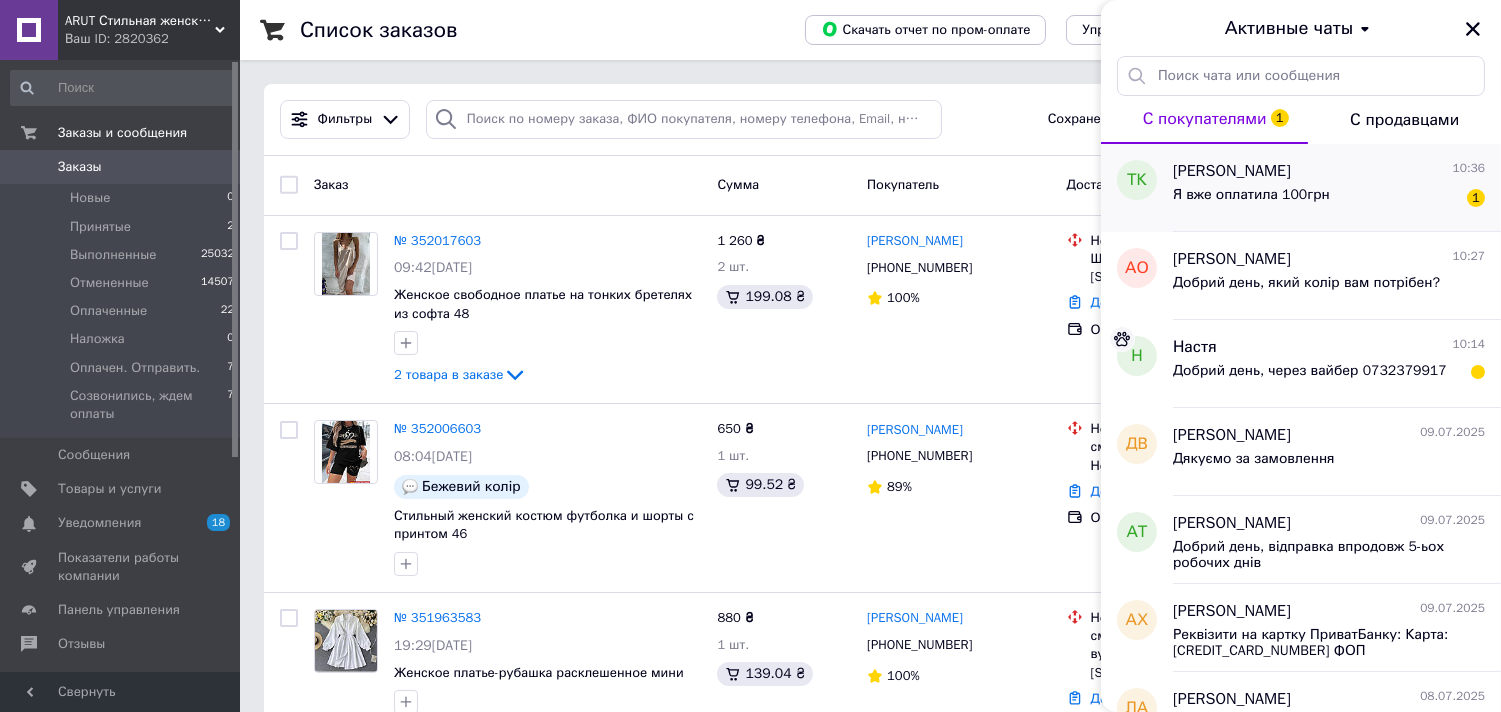 click on "Я вже оплатила 100грн 1" at bounding box center (1329, 199) 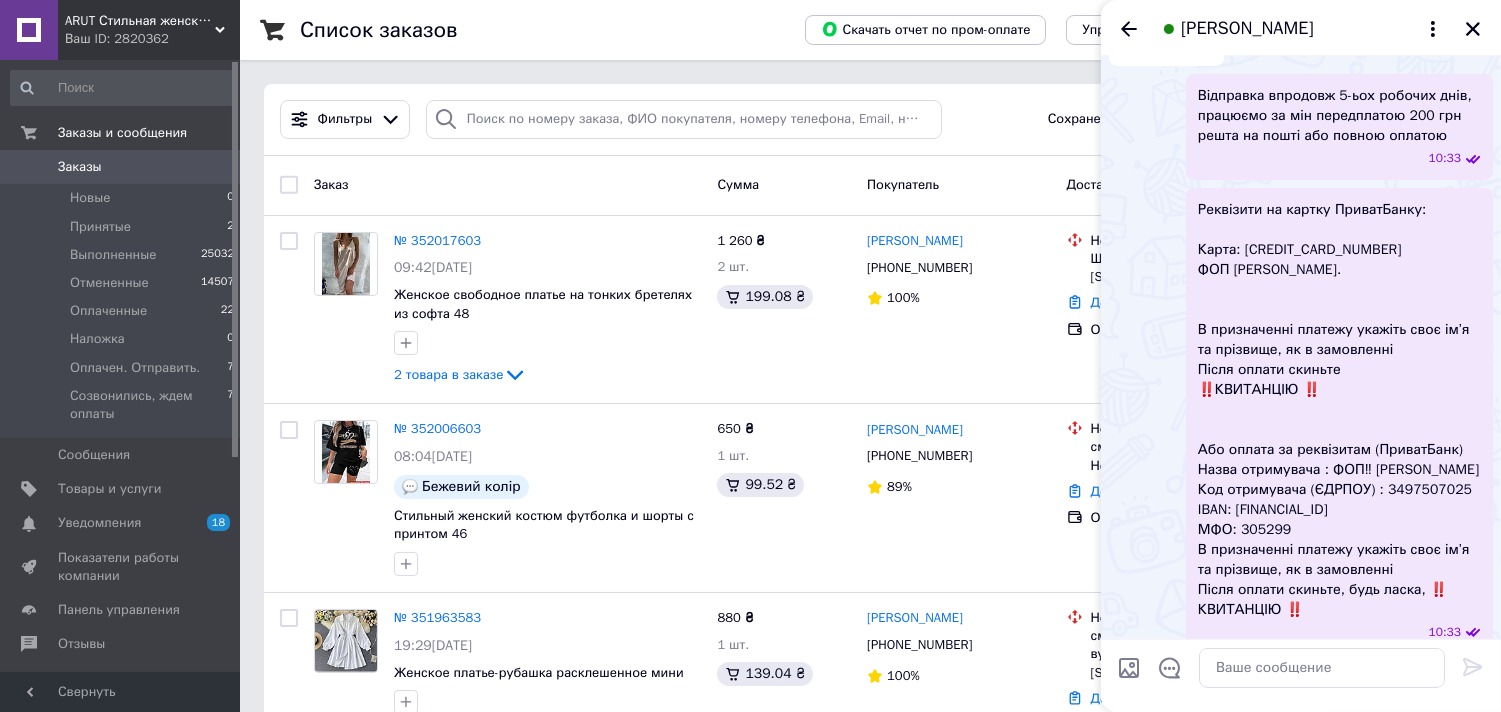 scroll, scrollTop: 791, scrollLeft: 0, axis: vertical 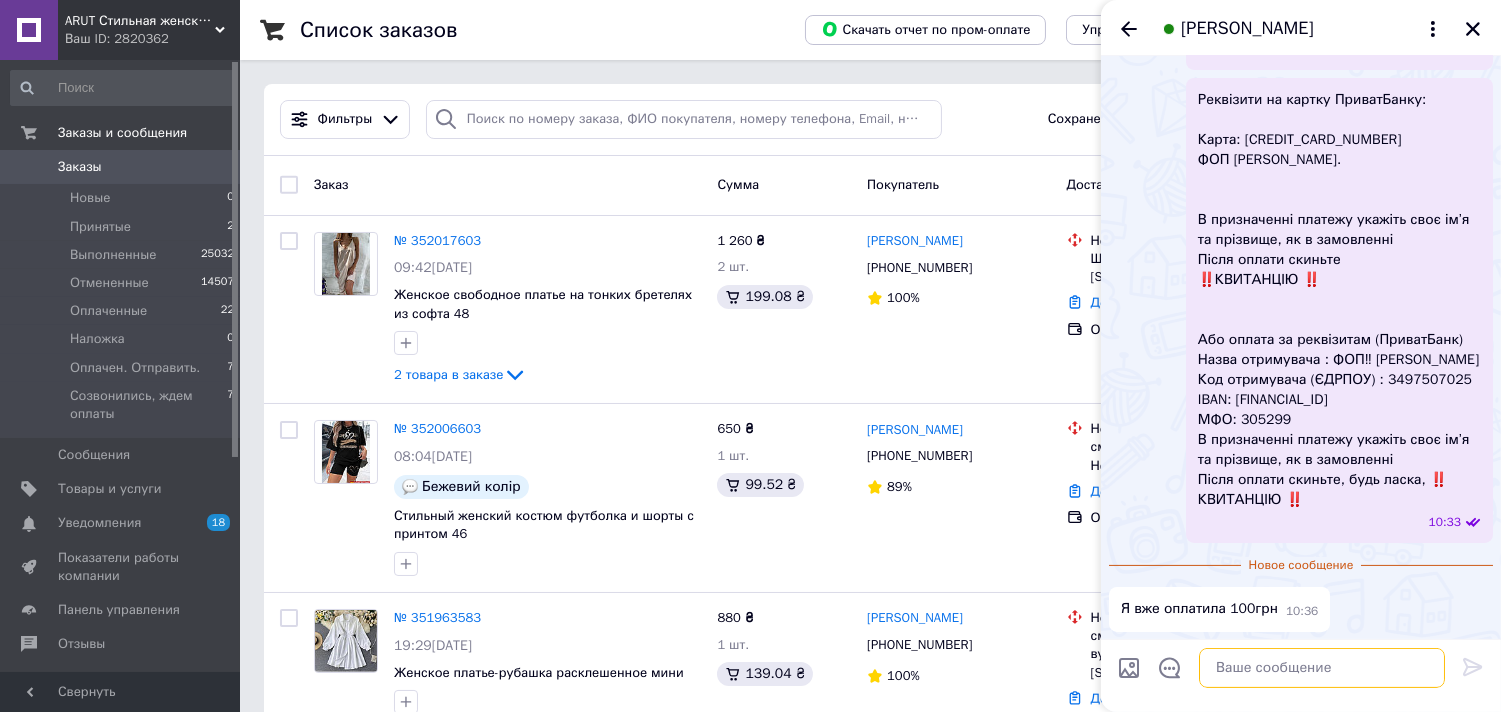 click at bounding box center (1322, 668) 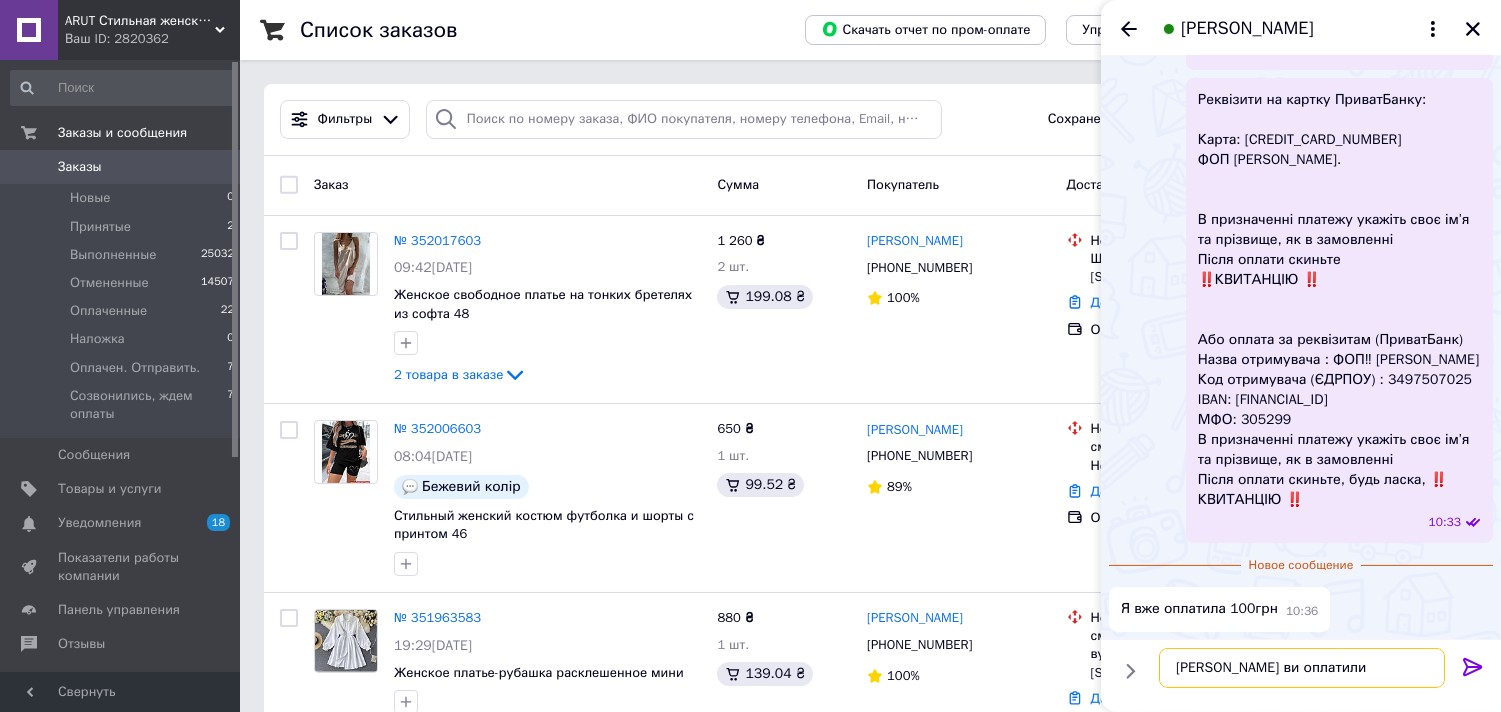 type on "Куди ви оплатили?" 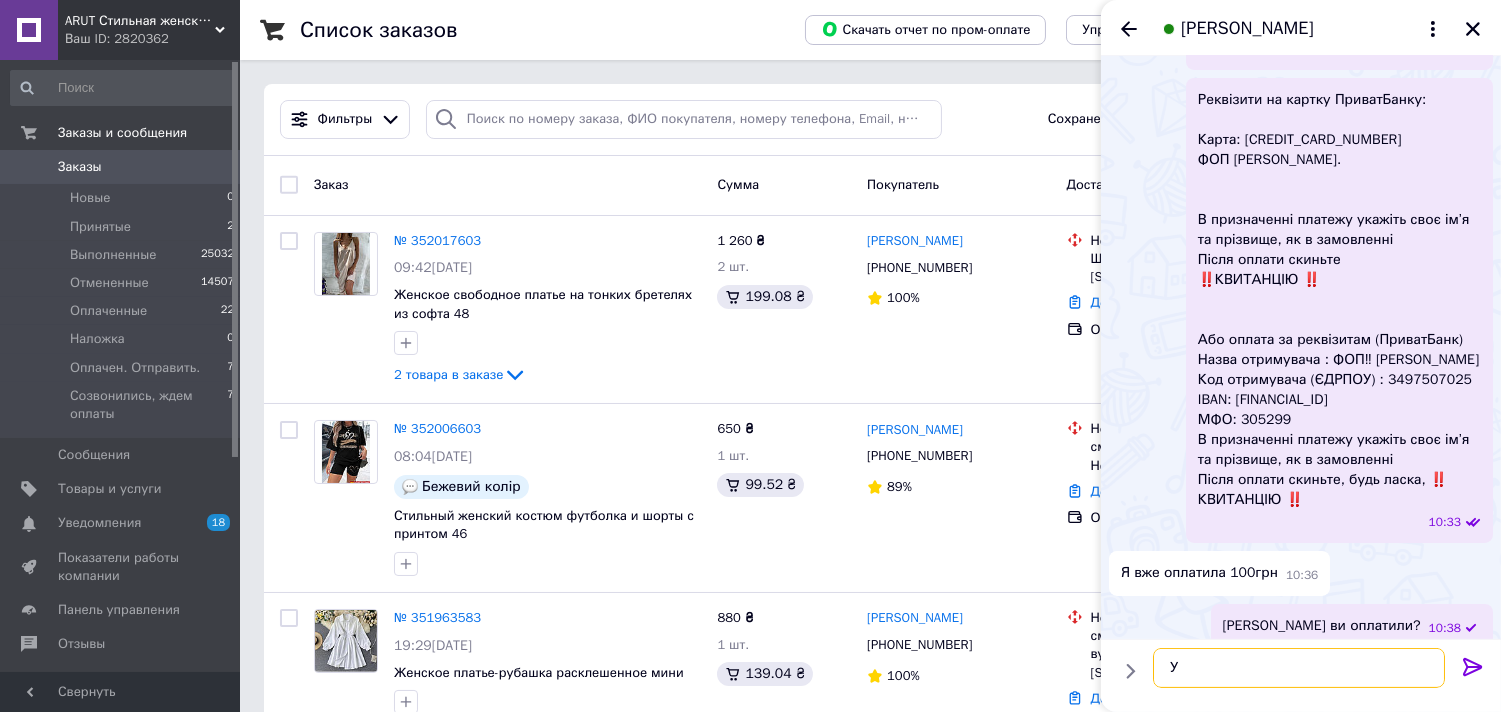 scroll, scrollTop: 808, scrollLeft: 0, axis: vertical 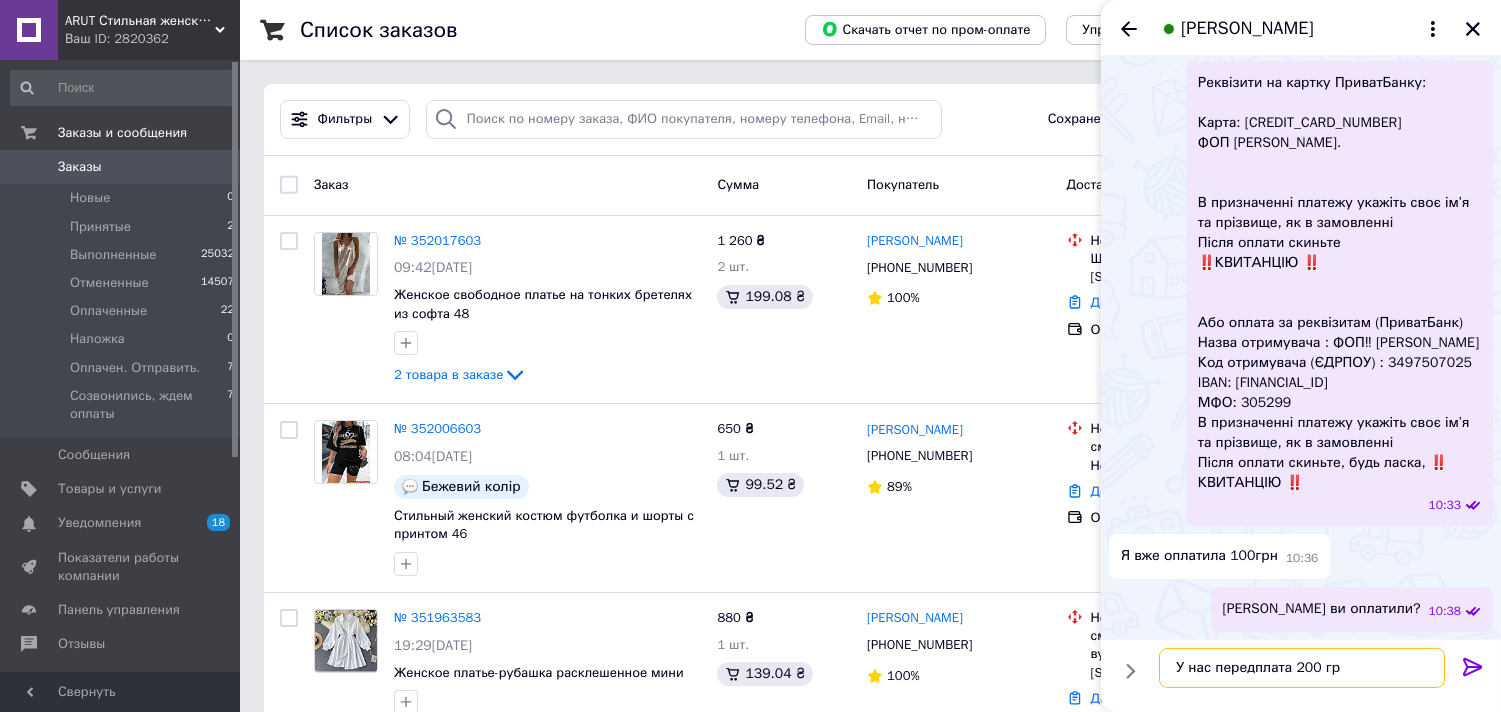 type on "У нас передплата 200 грн" 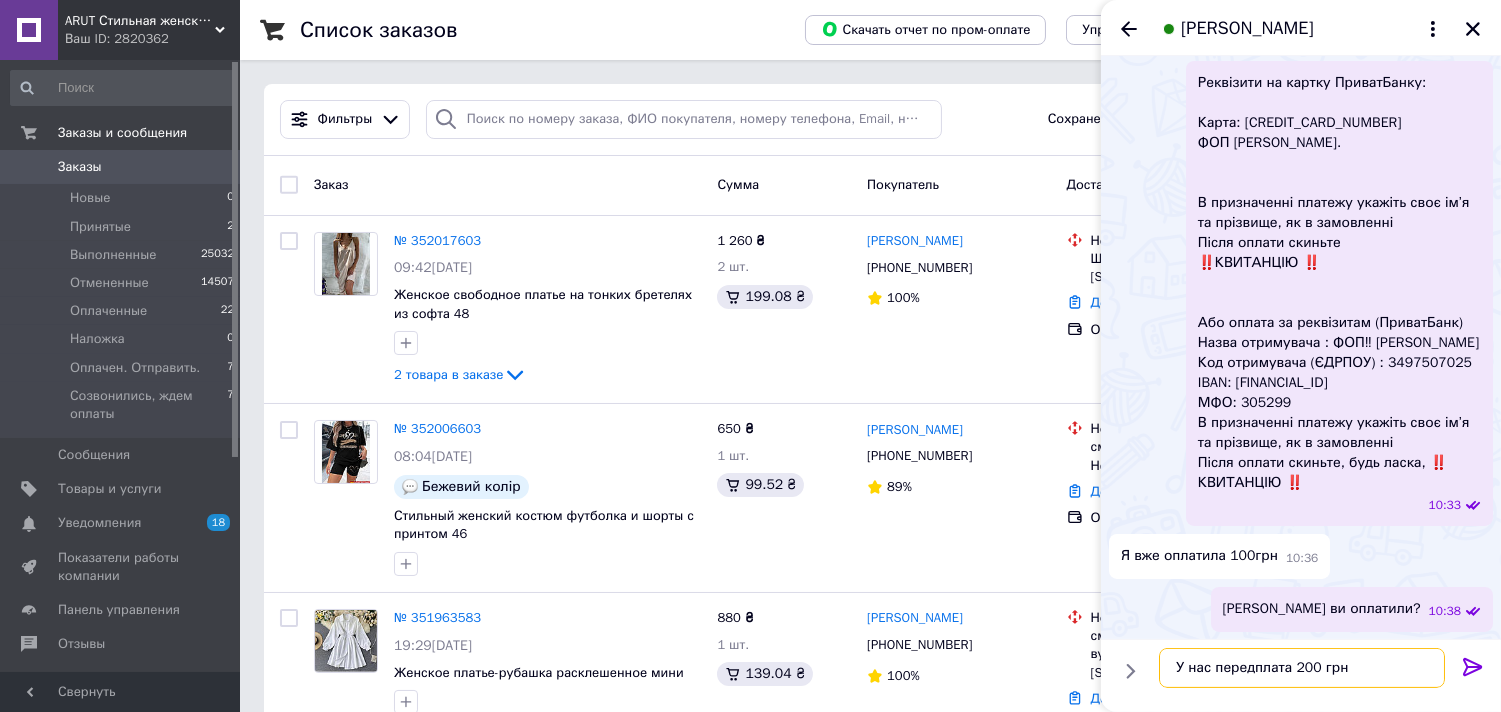 type 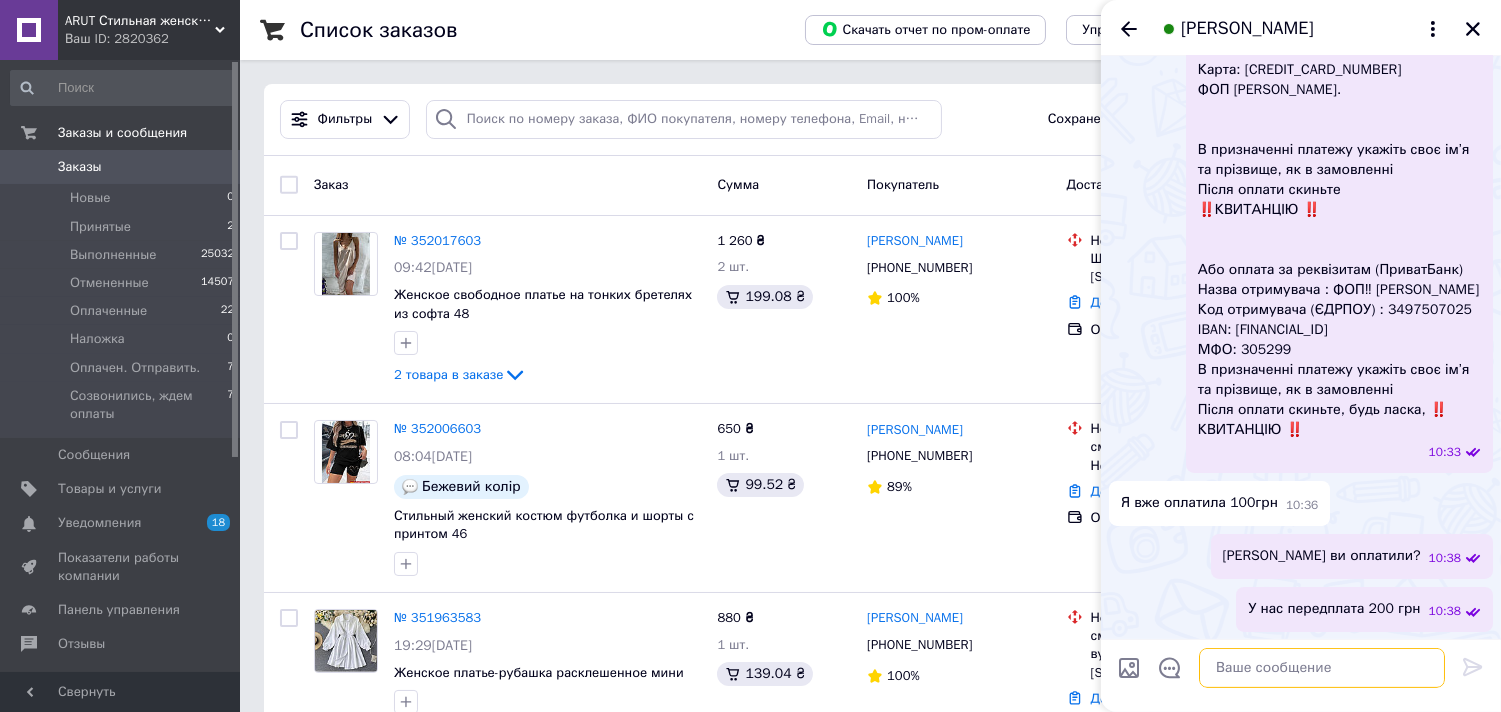 scroll, scrollTop: 921, scrollLeft: 0, axis: vertical 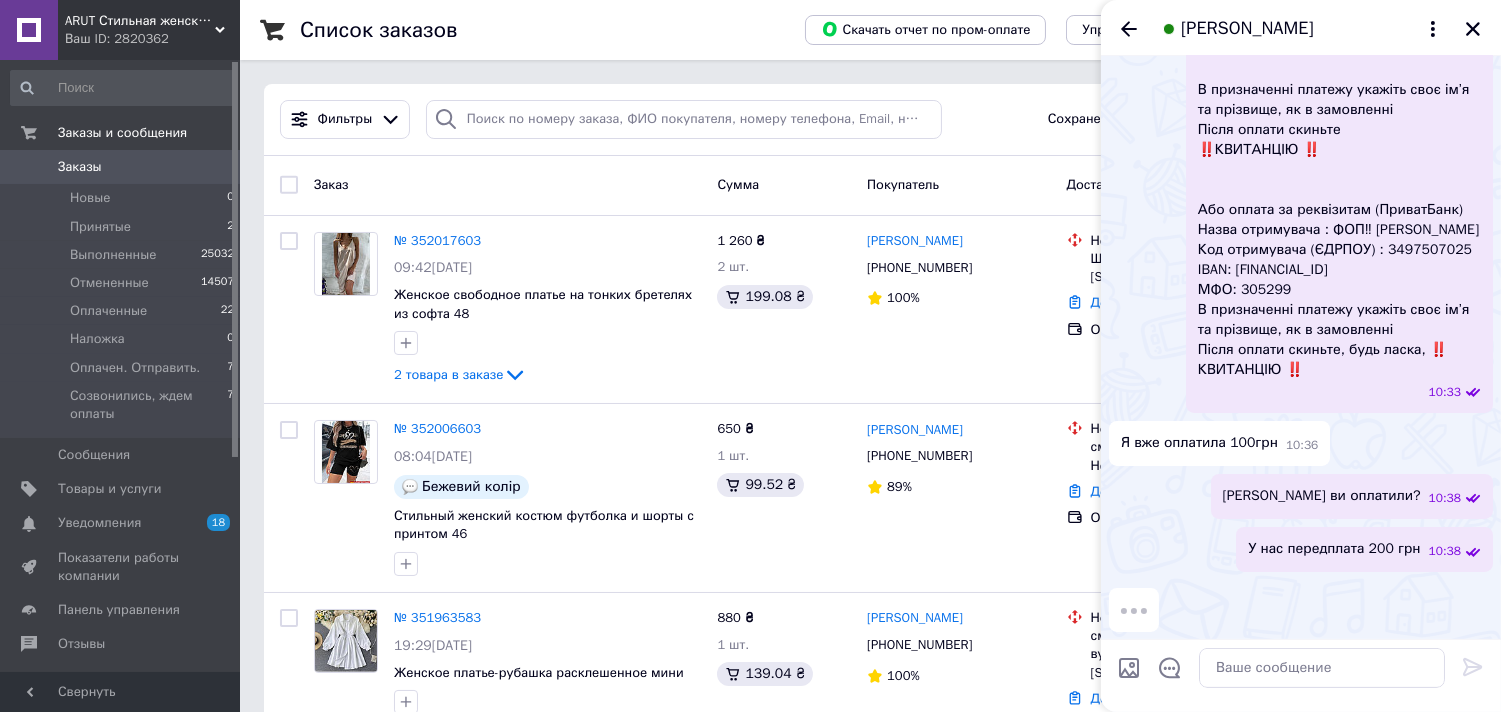 click on "[PERSON_NAME]" at bounding box center [1301, 28] 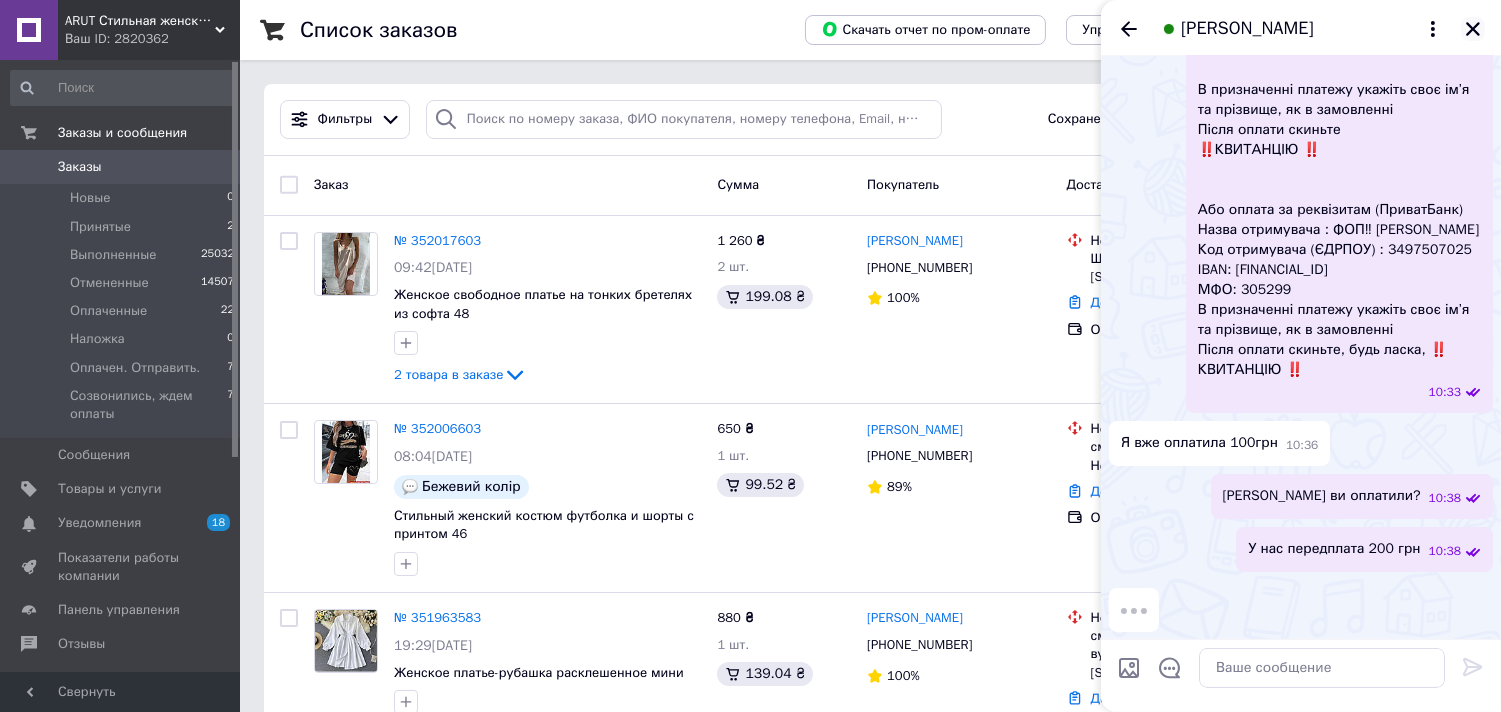click 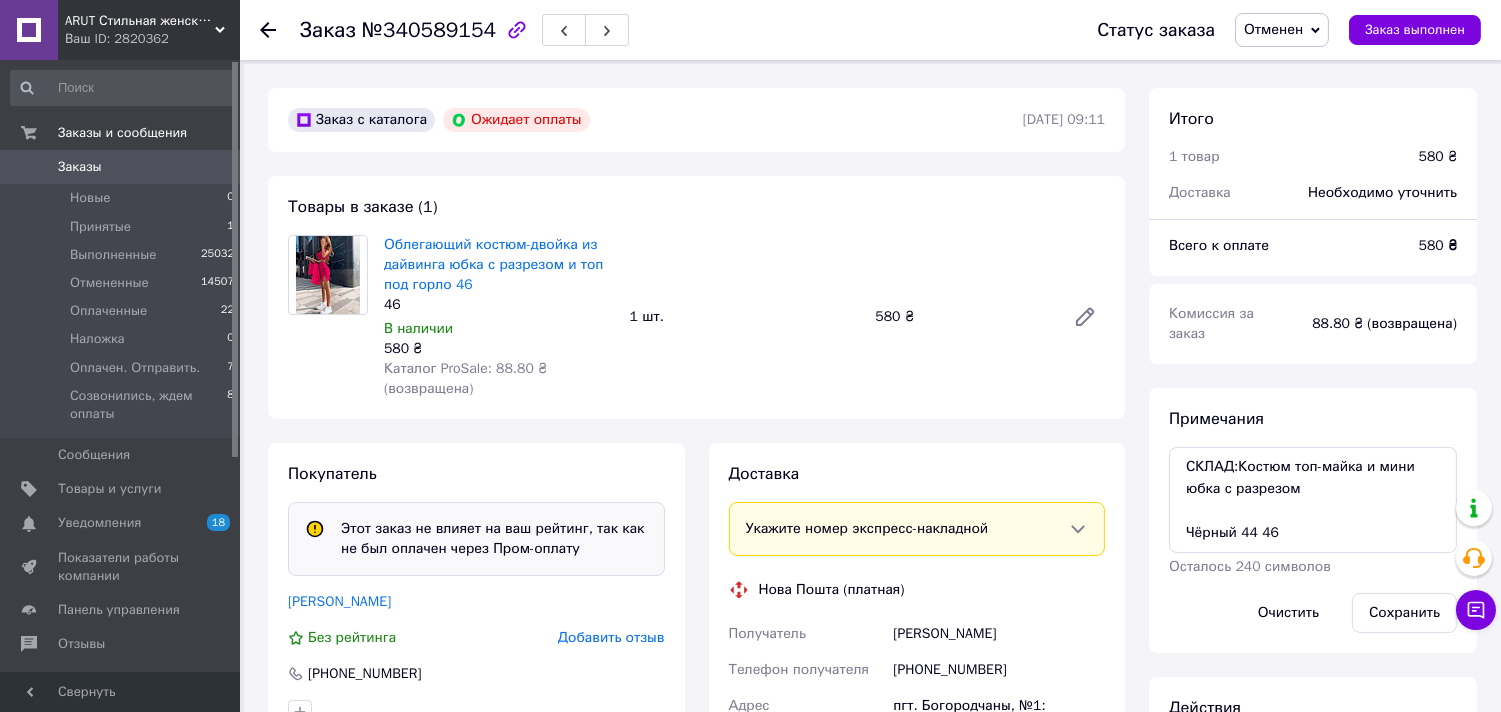 scroll, scrollTop: 0, scrollLeft: 0, axis: both 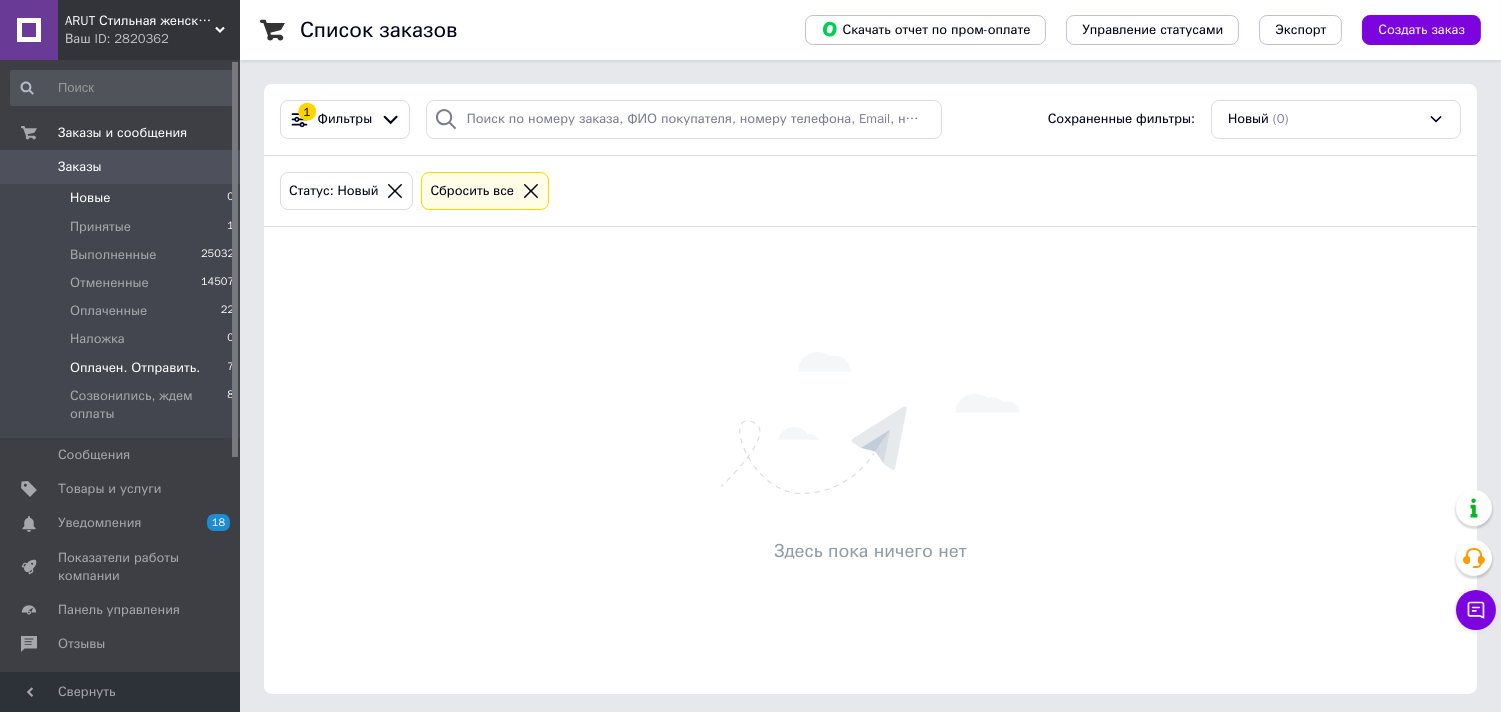 click on "Оплачен. Отправить." at bounding box center (135, 368) 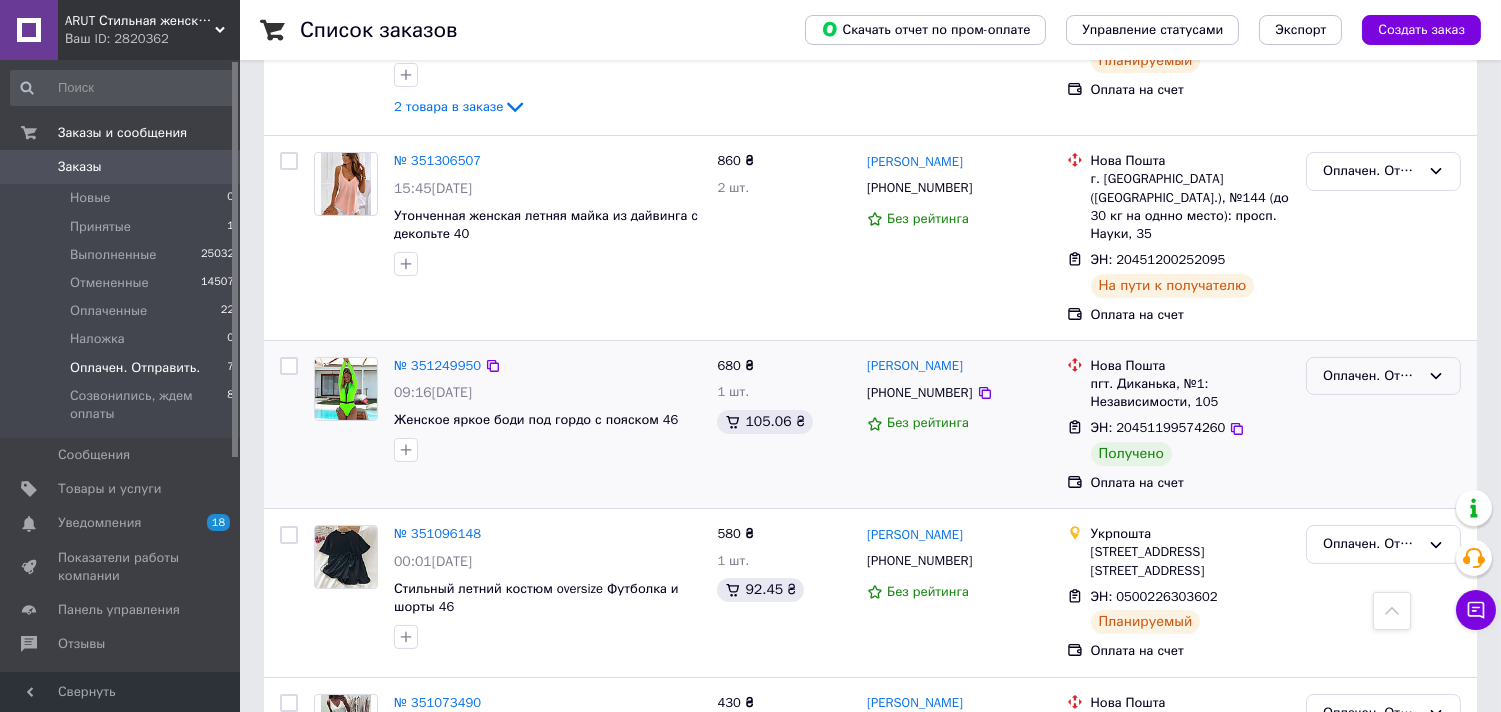 scroll, scrollTop: 502, scrollLeft: 0, axis: vertical 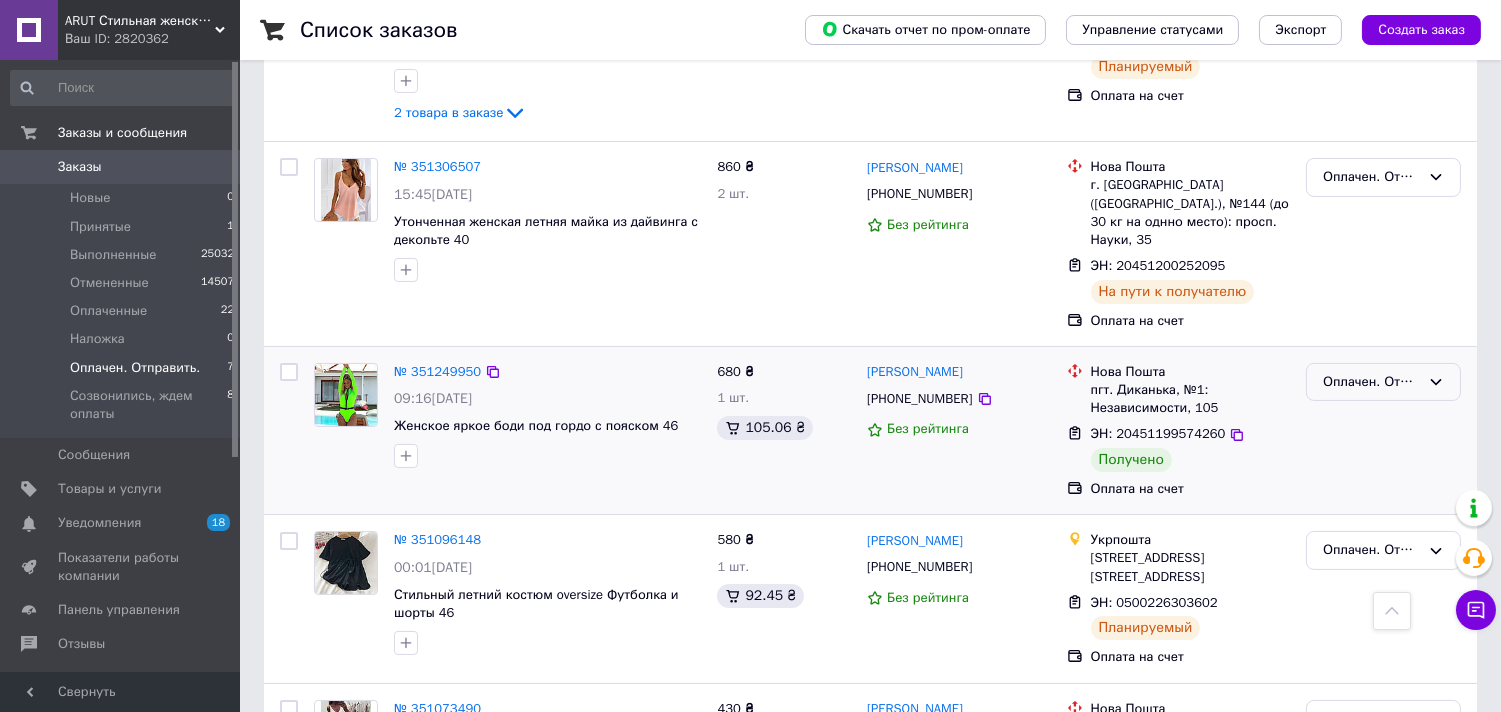 click on "Оплачен. Отправить." at bounding box center (1371, 382) 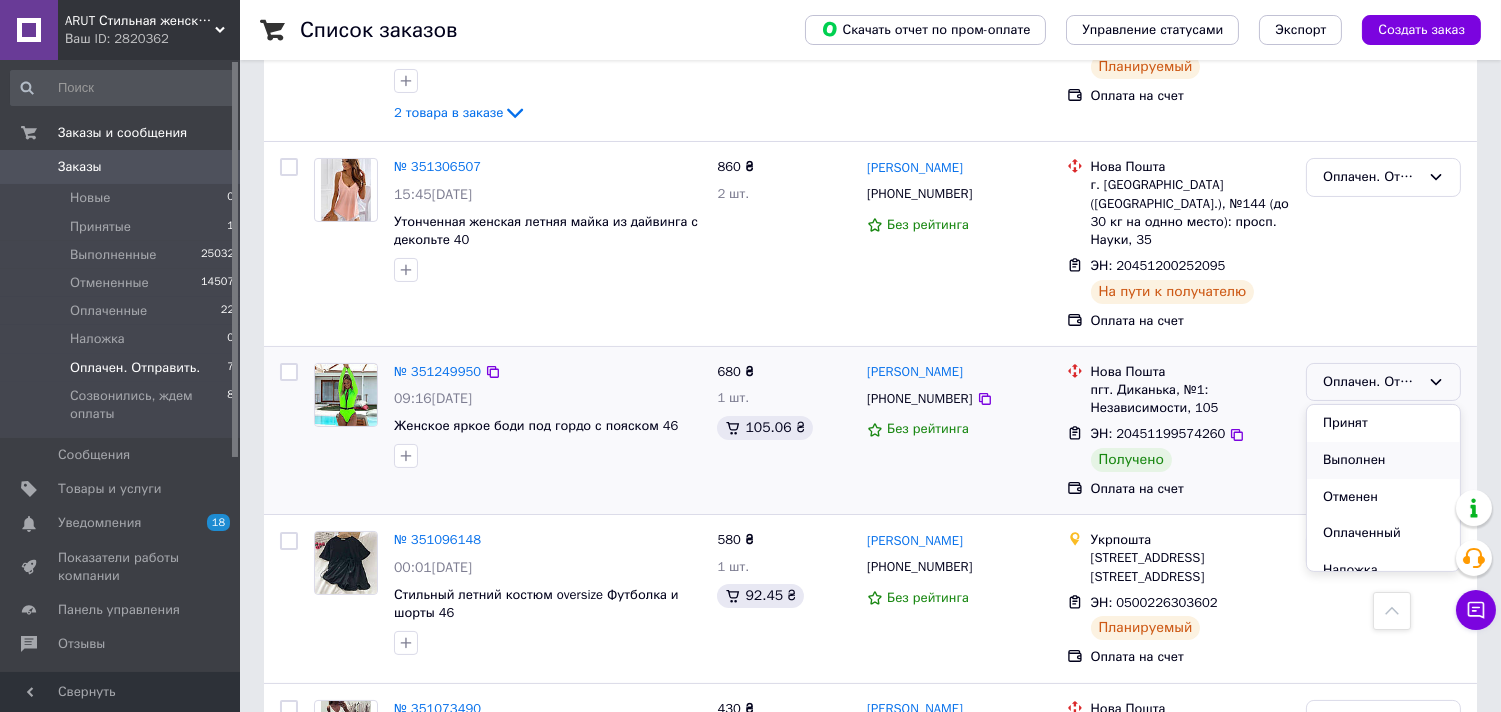 click on "Выполнен" at bounding box center (1383, 460) 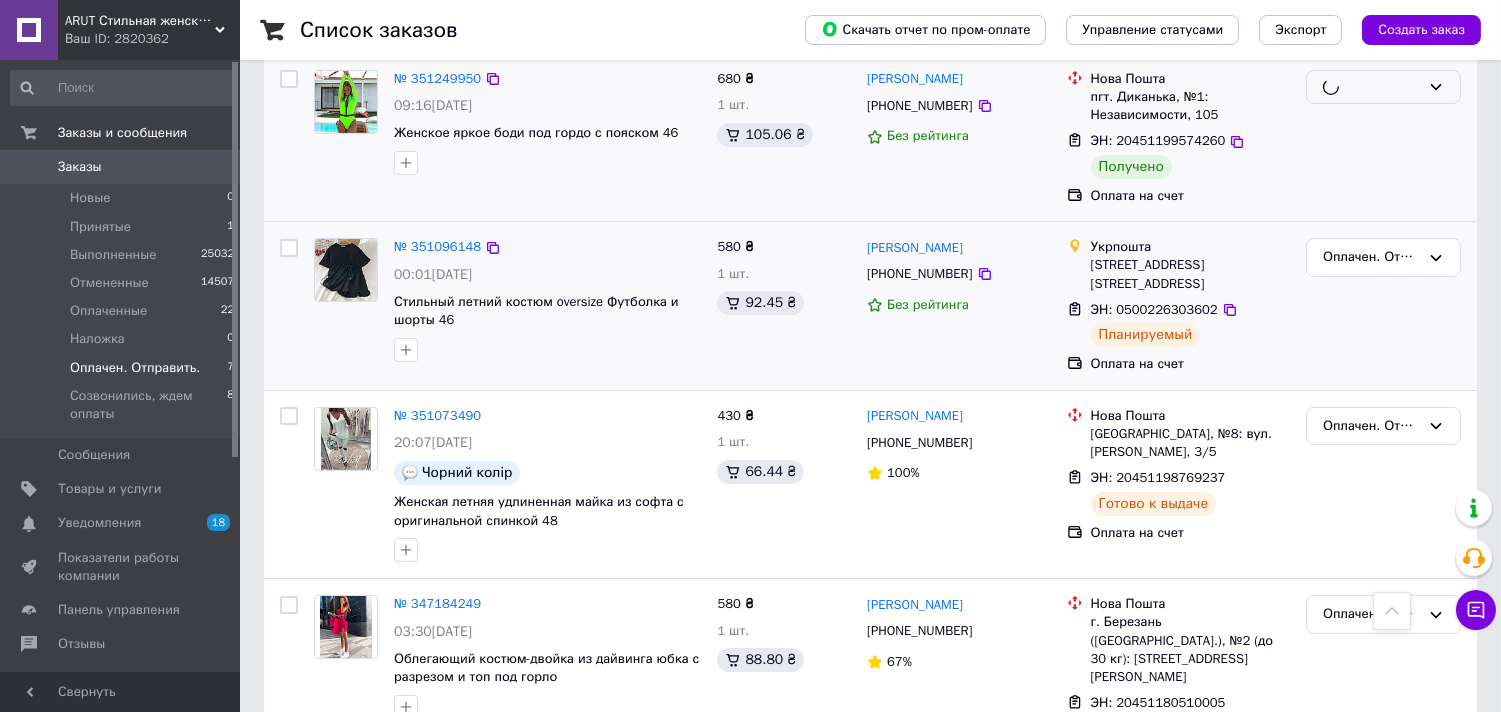 scroll, scrollTop: 835, scrollLeft: 0, axis: vertical 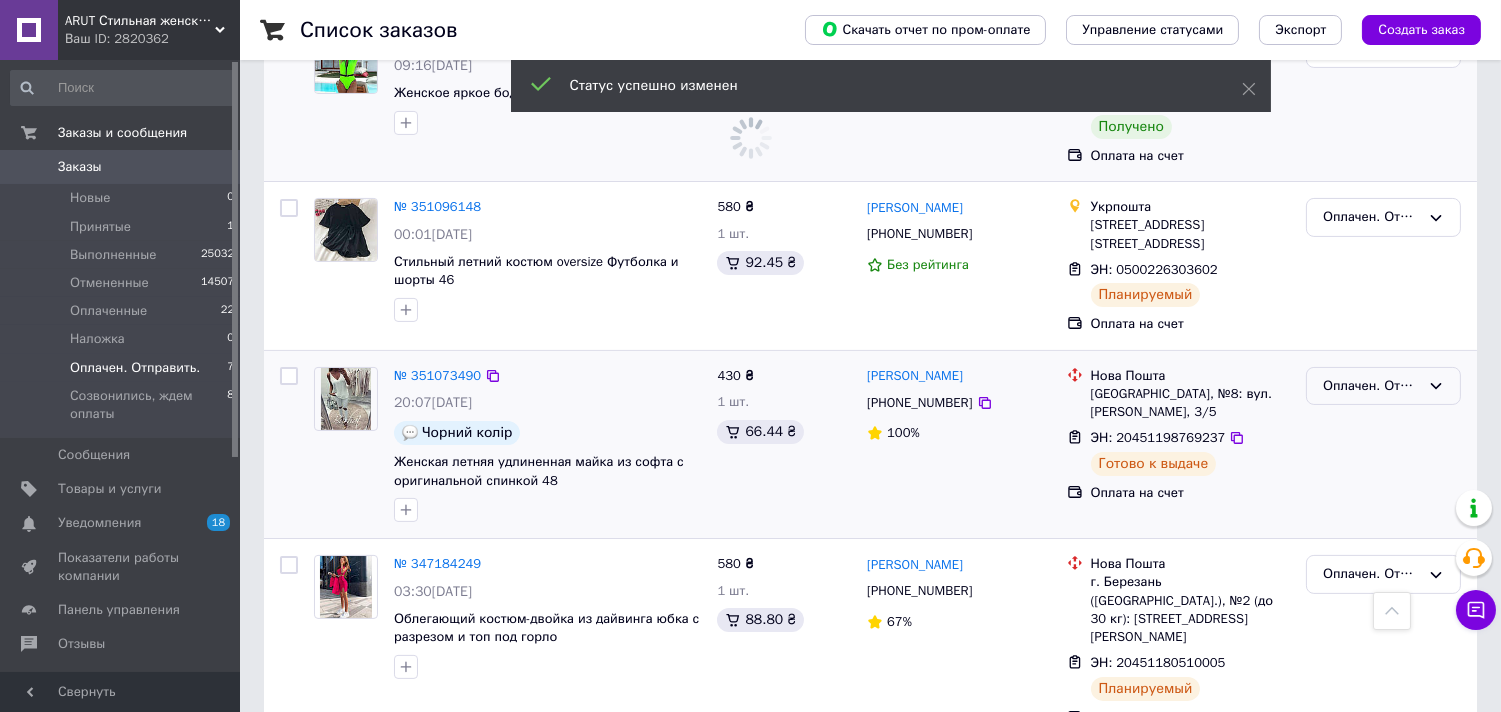 click on "Оплачен. Отправить." at bounding box center [1371, 386] 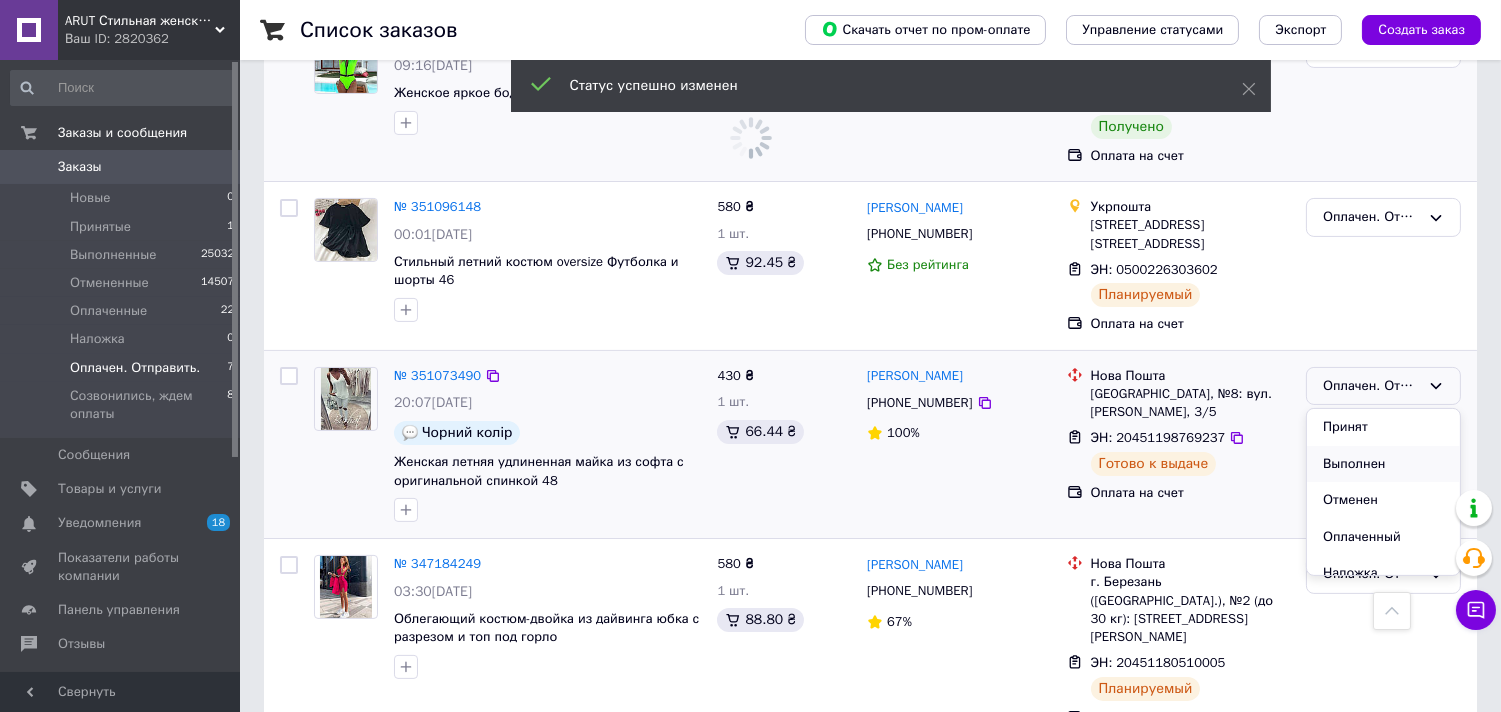 click on "Выполнен" at bounding box center [1383, 464] 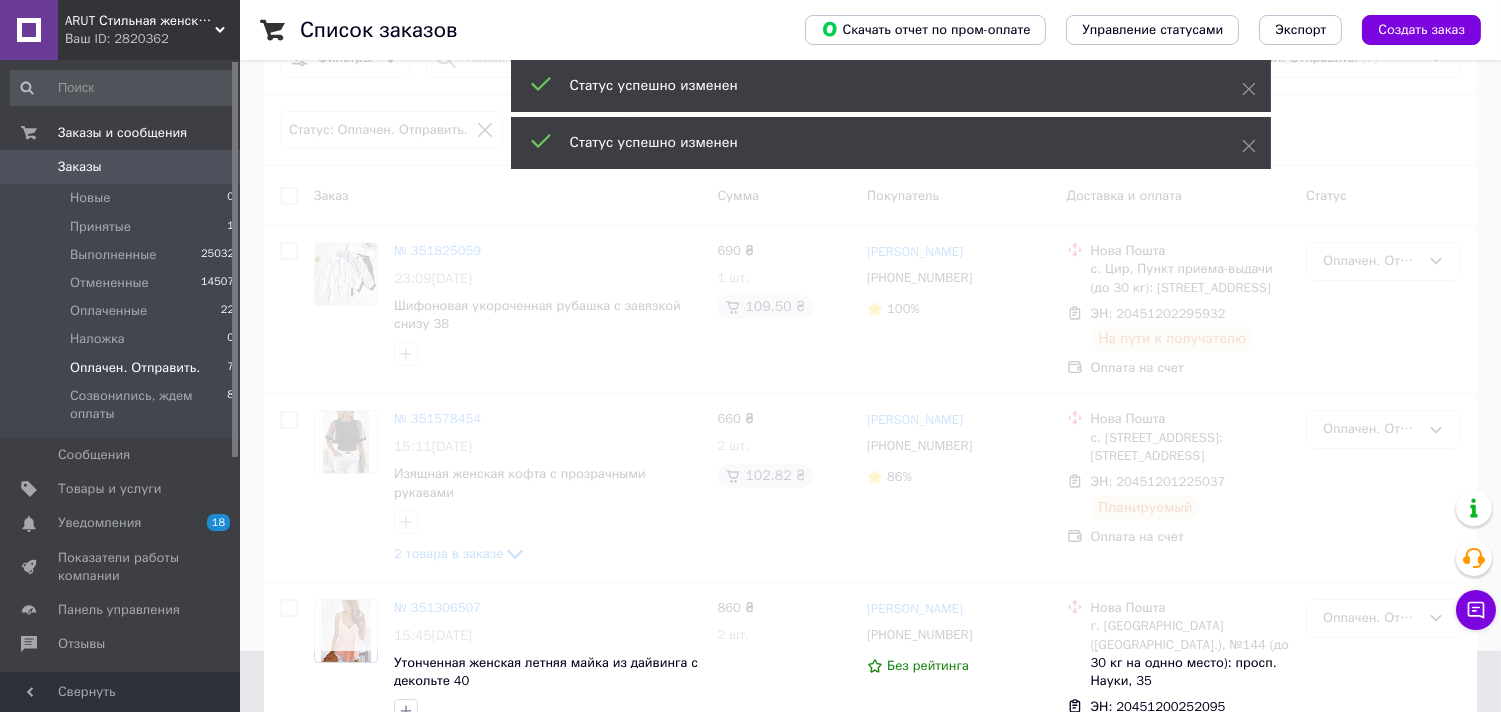 scroll, scrollTop: 57, scrollLeft: 0, axis: vertical 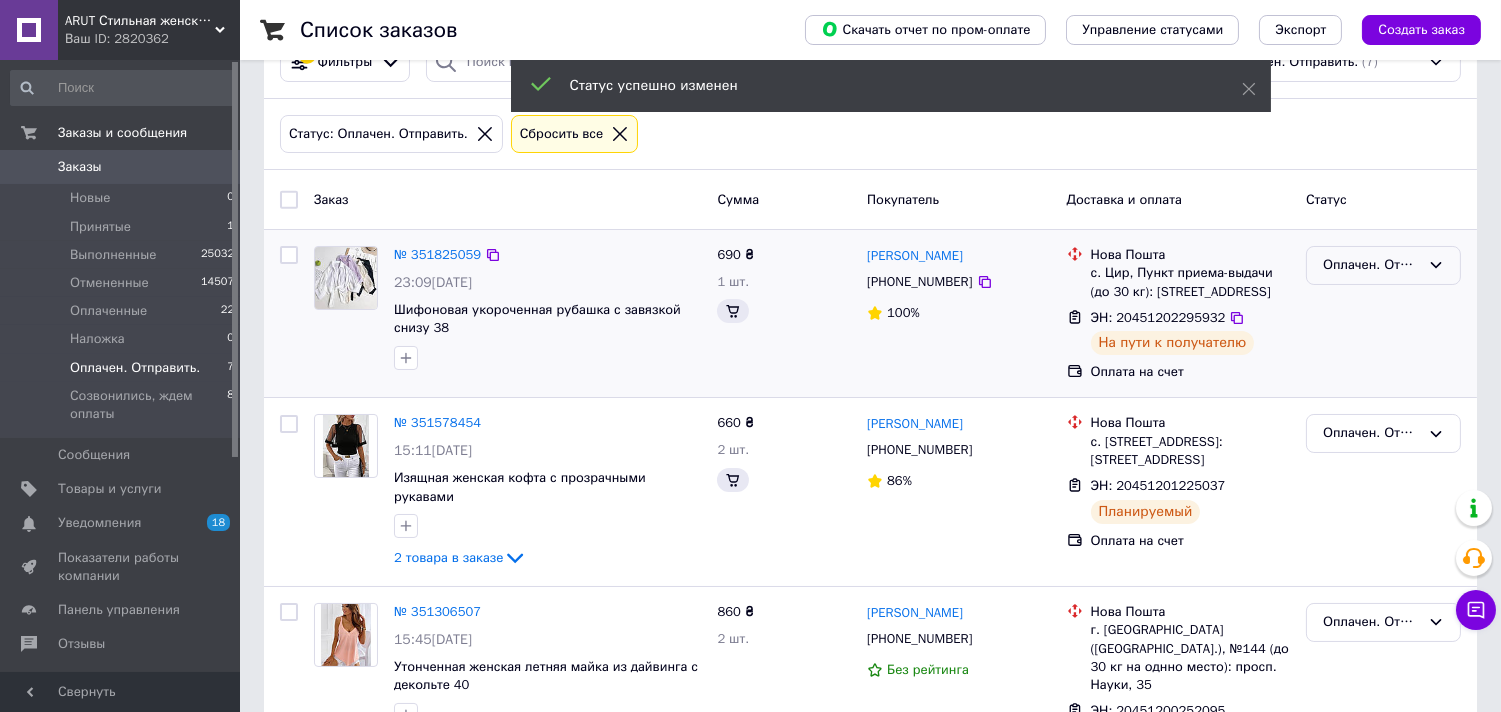 click on "Оплачен. Отправить." at bounding box center (1371, 265) 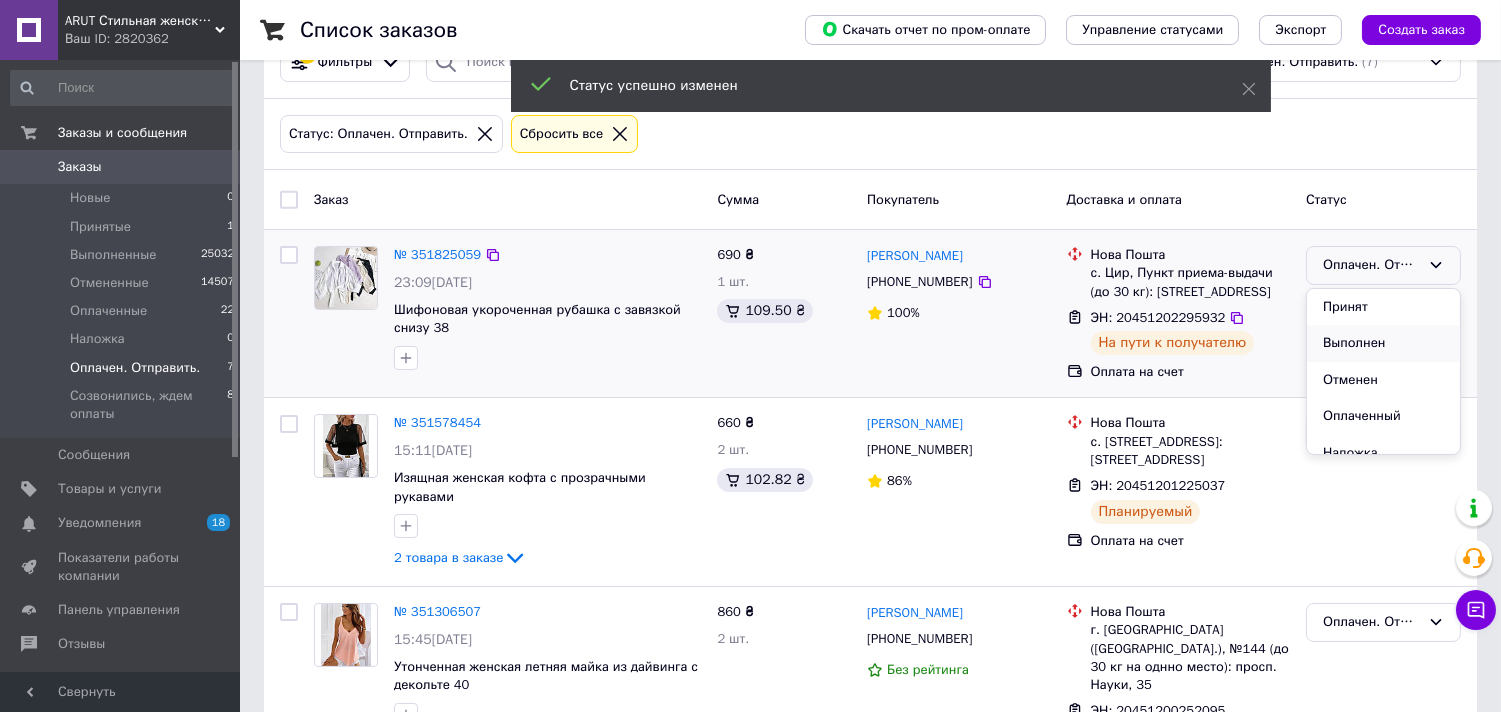 click on "Выполнен" at bounding box center (1383, 343) 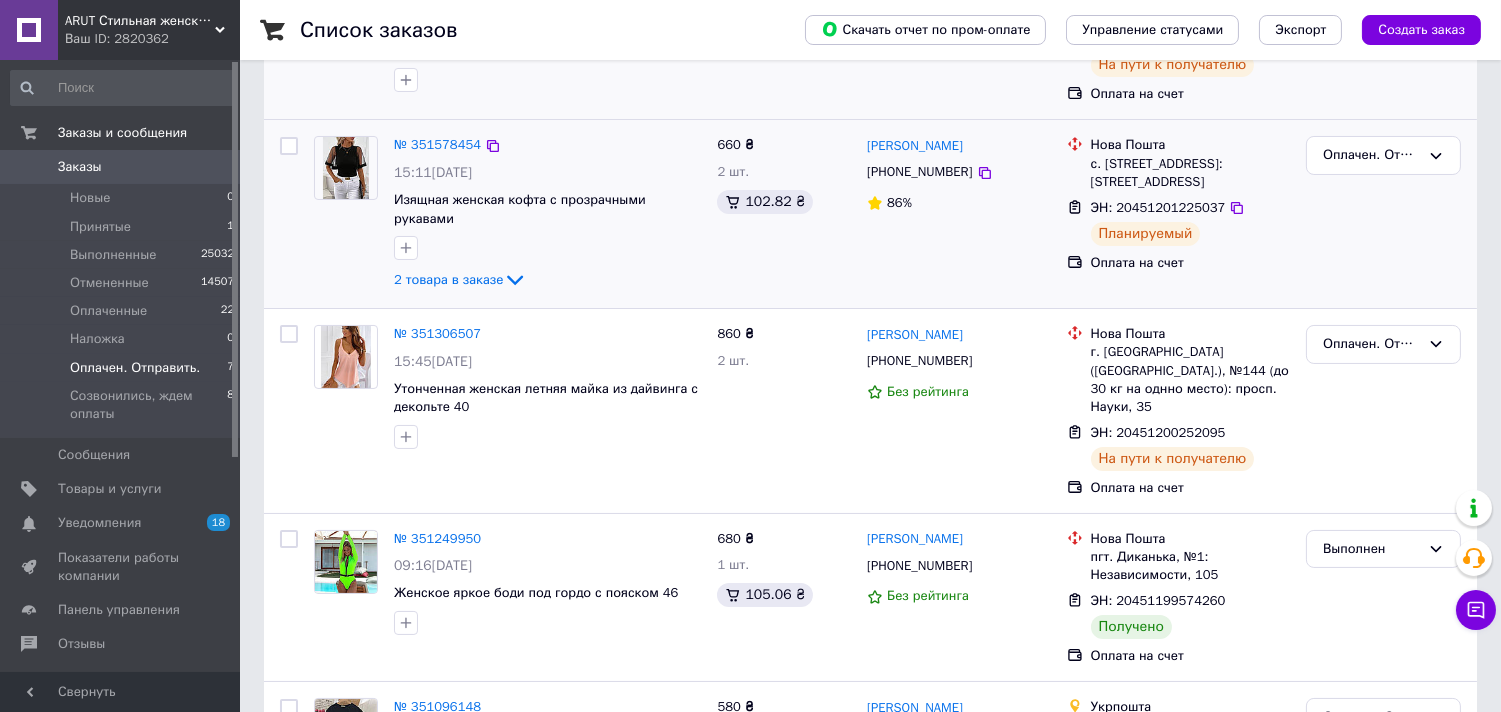 scroll, scrollTop: 391, scrollLeft: 0, axis: vertical 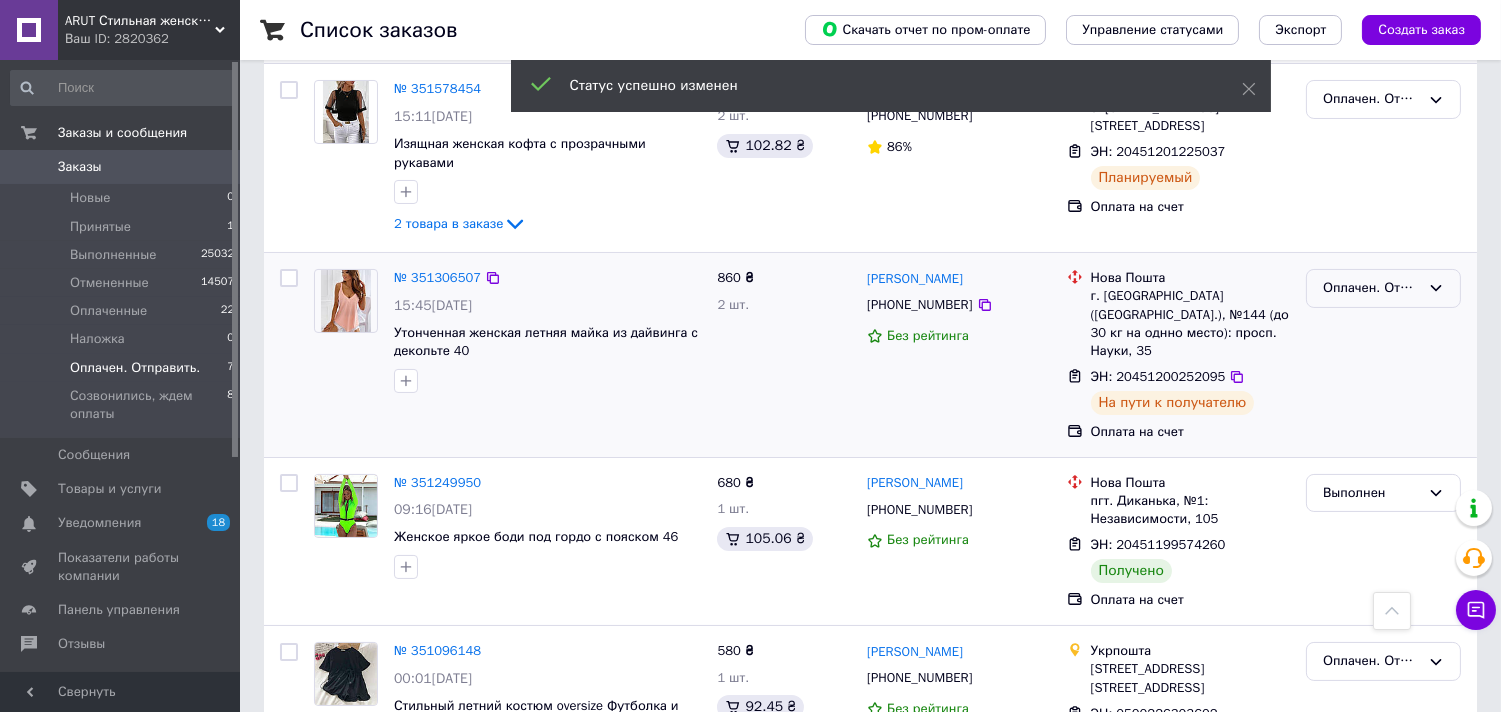 click on "Оплачен. Отправить." at bounding box center (1371, 288) 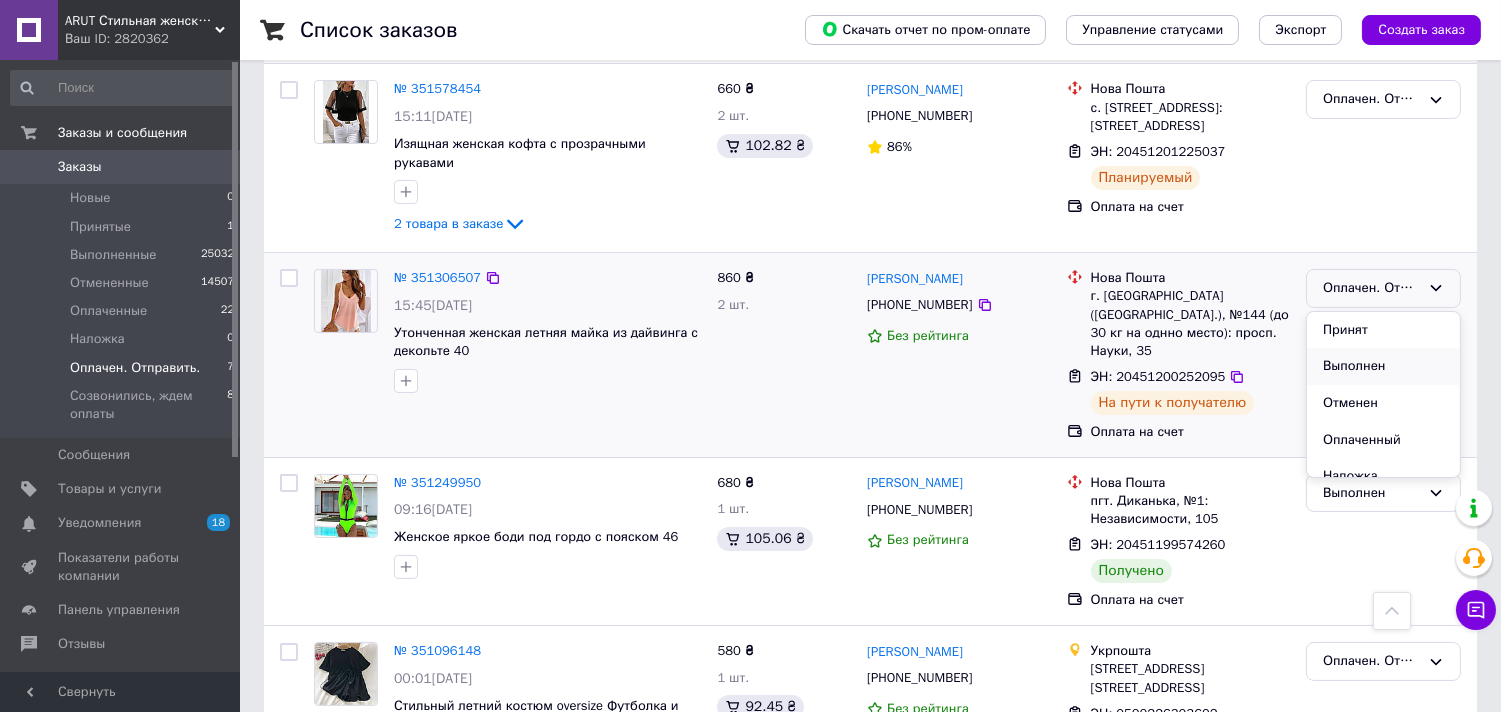 click on "Выполнен" at bounding box center [1383, 366] 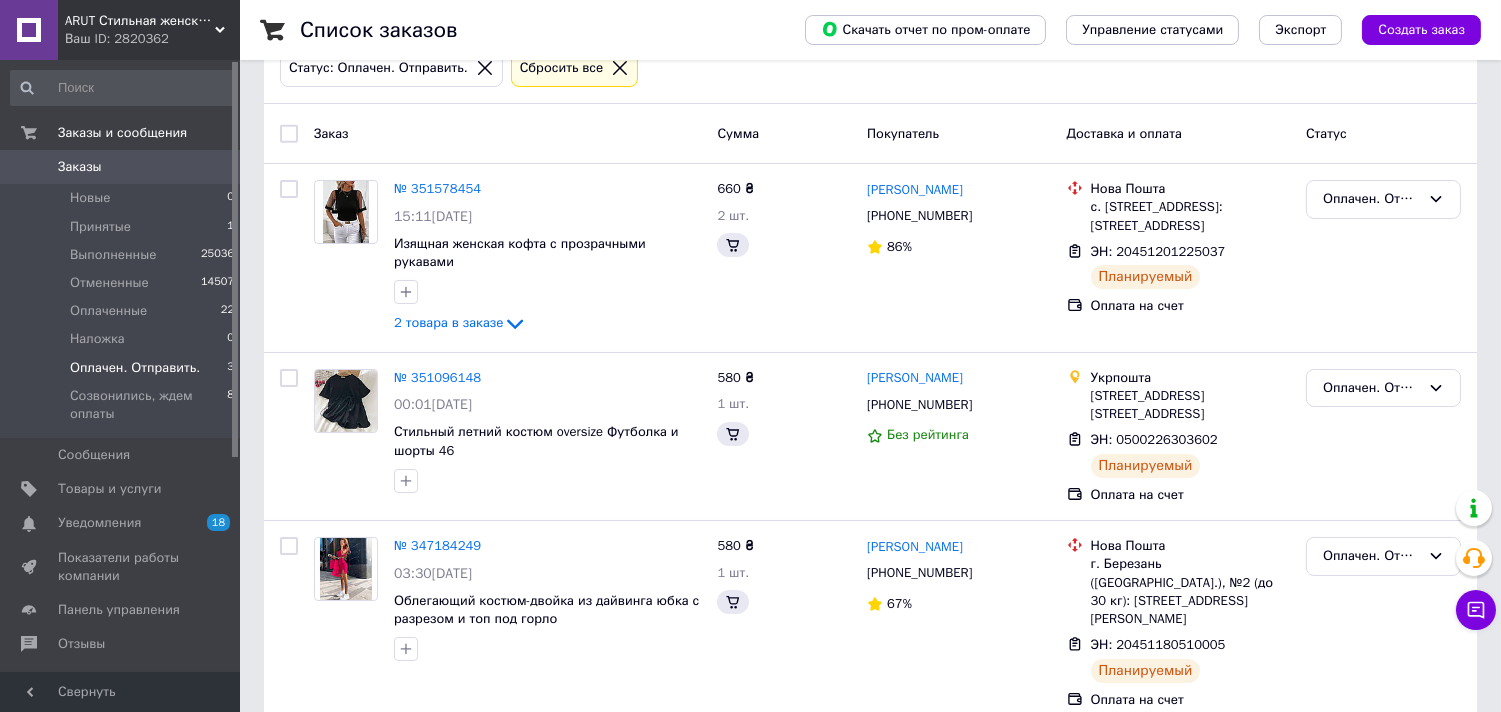 scroll, scrollTop: 0, scrollLeft: 0, axis: both 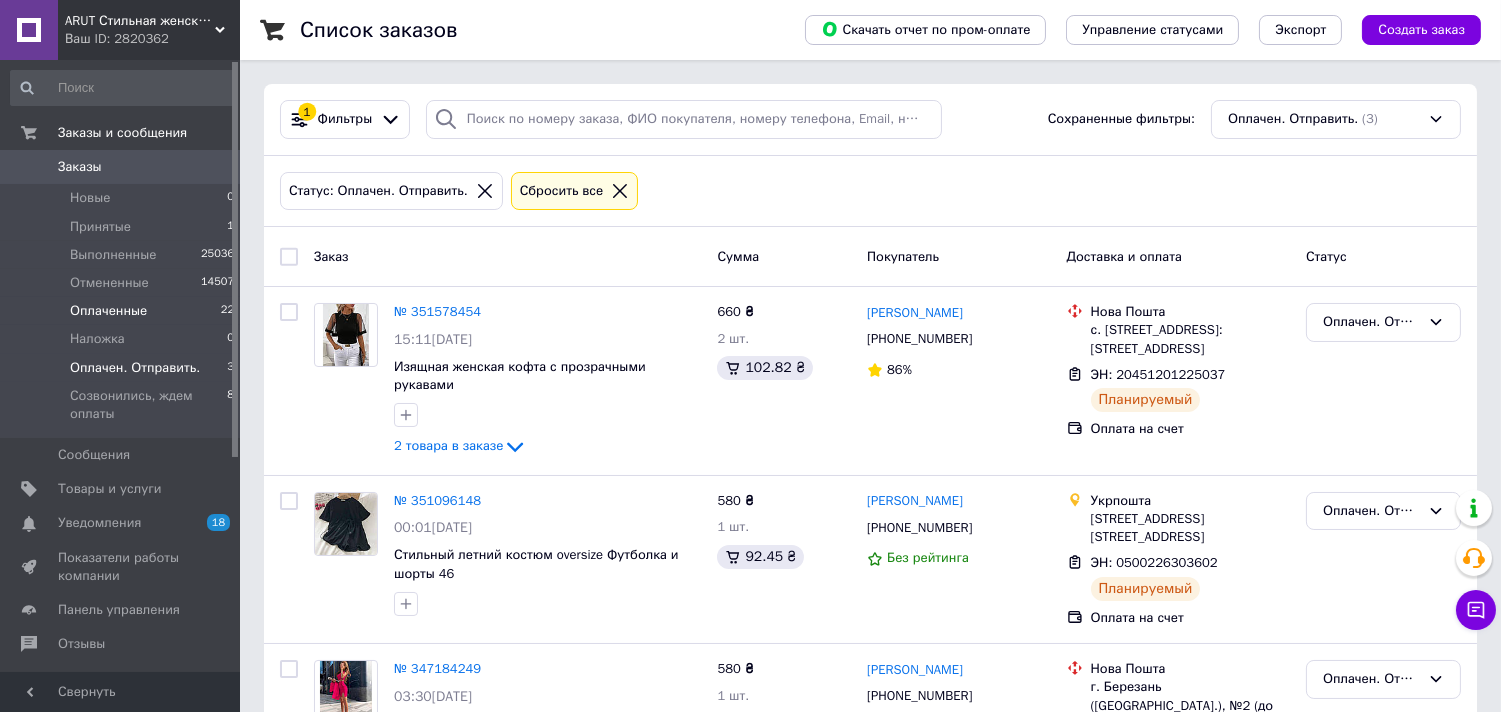 click on "Оплаченные 22" at bounding box center (123, 311) 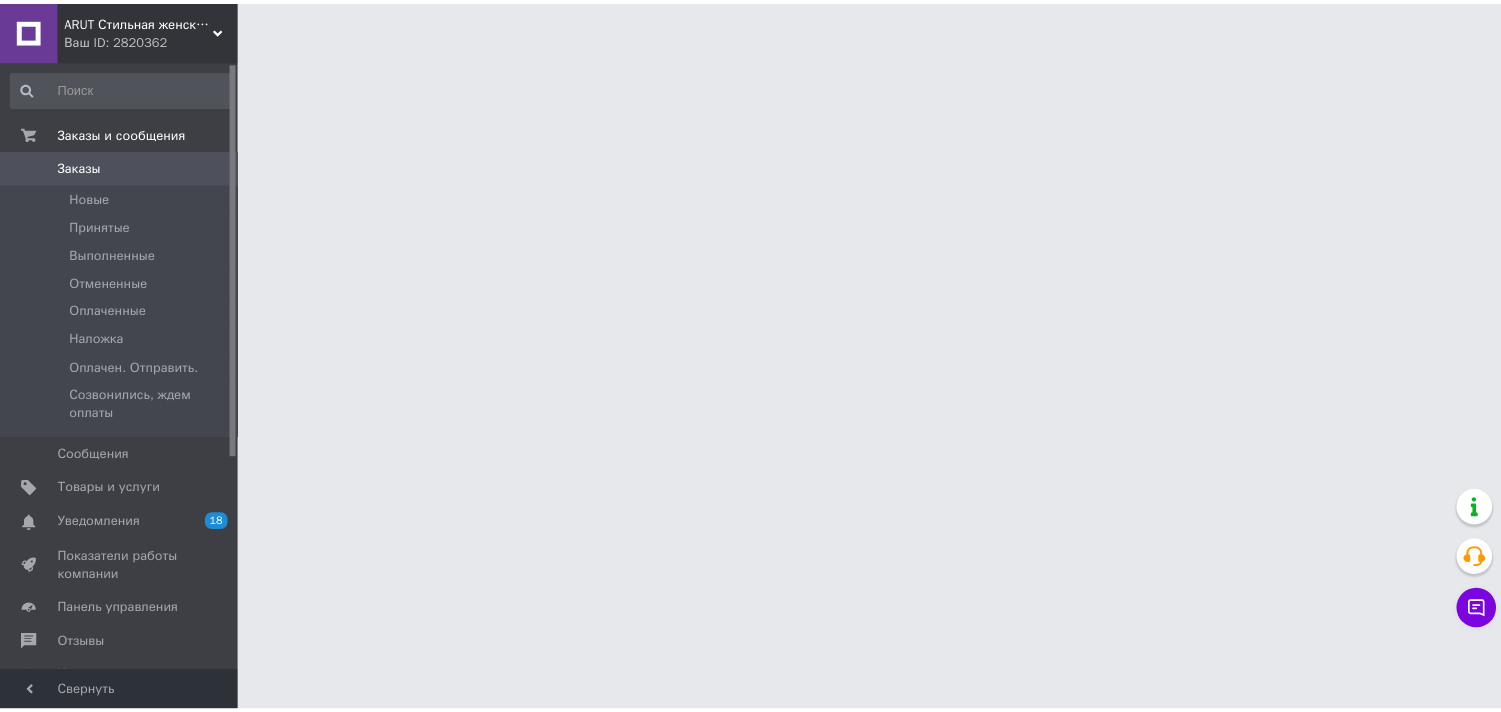 scroll, scrollTop: 0, scrollLeft: 0, axis: both 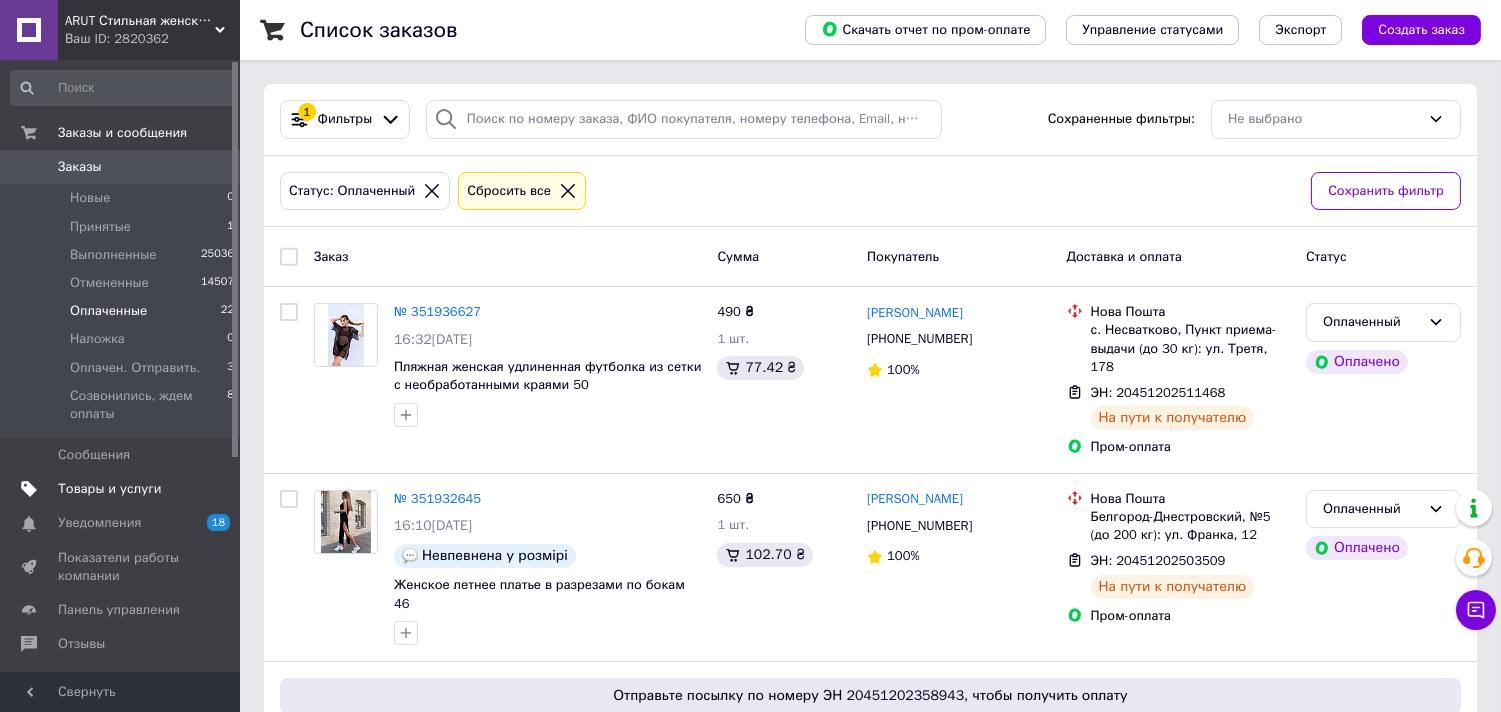 click on "Товары и услуги" at bounding box center [110, 489] 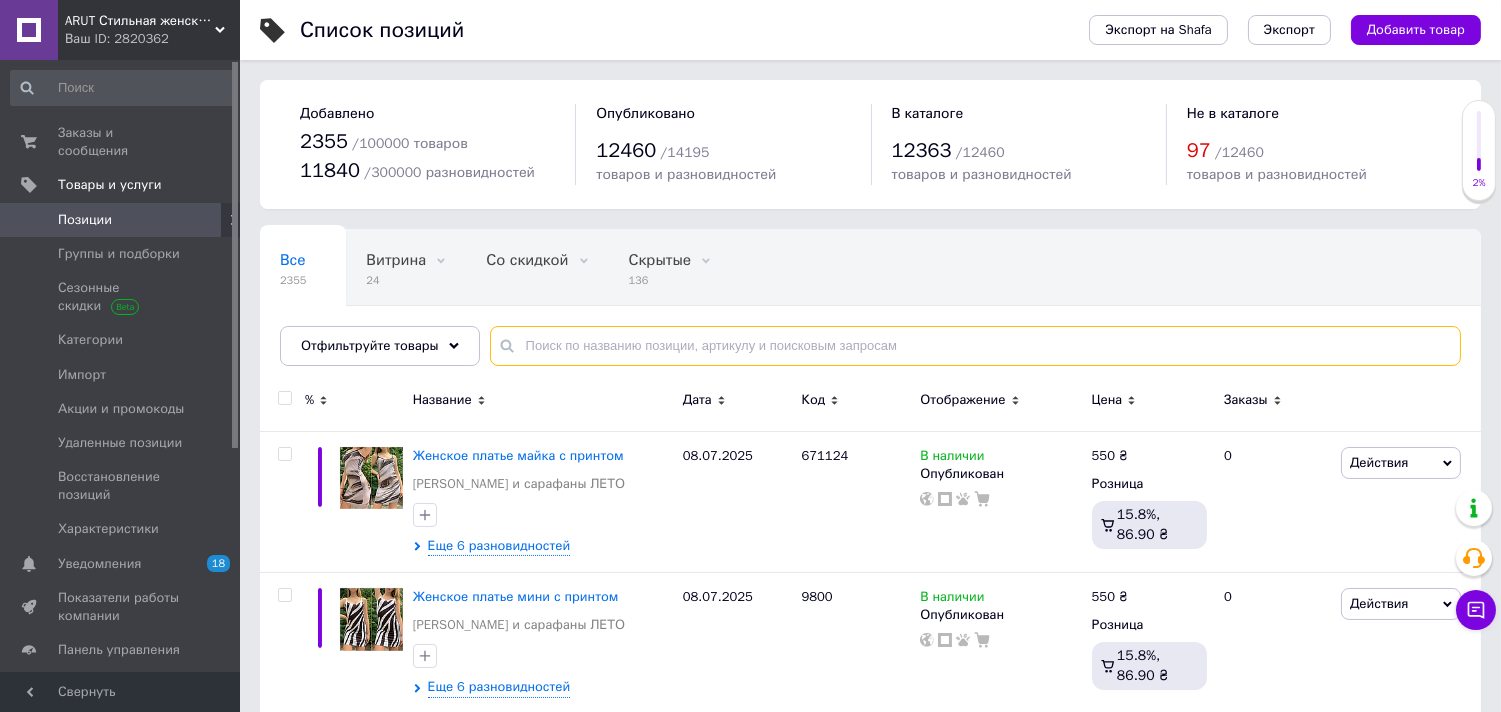 paste on "260802" 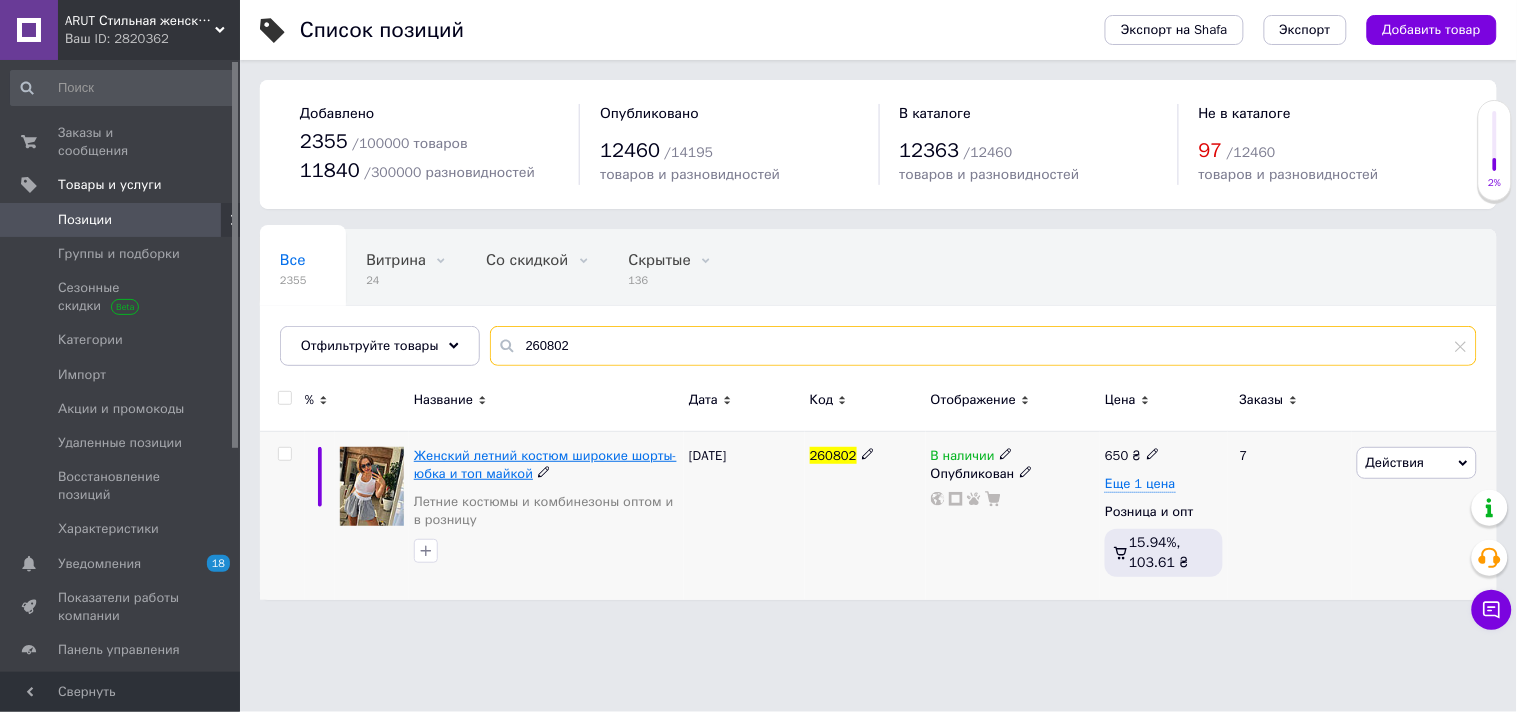 type on "260802" 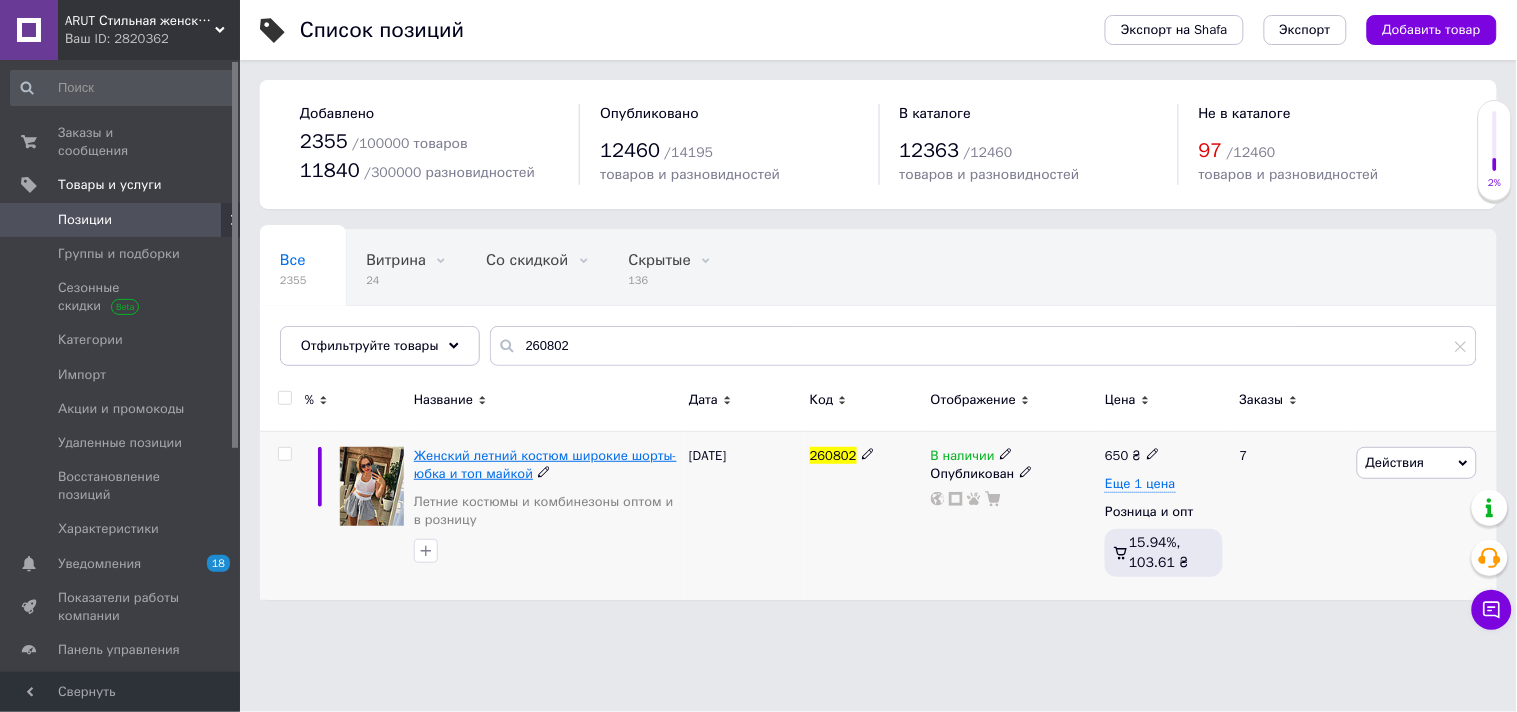 click on "Женский летний костюм широкие шорты-юбка и топ майкой" at bounding box center [545, 464] 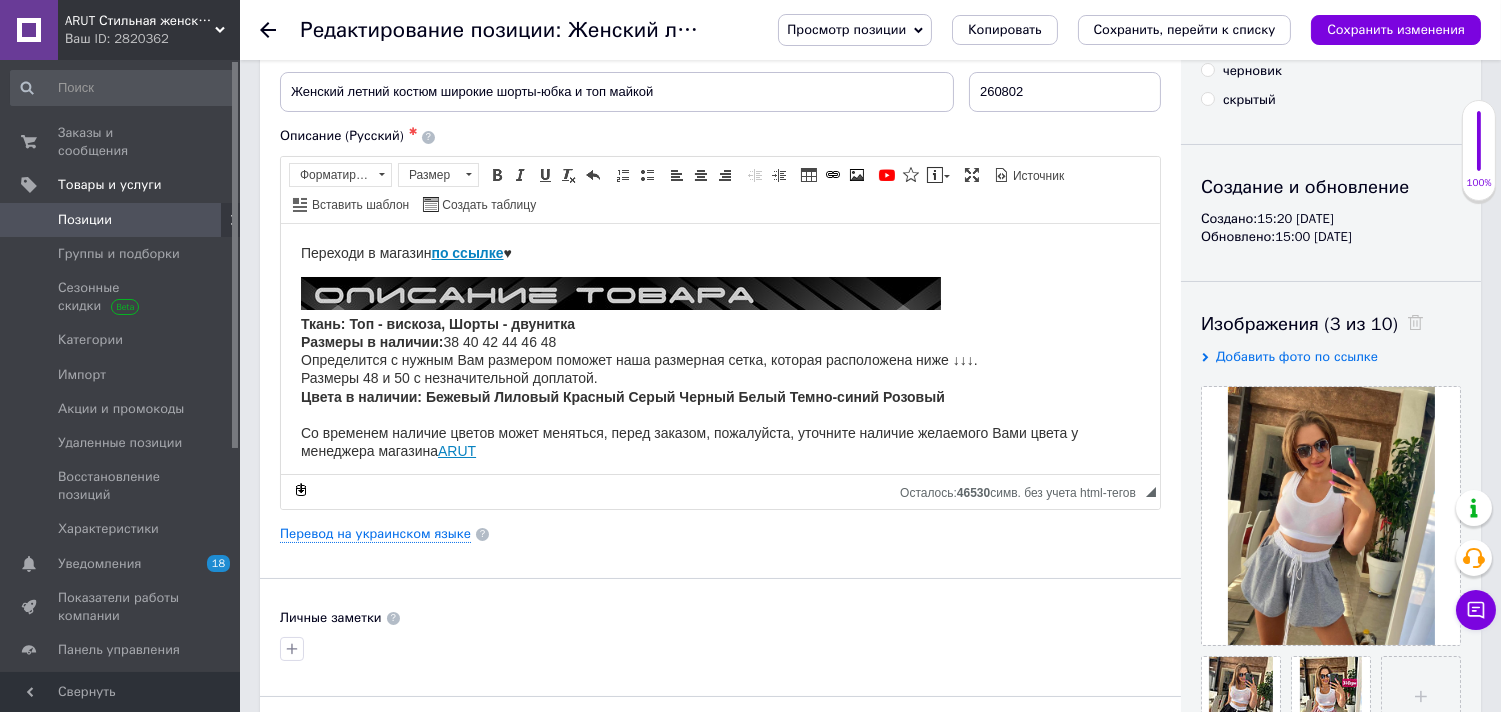 scroll, scrollTop: 0, scrollLeft: 0, axis: both 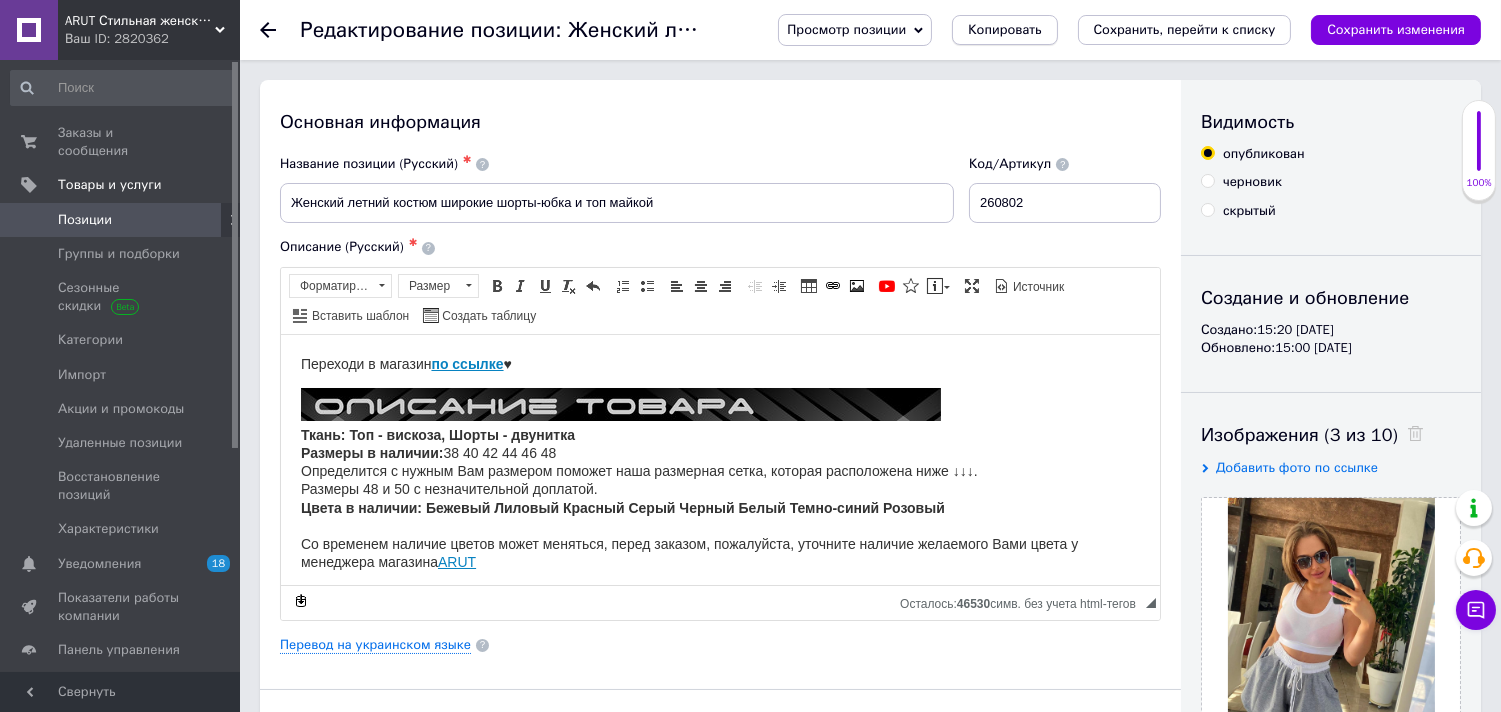click on "Копировать" at bounding box center (1004, 30) 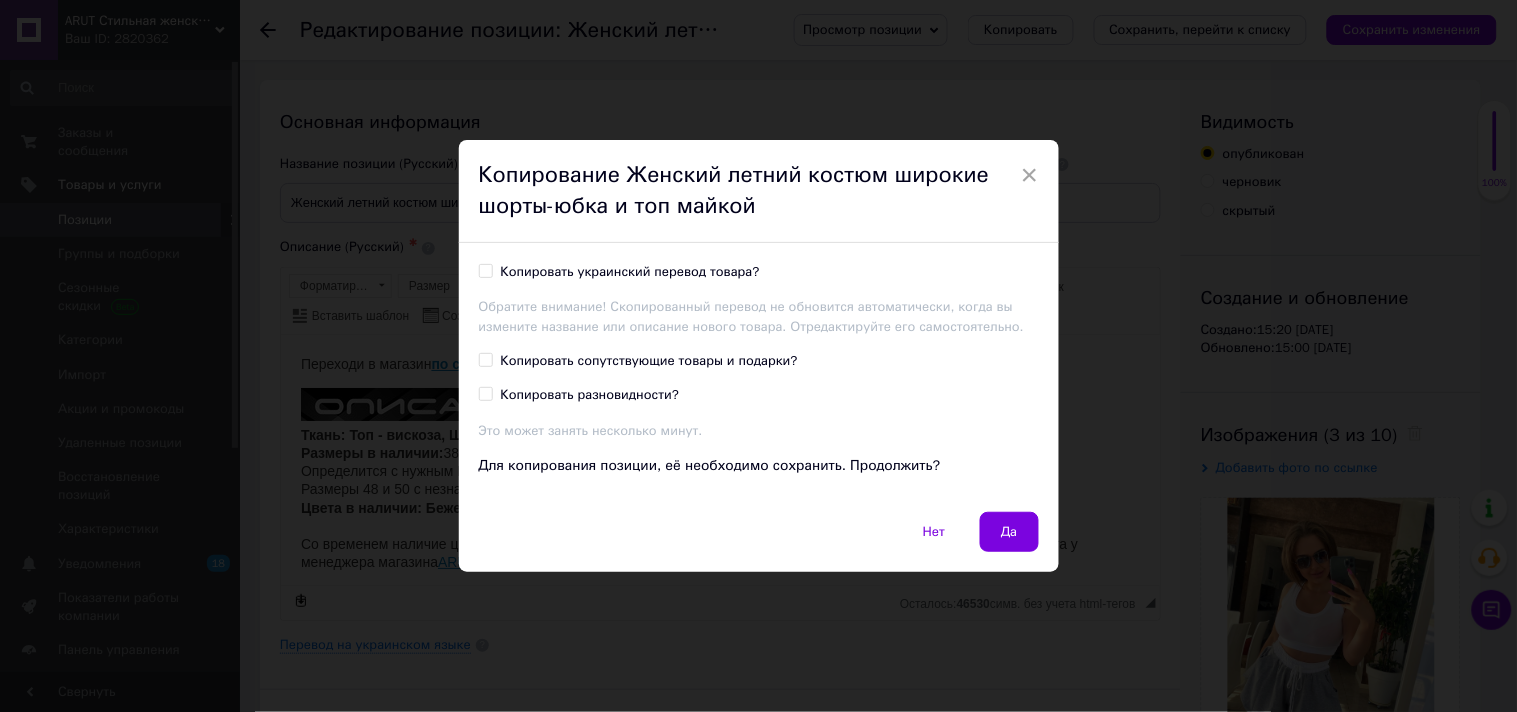 click on "Копировать украинский перевод товара?" at bounding box center (485, 270) 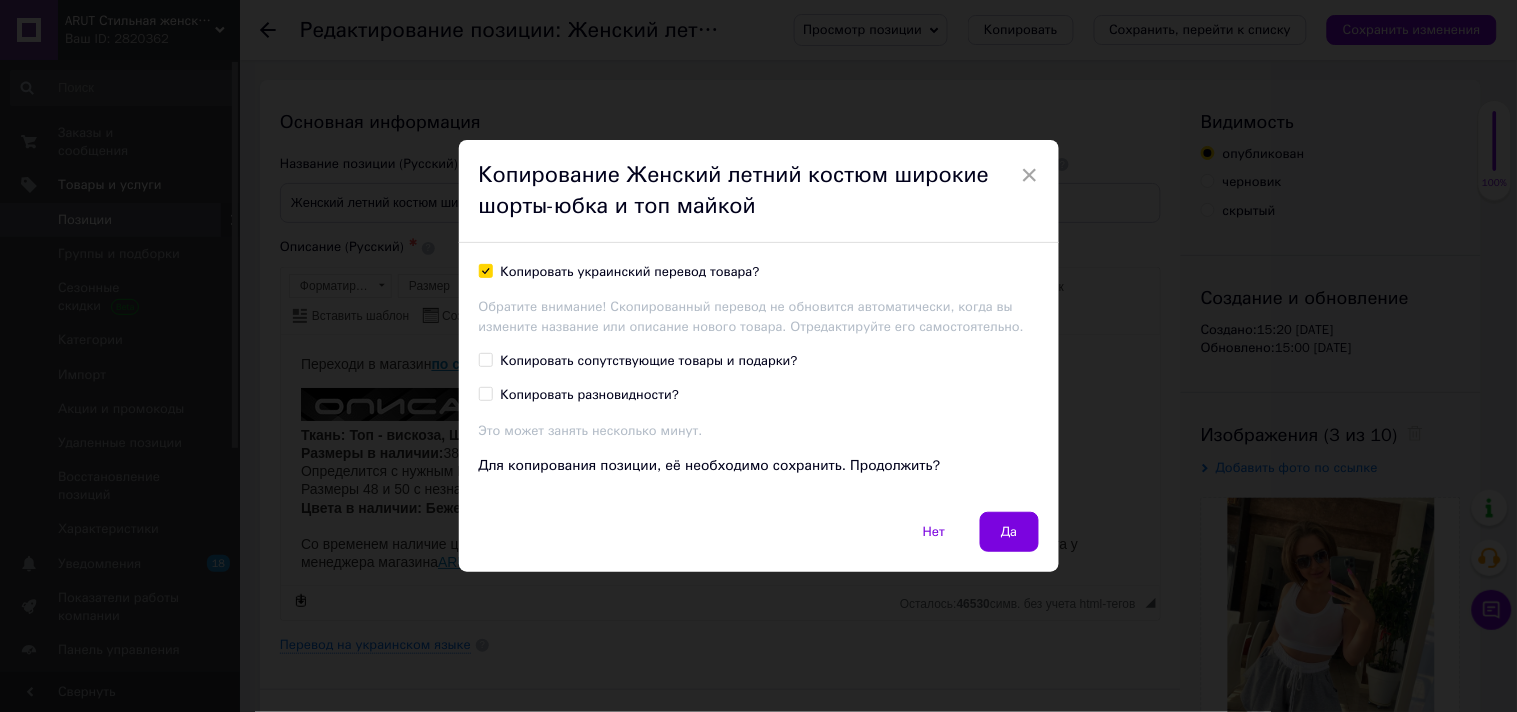 checkbox on "true" 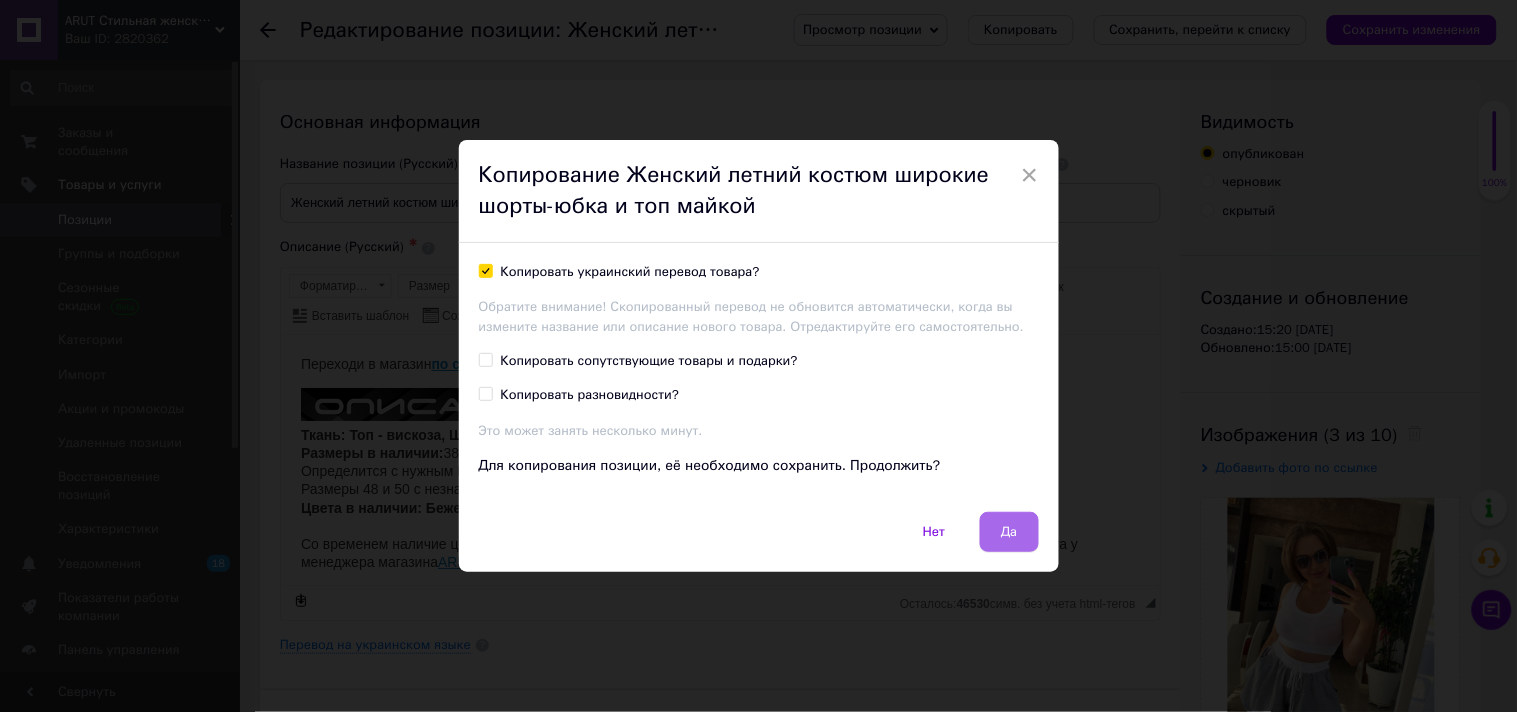 click on "Да" at bounding box center [1009, 532] 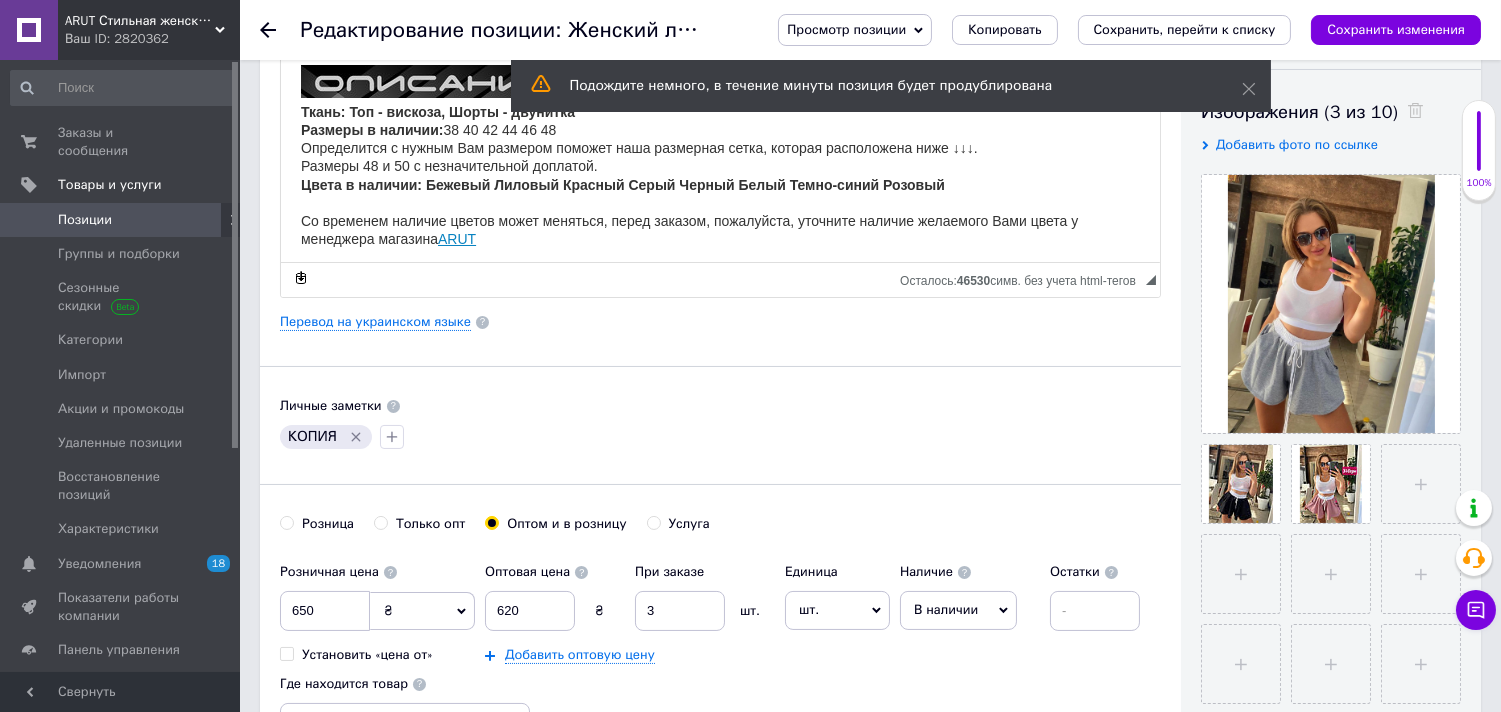 scroll, scrollTop: 333, scrollLeft: 0, axis: vertical 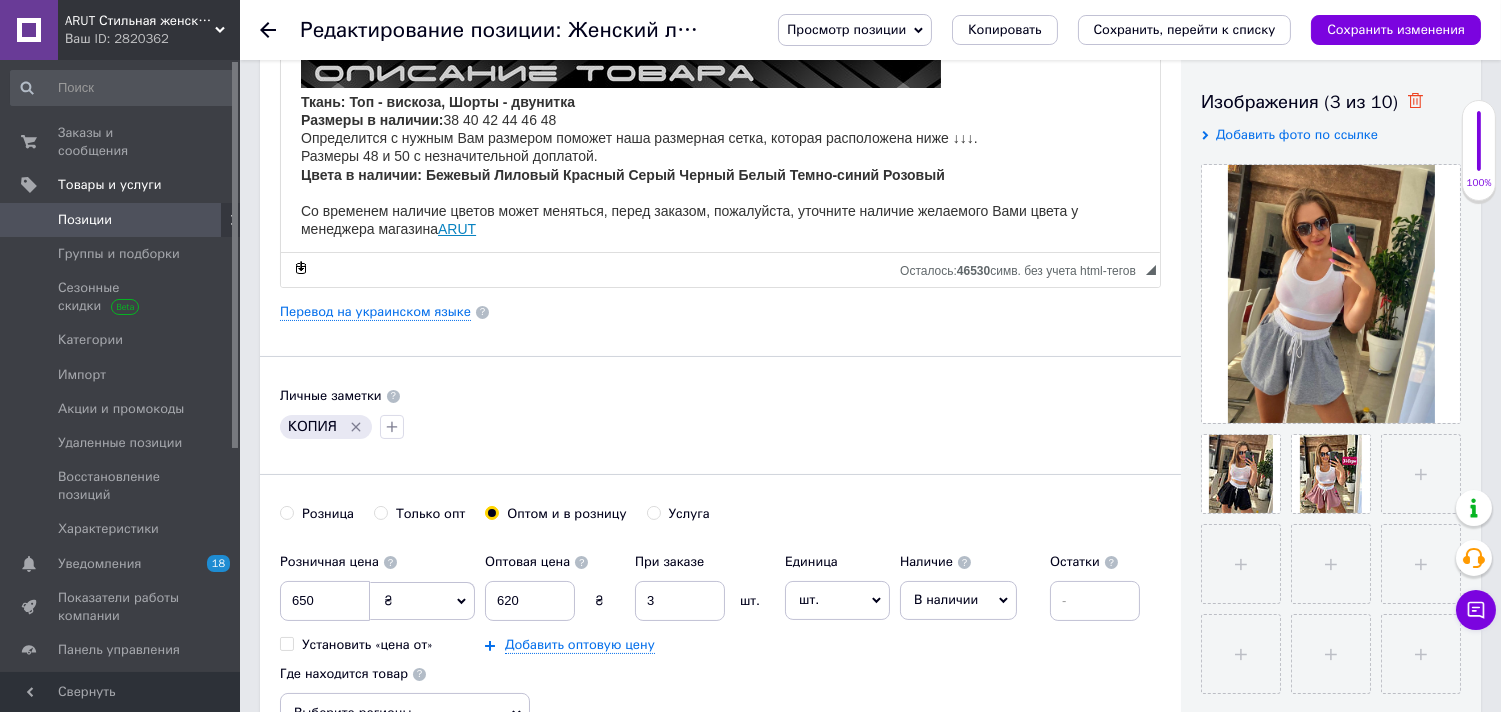 click 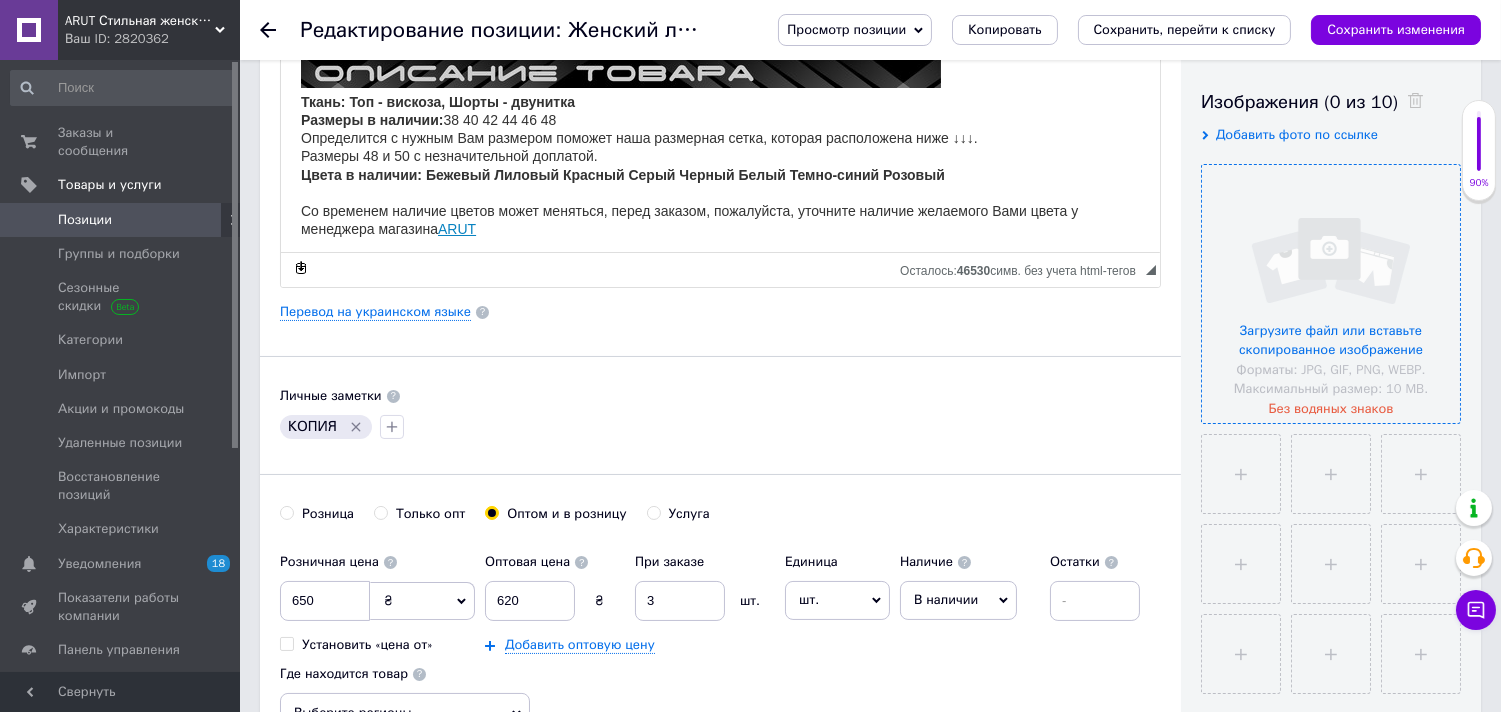 click at bounding box center [1331, 294] 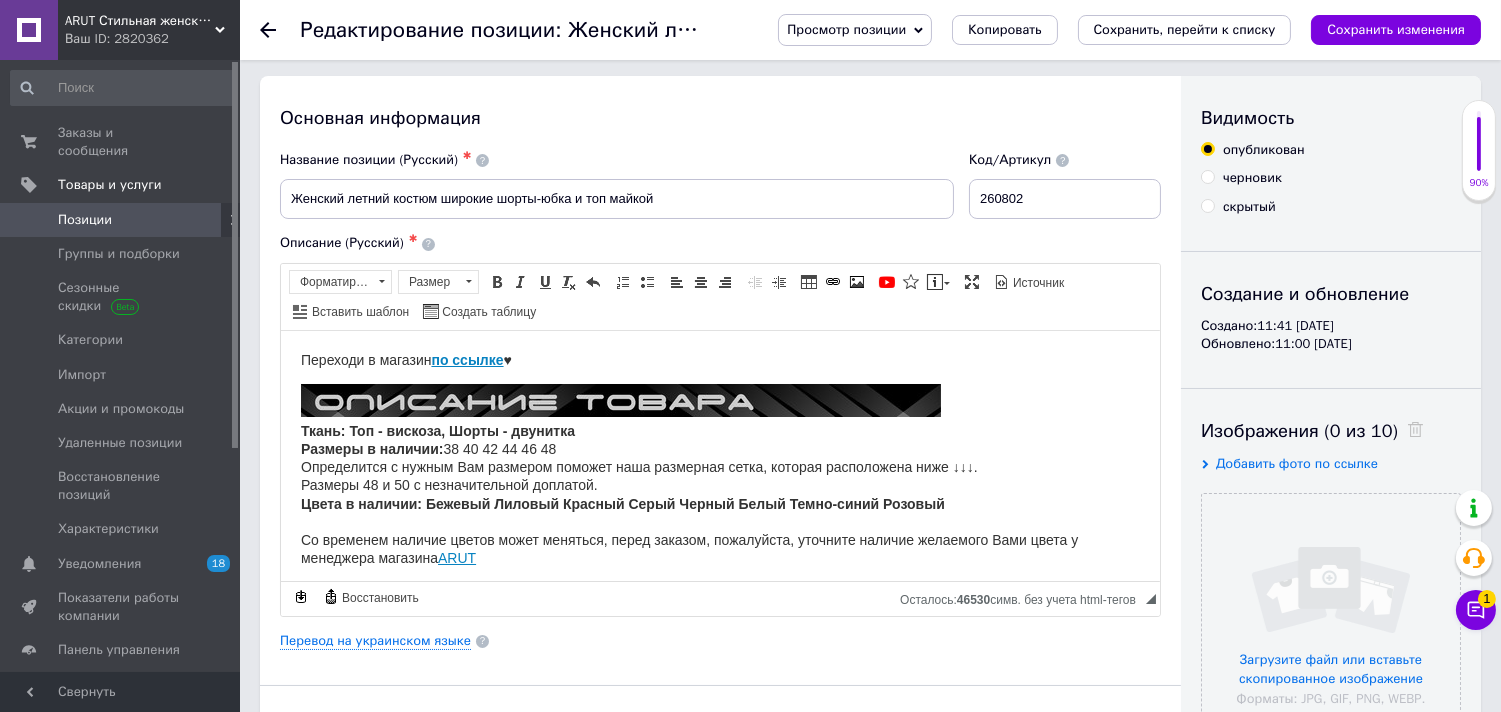 scroll, scrollTop: 0, scrollLeft: 0, axis: both 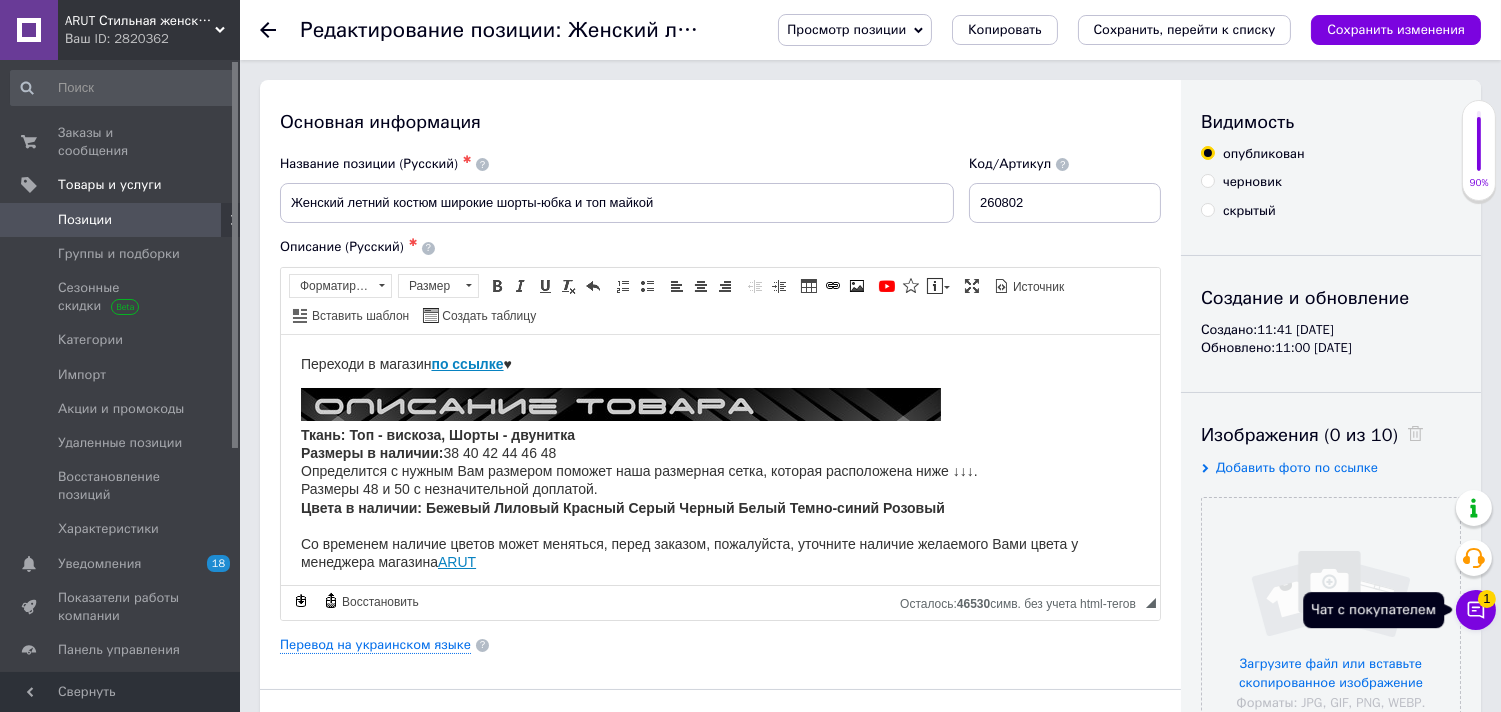 click on "Чат с покупателем 1" at bounding box center [1476, 610] 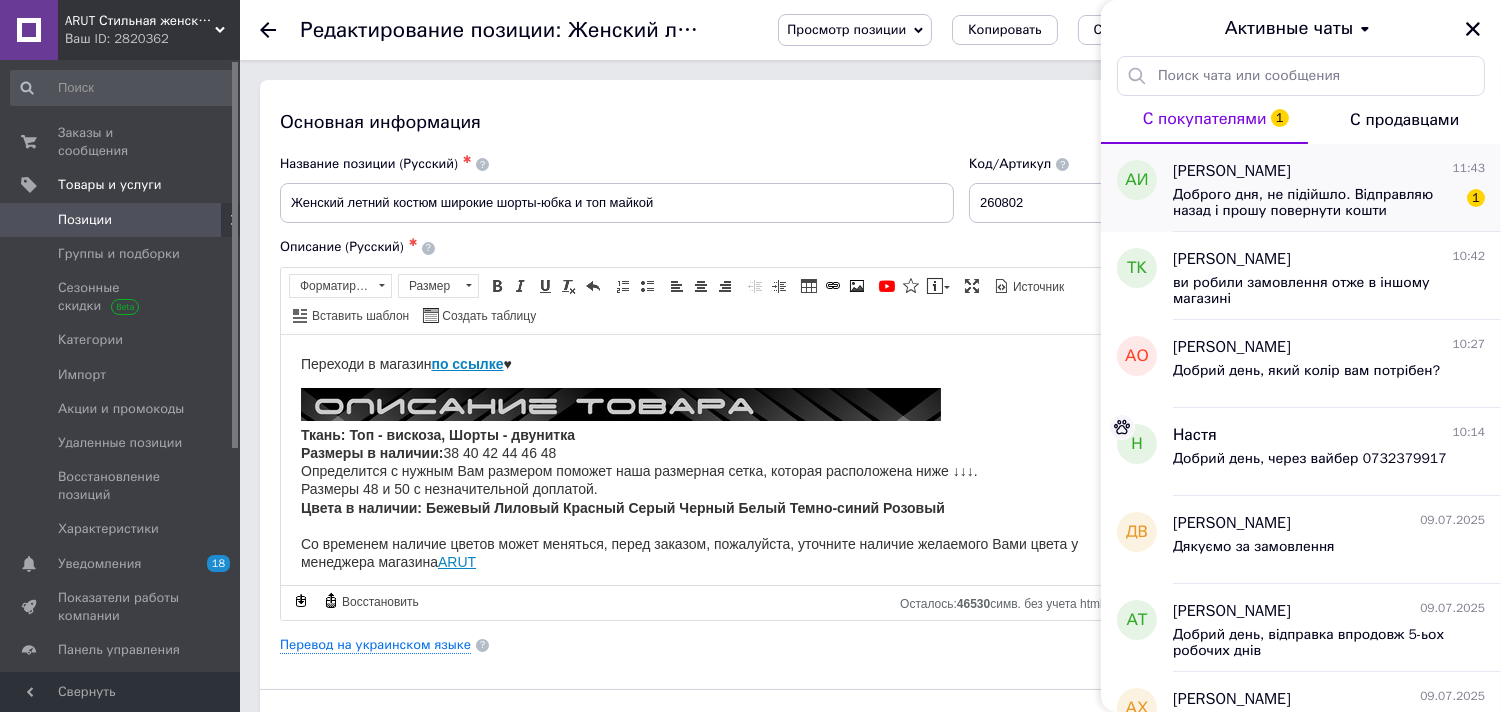 click on "Доброго дня, не підійшло. Відправляю назад і прошу повернути кошти" at bounding box center [1315, 203] 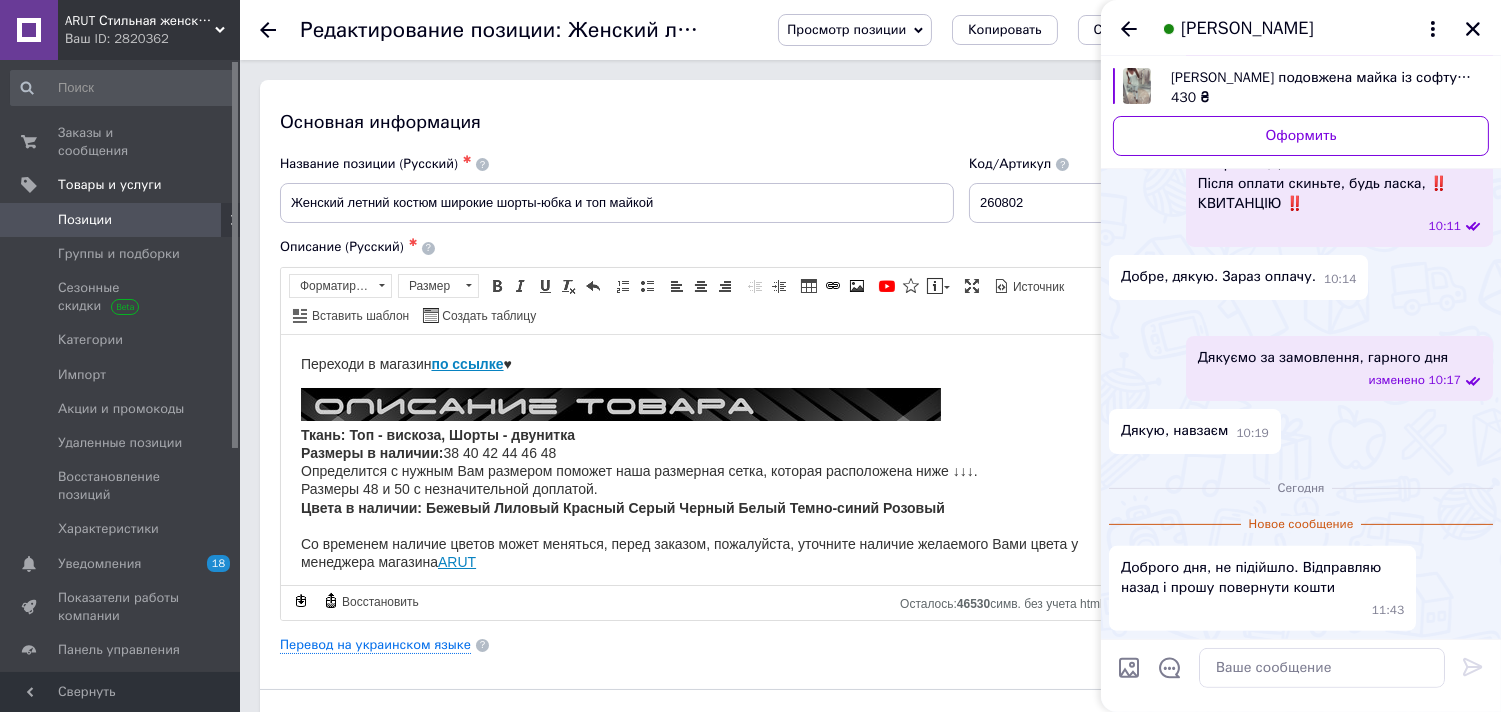 scroll, scrollTop: 1222, scrollLeft: 0, axis: vertical 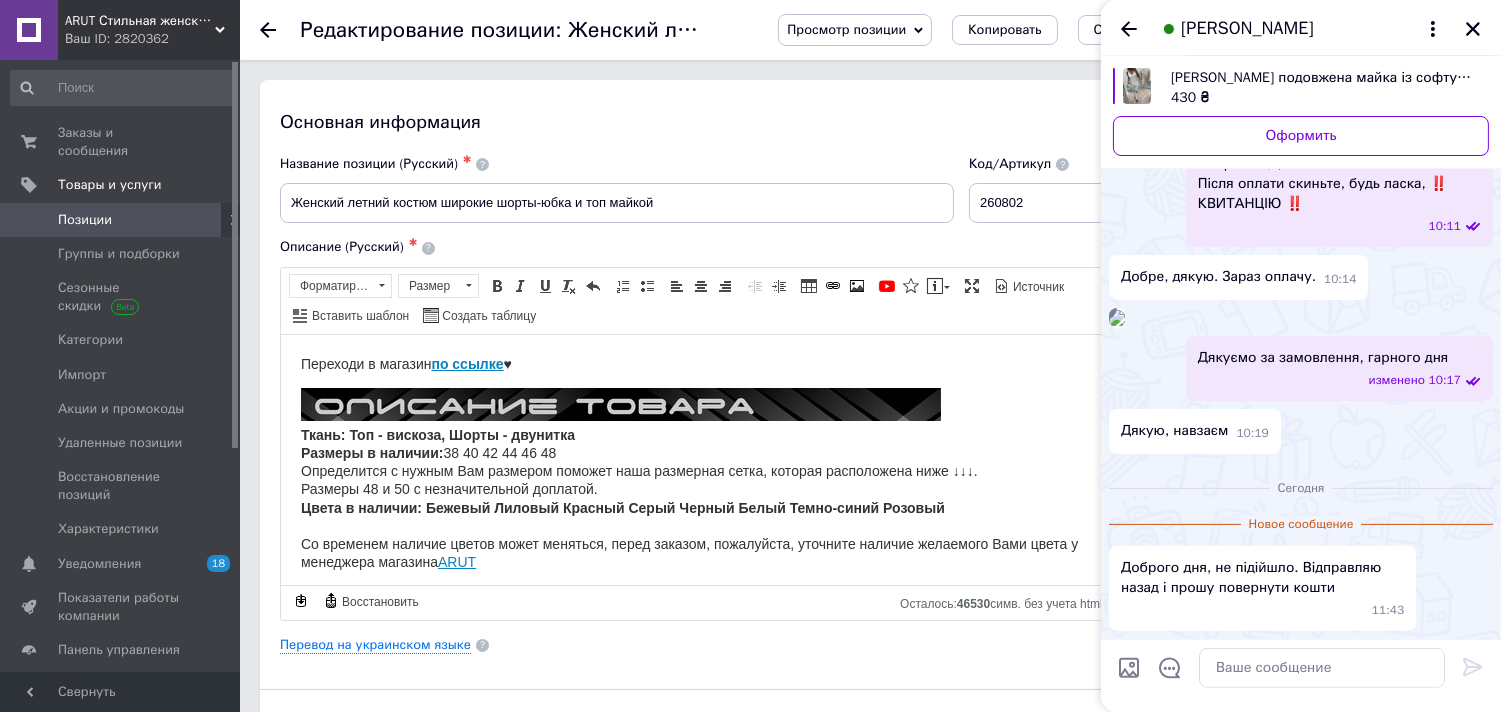 click at bounding box center (1117, 318) 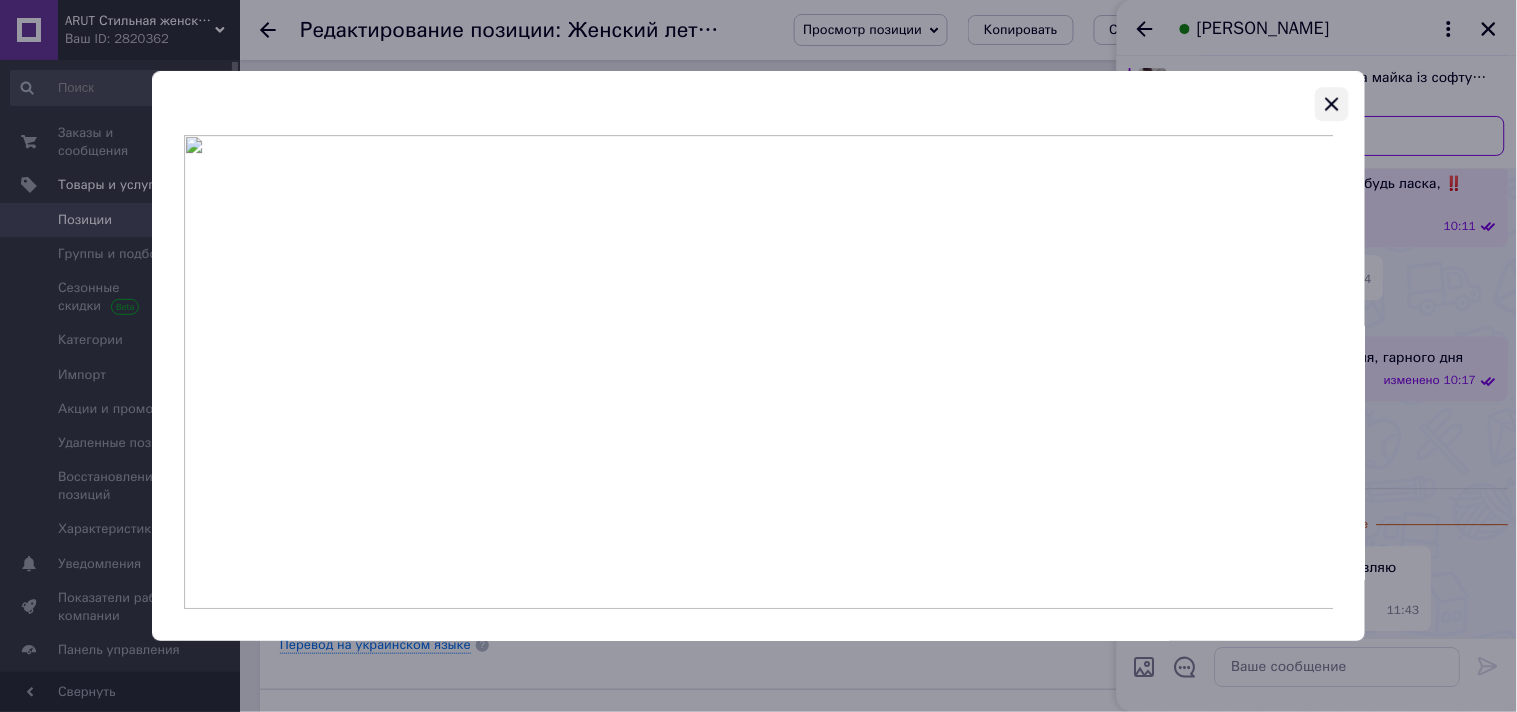 click 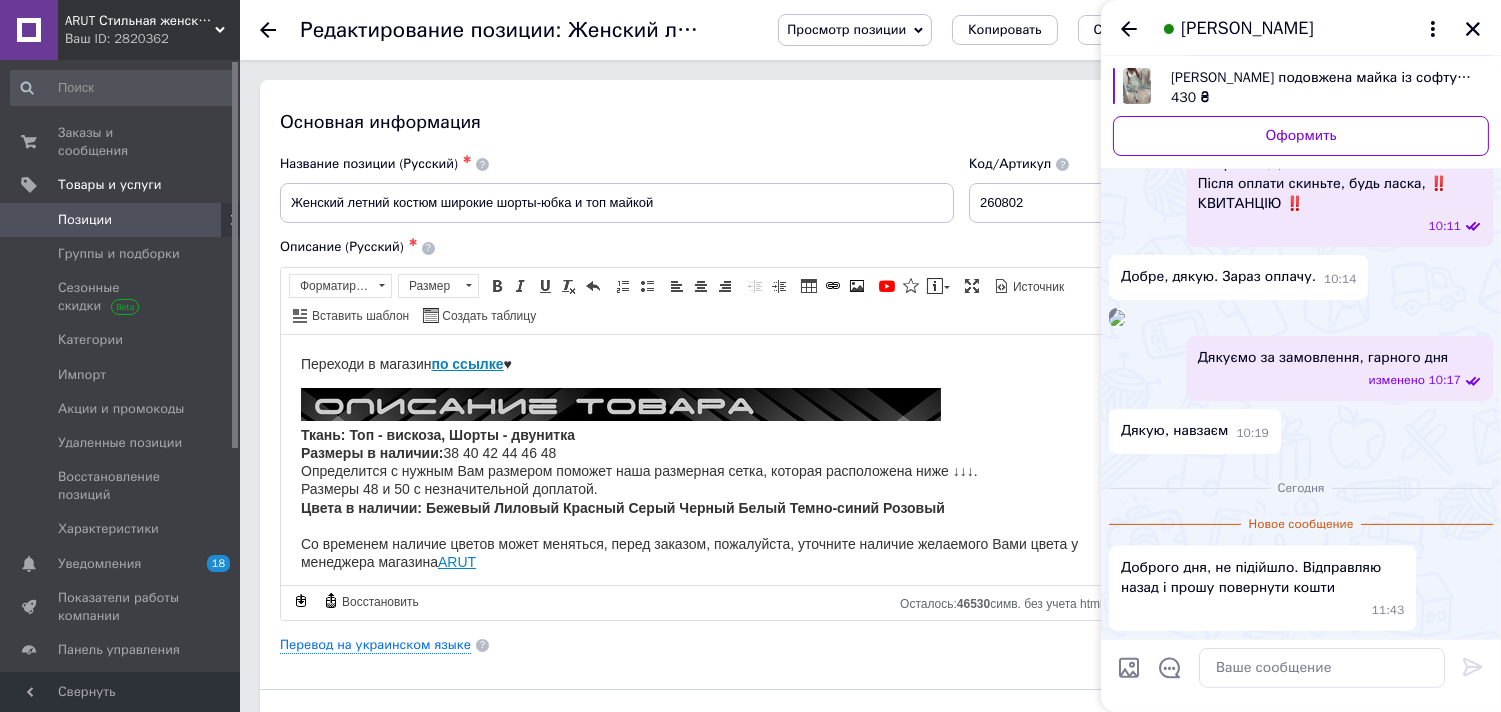 scroll, scrollTop: 1514, scrollLeft: 0, axis: vertical 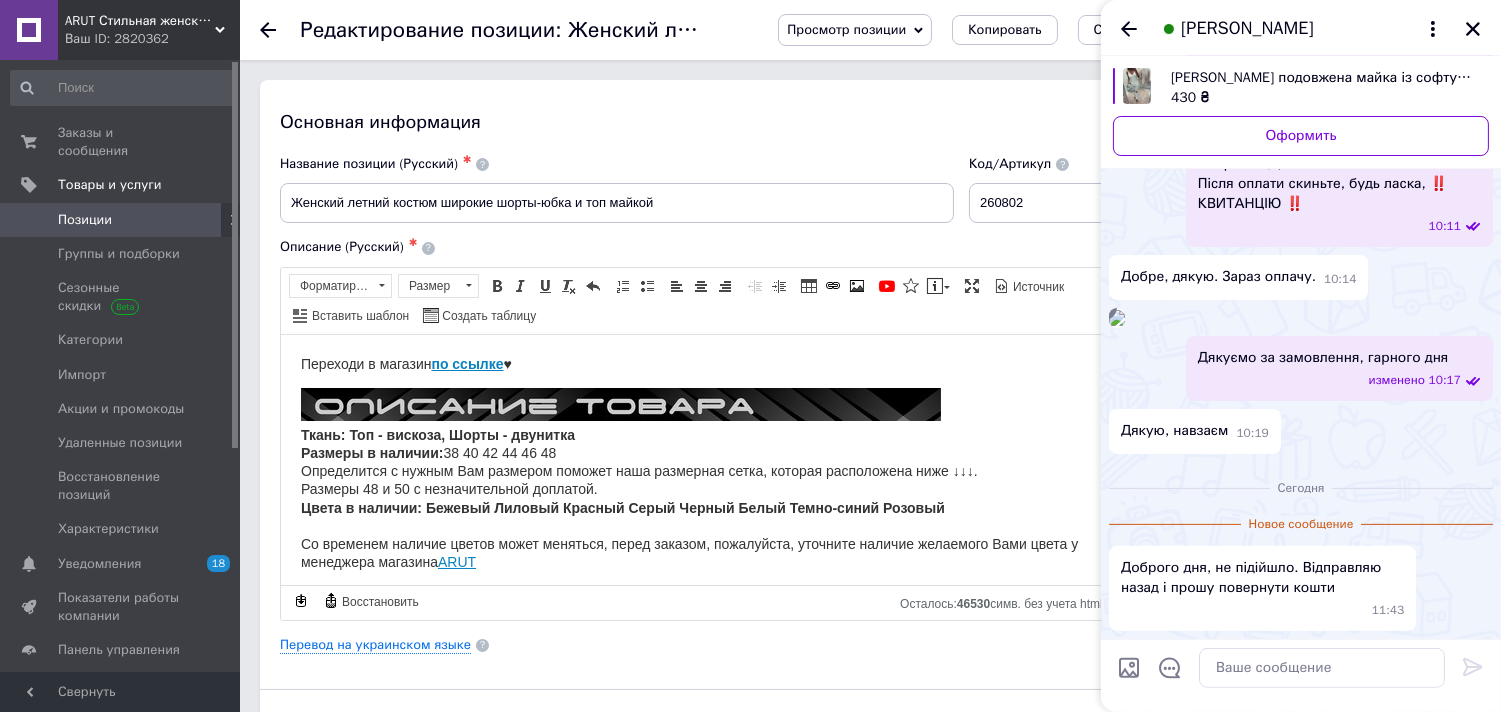 click on "Жіноча подовжена майка із софту з оригінальною спинкою 48" at bounding box center [1322, 78] 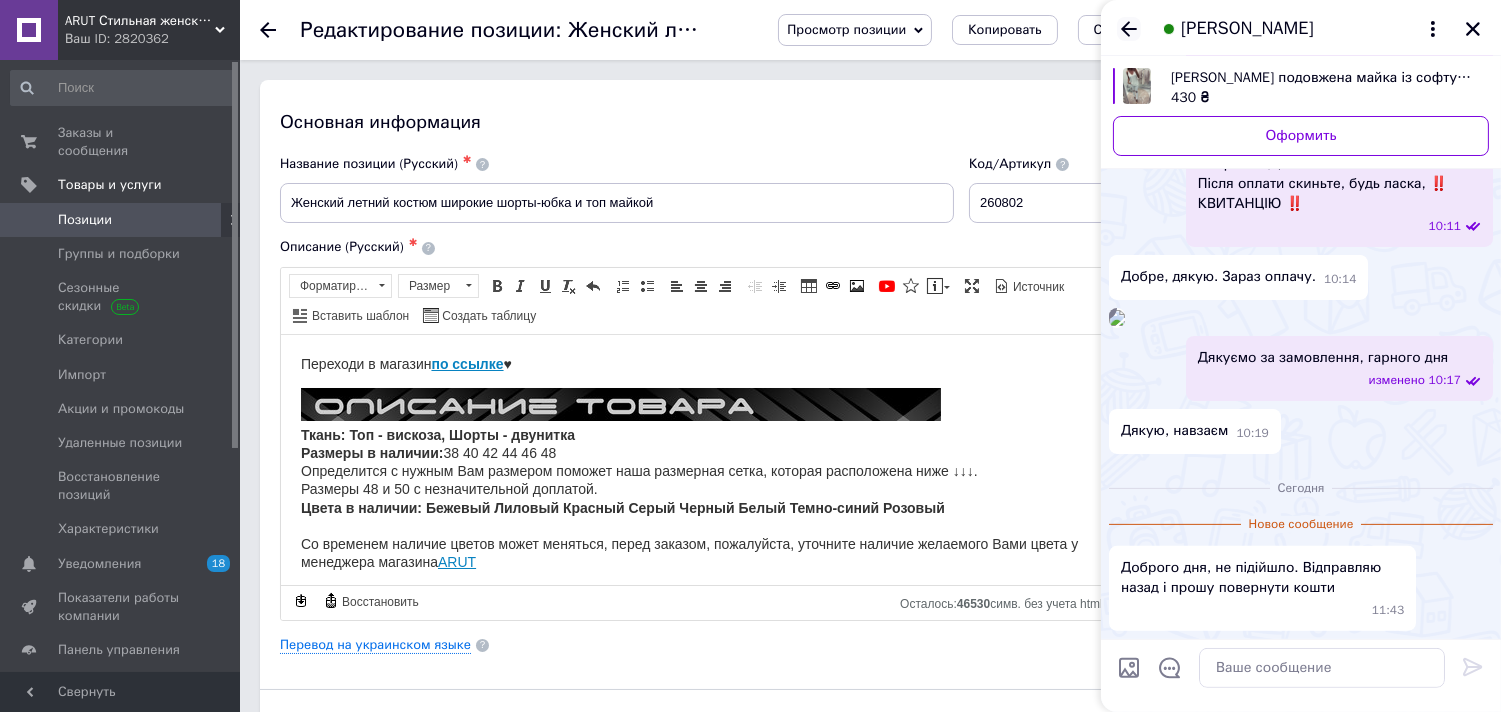 click 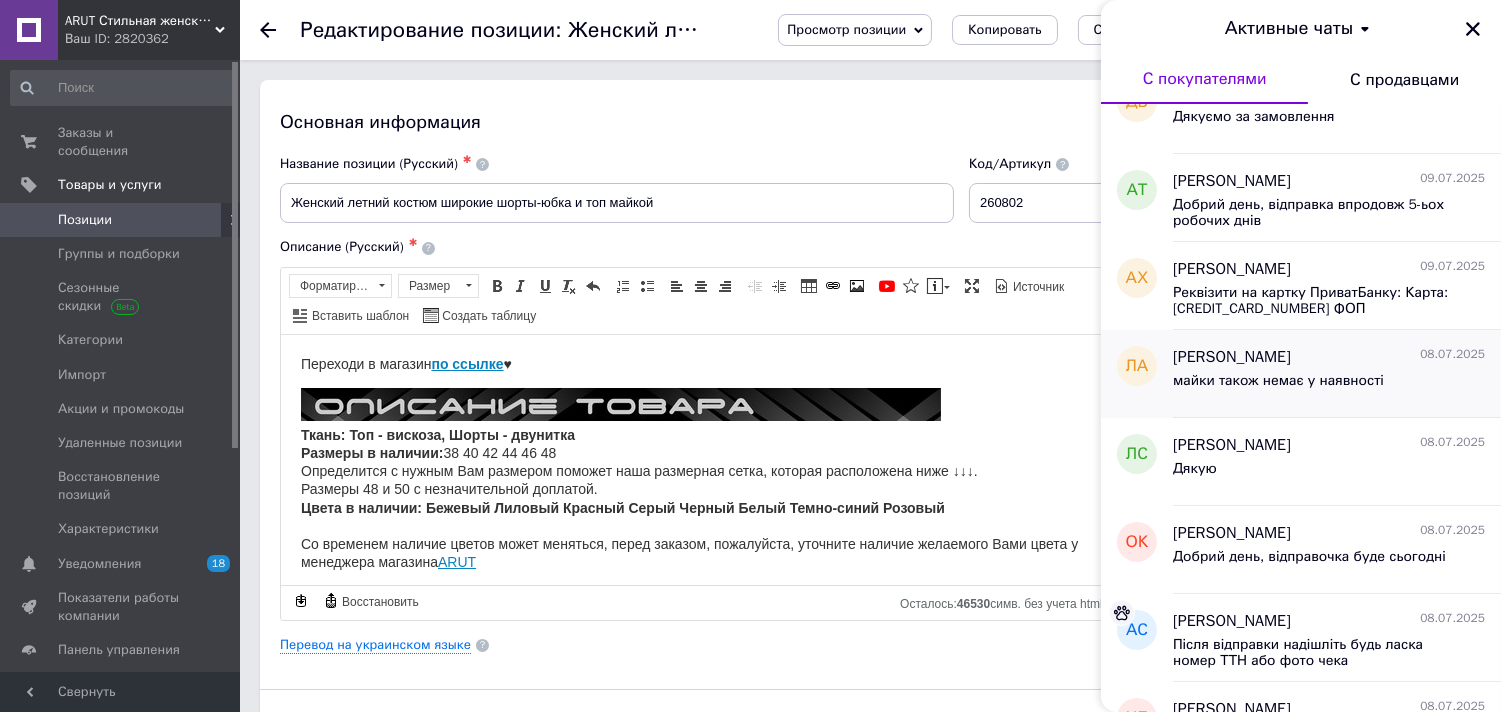 scroll, scrollTop: 444, scrollLeft: 0, axis: vertical 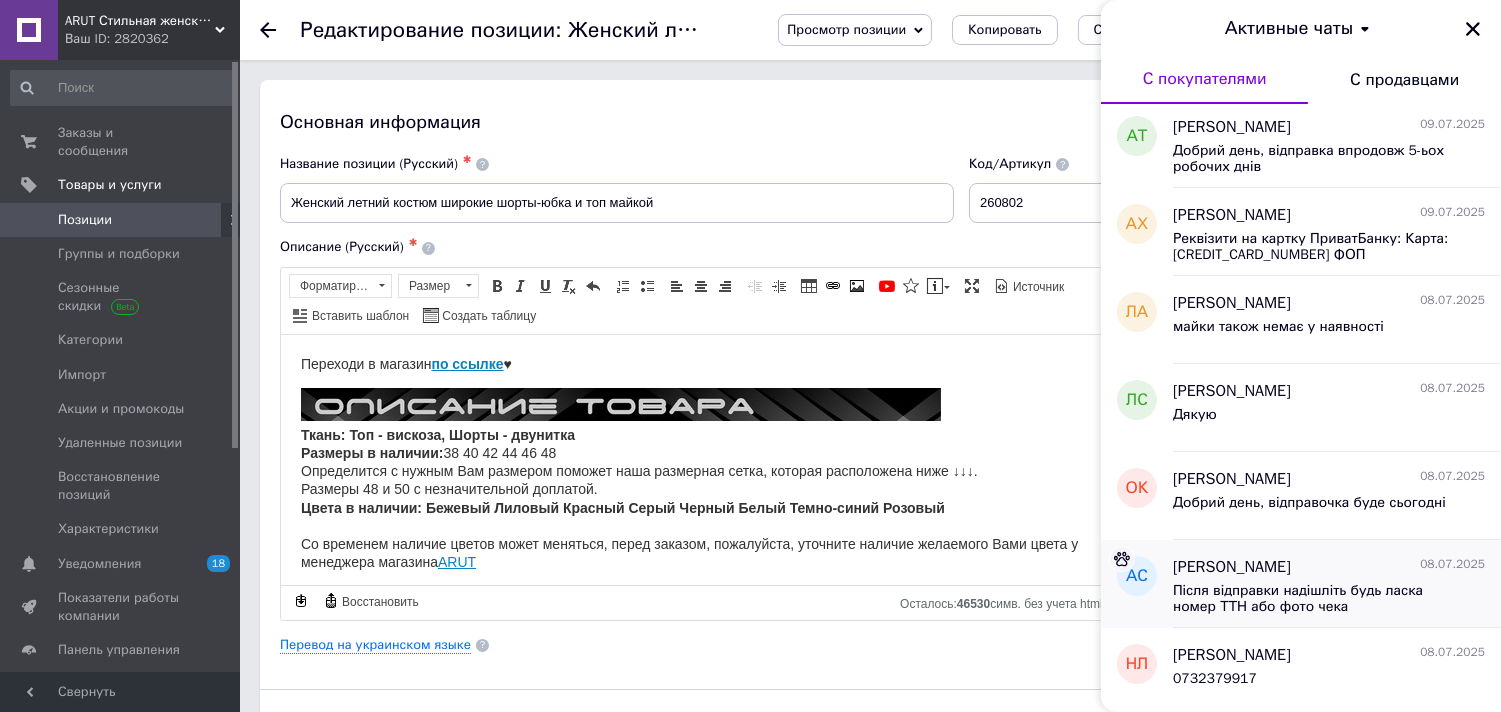 click on "[PERSON_NAME]" at bounding box center [1232, 567] 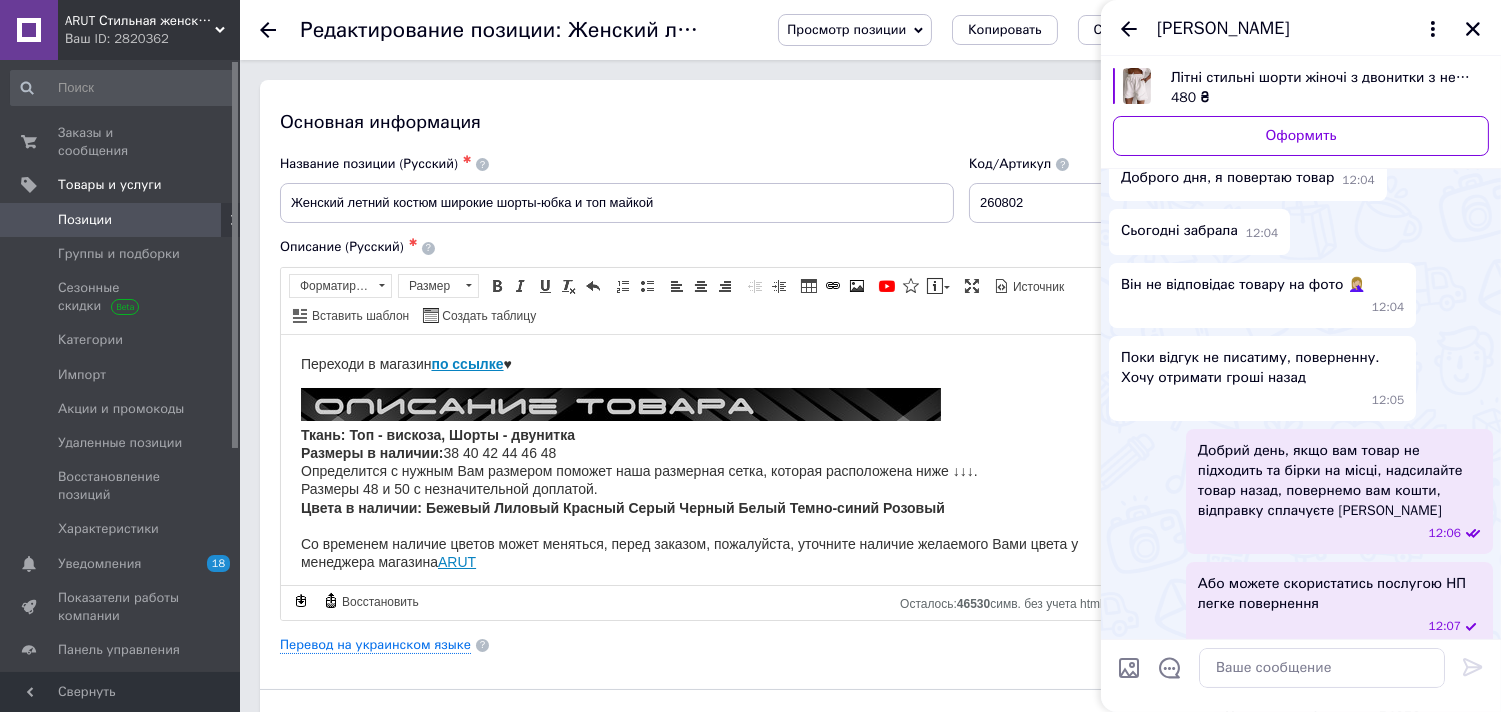 scroll, scrollTop: 71, scrollLeft: 0, axis: vertical 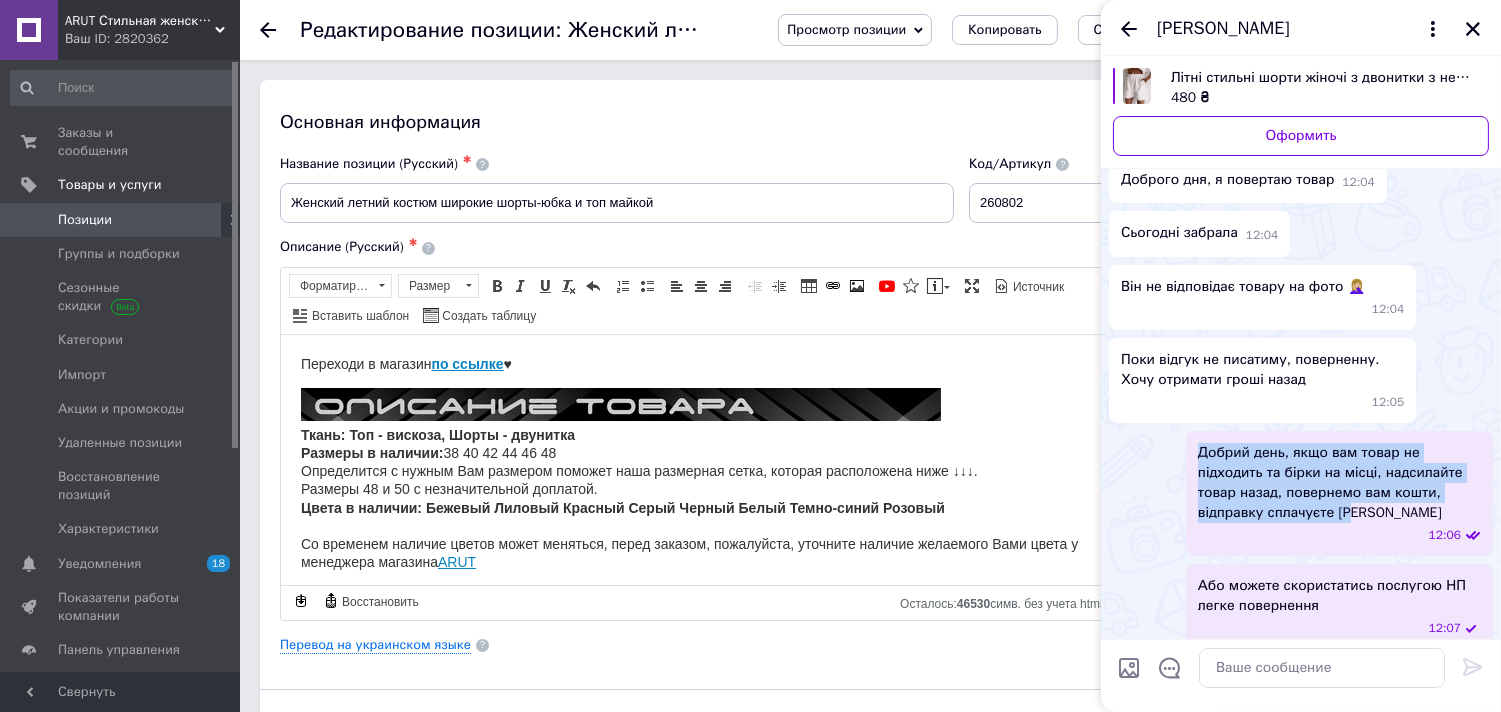 drag, startPoint x: 1274, startPoint y: 440, endPoint x: 1201, endPoint y: 435, distance: 73.171036 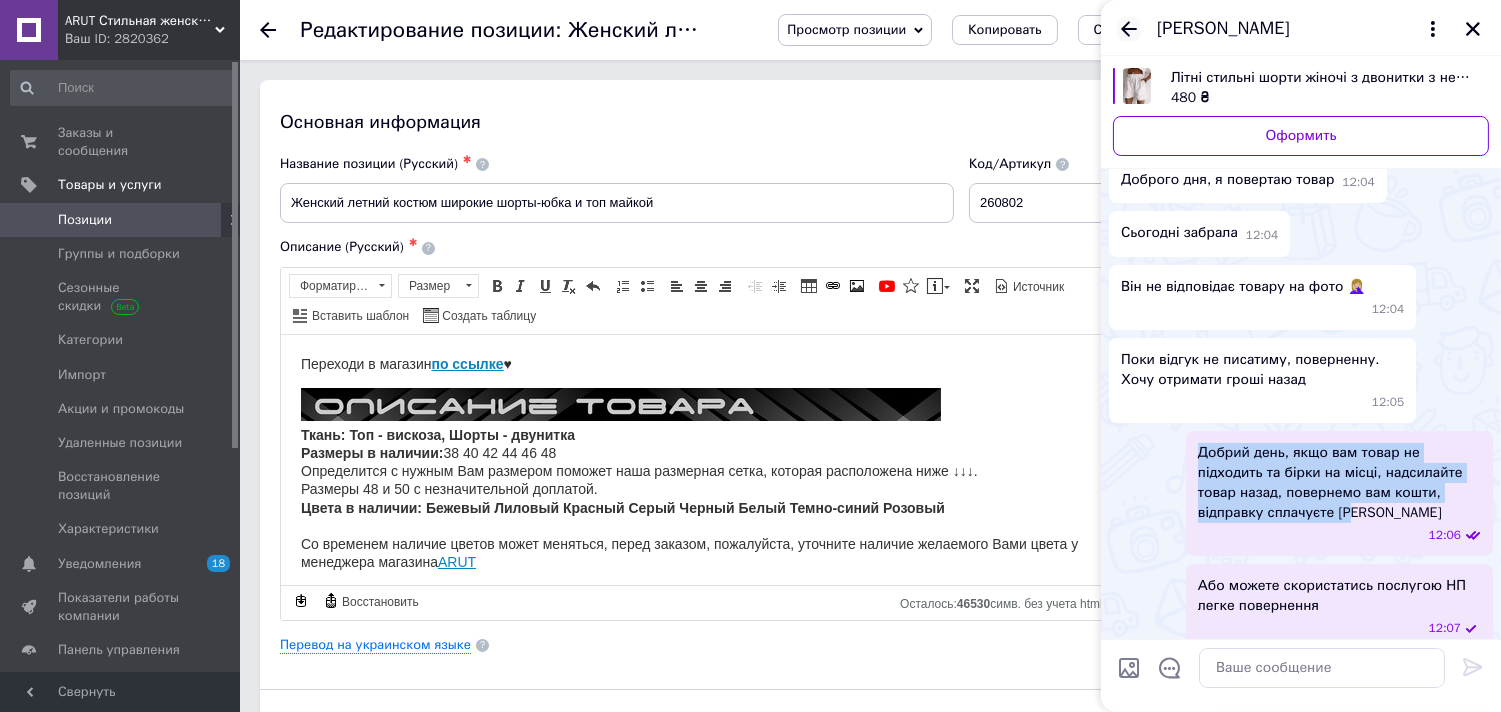 click 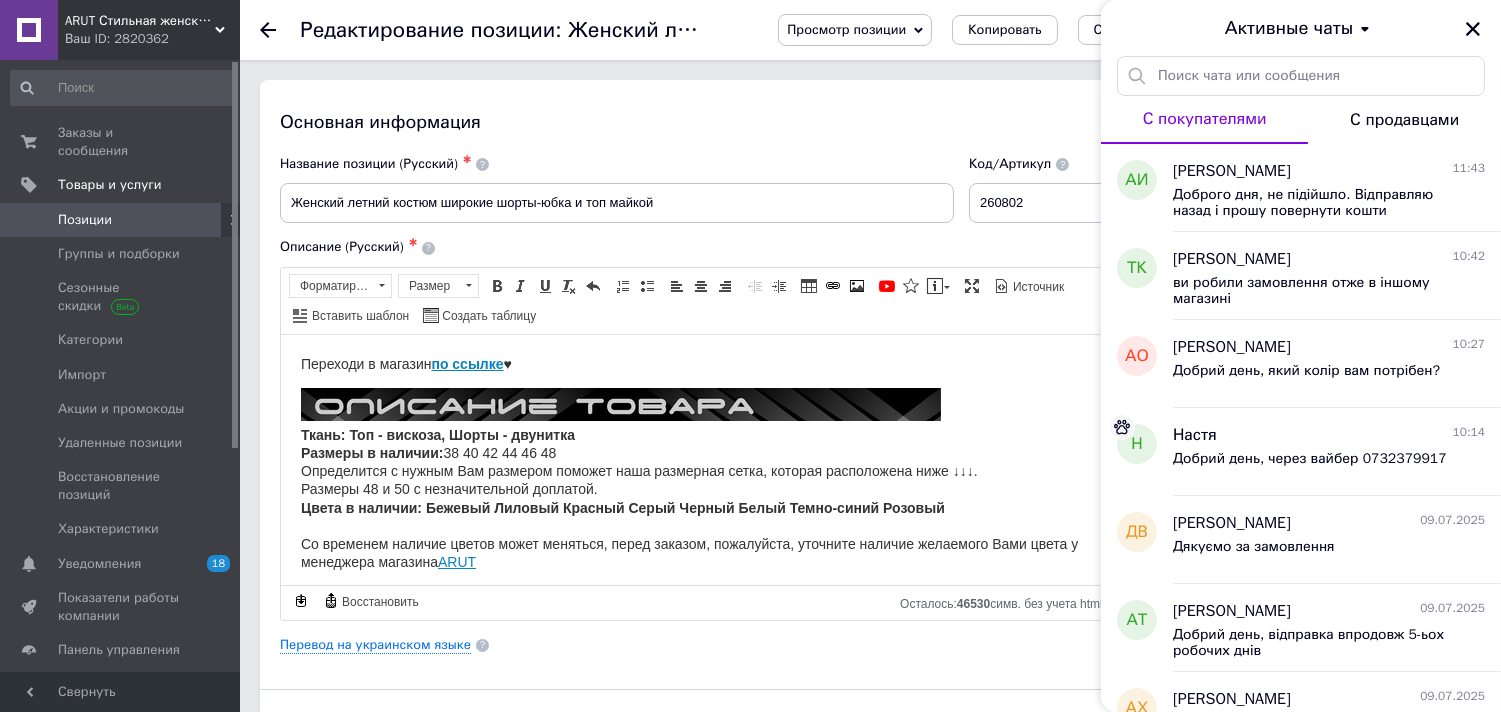 click on "Доброго дня, не підійшло. Відправляю назад і прошу повернути кошти" at bounding box center (1315, 203) 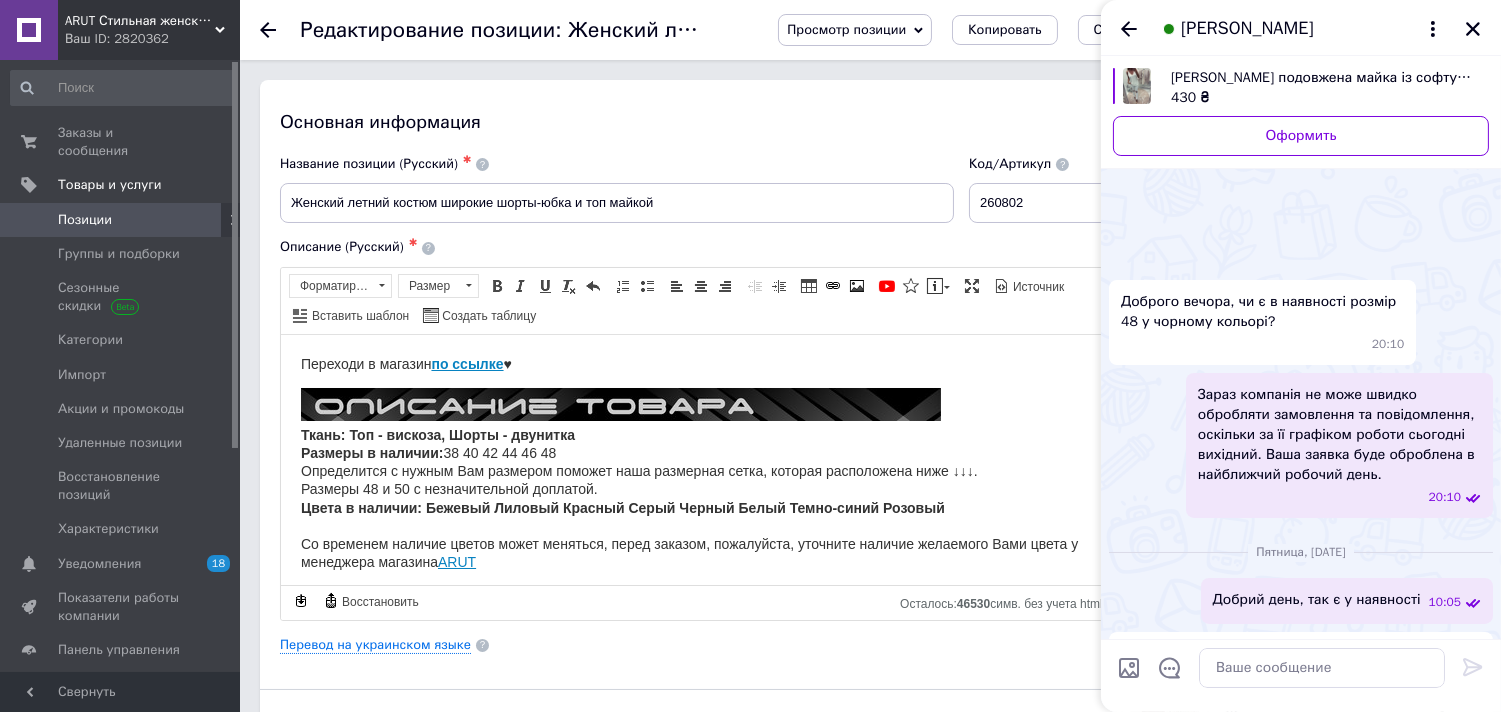 scroll, scrollTop: 1410, scrollLeft: 0, axis: vertical 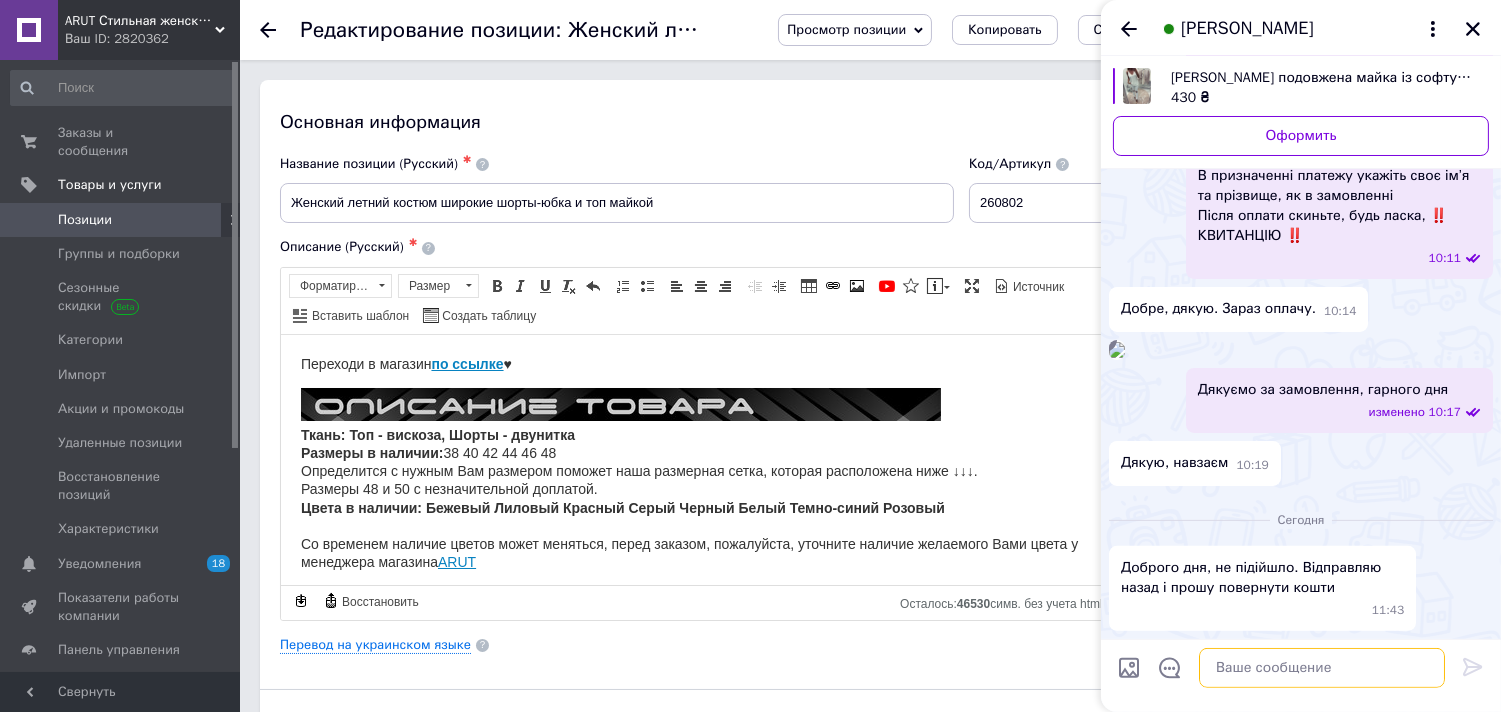 click at bounding box center (1322, 668) 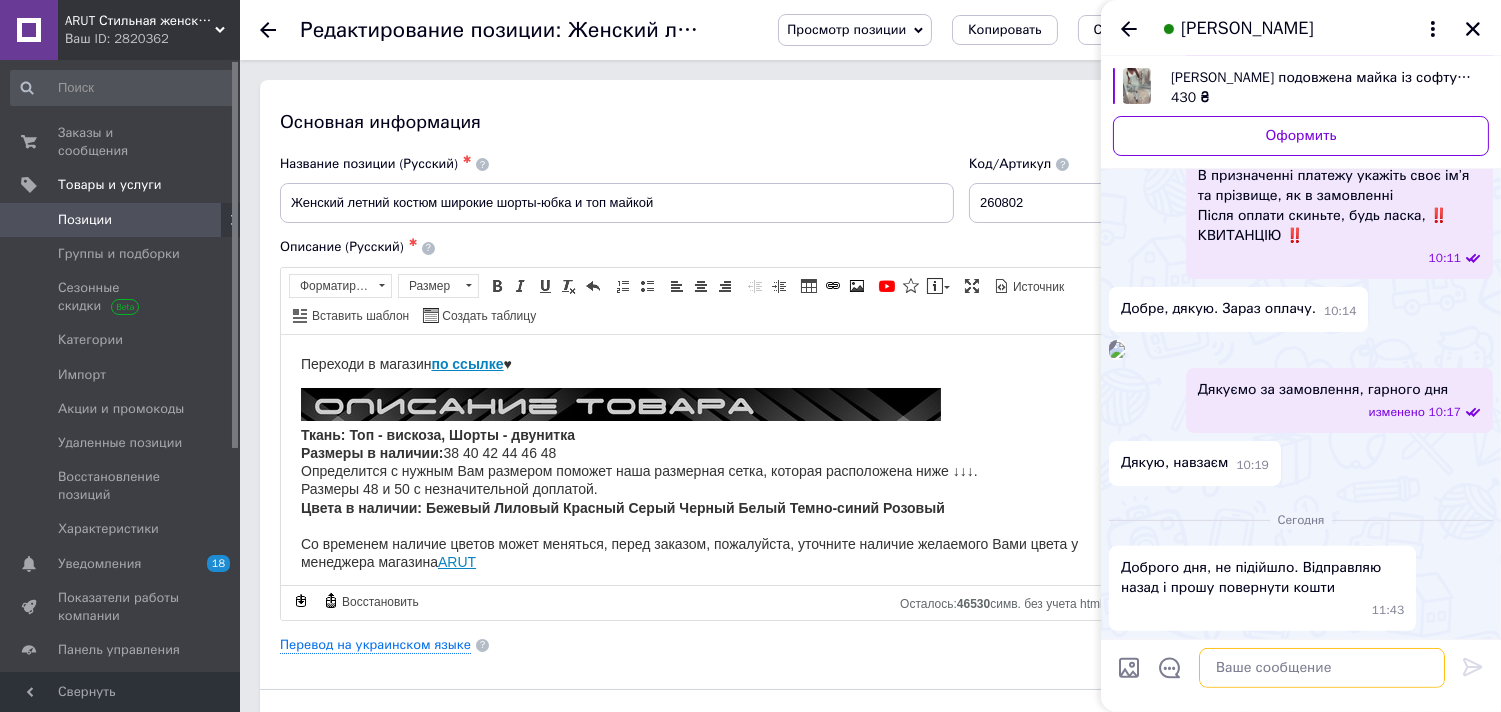 paste on "Добрий день, якщо вам товар не підходить та бірки на місці, надсилайте товар назад, повернемо вам кошти, відправку сплачуєте Ви" 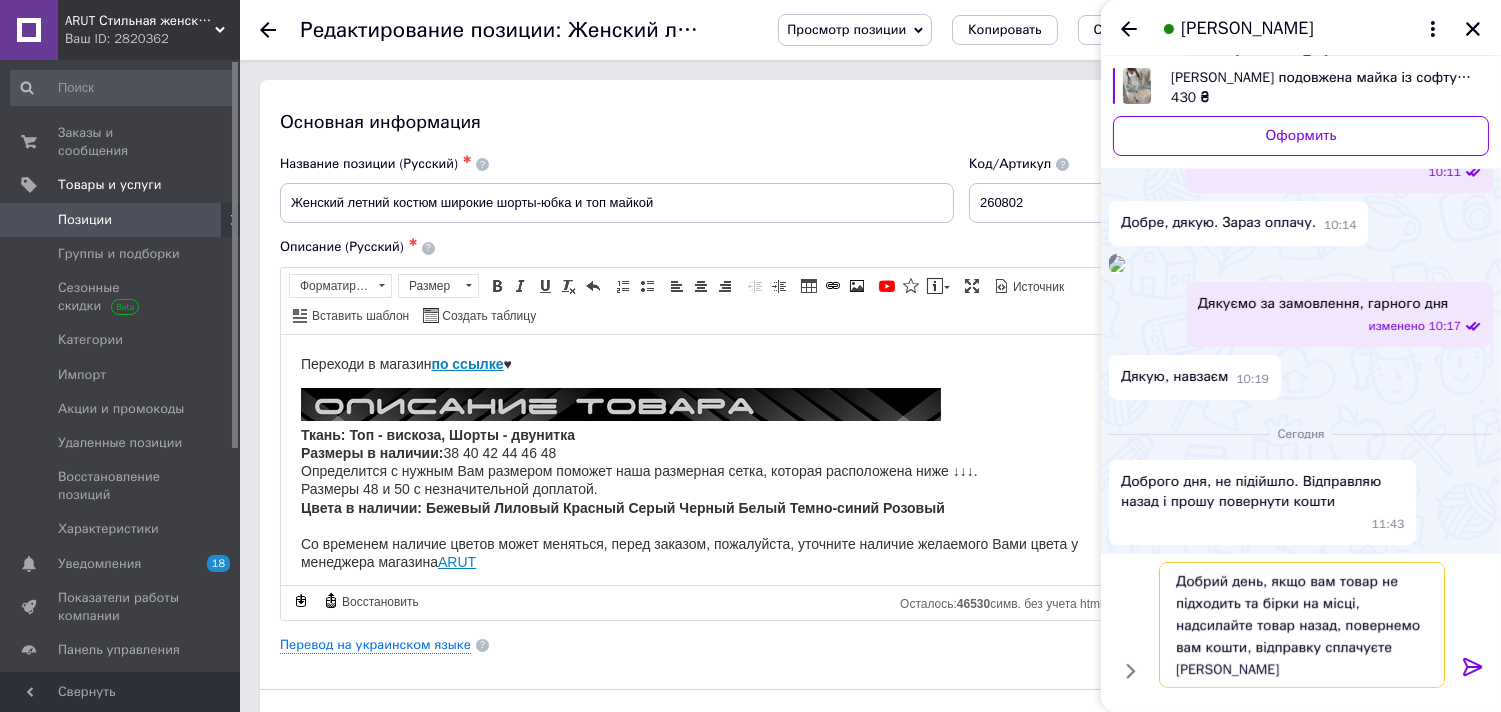 type on "Добрий день, якщо вам товар не підходить та бірки на місці, надсилайте товар назад, повернемо вам кошти, відправку сплачуєте Ви" 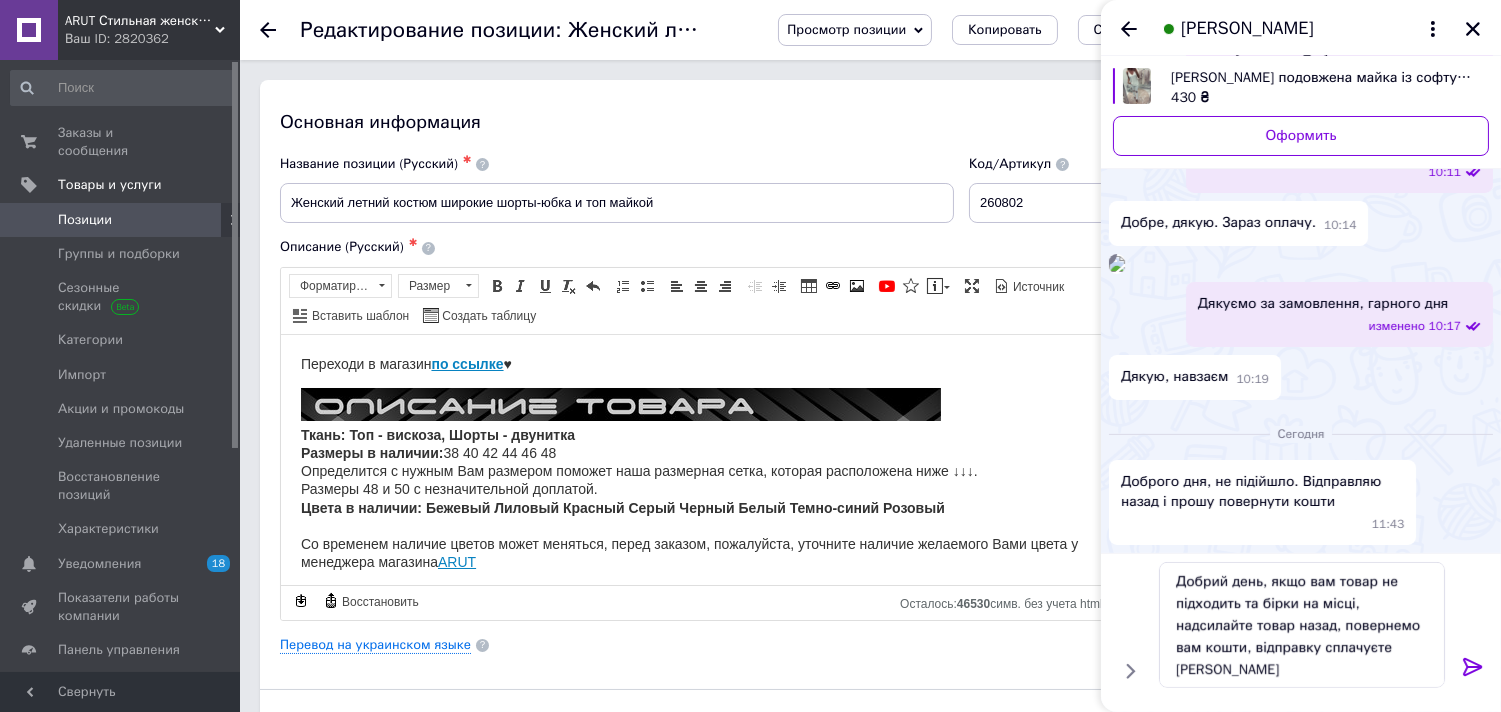 click 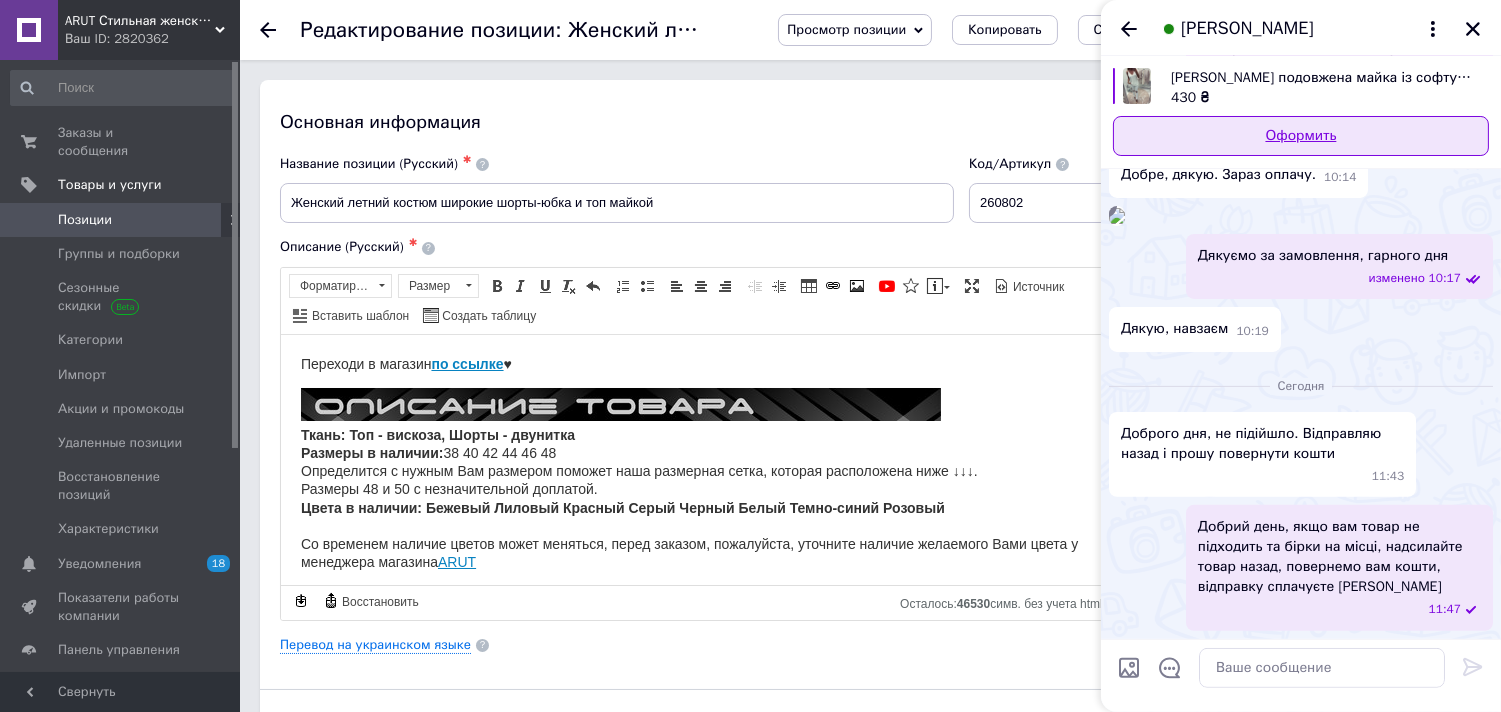 scroll, scrollTop: 1615, scrollLeft: 0, axis: vertical 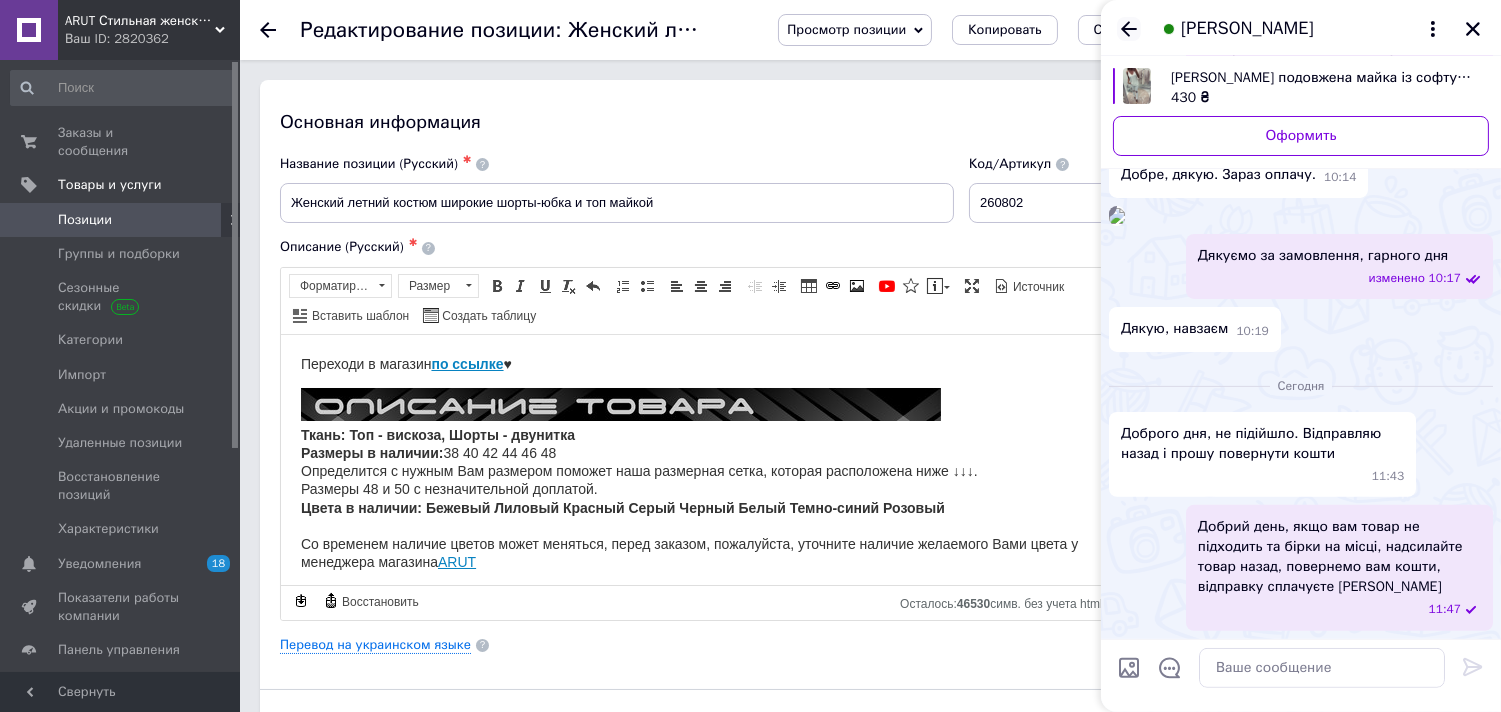 click 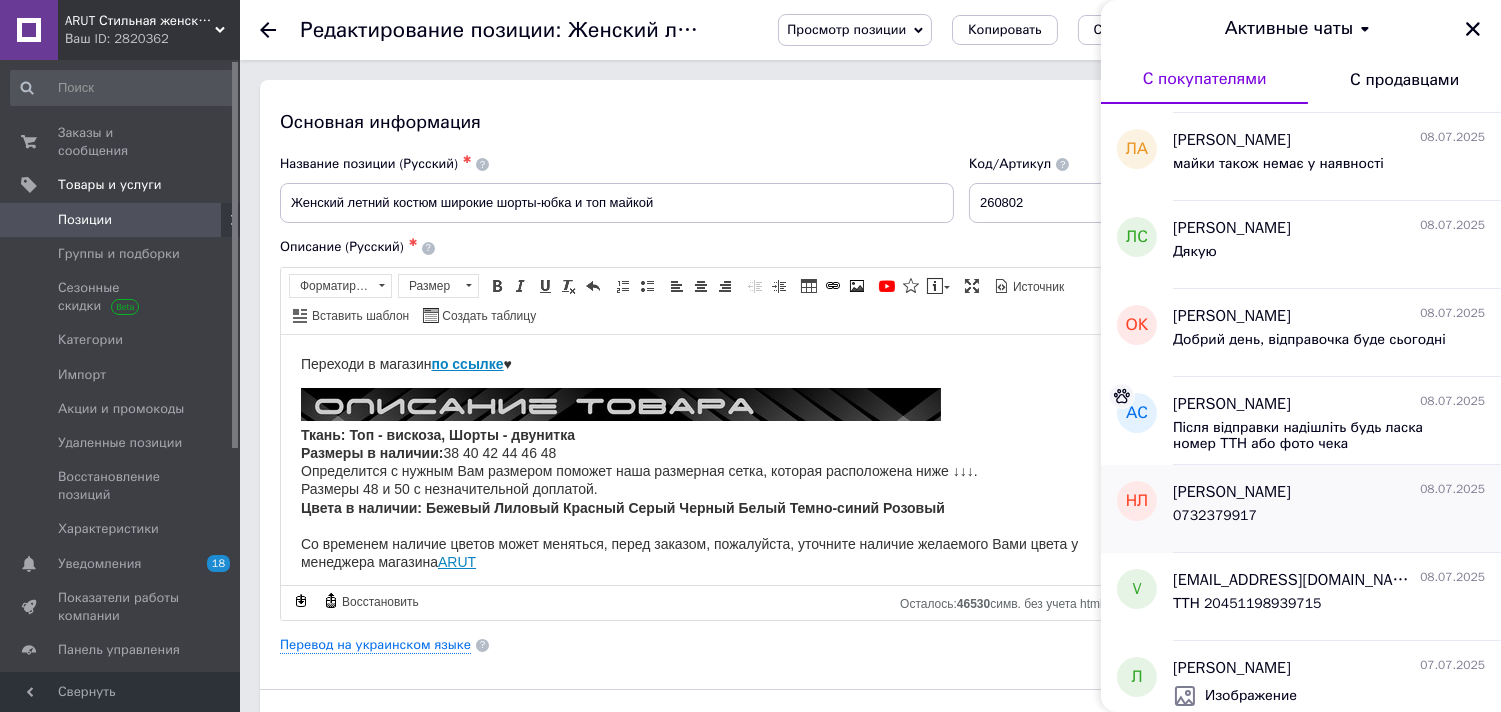 scroll, scrollTop: 555, scrollLeft: 0, axis: vertical 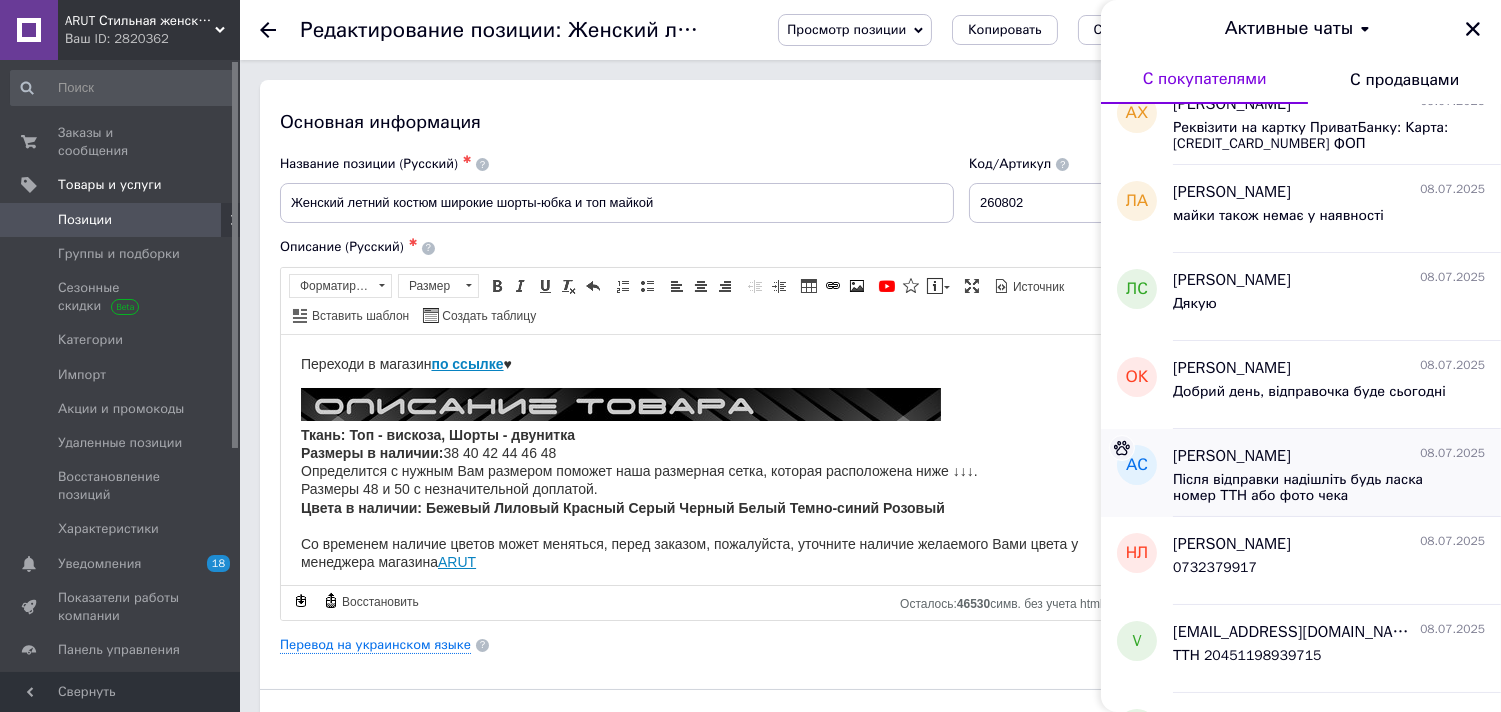 click on "Після відправки надішліть будь ласка номер ТТН або фото чека" at bounding box center [1315, 488] 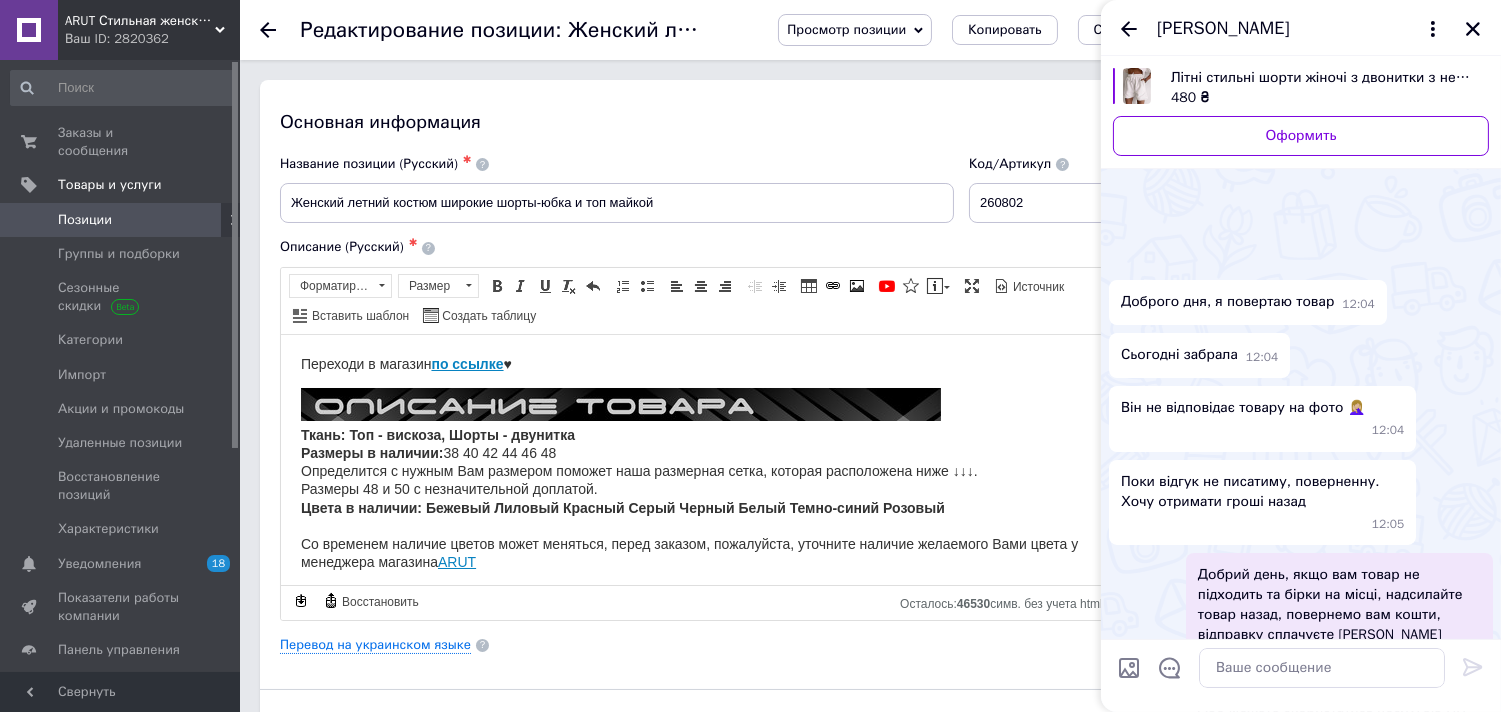scroll, scrollTop: 344, scrollLeft: 0, axis: vertical 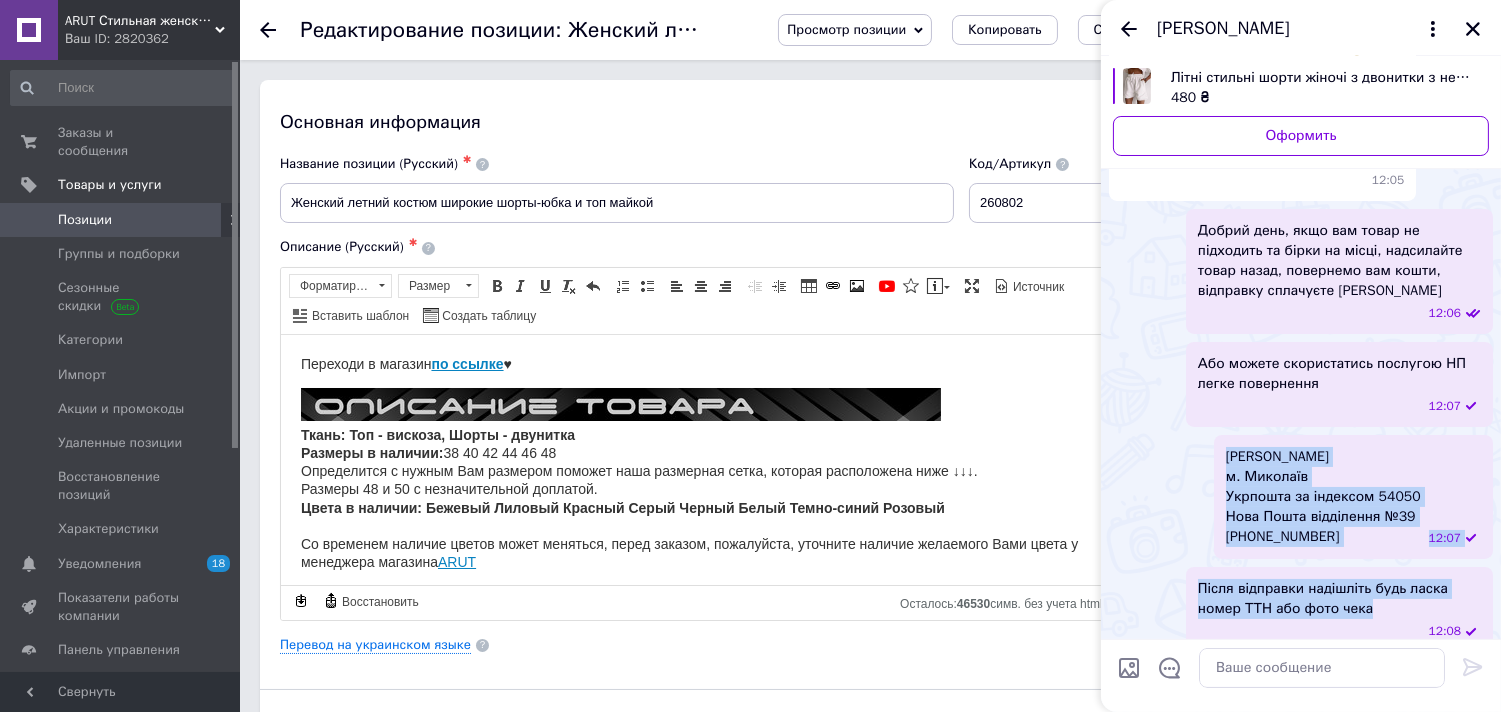 drag, startPoint x: 1343, startPoint y: 447, endPoint x: 1233, endPoint y: 442, distance: 110.11358 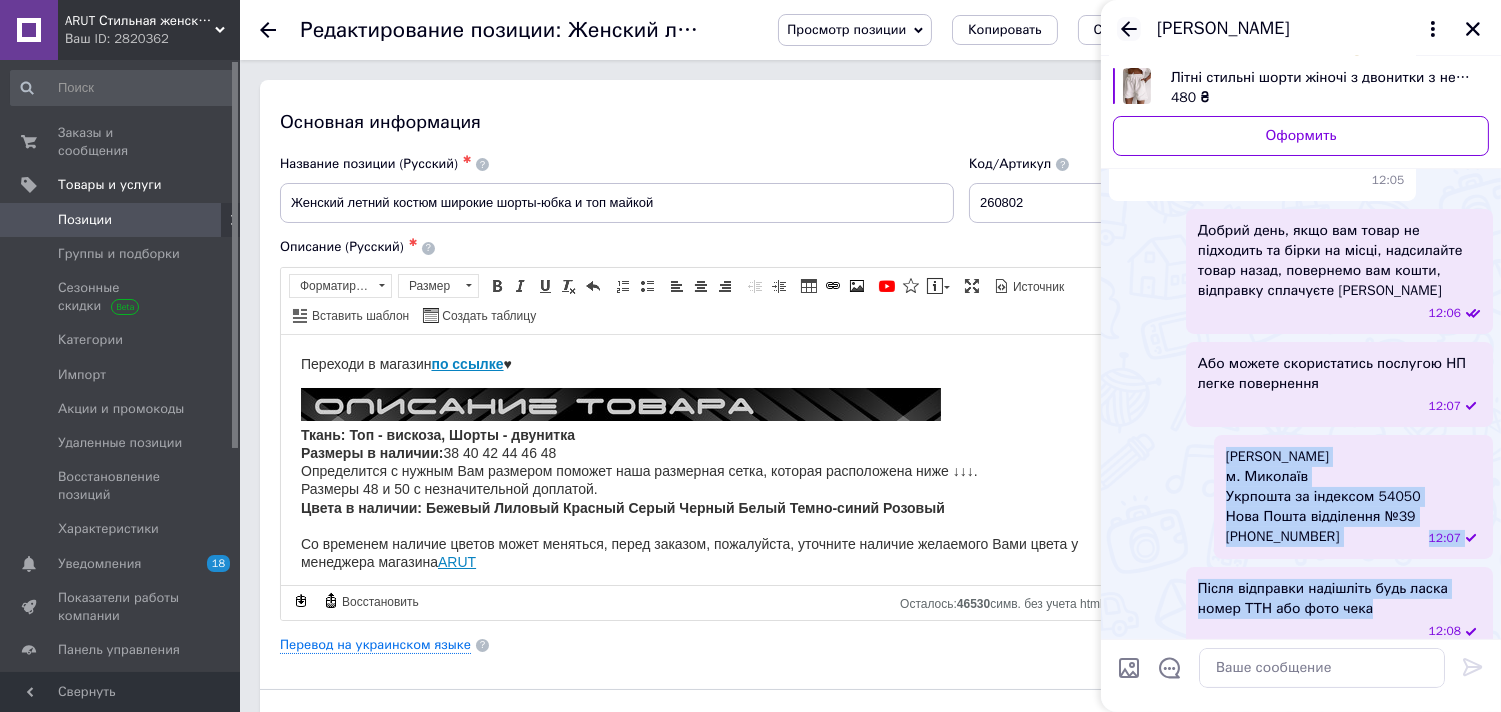 click 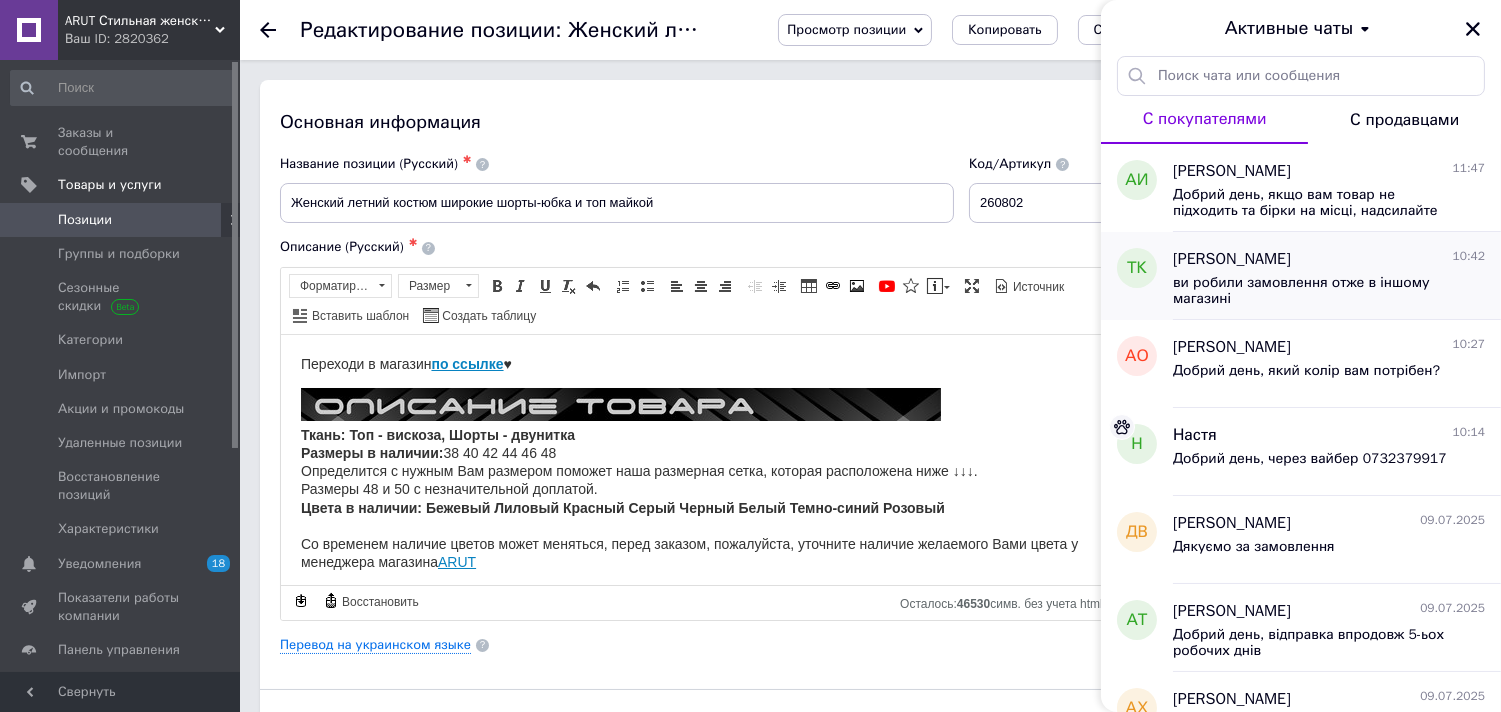click on "ви робили замовлення отже в іншому магазині" at bounding box center [1315, 291] 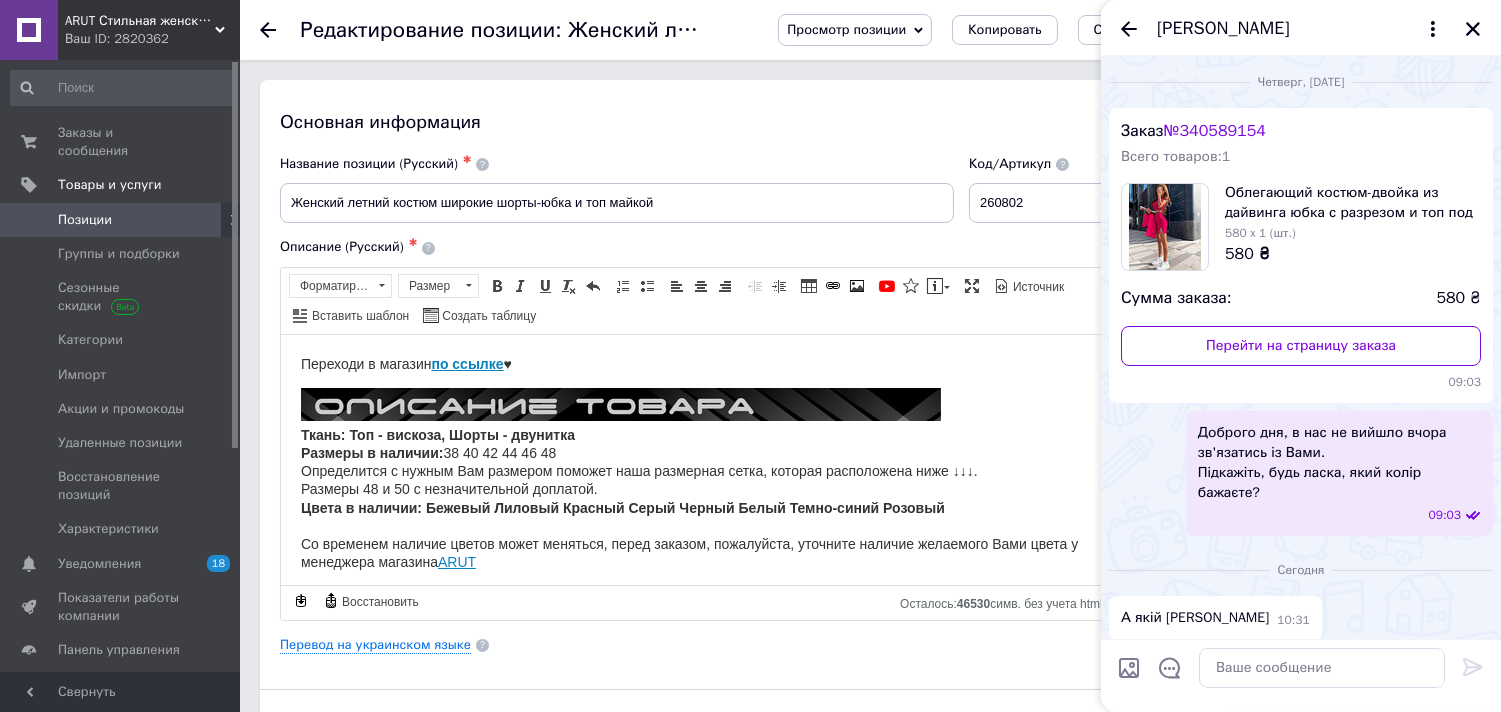 scroll, scrollTop: 1593, scrollLeft: 0, axis: vertical 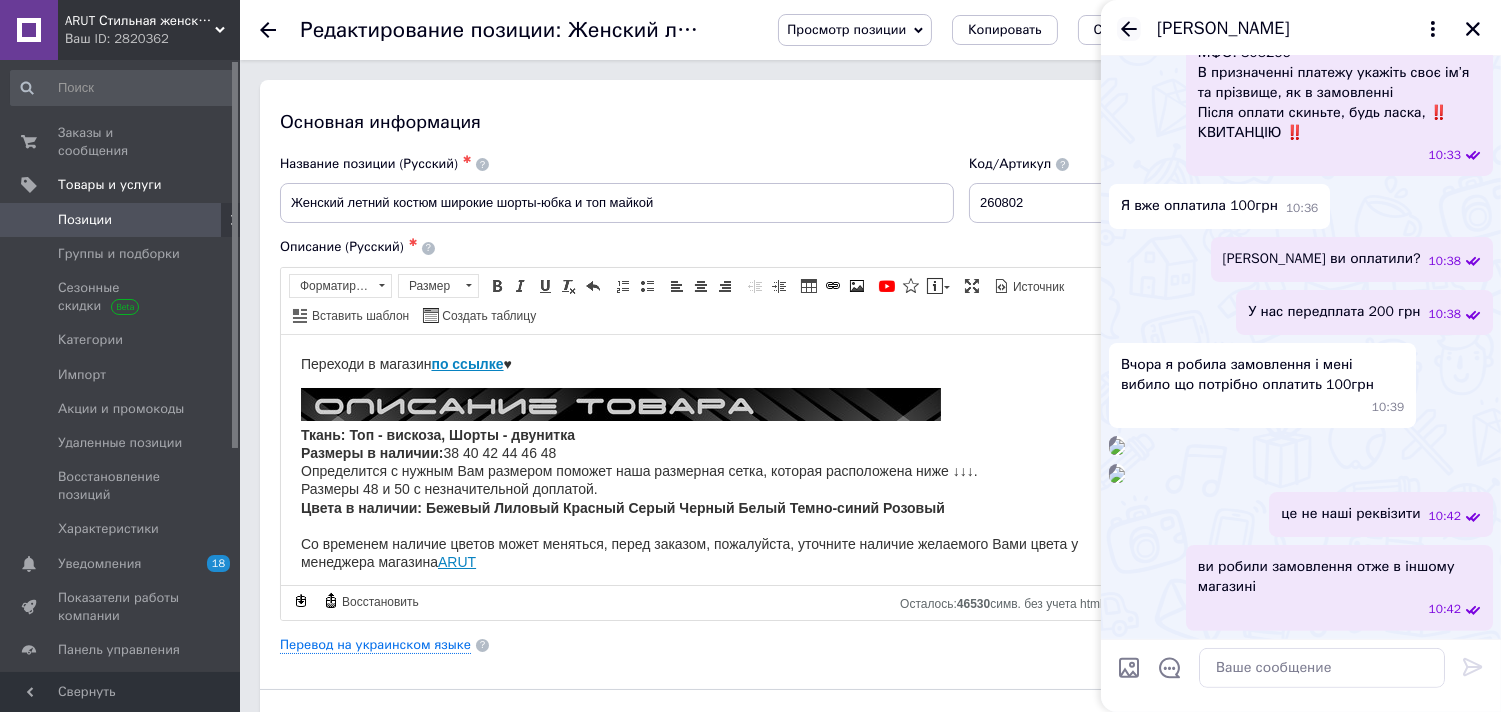 click 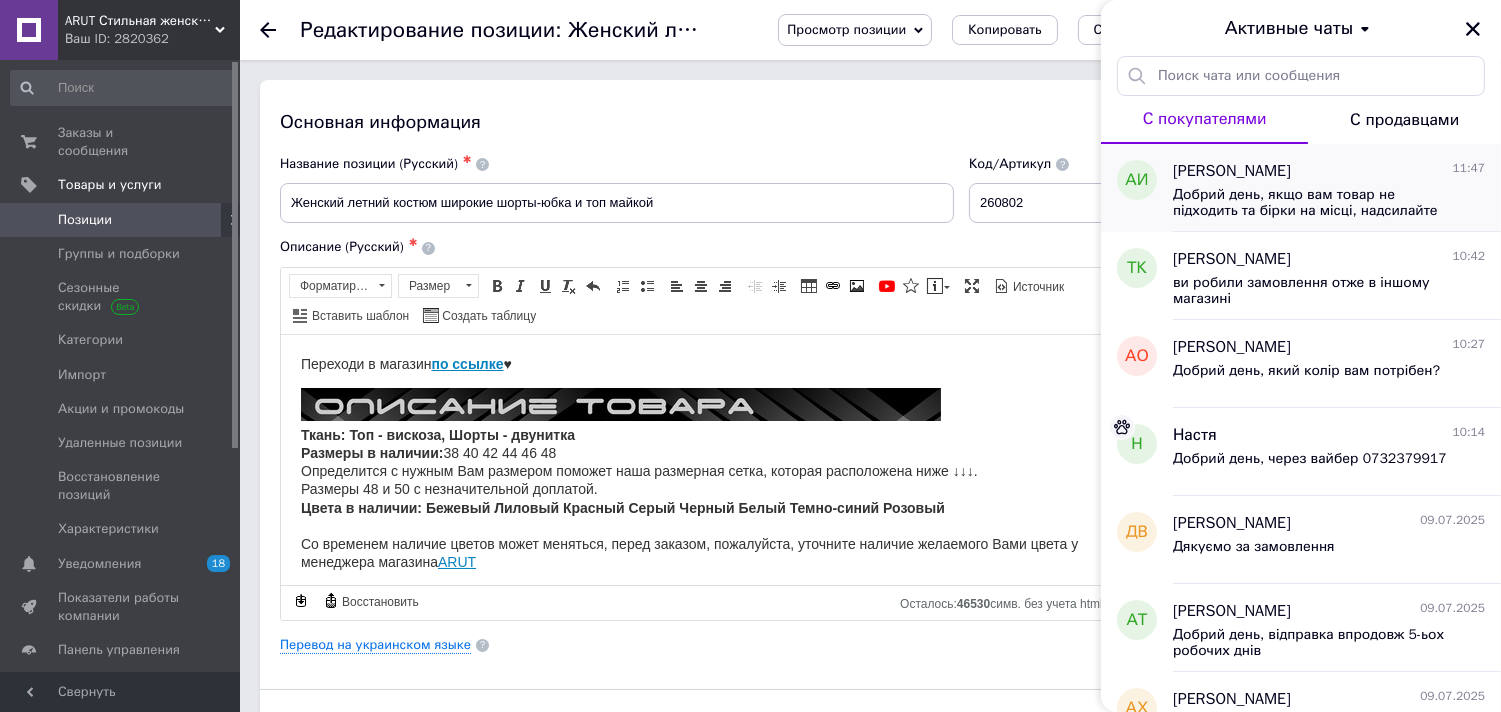 click on "Александра Икс" at bounding box center [1232, 171] 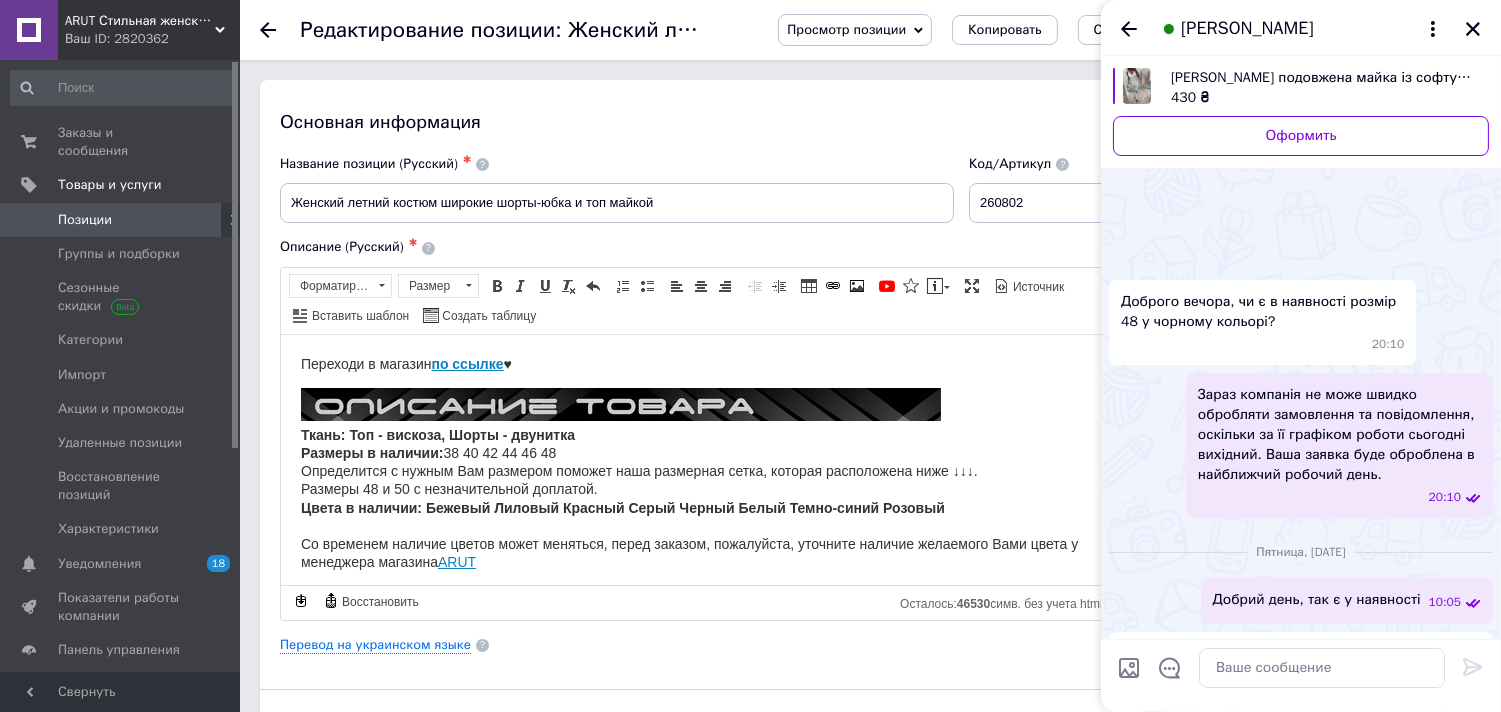 scroll, scrollTop: 1665, scrollLeft: 0, axis: vertical 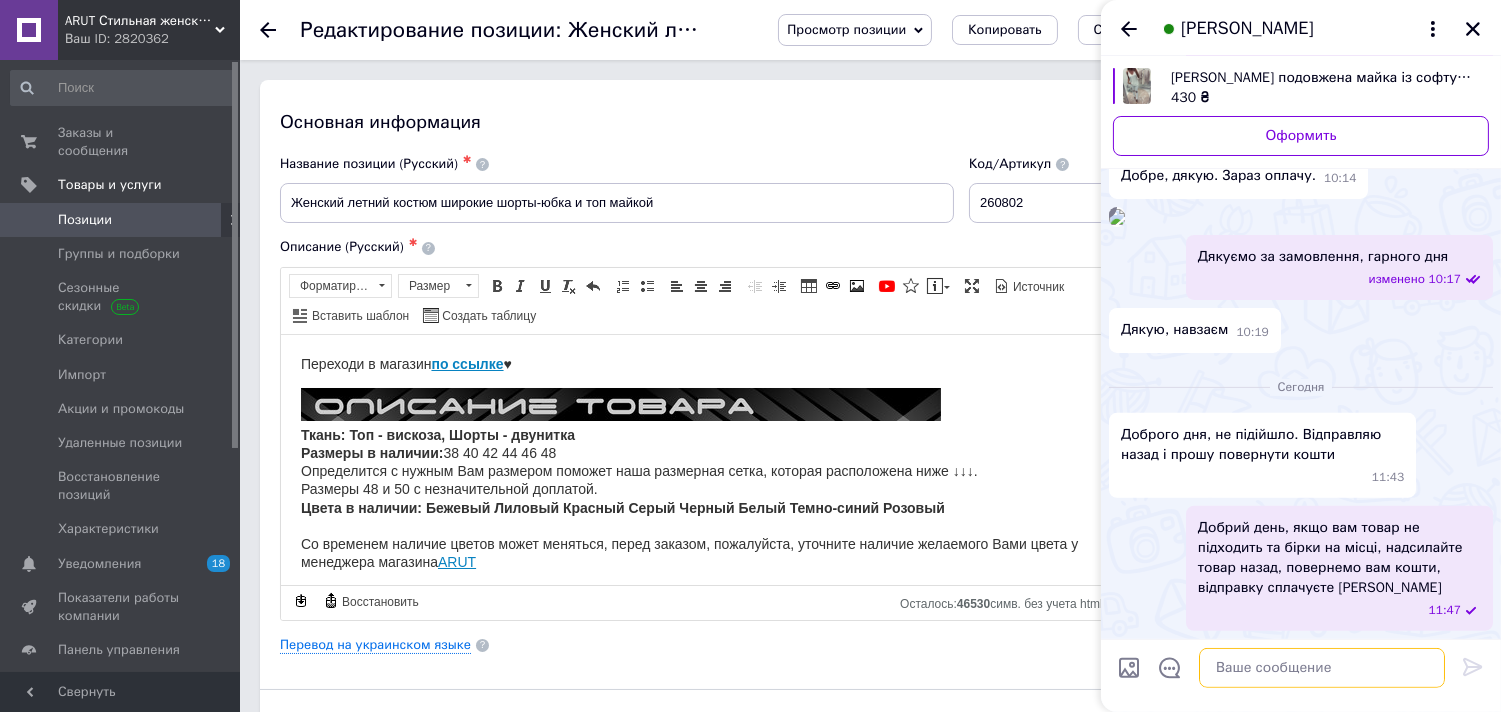 click at bounding box center [1322, 668] 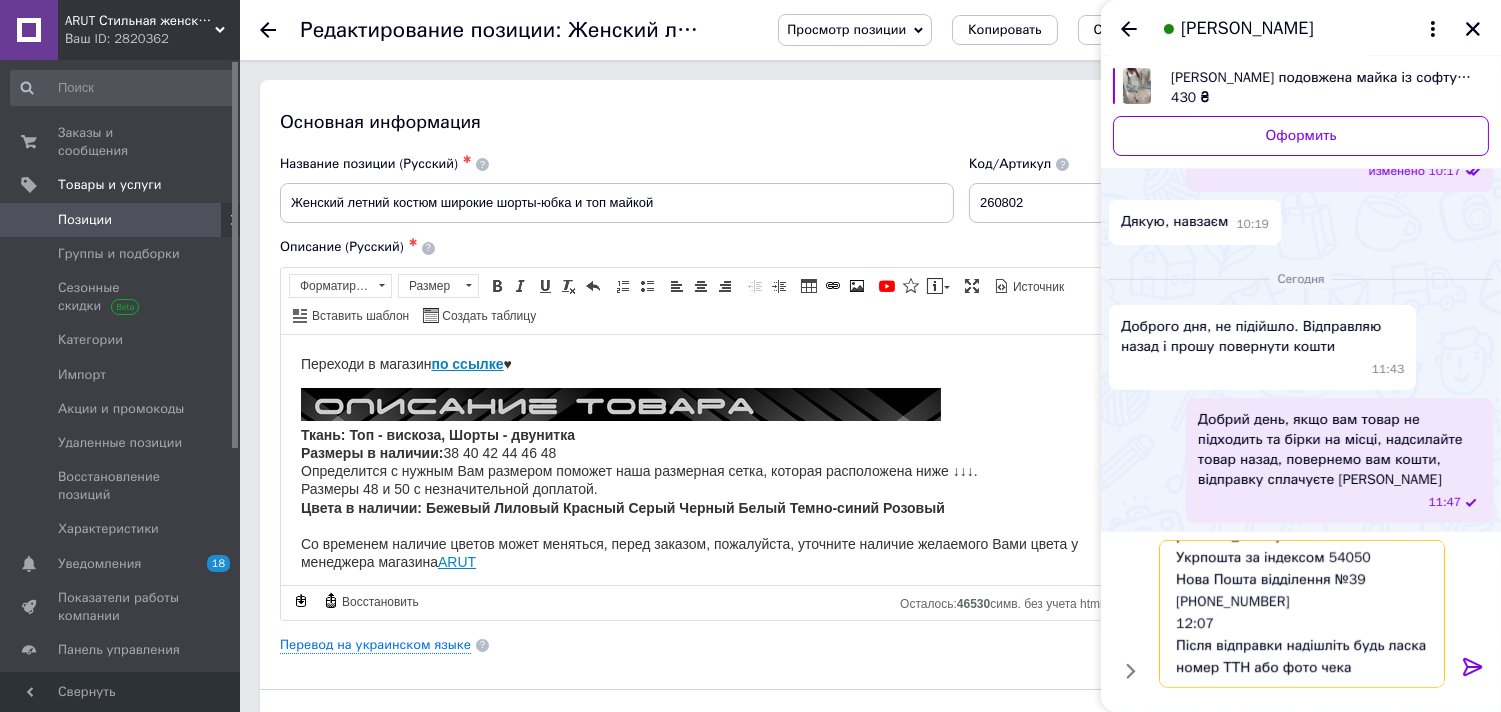 scroll, scrollTop: 46, scrollLeft: 0, axis: vertical 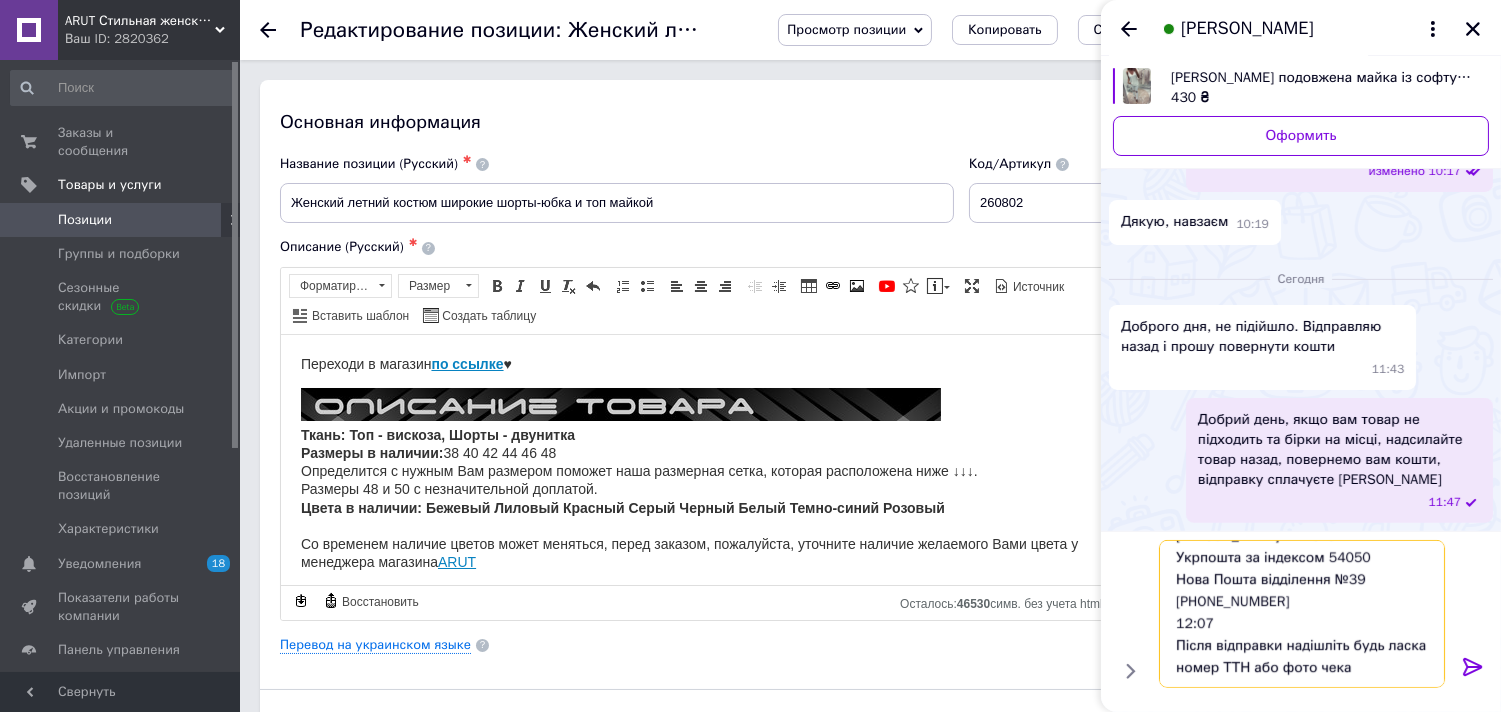drag, startPoint x: 1350, startPoint y: 677, endPoint x: 1180, endPoint y: 620, distance: 179.30142 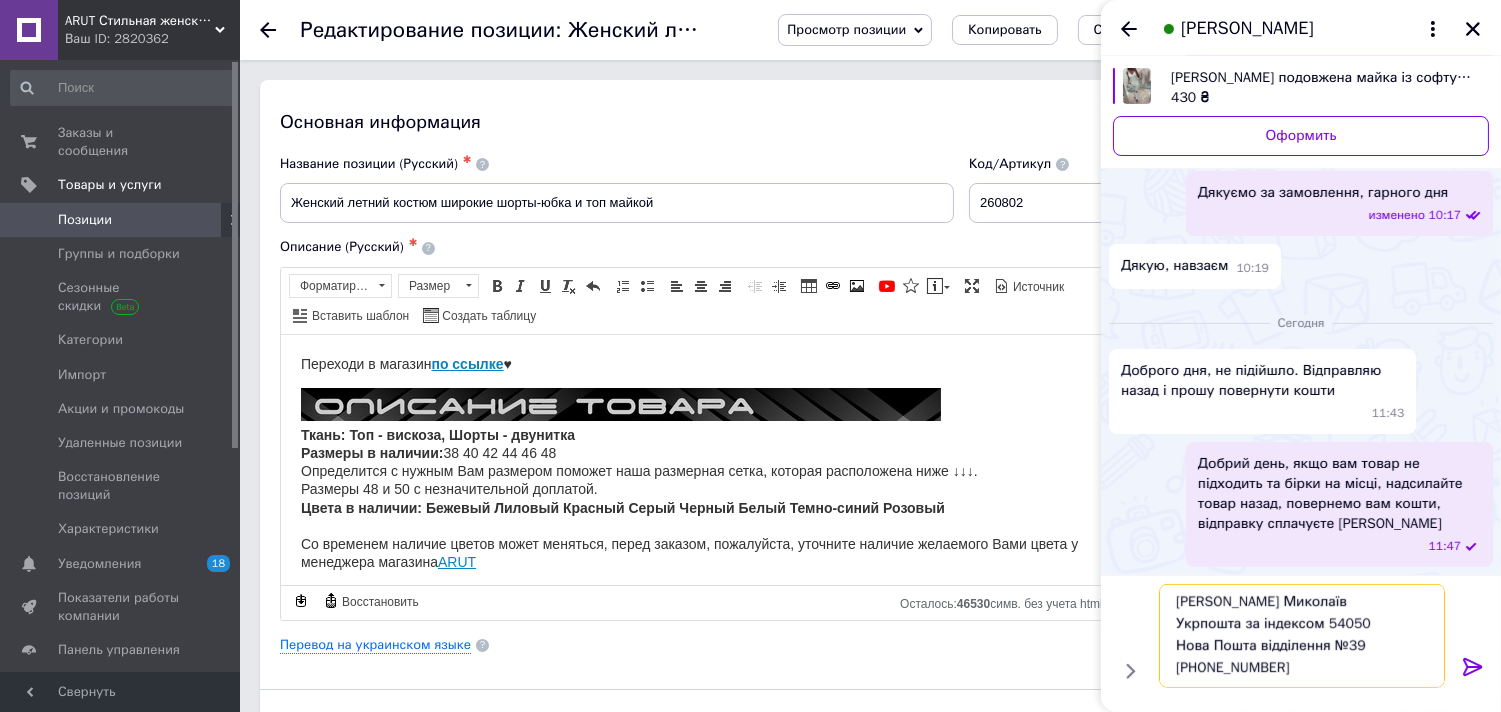 scroll, scrollTop: 0, scrollLeft: 0, axis: both 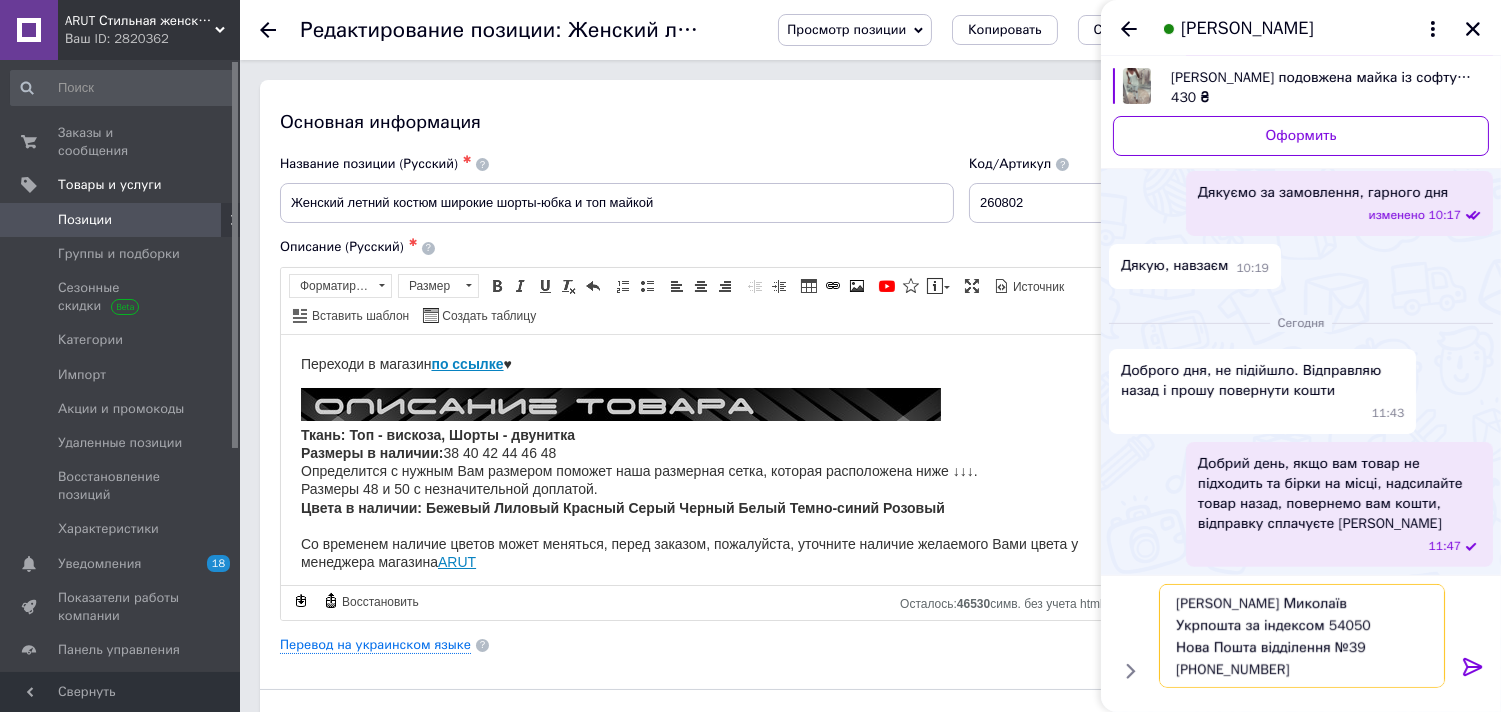 type on "Черничко Альона Анатоліївна
м. Миколаїв
Укрпошта за індексом 54050
Нова Пошта відділення №39
+380638573955" 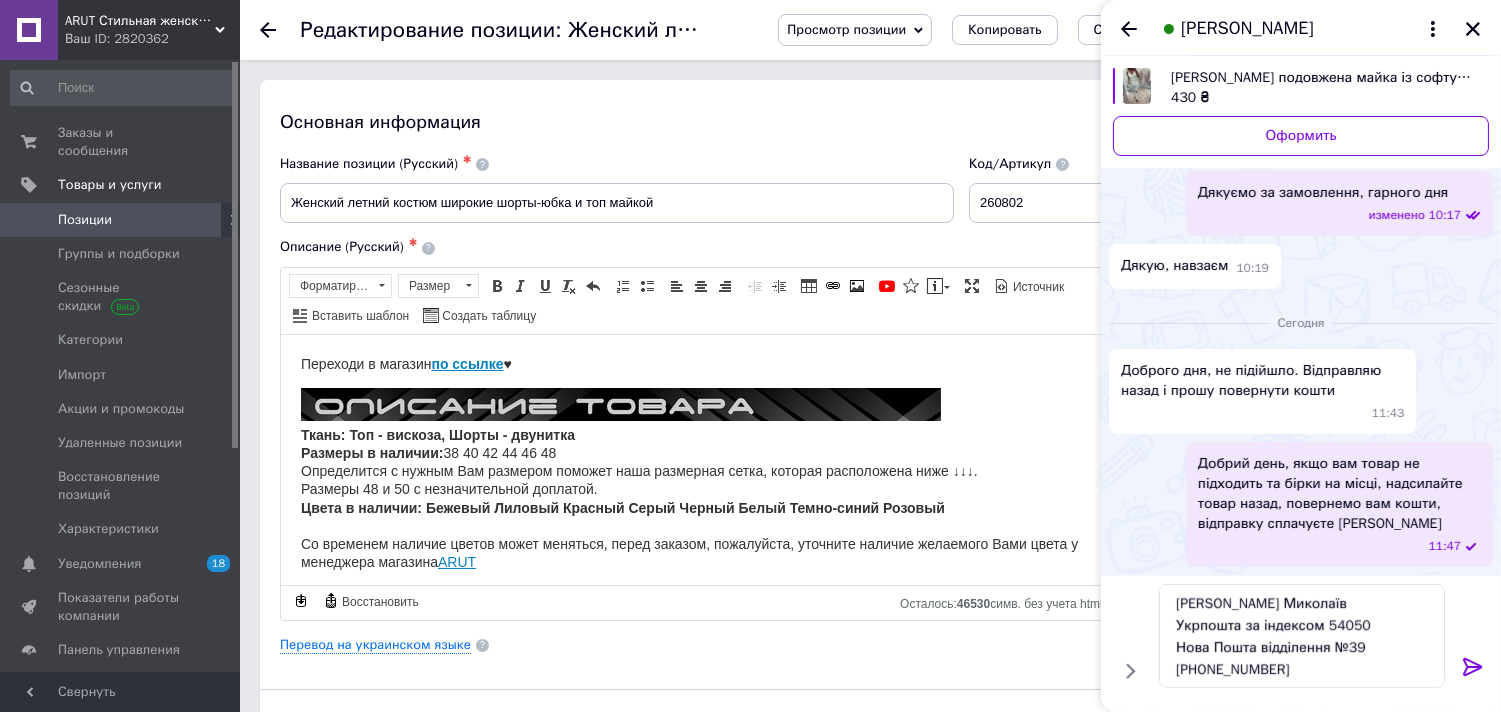 click 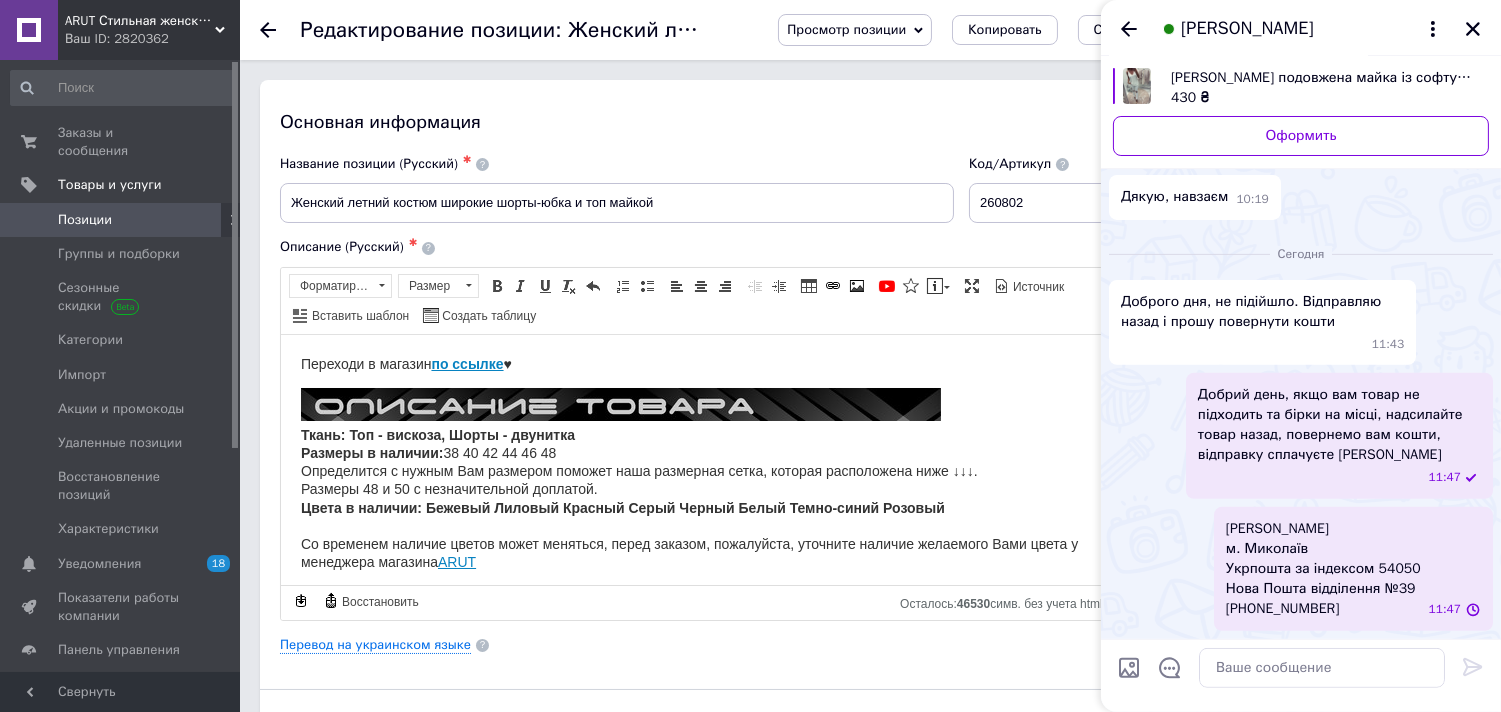scroll, scrollTop: 1747, scrollLeft: 0, axis: vertical 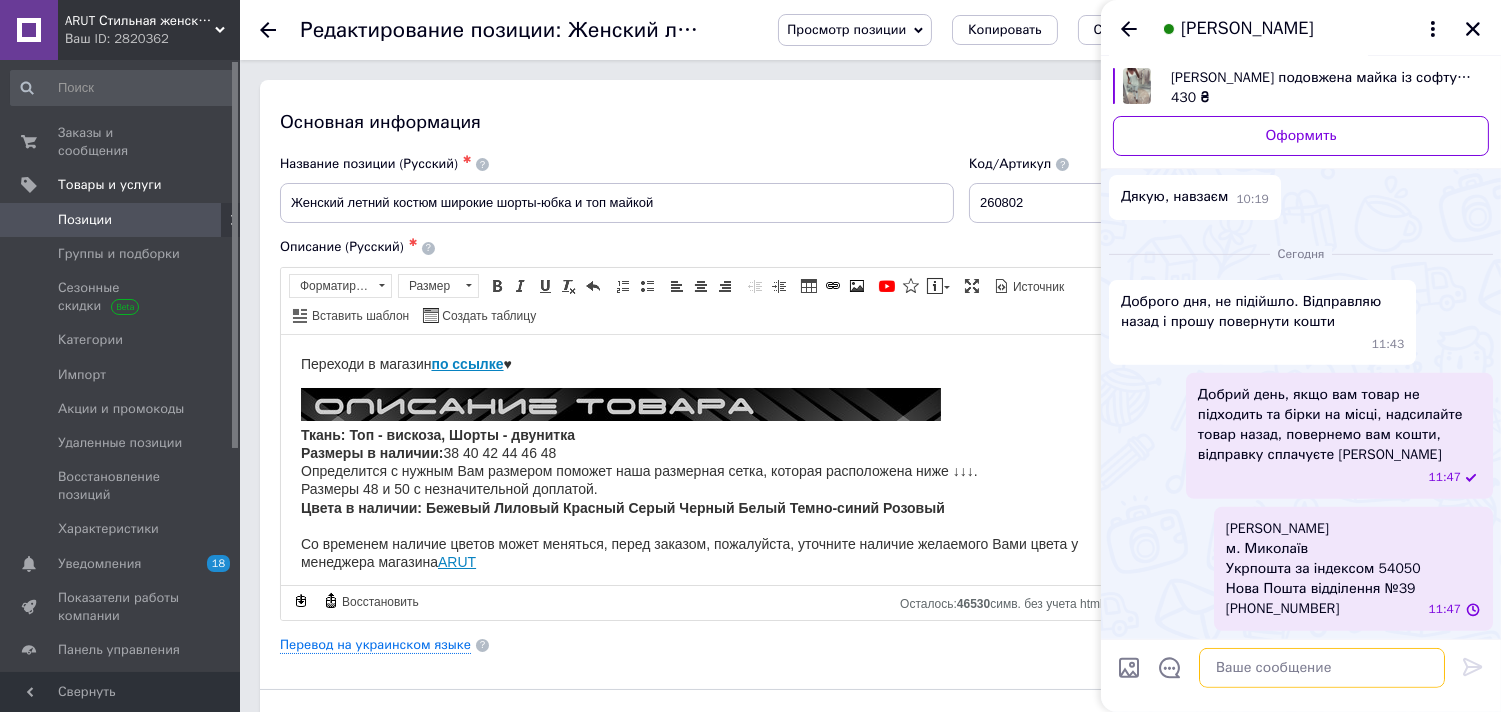 click at bounding box center [1322, 668] 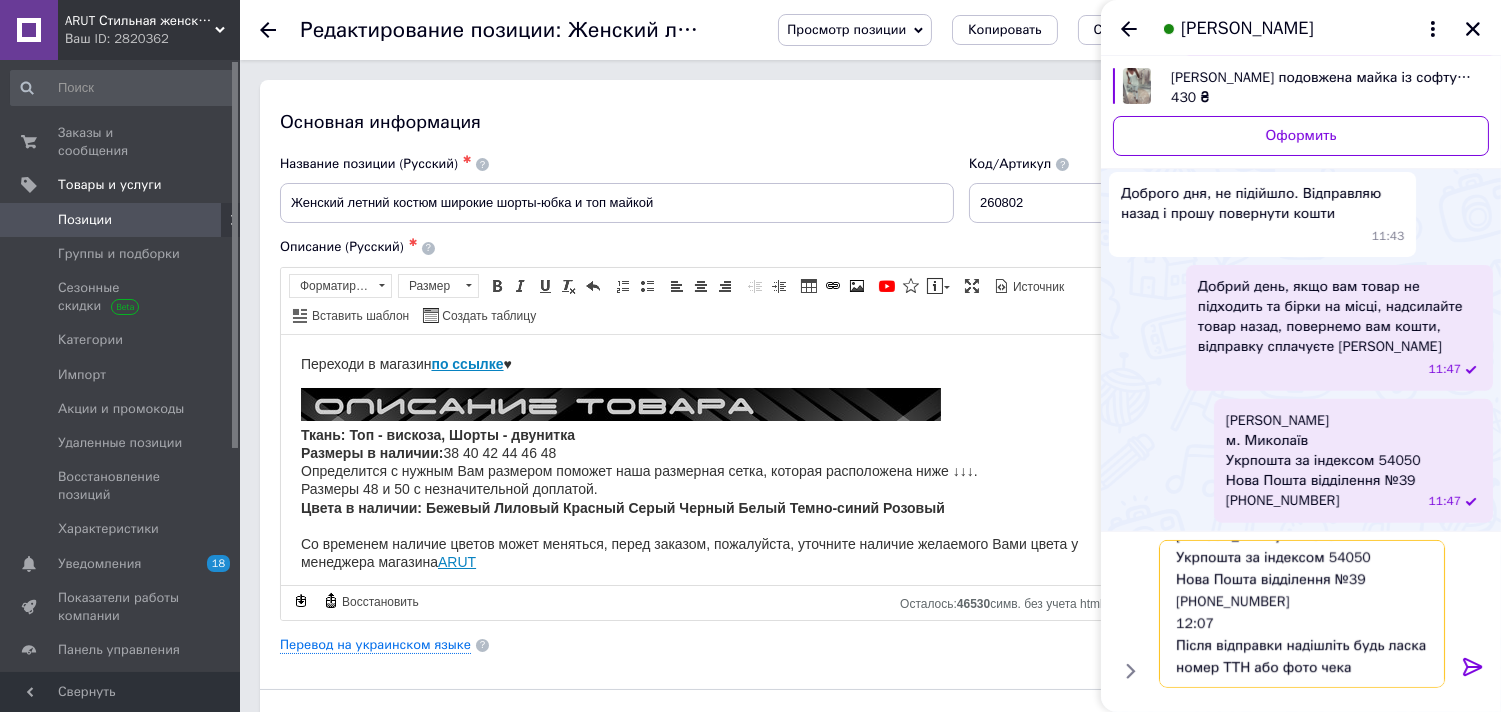 scroll, scrollTop: 0, scrollLeft: 0, axis: both 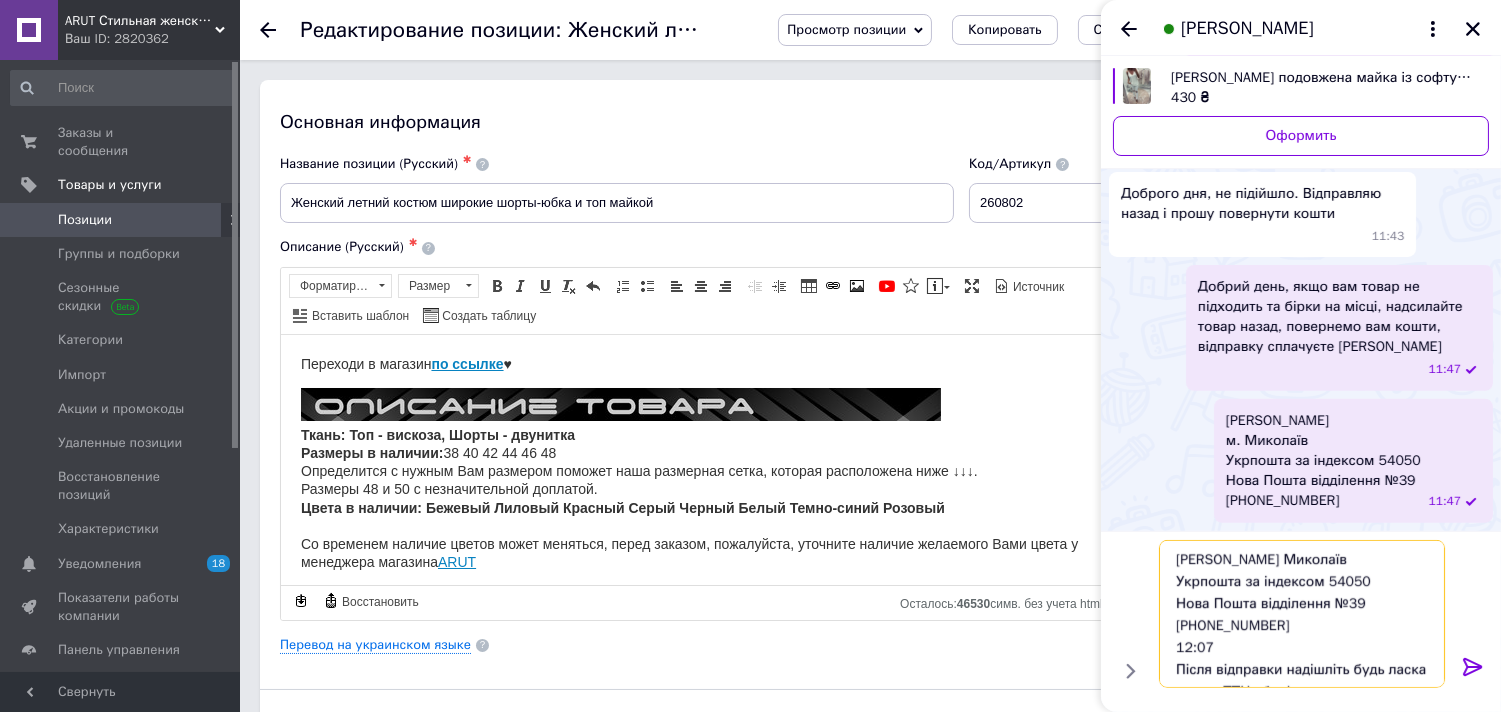 drag, startPoint x: 1221, startPoint y: 634, endPoint x: 1168, endPoint y: 544, distance: 104.44616 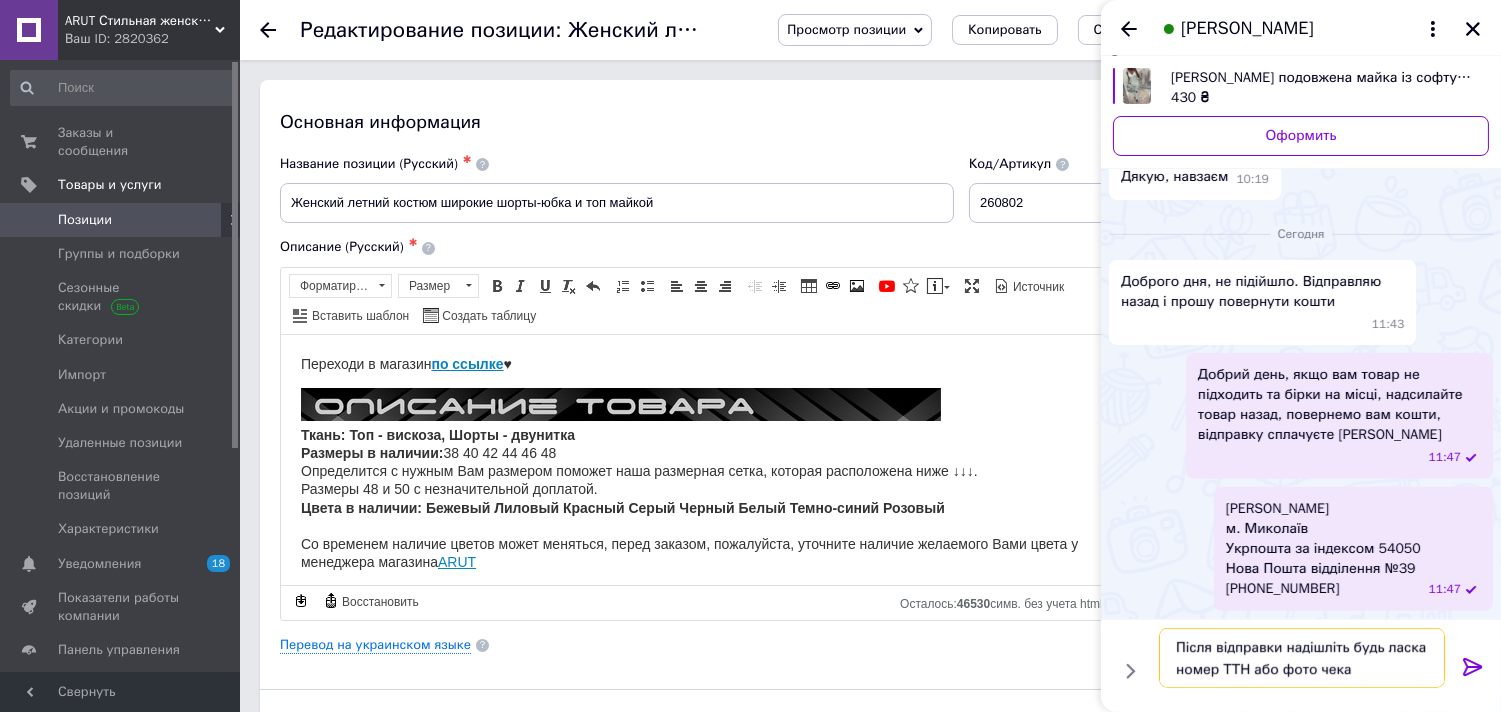 type 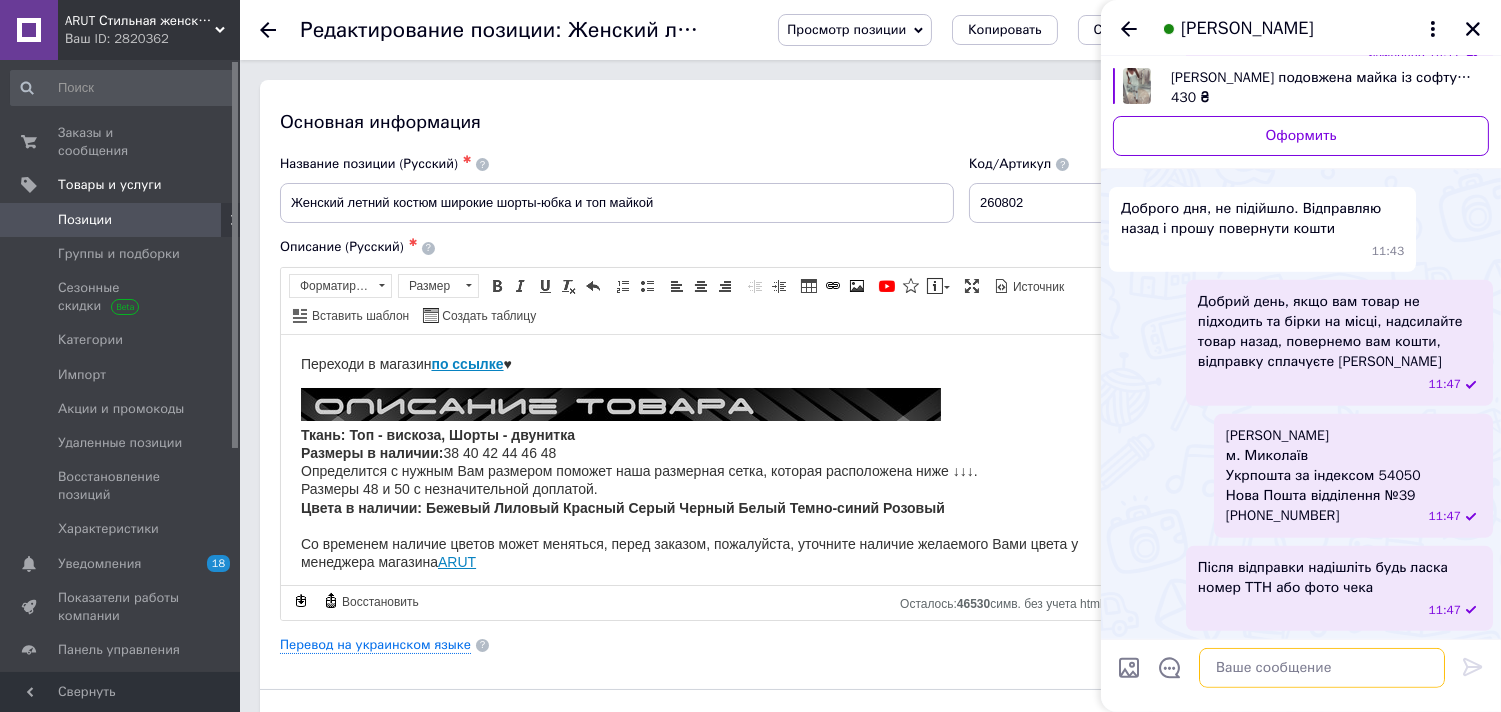 scroll, scrollTop: 1841, scrollLeft: 0, axis: vertical 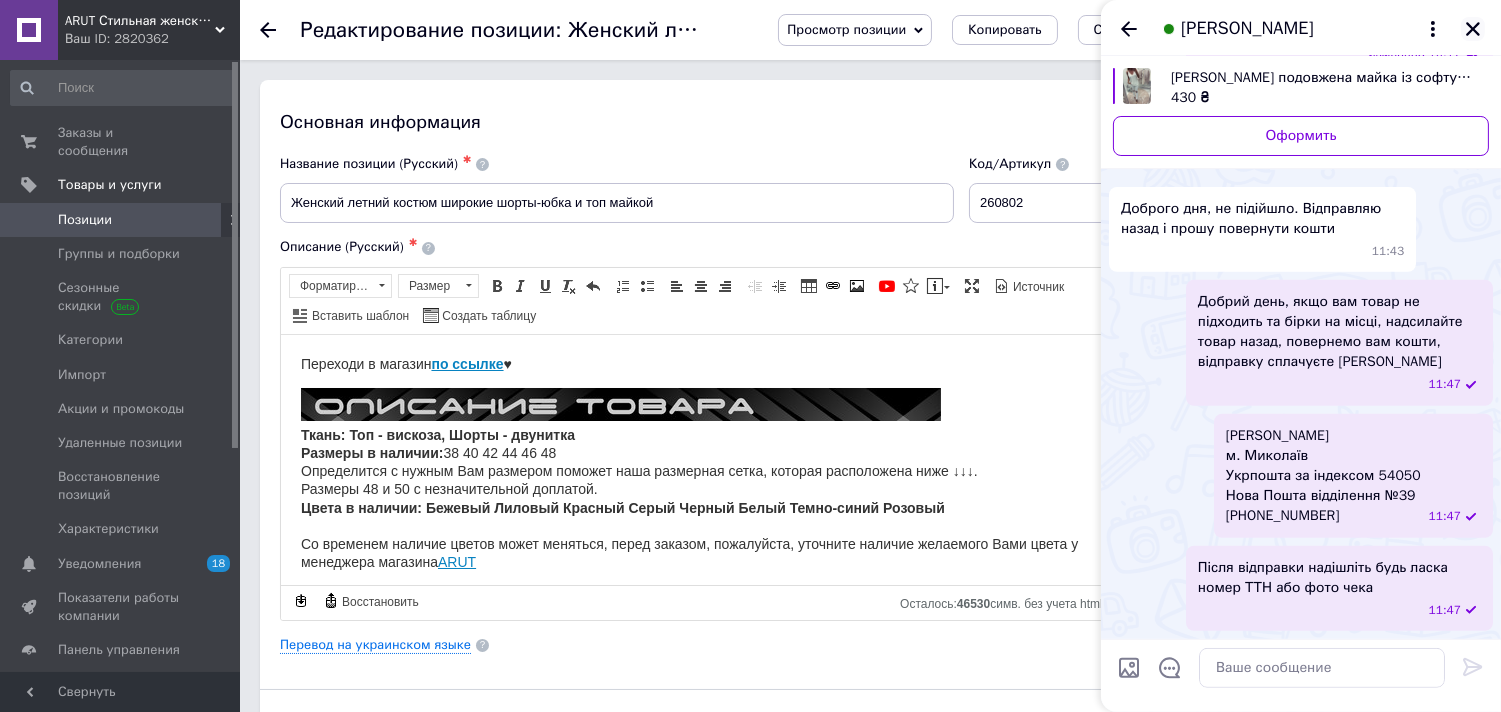 click 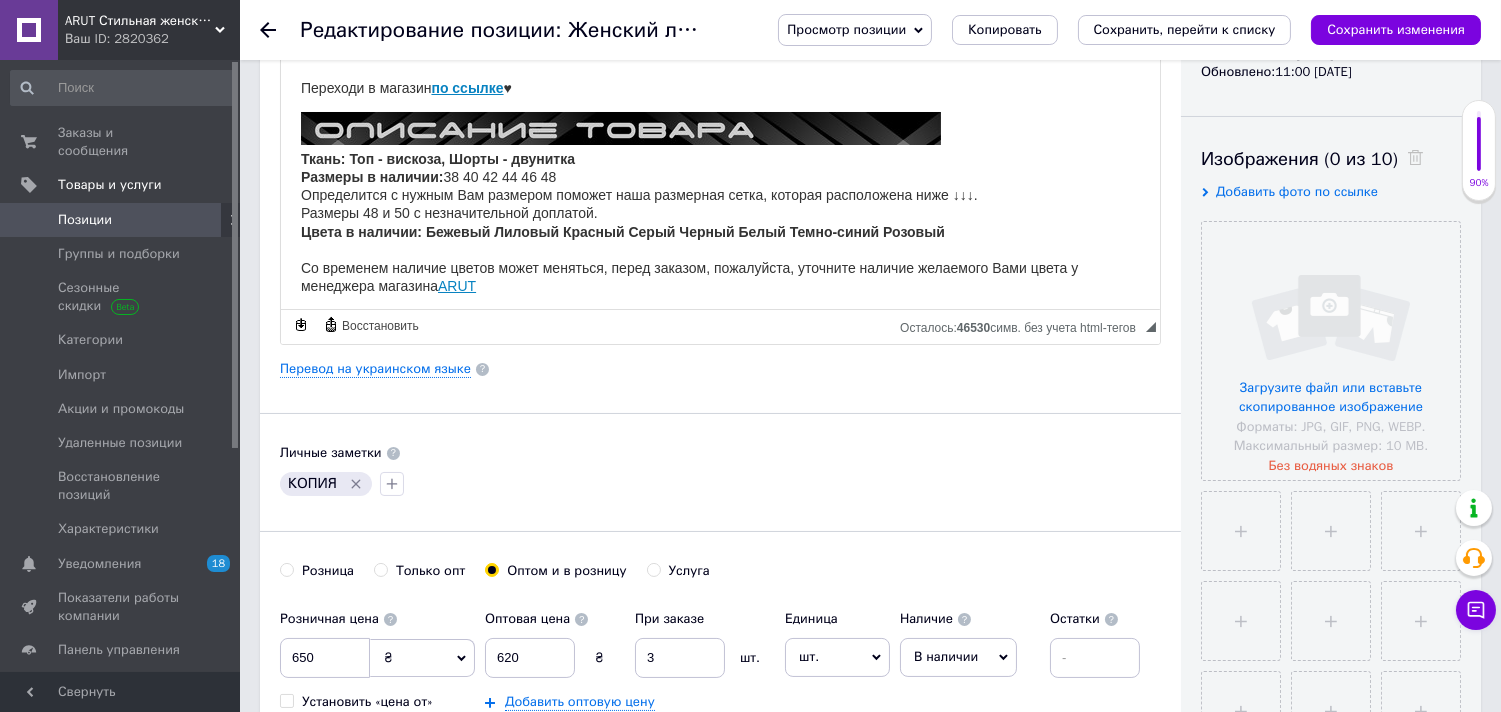 scroll, scrollTop: 222, scrollLeft: 0, axis: vertical 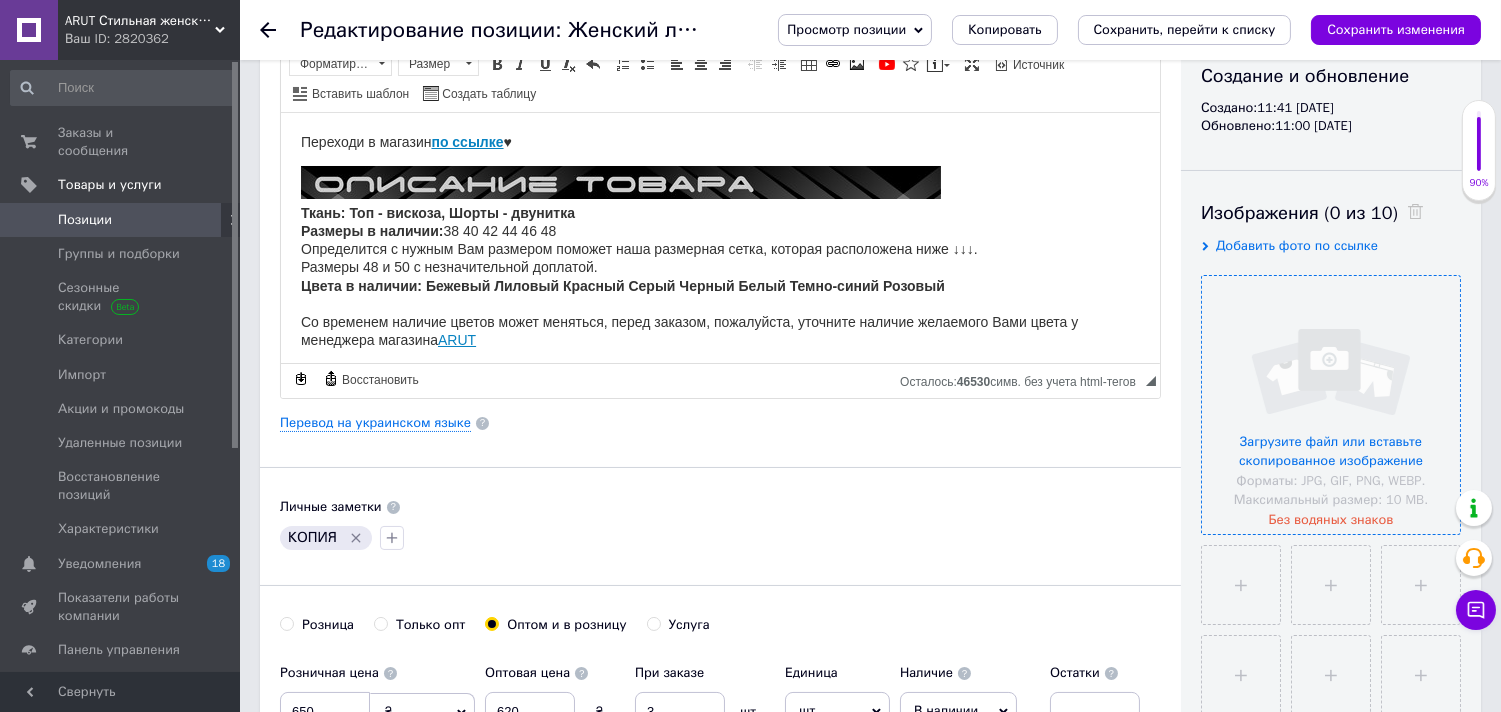 click at bounding box center [1331, 405] 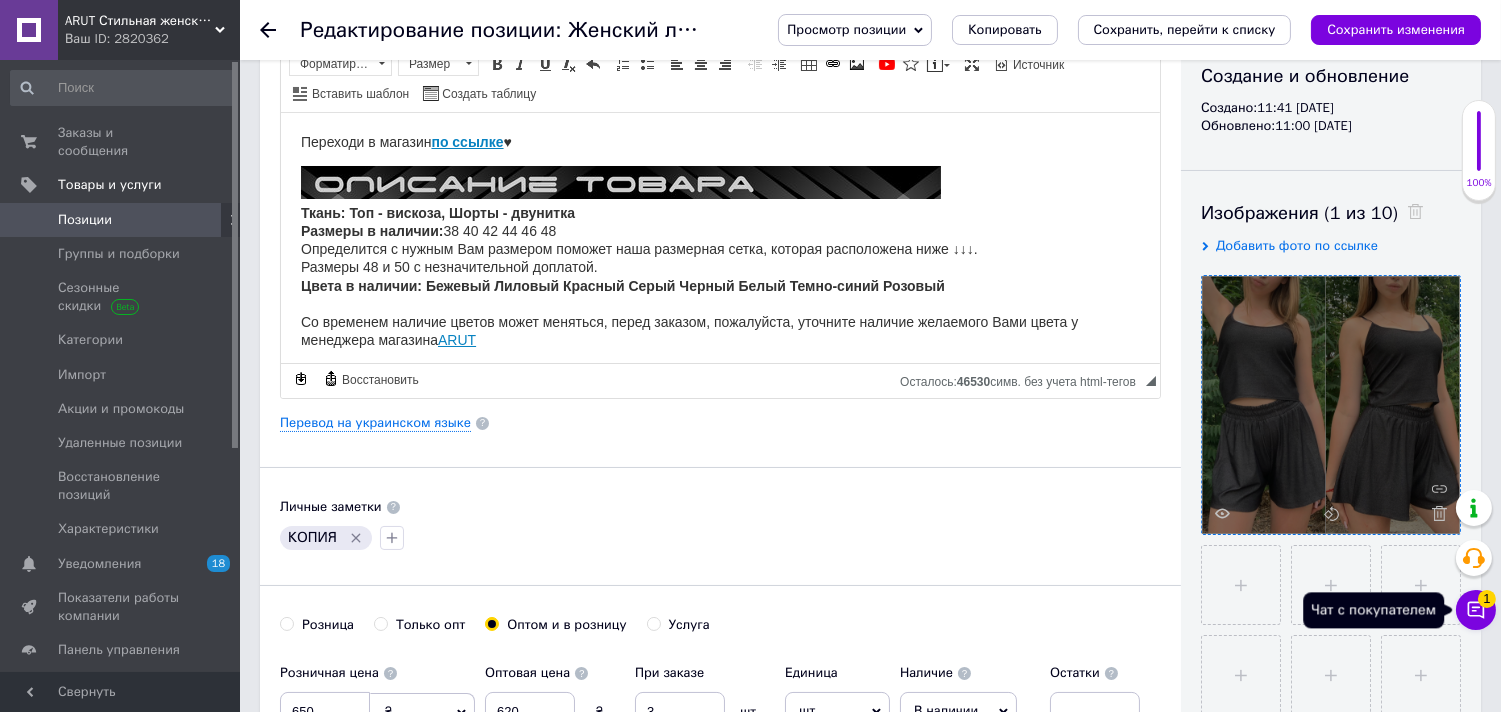 click 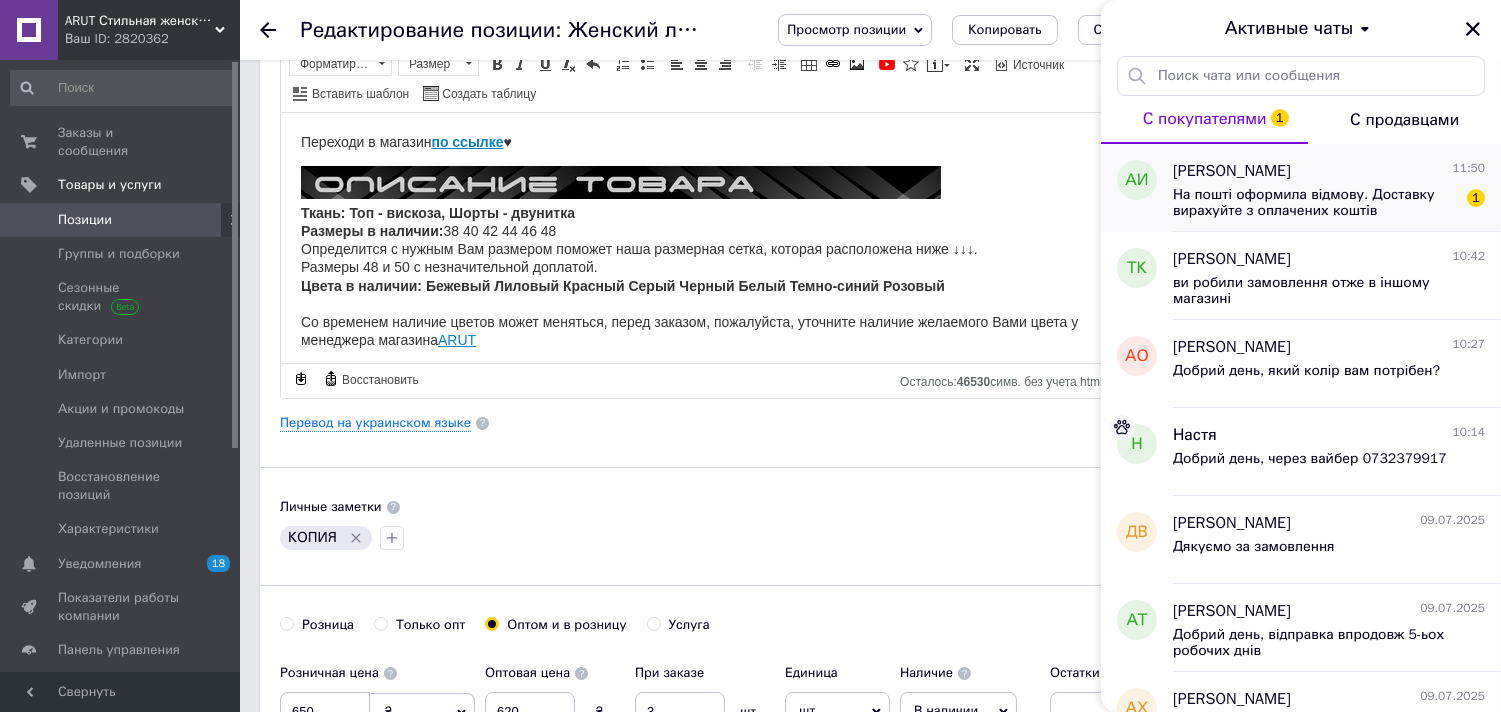 click on "На пошті оформила відмову. Доставку вирахуйте з оплачених коштів" at bounding box center (1315, 203) 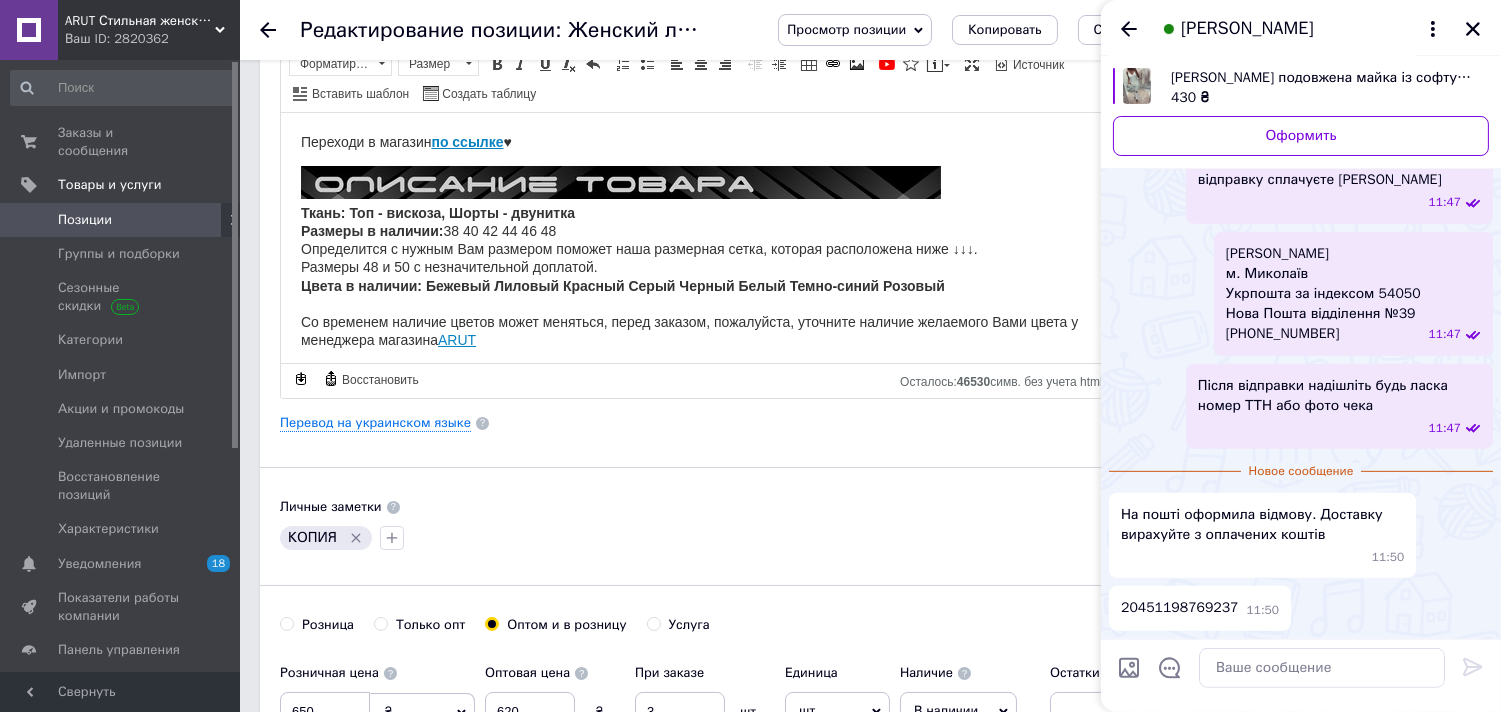 scroll, scrollTop: 2023, scrollLeft: 0, axis: vertical 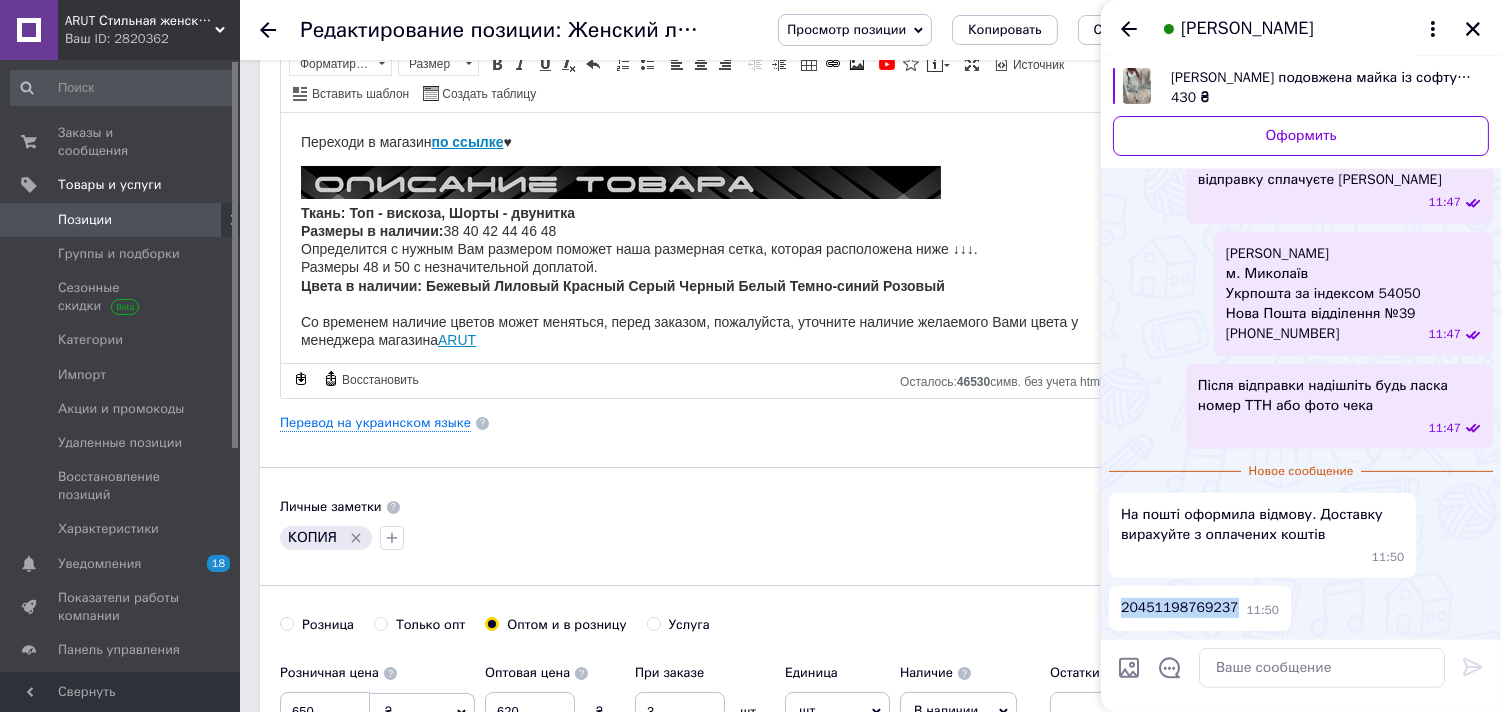 drag, startPoint x: 1191, startPoint y: 618, endPoint x: 1124, endPoint y: 607, distance: 67.89698 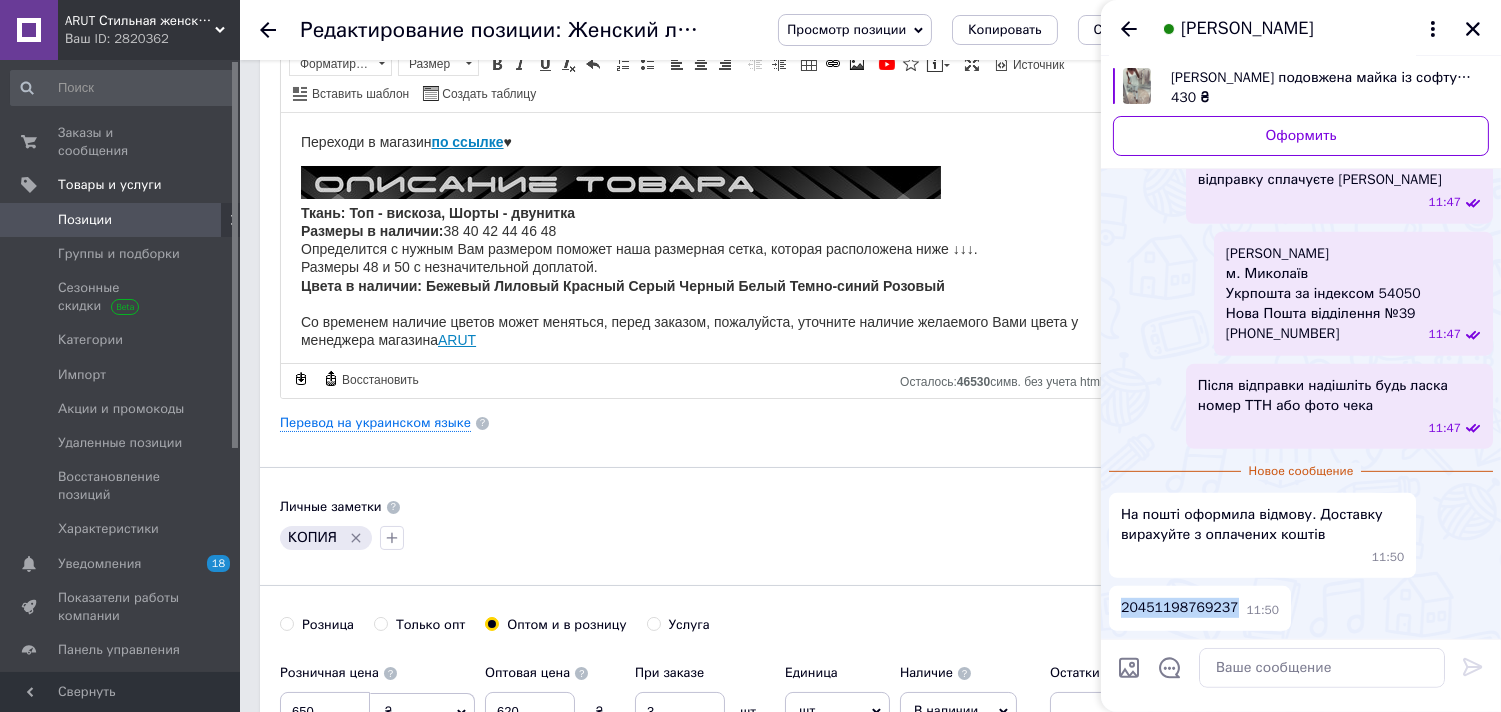 copy on "20451198769237" 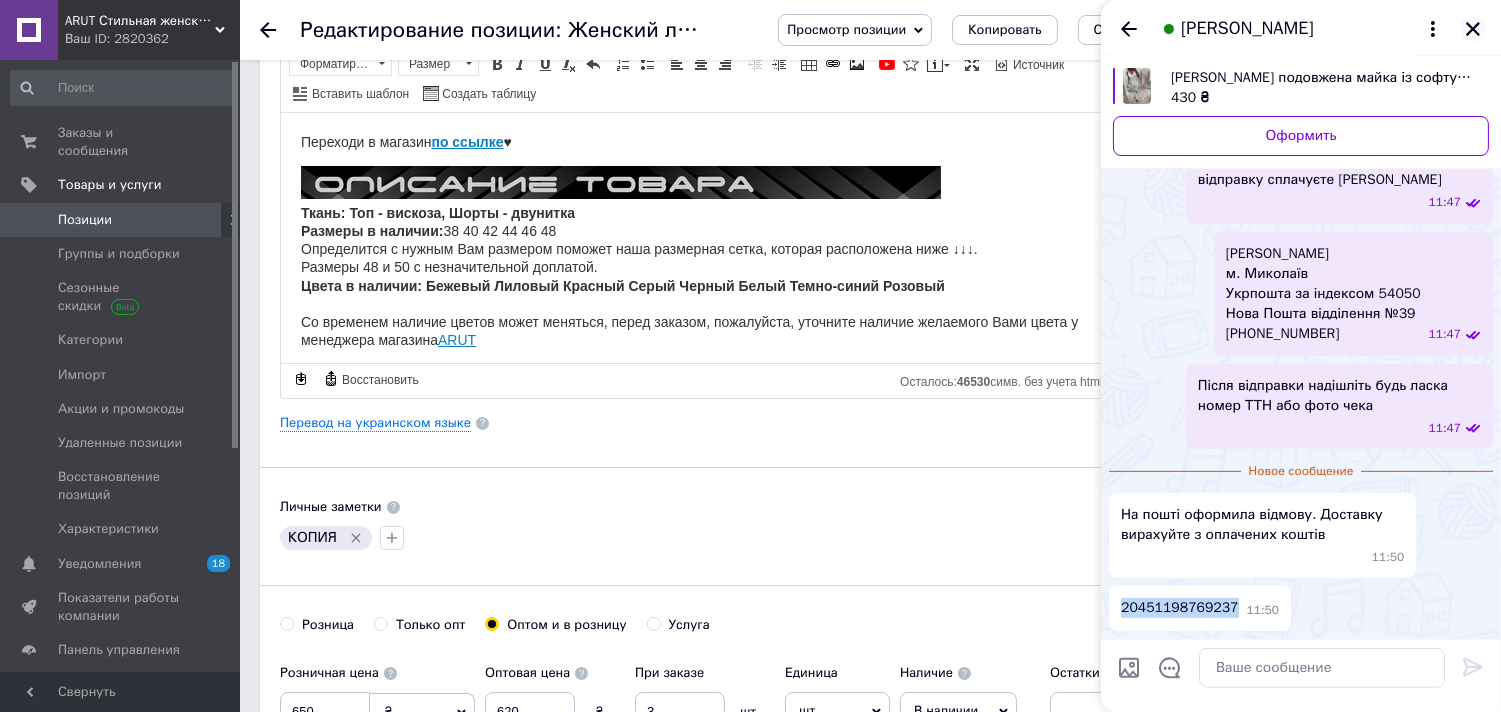 click 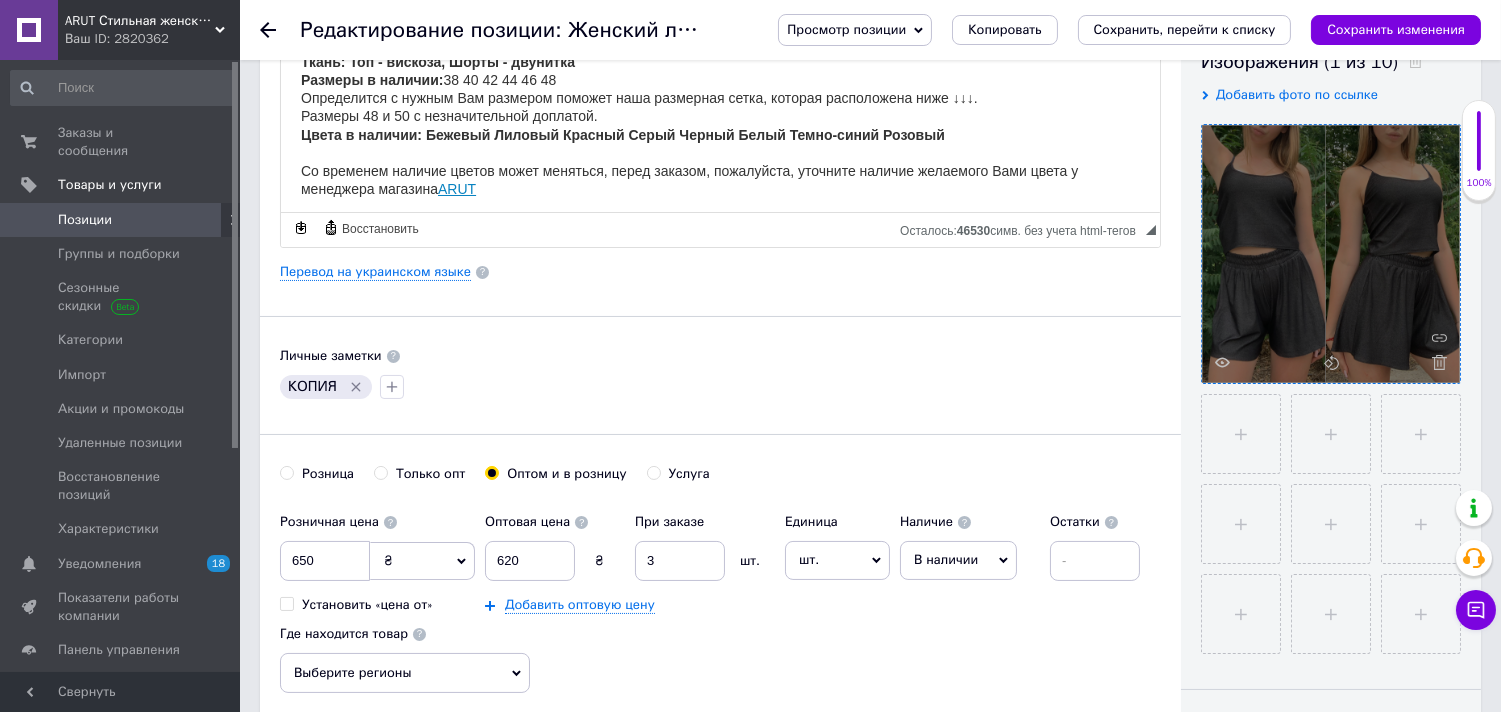 scroll, scrollTop: 444, scrollLeft: 0, axis: vertical 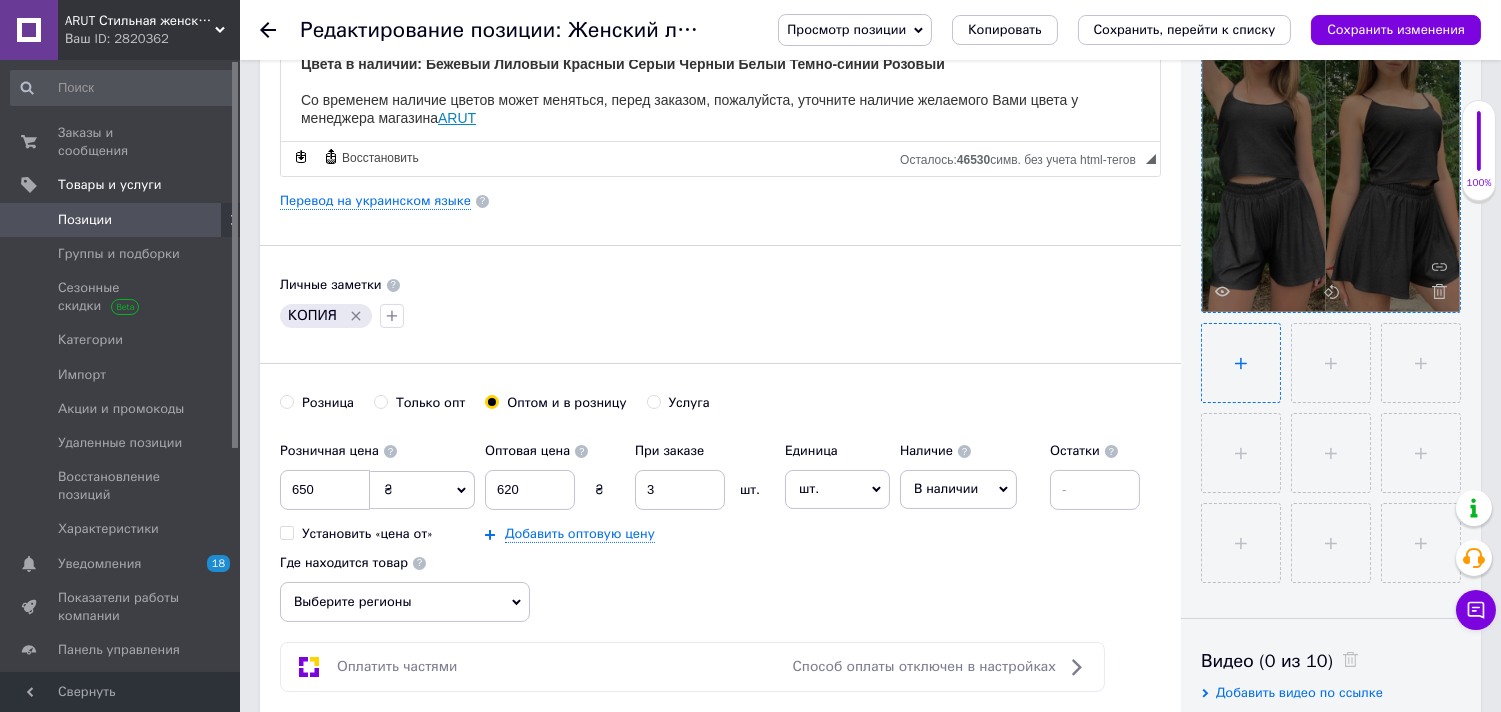 click at bounding box center (1241, 363) 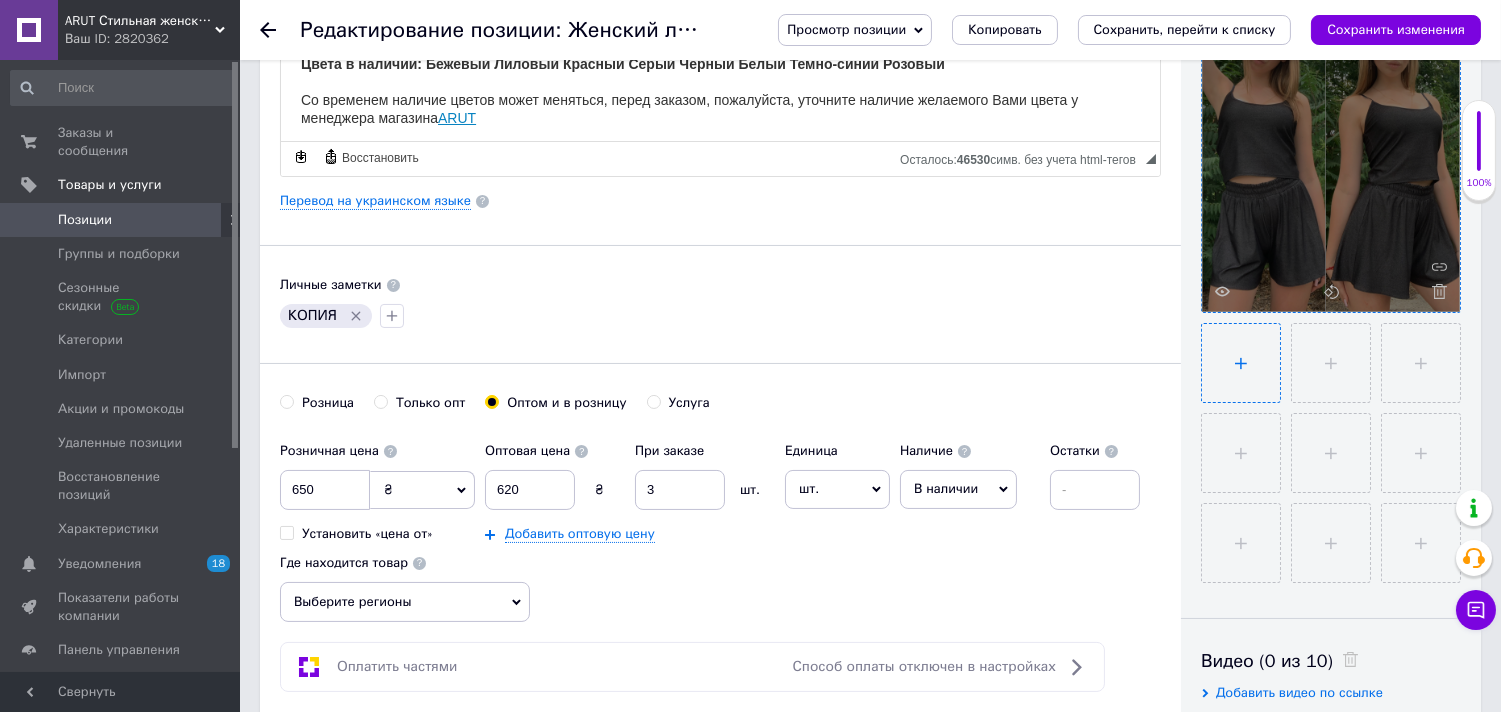 type on "C:\fakepath\IMG_9374.PNG" 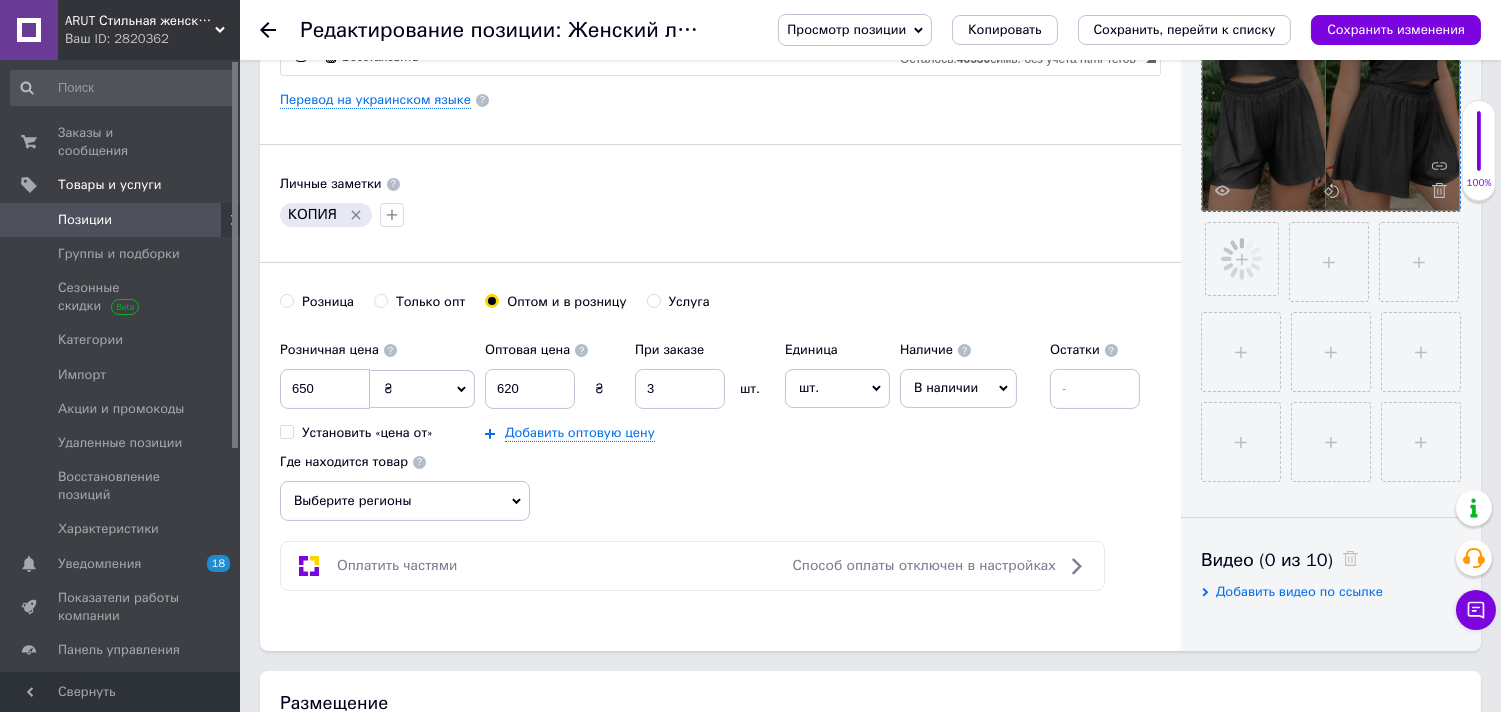 scroll, scrollTop: 555, scrollLeft: 0, axis: vertical 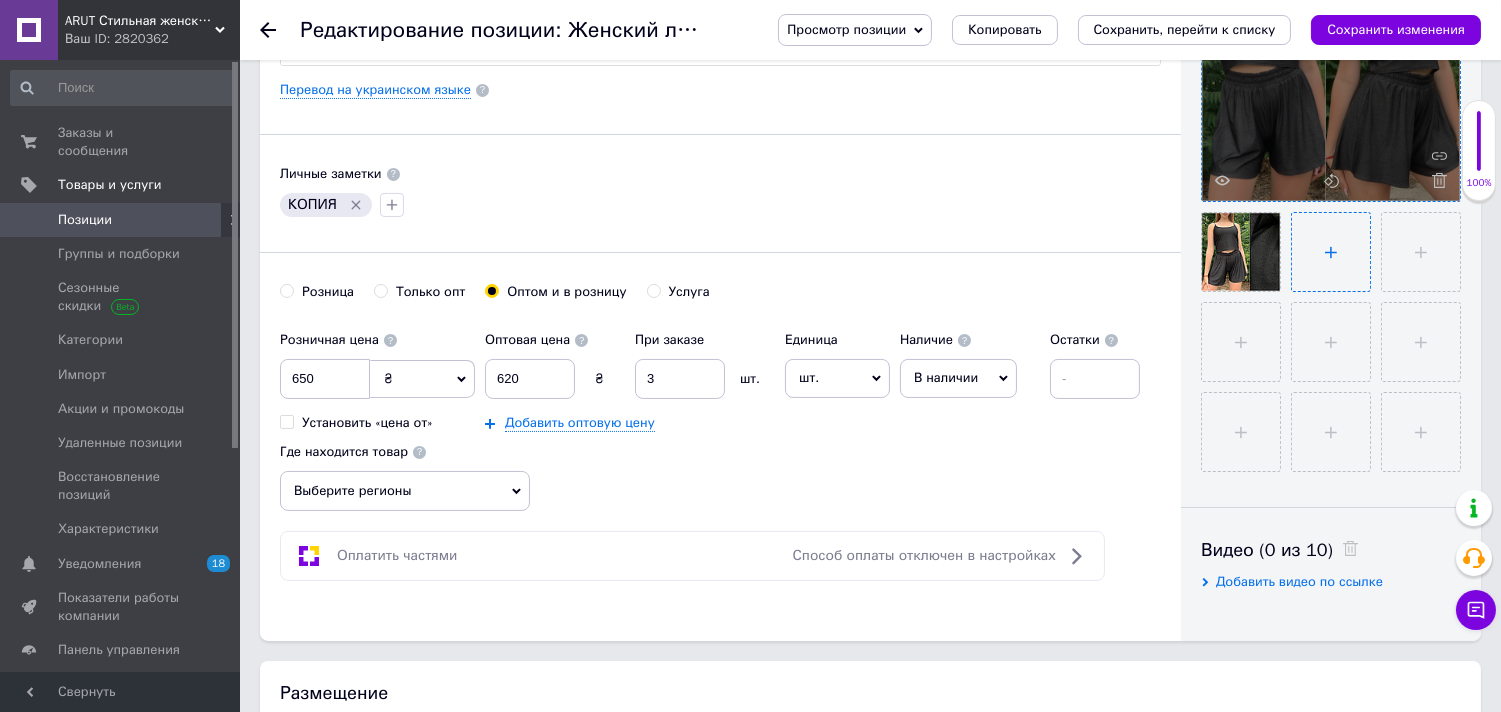 click at bounding box center (1331, 252) 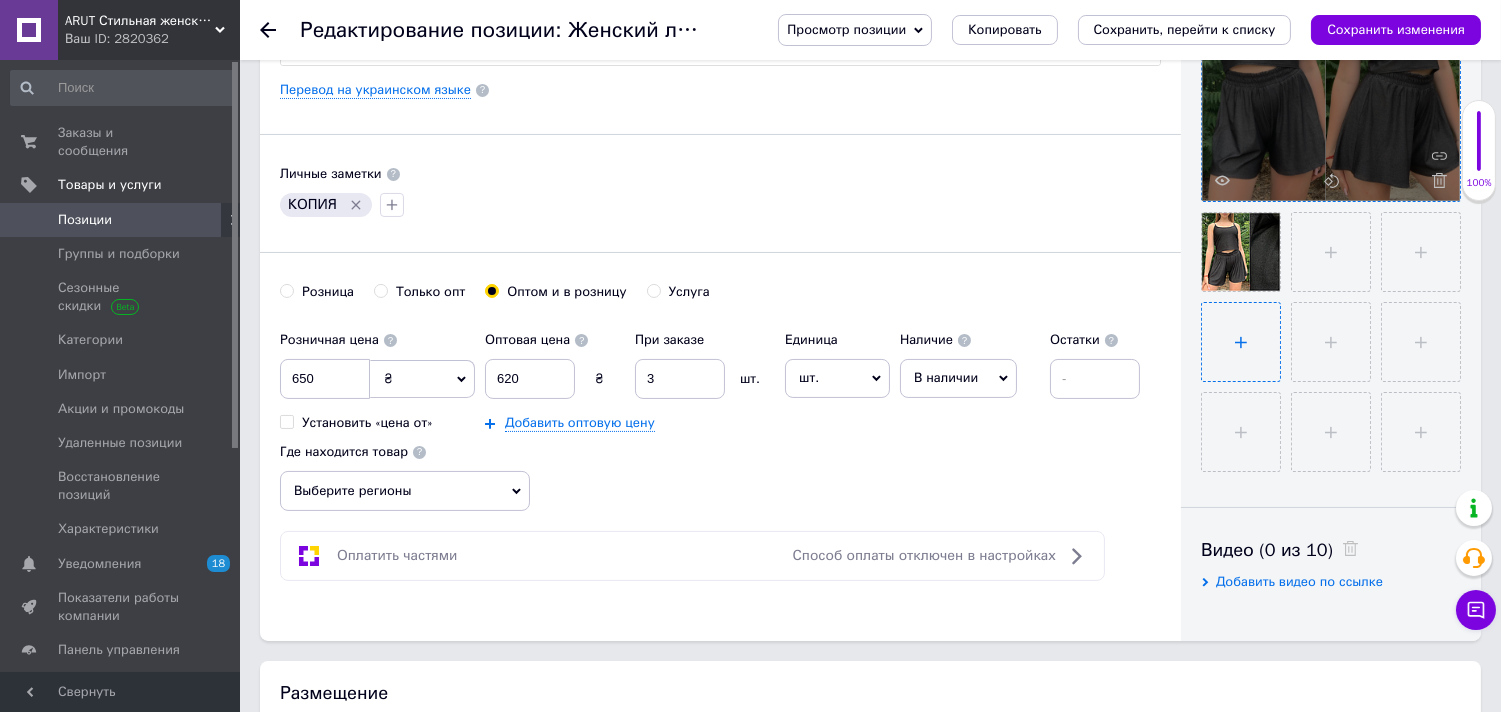 type on "C:\fakepath\IMG_9371.PNG" 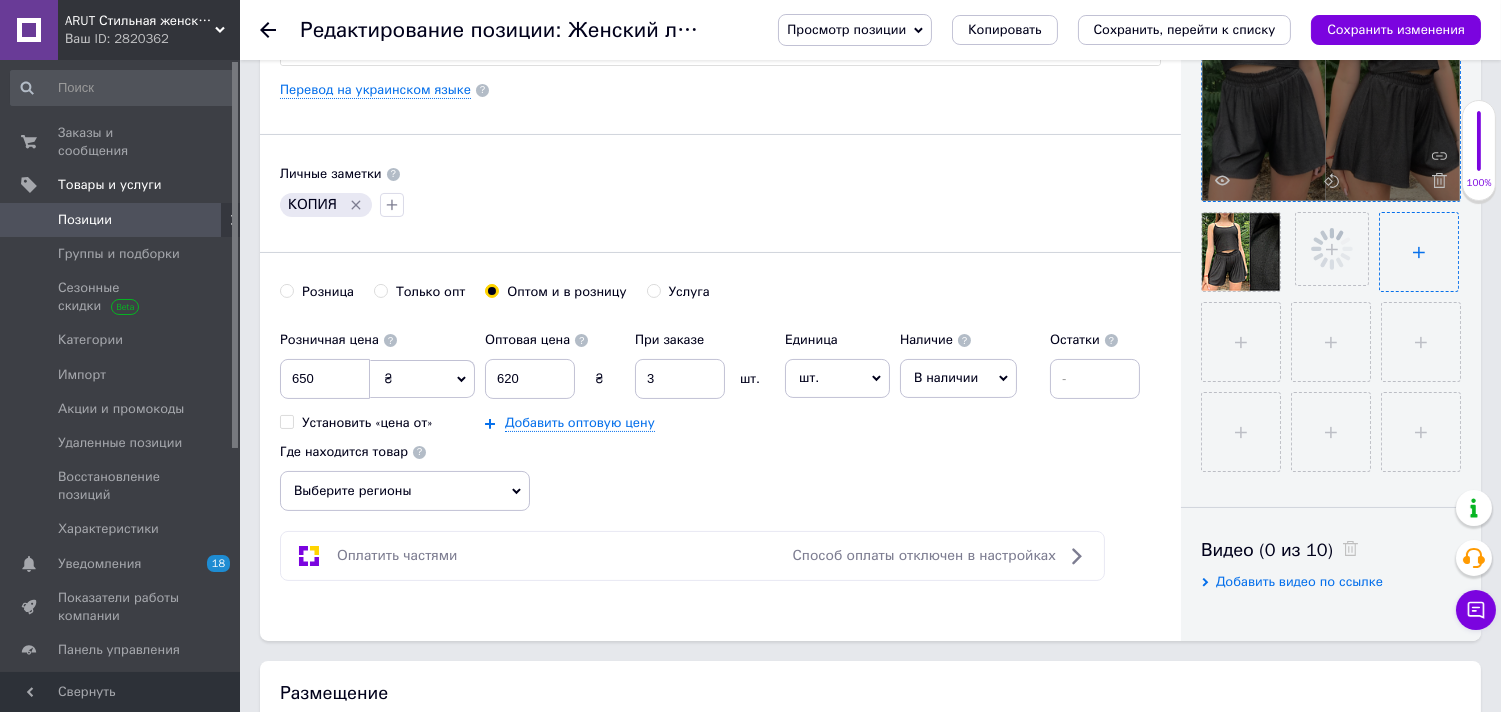 click at bounding box center (1419, 252) 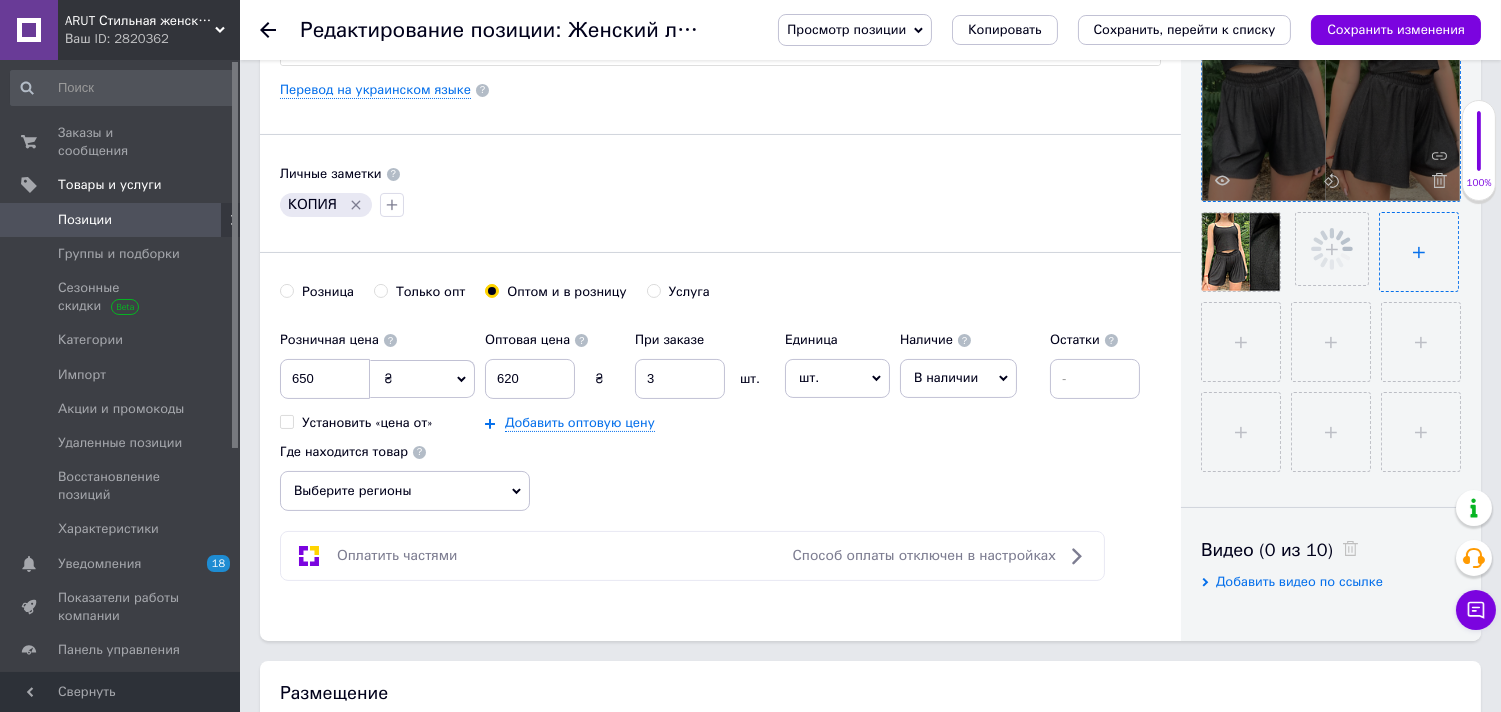 type on "C:\fakepath\IMG_9373.PNG" 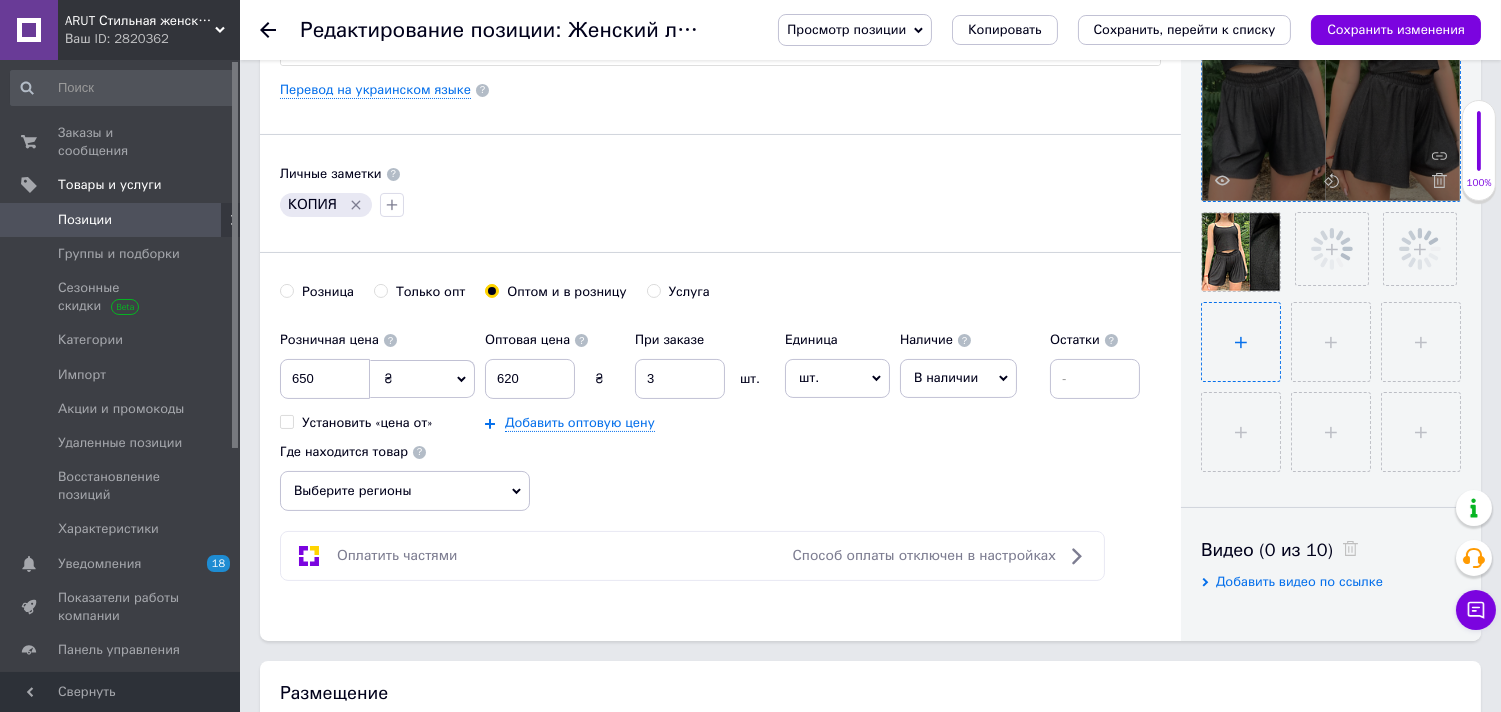 click at bounding box center [1241, 342] 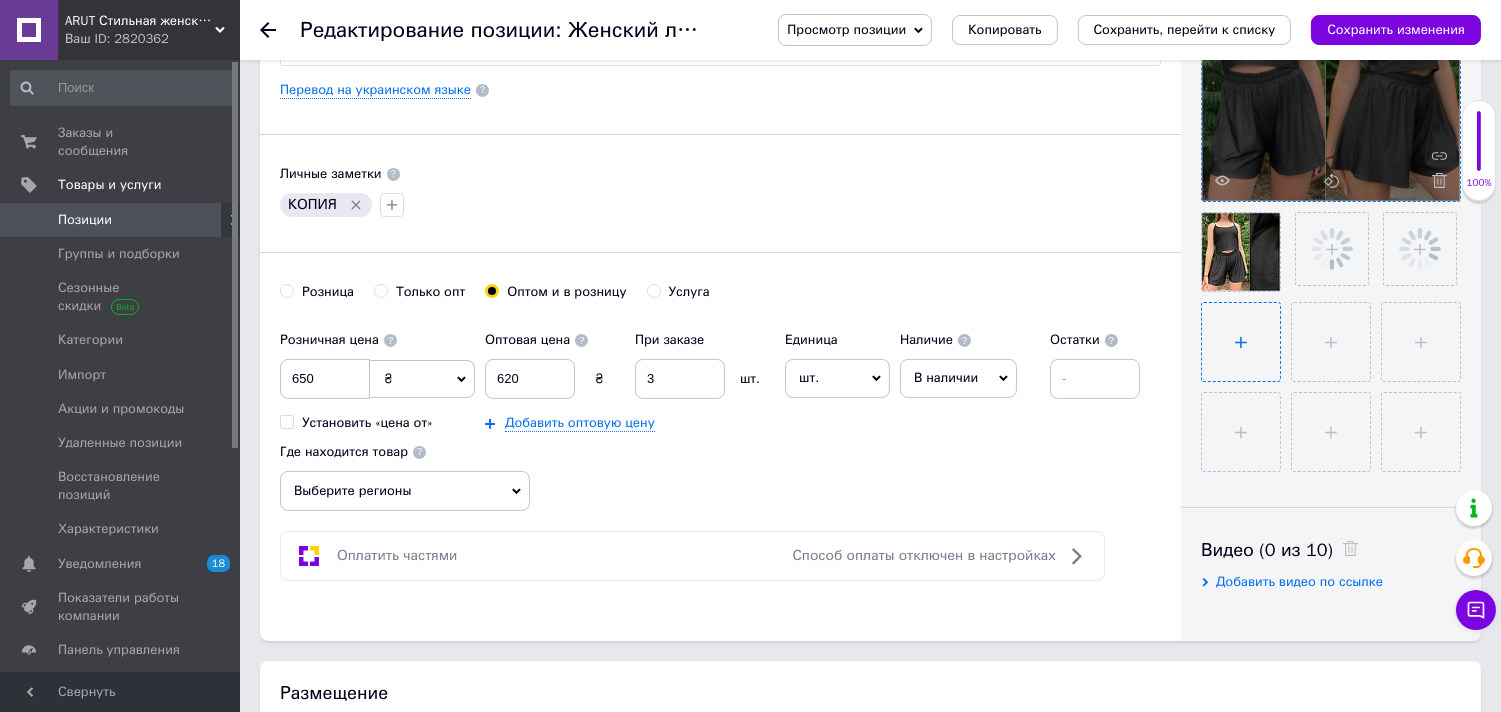 type on "C:\fakepath\IMG_9375.PNG" 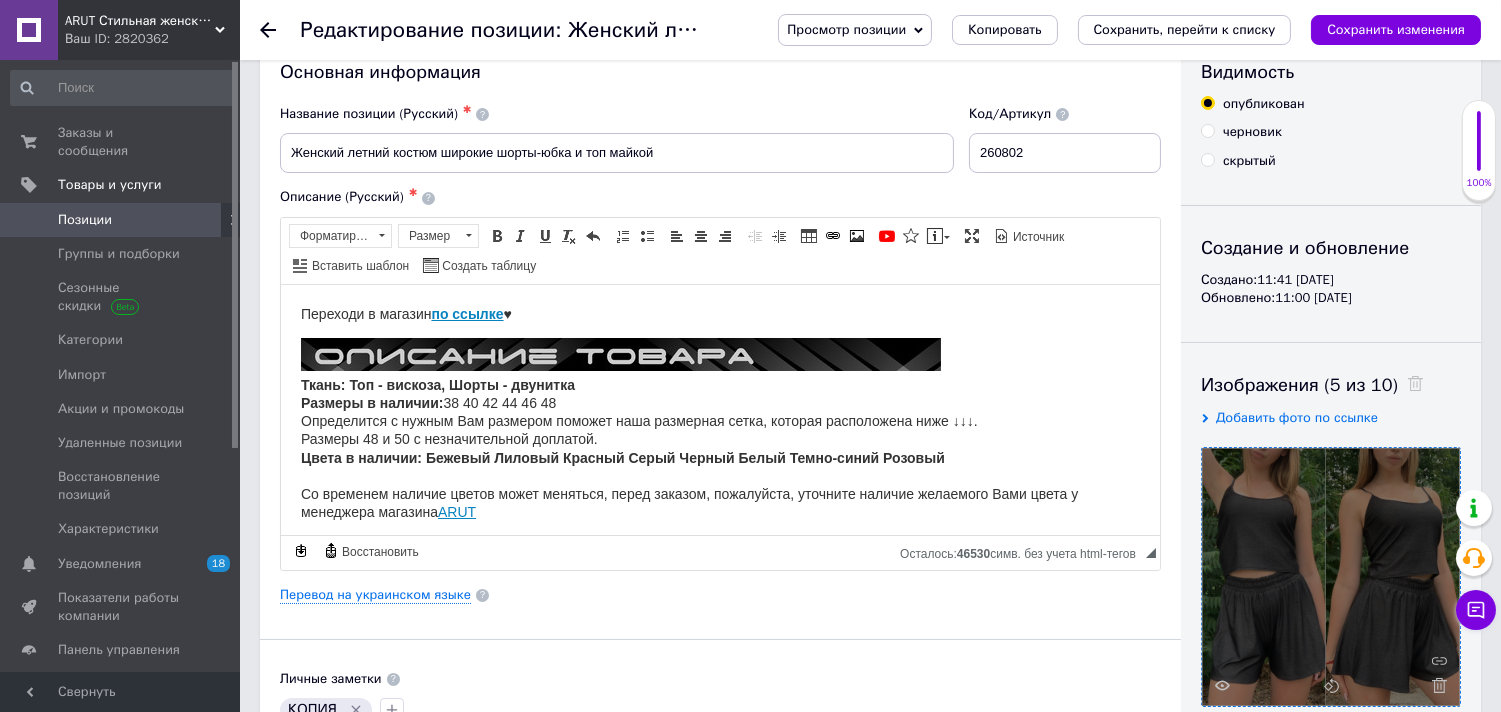 scroll, scrollTop: 0, scrollLeft: 0, axis: both 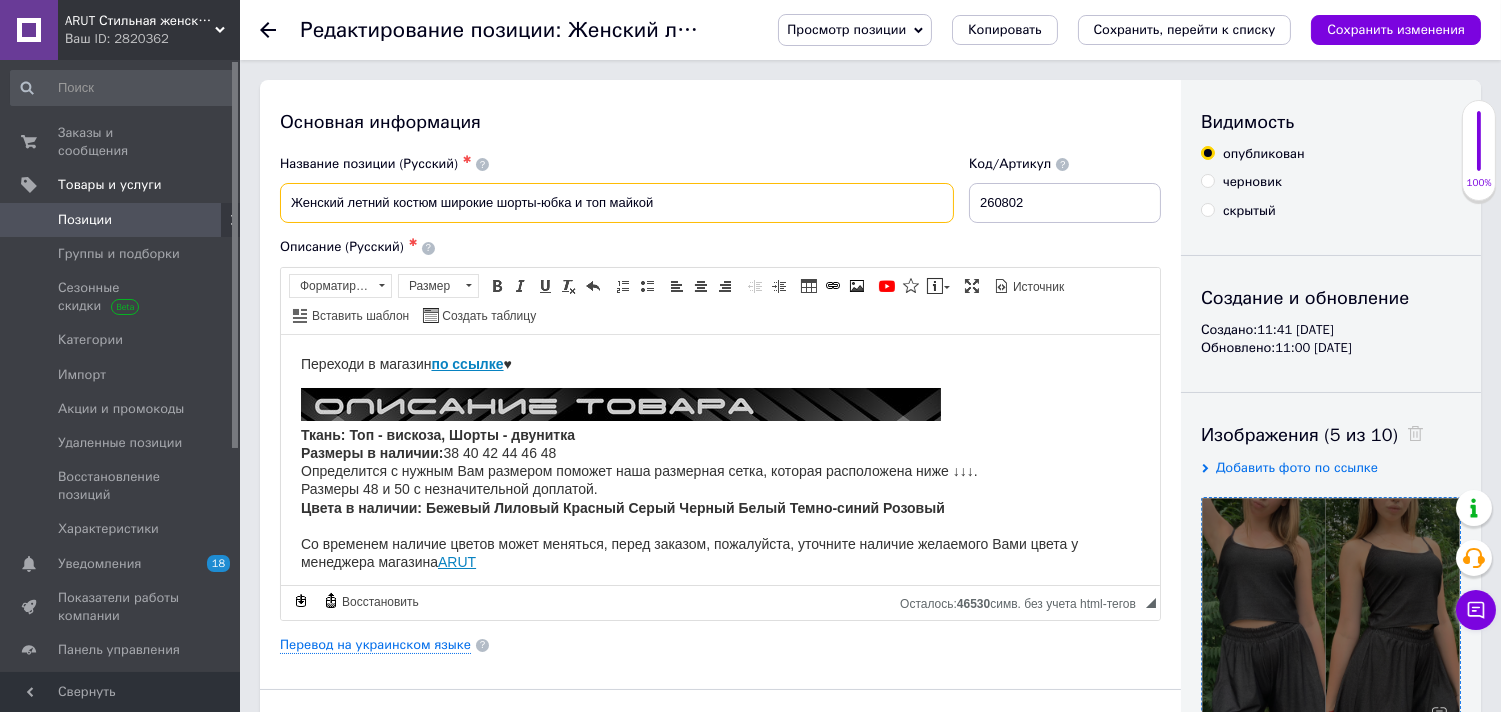 drag, startPoint x: 573, startPoint y: 205, endPoint x: 534, endPoint y: 203, distance: 39.051247 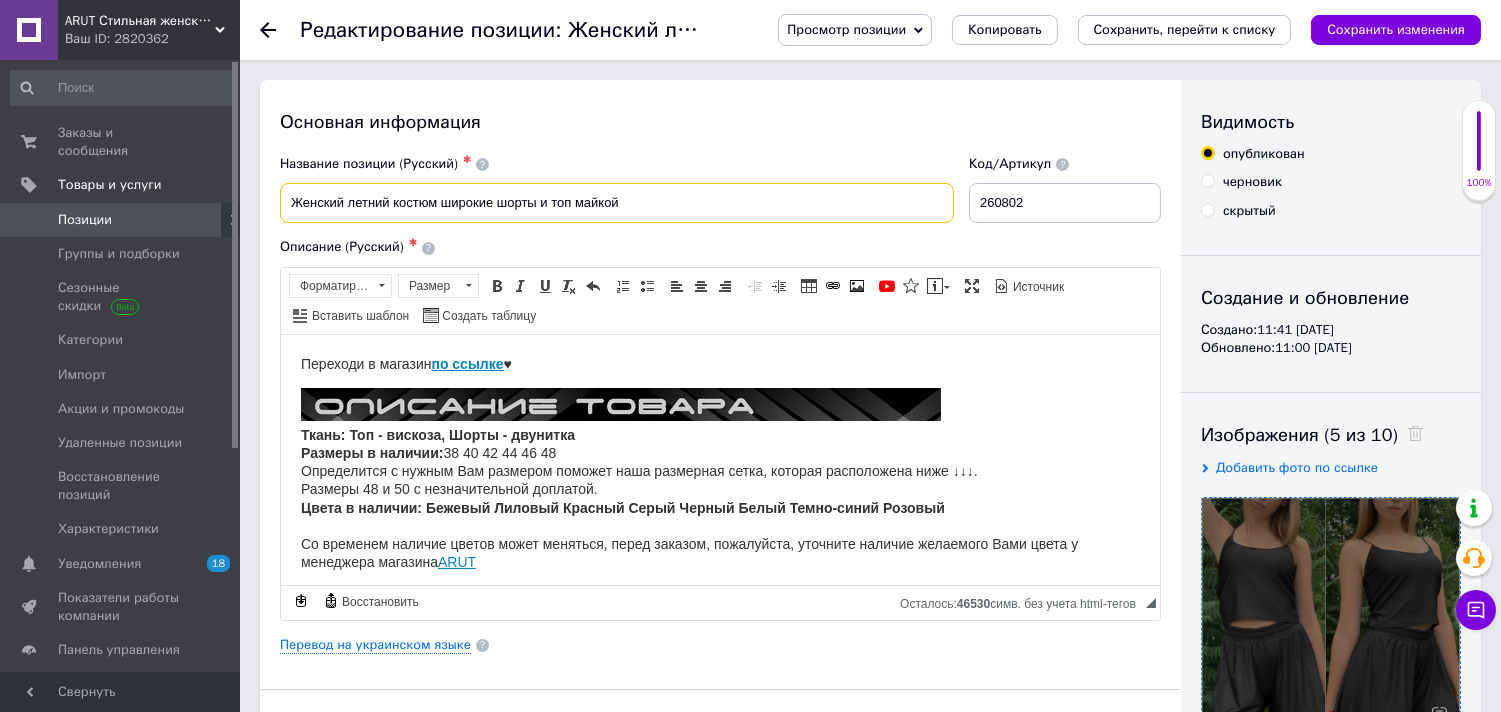 drag, startPoint x: 493, startPoint y: 202, endPoint x: 443, endPoint y: 201, distance: 50.01 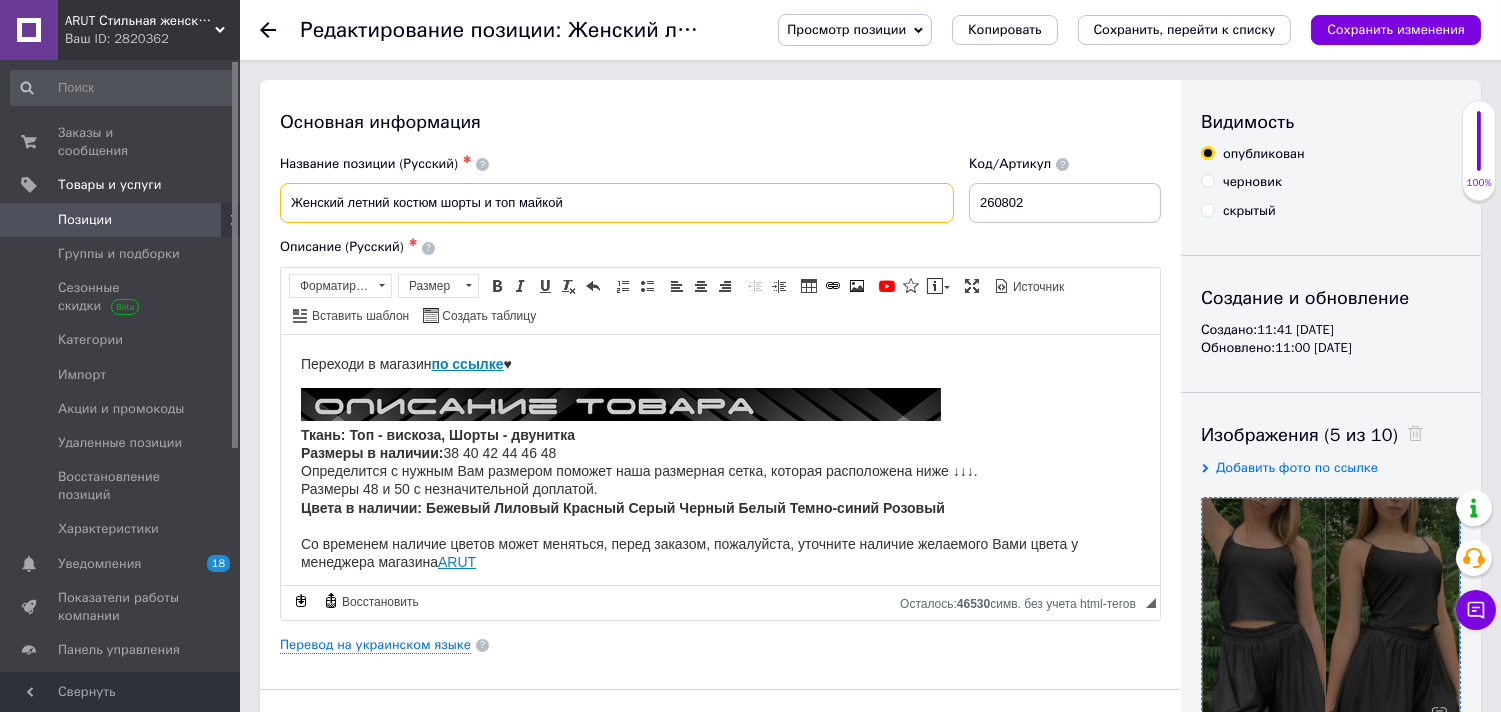click on "Женский летний костюм шорты и топ майкой" at bounding box center [617, 203] 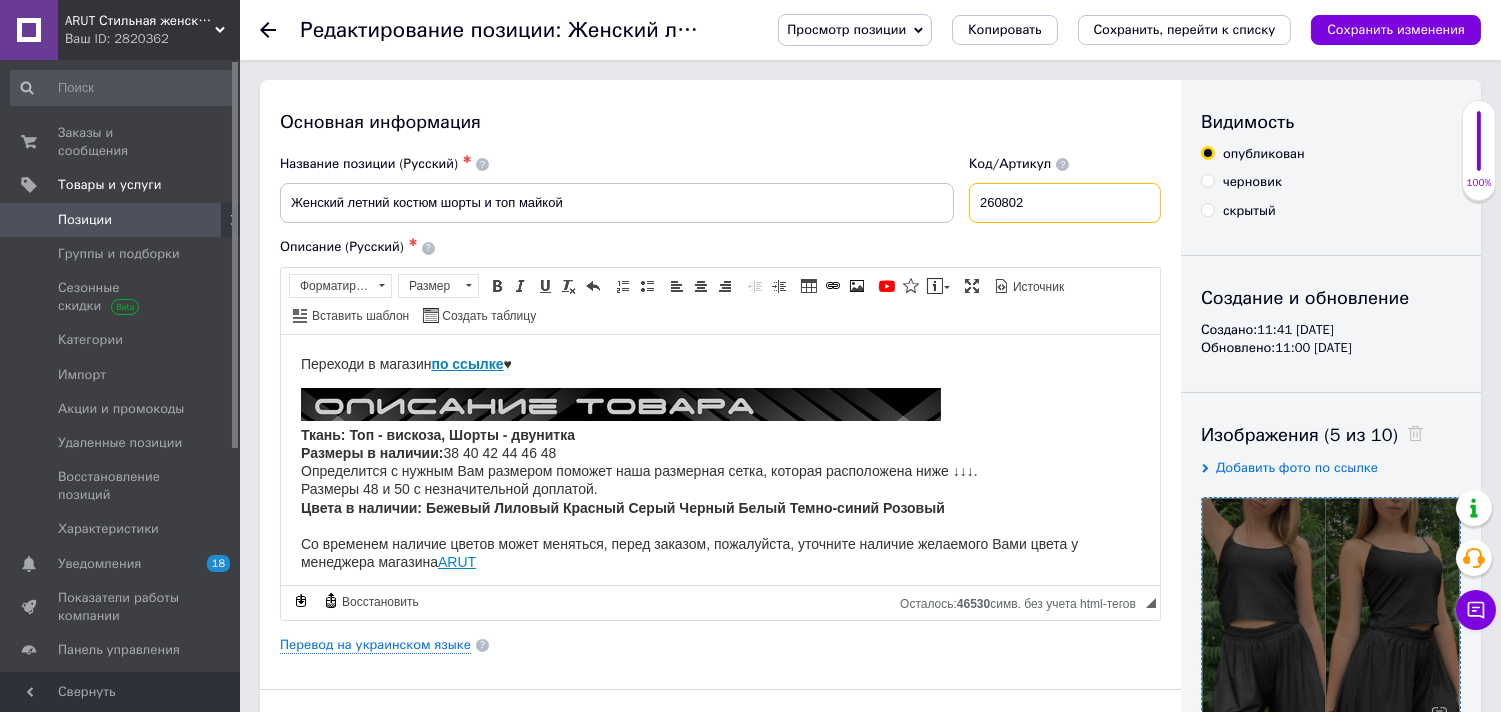drag, startPoint x: 1042, startPoint y: 195, endPoint x: 958, endPoint y: 196, distance: 84.00595 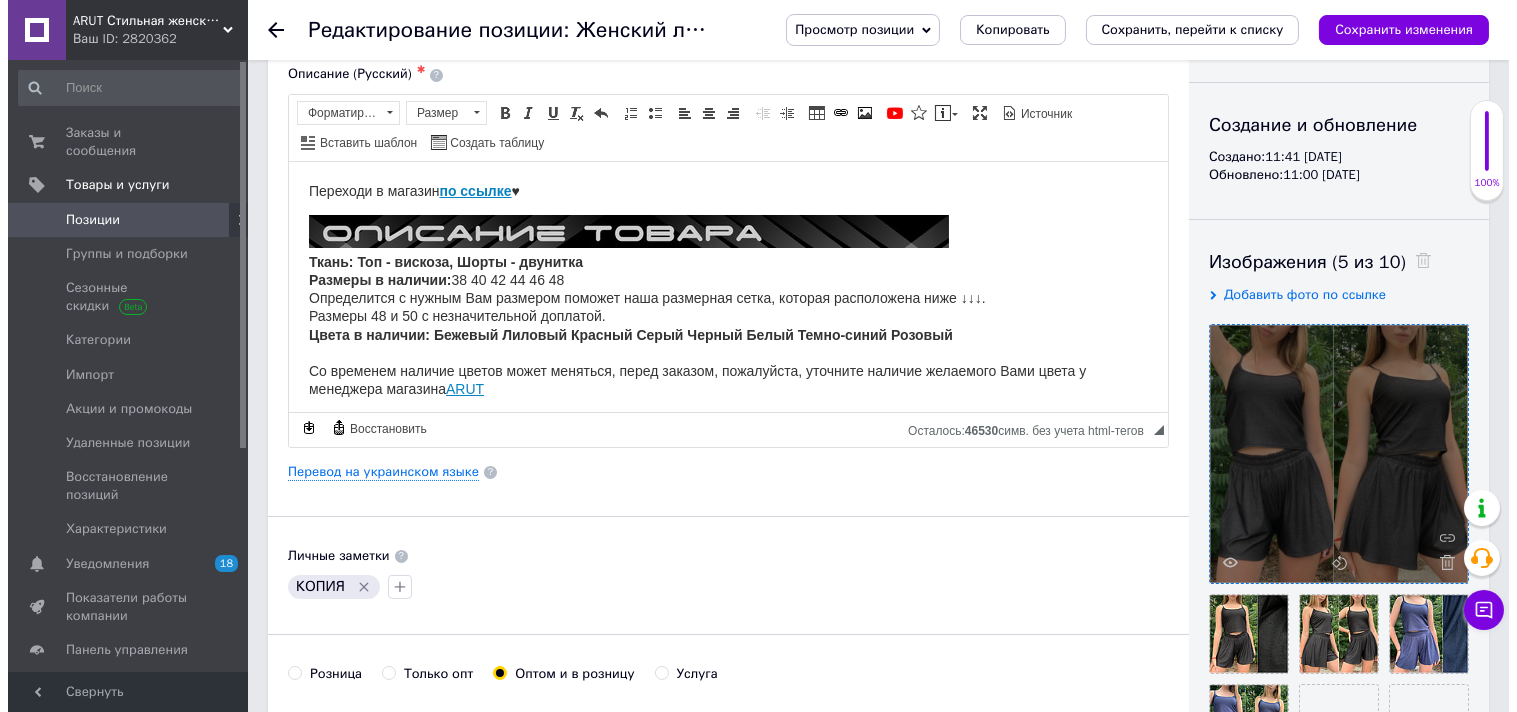 scroll, scrollTop: 222, scrollLeft: 0, axis: vertical 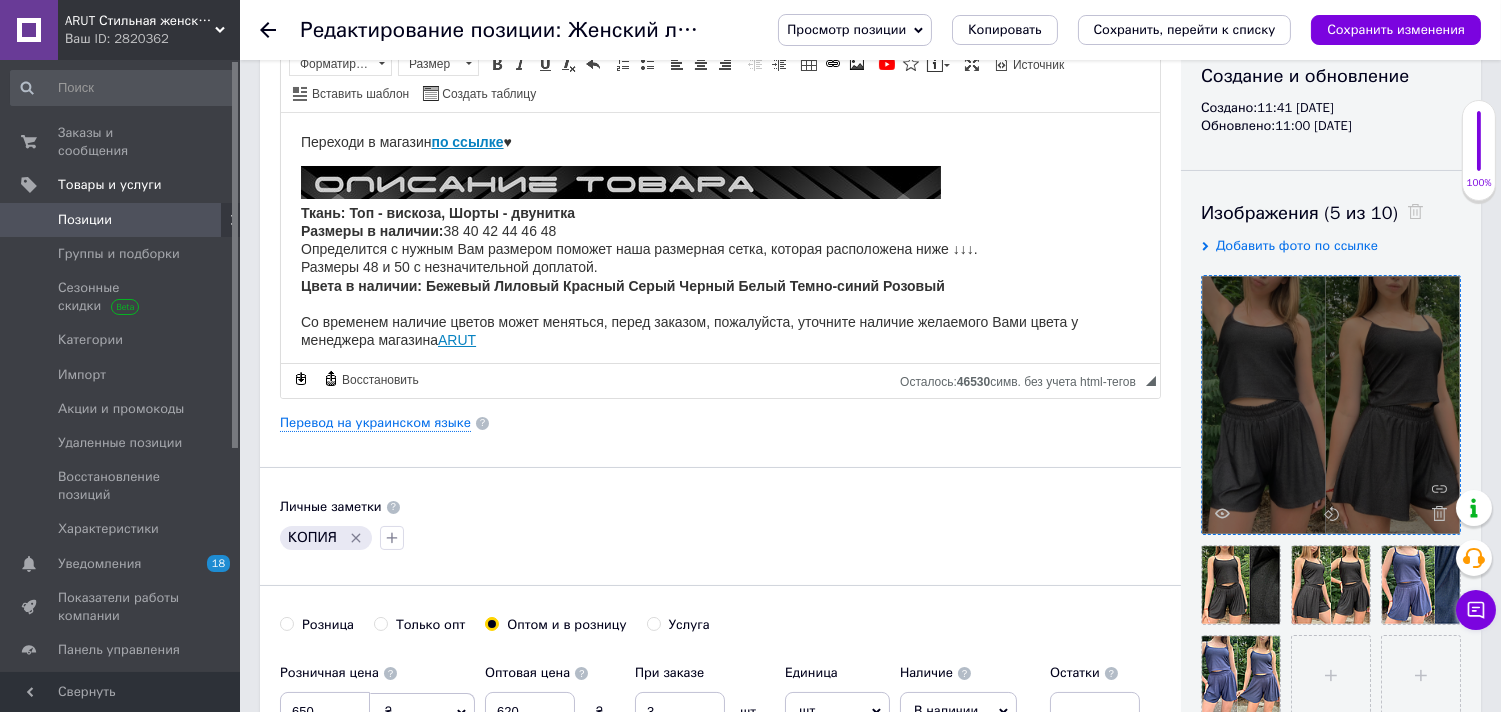 type on "56112" 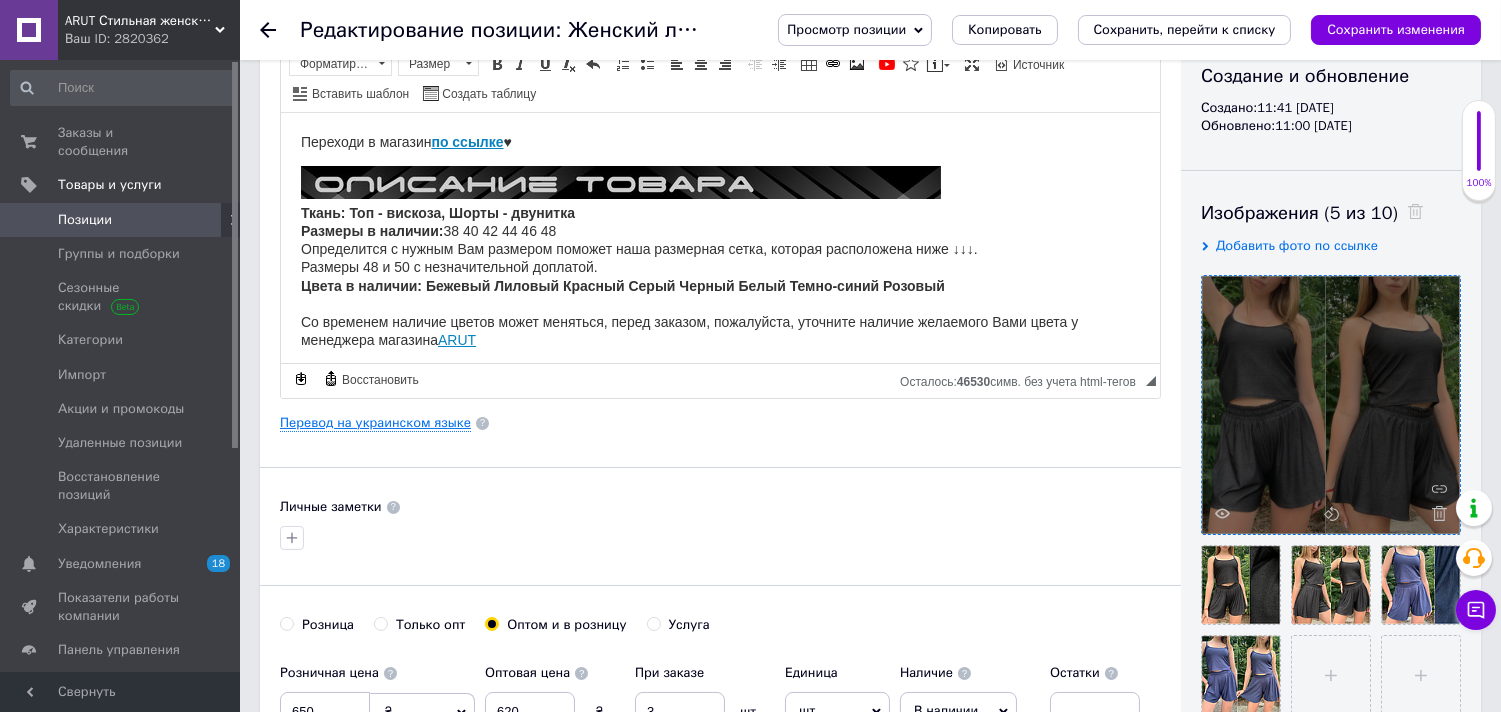 click on "Перевод на украинском языке" at bounding box center (375, 423) 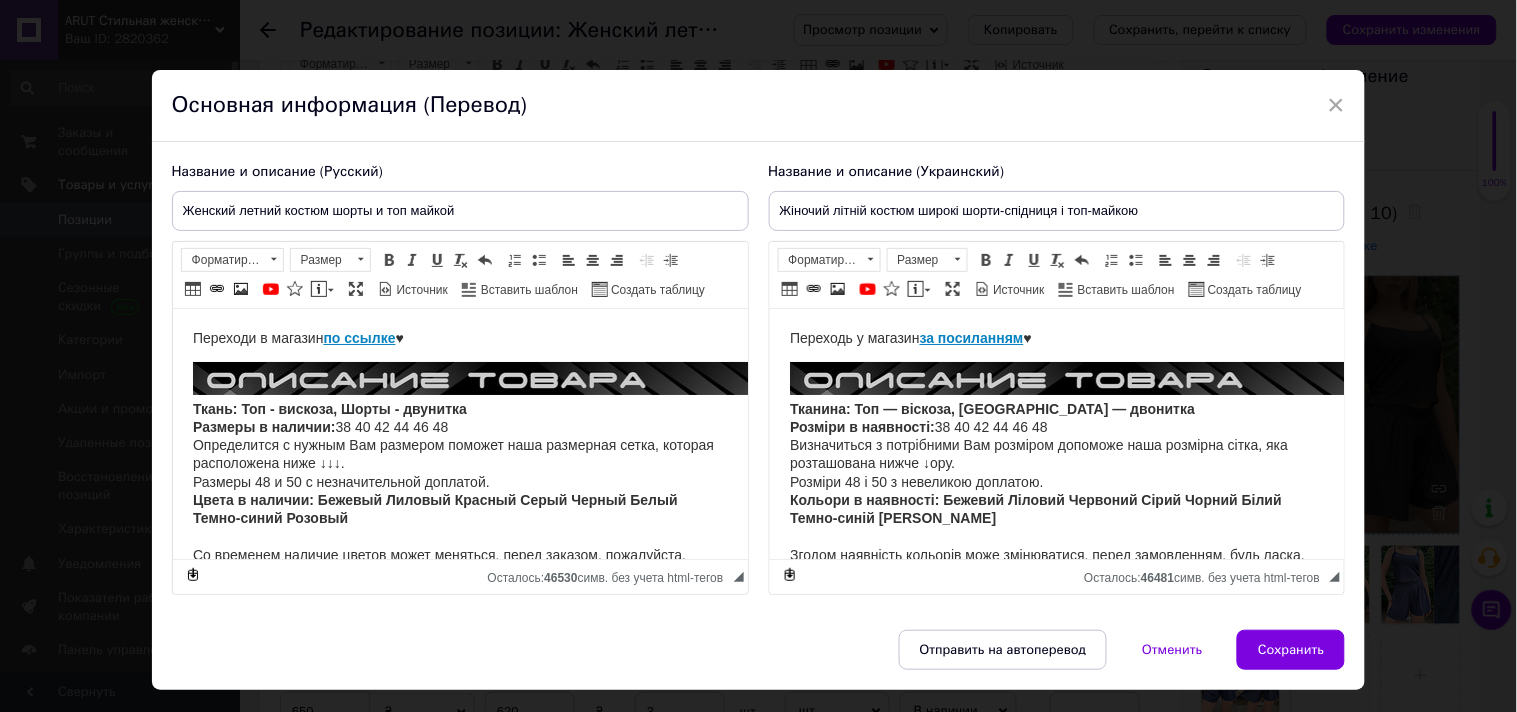 scroll, scrollTop: 0, scrollLeft: 0, axis: both 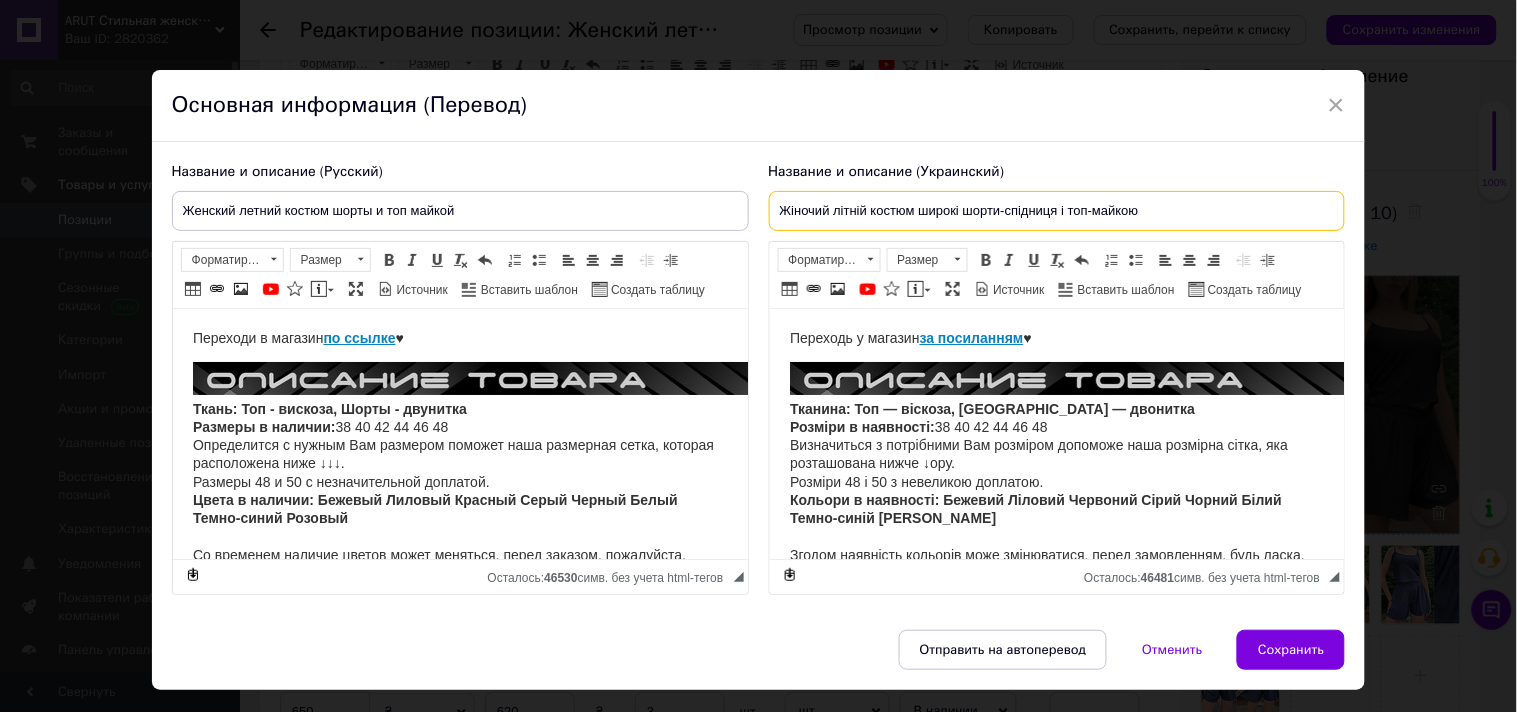 drag, startPoint x: 958, startPoint y: 212, endPoint x: 920, endPoint y: 224, distance: 39.849716 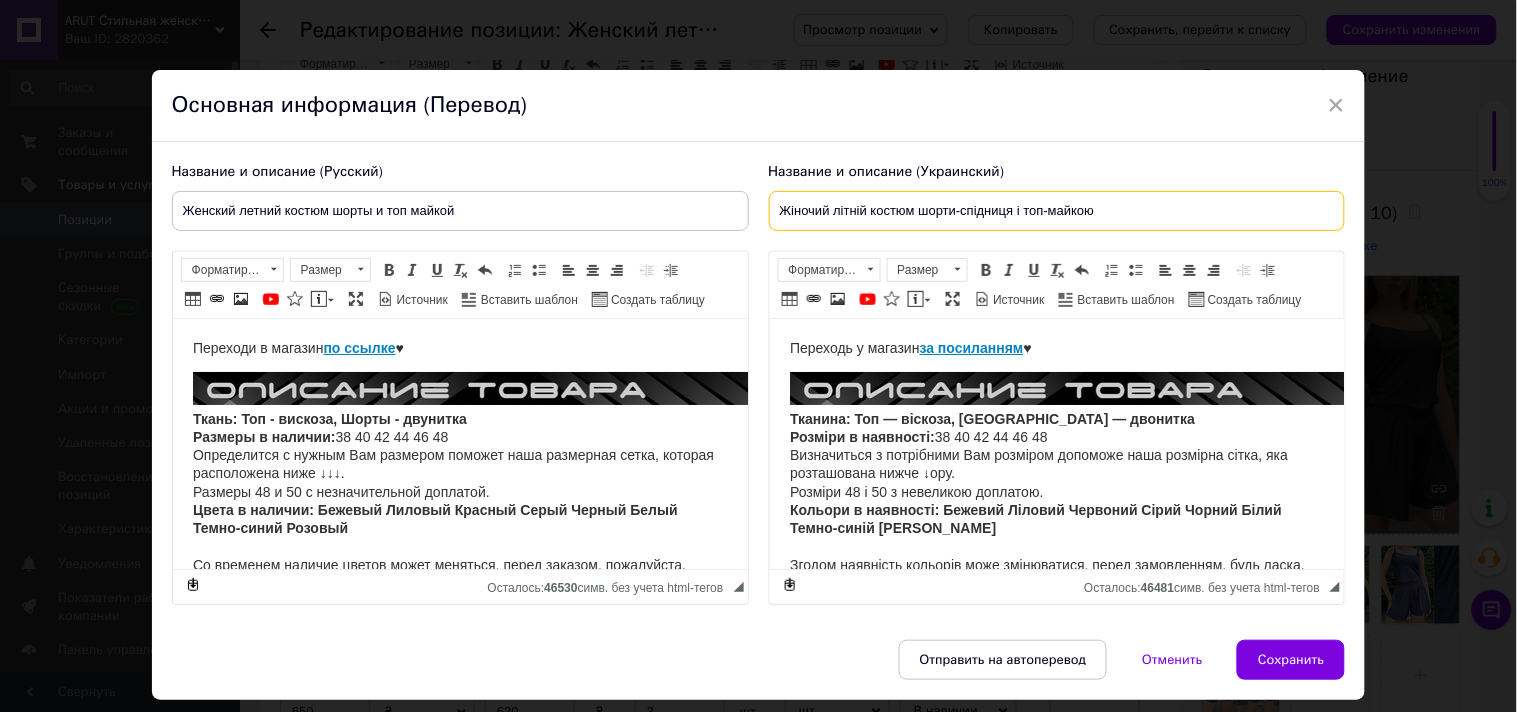 drag, startPoint x: 1010, startPoint y: 214, endPoint x: 953, endPoint y: 220, distance: 57.31492 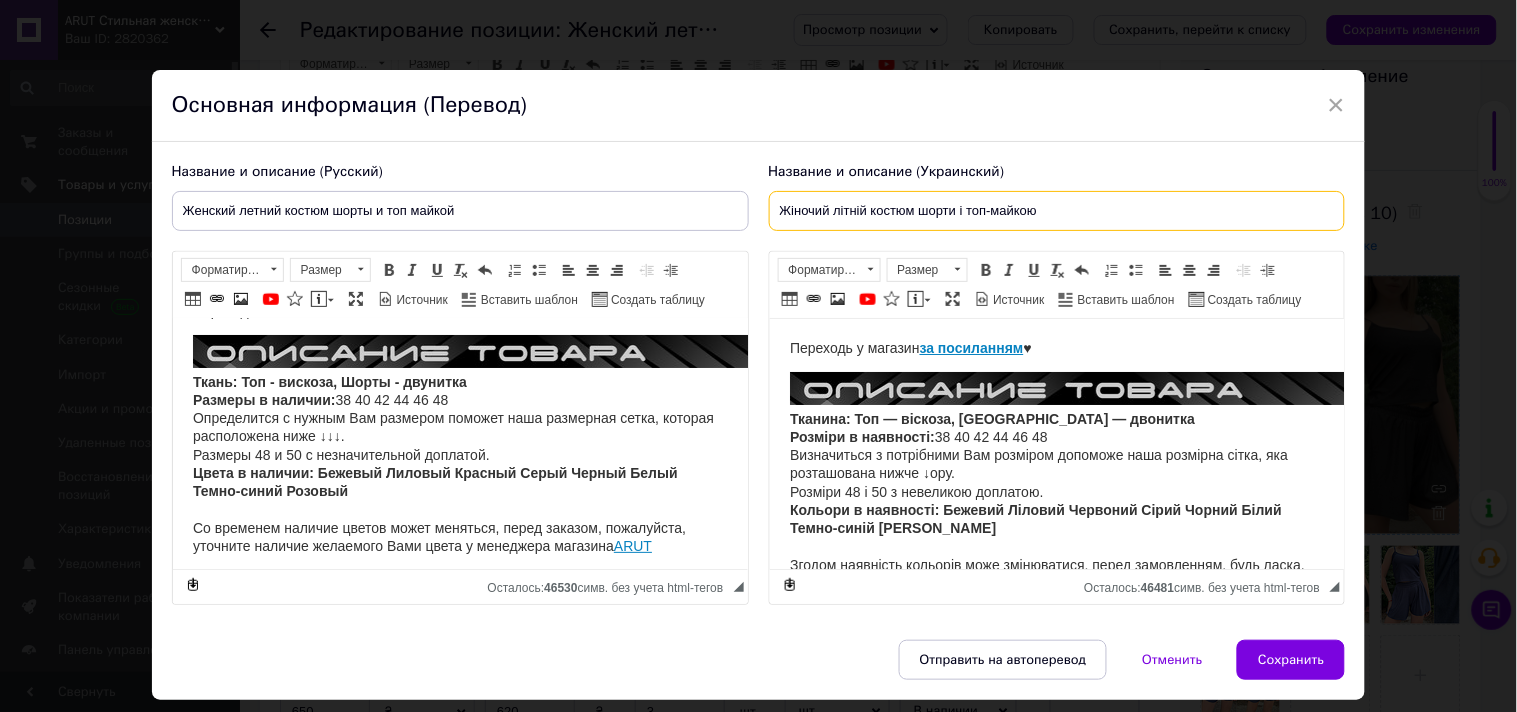 scroll, scrollTop: 0, scrollLeft: 0, axis: both 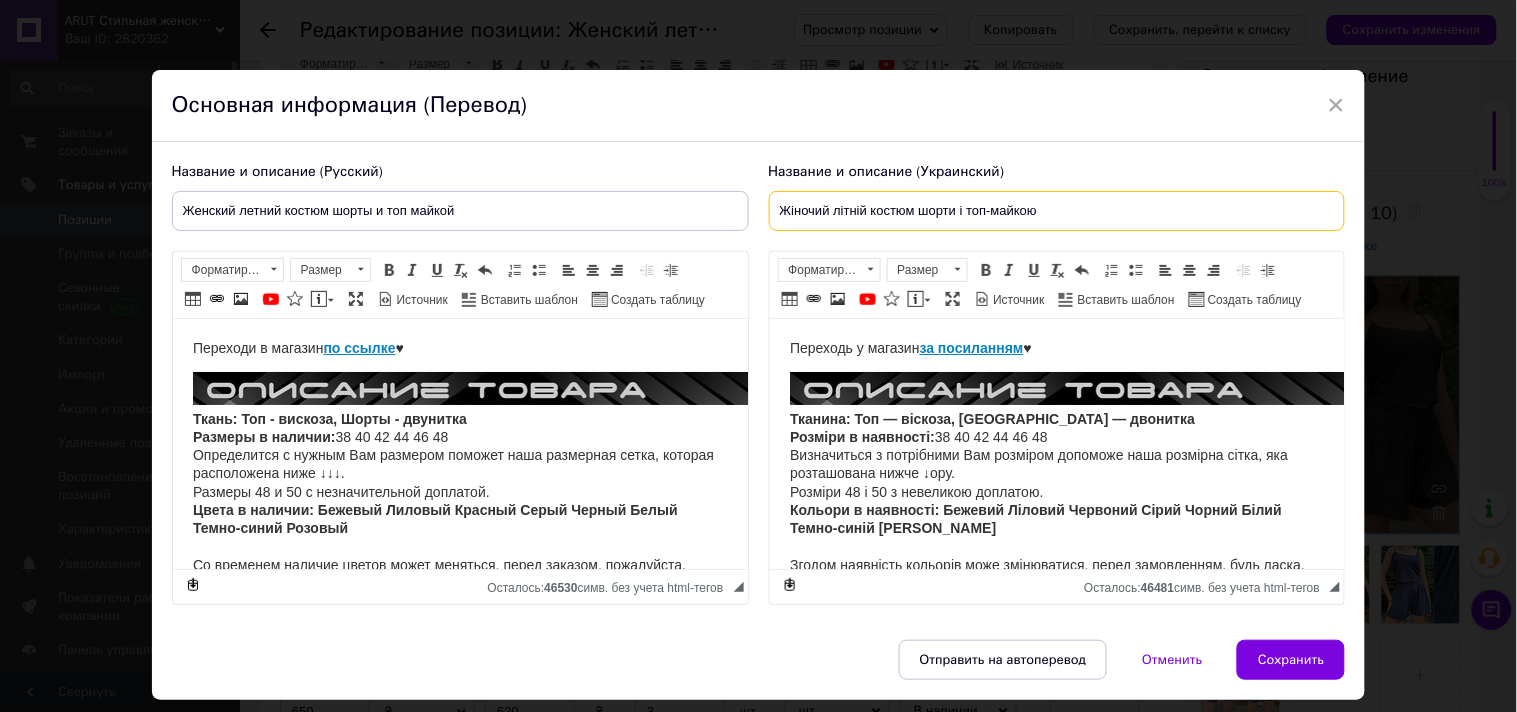 type on "Жіночий літній костюм шорти і топ-майкою" 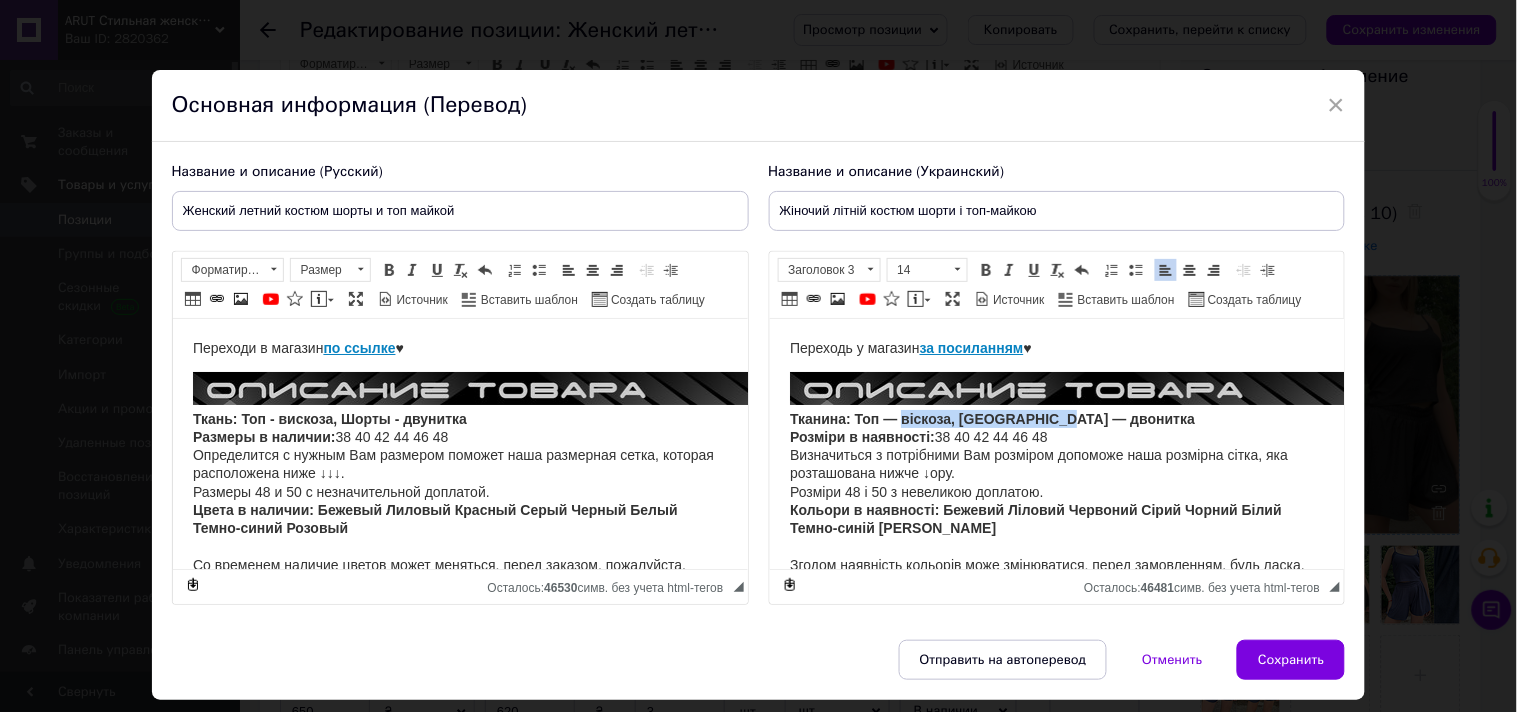 drag, startPoint x: 1069, startPoint y: 417, endPoint x: 930, endPoint y: 411, distance: 139.12944 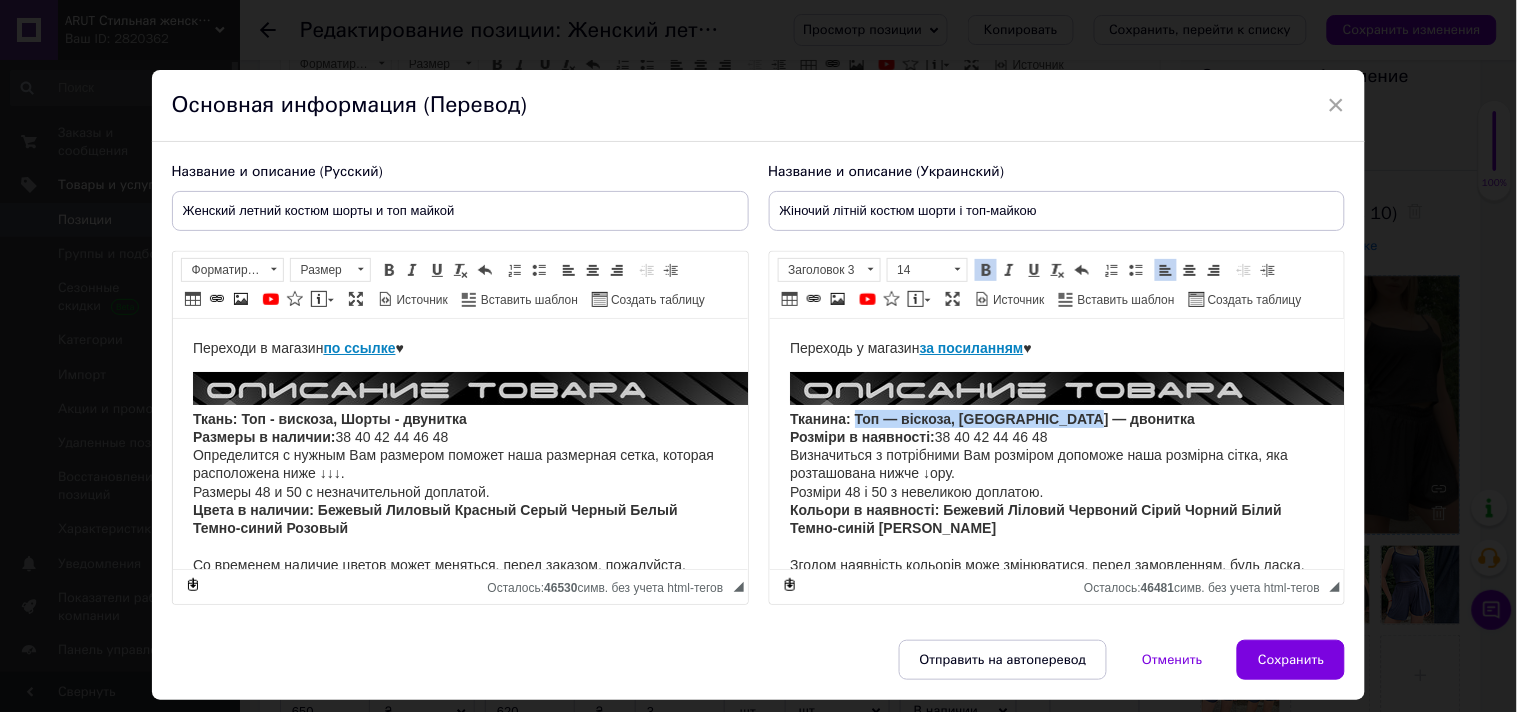 drag, startPoint x: 1104, startPoint y: 420, endPoint x: 854, endPoint y: 416, distance: 250.032 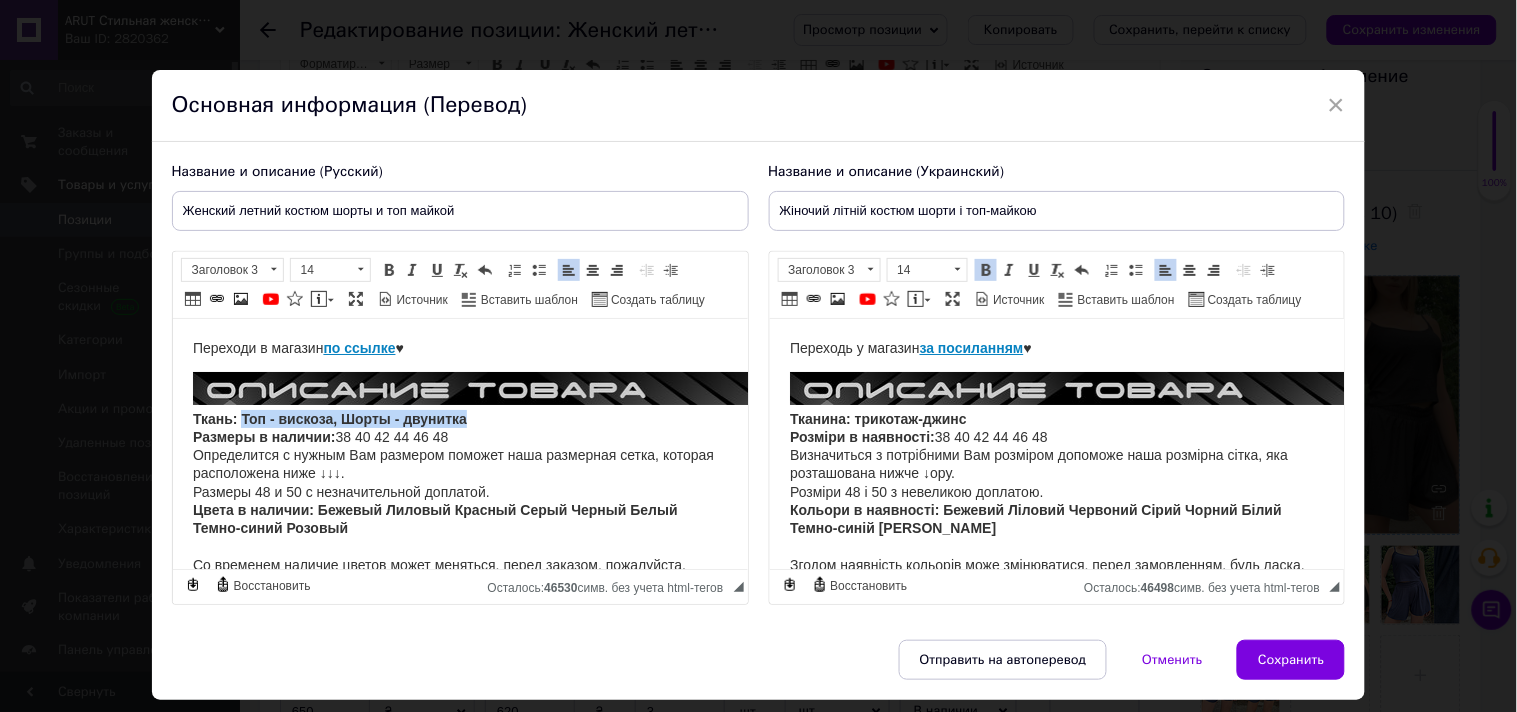 drag, startPoint x: 473, startPoint y: 426, endPoint x: 243, endPoint y: 417, distance: 230.17603 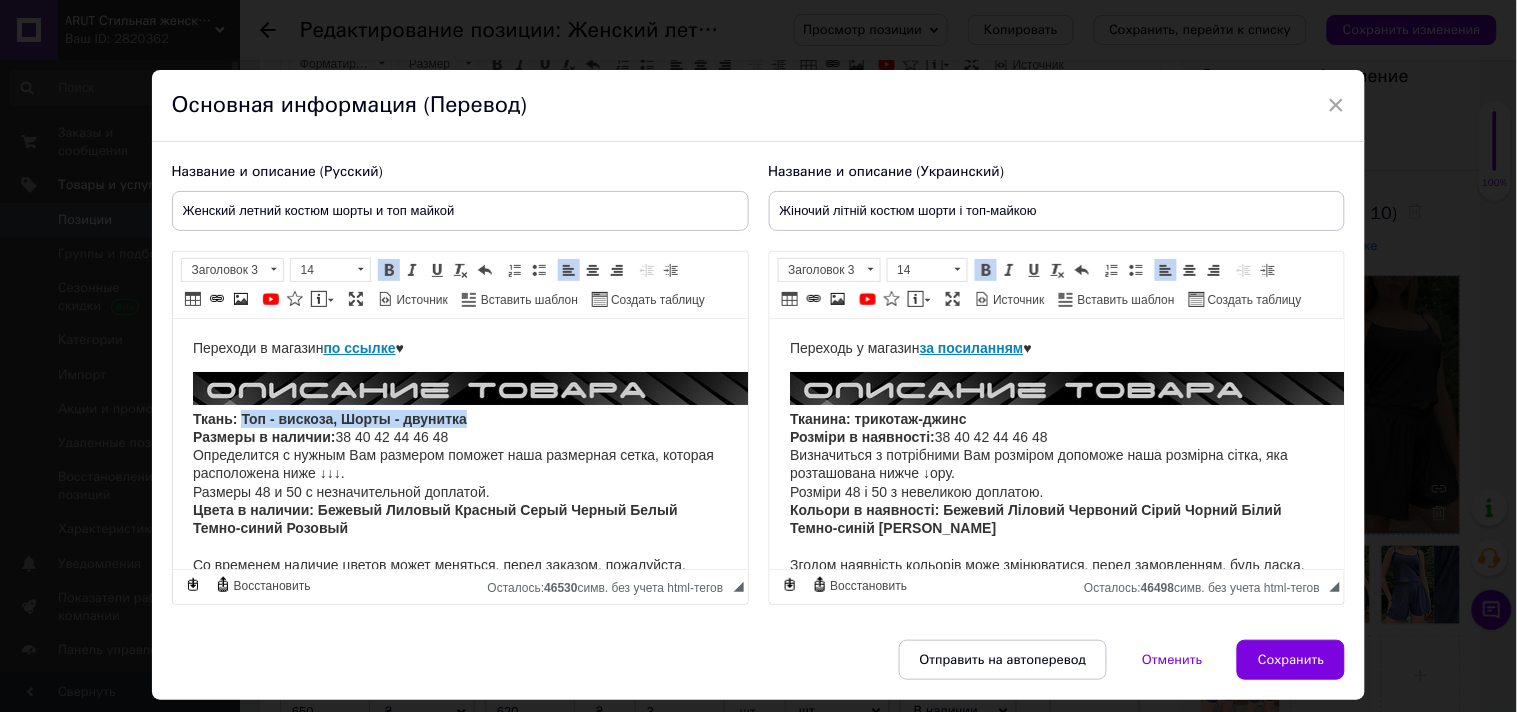 type 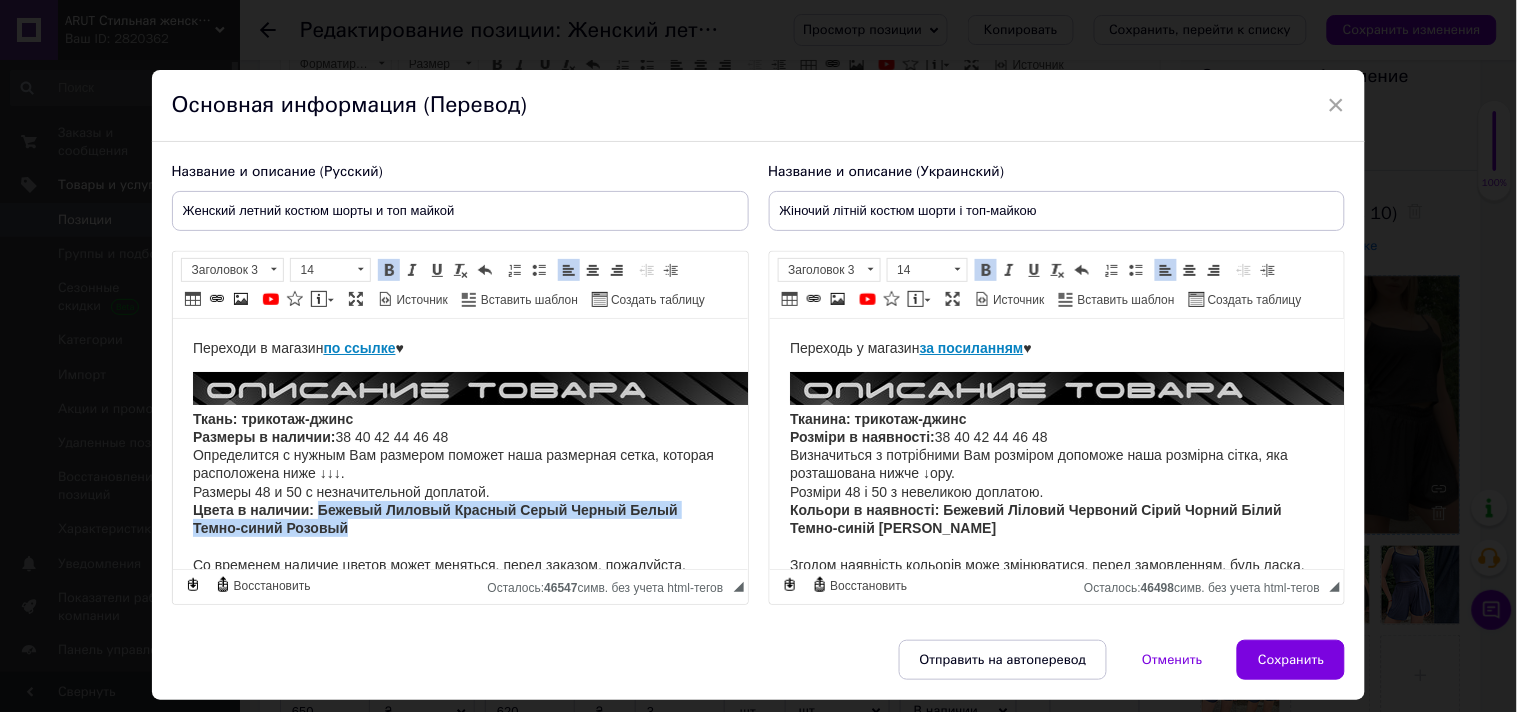 drag, startPoint x: 370, startPoint y: 529, endPoint x: 320, endPoint y: 515, distance: 51.92302 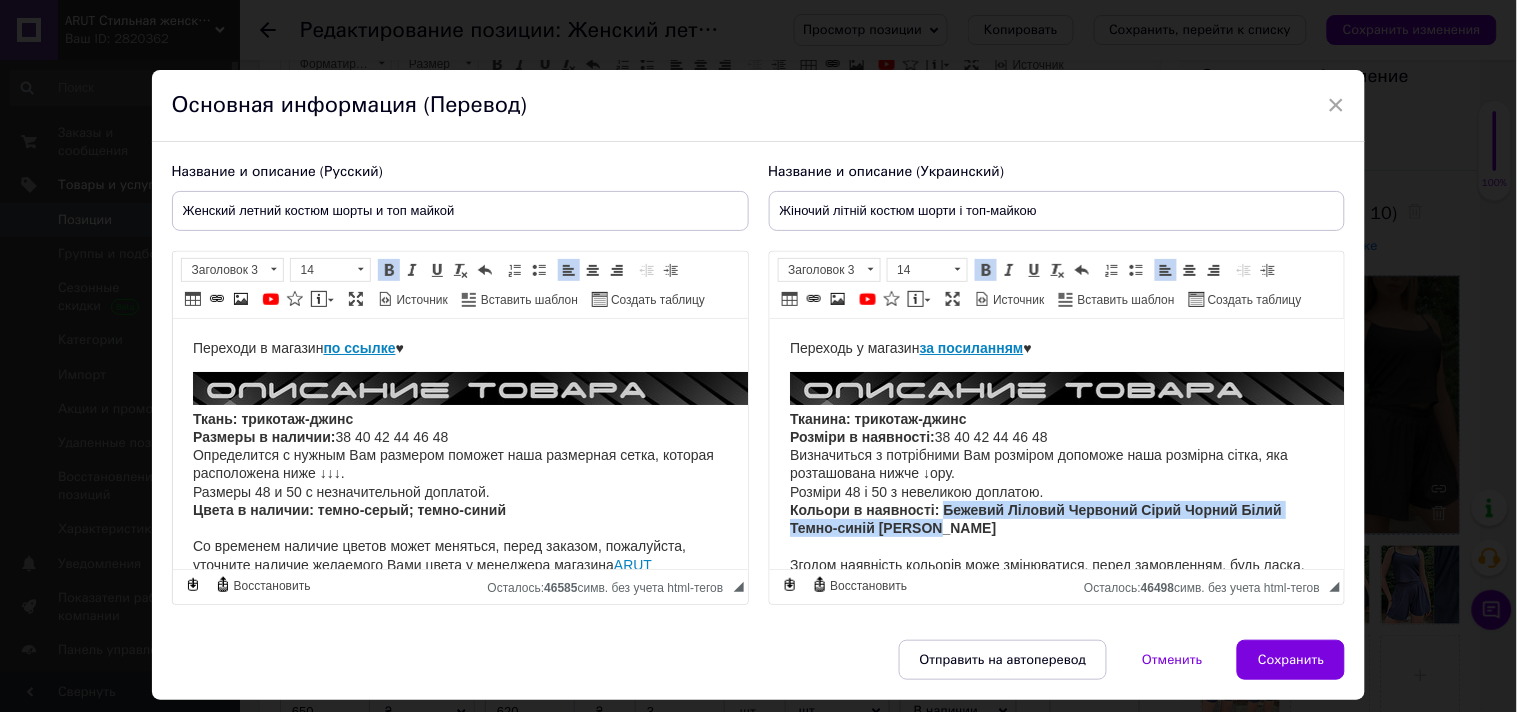 drag, startPoint x: 982, startPoint y: 535, endPoint x: 941, endPoint y: 512, distance: 47.010635 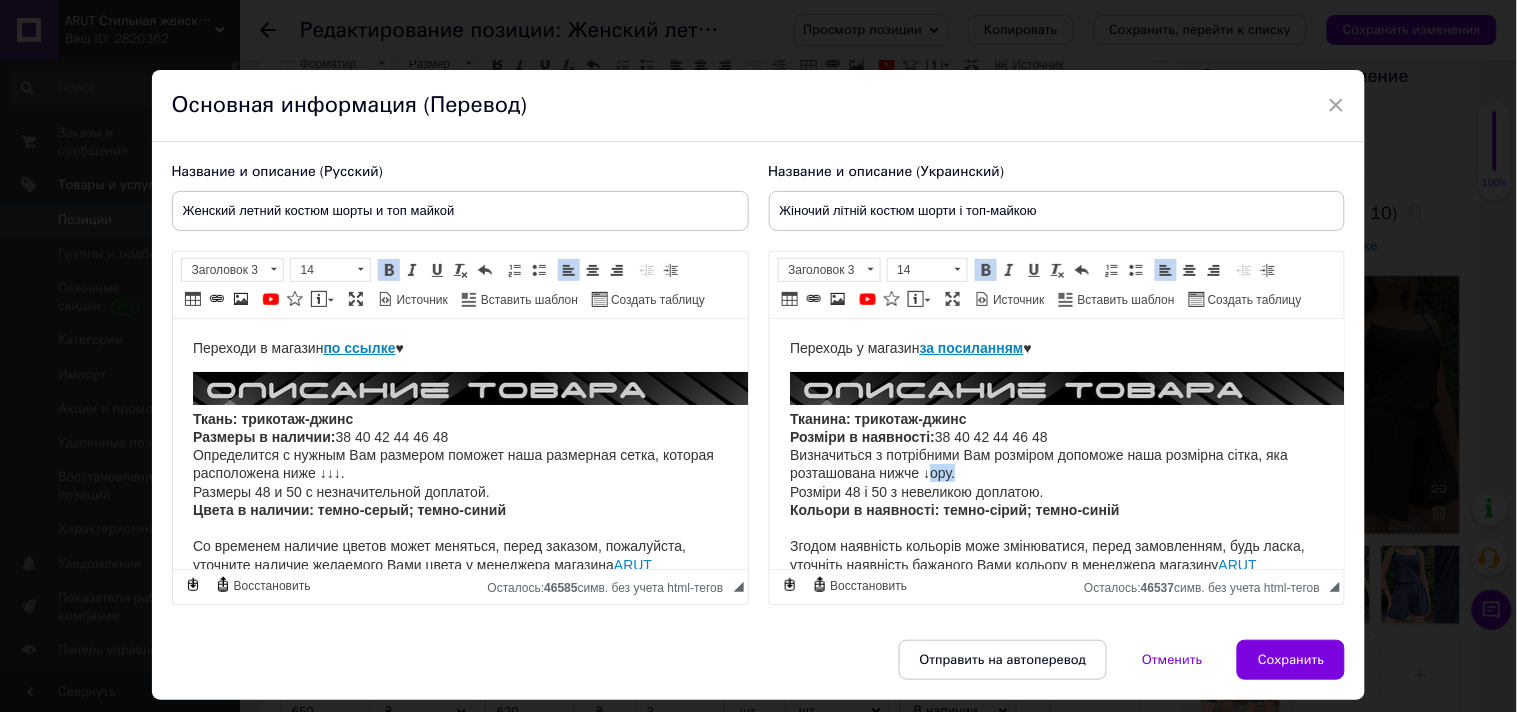 drag, startPoint x: 959, startPoint y: 479, endPoint x: 930, endPoint y: 481, distance: 29.068884 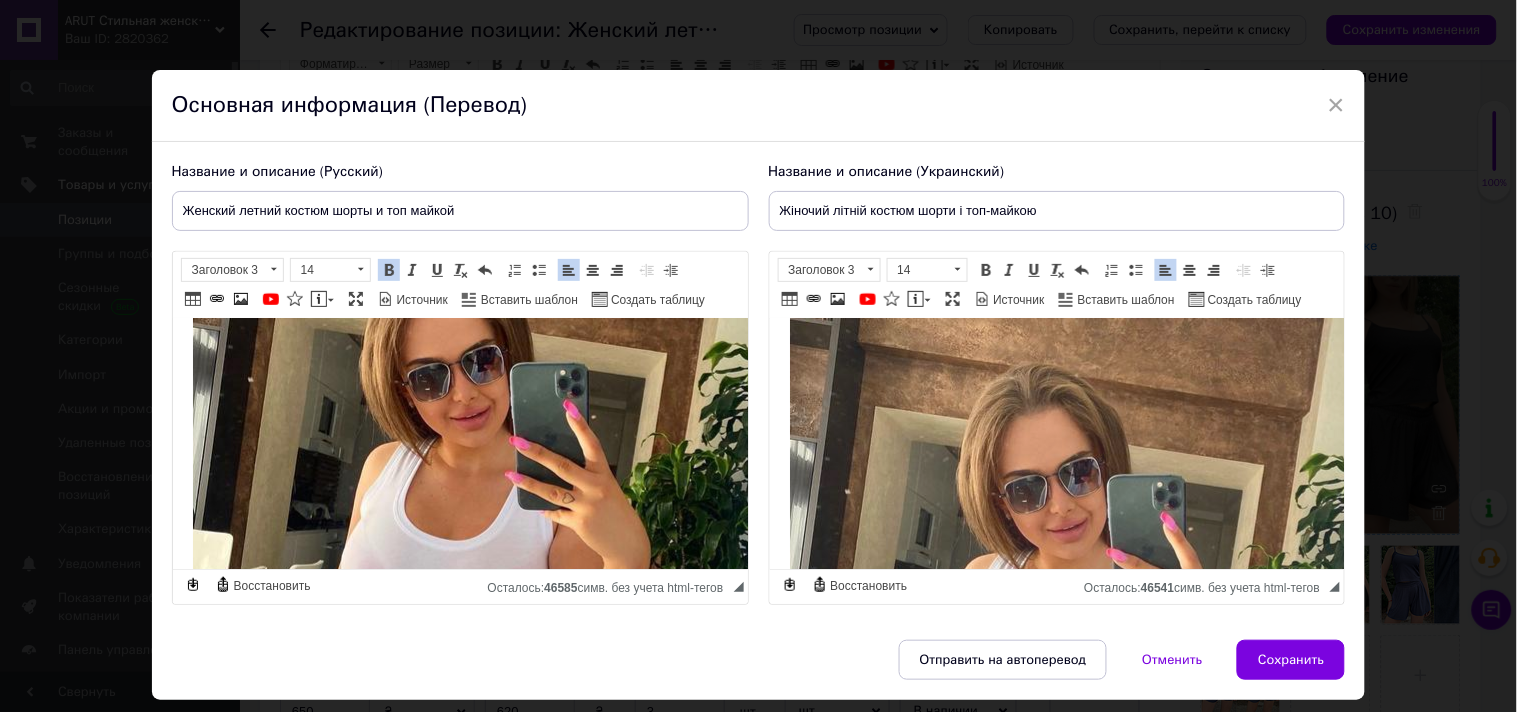 scroll, scrollTop: 333, scrollLeft: 0, axis: vertical 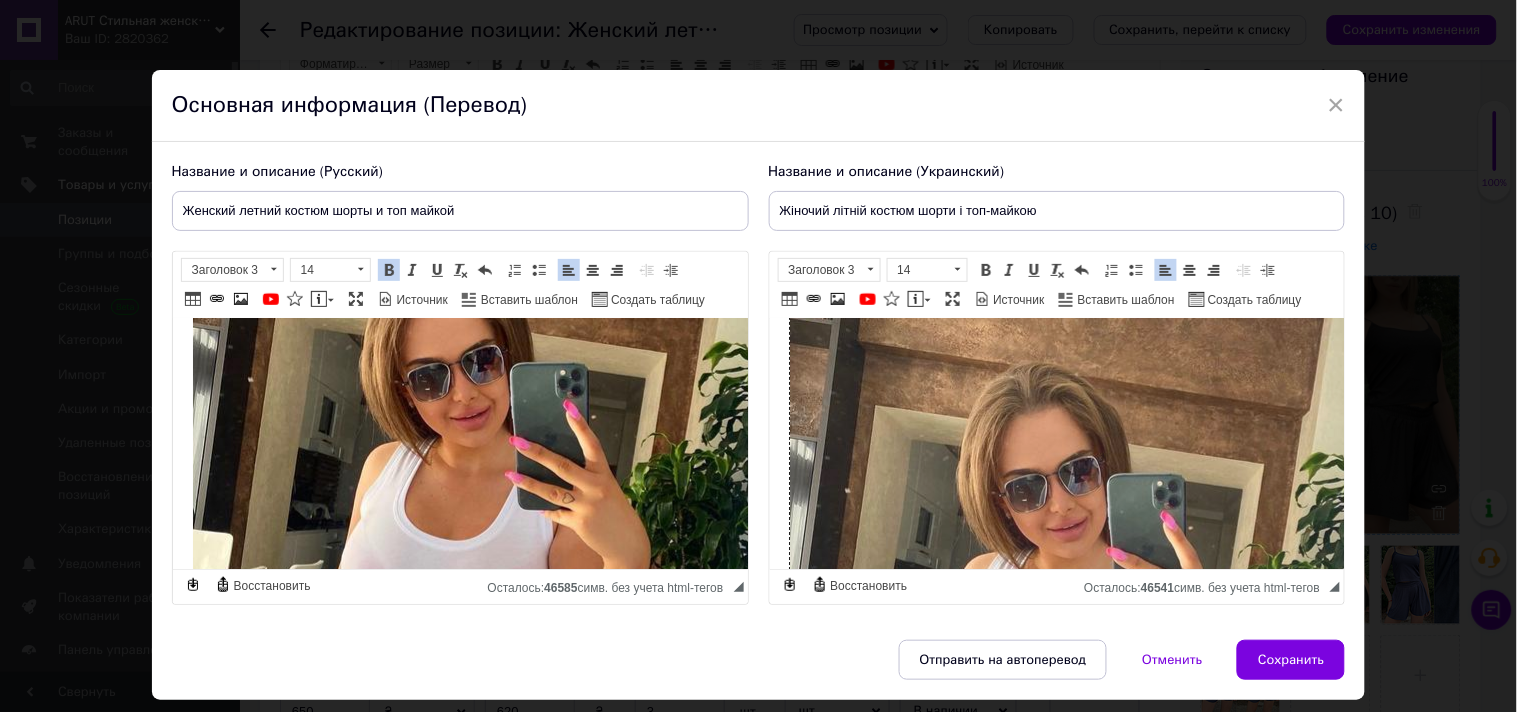 click at bounding box center [1109, 691] 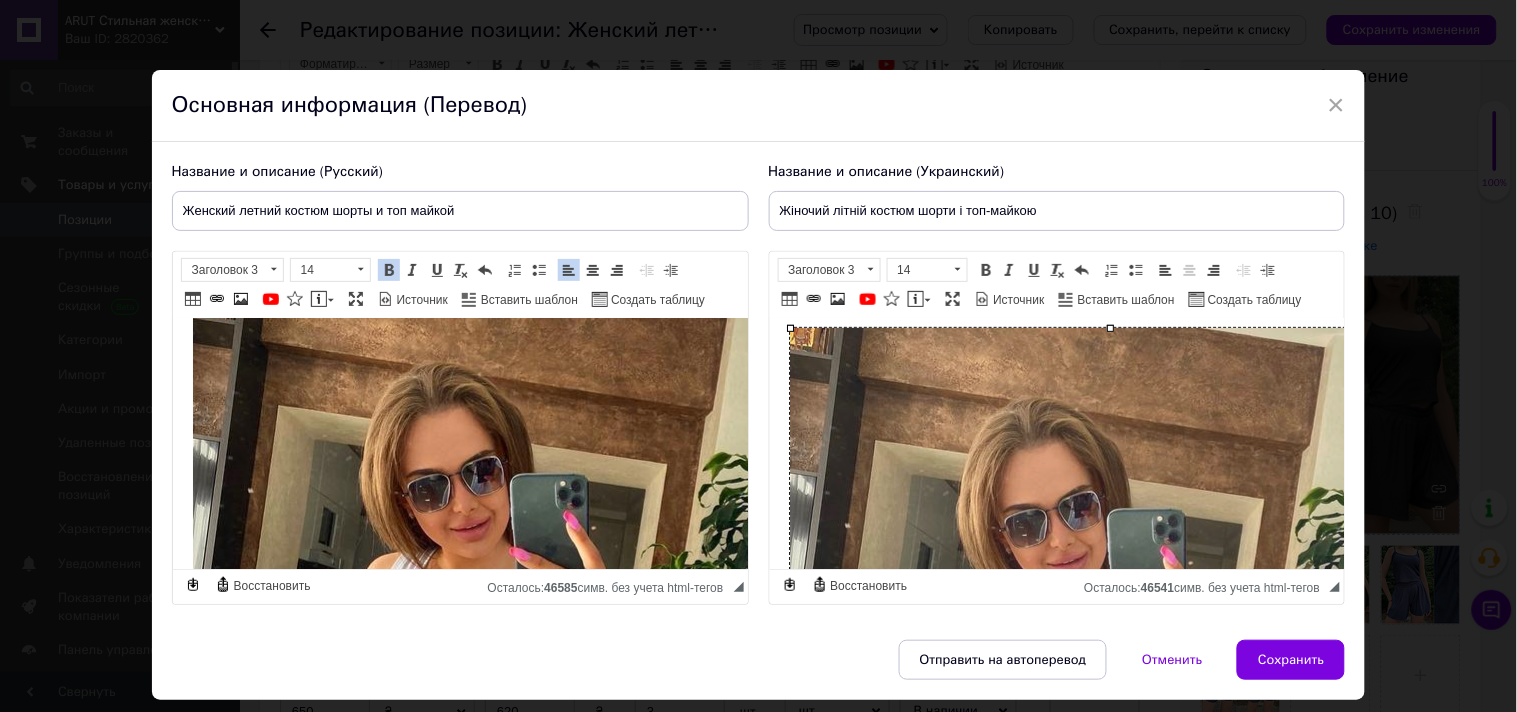 scroll, scrollTop: 333, scrollLeft: 0, axis: vertical 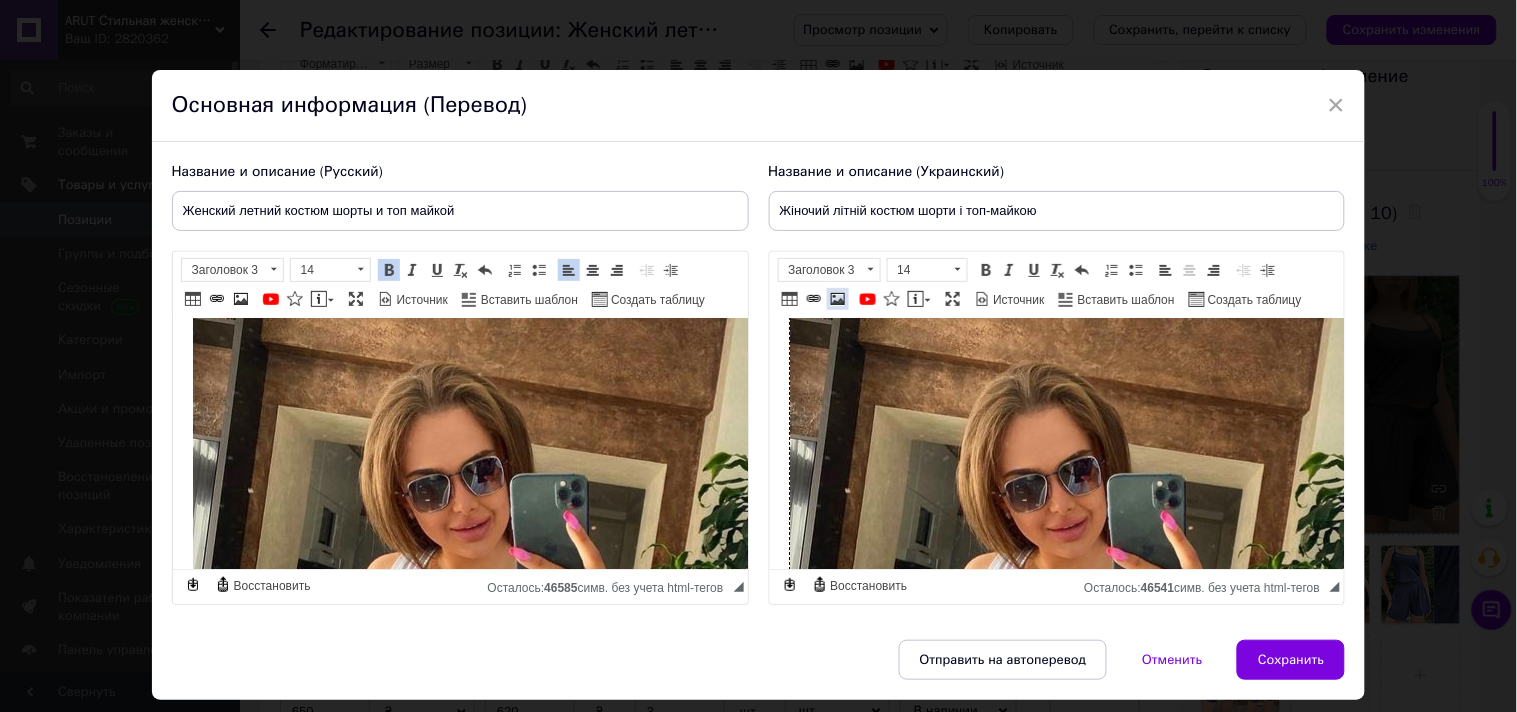 click at bounding box center [838, 299] 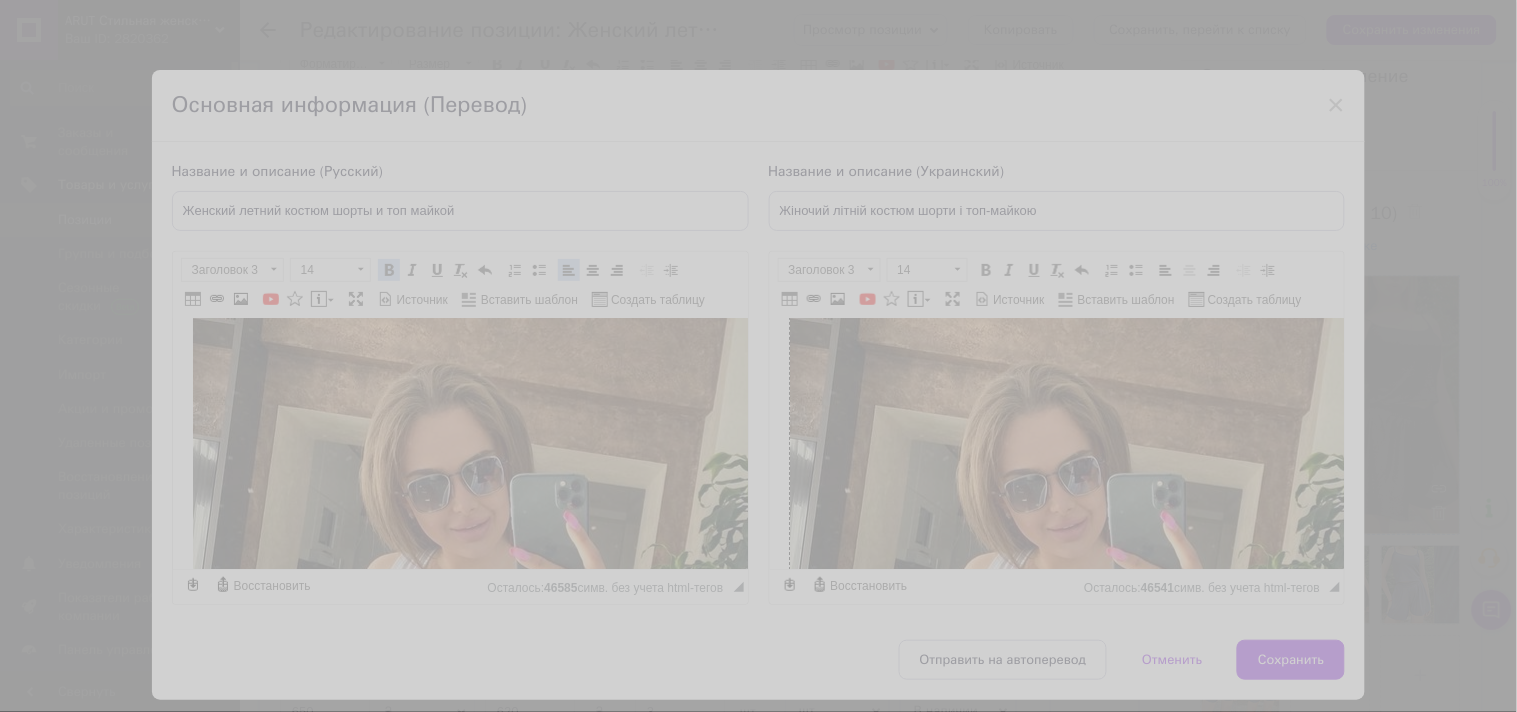 click at bounding box center [758, 356] 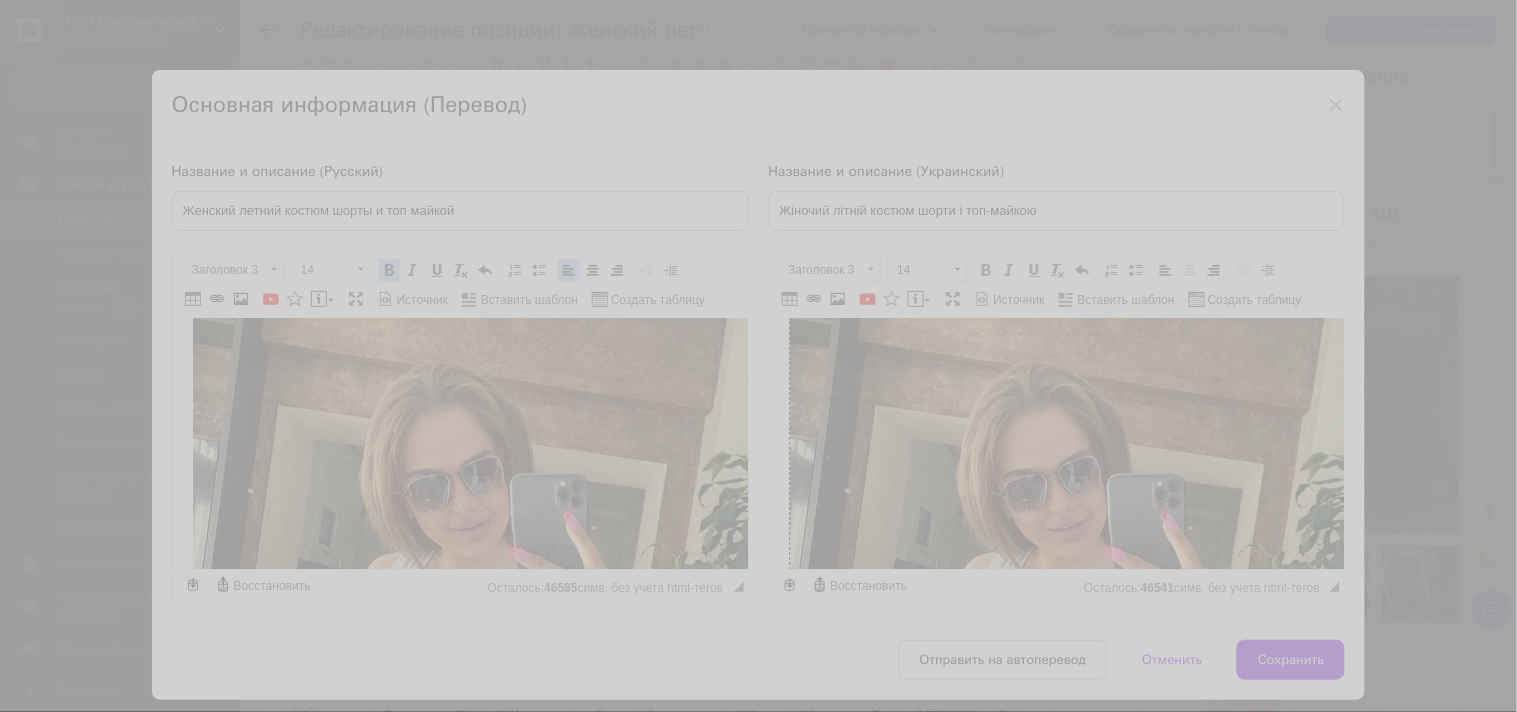 select 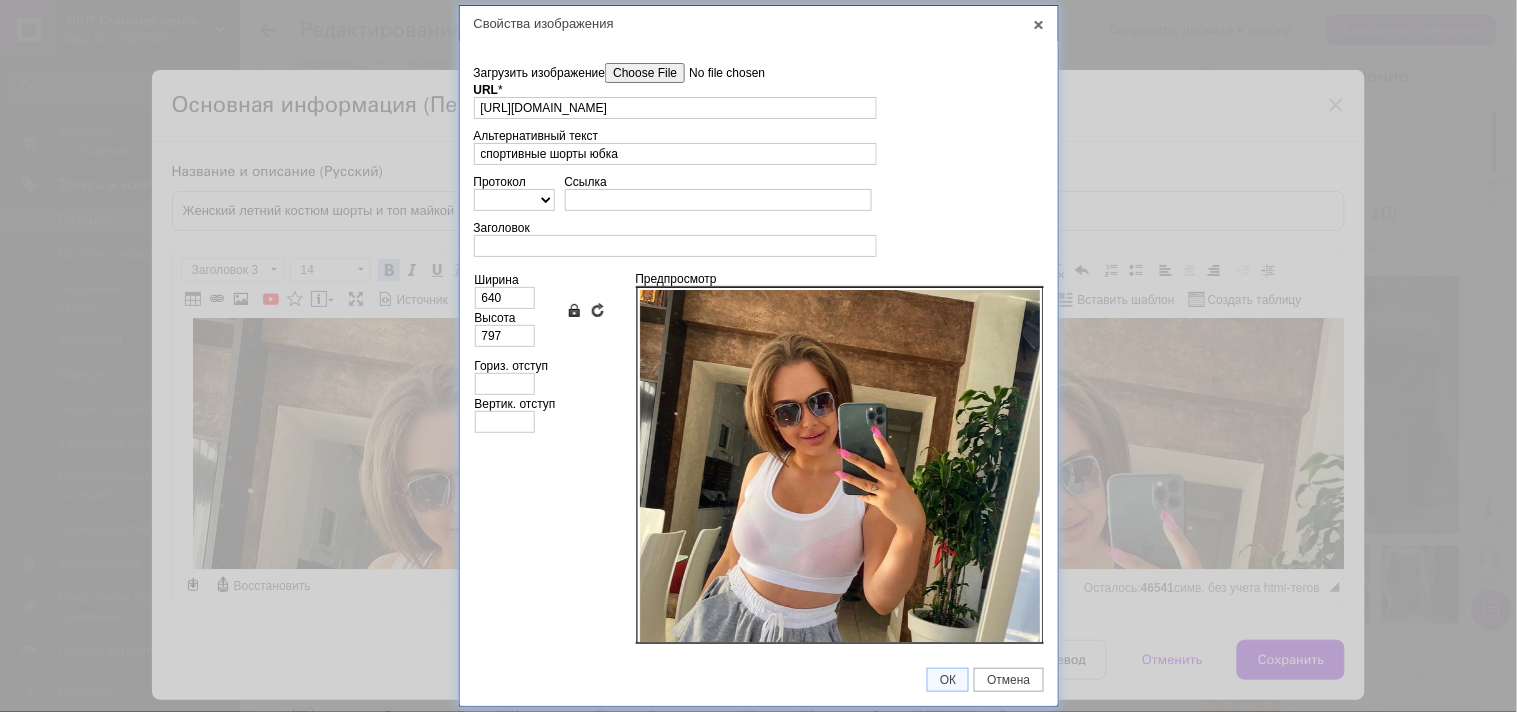 scroll, scrollTop: 0, scrollLeft: 55, axis: horizontal 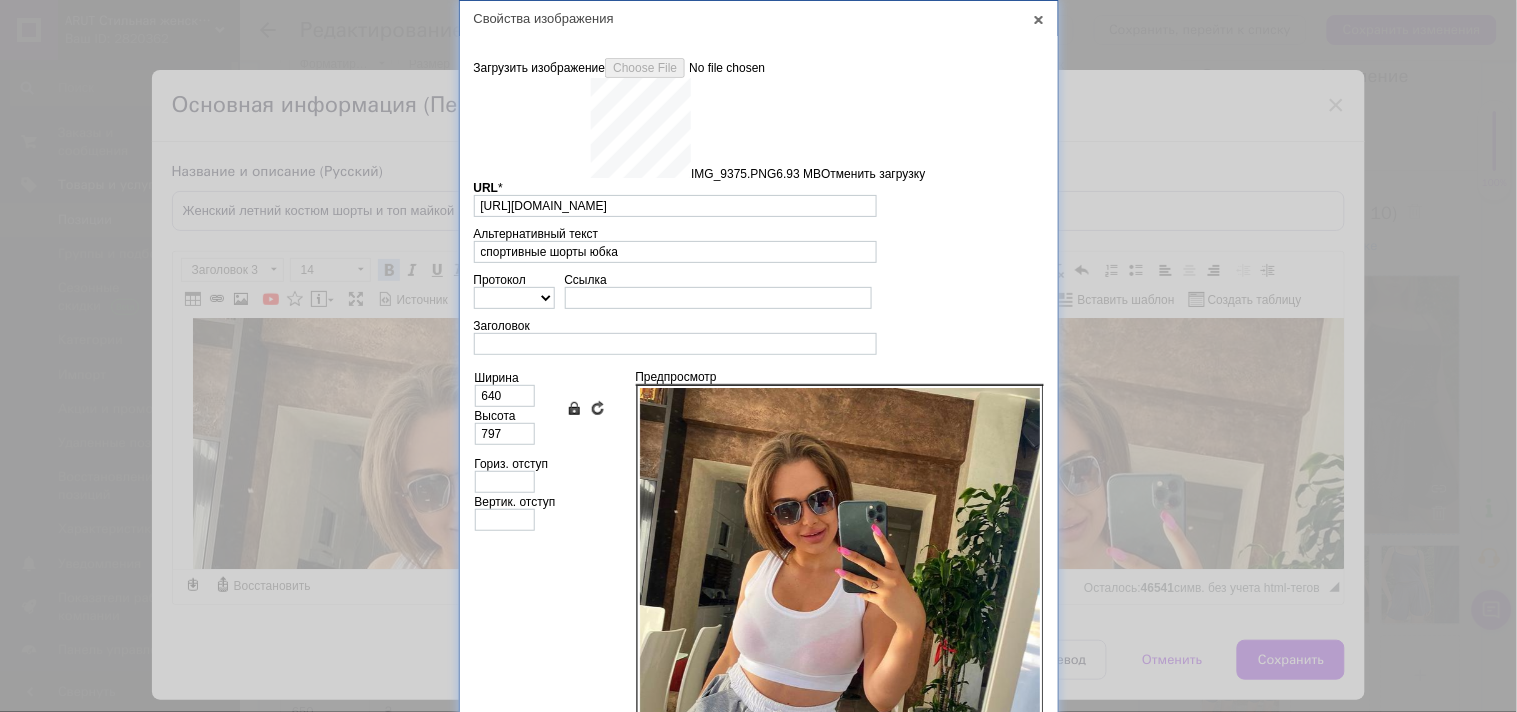 type on "https://images.prom.ua/6743540510_w640_h2048_img_9375.png?fresh=1&PIMAGE_ID=6743540510" 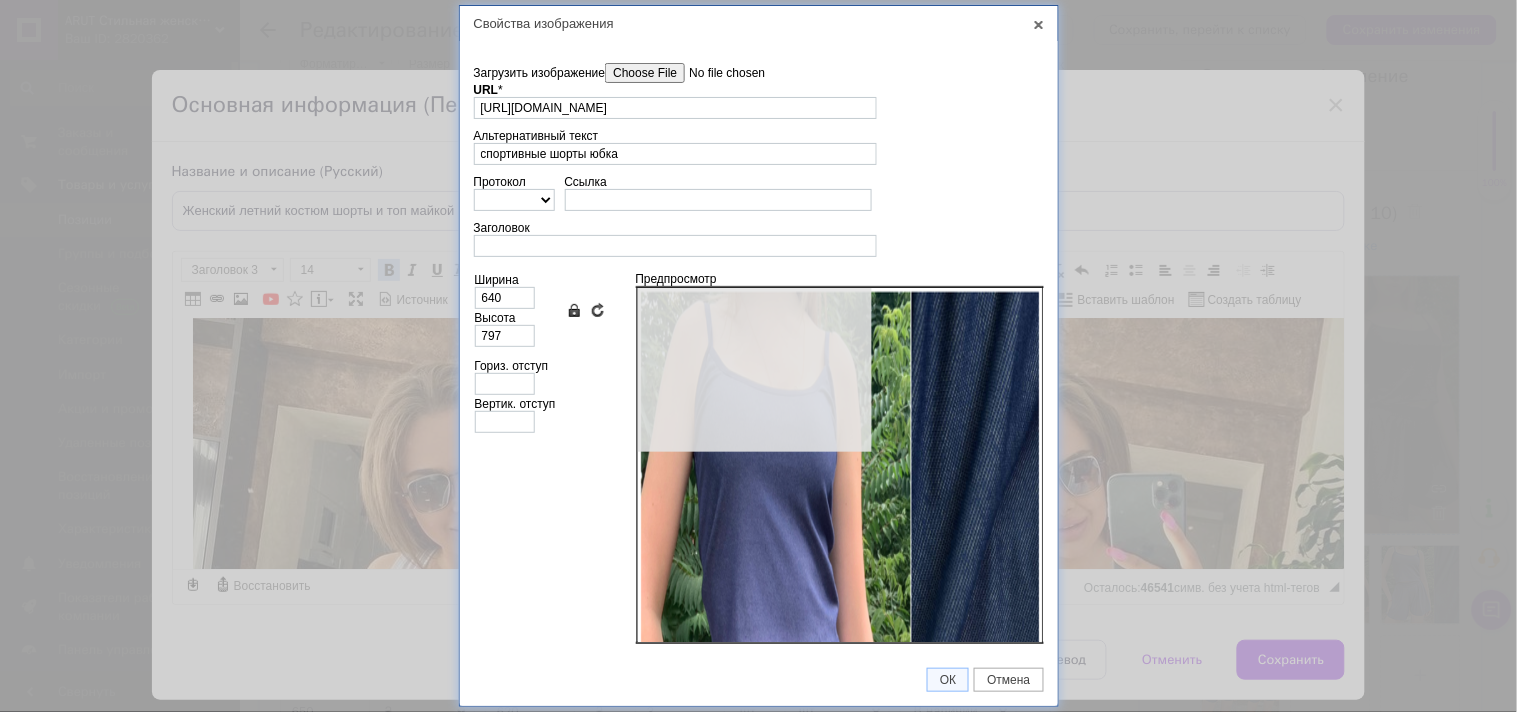type on "640" 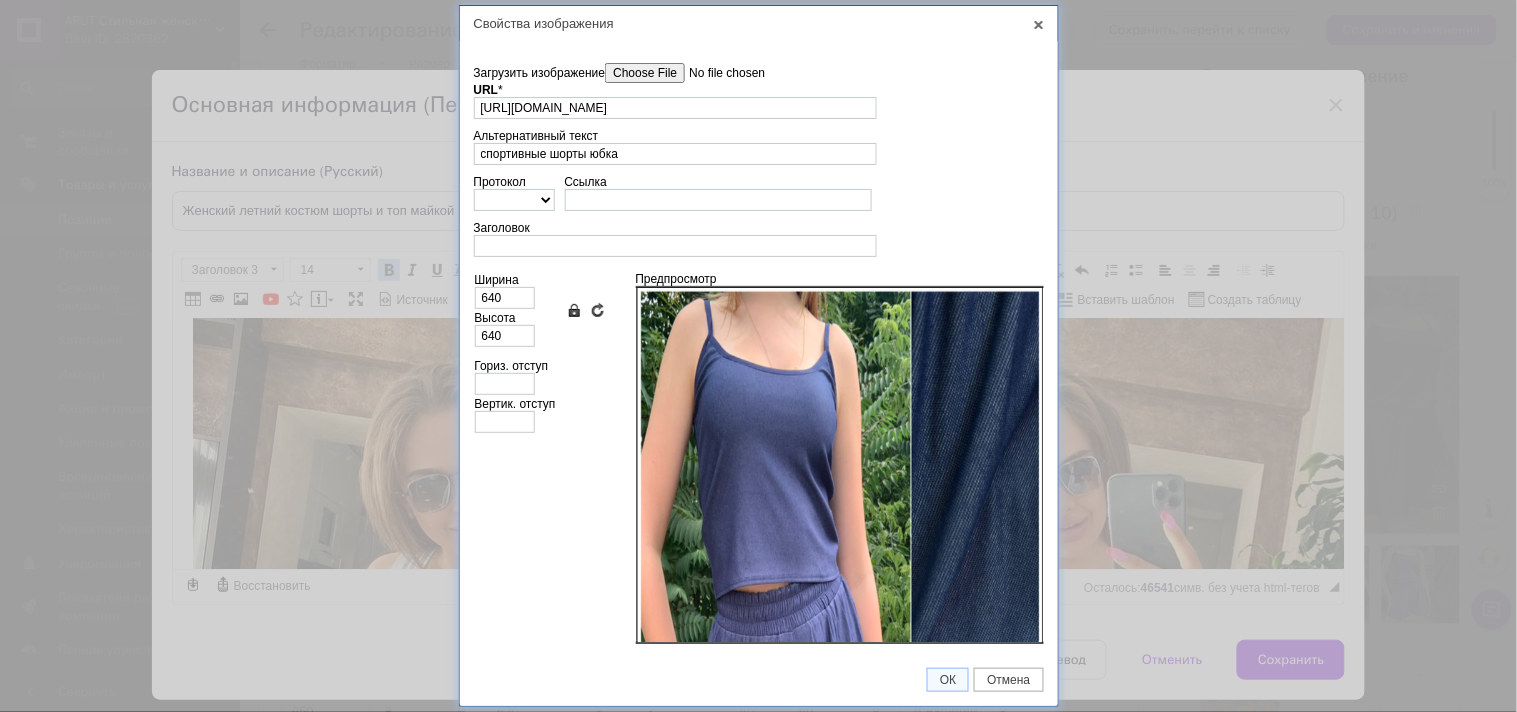 click on "ОК Отмена" at bounding box center (759, 680) 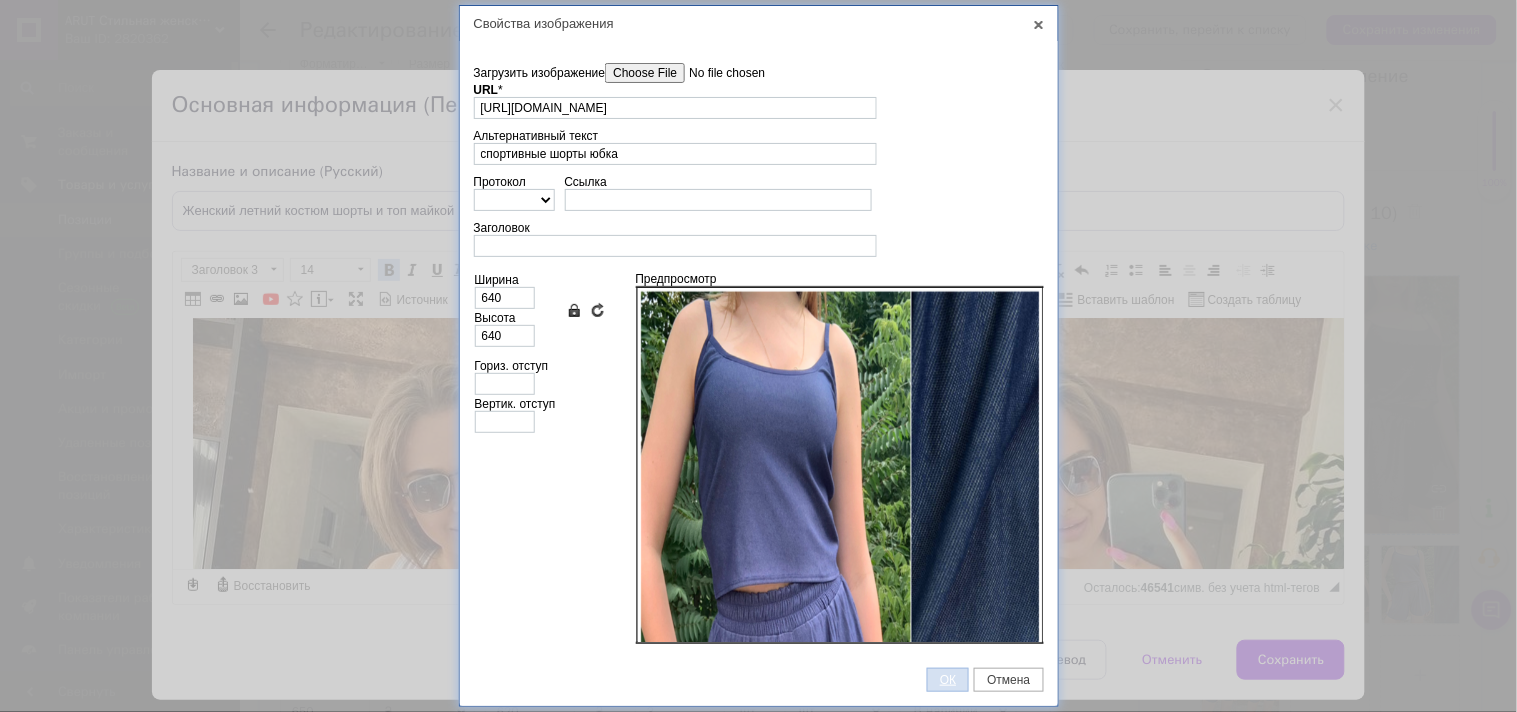 click on "ОК" at bounding box center [948, 680] 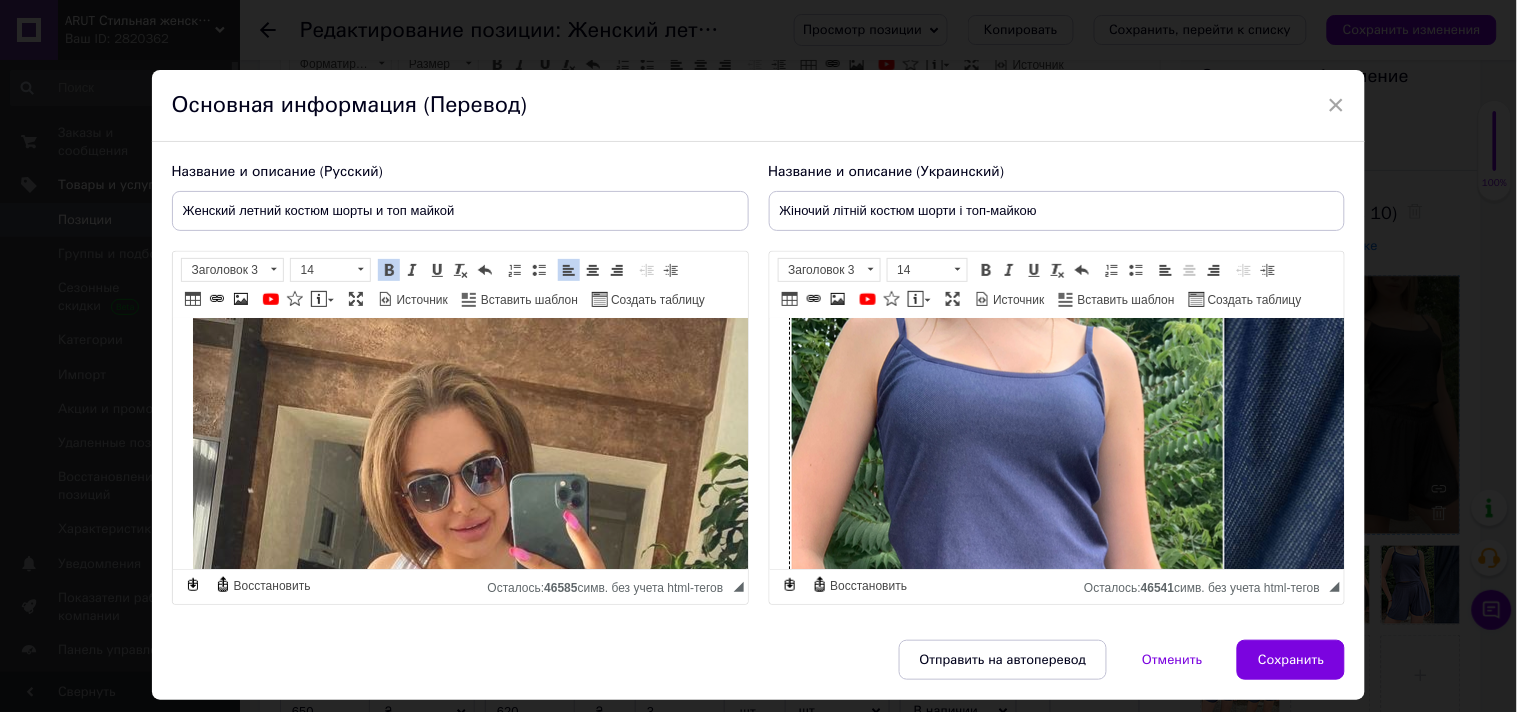 click at bounding box center (512, 691) 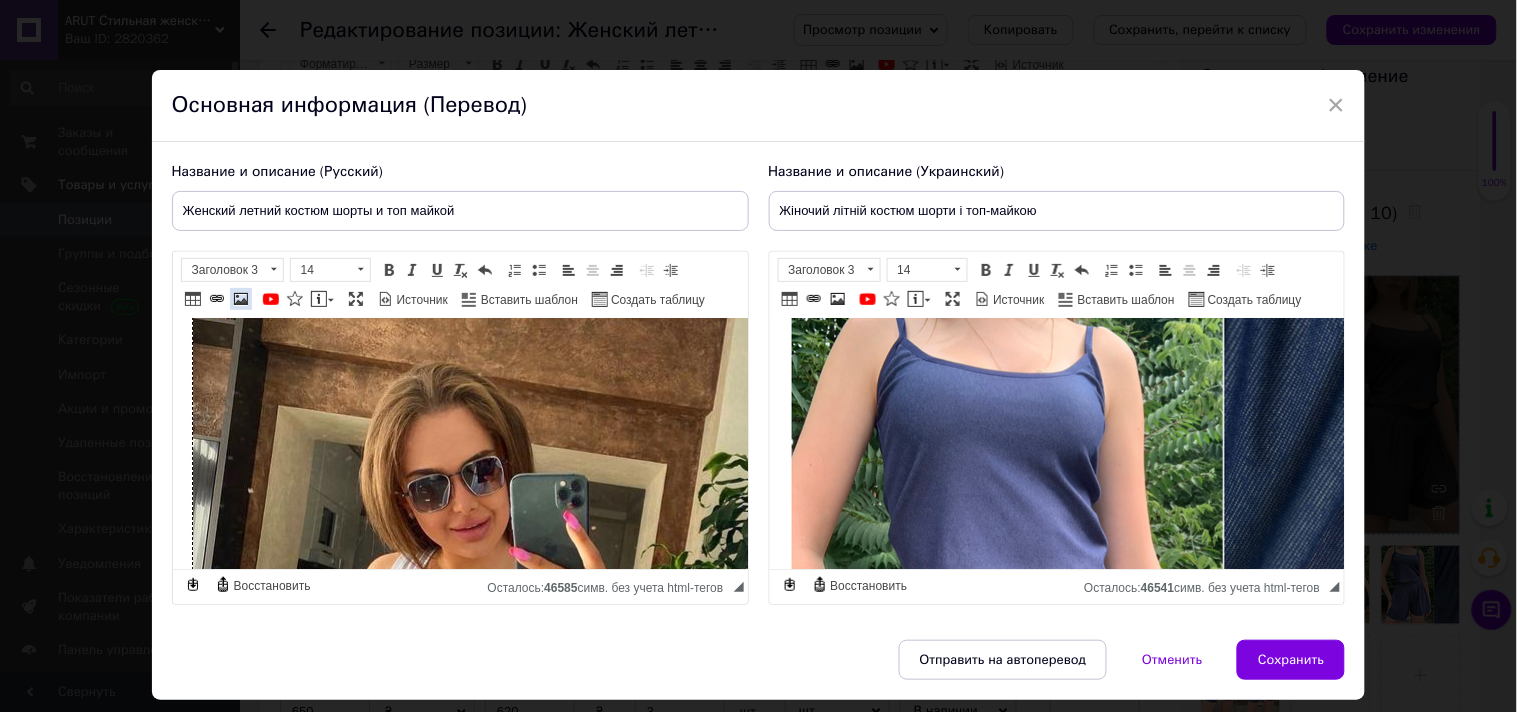 click on "Изображение" at bounding box center (241, 299) 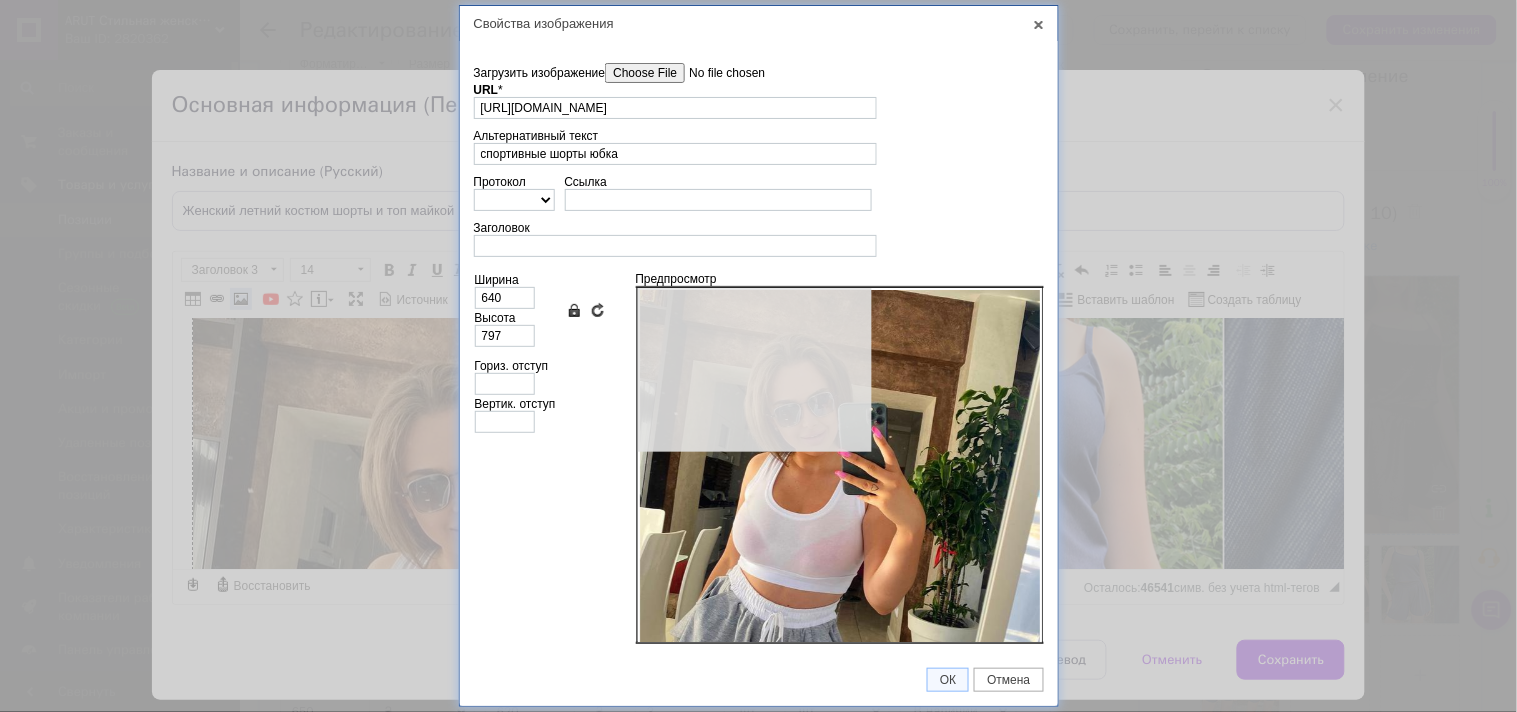 scroll, scrollTop: 0, scrollLeft: 55, axis: horizontal 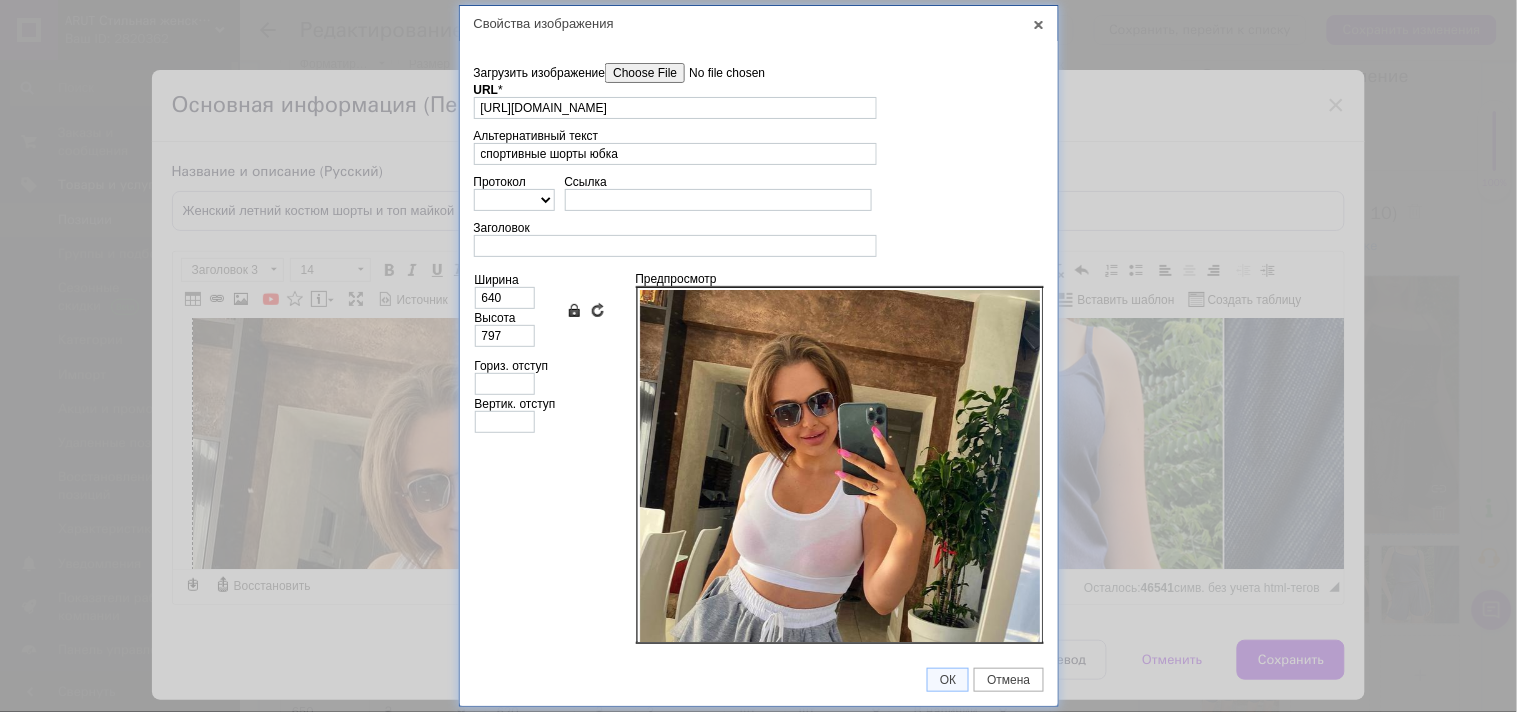 click on "Загрузить изображение" at bounding box center [718, 73] 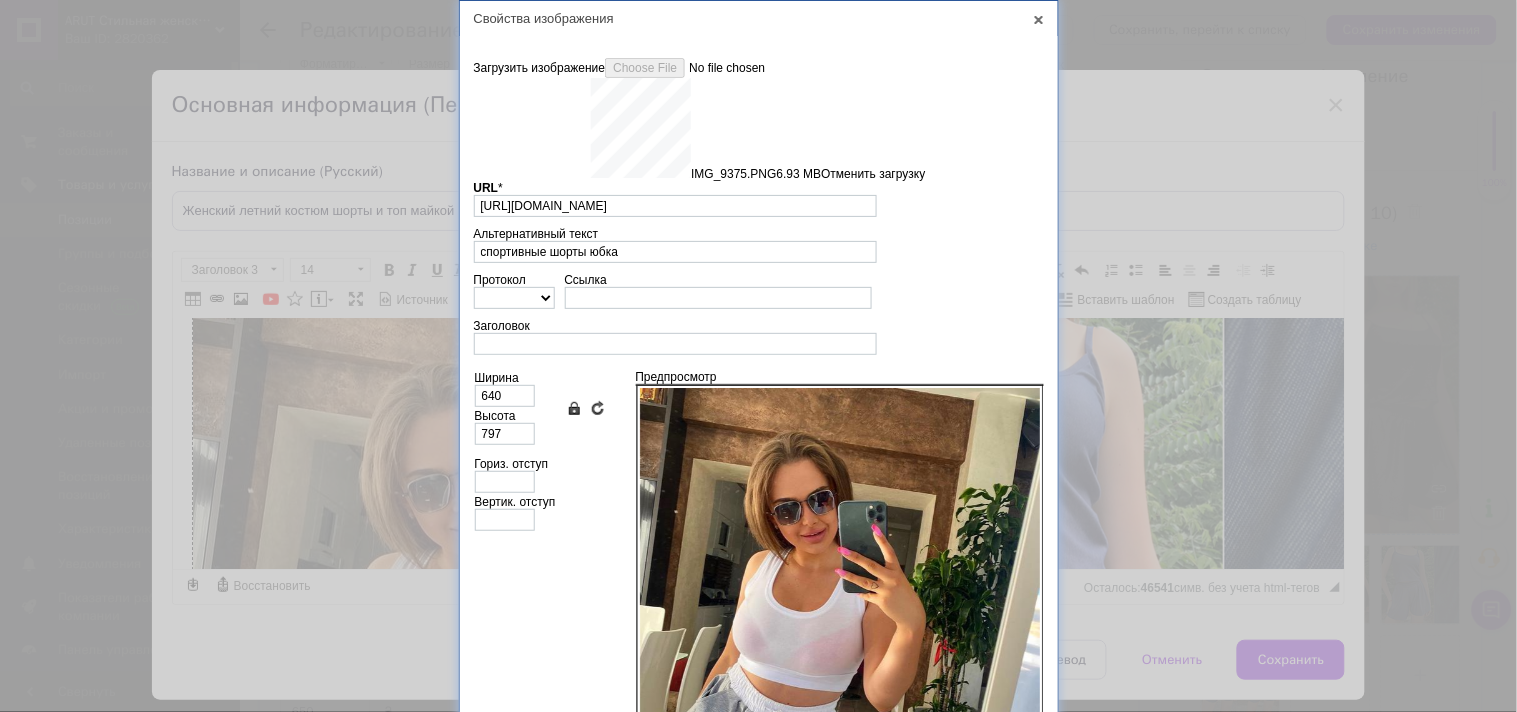 type on "https://images.prom.ua/6743540510_w640_h2048_img_9375.png?fresh=1&PIMAGE_ID=6743540510" 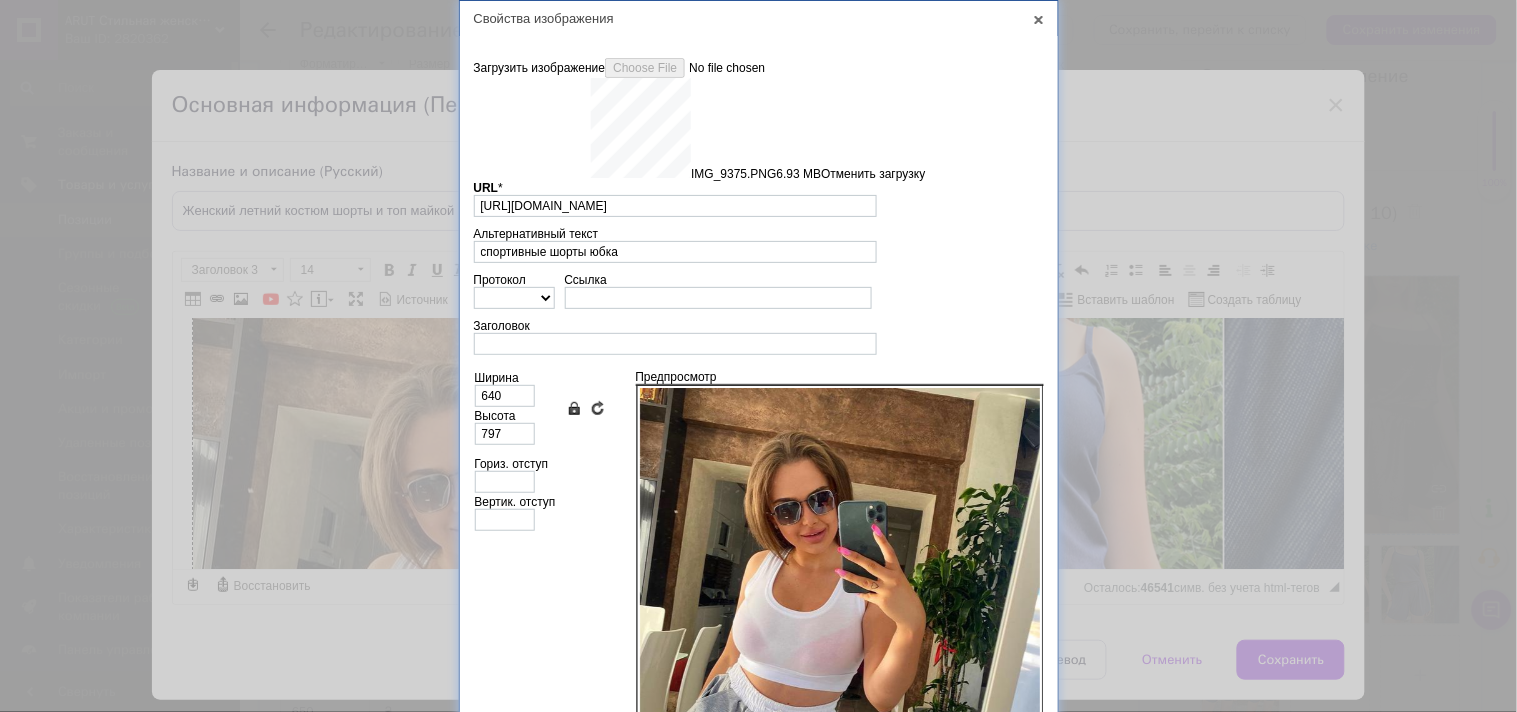 type on "640" 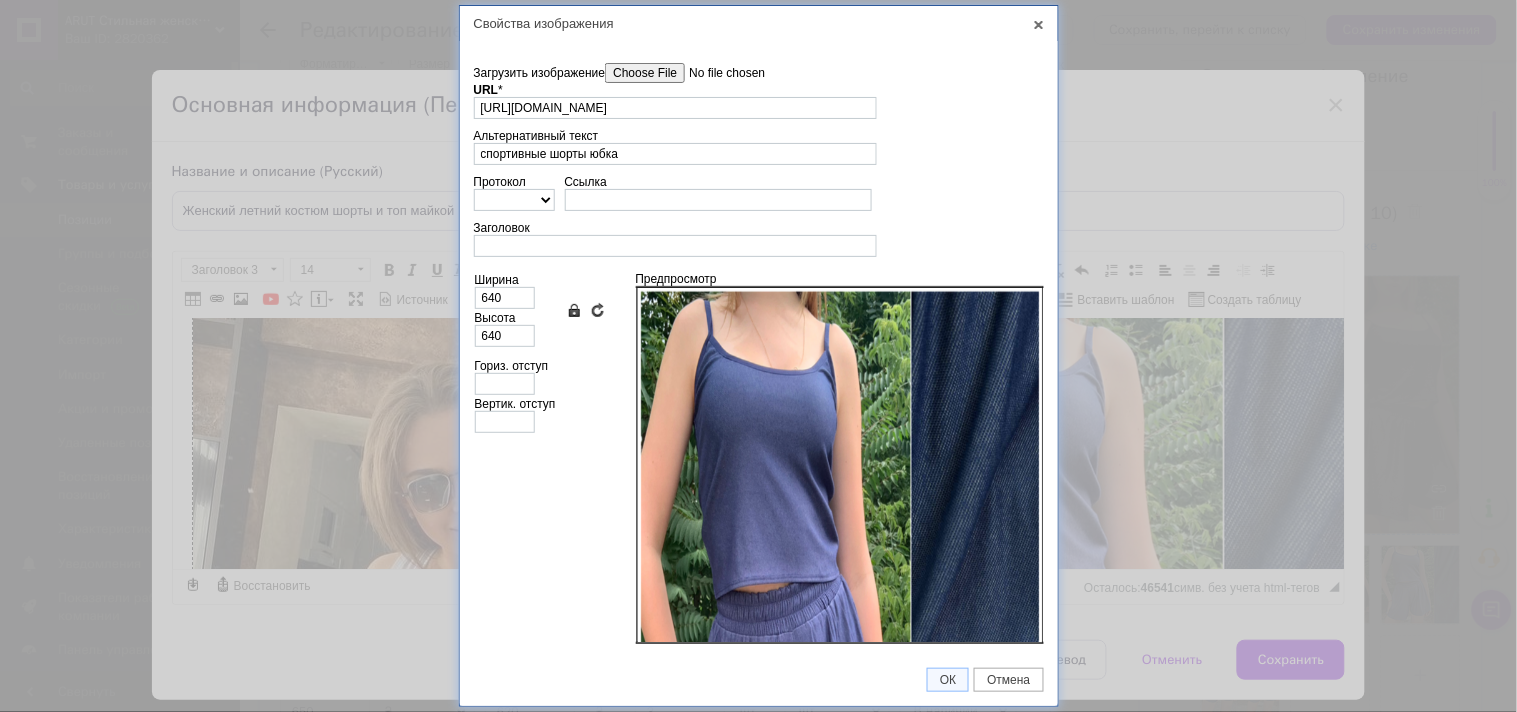 click on "ОК Отмена" at bounding box center (759, 680) 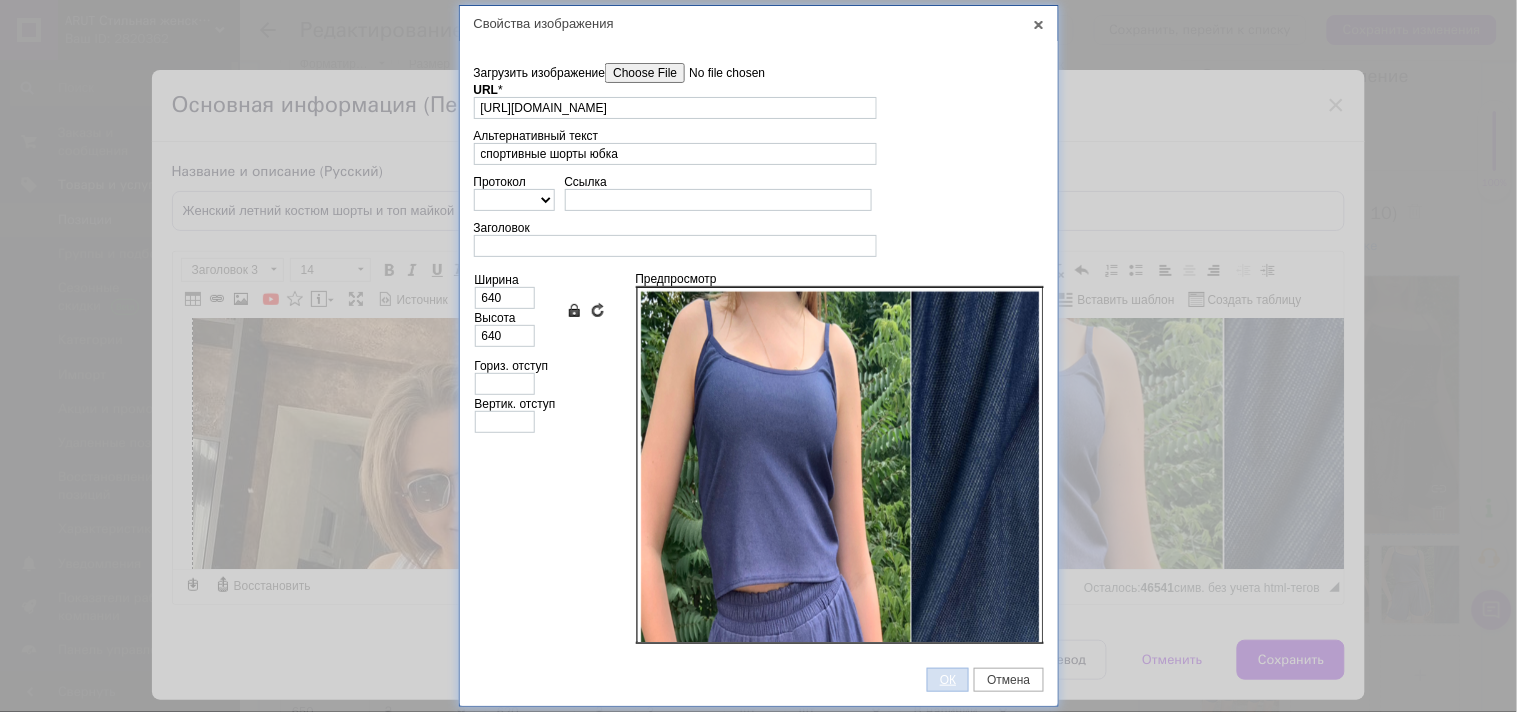 click on "ОК" at bounding box center [948, 680] 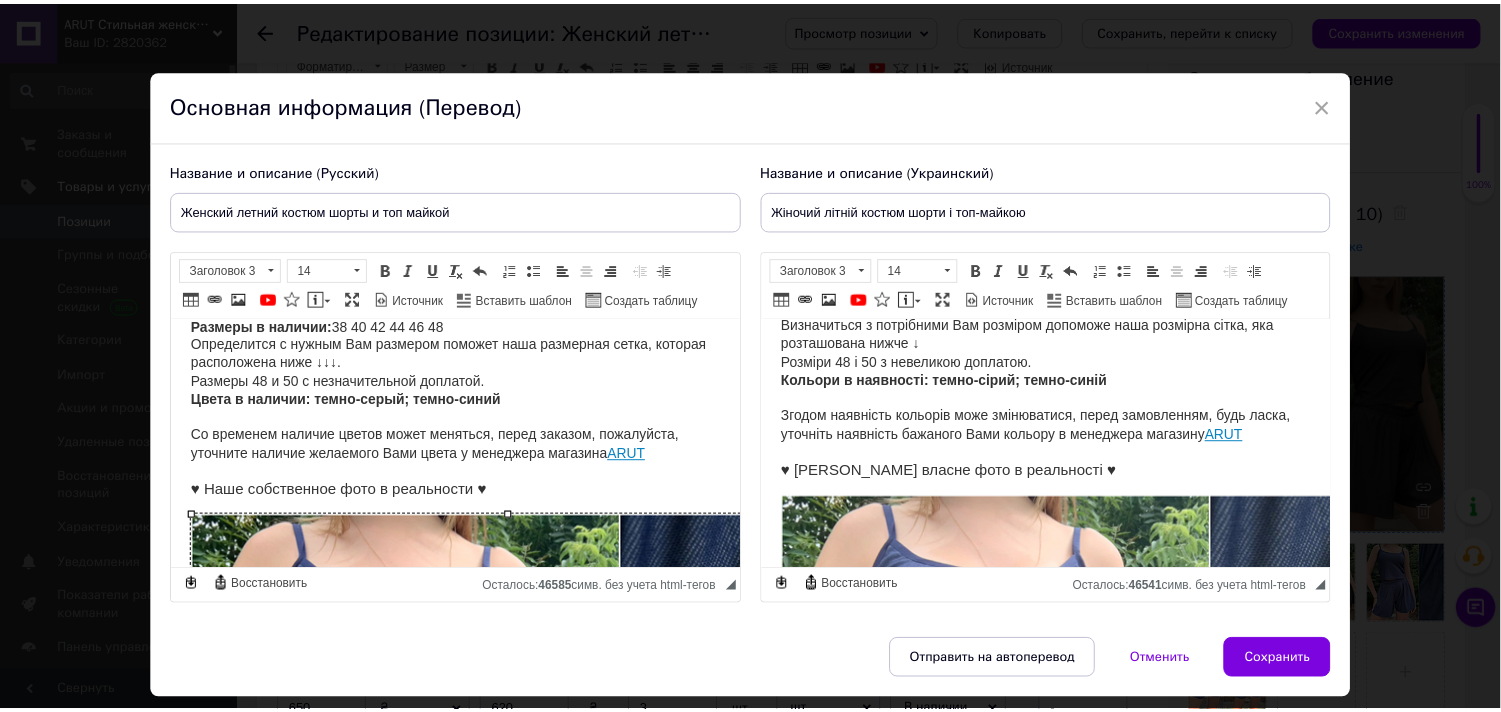 scroll, scrollTop: 111, scrollLeft: 0, axis: vertical 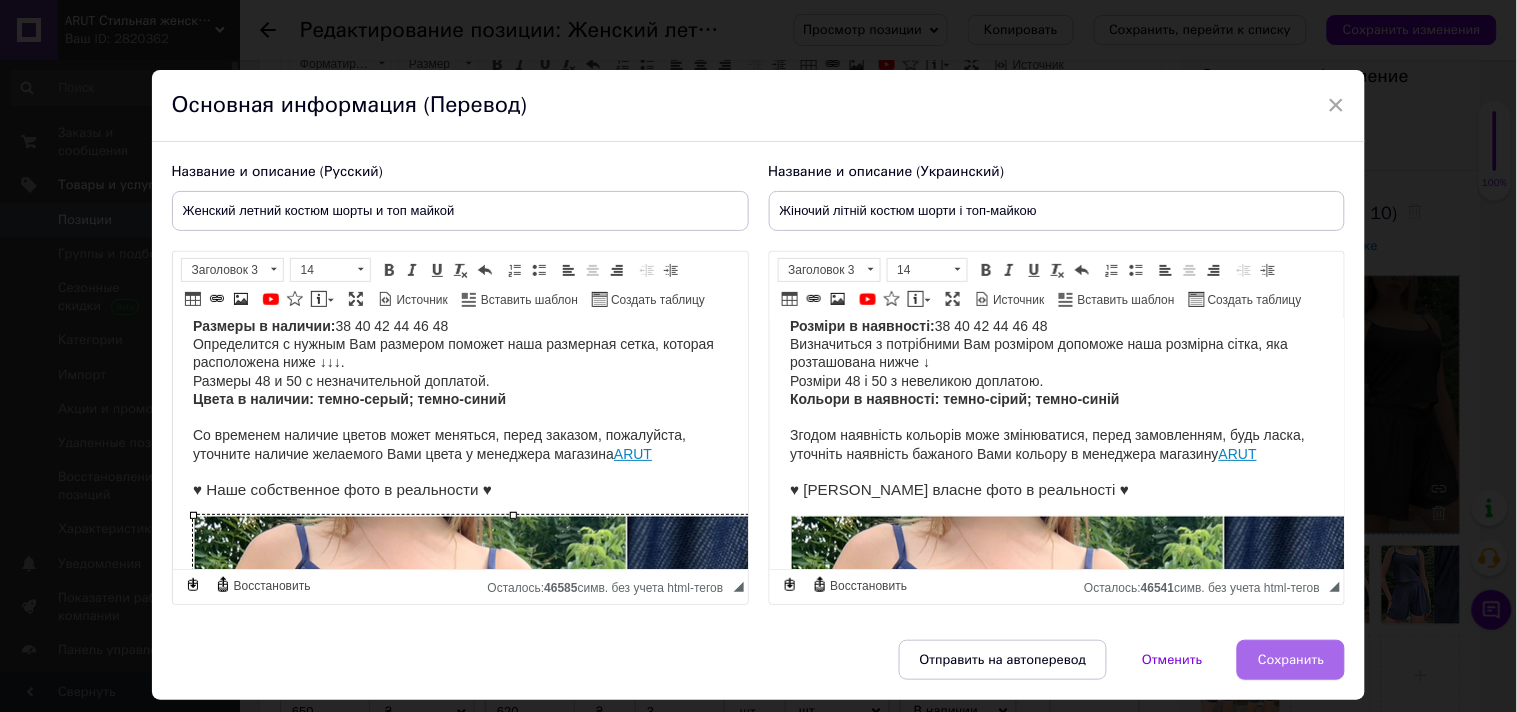 click on "Сохранить" at bounding box center [1291, 660] 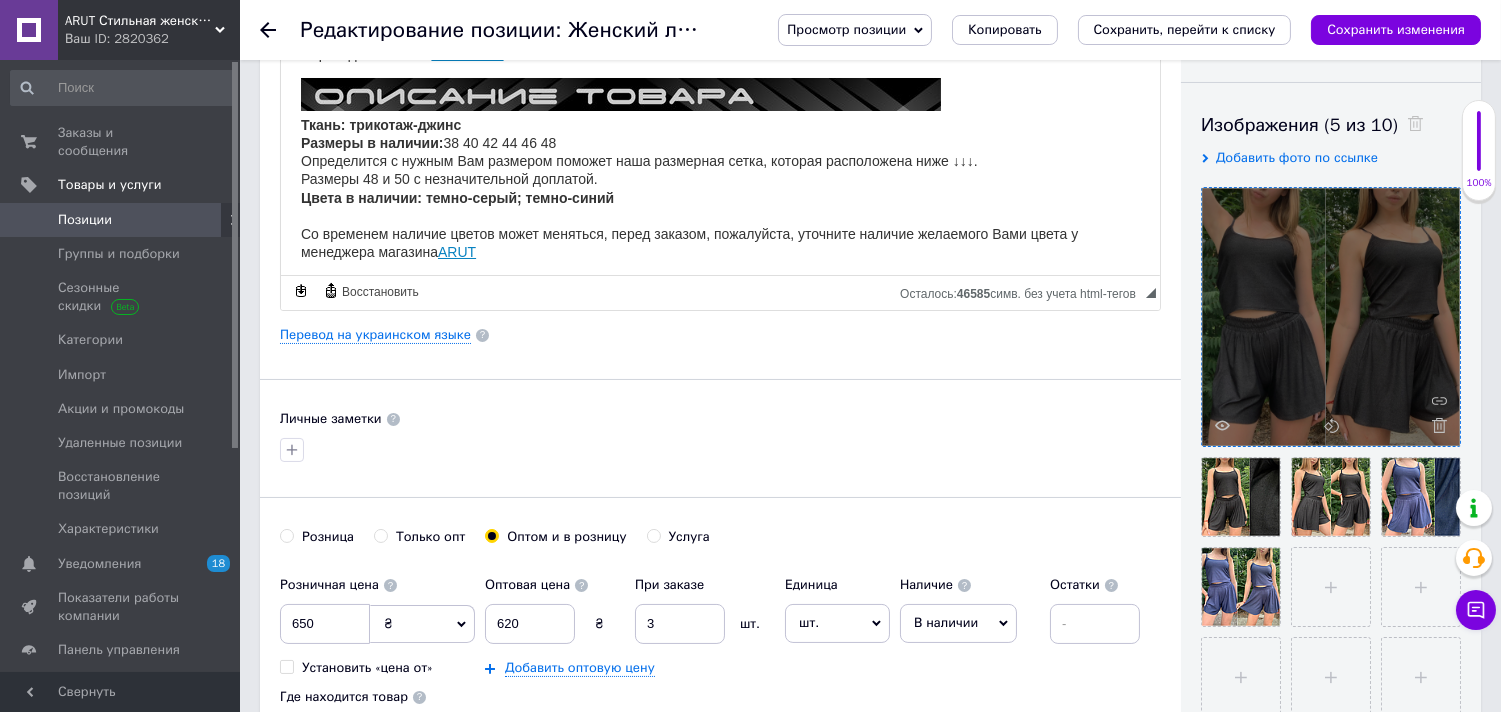 scroll, scrollTop: 666, scrollLeft: 0, axis: vertical 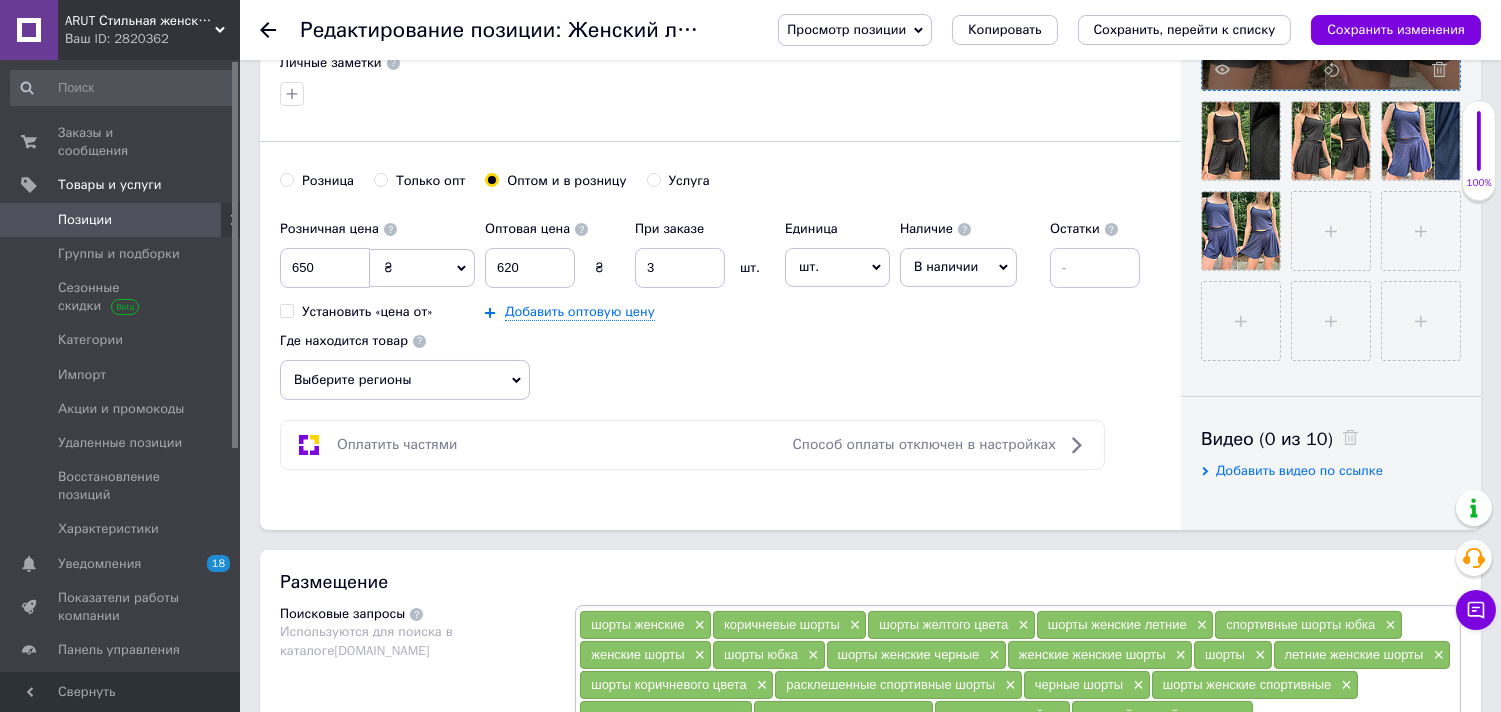 click on "Розница" at bounding box center [286, 179] 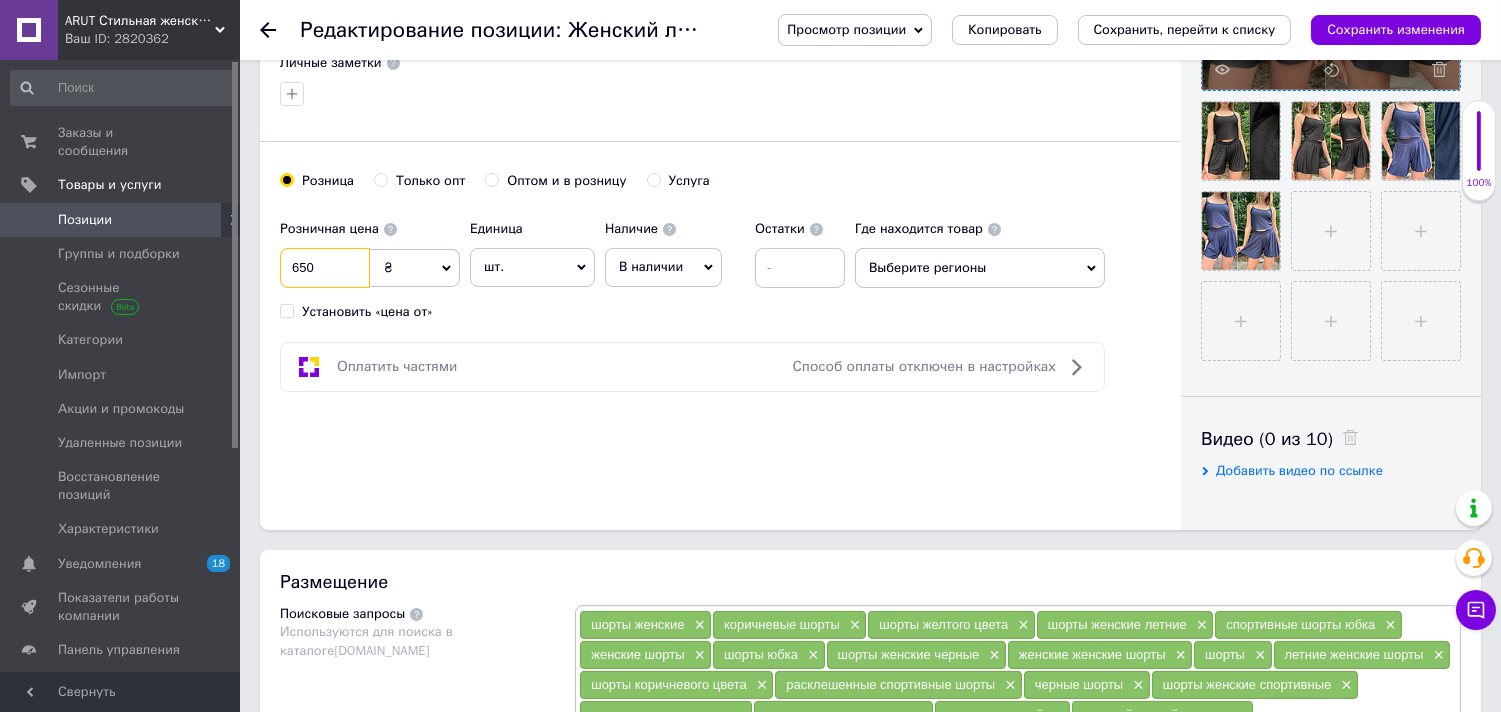 click on "650" at bounding box center [325, 268] 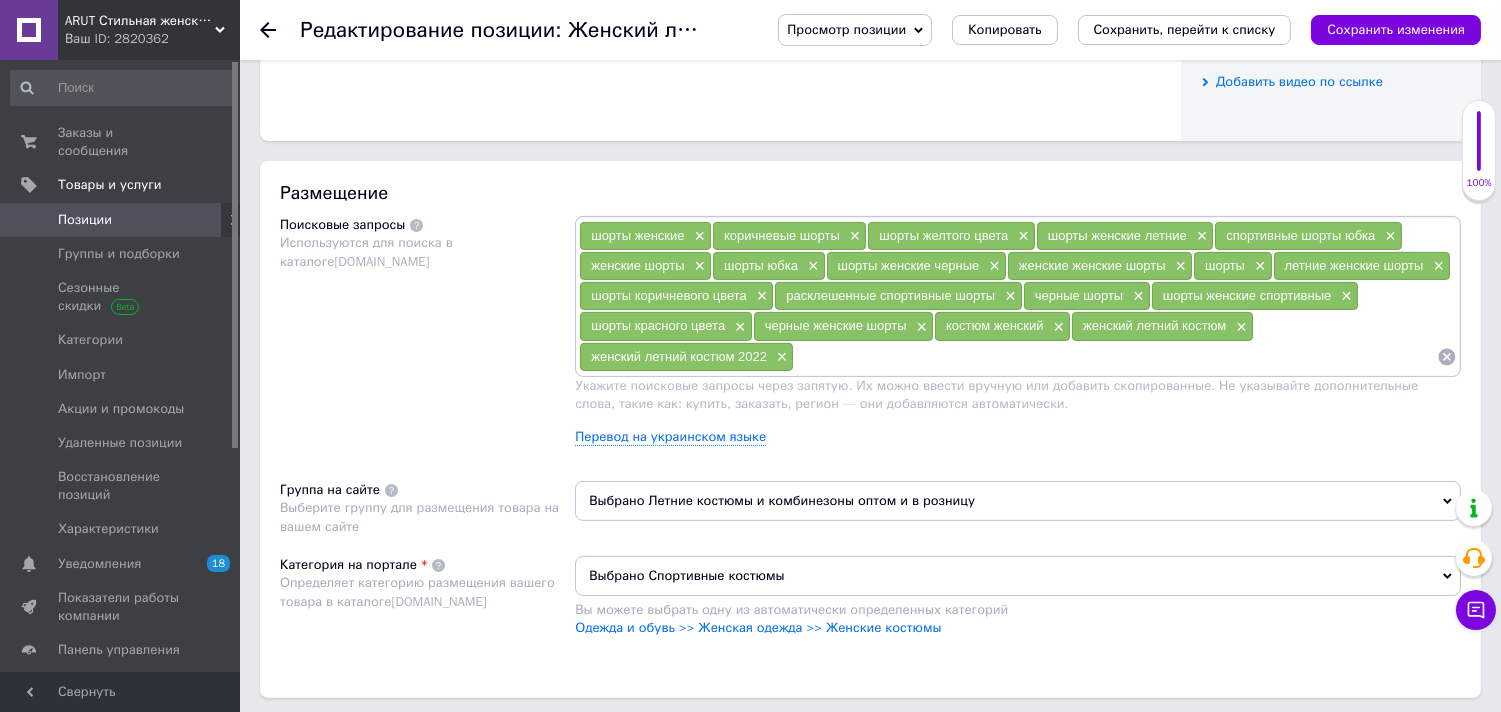 scroll, scrollTop: 1222, scrollLeft: 0, axis: vertical 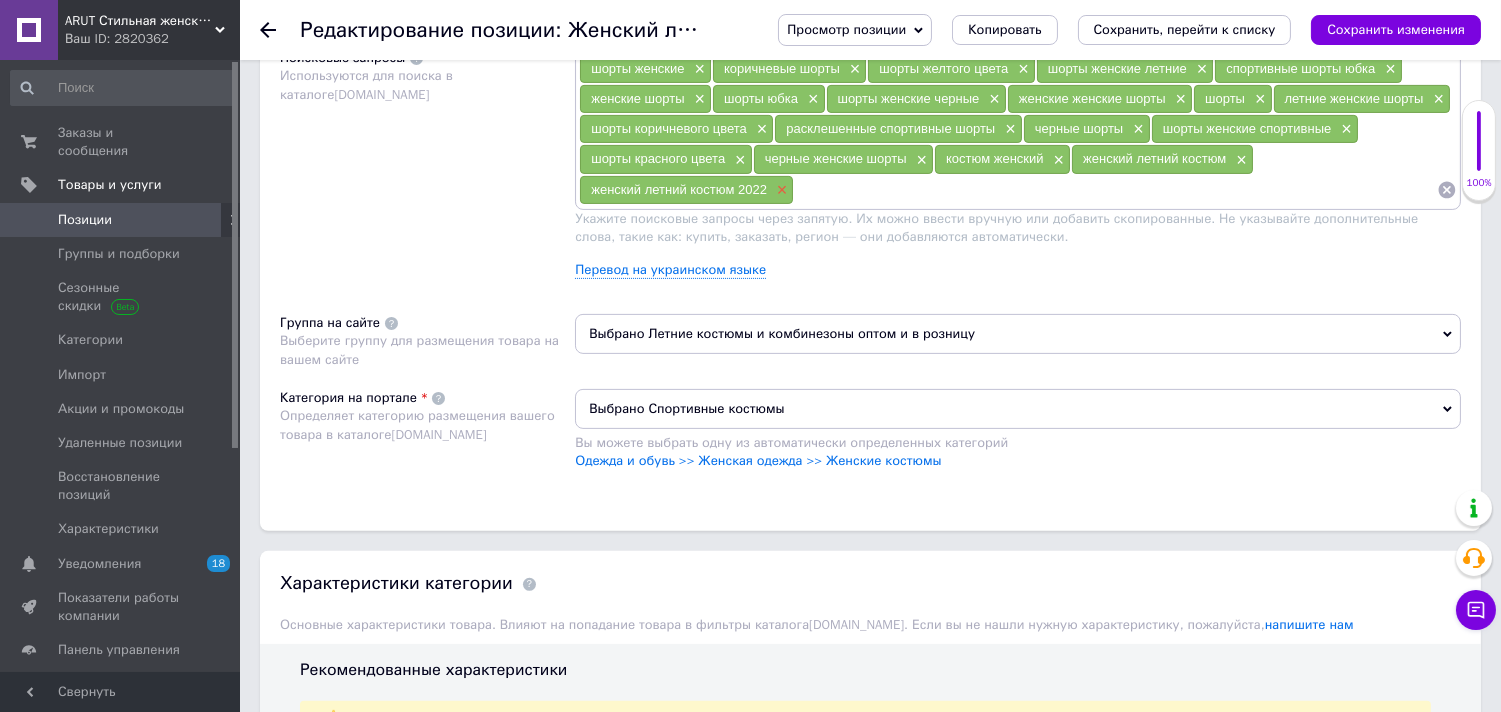 type on "450" 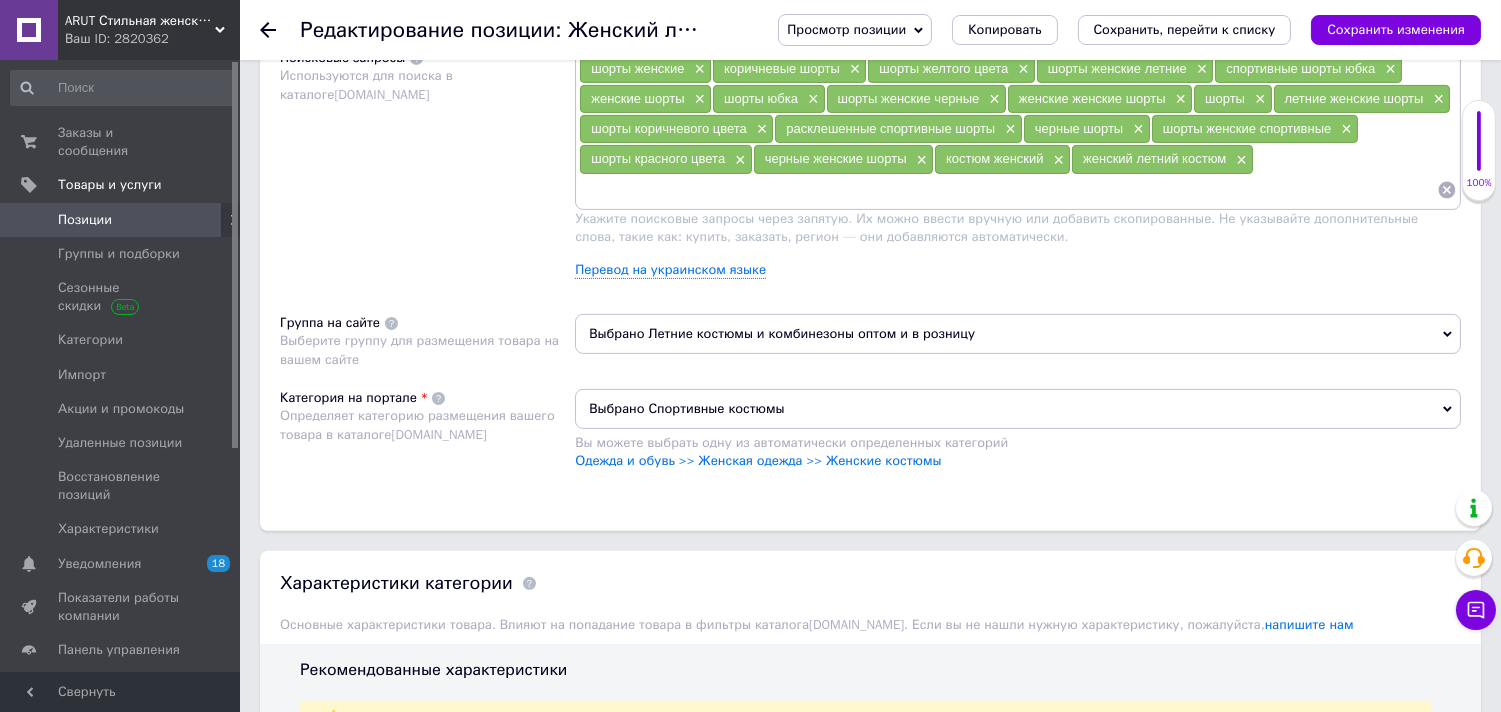 click at bounding box center (1008, 190) 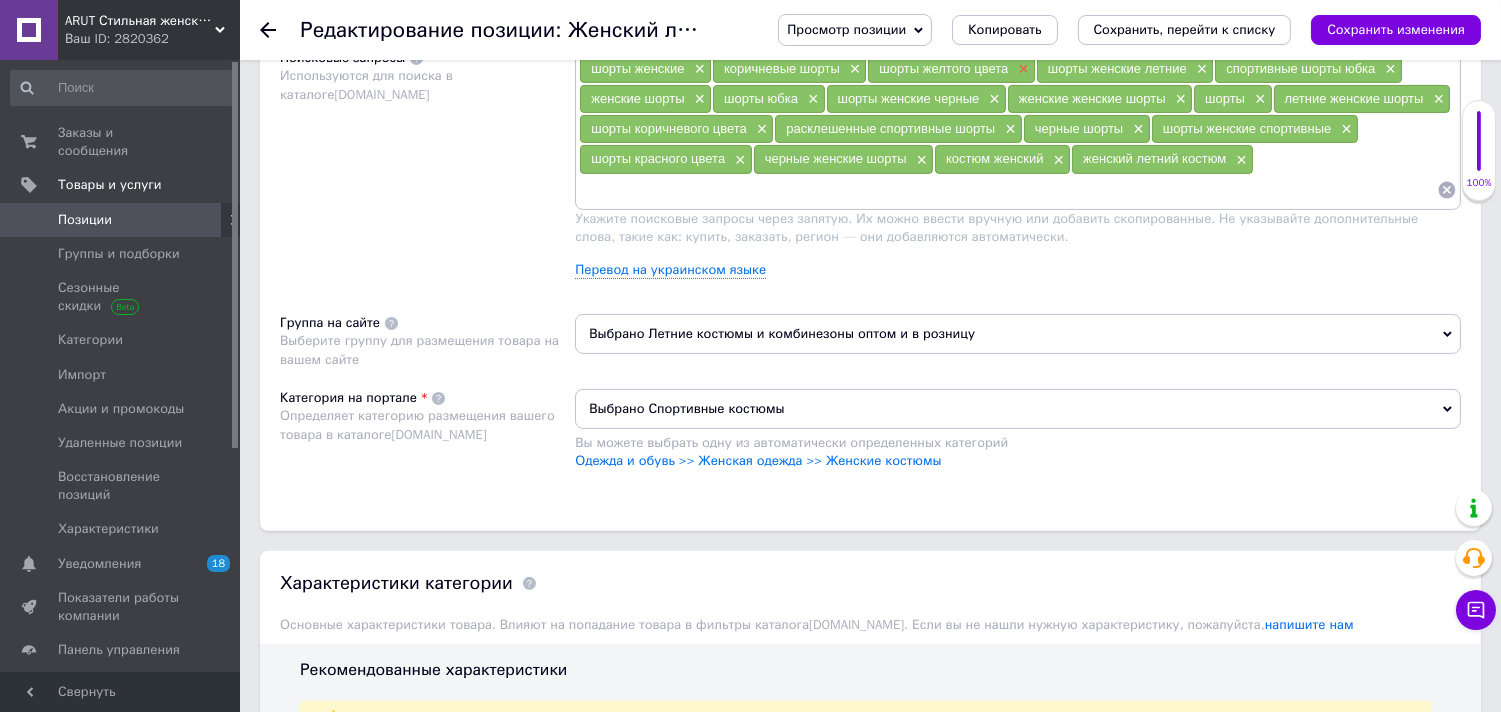 click on "×" at bounding box center (1021, 69) 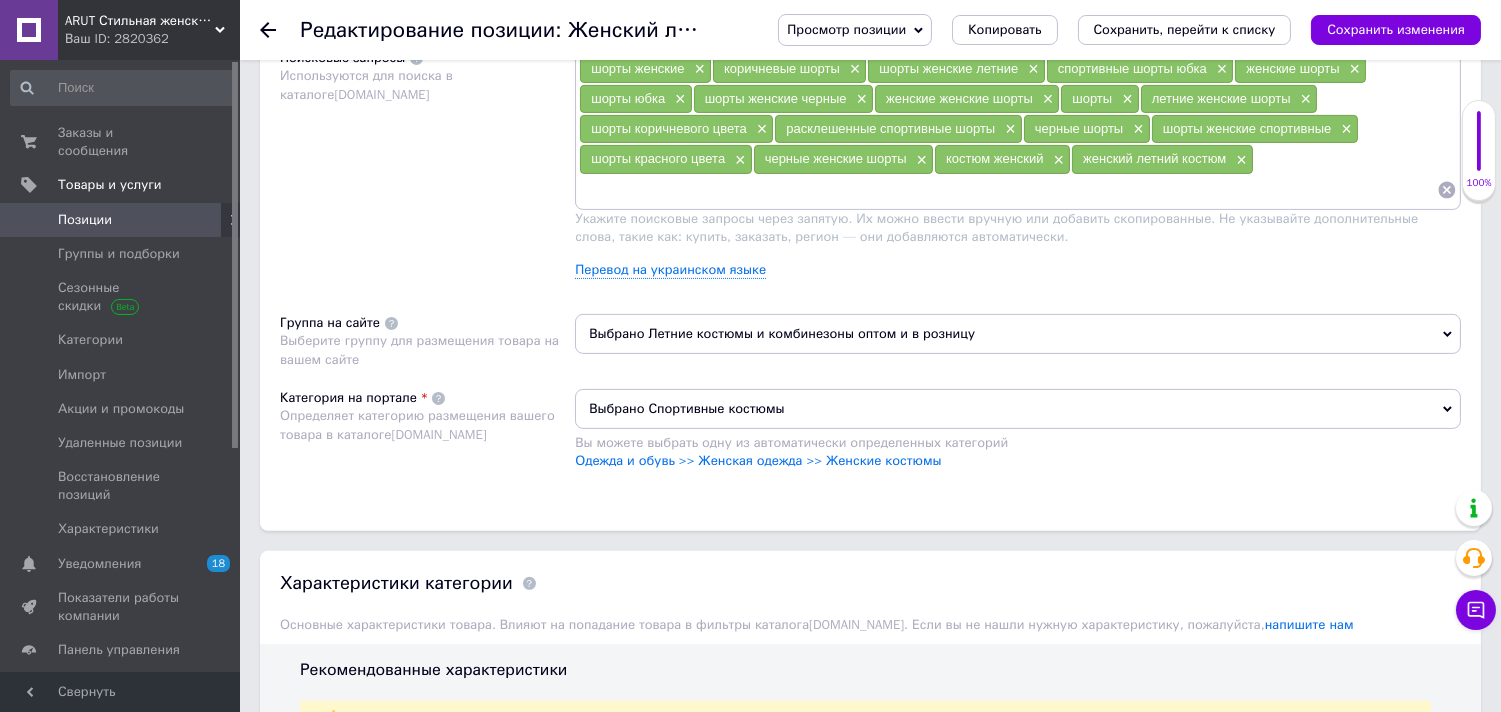 click on "шорты женские × коричневые шорты × шорты женские летние × спортивные шорты юбка × женские шорты × шорты юбка × шорты женские черные × женские женские шорты × шорты × летние женские шорты × шорты коричневого цвета × расклешенные спортивные шорты × черные шорты × шорты женские спортивные × шорты красного цвета × черные женские шорты × костюм женский × женский летний костюм ×" at bounding box center (1018, 129) 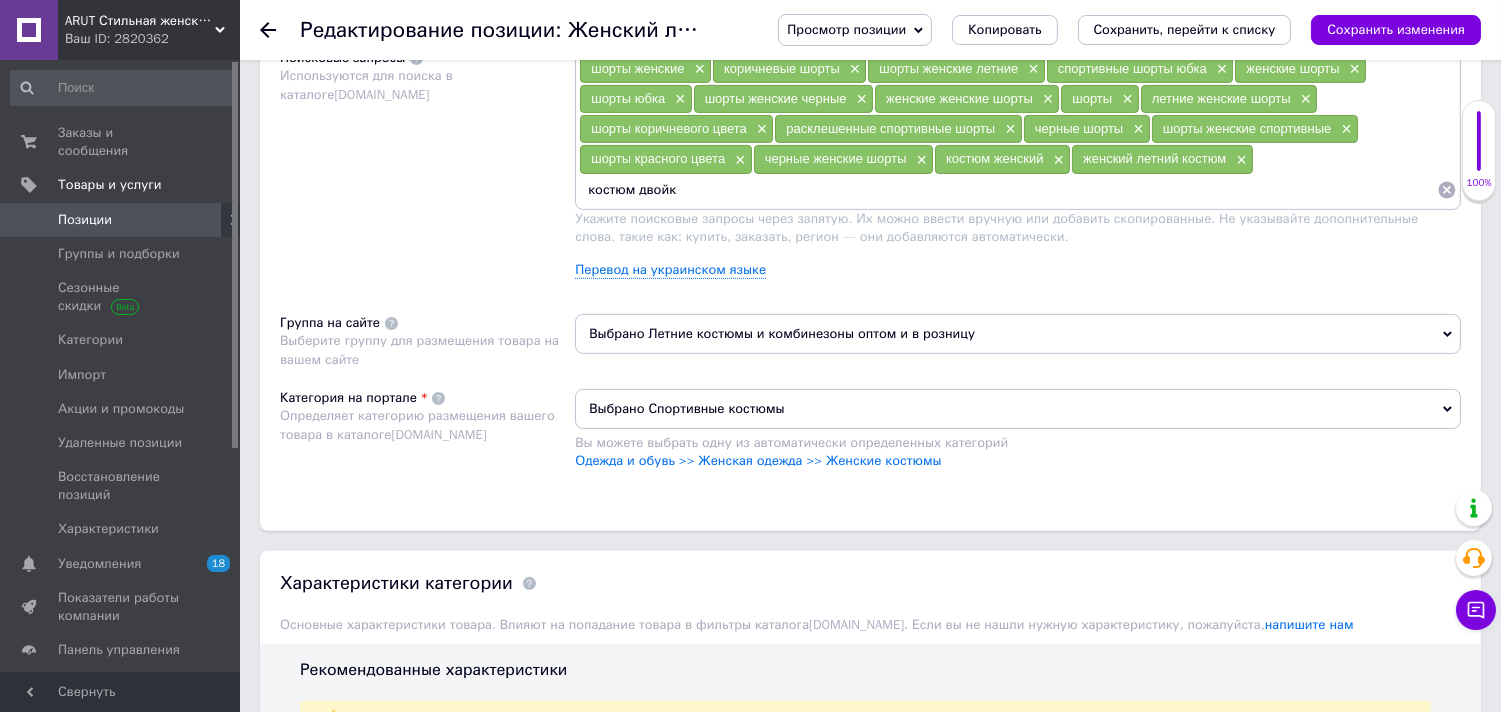 type on "костюм двойка" 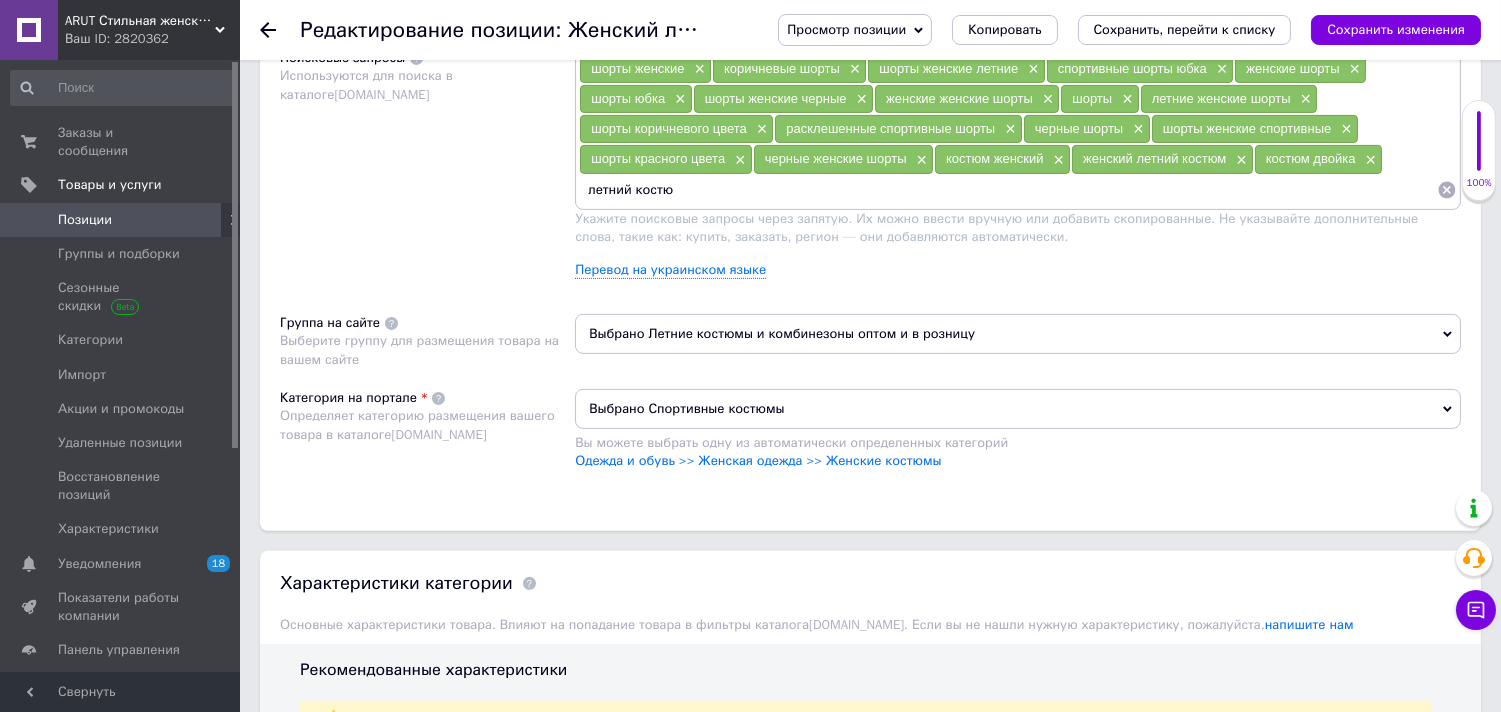 type on "летний костюм" 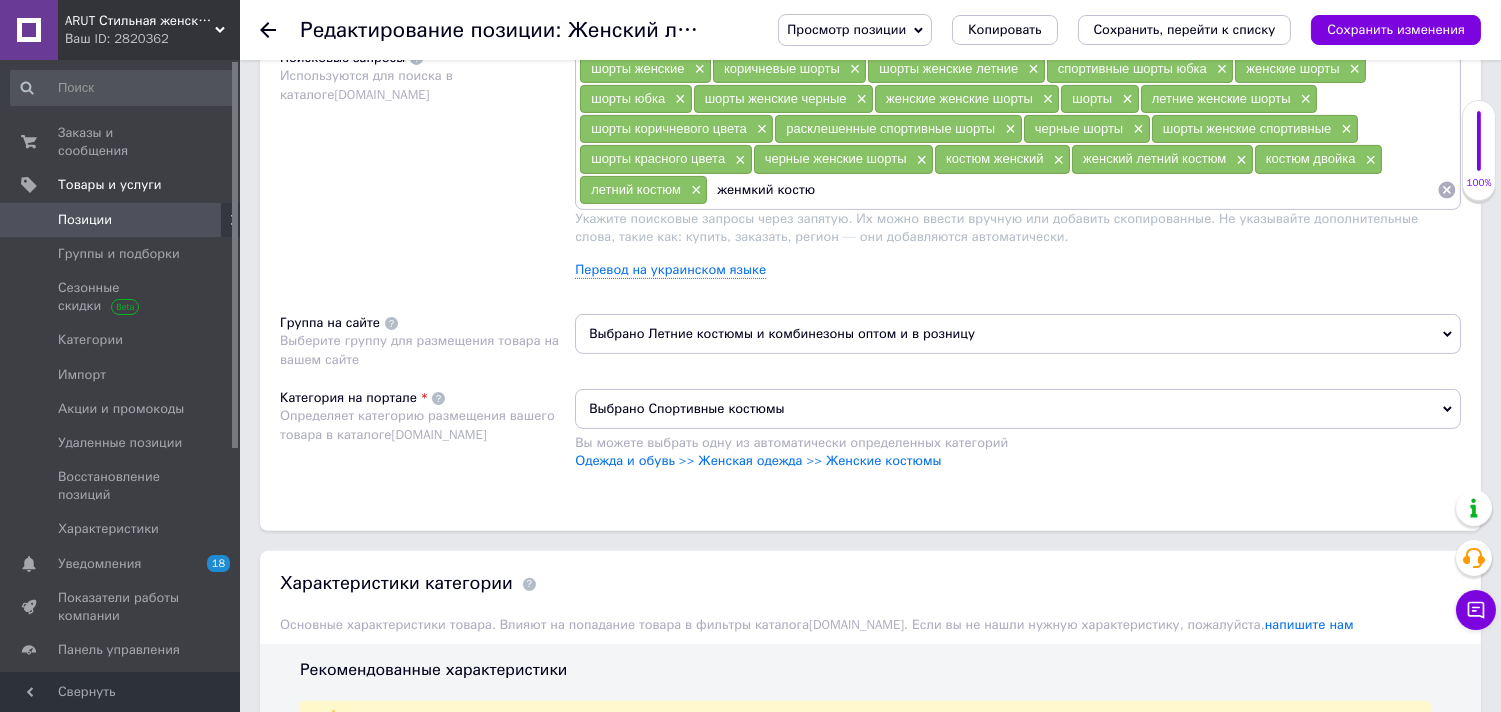 type on "женмкий костюм" 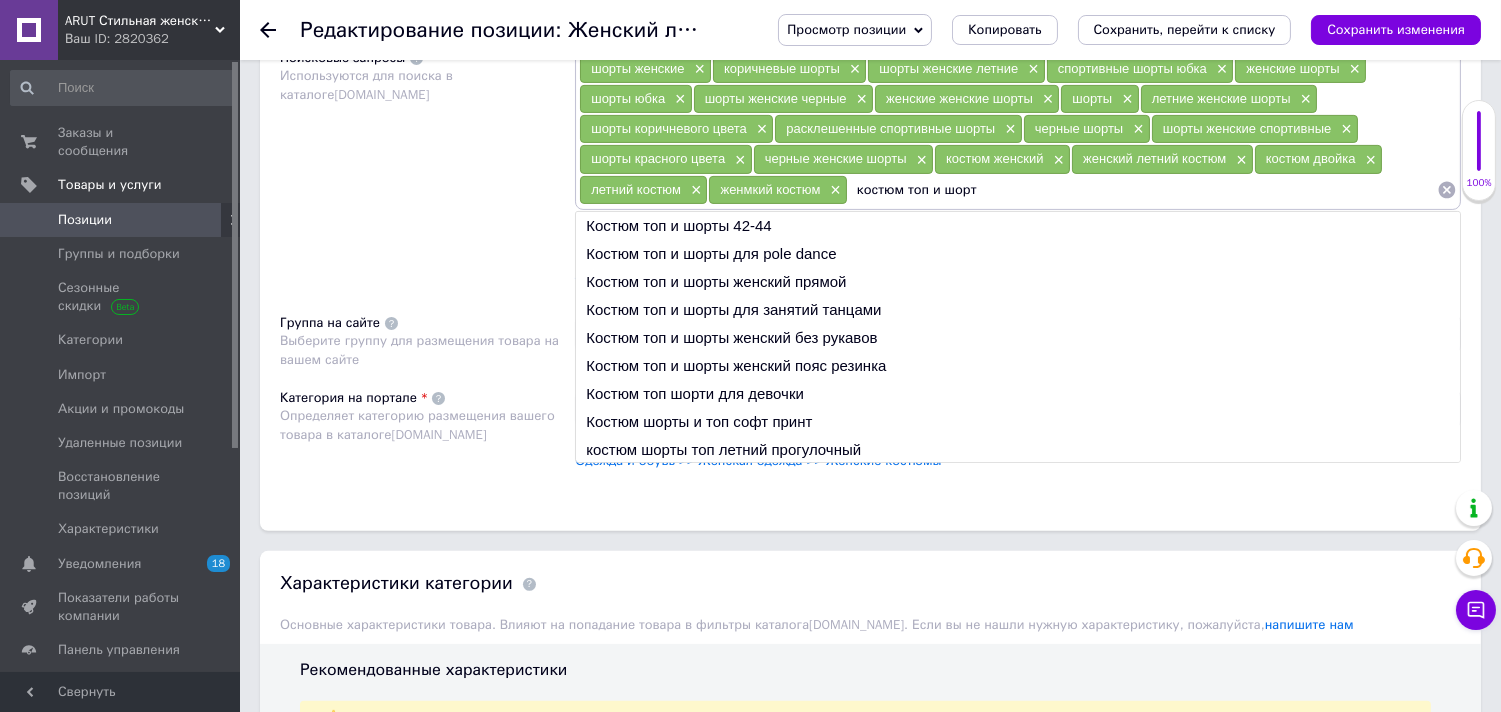 type on "костюм топ и шорты" 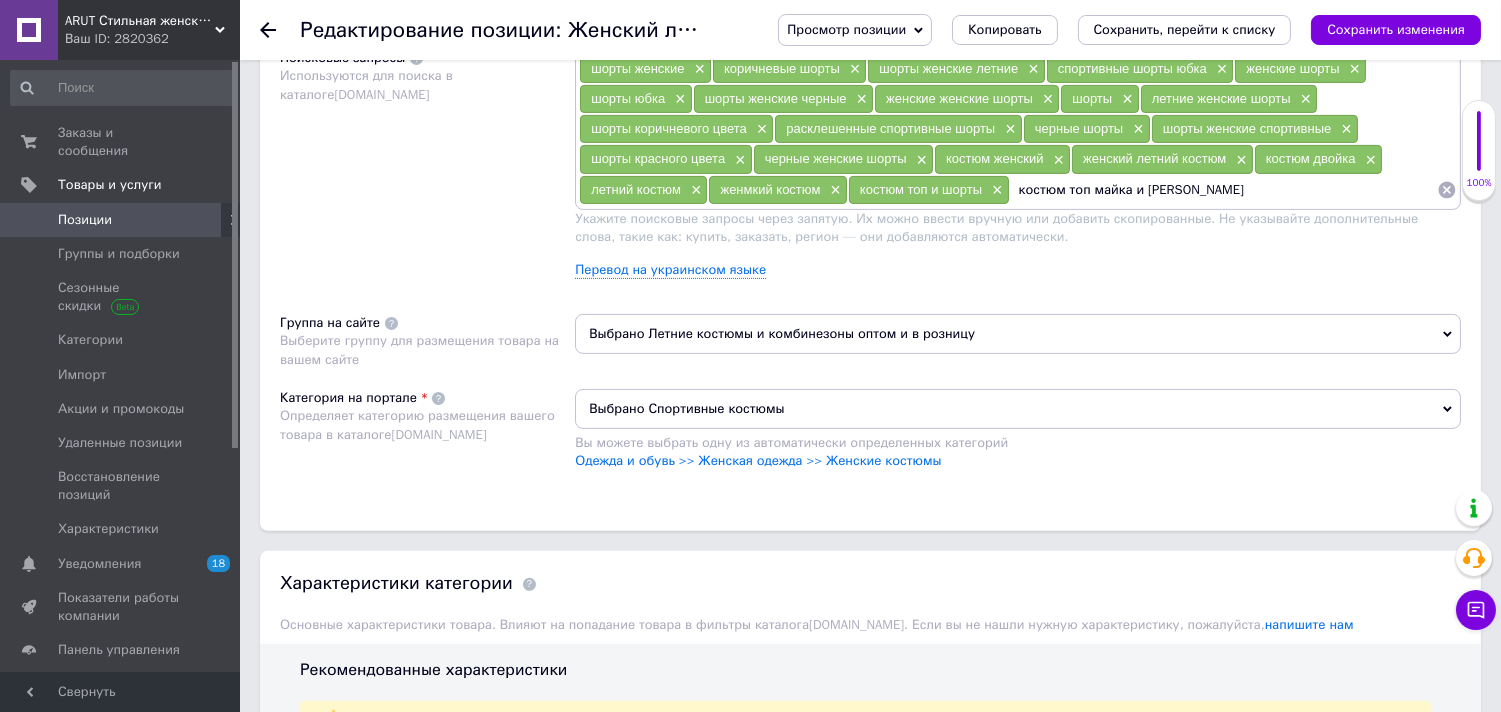 type on "костюм топ майка и шорты" 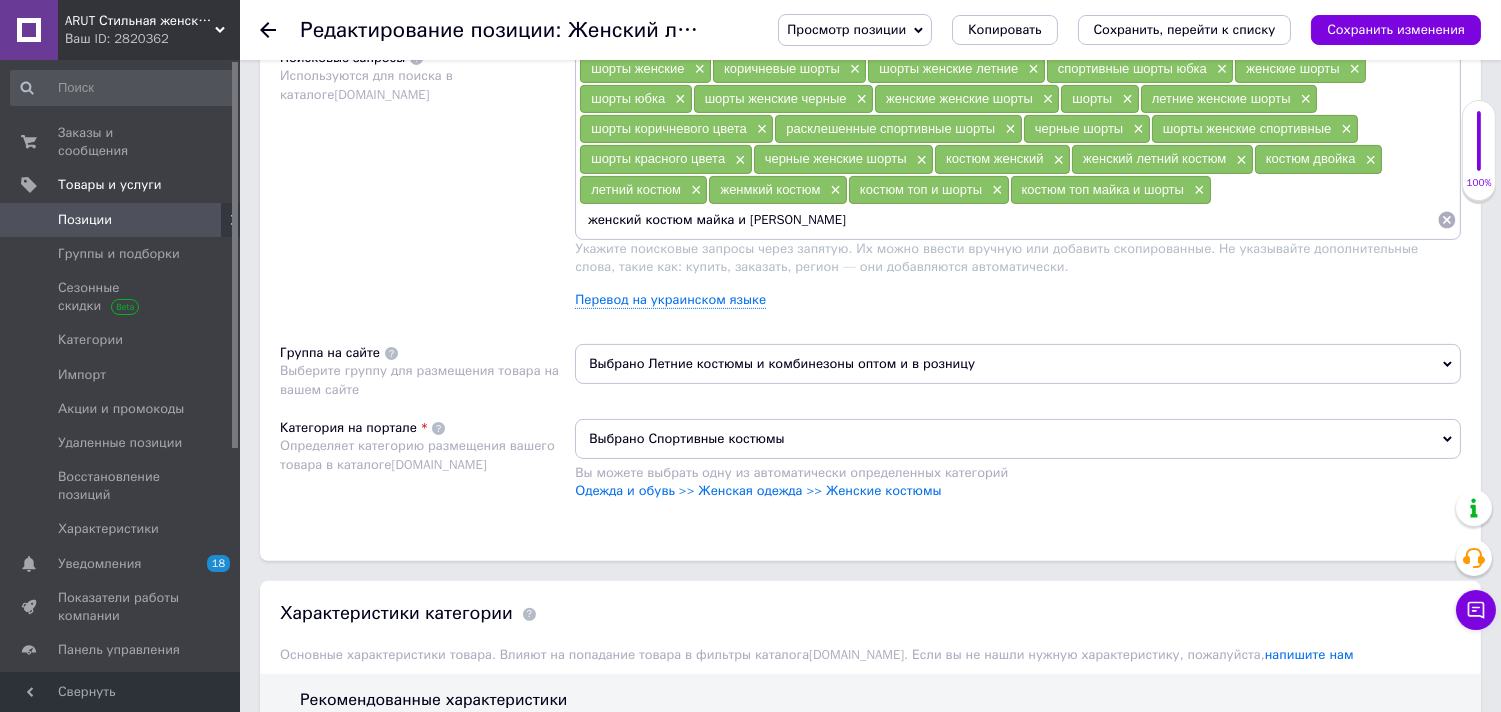 type on "женский костюм майка и шорты" 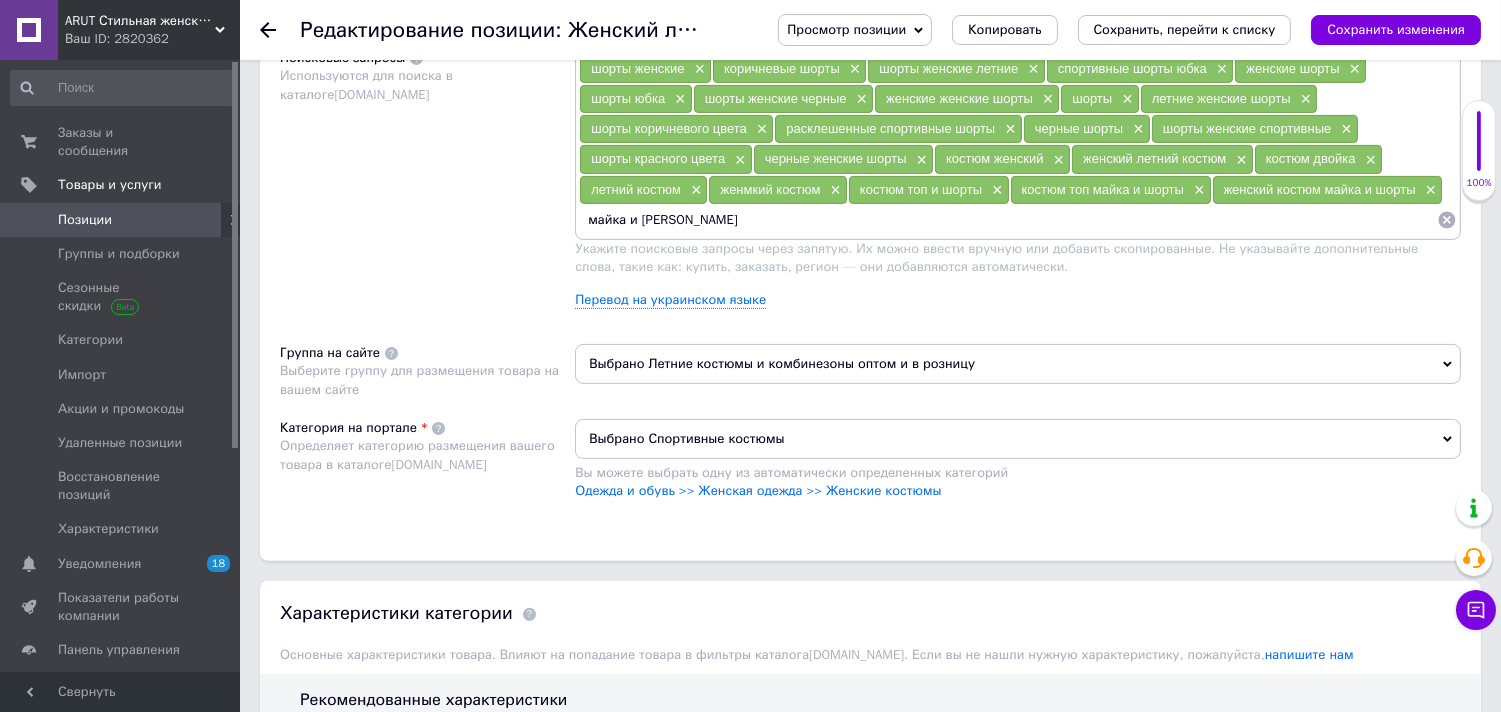 type on "майка и шорты" 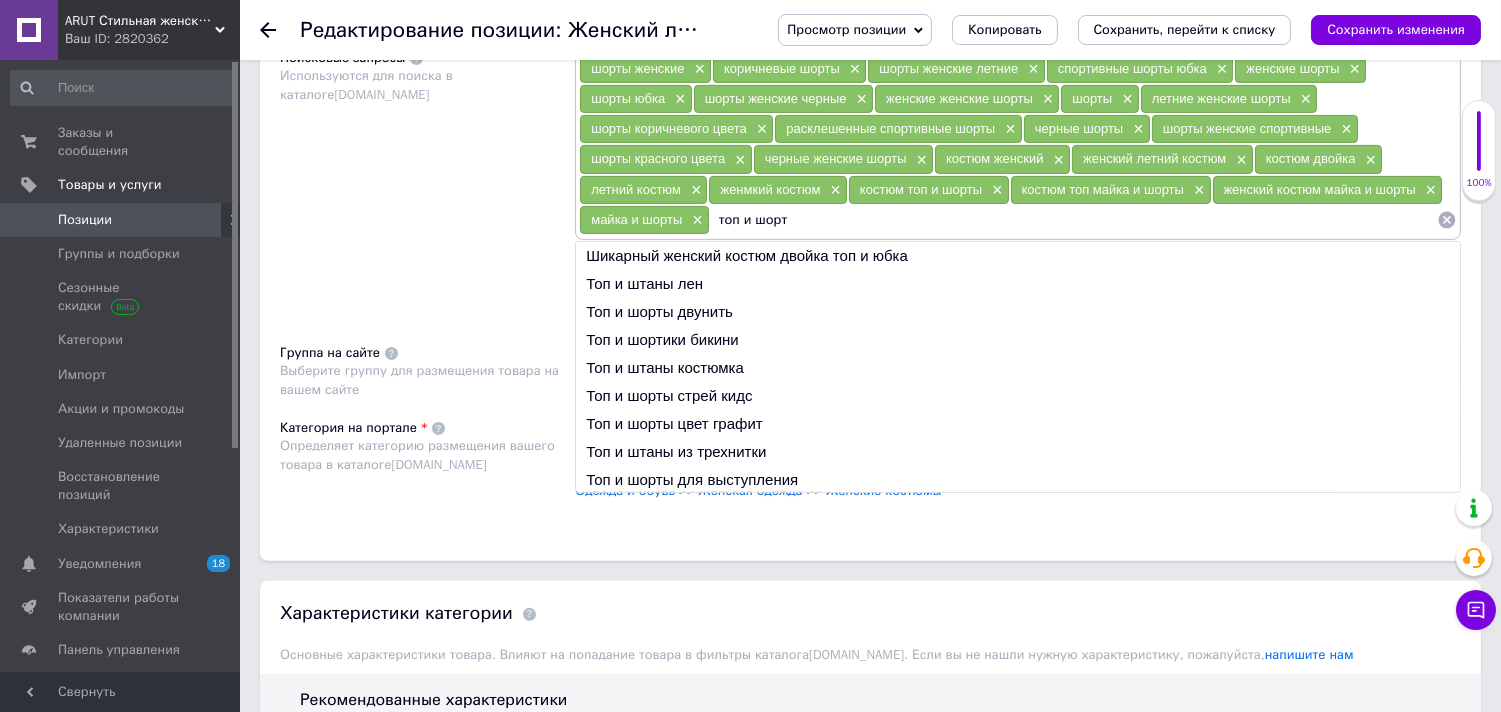 type on "топ и шорты" 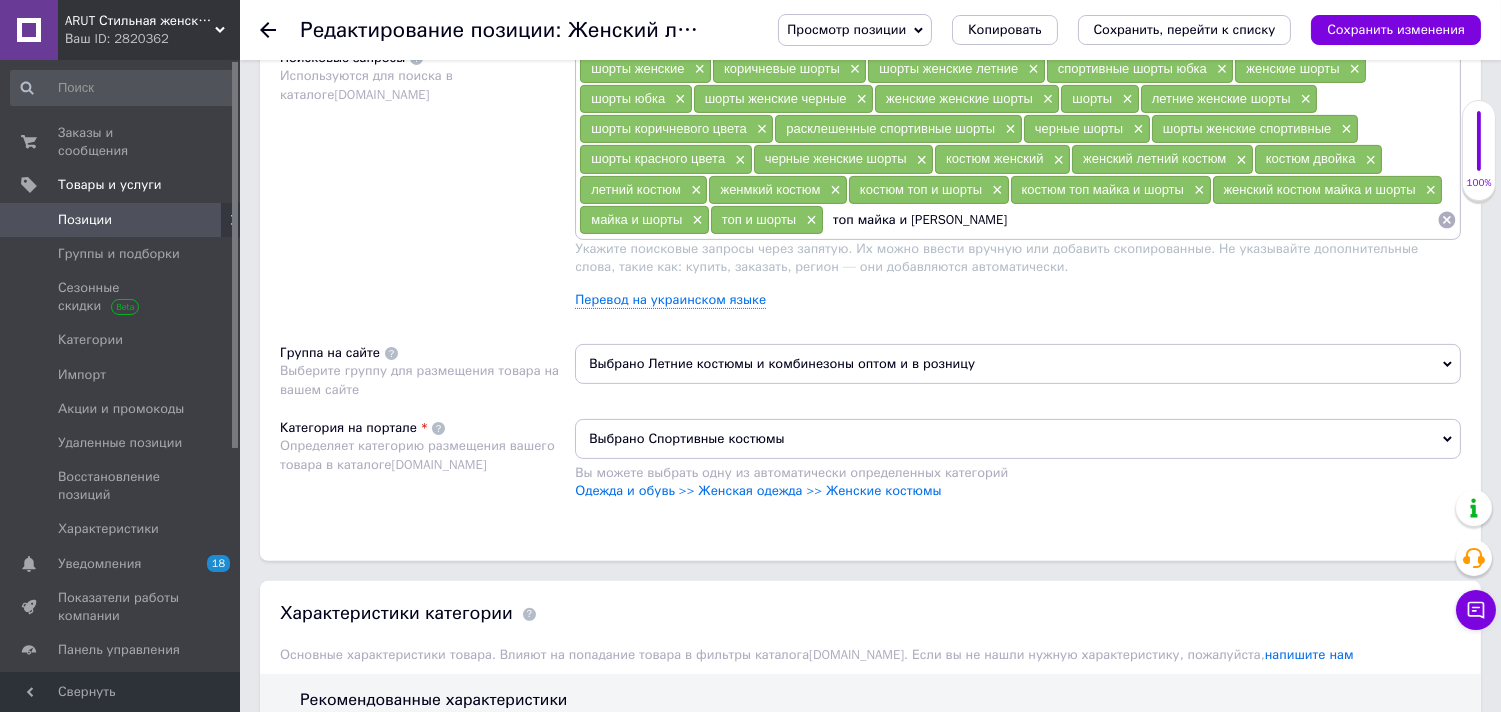 type on "топ майка и шорти" 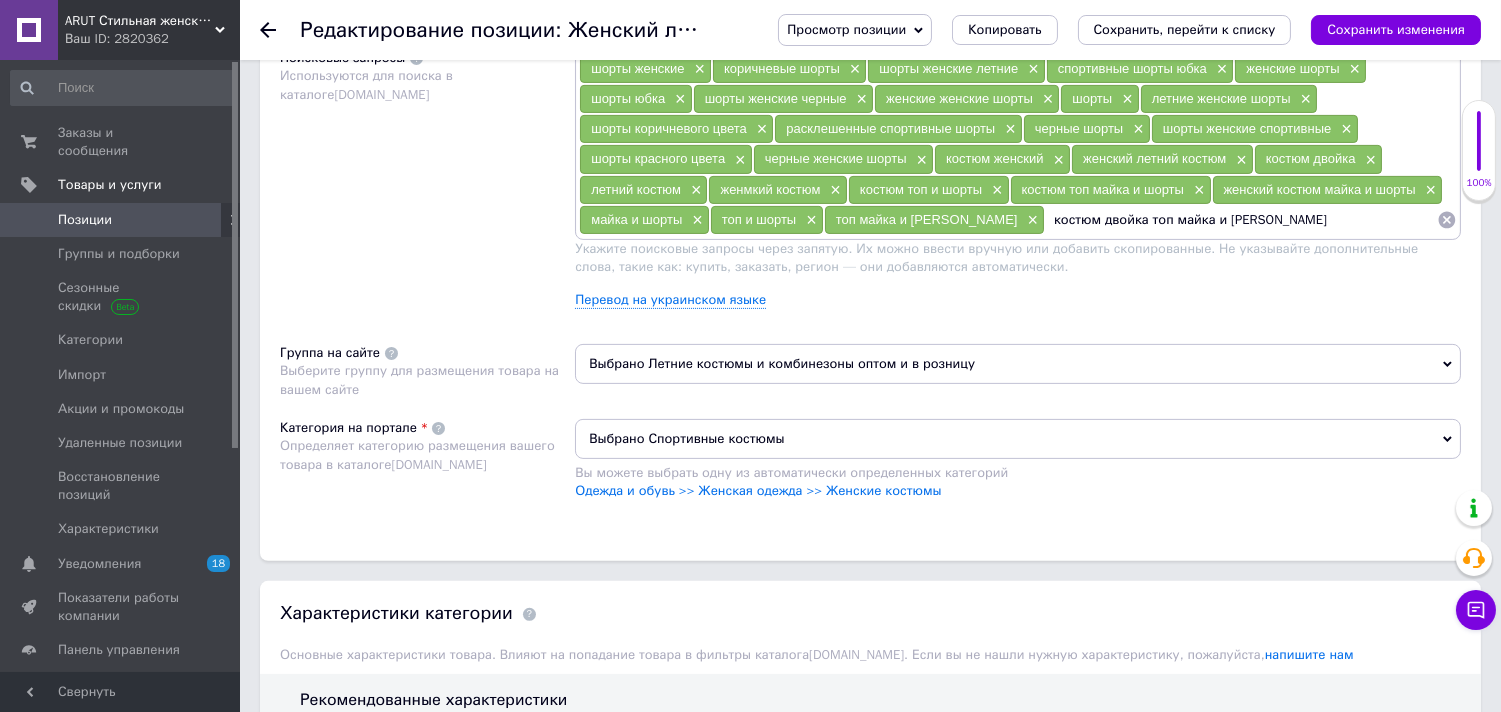 type on "костюм двойка топ майка и шорти" 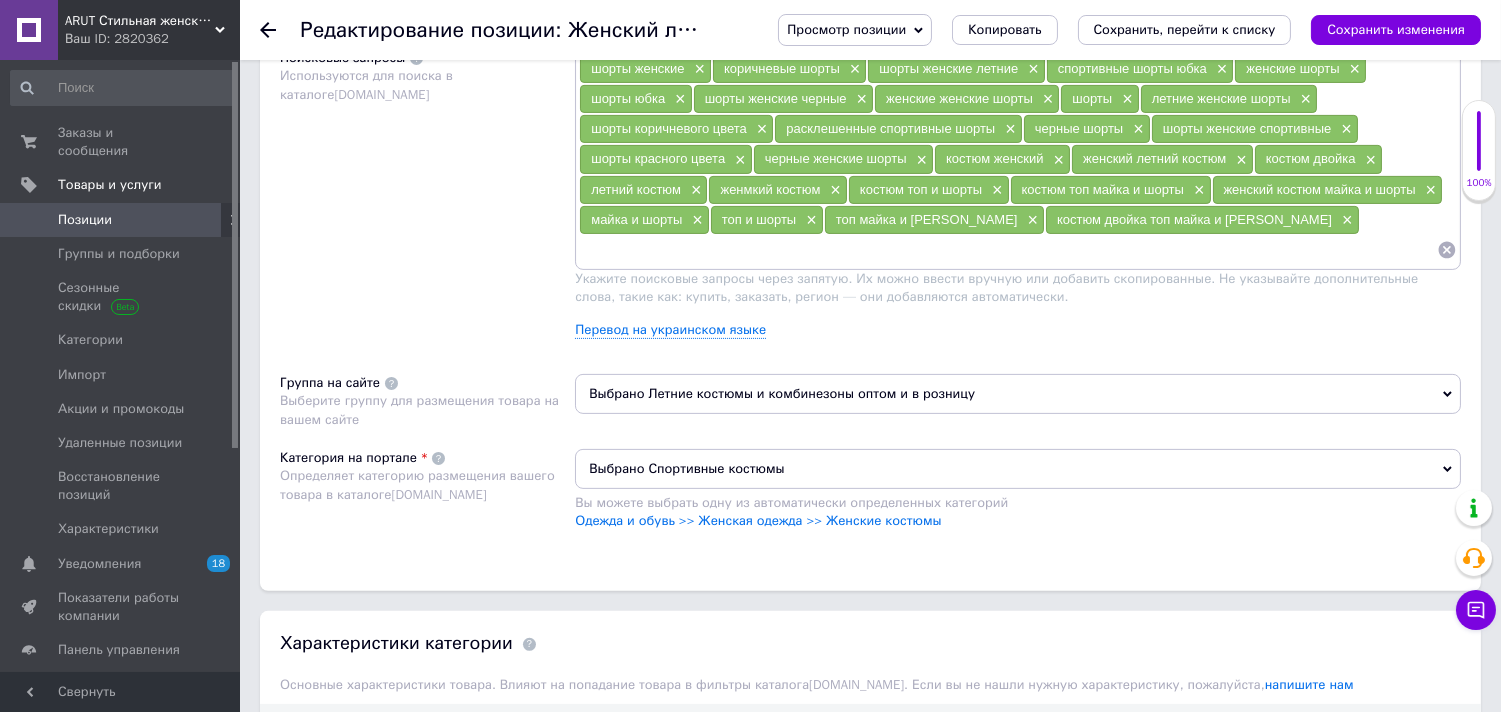 type on "к" 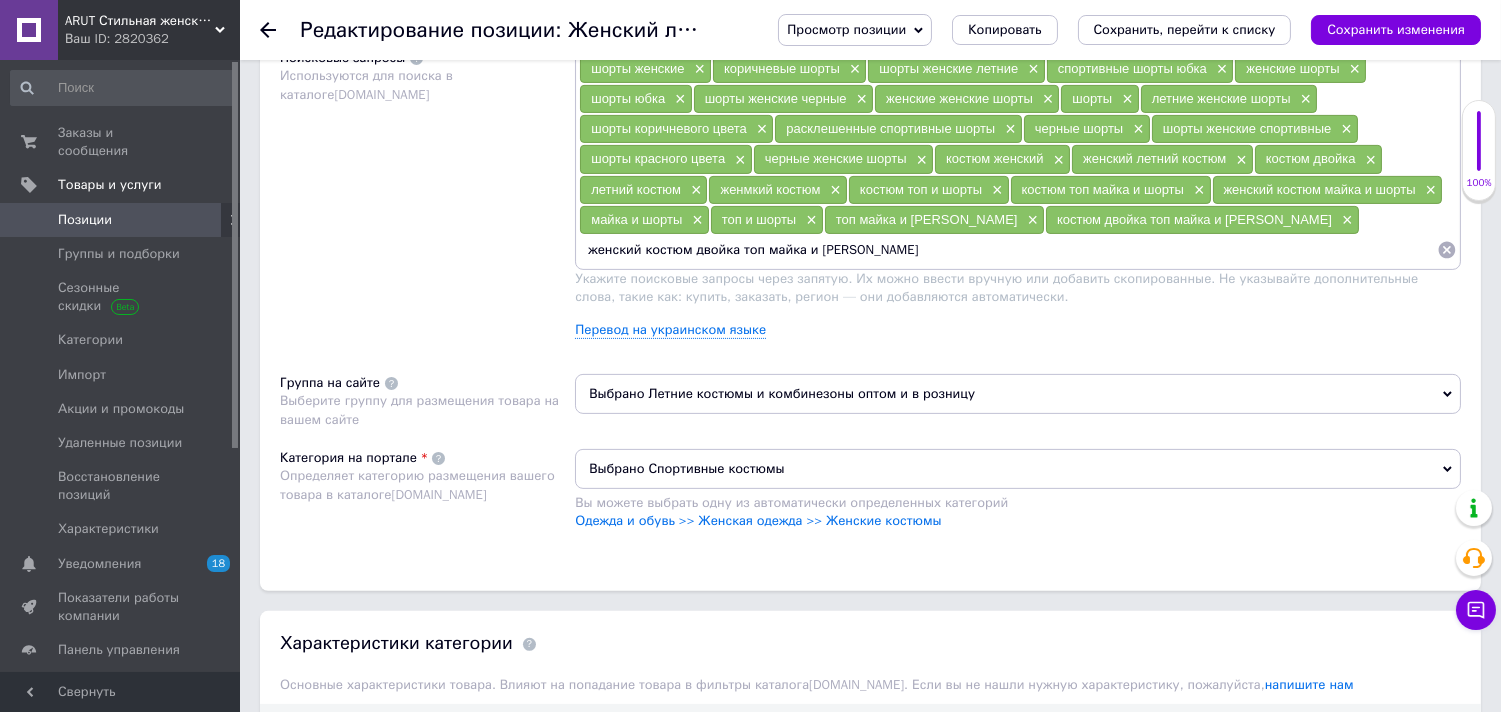 type on "женский костюм двойка топ майка и шорты" 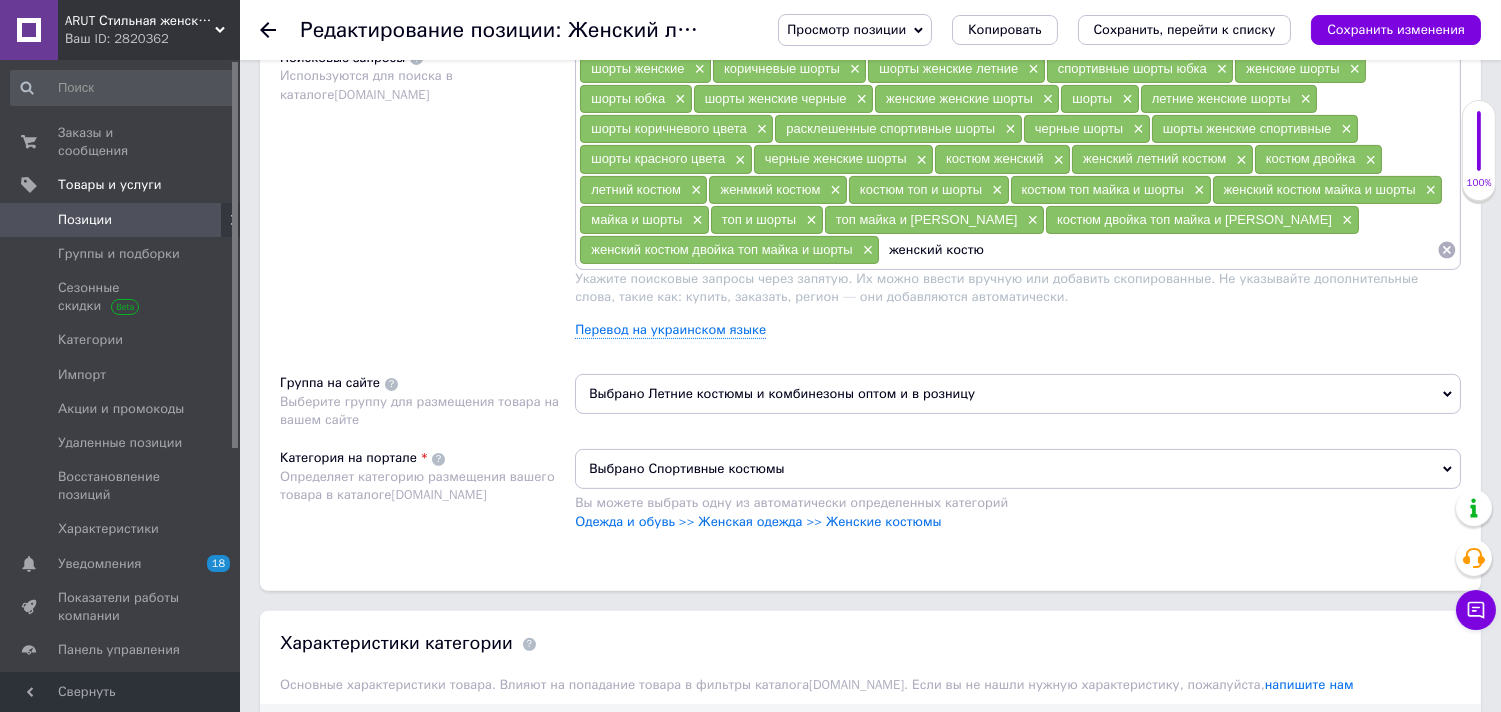 type on "женский костюм" 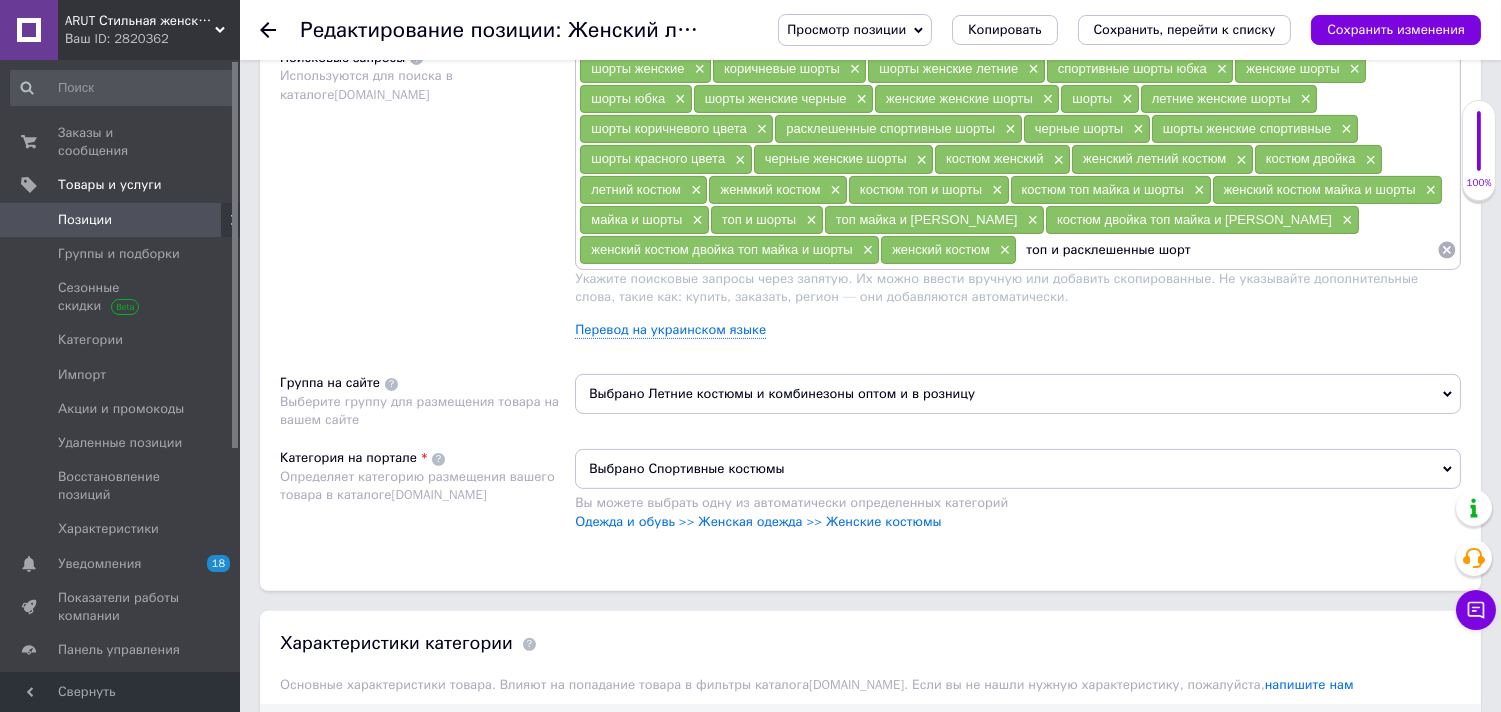 type on "топ и расклешенные шорты" 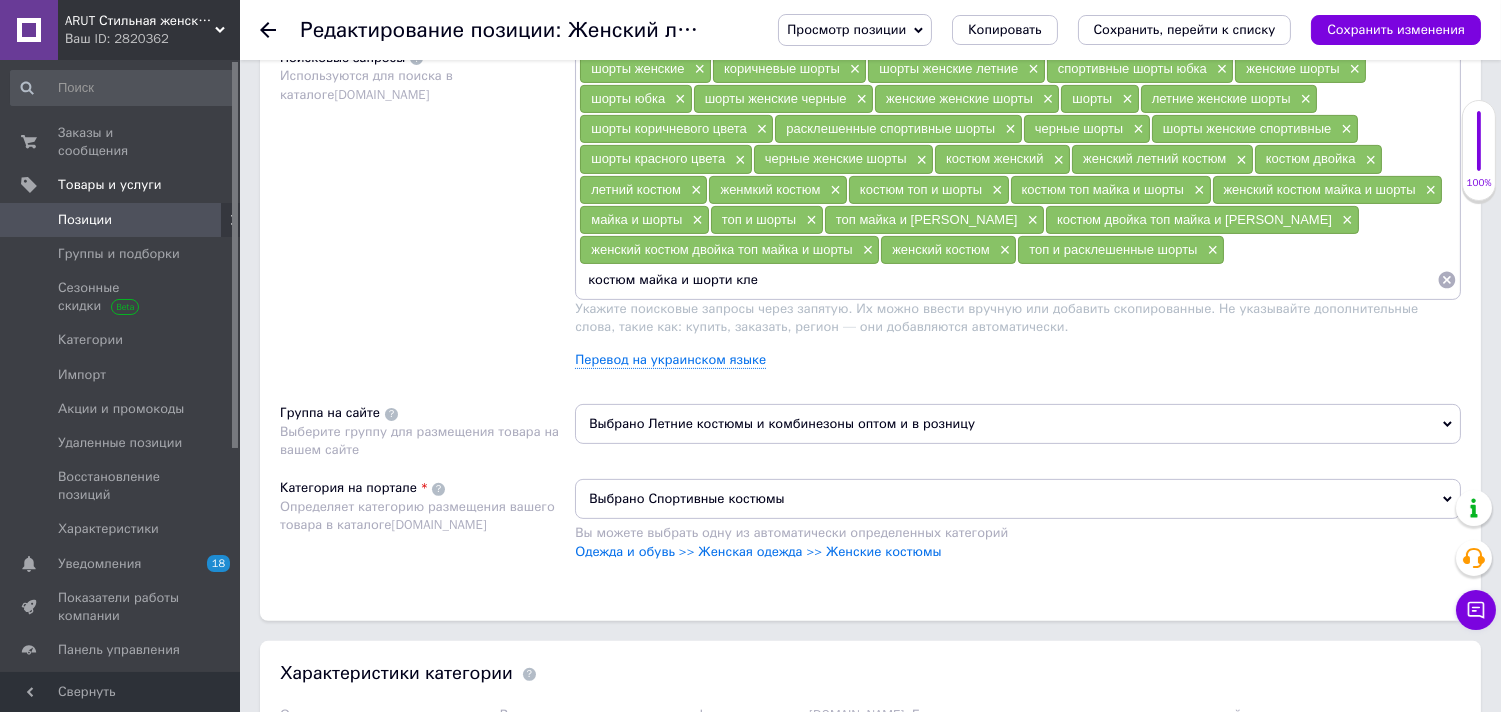 type on "костюм майка и шорти клеш" 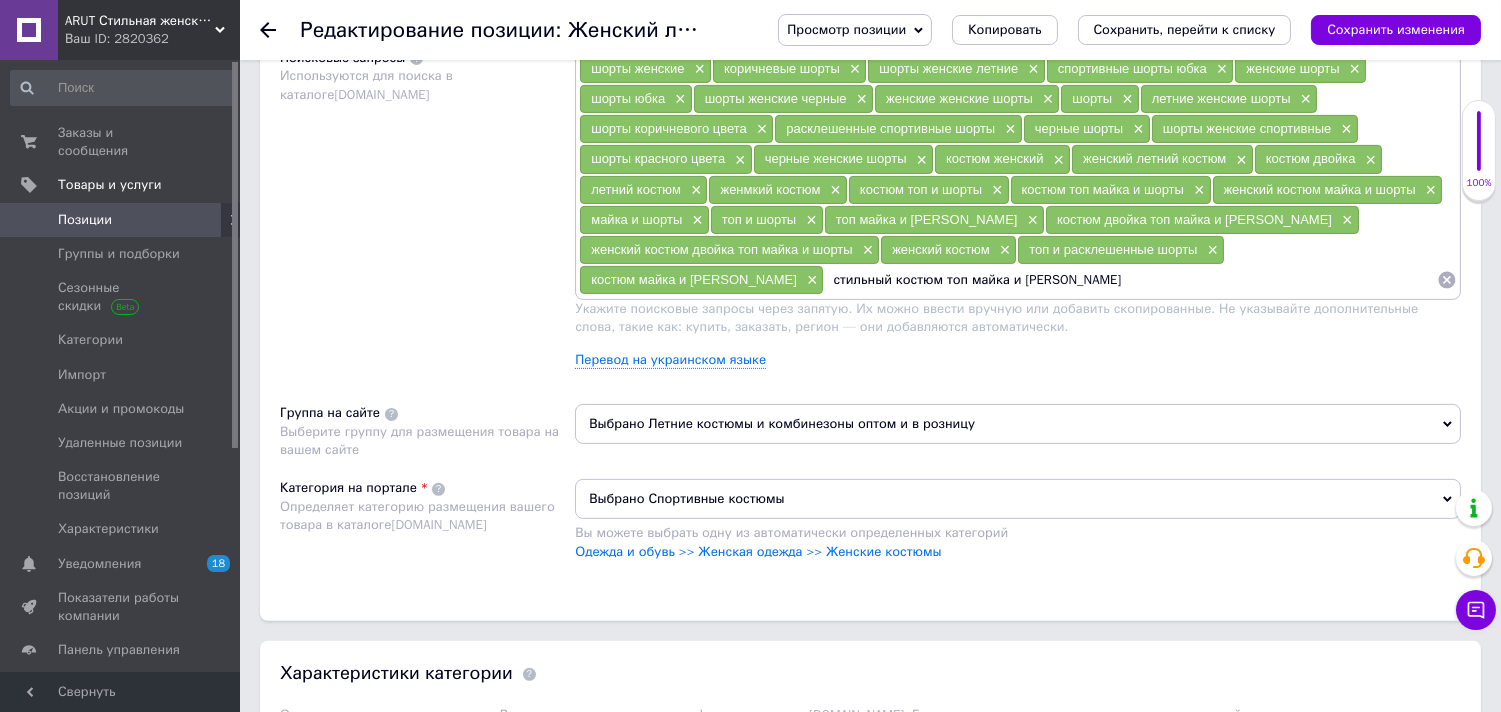 type on "стильный костюм топ майка и шорты" 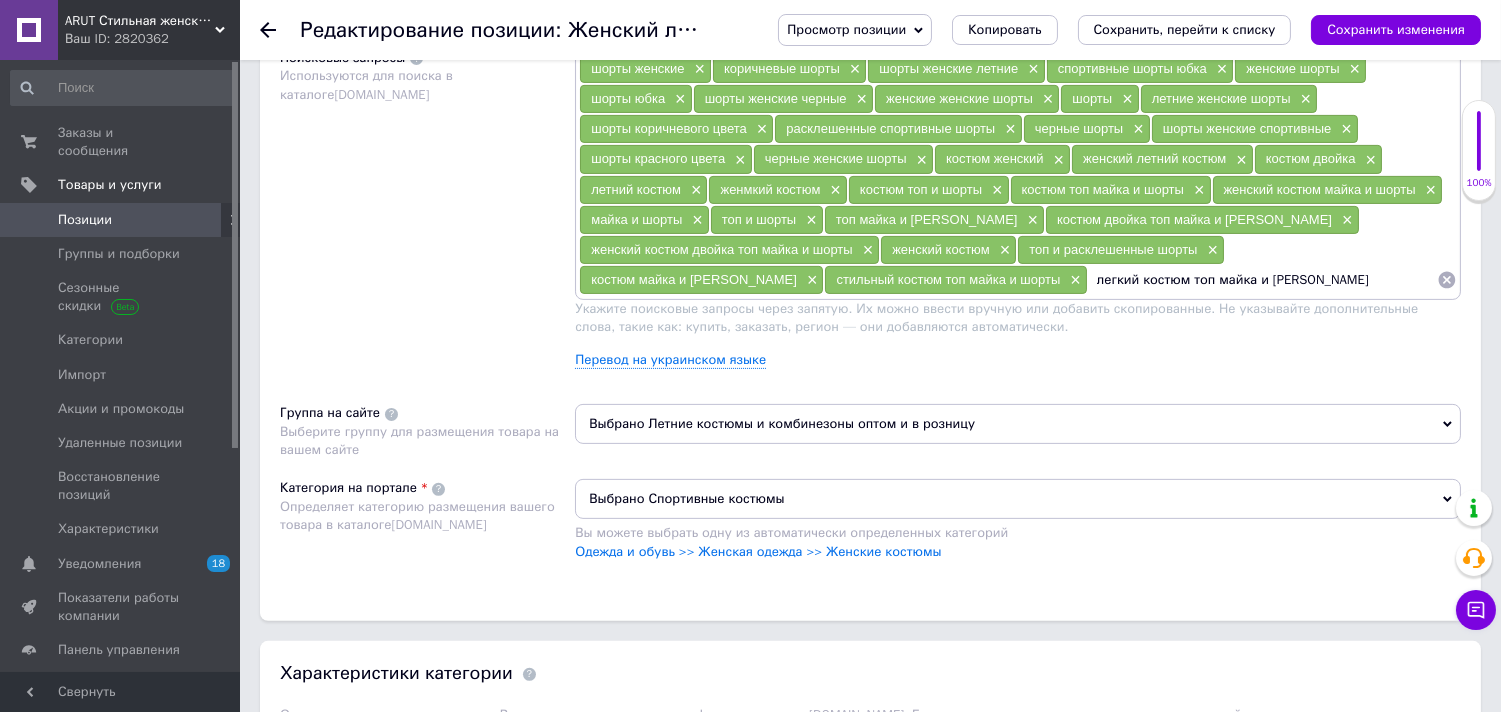 type on "легкий костюм топ майка и шорты" 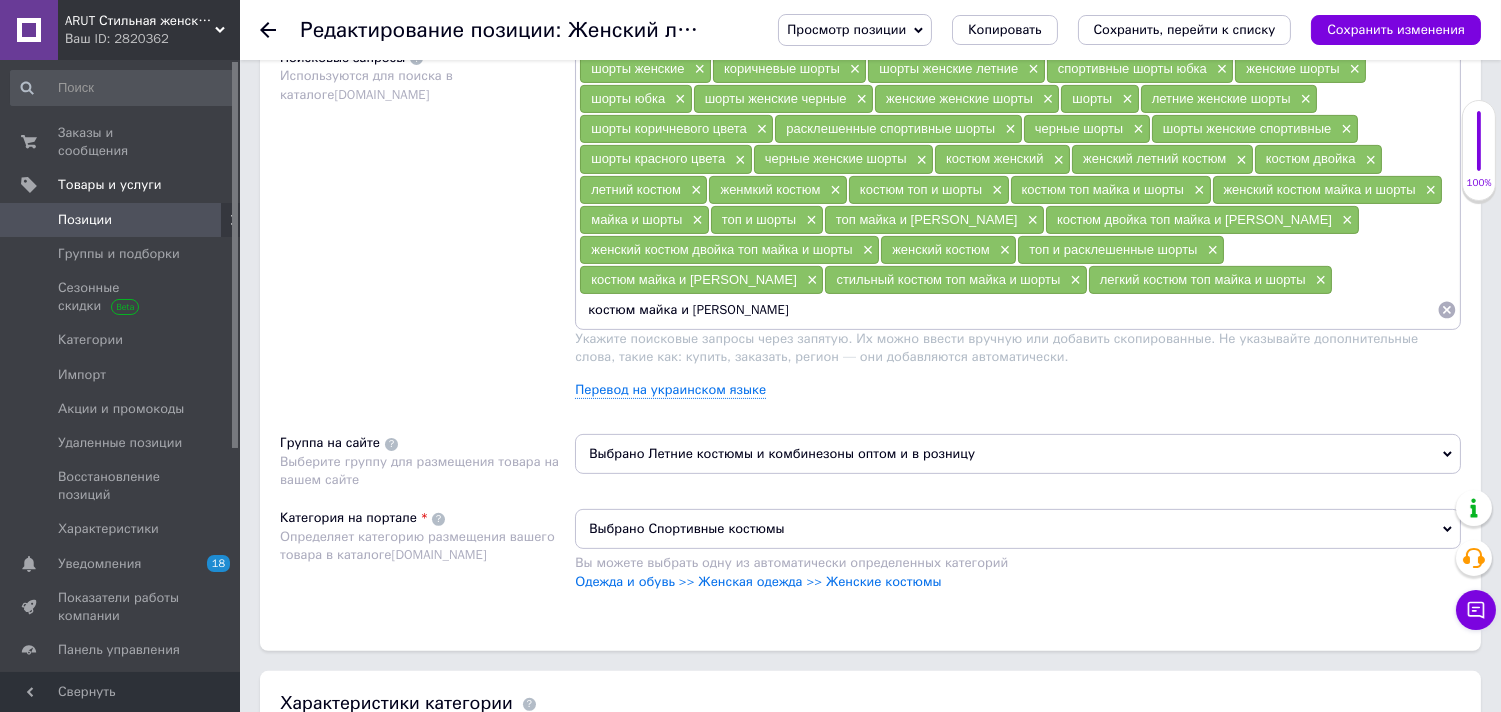 type on "костюм майка и шорты" 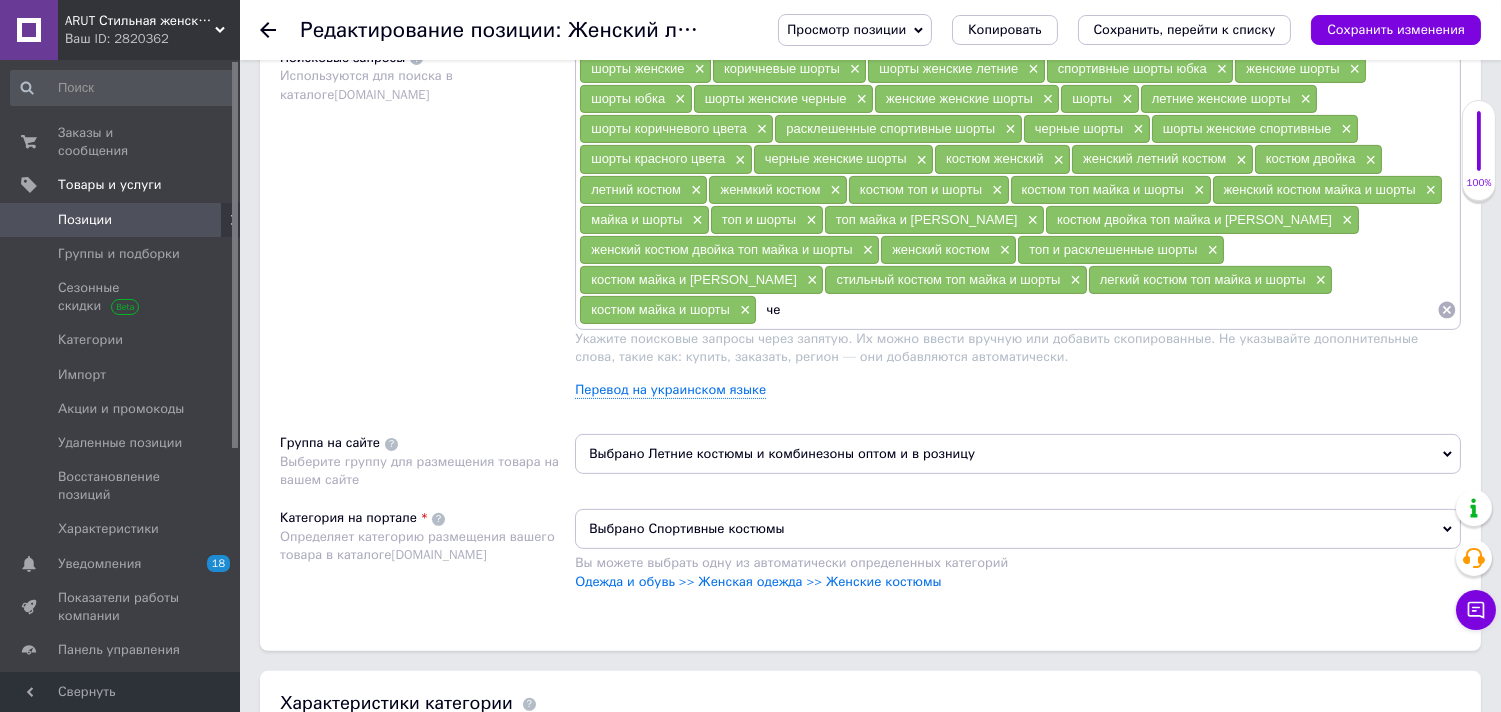 type on "ч" 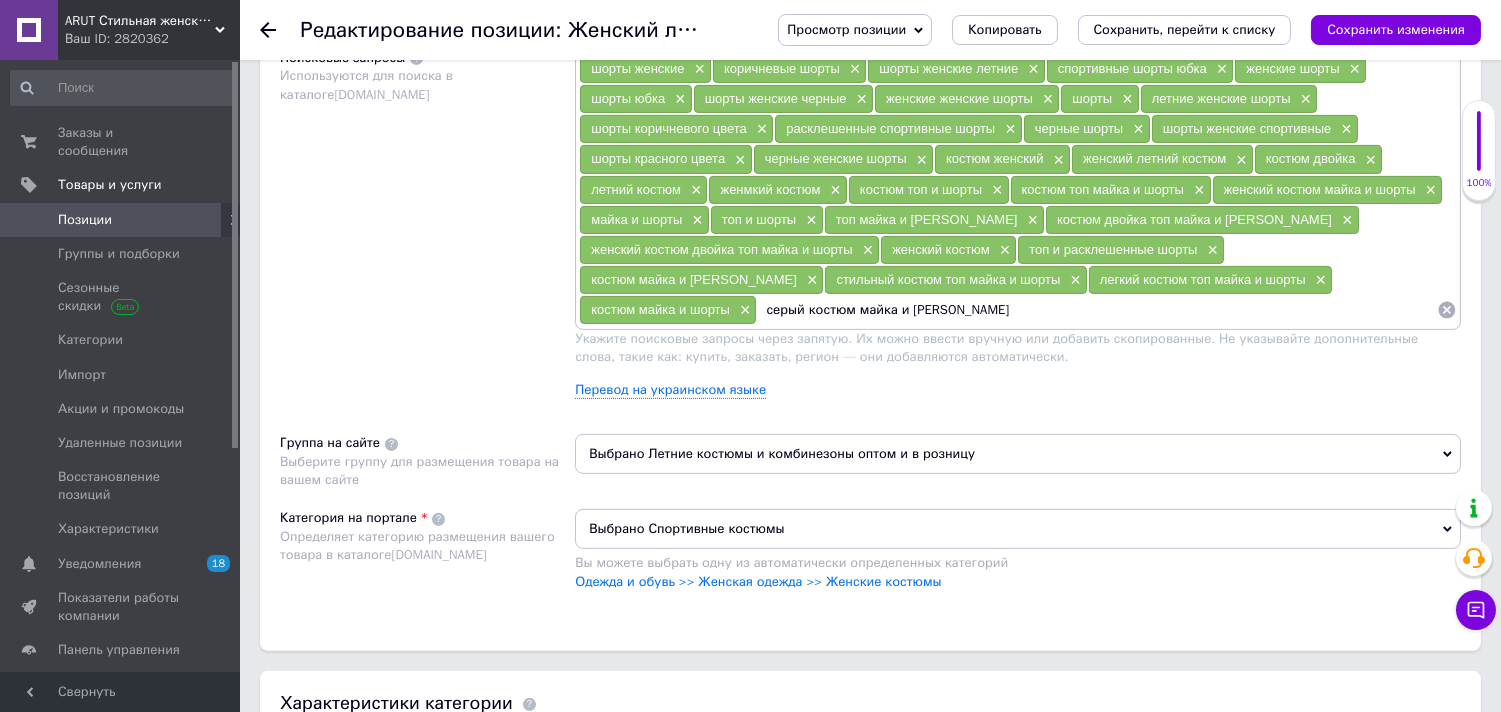 type on "серый костюм майка и шорты" 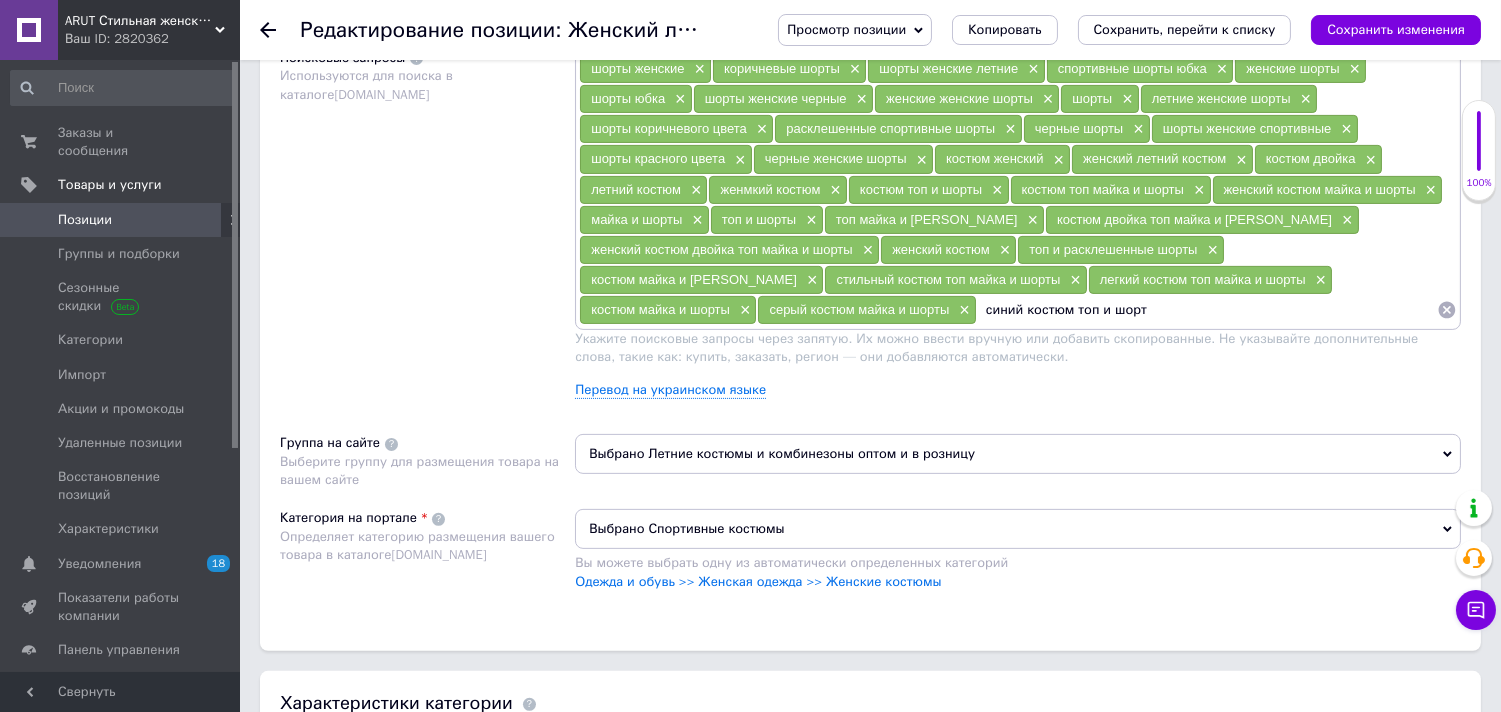 type on "синий костюм топ и шорты" 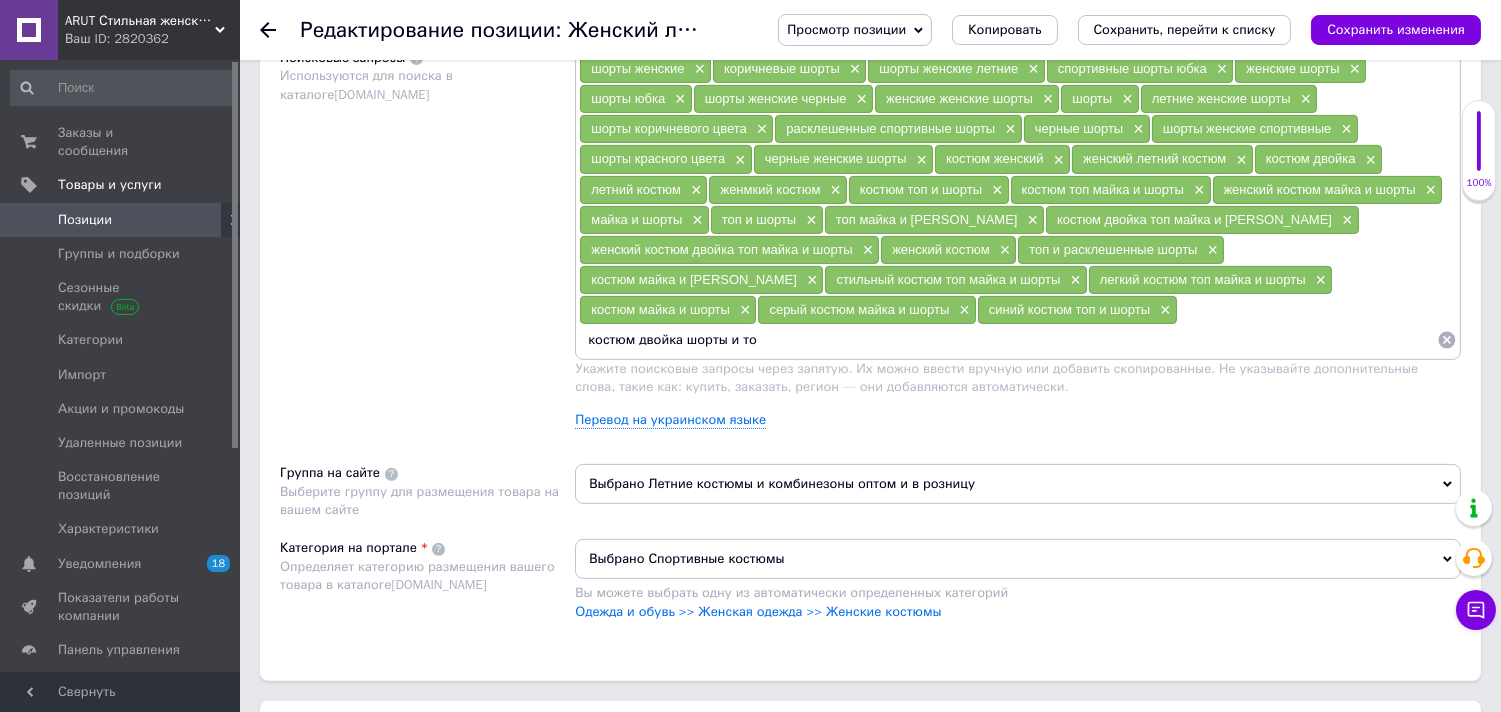 type on "костюм двойка шорты и топ" 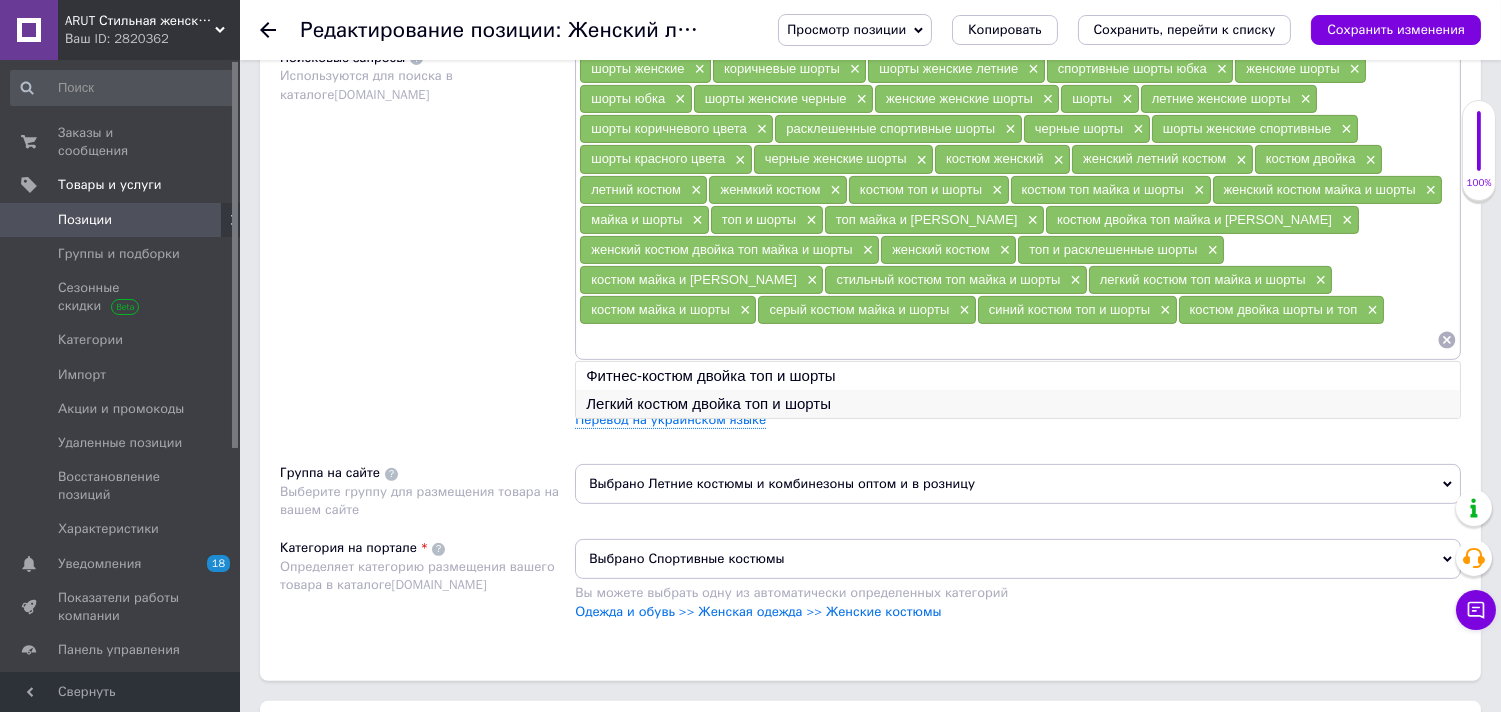 click on "Легкий костюм двойка топ и шорты" at bounding box center (1018, 404) 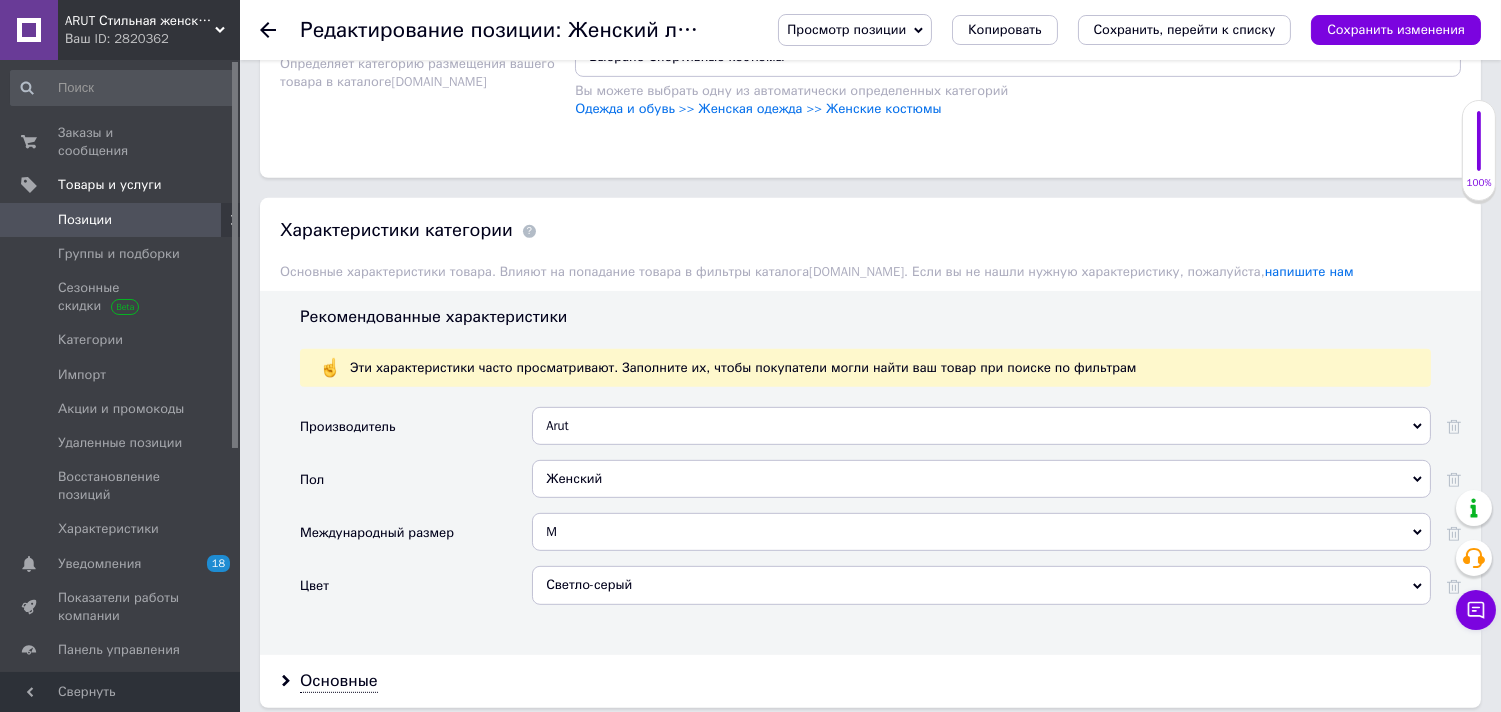 scroll, scrollTop: 1777, scrollLeft: 0, axis: vertical 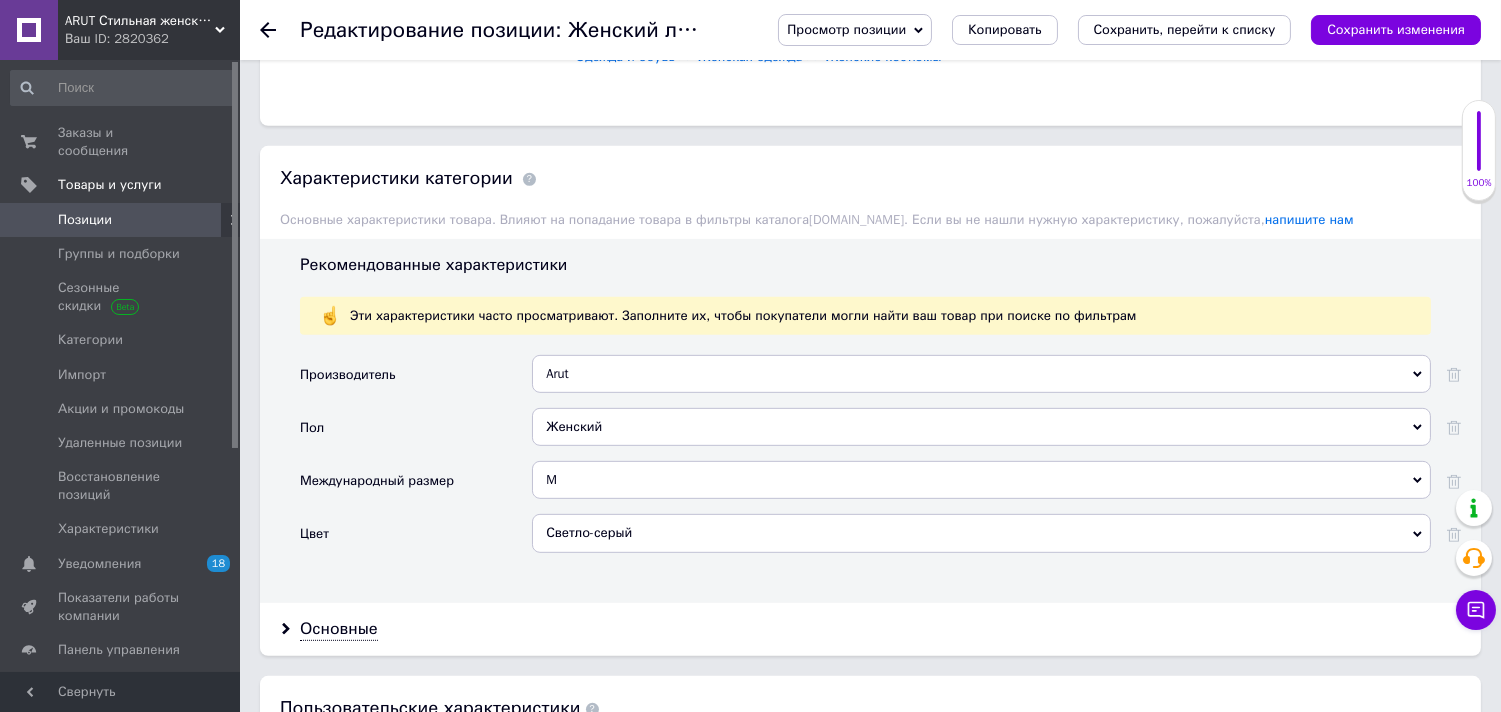 click on "Выбрано Летние костюмы и комбинезоны оптом и в розницу" at bounding box center (1018, -70) 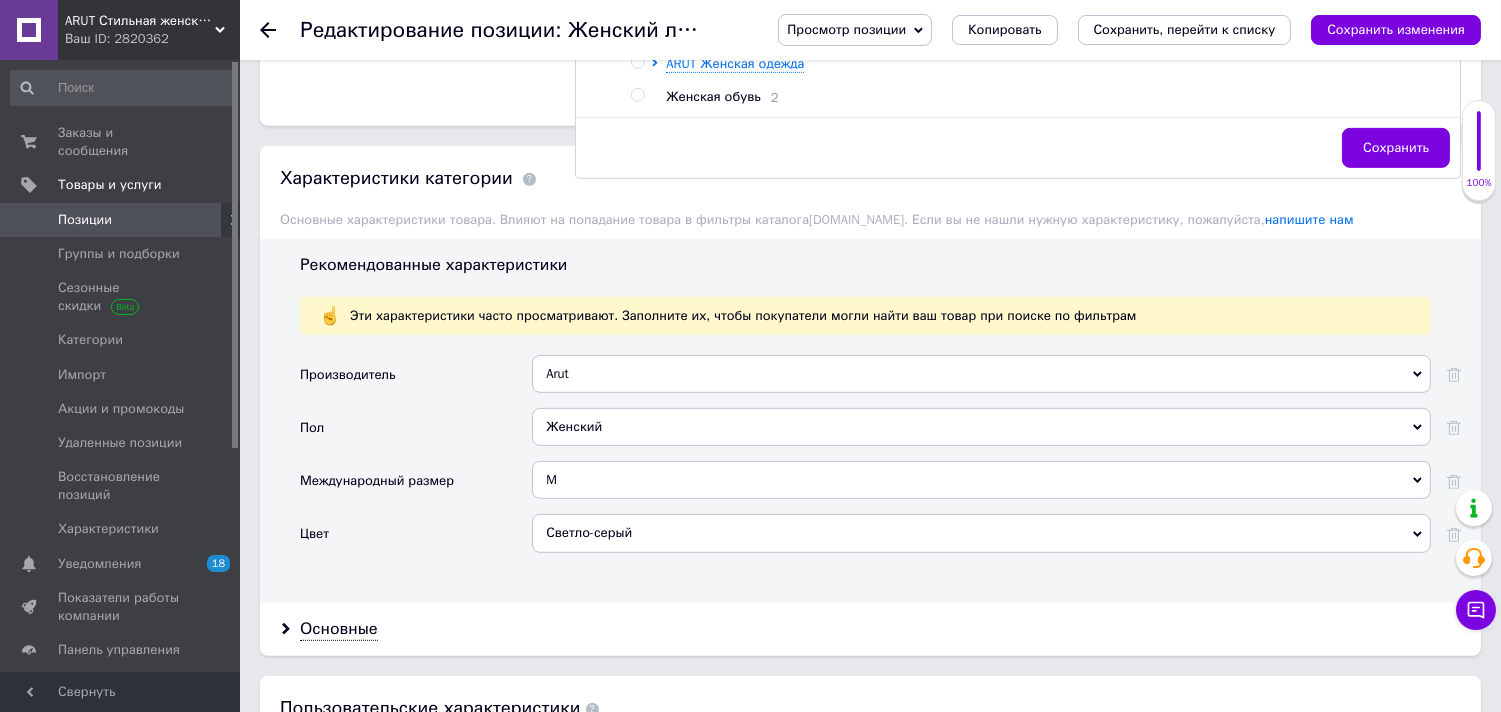 click at bounding box center (1018, -18) 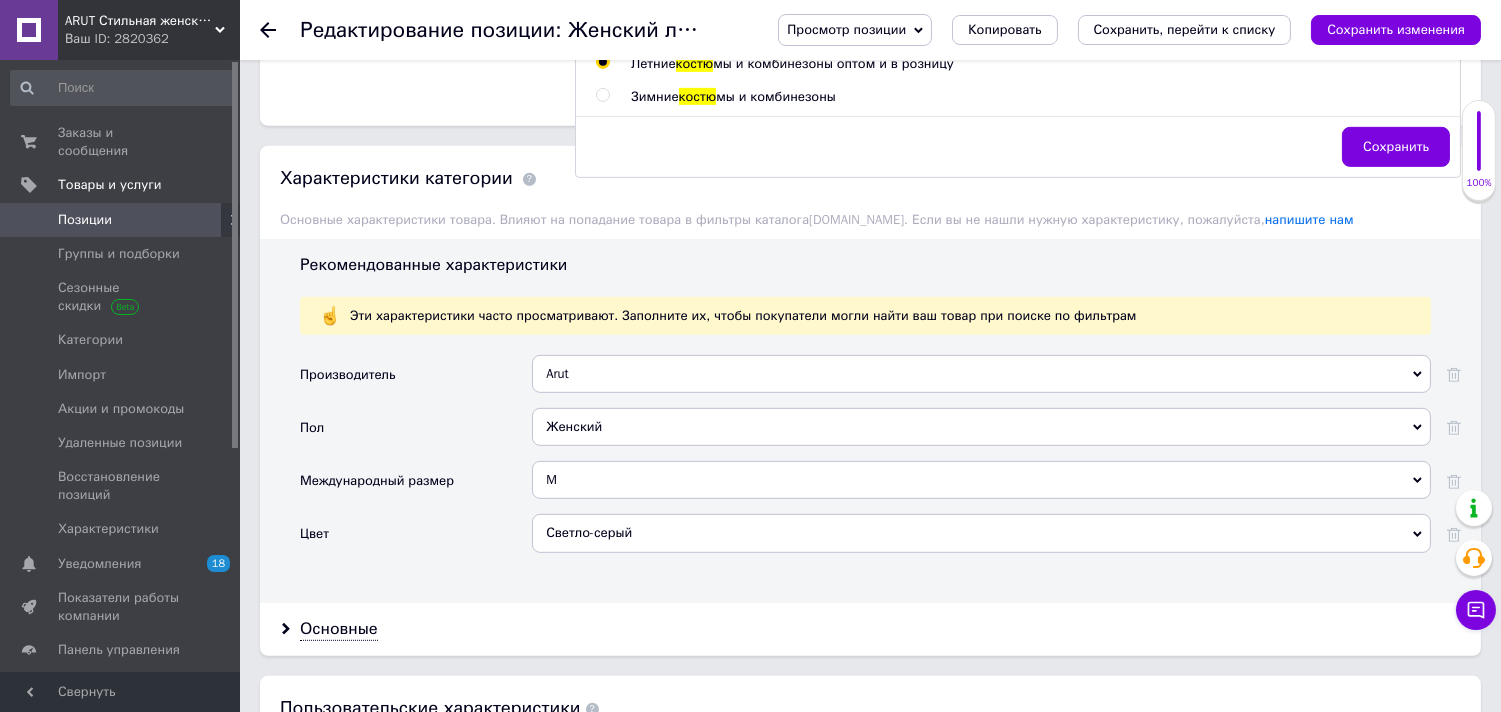 type on "костю" 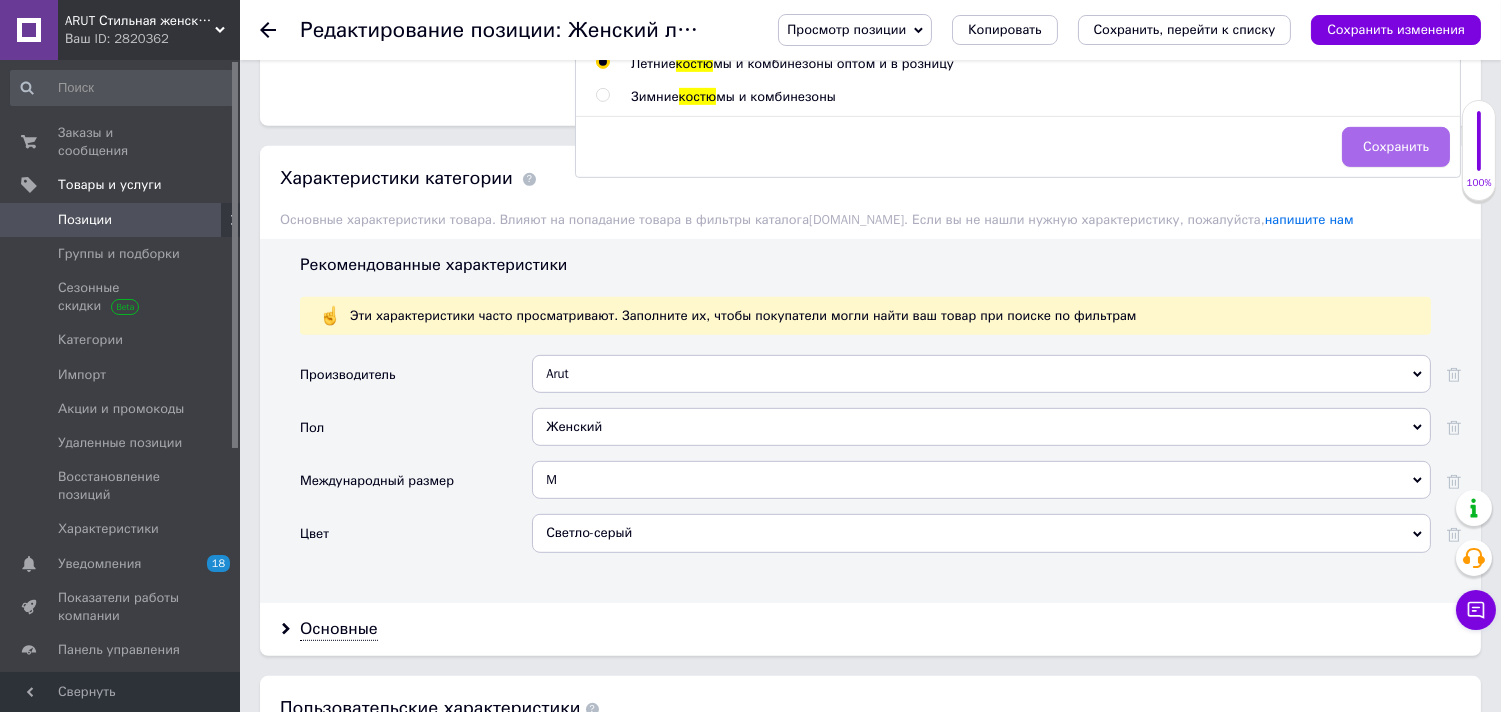 click on "Сохранить" at bounding box center [1396, 147] 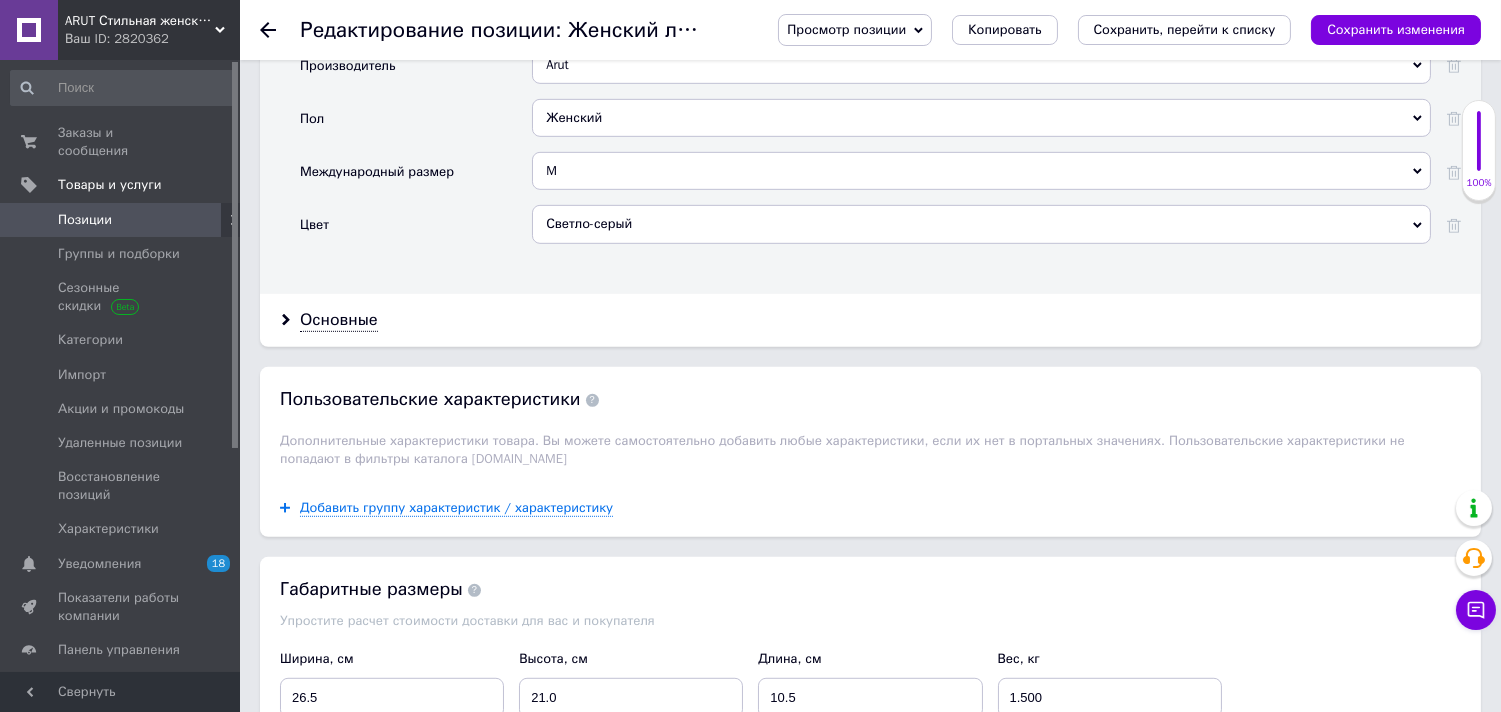 scroll, scrollTop: 2111, scrollLeft: 0, axis: vertical 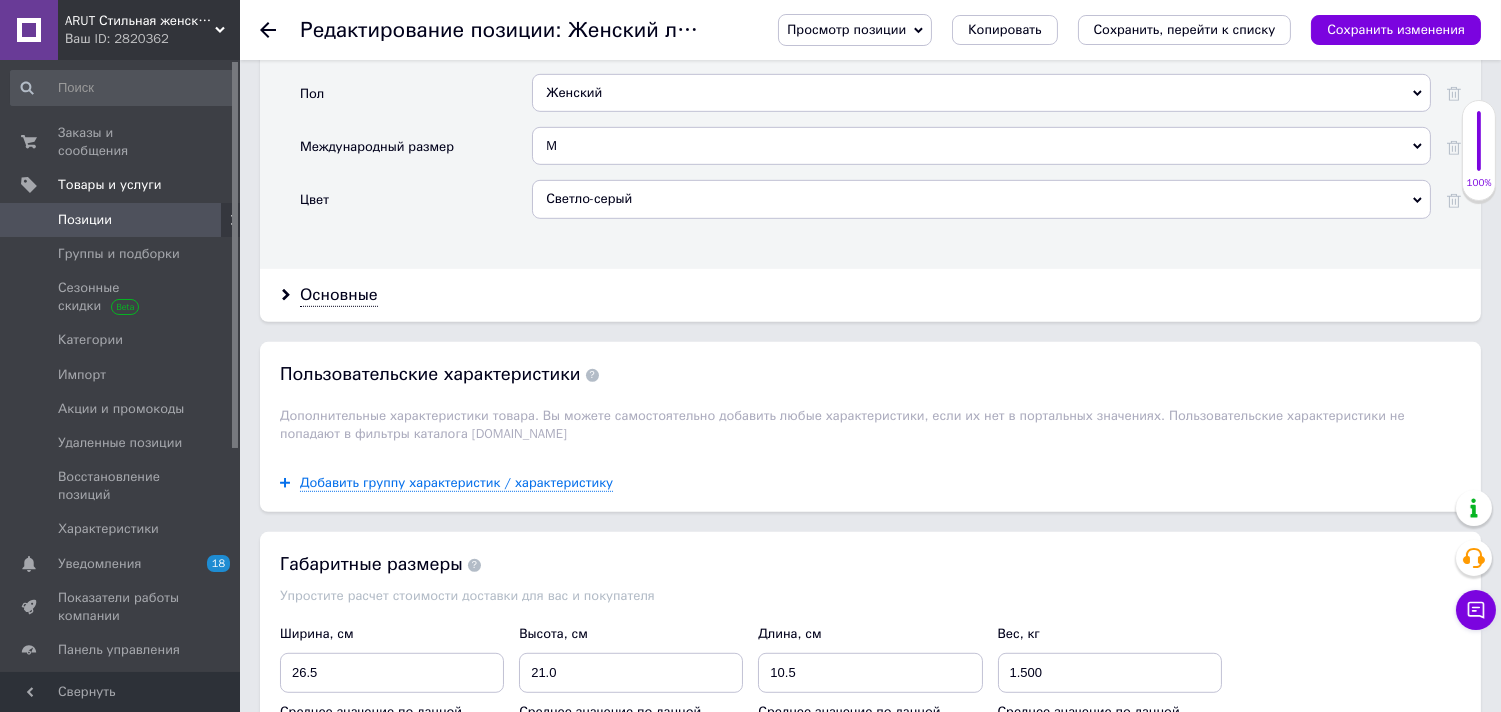 click on "M" at bounding box center [981, 146] 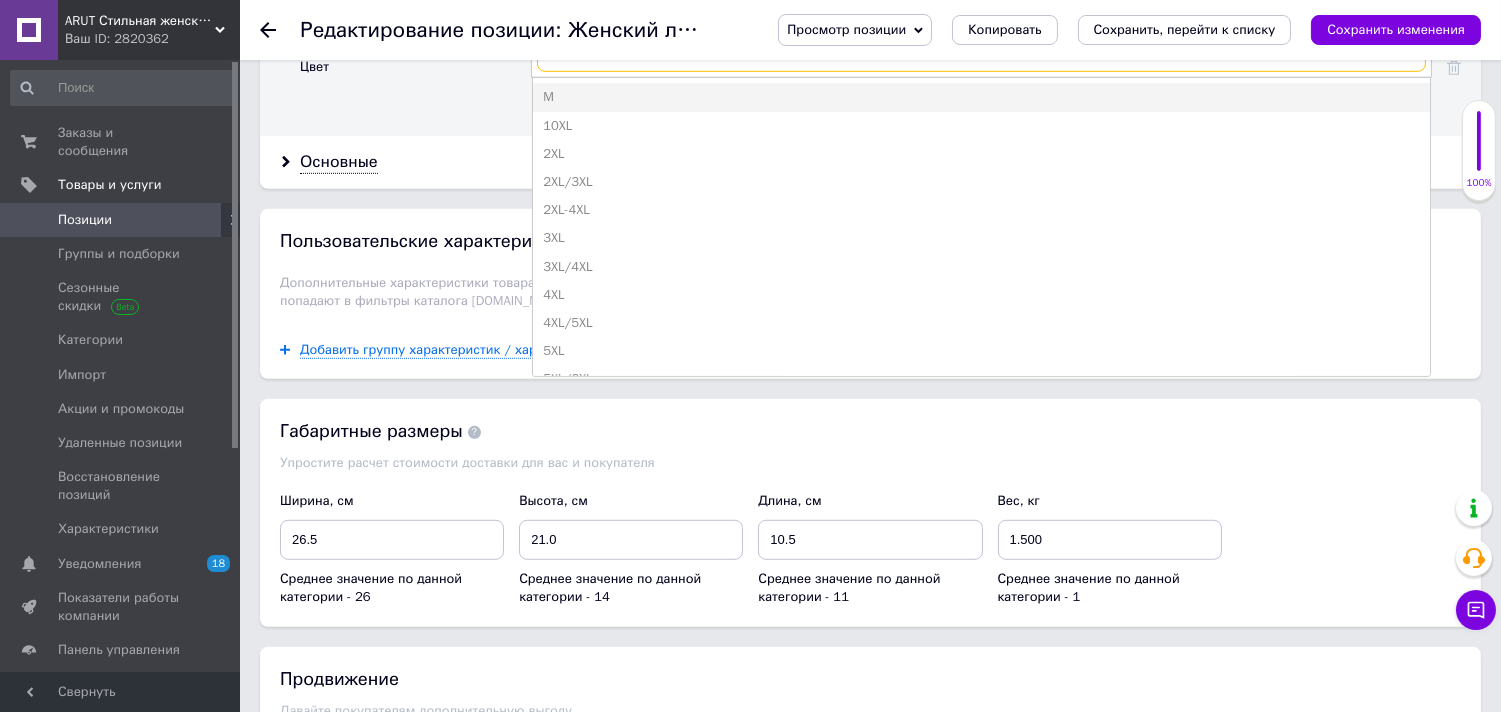 scroll, scrollTop: 2333, scrollLeft: 0, axis: vertical 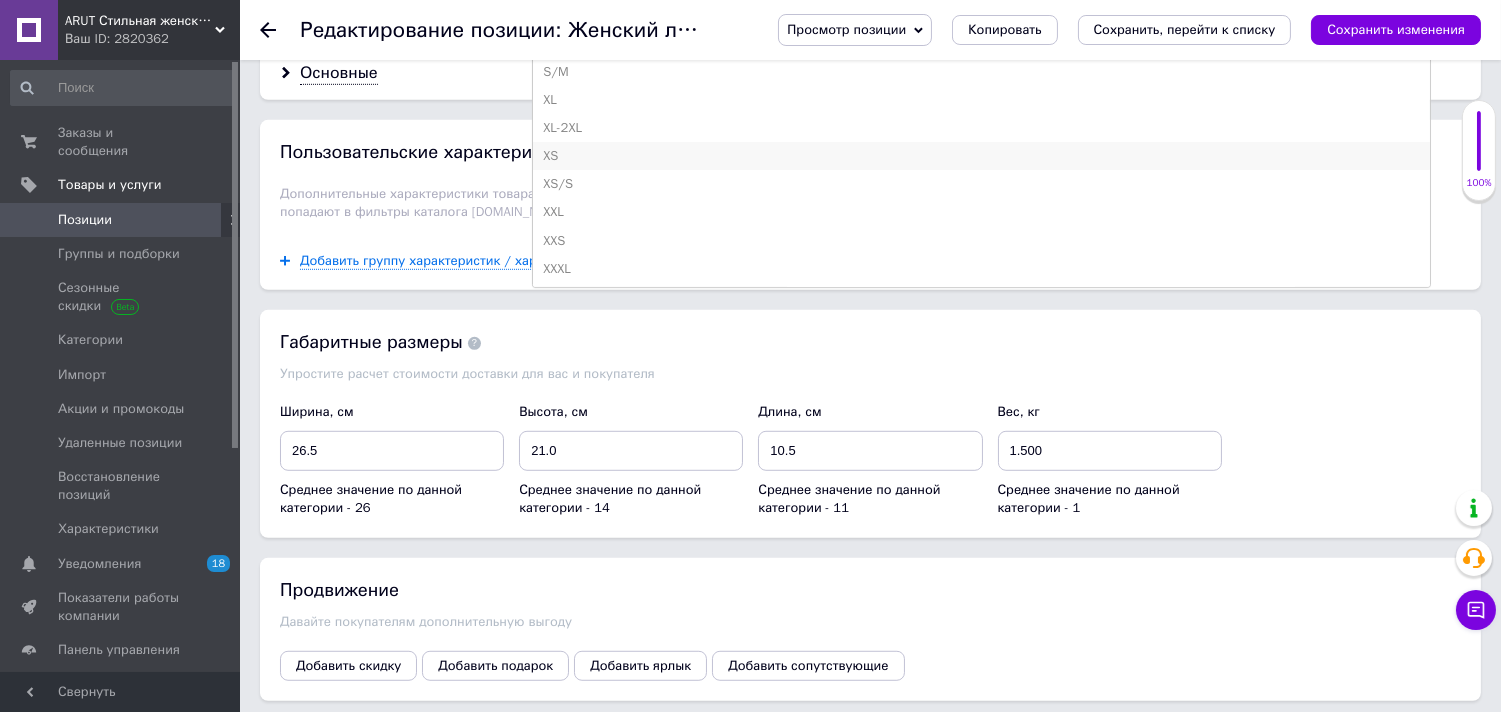 click on "XS" at bounding box center (981, 156) 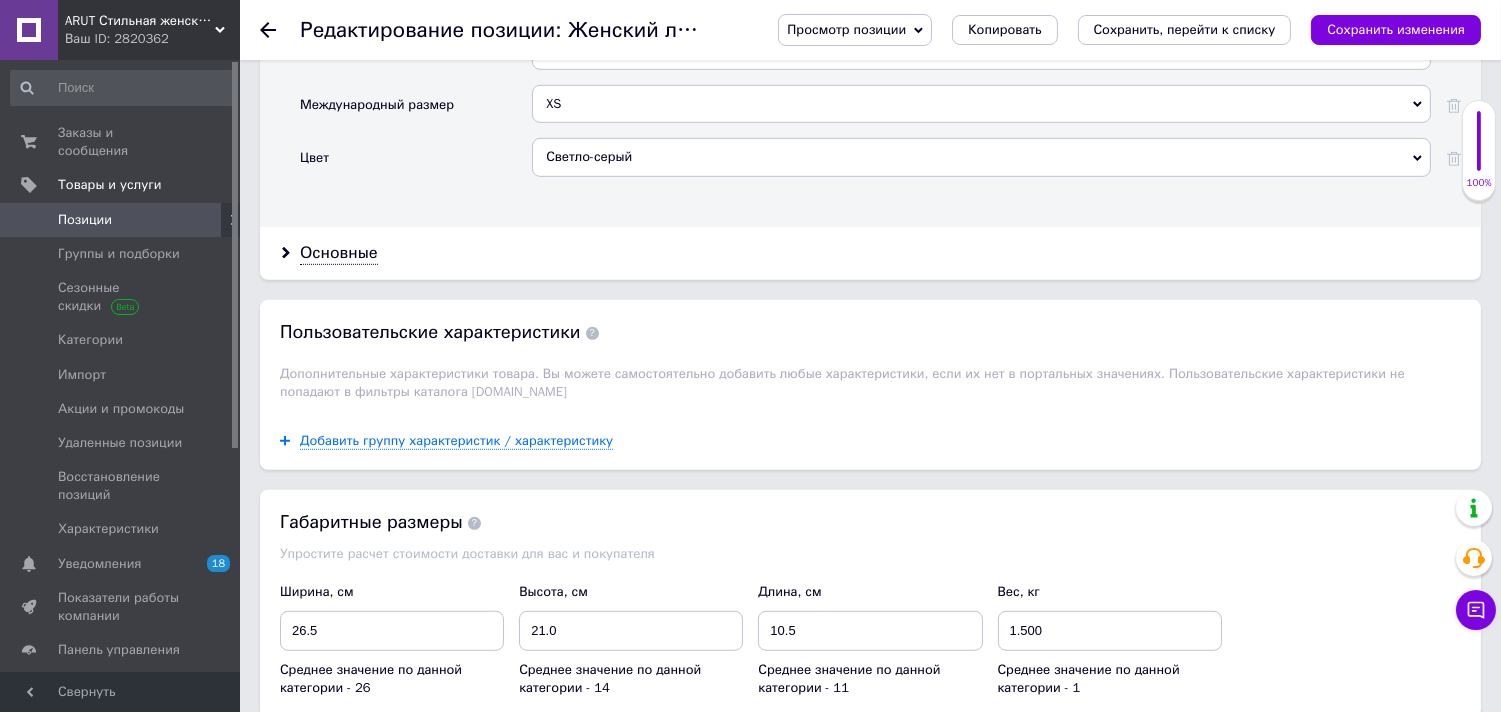 scroll, scrollTop: 2111, scrollLeft: 0, axis: vertical 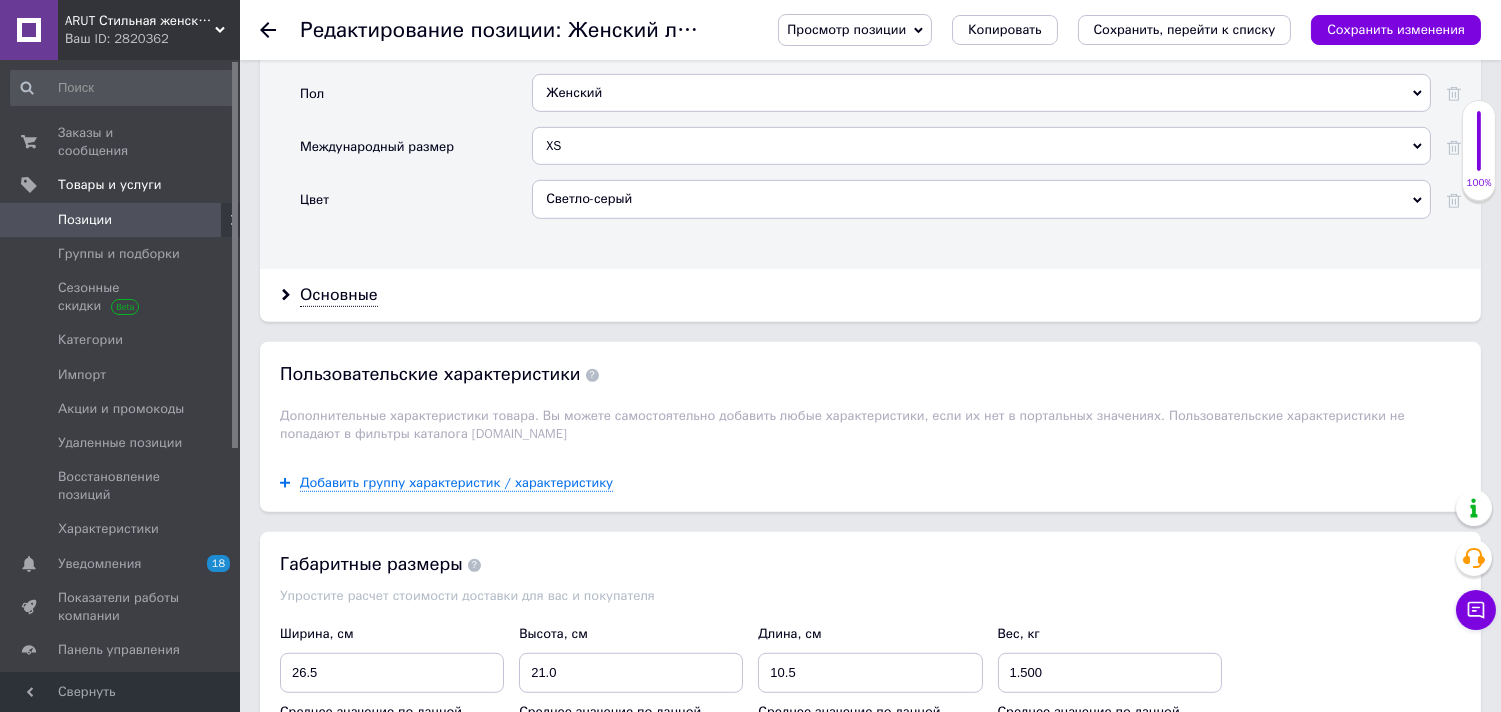 click on "Светло-серый" at bounding box center [981, 199] 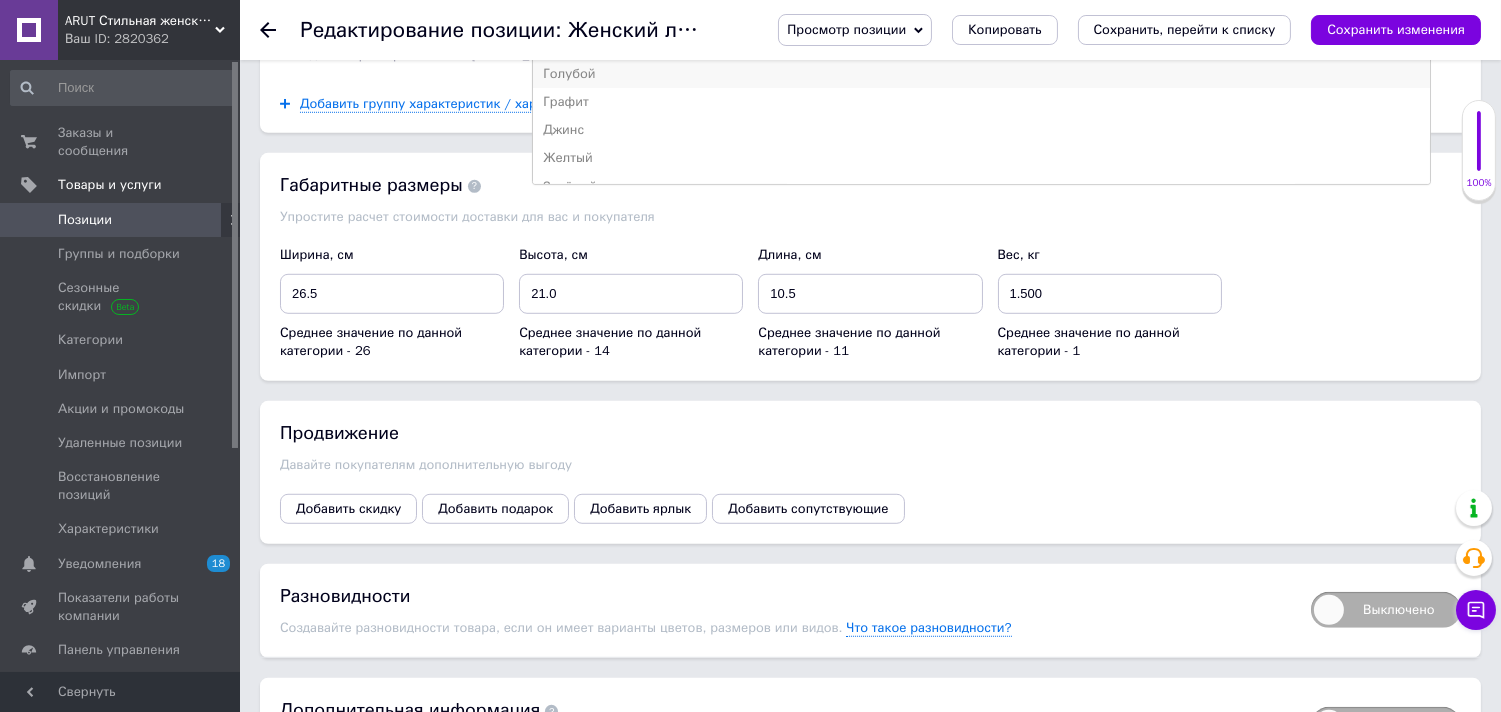 scroll, scrollTop: 2333, scrollLeft: 0, axis: vertical 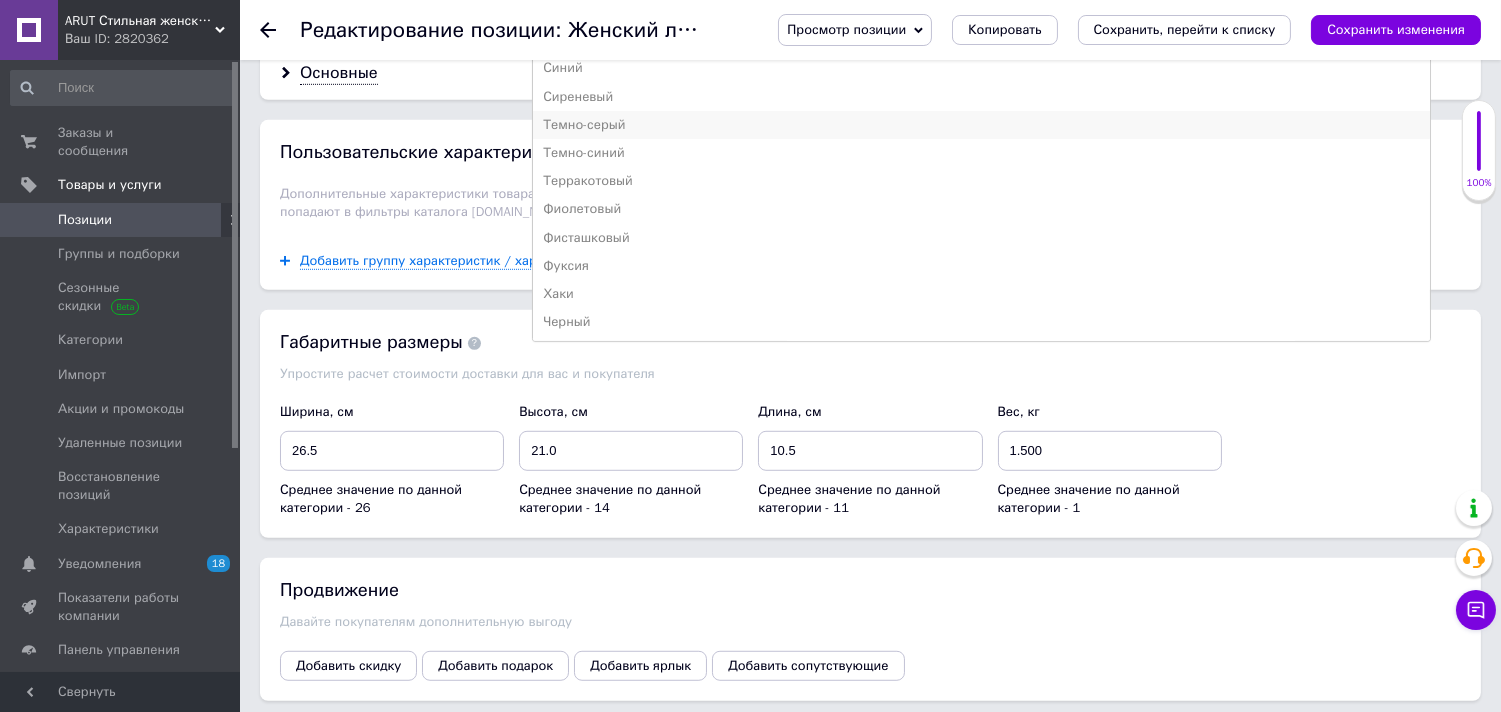 click on "Темно-серый" at bounding box center [981, 125] 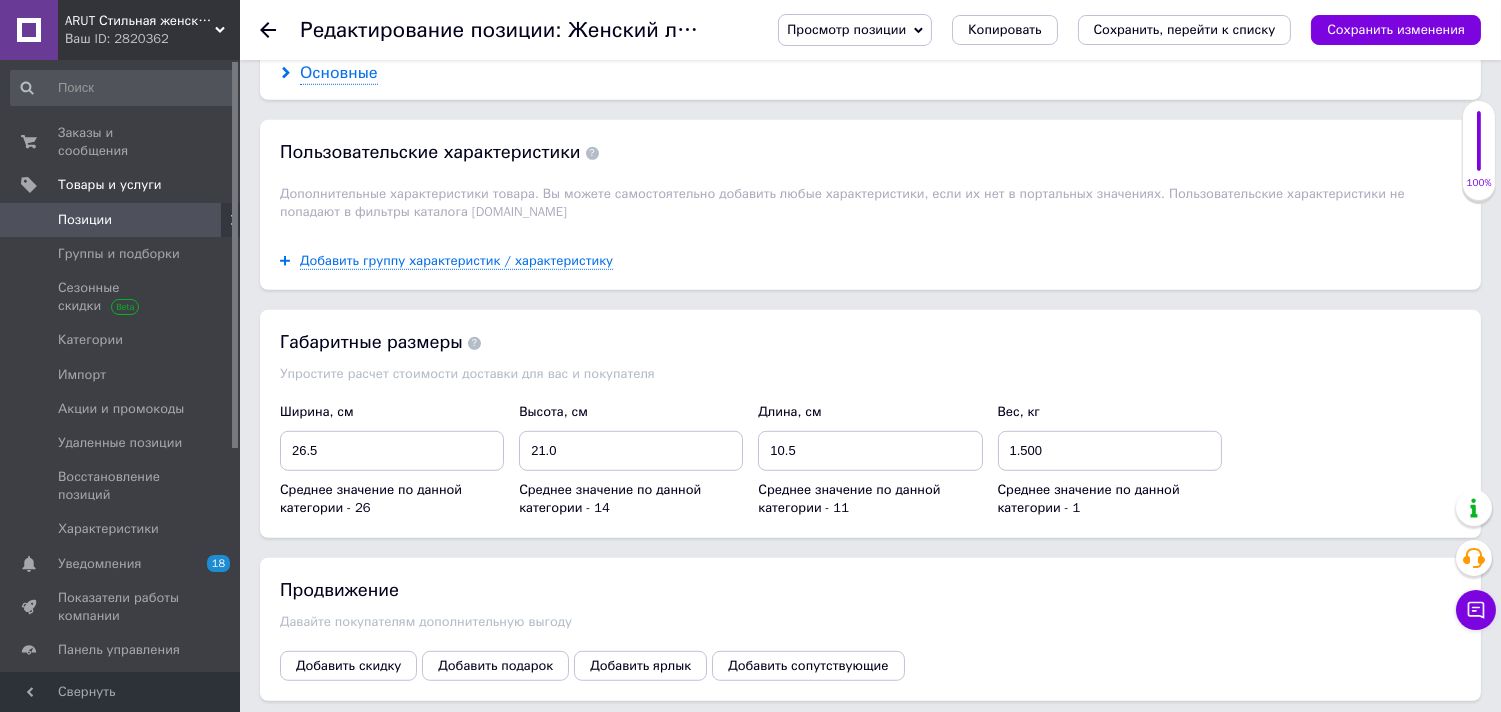 click on "Основные" at bounding box center [339, 73] 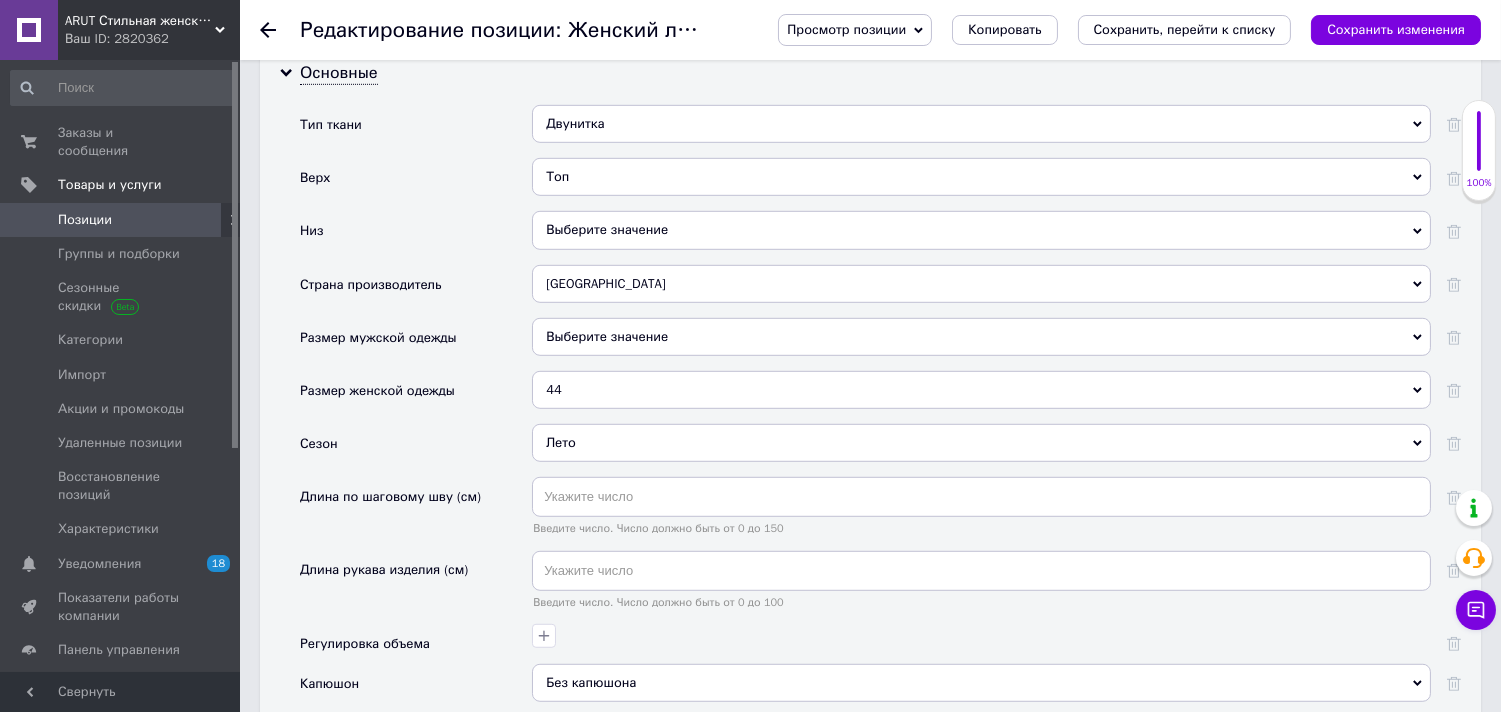 click on "Топ" at bounding box center [981, 177] 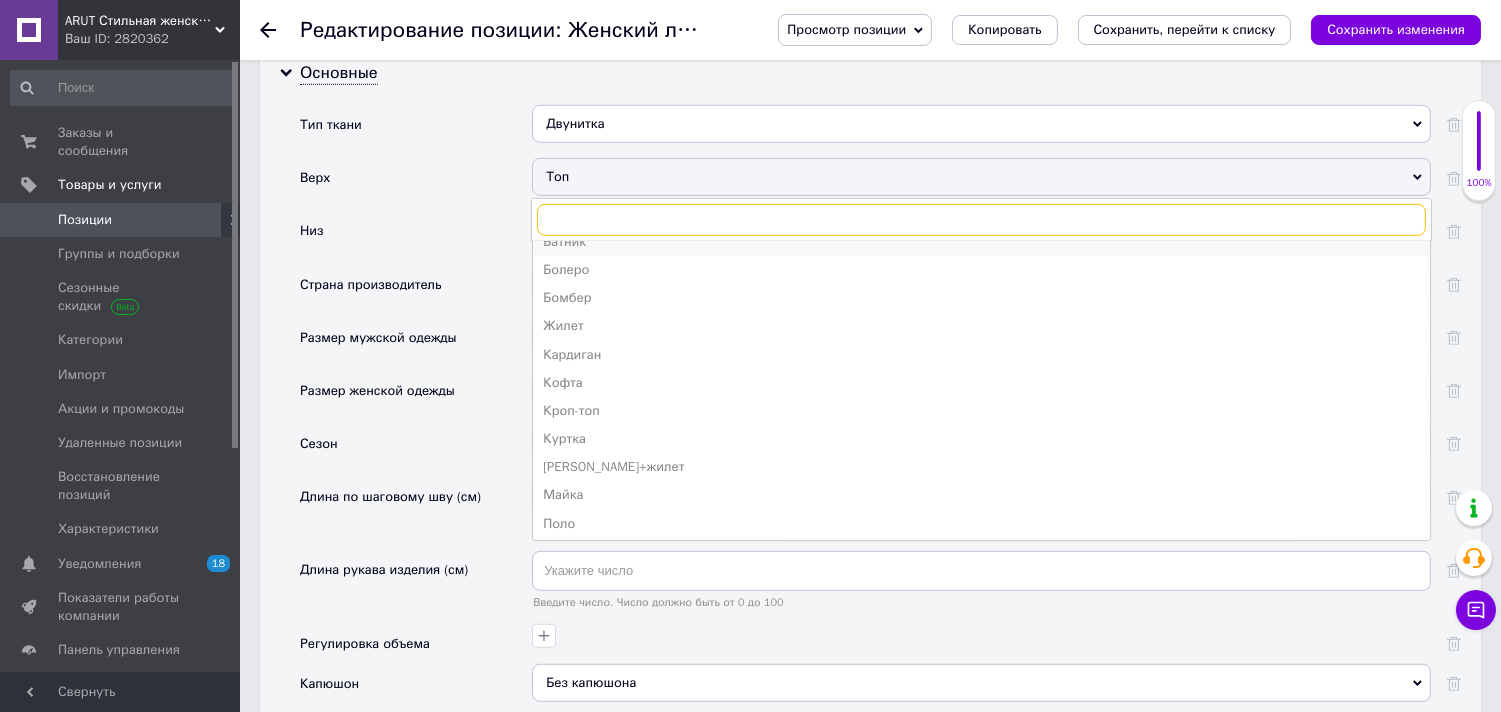 scroll, scrollTop: 220, scrollLeft: 0, axis: vertical 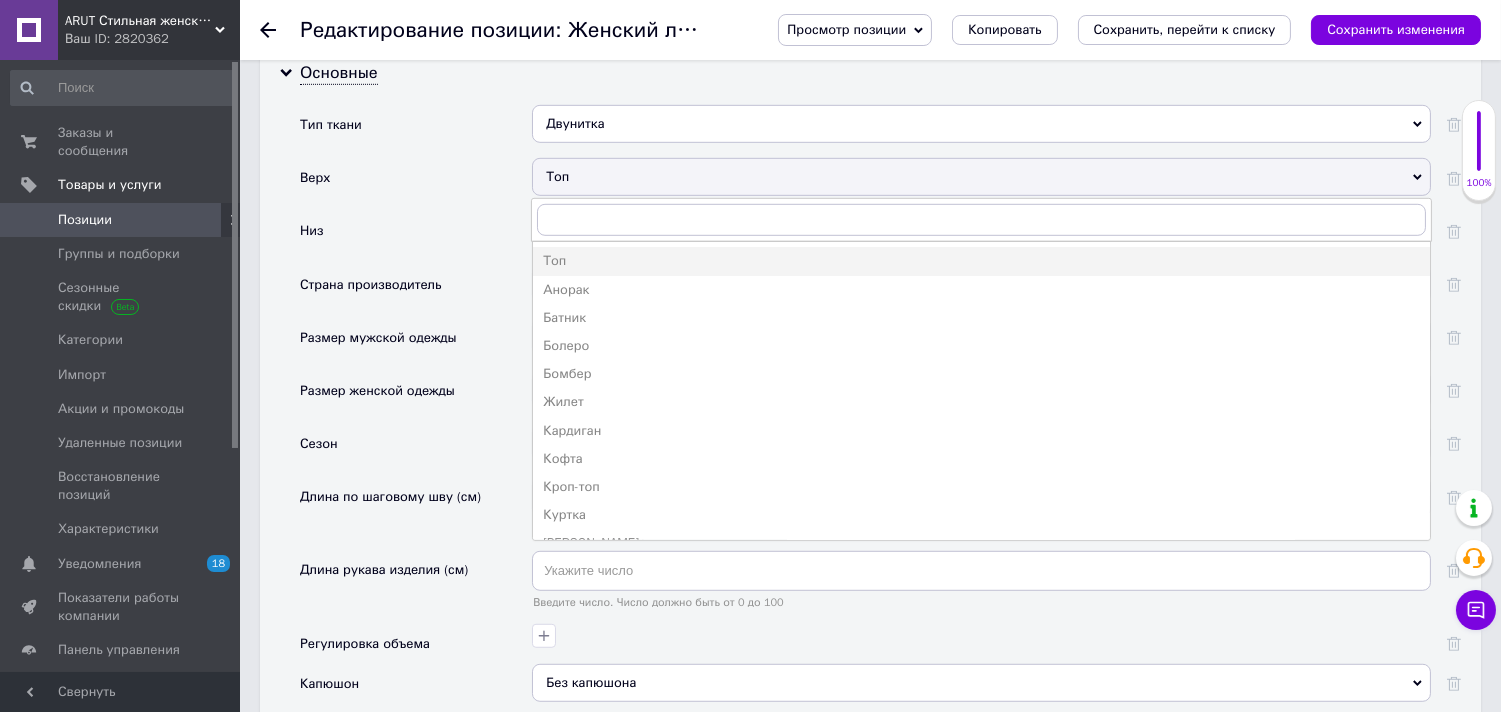 click on "Основные Тип ткани Двунитка Двунитка Верх Топ Топ Анорак Батник Болеро Бомбер Жилет Кардиган Кофта Кроп-топ Куртка Куртка+жилет Майка Поло Рубашка Свитшот Толстовка Футболка Худи Низ Выберите значение Страна производитель Украина Украина Размер мужской одежды Выберите значение Размер женской одежды 44 44 Сезон Лето Лето Длина по шаговому шву (см) Введите число. Число должно быть от 0 до 150 Длина рукава изделия (см) Введите число. Число должно быть от 0 до 100 Регулировка объема Капюшон Без капюшона Без капюшона Зоны вентиляции Отделка и украшения Состояние" at bounding box center (870, 493) 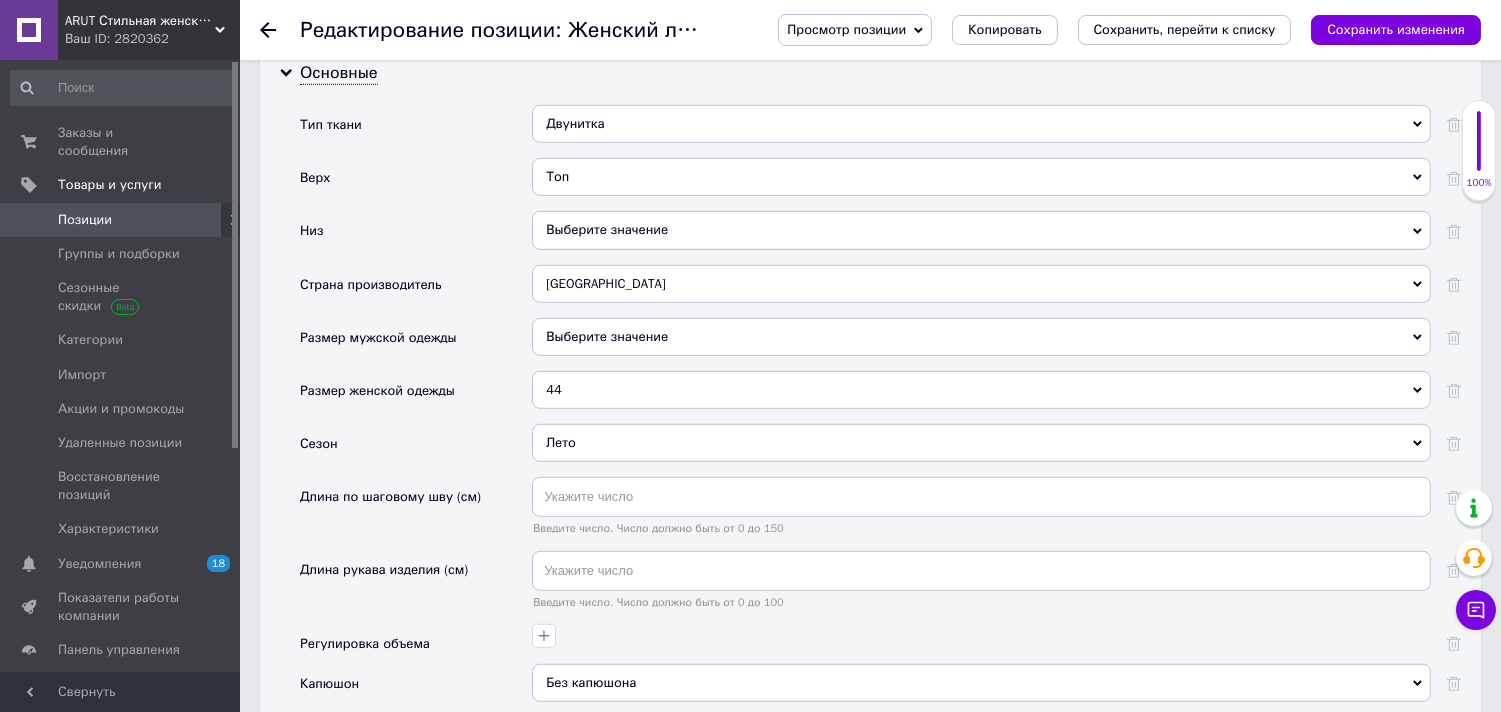 click on "Выберите значение" at bounding box center [981, 230] 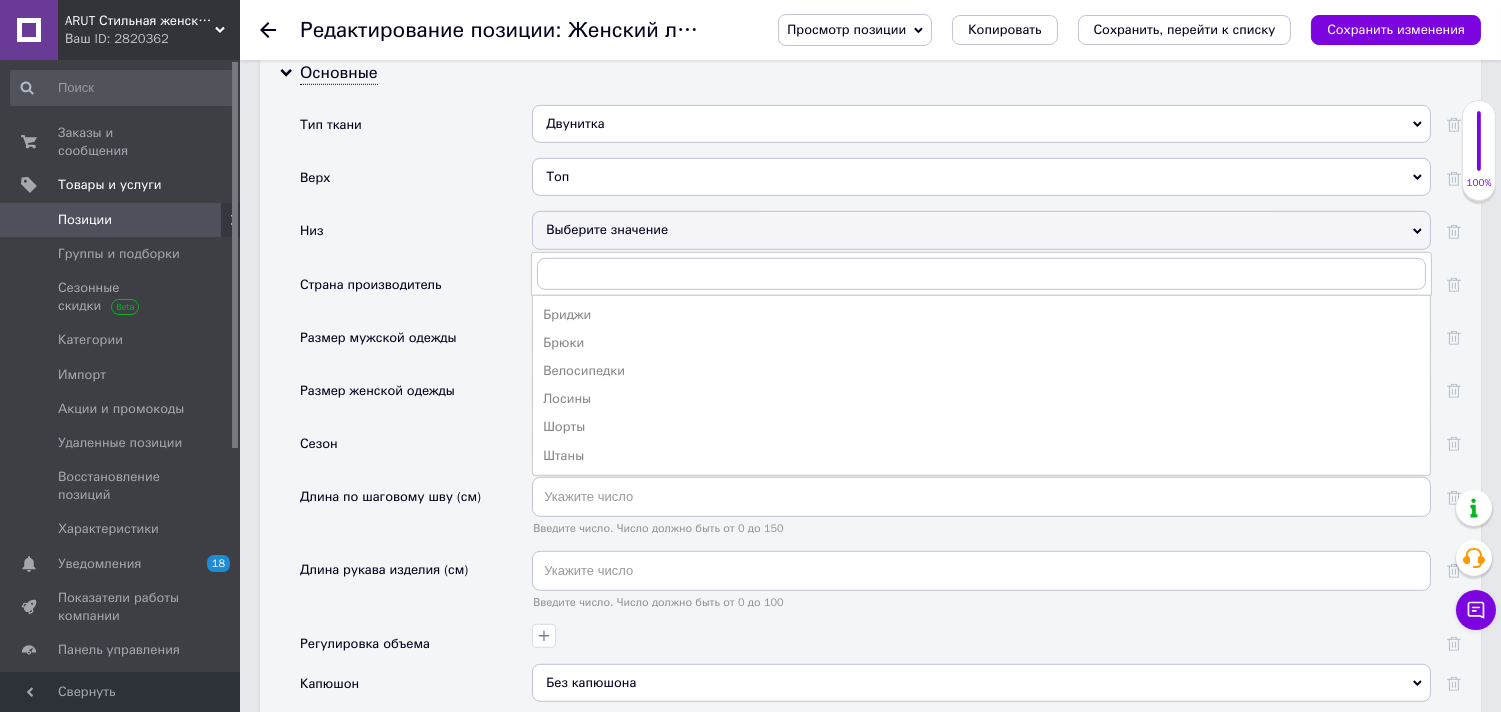 drag, startPoint x: 568, startPoint y: 614, endPoint x: 572, endPoint y: 602, distance: 12.649111 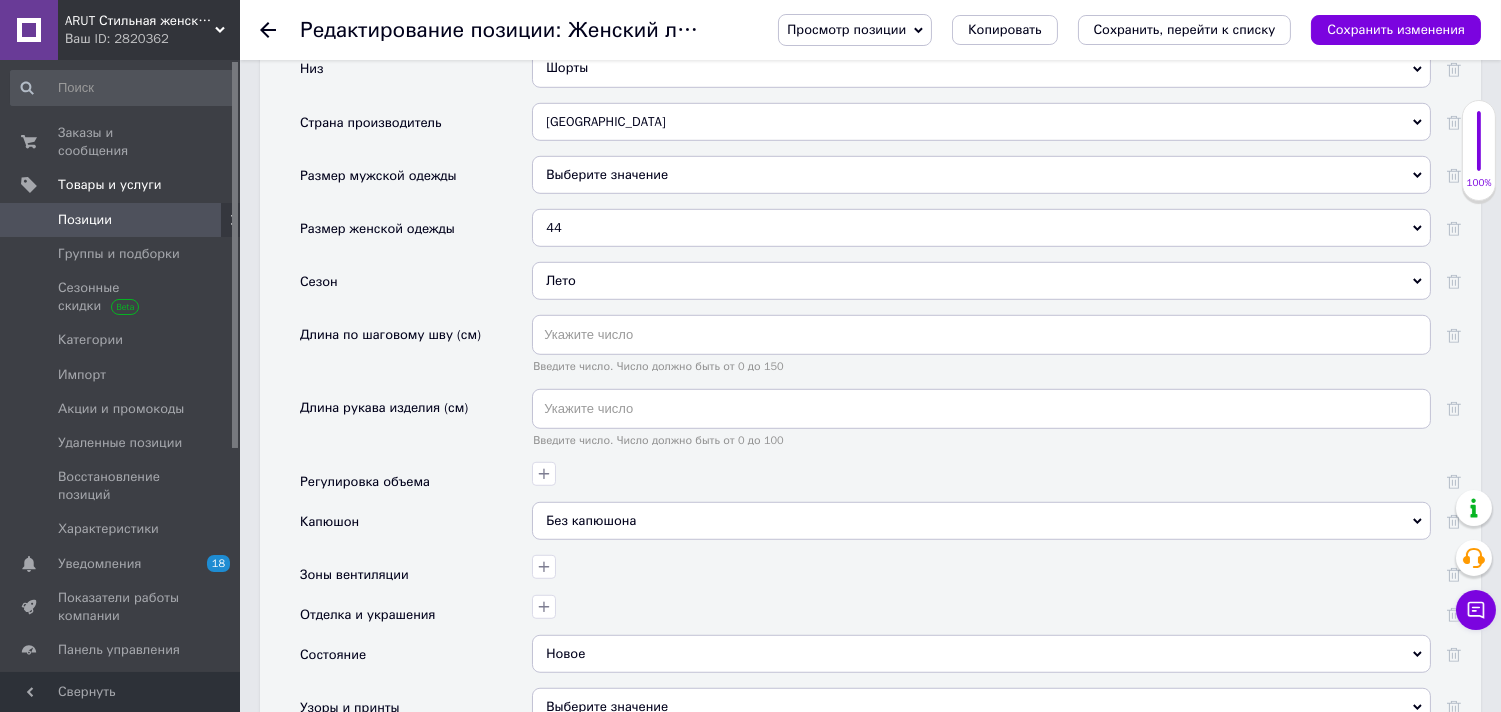 scroll, scrollTop: 2555, scrollLeft: 0, axis: vertical 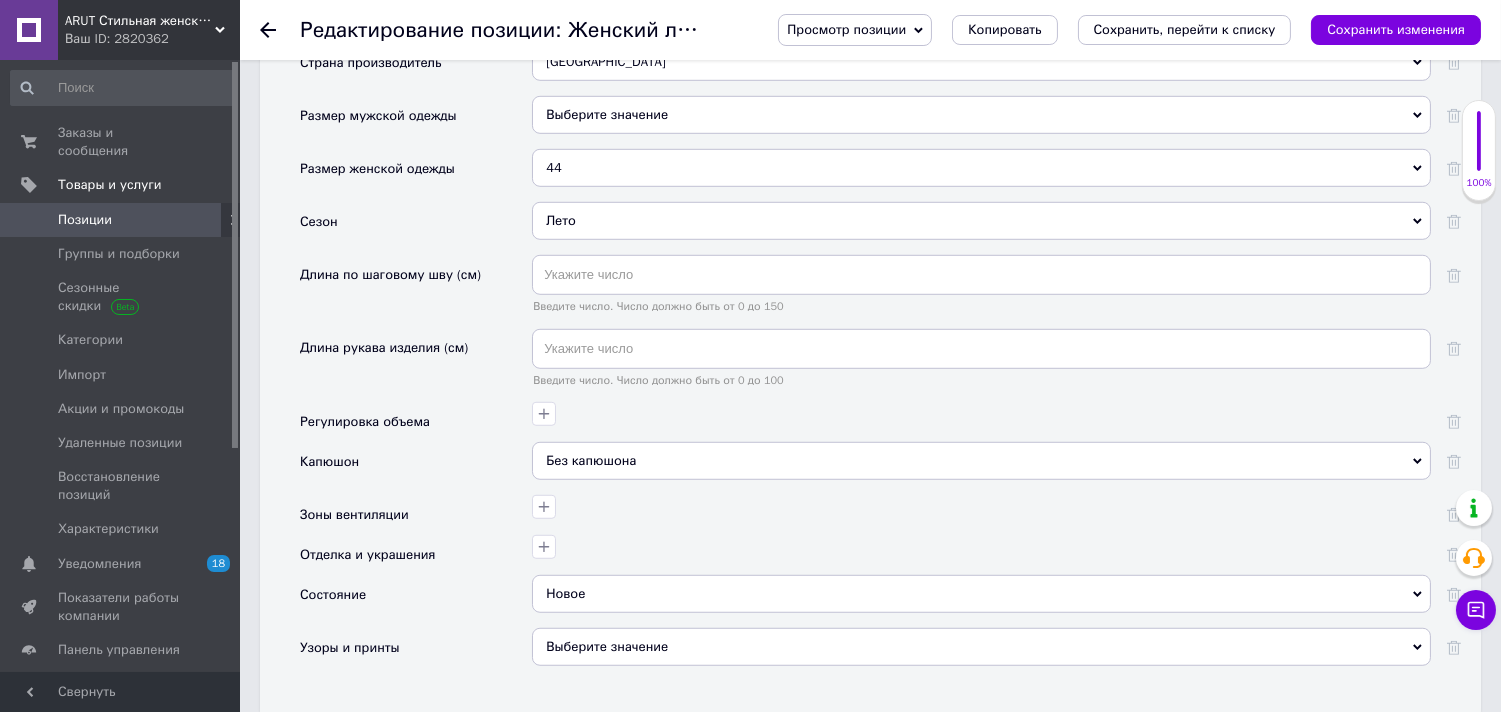 click on "44" at bounding box center (981, 168) 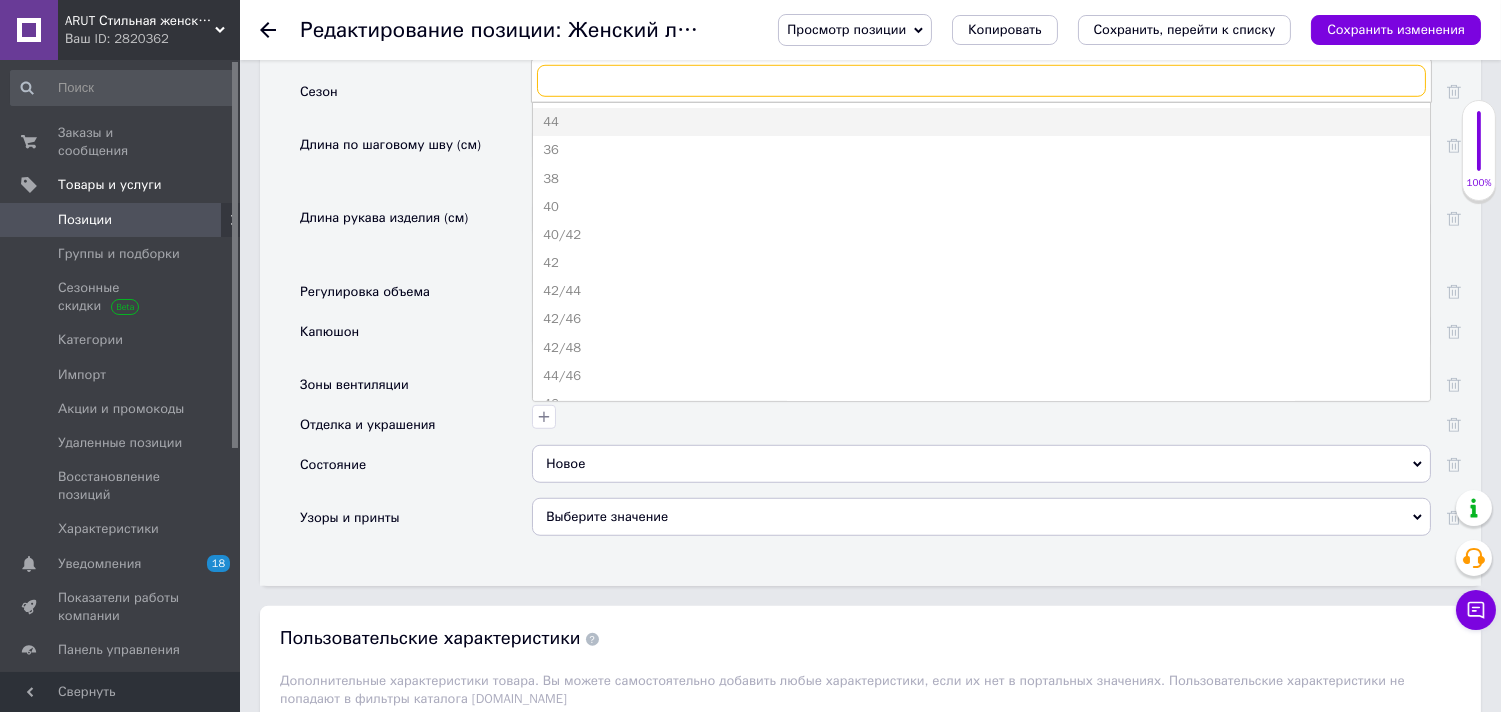 scroll, scrollTop: 2777, scrollLeft: 0, axis: vertical 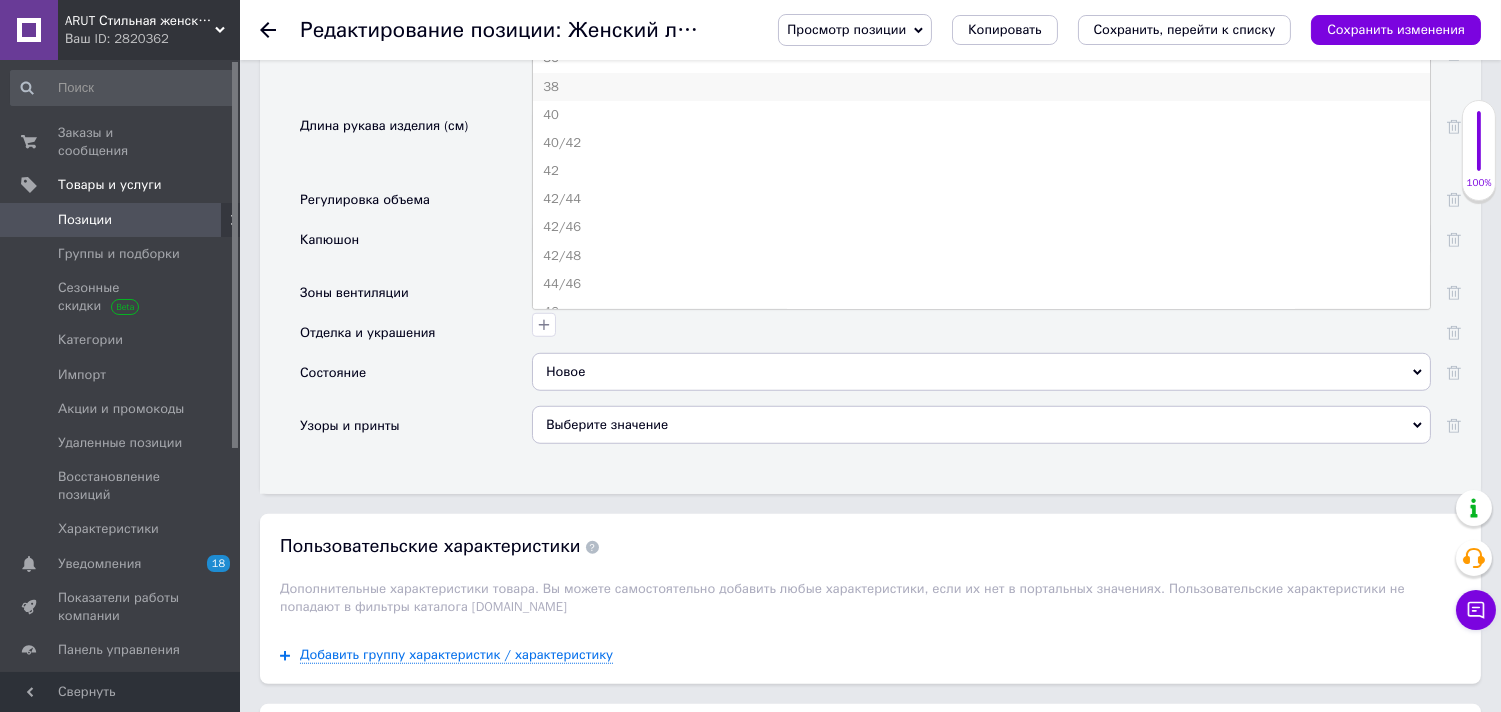 click on "38" at bounding box center (981, 87) 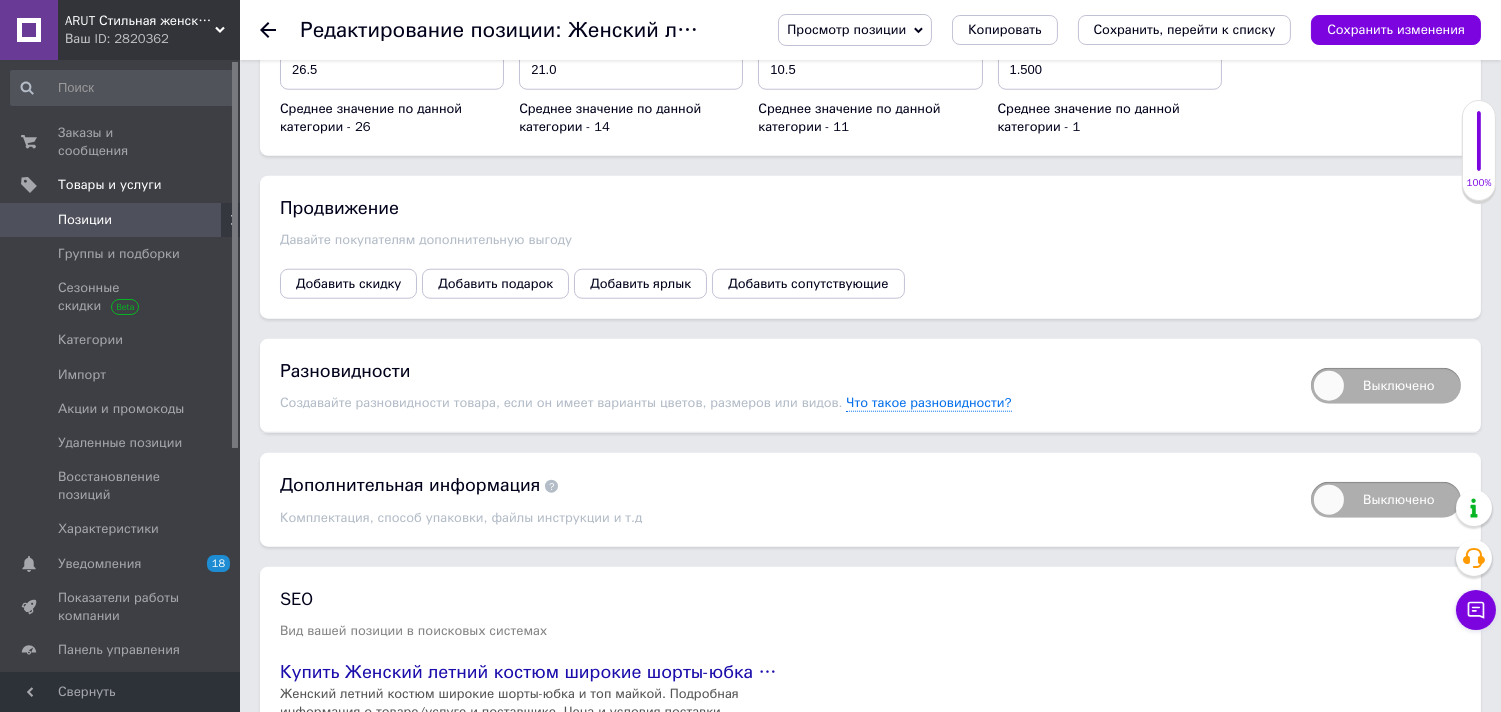 scroll, scrollTop: 3555, scrollLeft: 0, axis: vertical 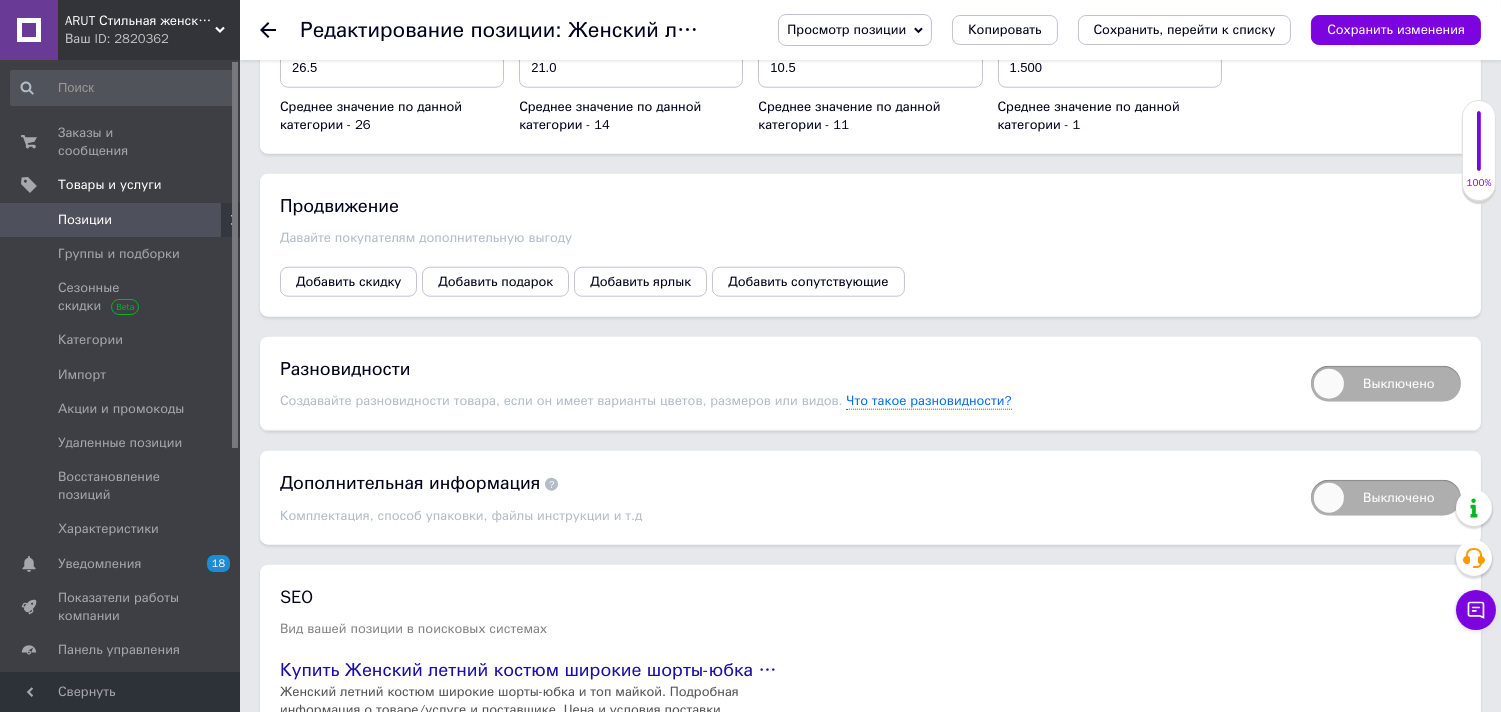 click on "Сохранить изменения" at bounding box center (1396, 29) 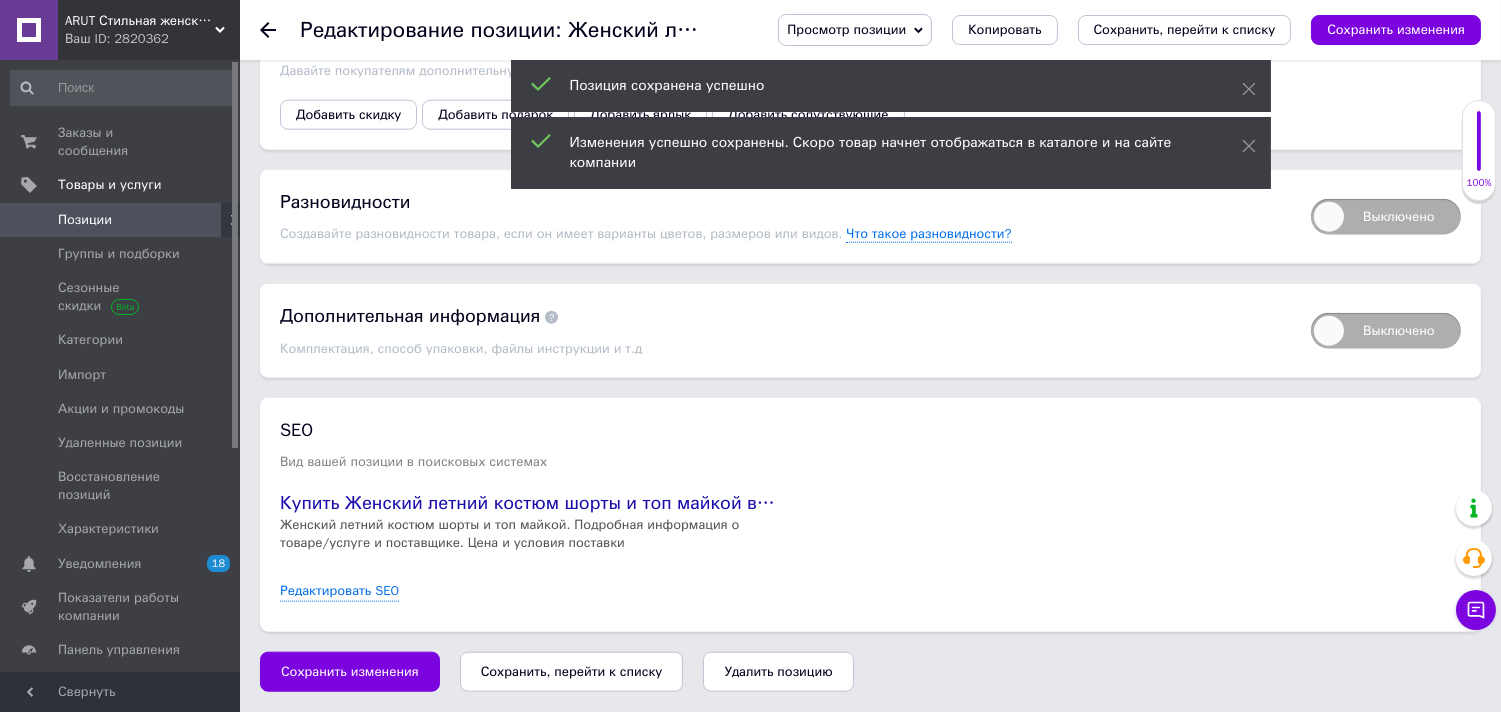 scroll, scrollTop: 3777, scrollLeft: 0, axis: vertical 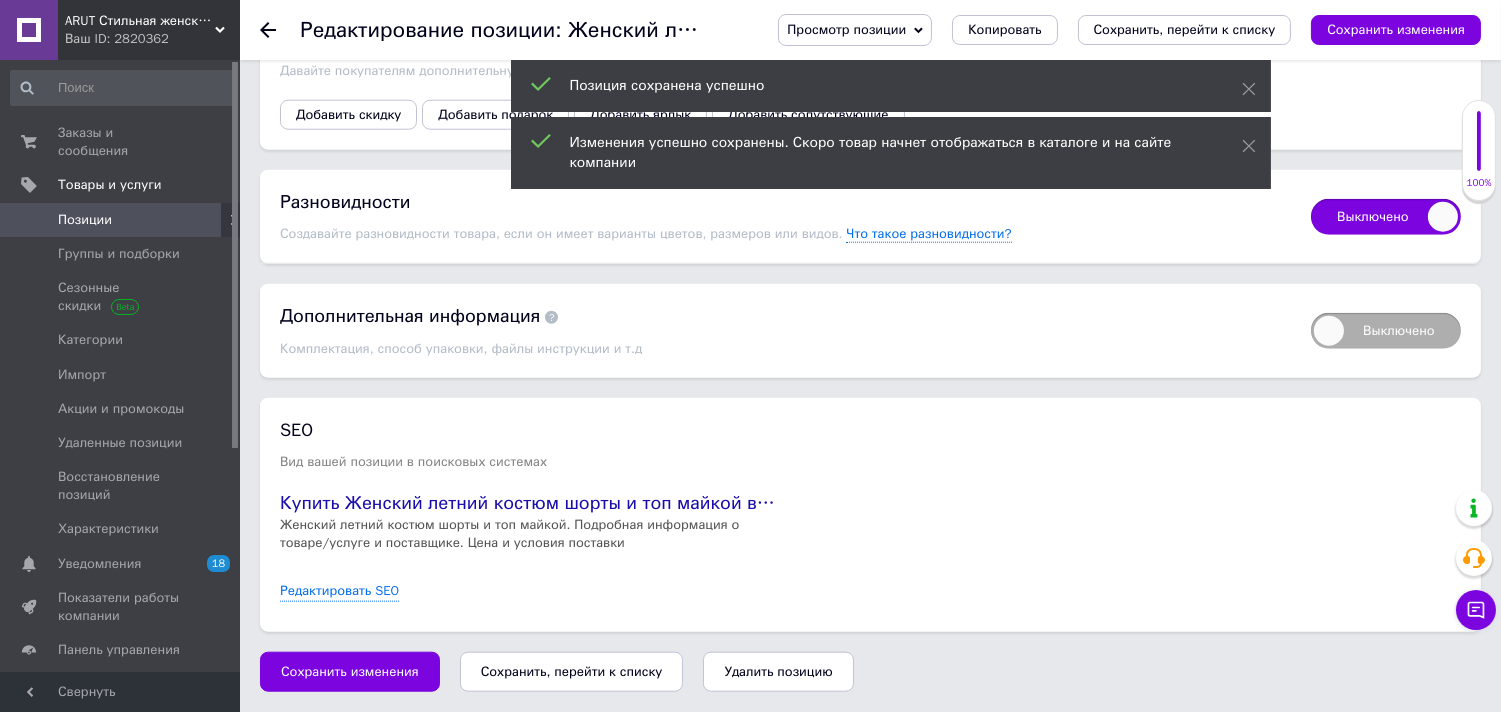 checkbox on "true" 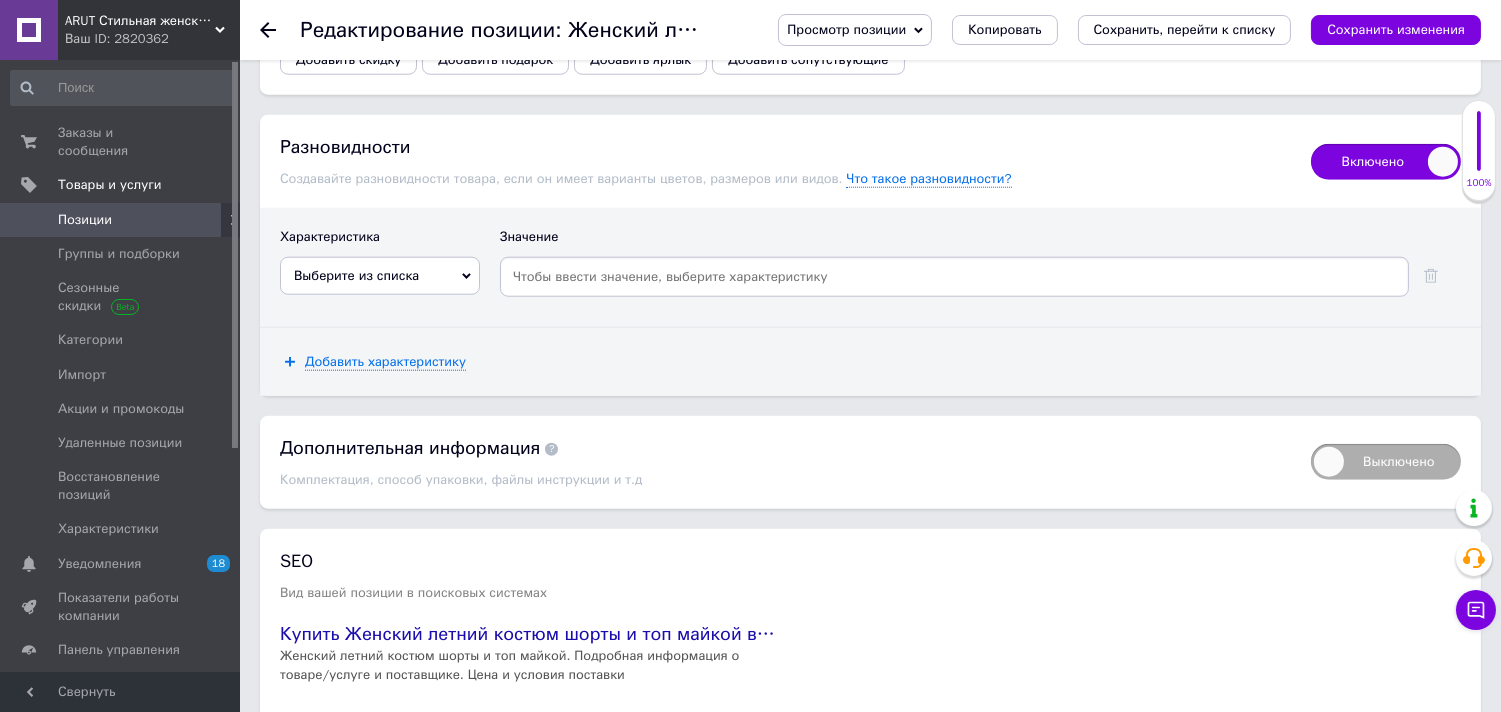 click on "Выберите из списка" at bounding box center (356, 275) 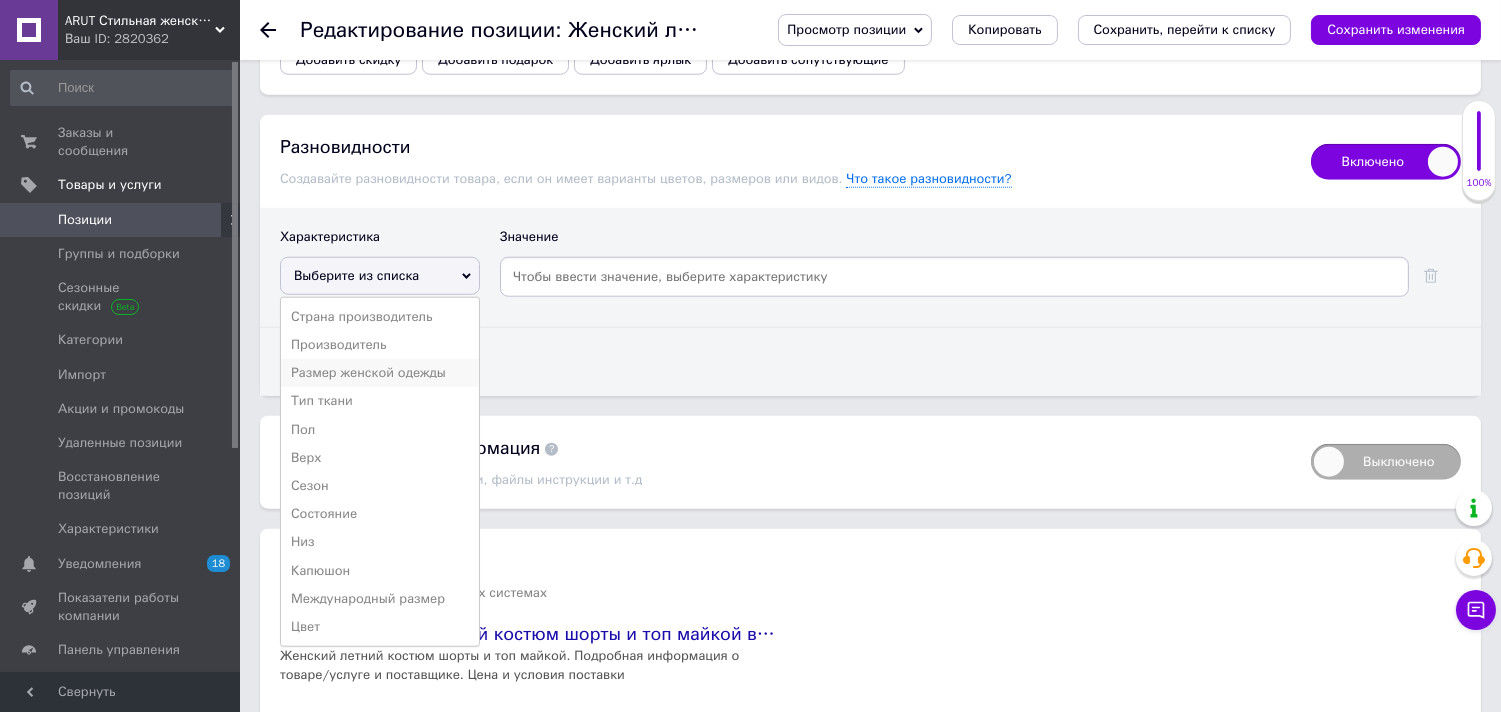 click on "Размер женской одежды" at bounding box center [380, 373] 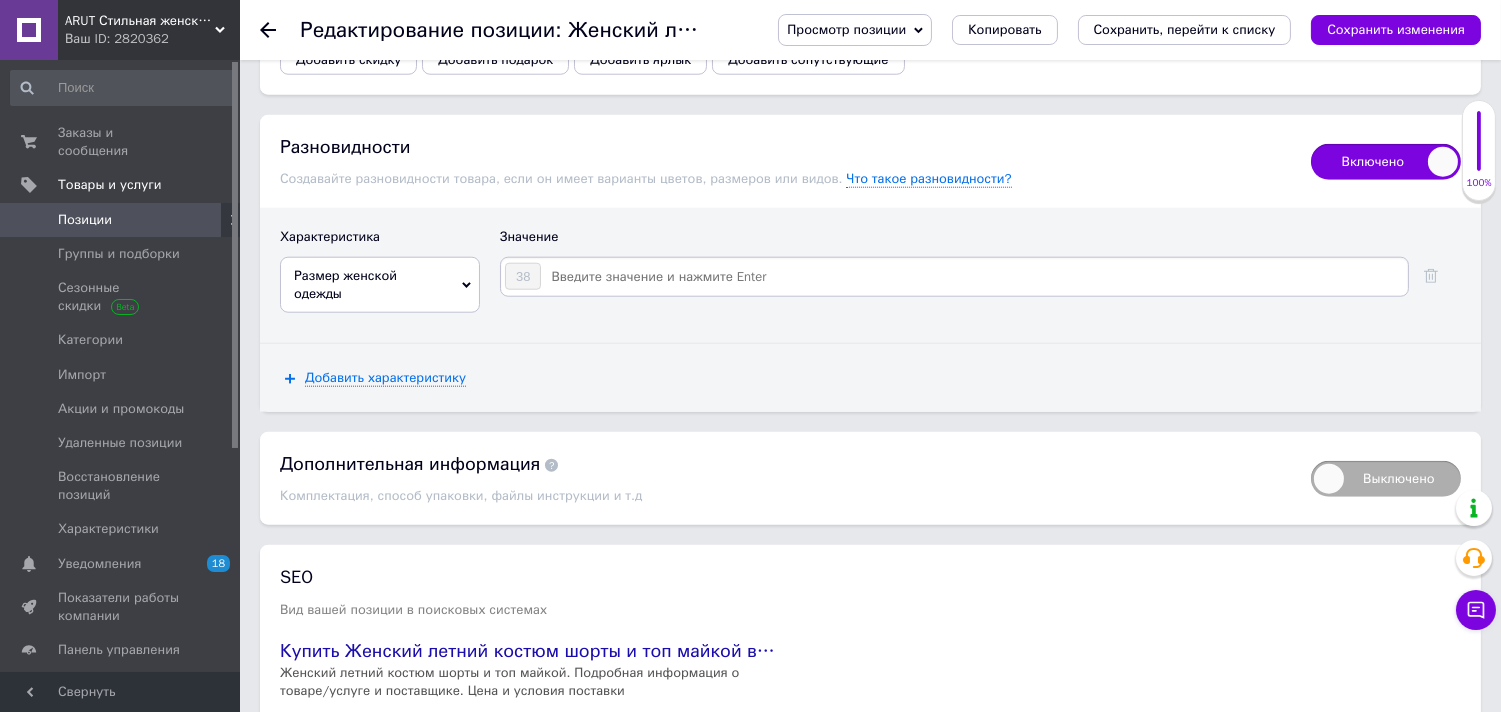 click at bounding box center [973, 277] 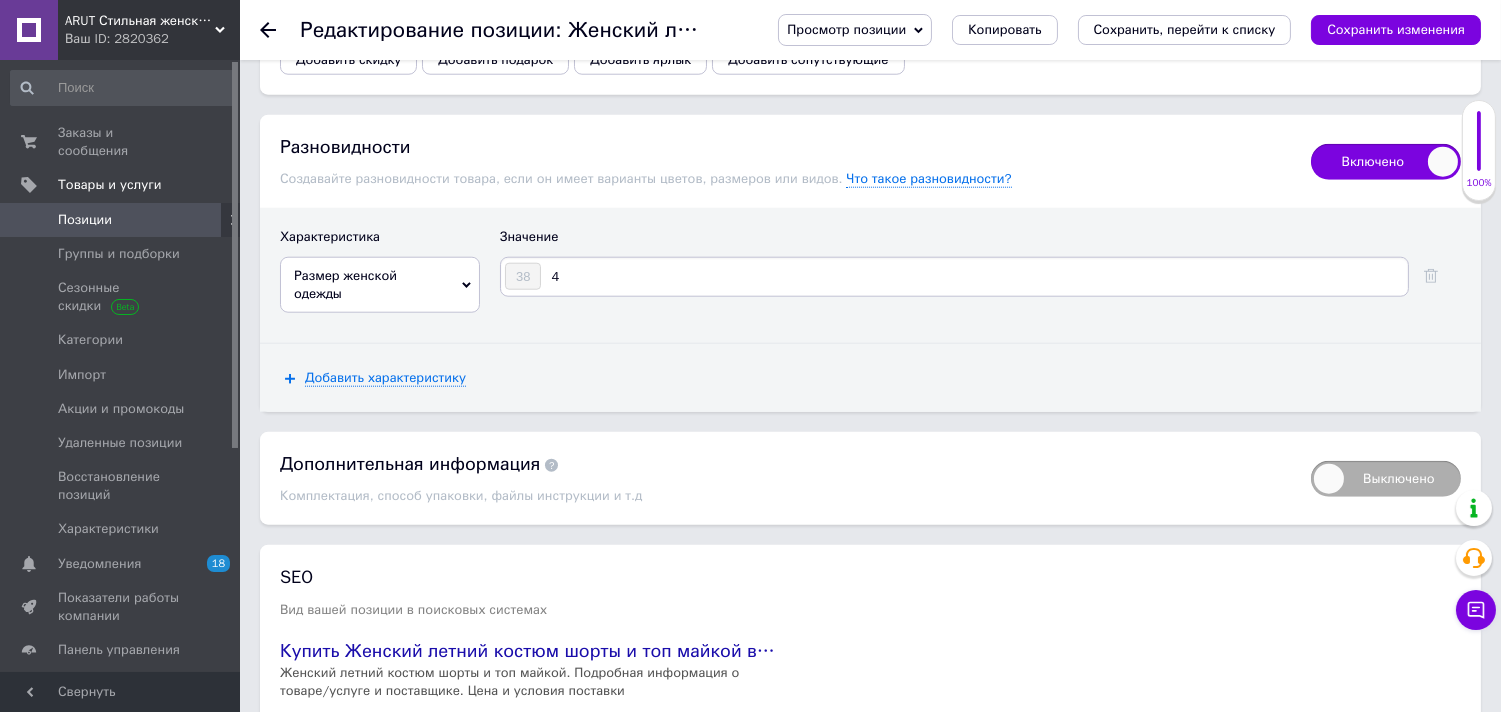 type on "40" 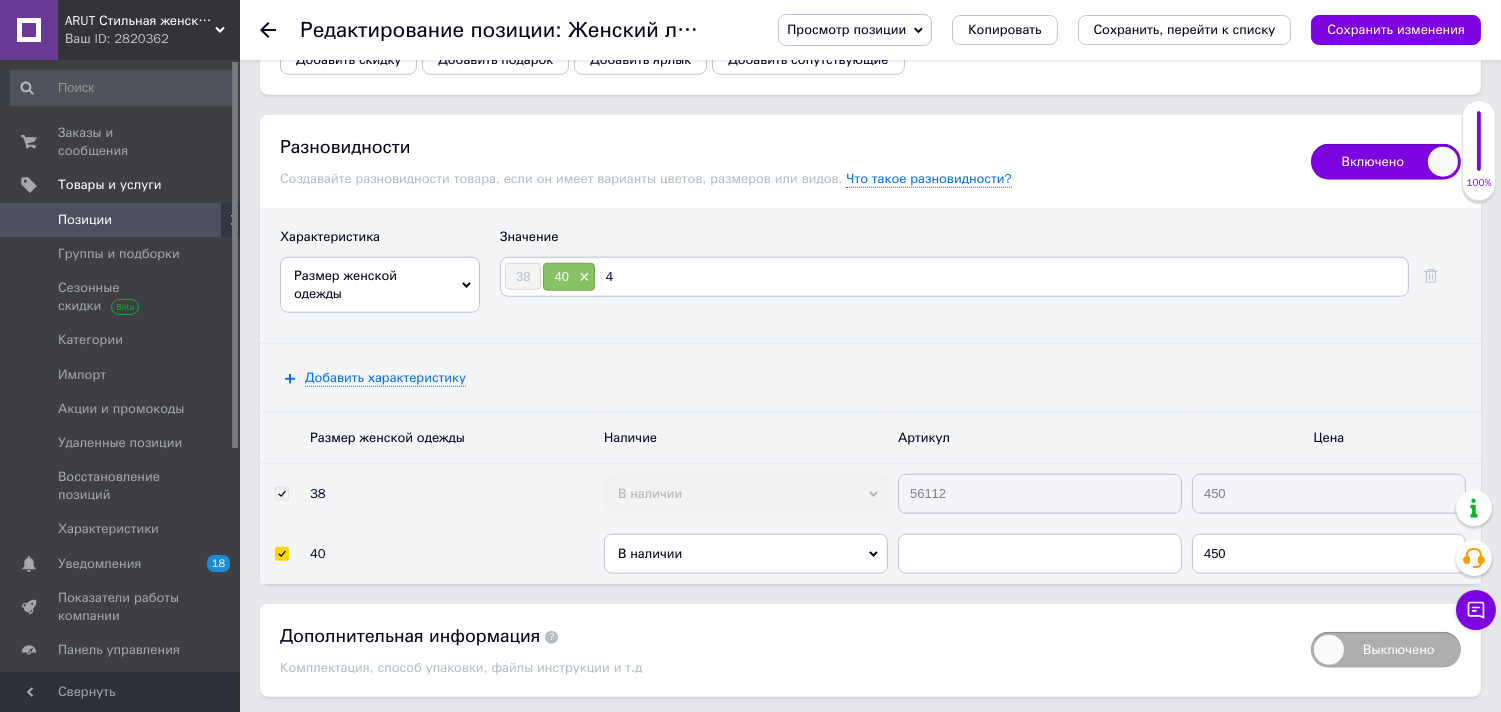 type on "42" 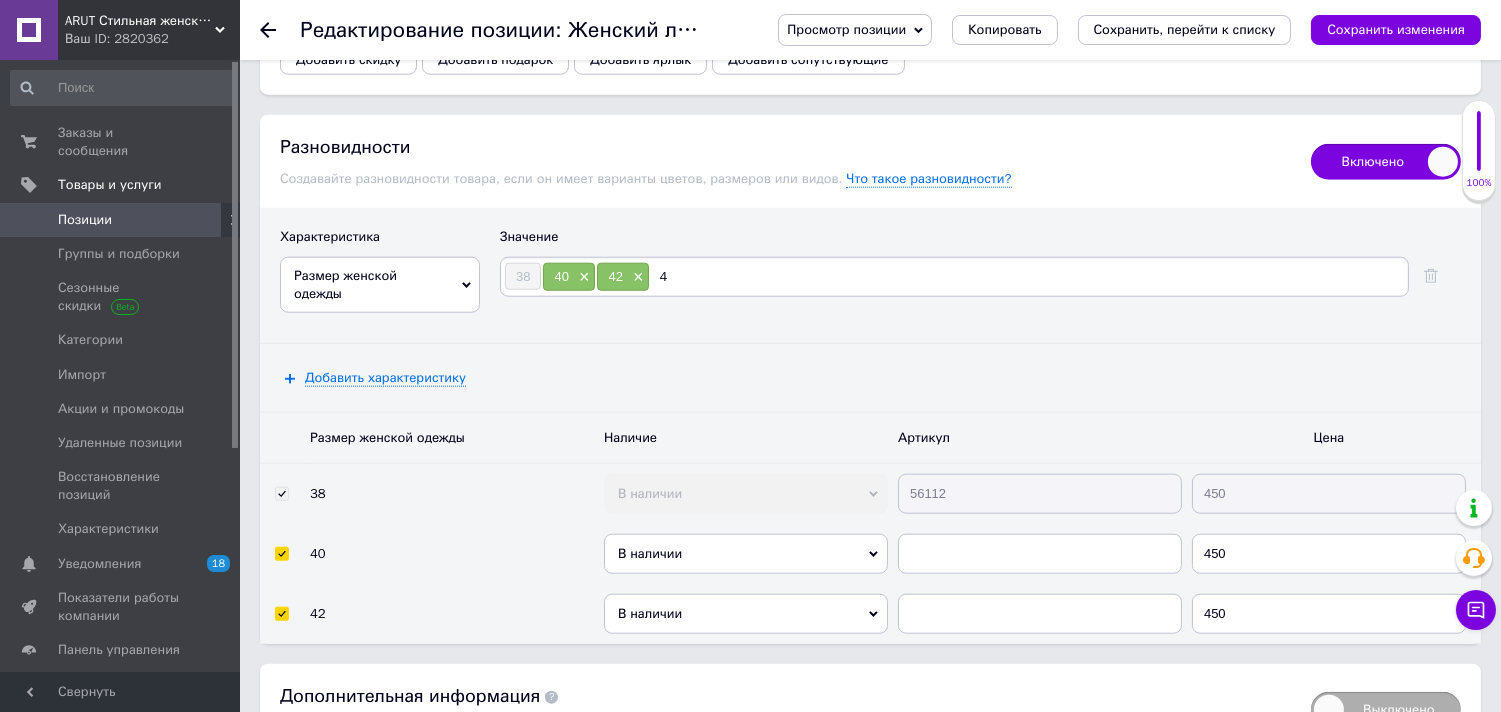 type on "44" 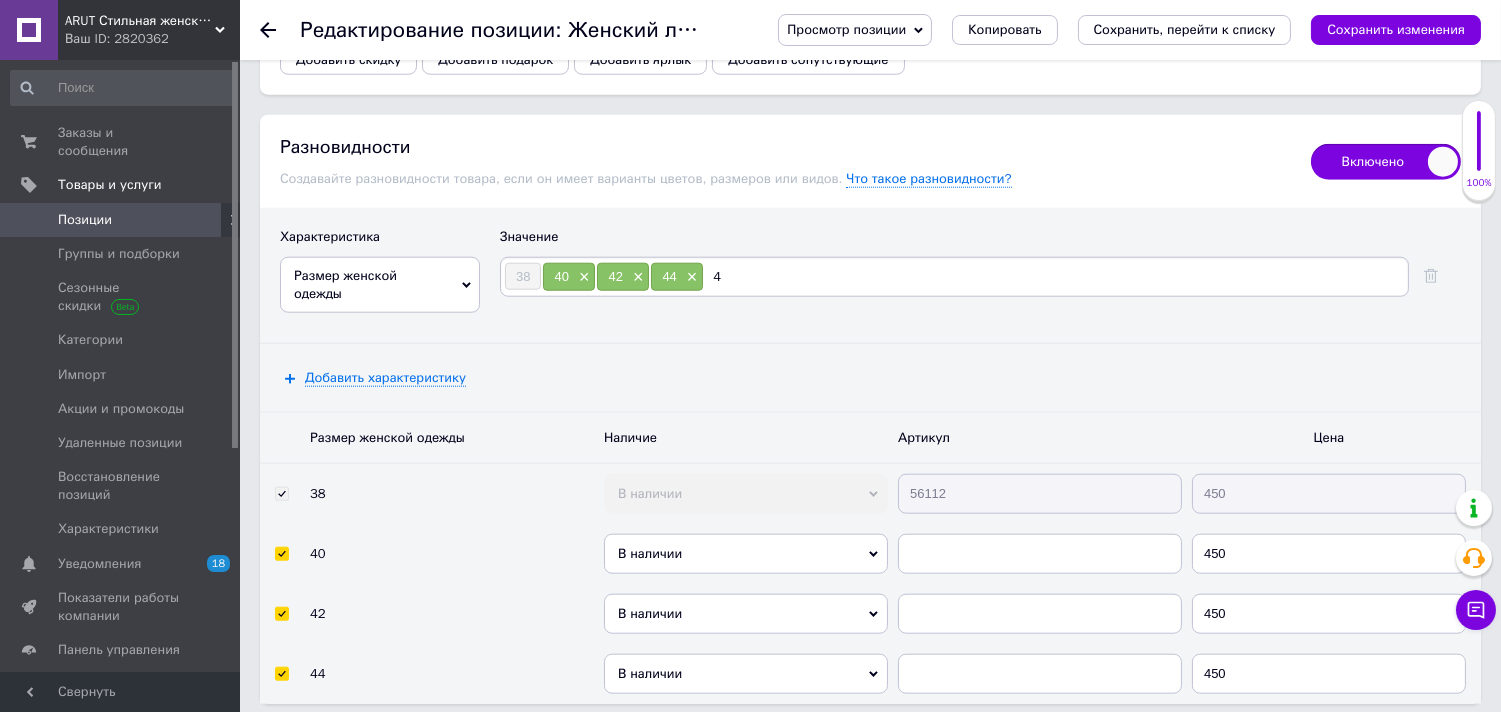 type on "46" 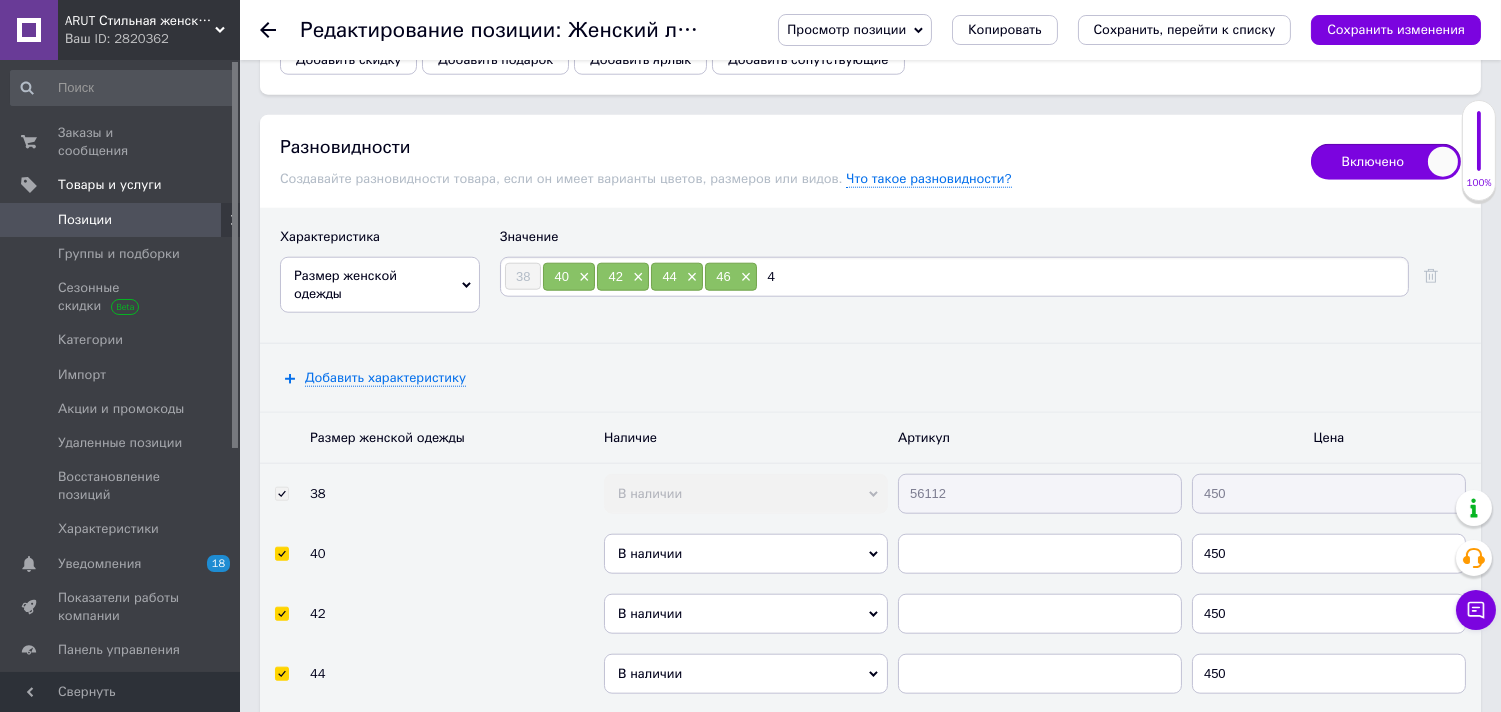 type on "48" 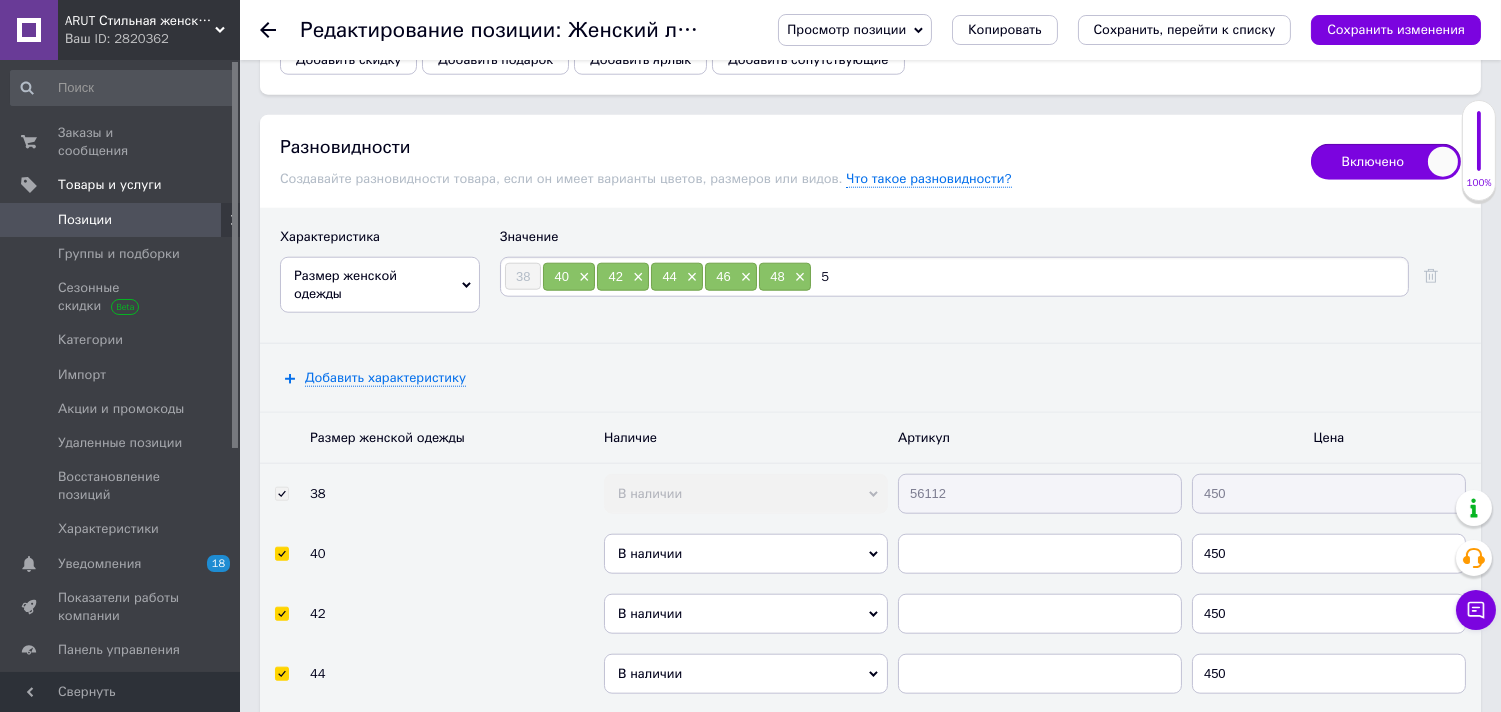 type on "50" 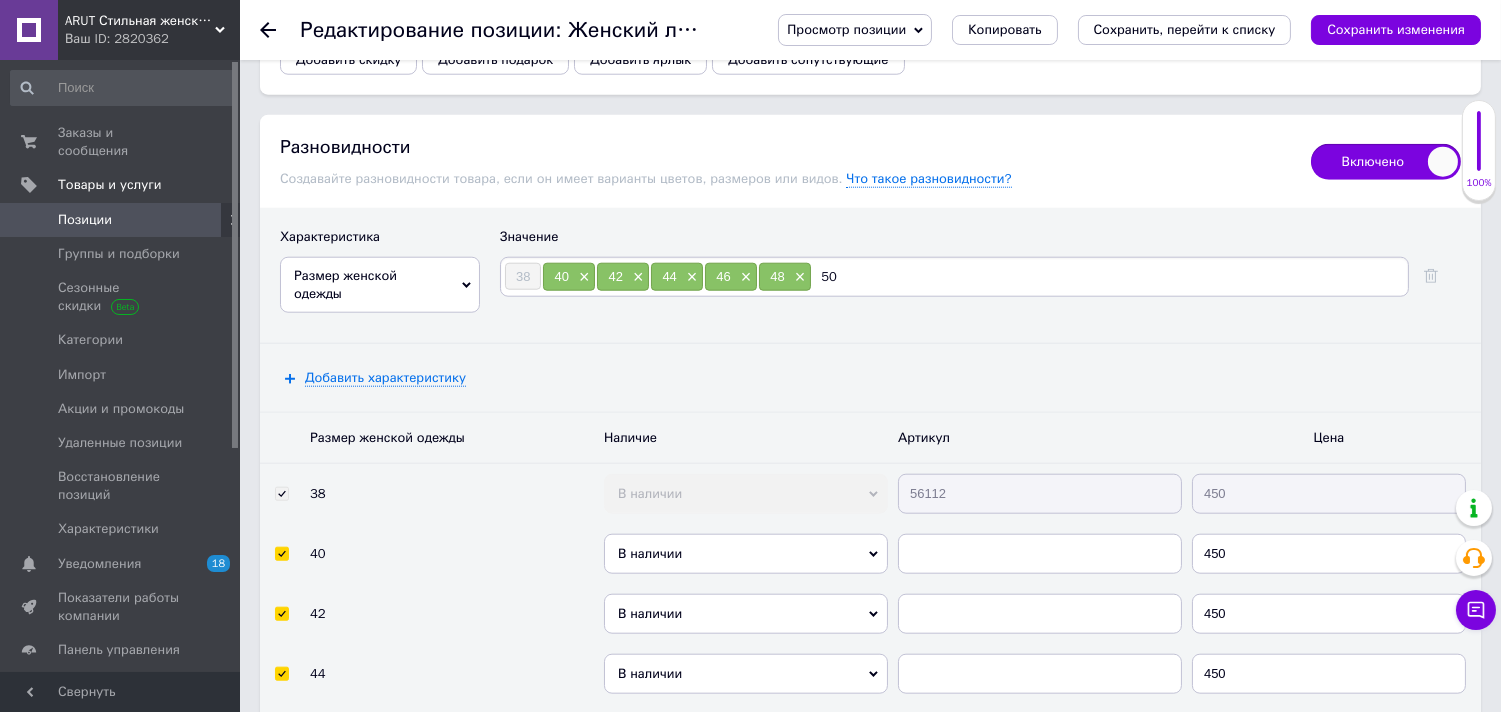 type 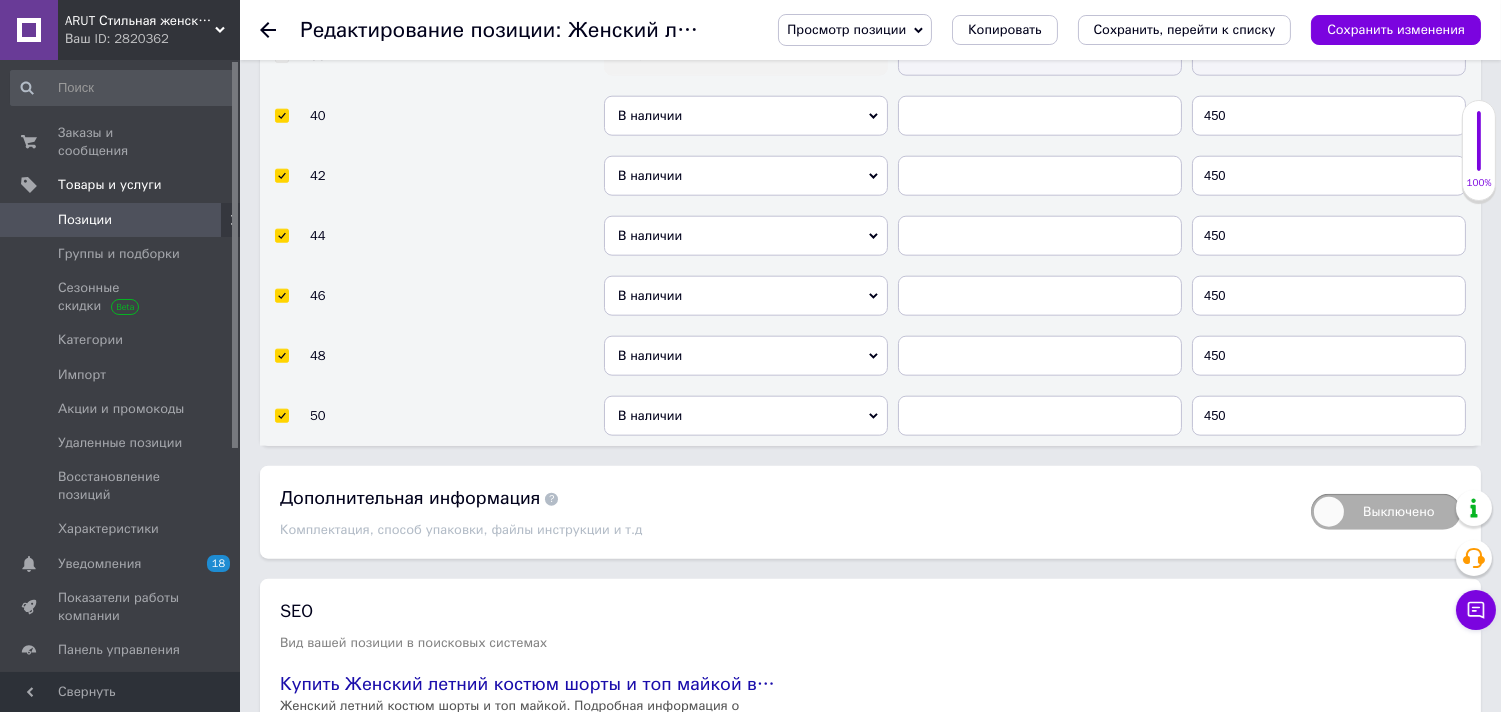 scroll, scrollTop: 4222, scrollLeft: 0, axis: vertical 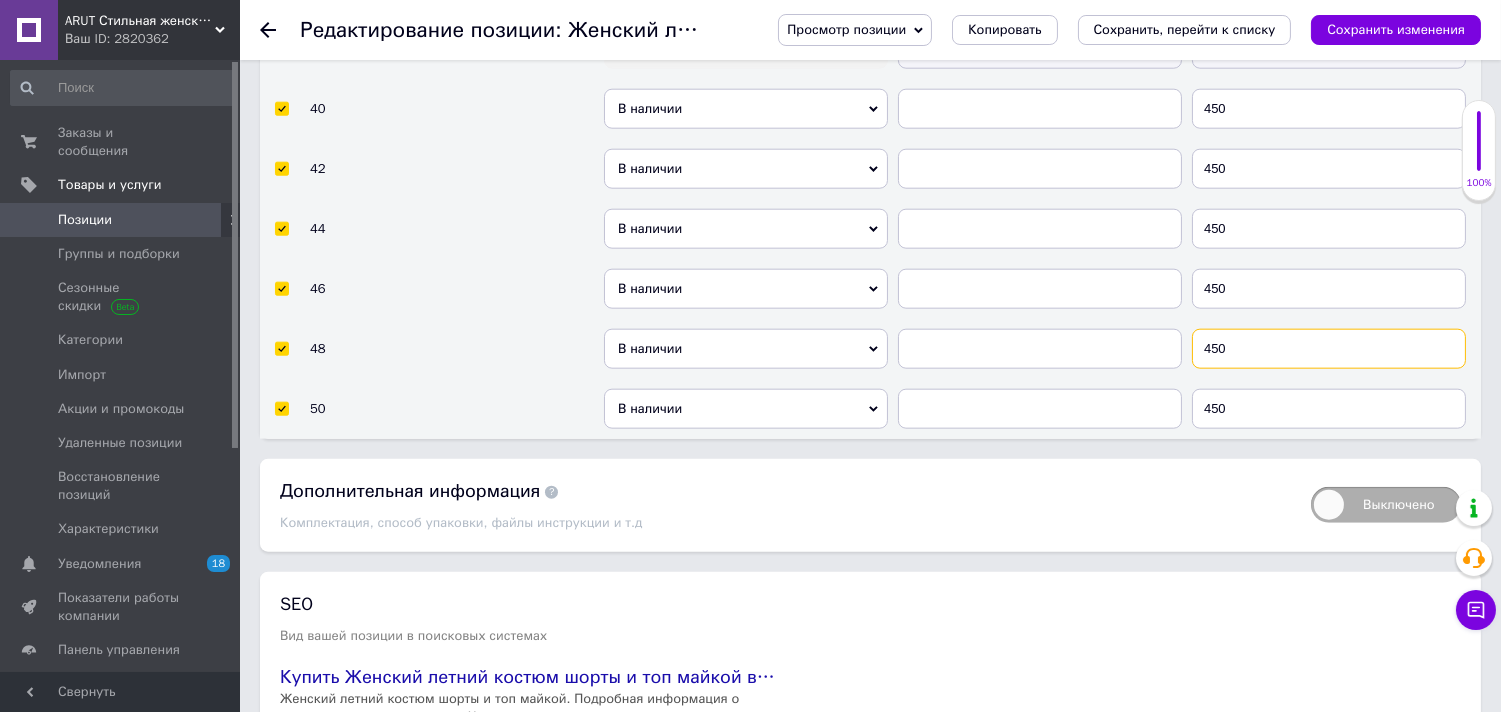 drag, startPoint x: 1241, startPoint y: 542, endPoint x: 1161, endPoint y: 552, distance: 80.622574 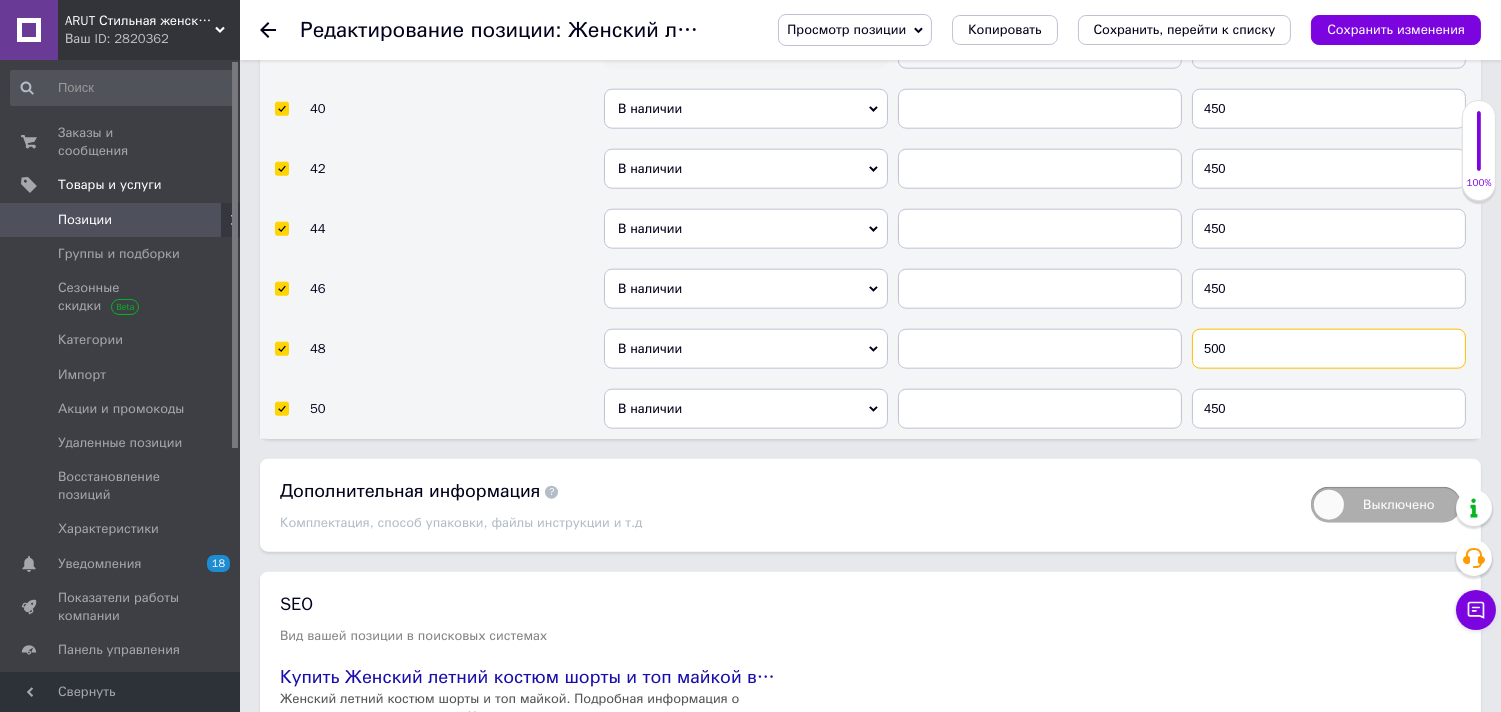 type on "500" 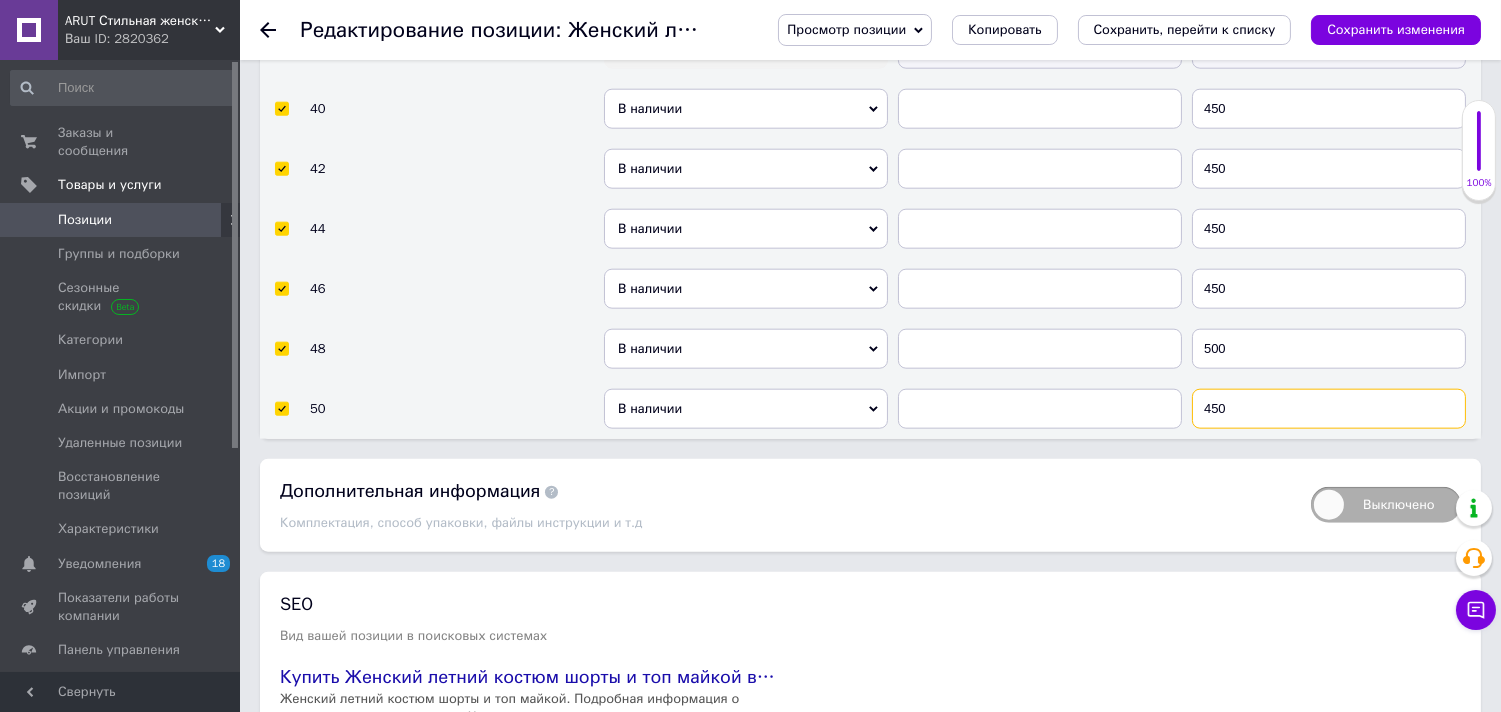 drag, startPoint x: 1241, startPoint y: 591, endPoint x: 1187, endPoint y: 595, distance: 54.147945 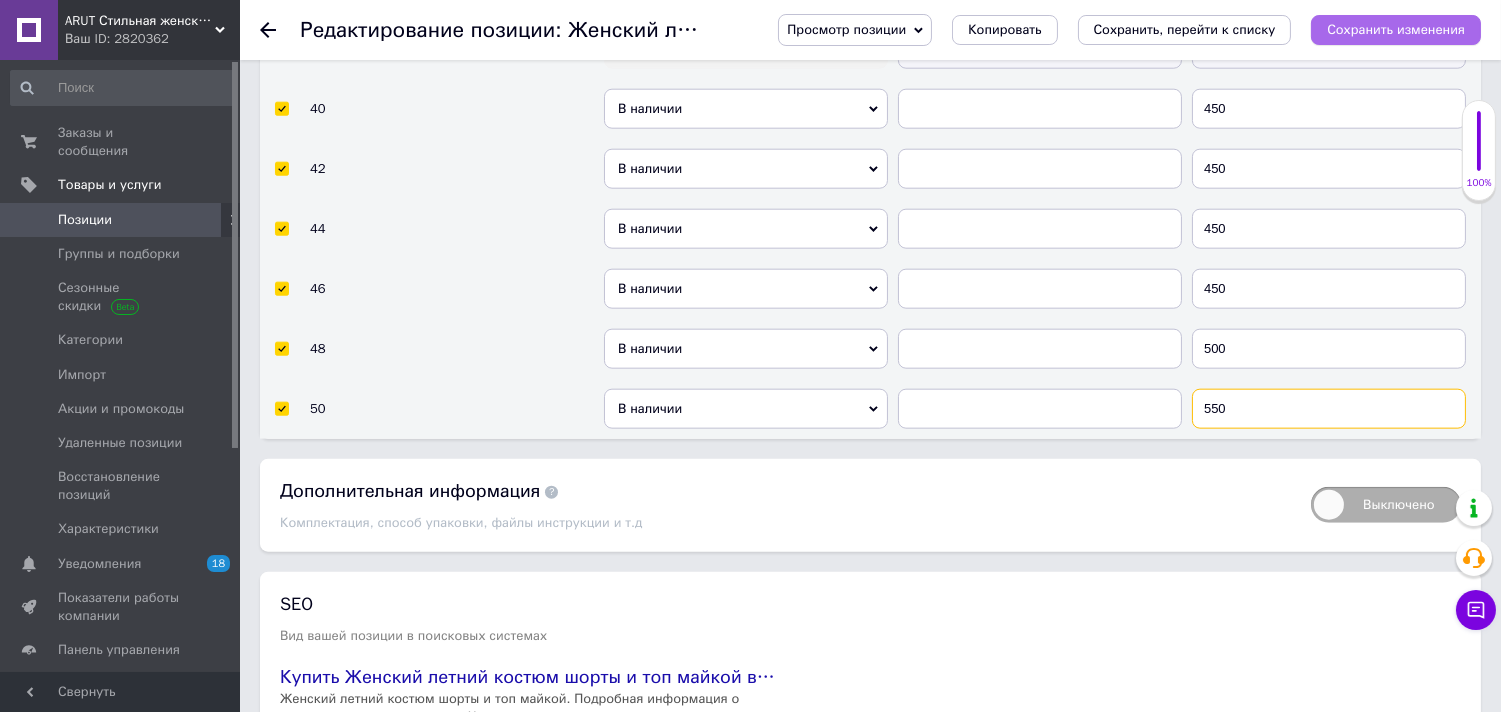 type on "550" 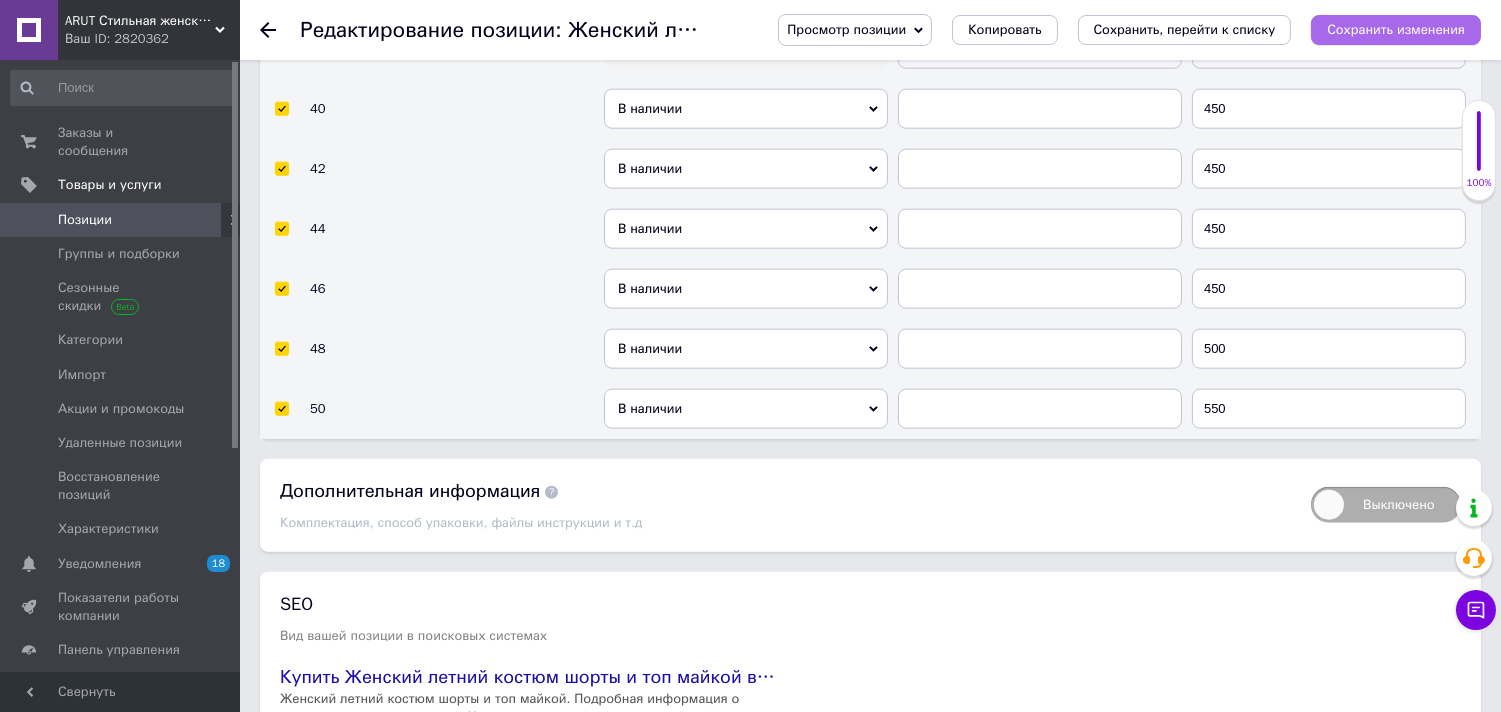 click on "Сохранить изменения" at bounding box center [1396, 29] 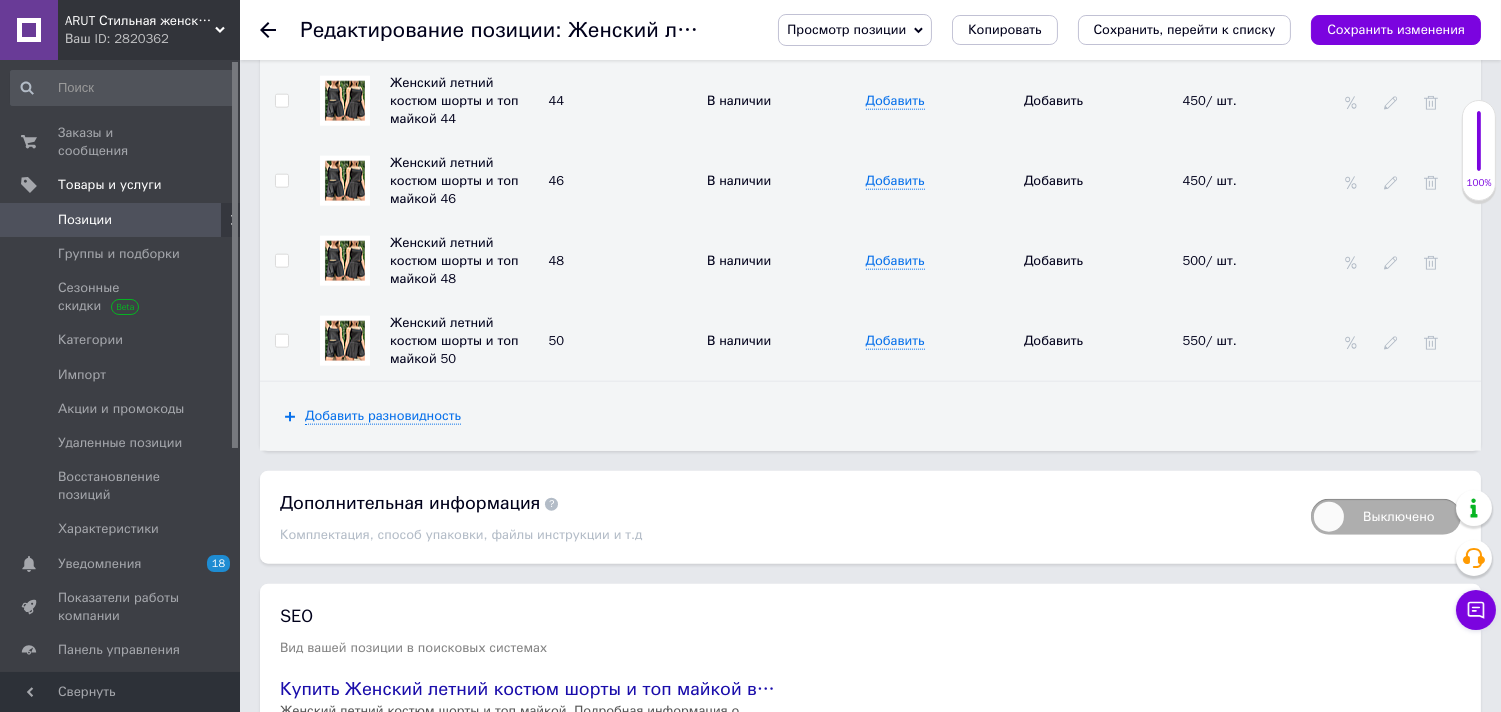 click on "Позиции" at bounding box center (121, 220) 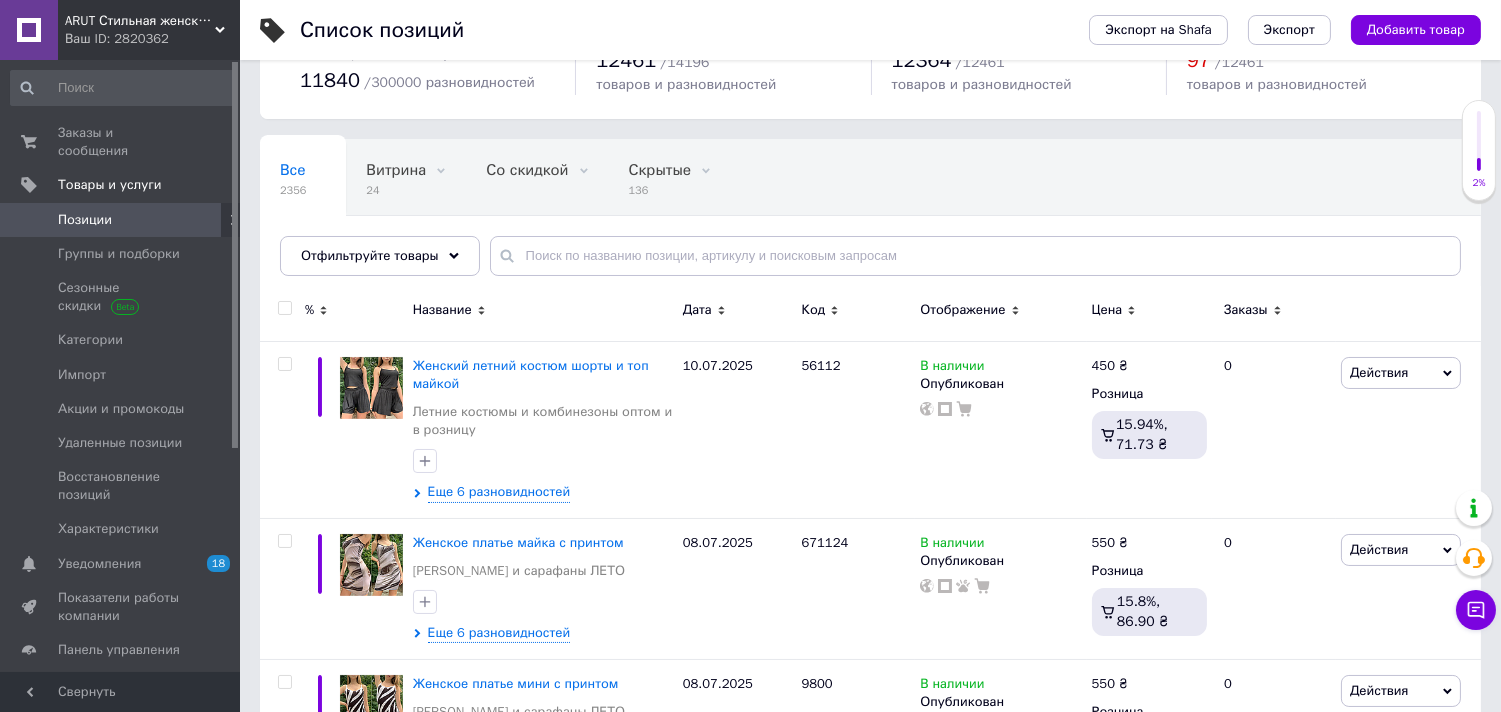 scroll, scrollTop: 111, scrollLeft: 0, axis: vertical 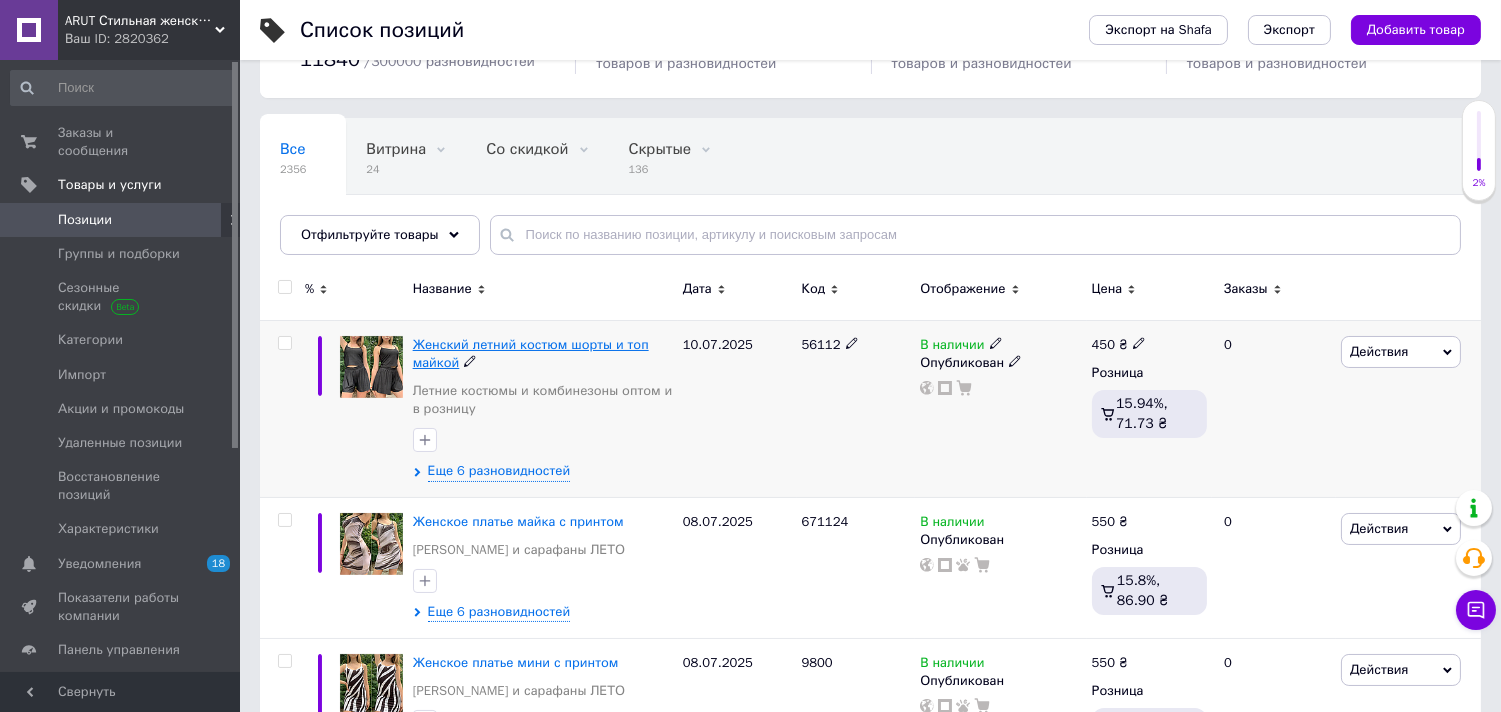 click on "Женский летний костюм шорты и топ майкой" at bounding box center [531, 353] 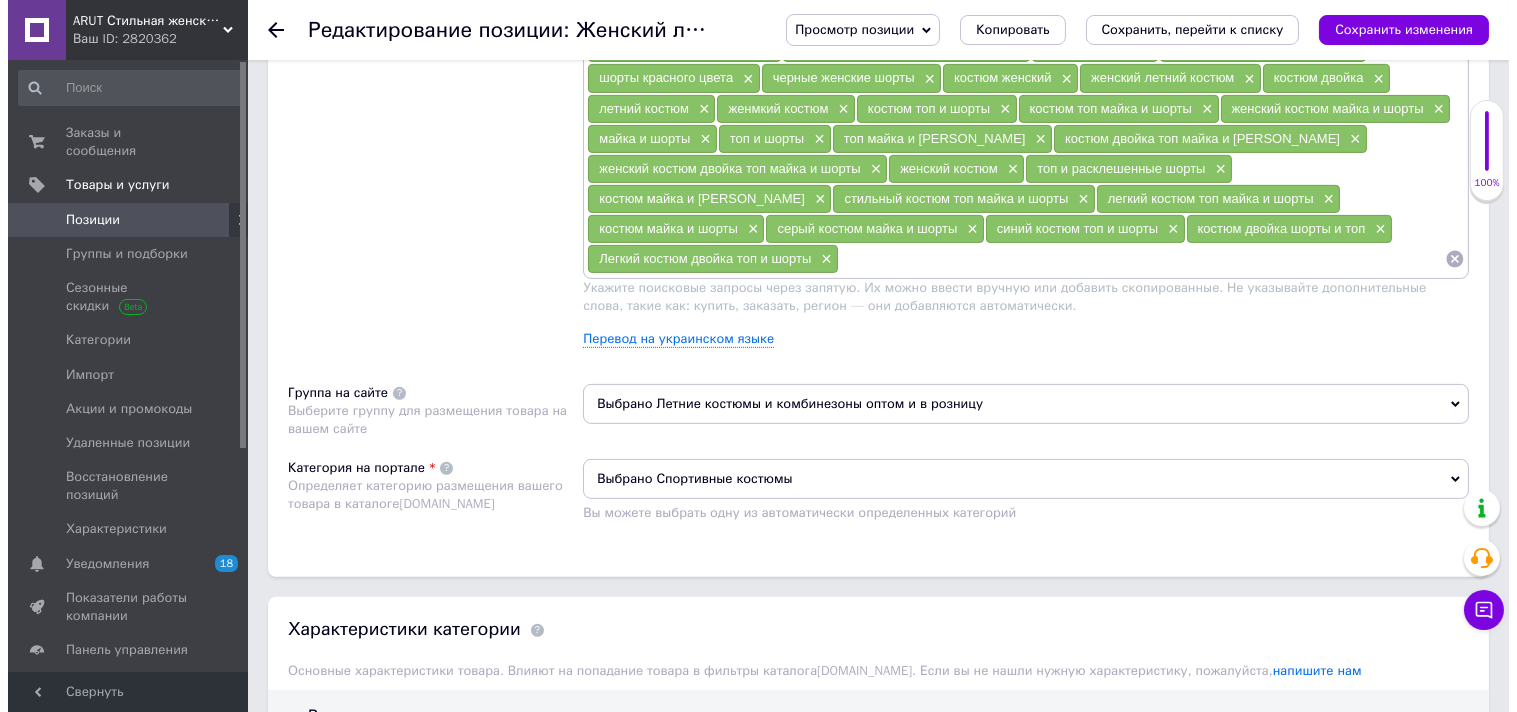 scroll, scrollTop: 1333, scrollLeft: 0, axis: vertical 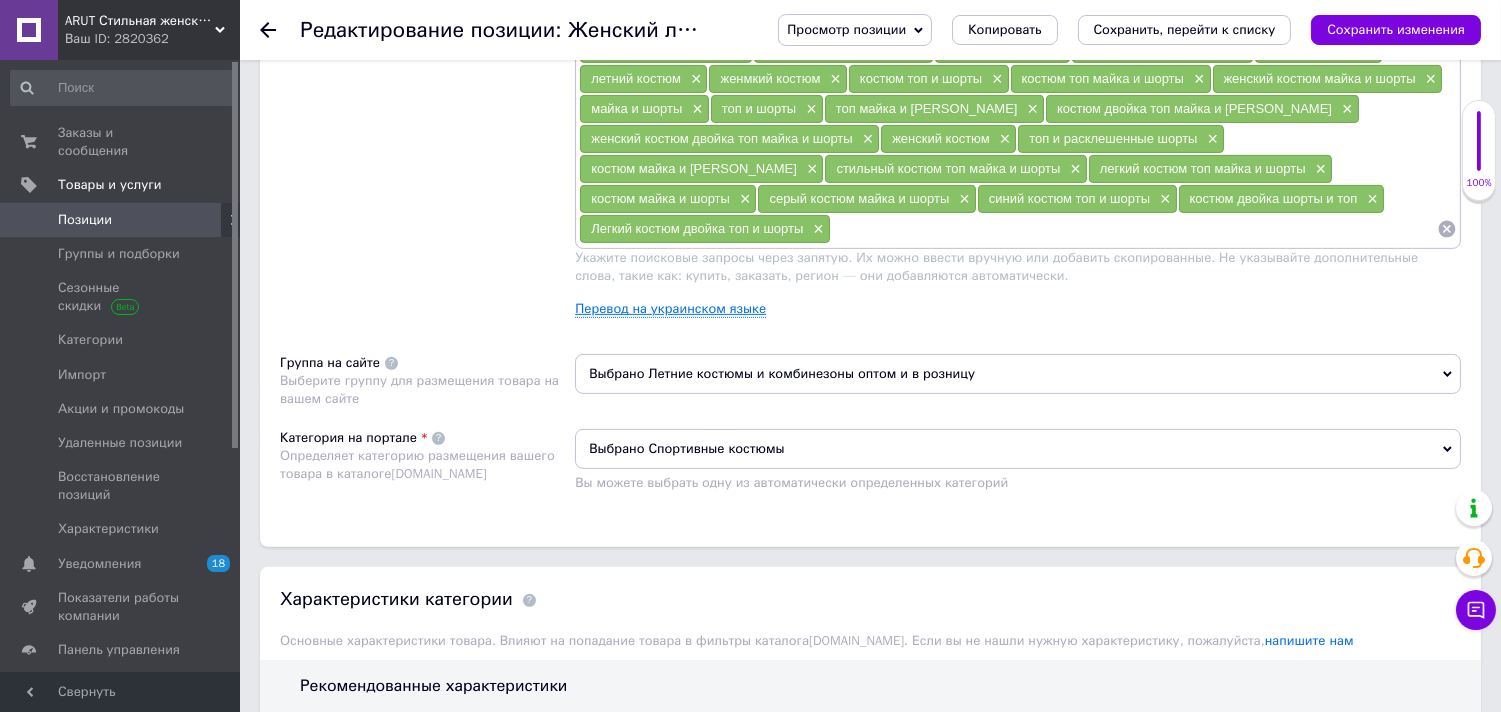 click on "Перевод на украинском языке" at bounding box center [670, 309] 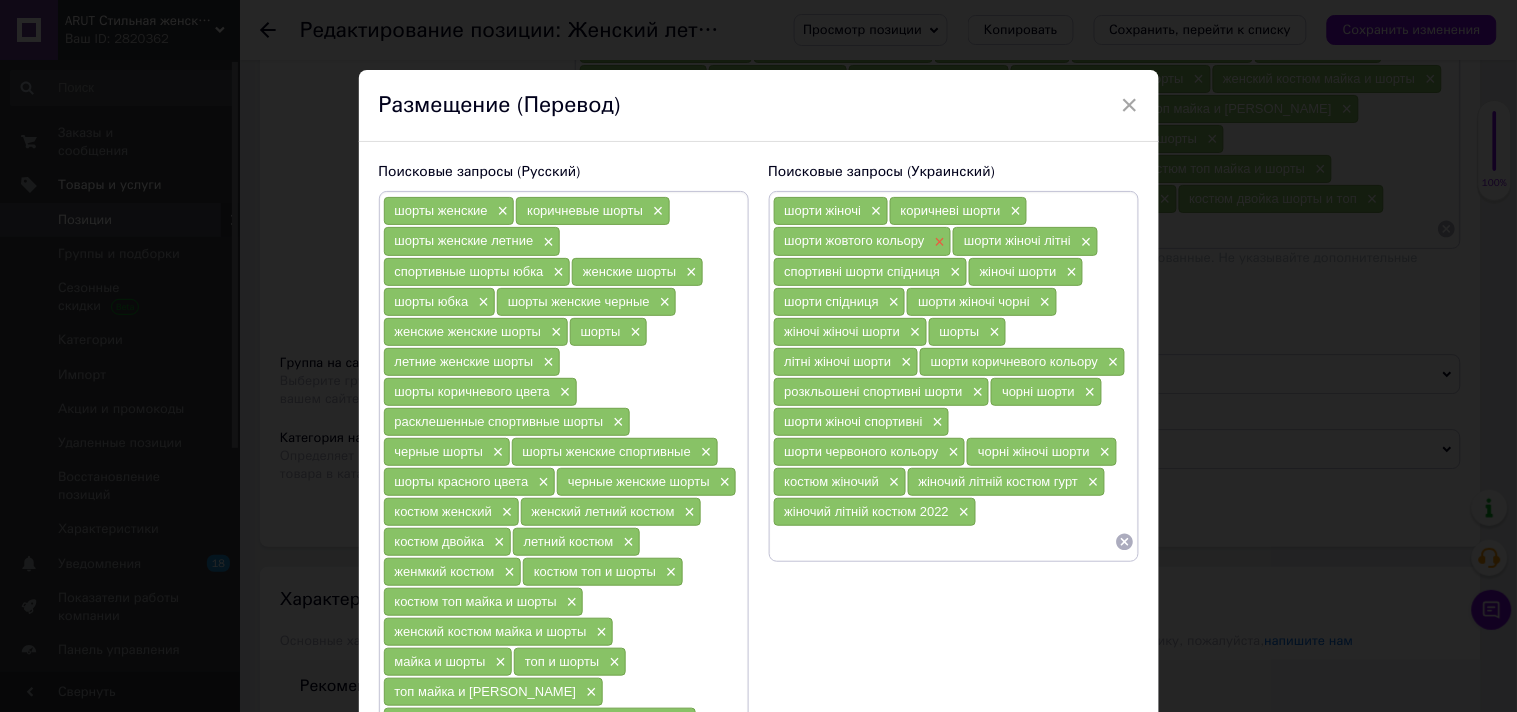 click on "×" at bounding box center [938, 242] 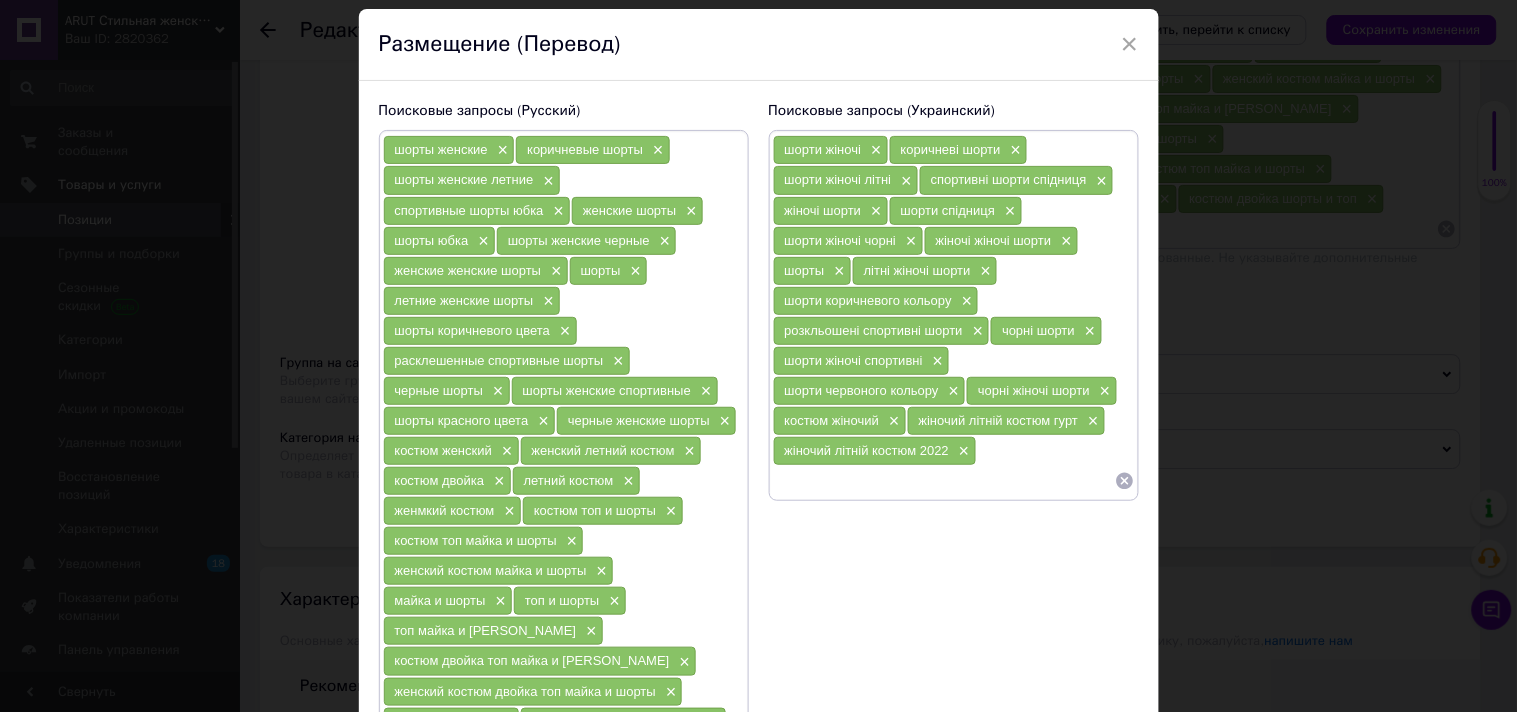 scroll, scrollTop: 111, scrollLeft: 0, axis: vertical 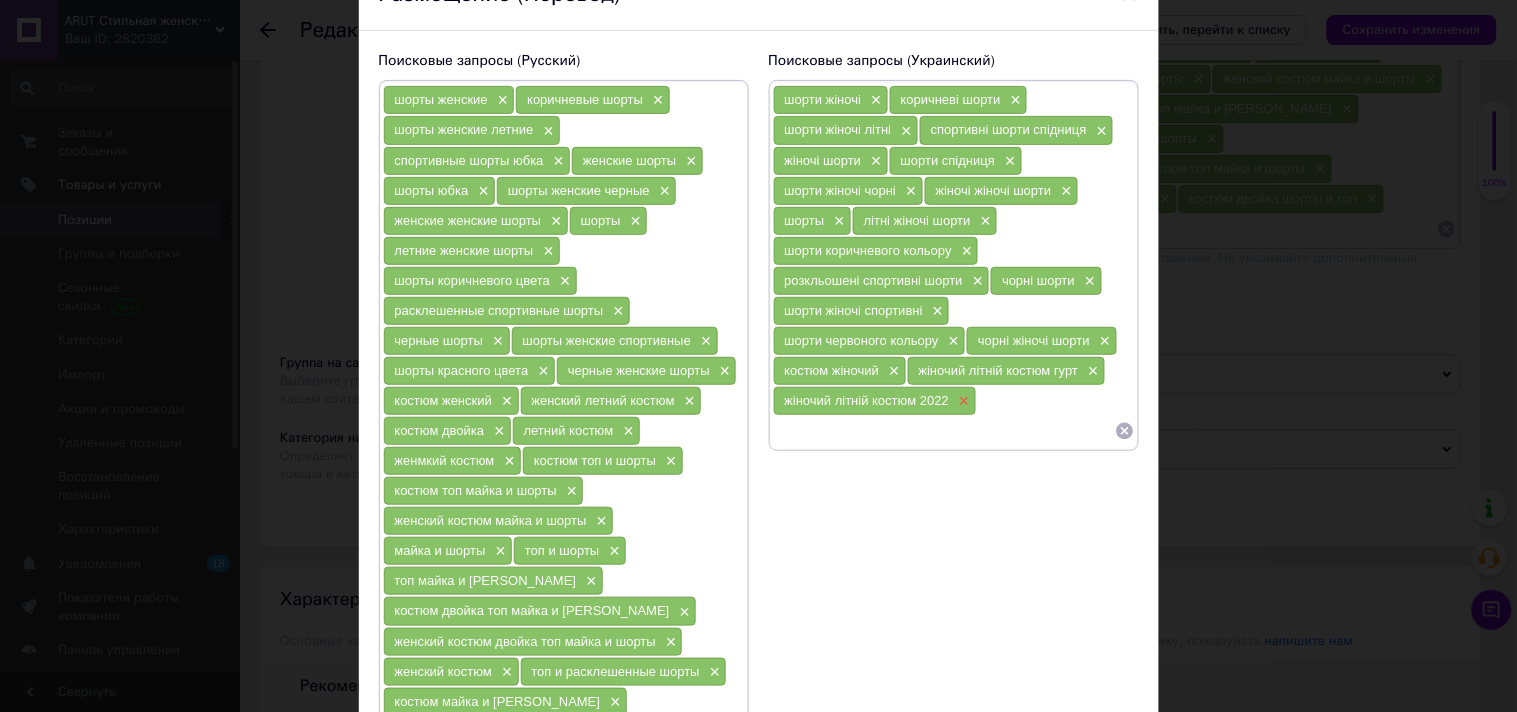 click on "×" at bounding box center [962, 401] 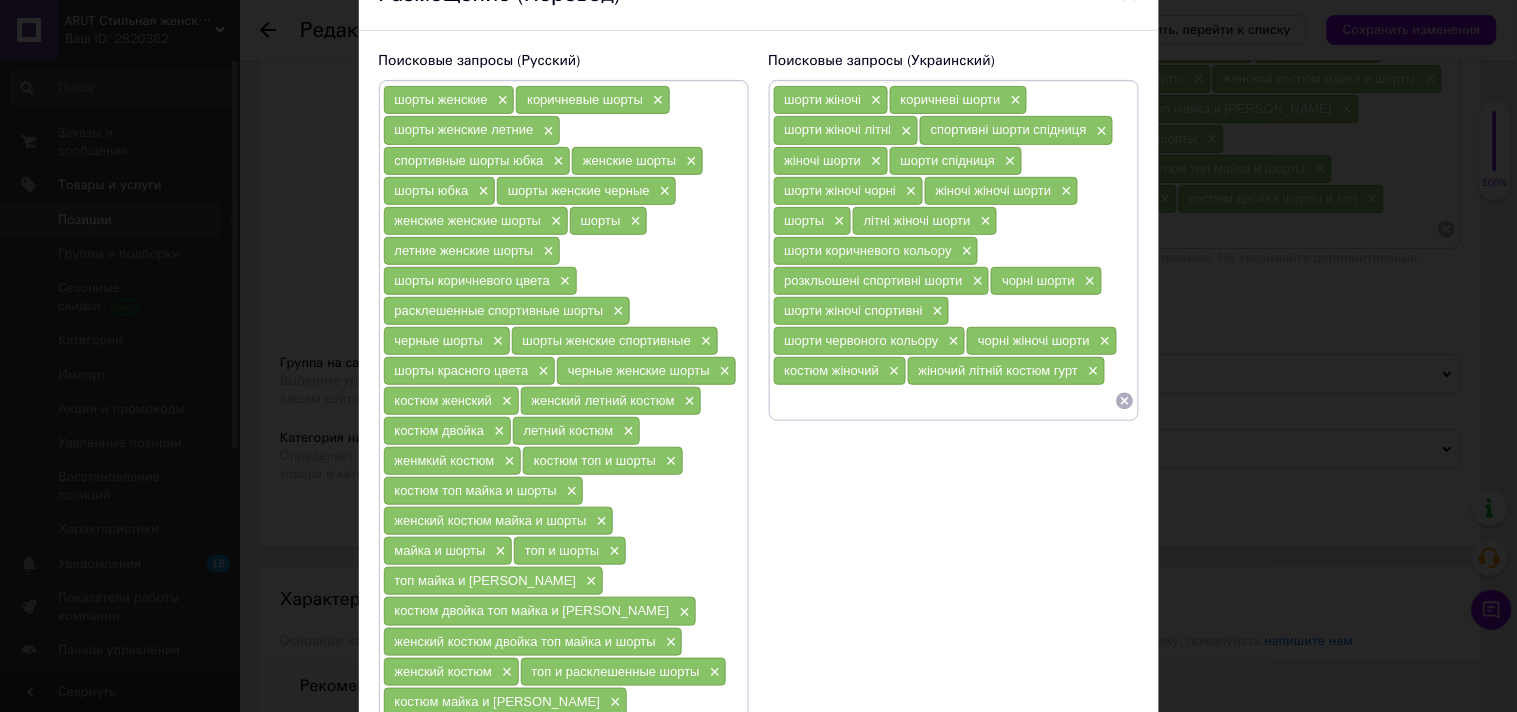 click at bounding box center (944, 401) 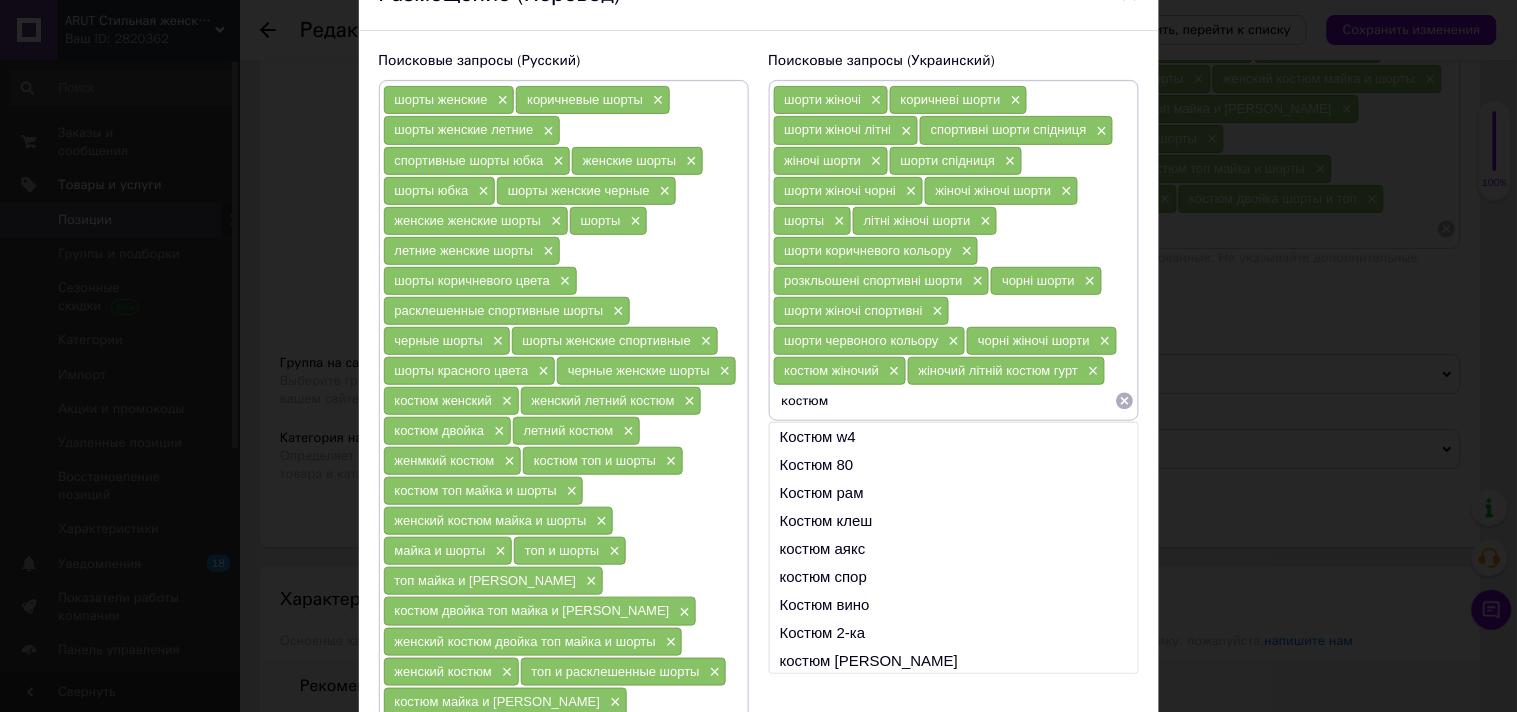 click on "костюм" at bounding box center (944, 401) 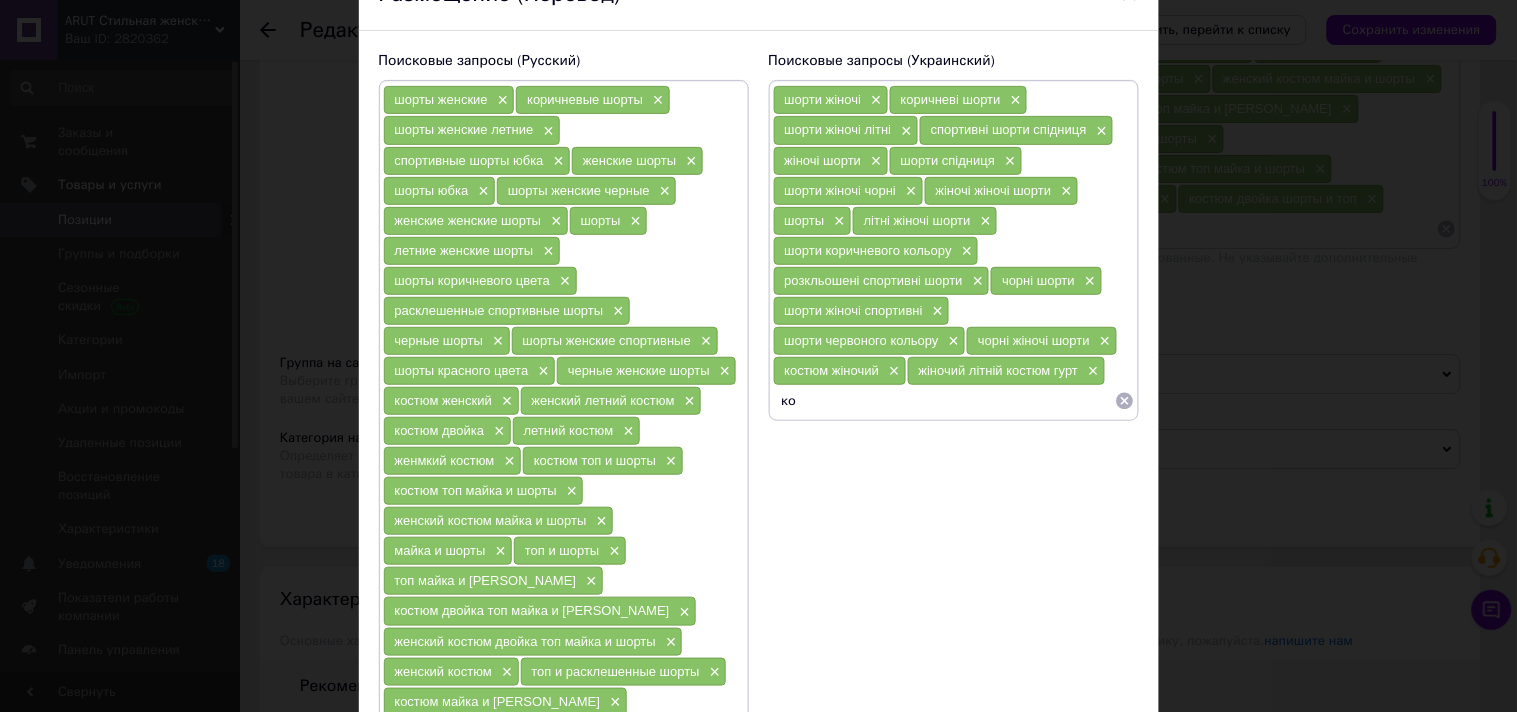 type on "к" 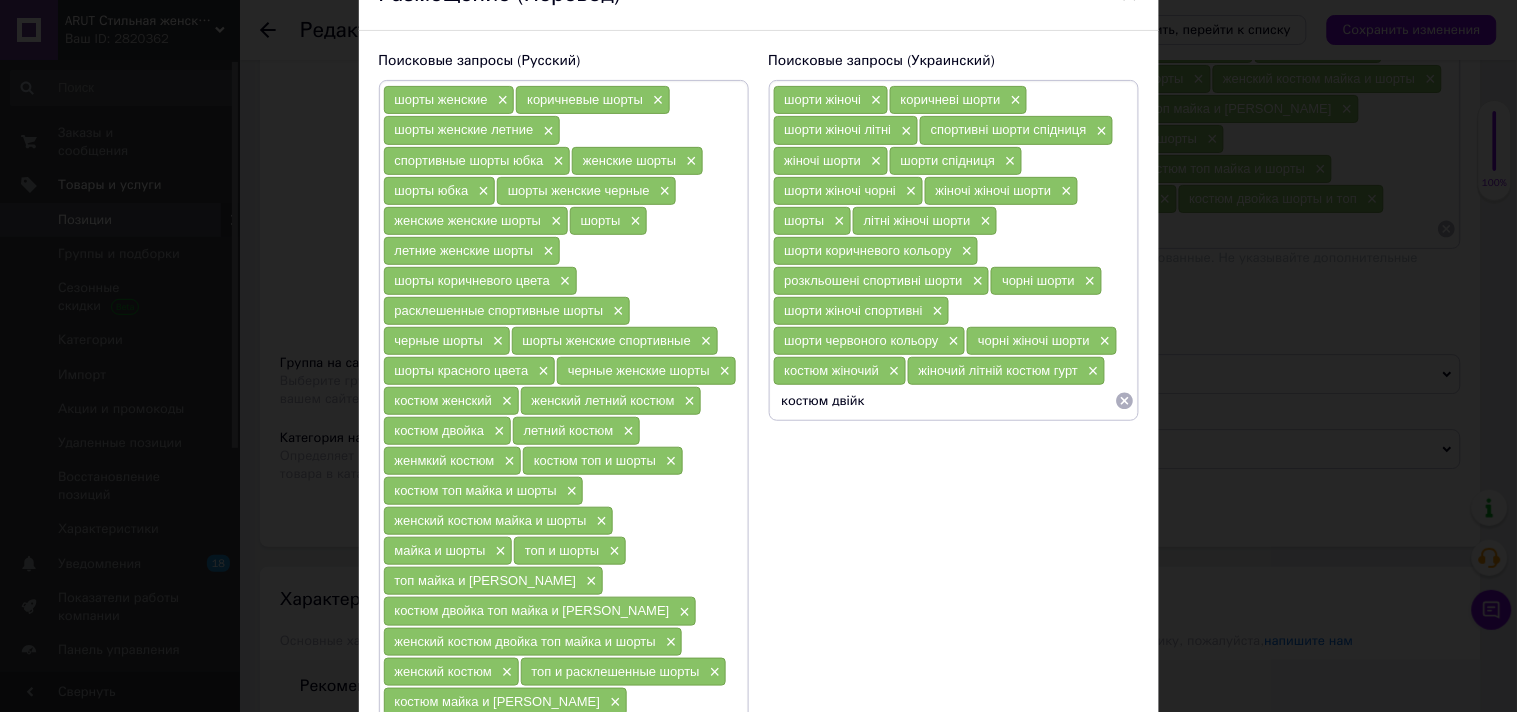 type on "костюм двійка" 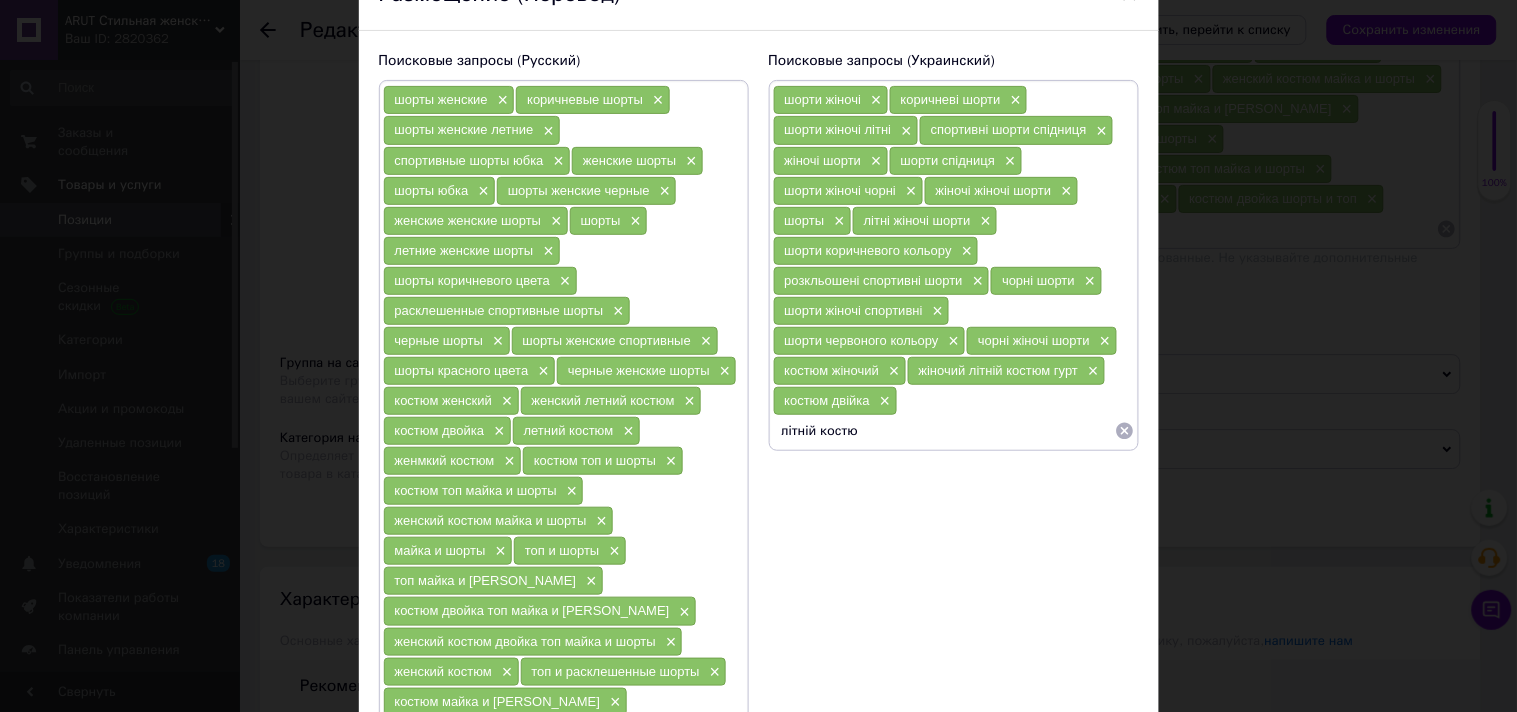 type on "літній костюм" 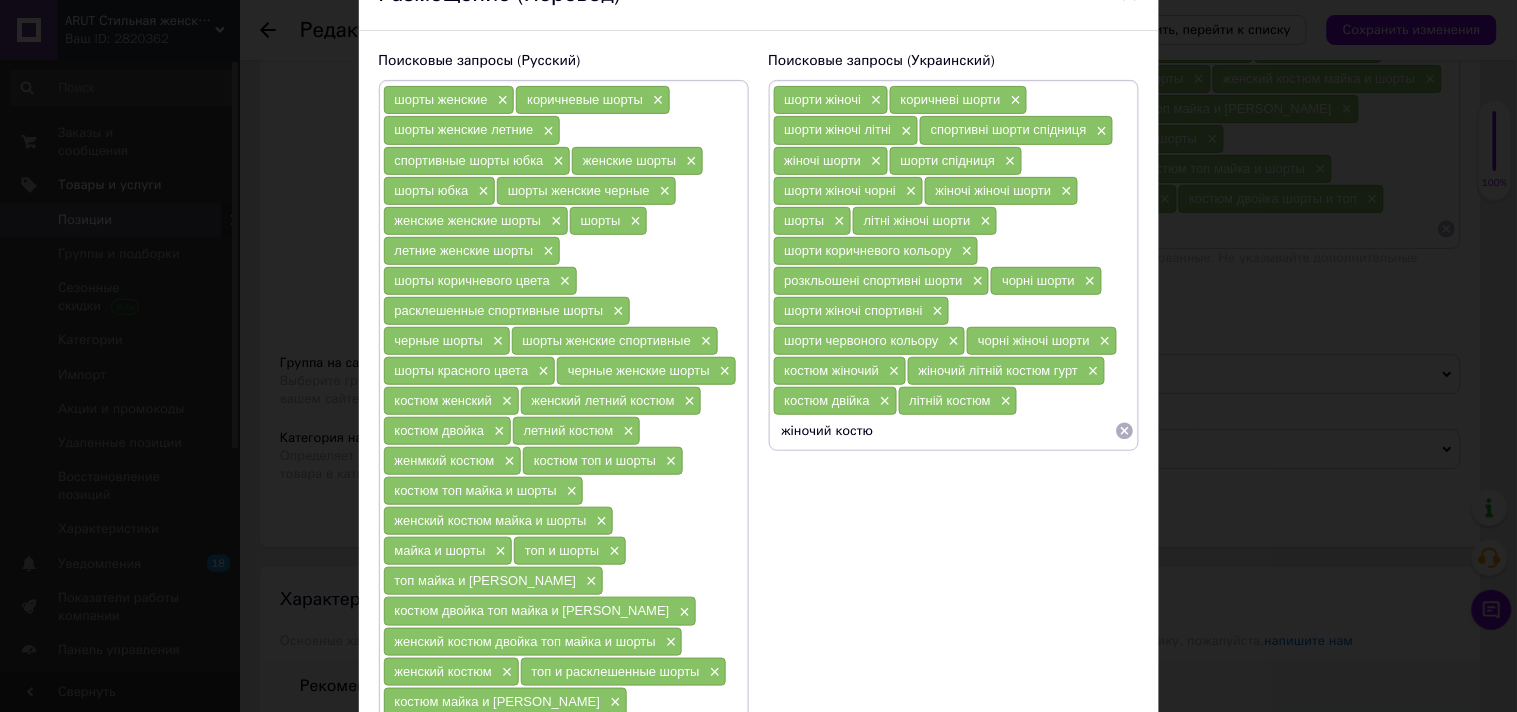 type on "жіночий костюм" 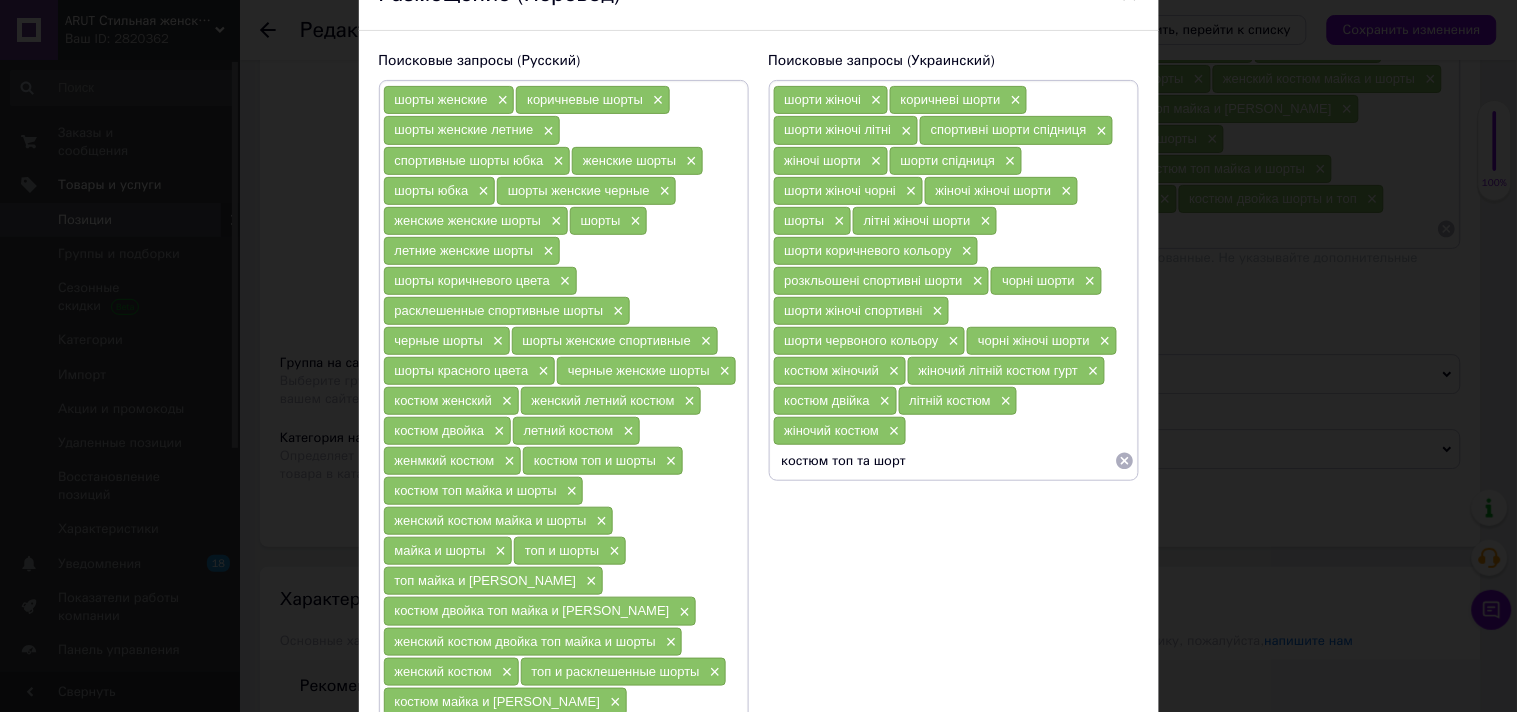 type on "костюм топ та шорти" 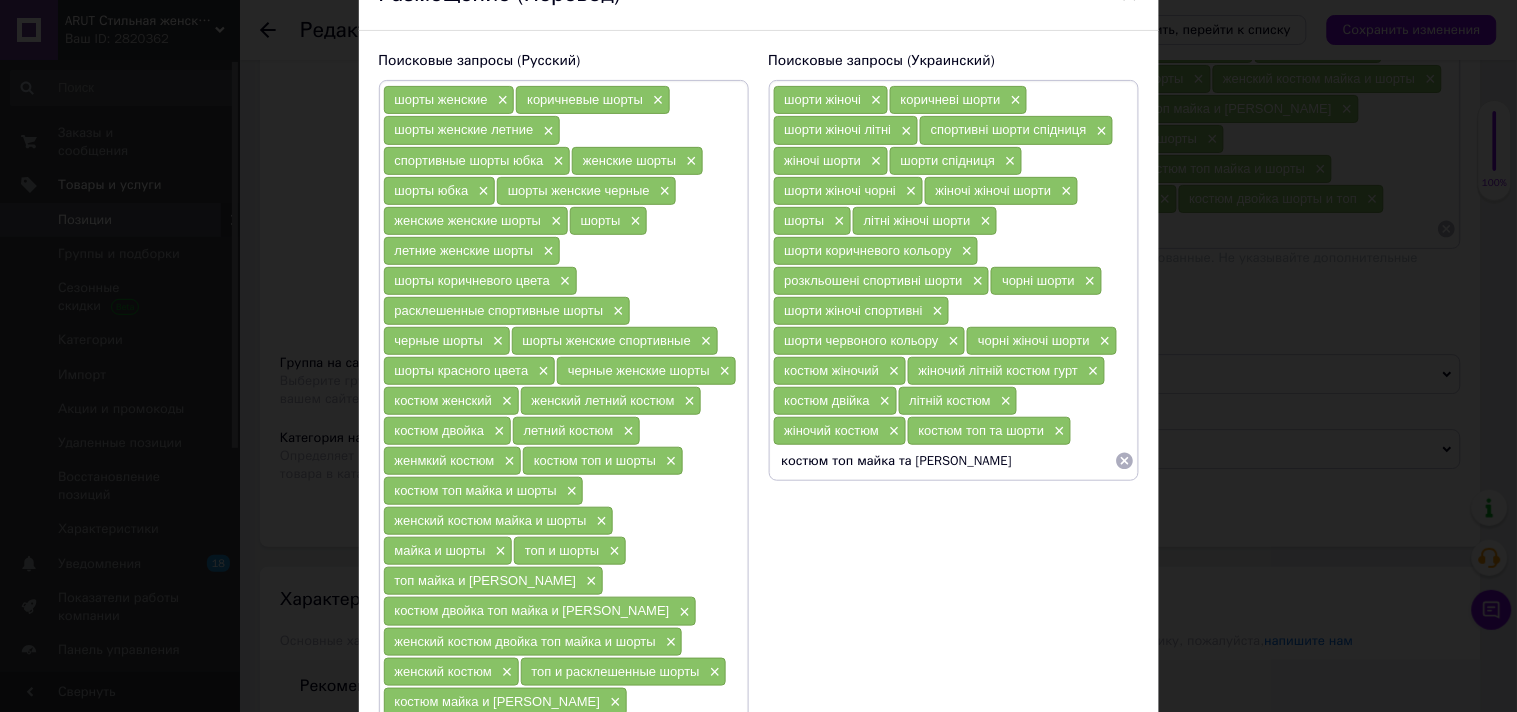 type on "костюм топ майка та шорти" 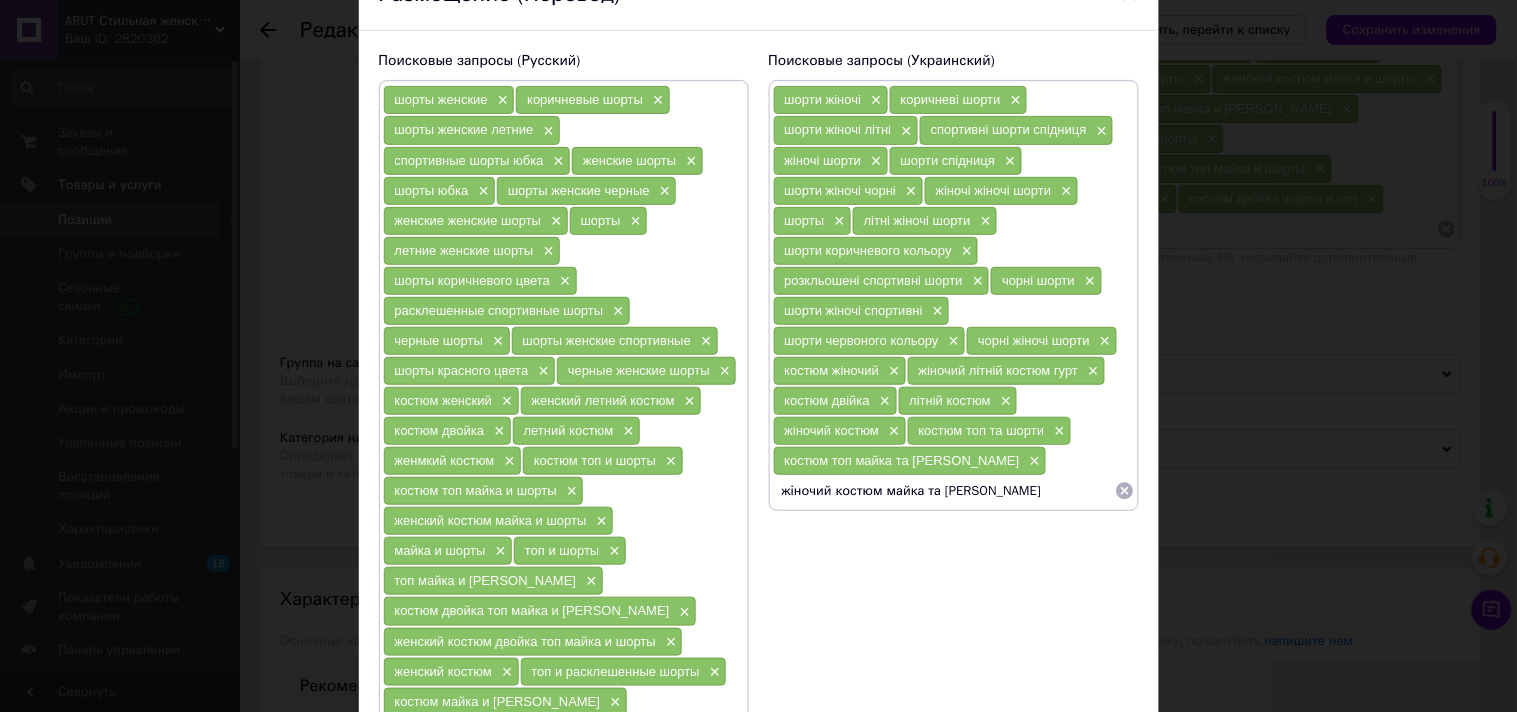 type on "жіночий костюм майка та шорти" 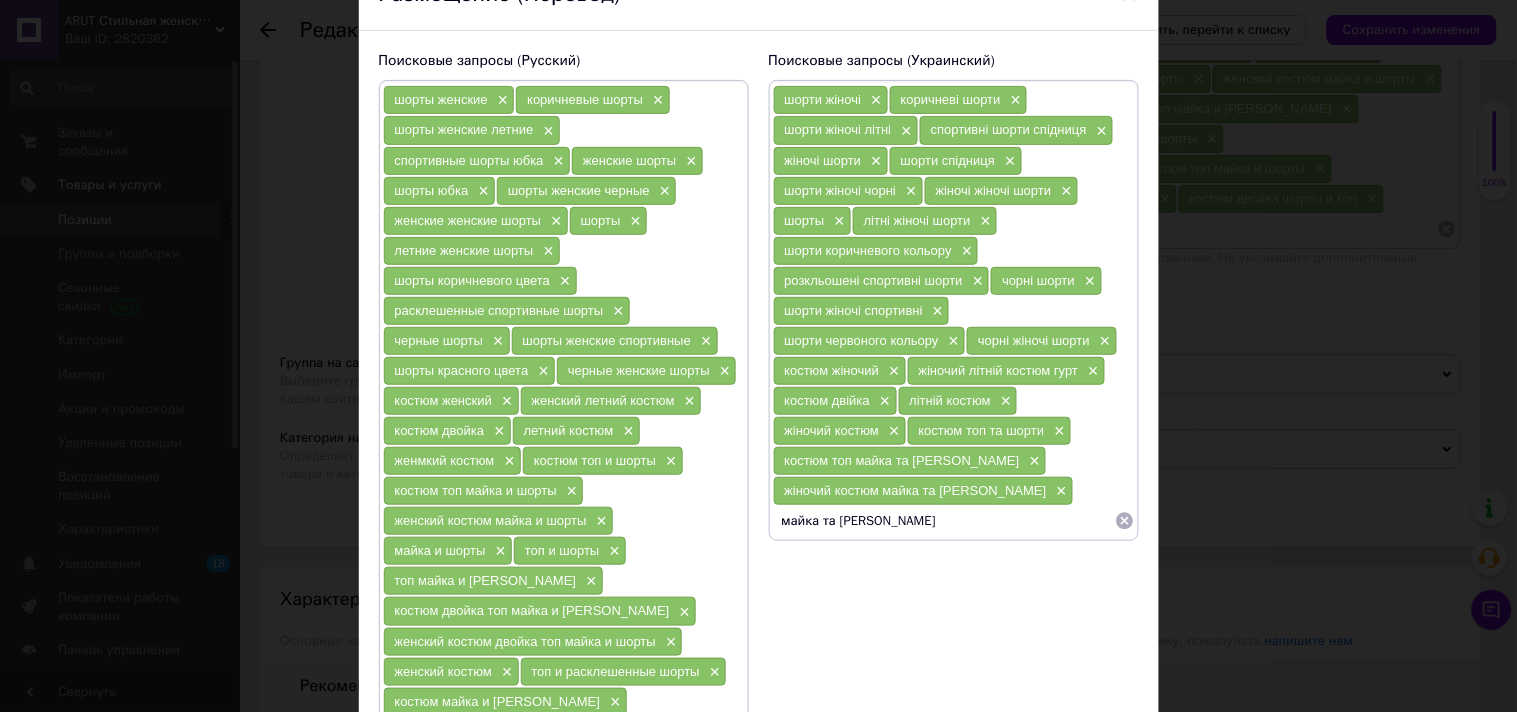 type on "майка та шорти" 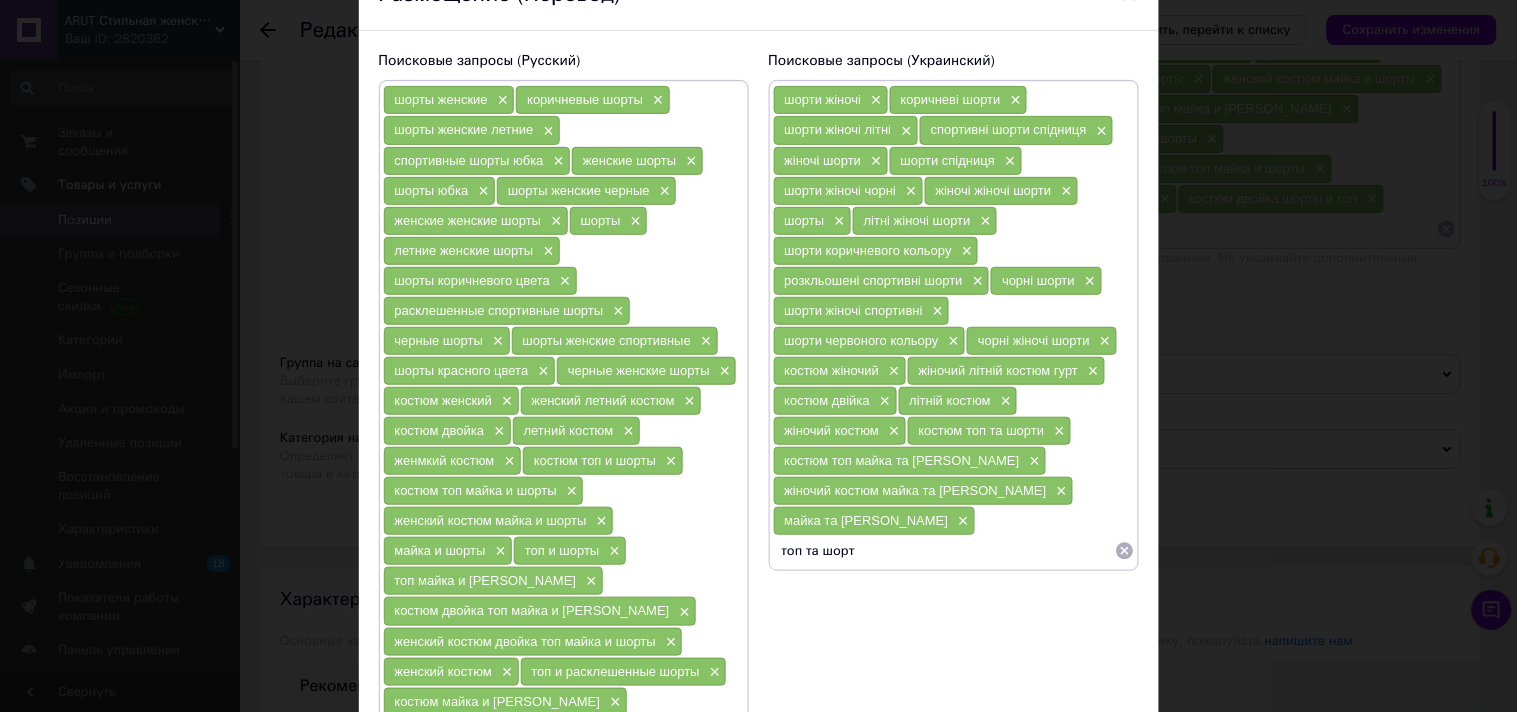 type on "топ та шорти" 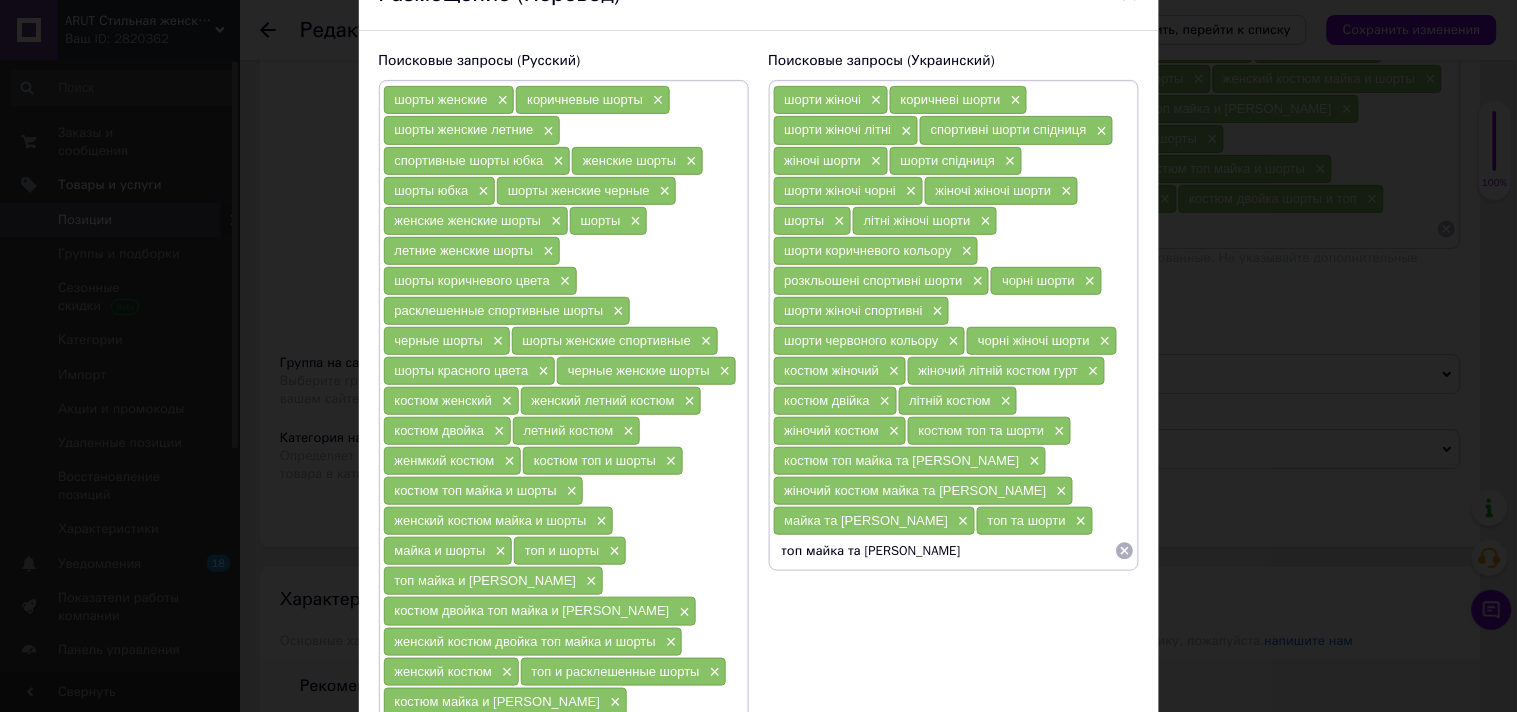 type on "топ майка та шорти" 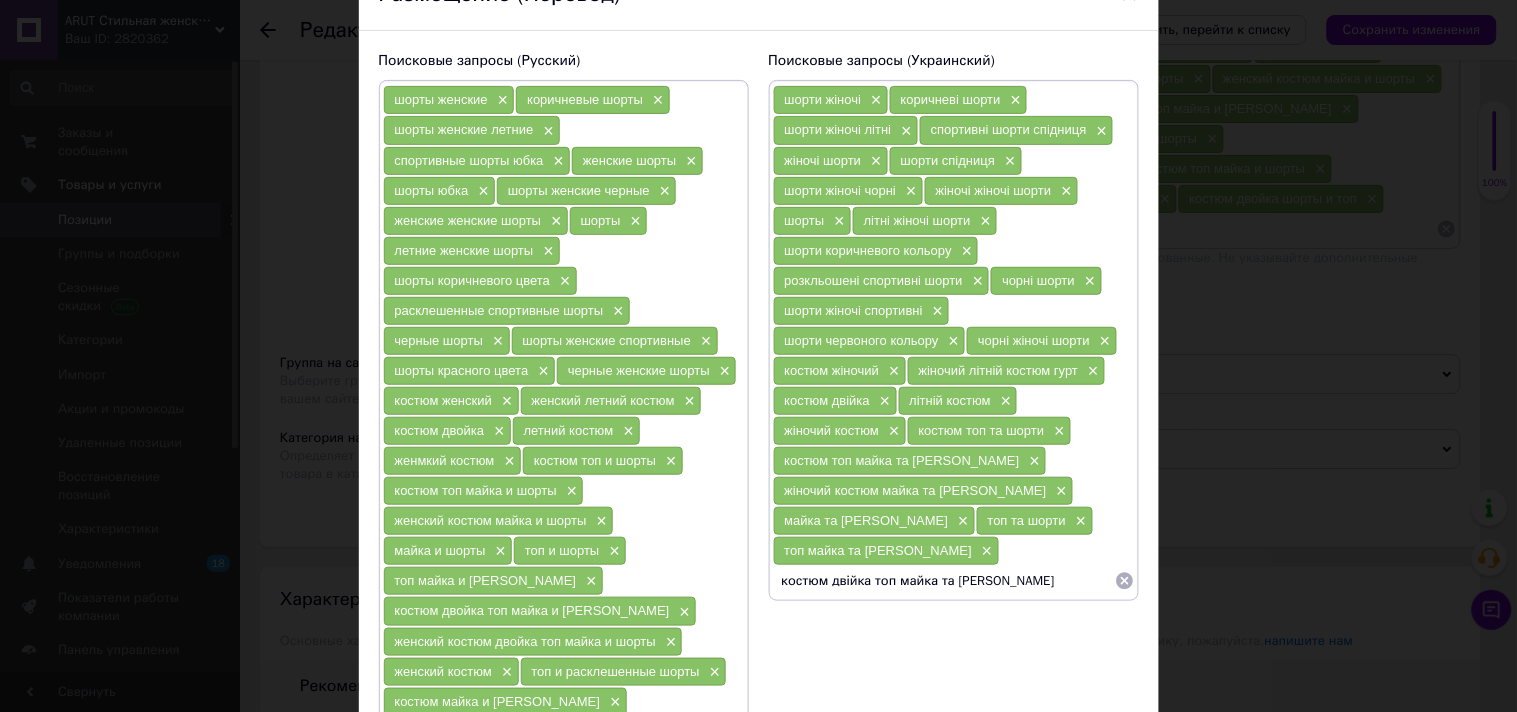type on "костюм двійка топ майка та шорти" 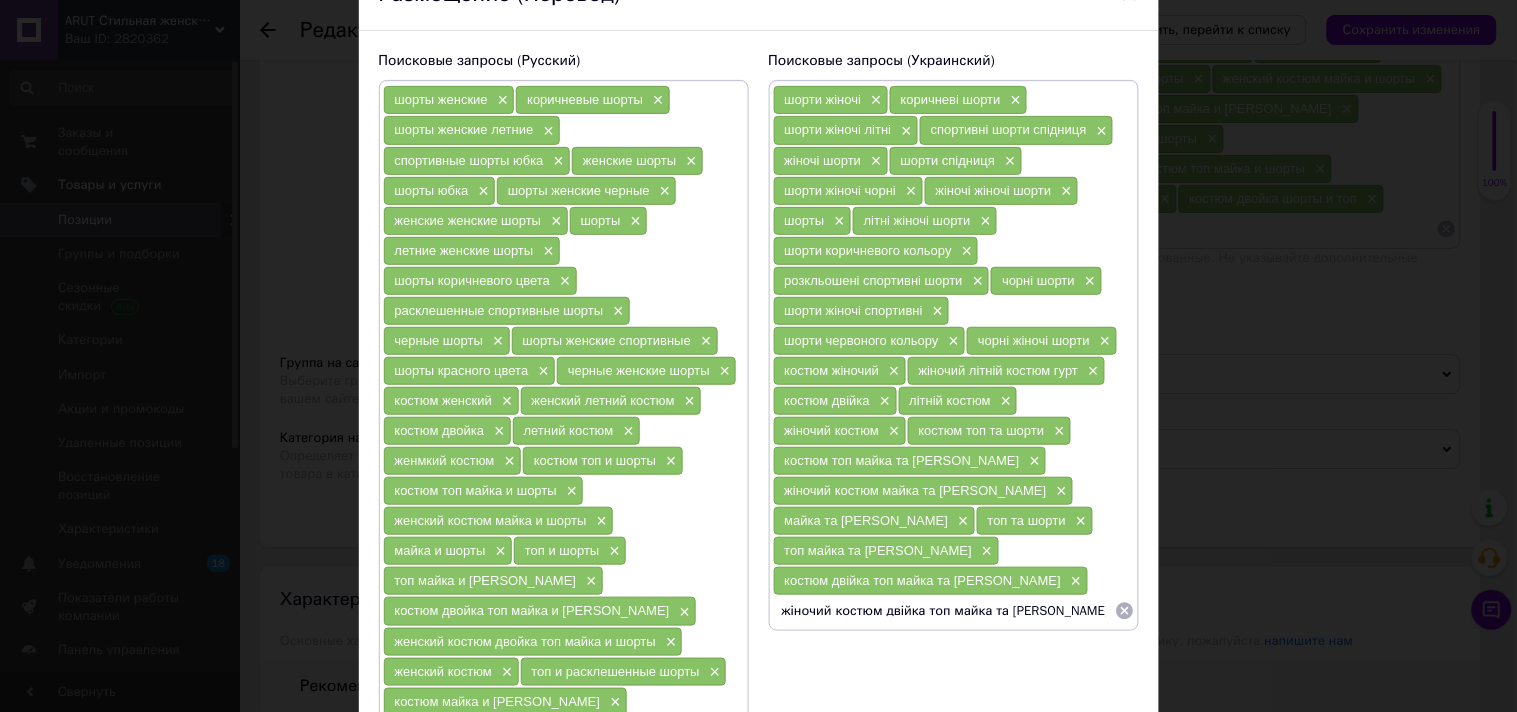 type on "жіночий костюм двійка топ майка та шорти" 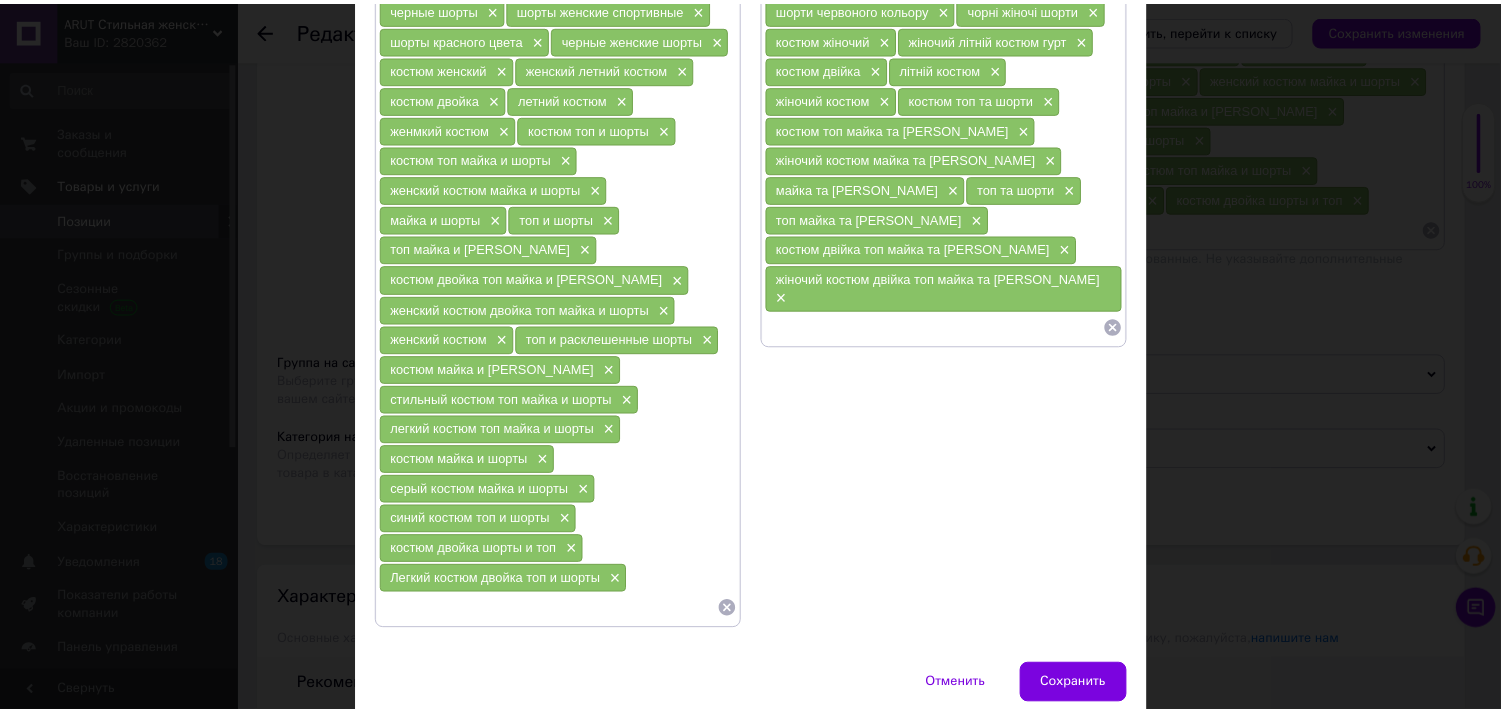 scroll, scrollTop: 444, scrollLeft: 0, axis: vertical 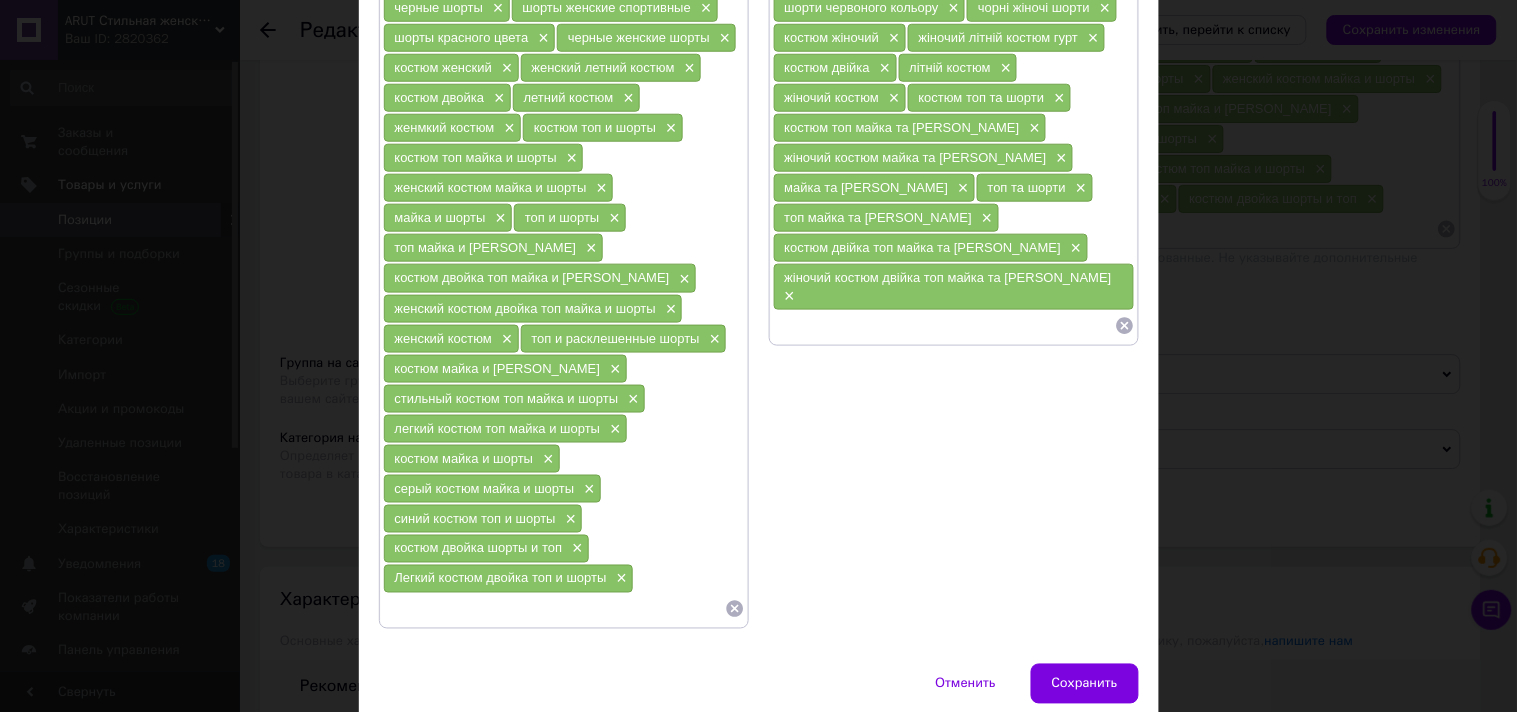 click at bounding box center (944, 326) 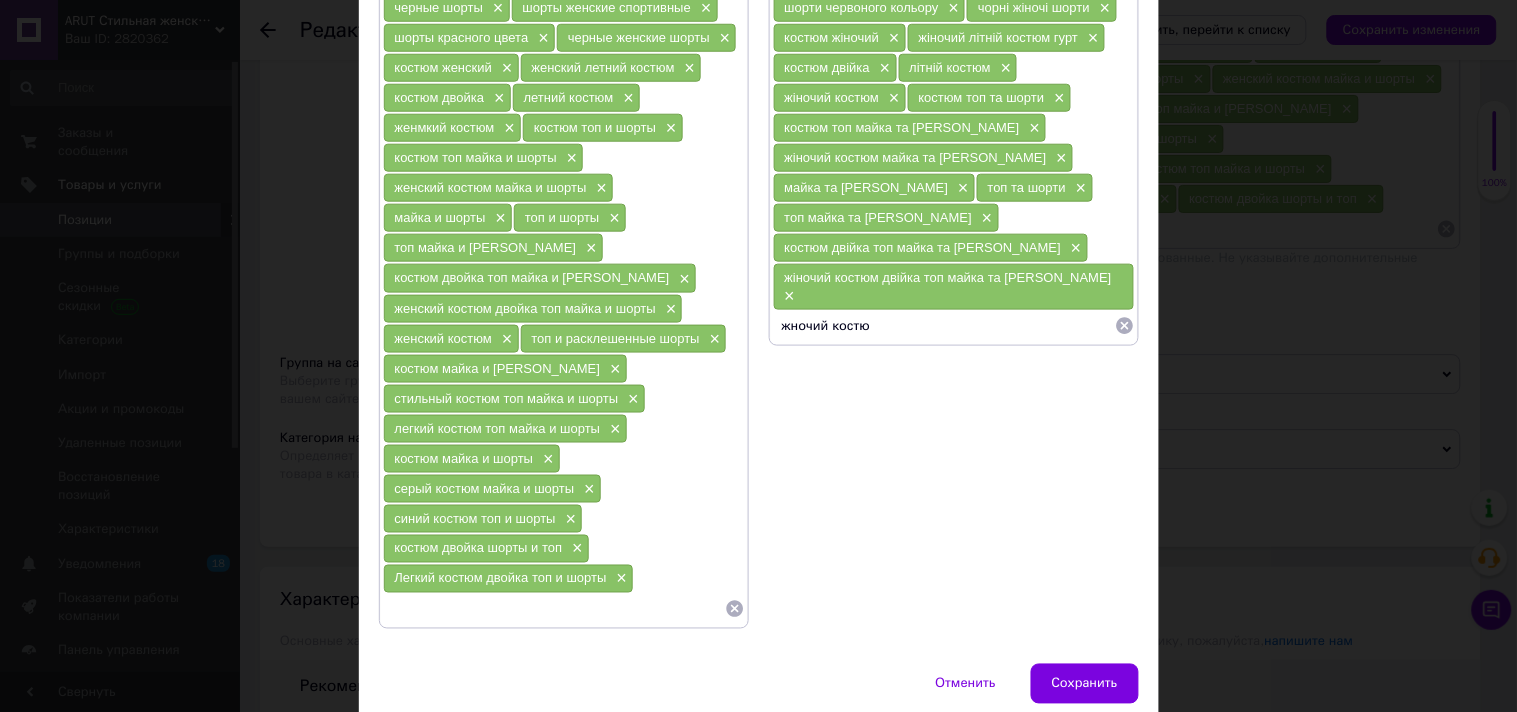 type on "жночий костюм" 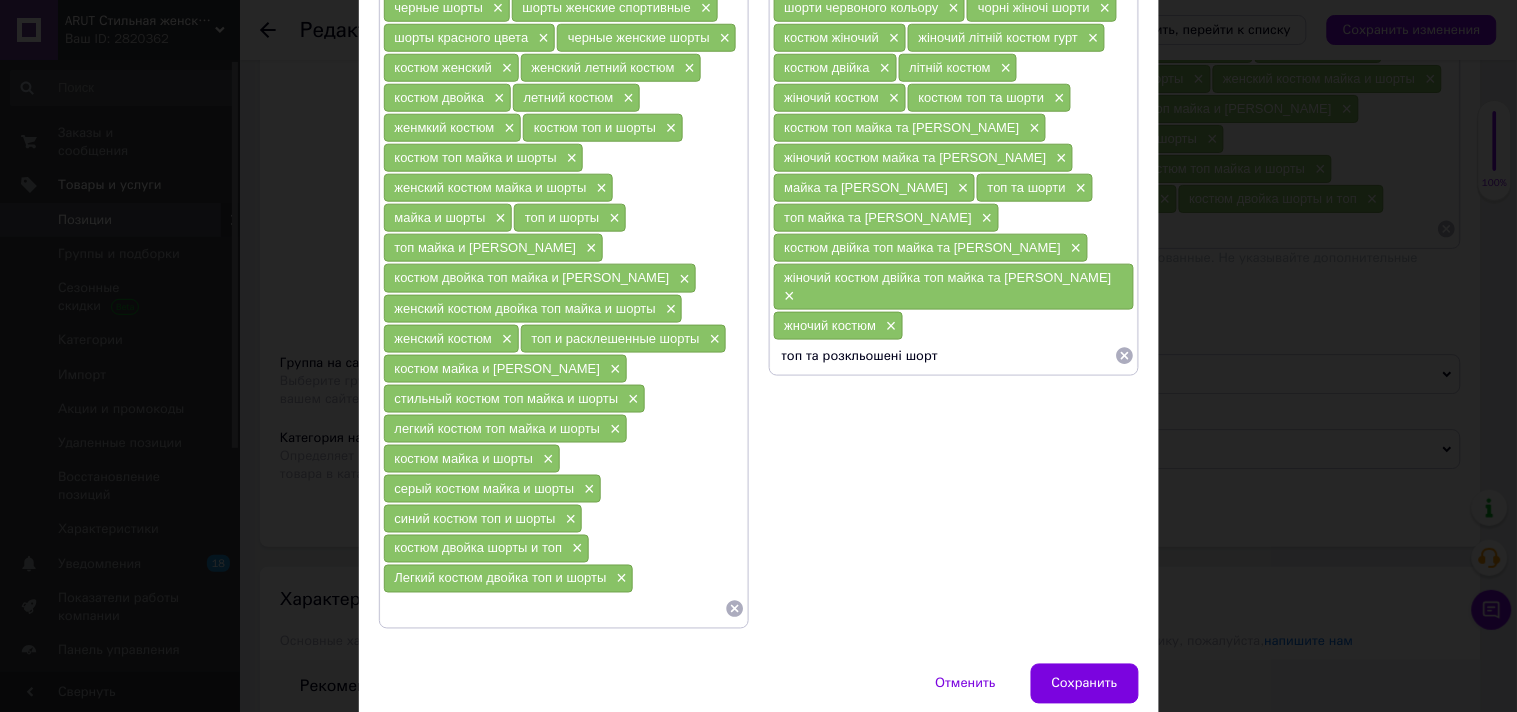 type on "топ та розкльошені шорти" 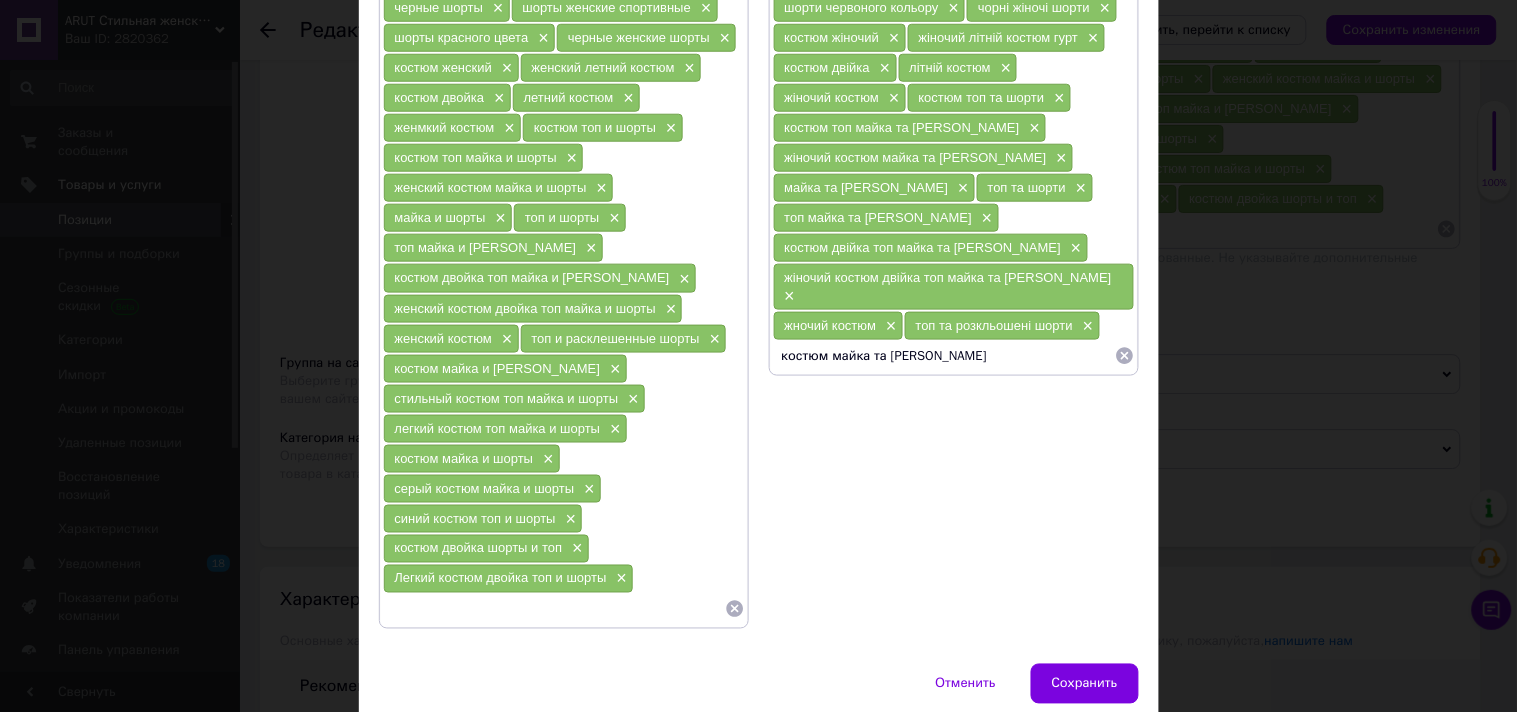 type on "костюм майка та шорти кльош" 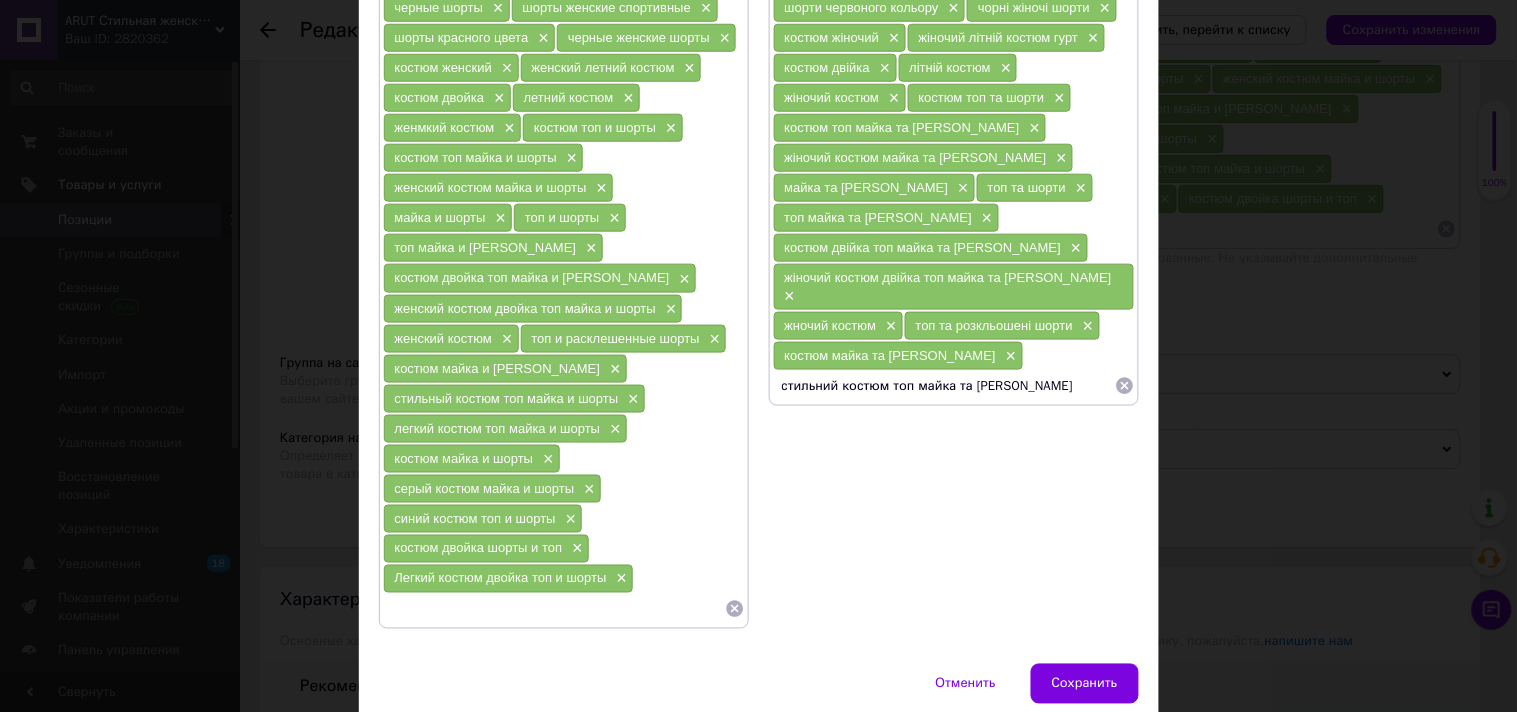 type on "стильний костюм топ майка та шорти" 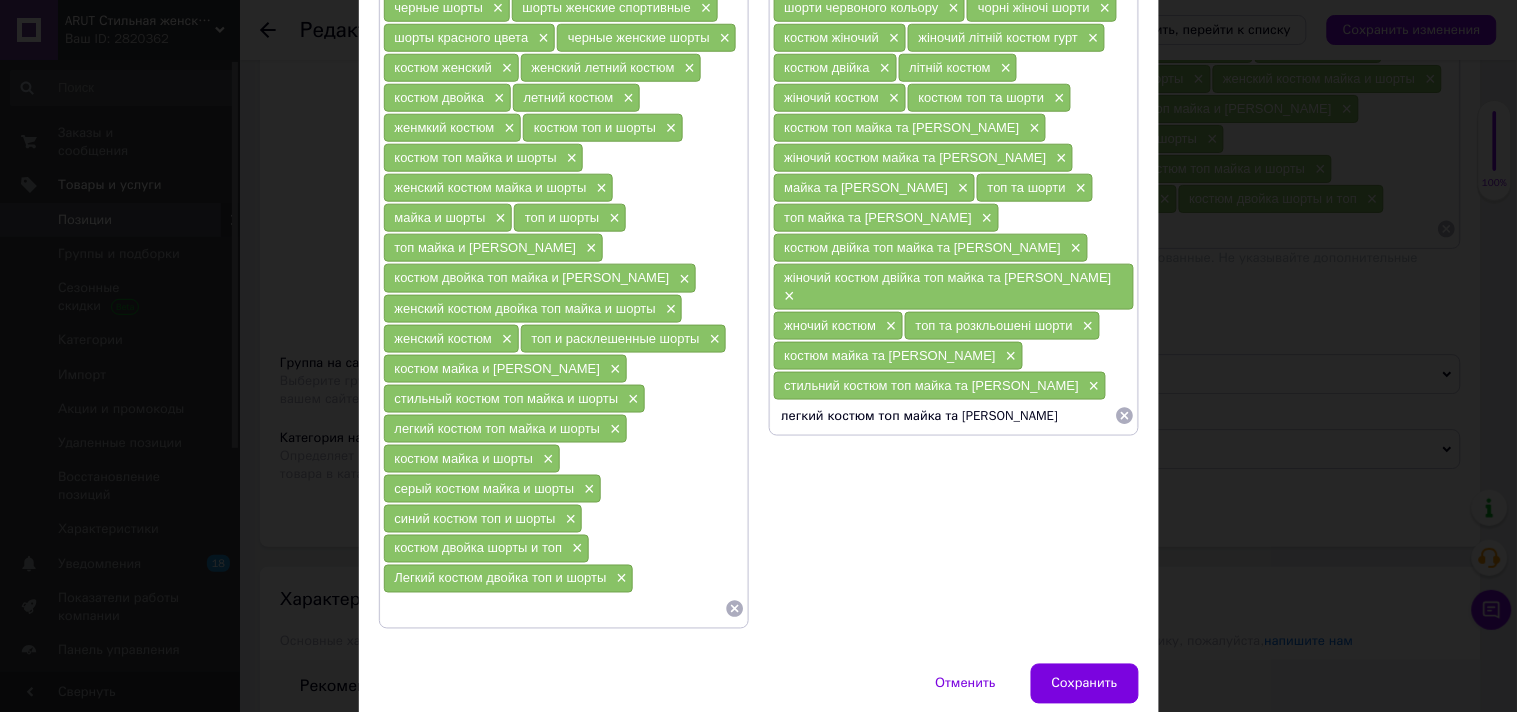 type on "легкий костюм топ майка та шорти" 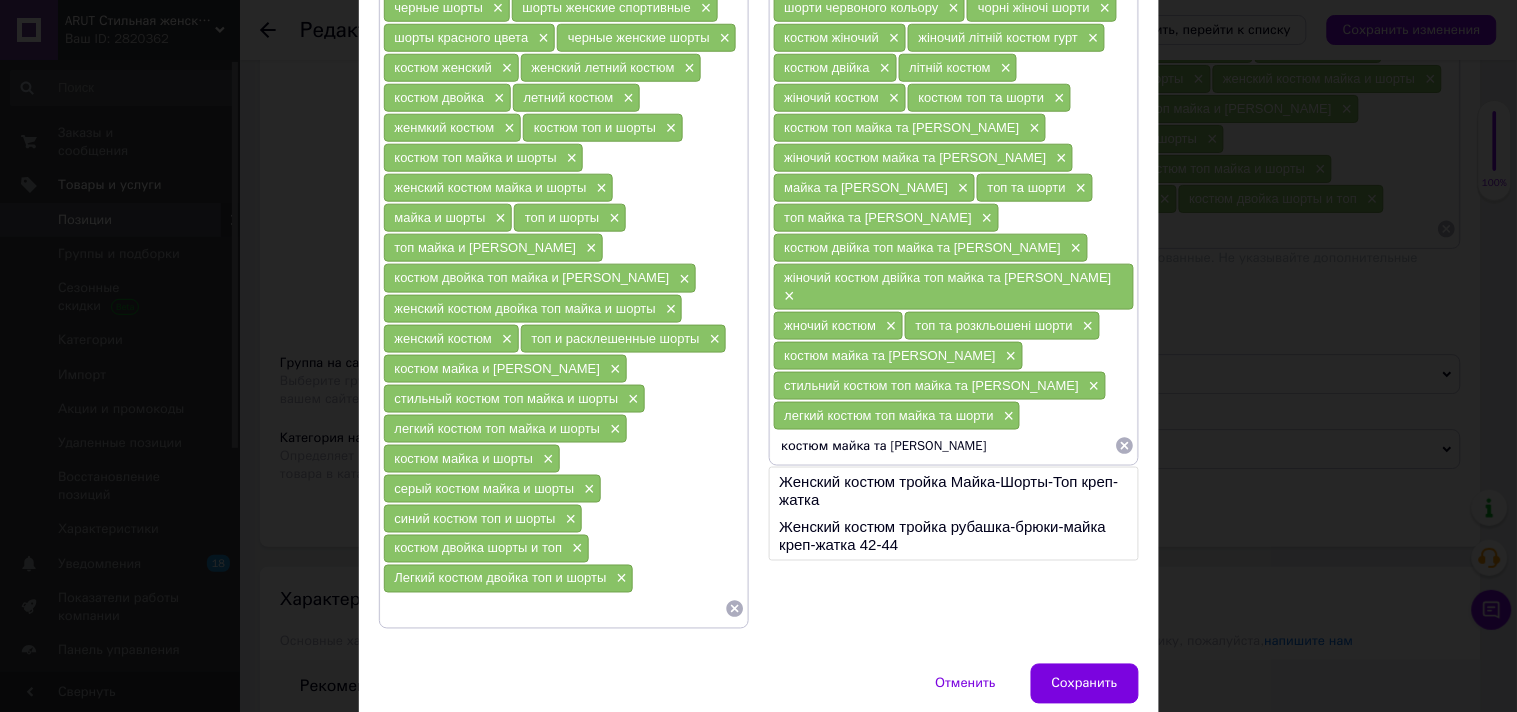 type on "костюм майка та шорти" 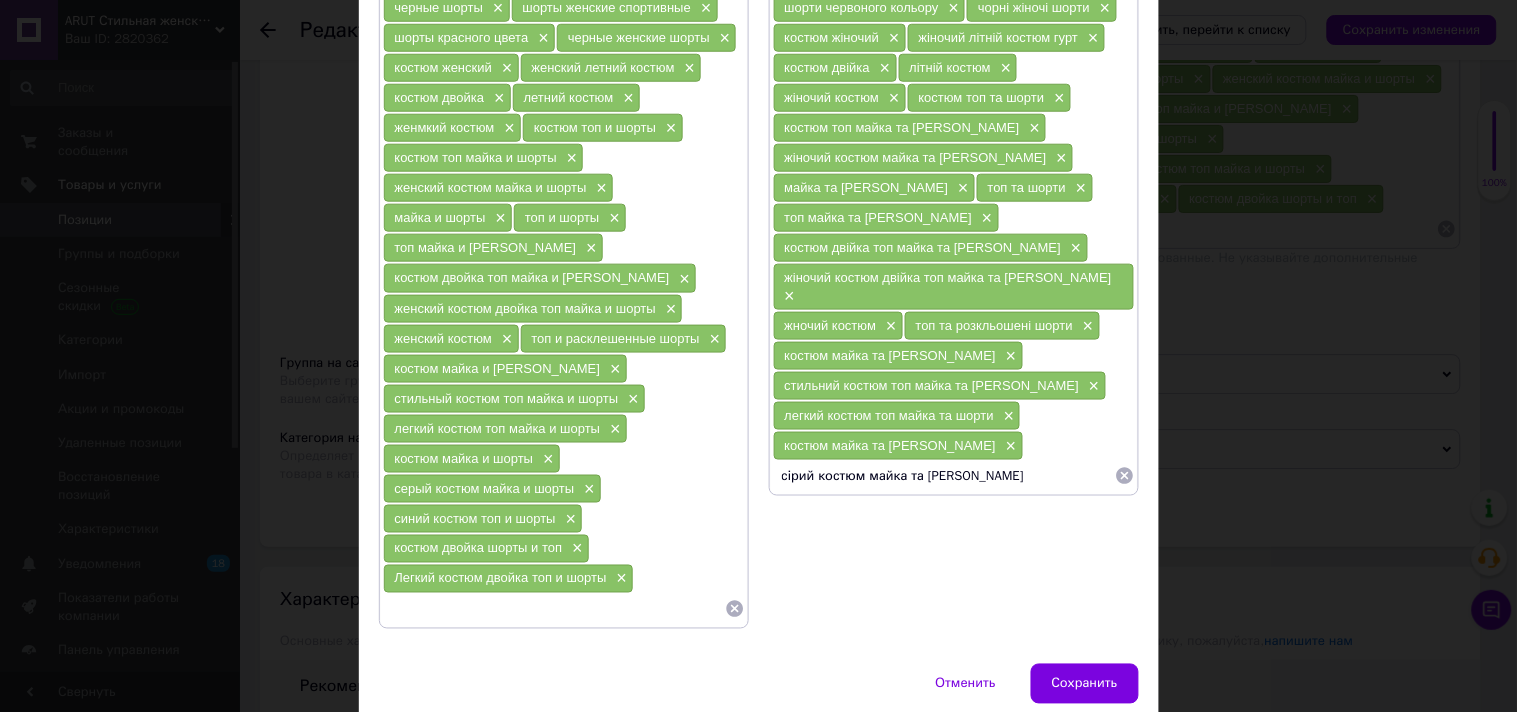 type on "сірий костюм майка та шорти" 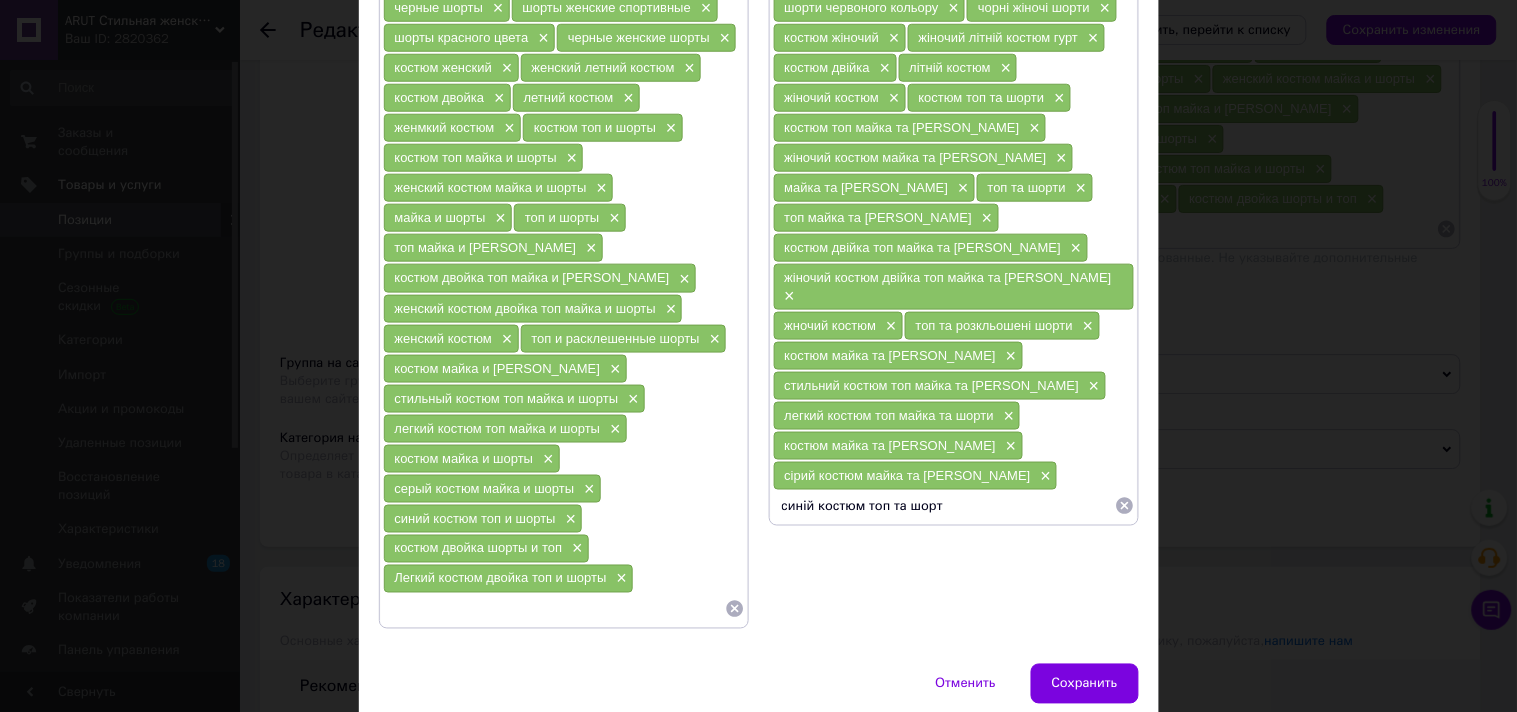 type on "синій костюм топ та шорти" 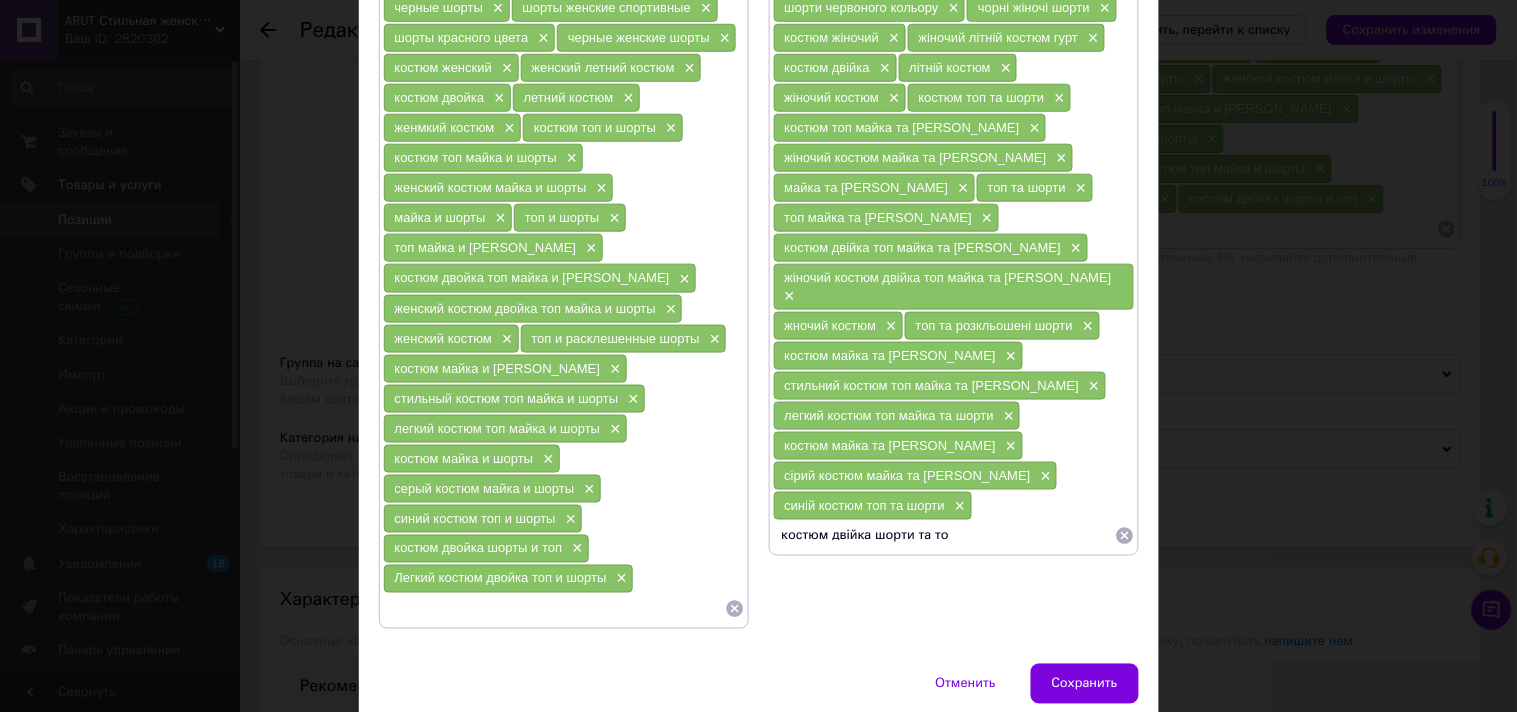 type on "костюм двійка шорти та топ" 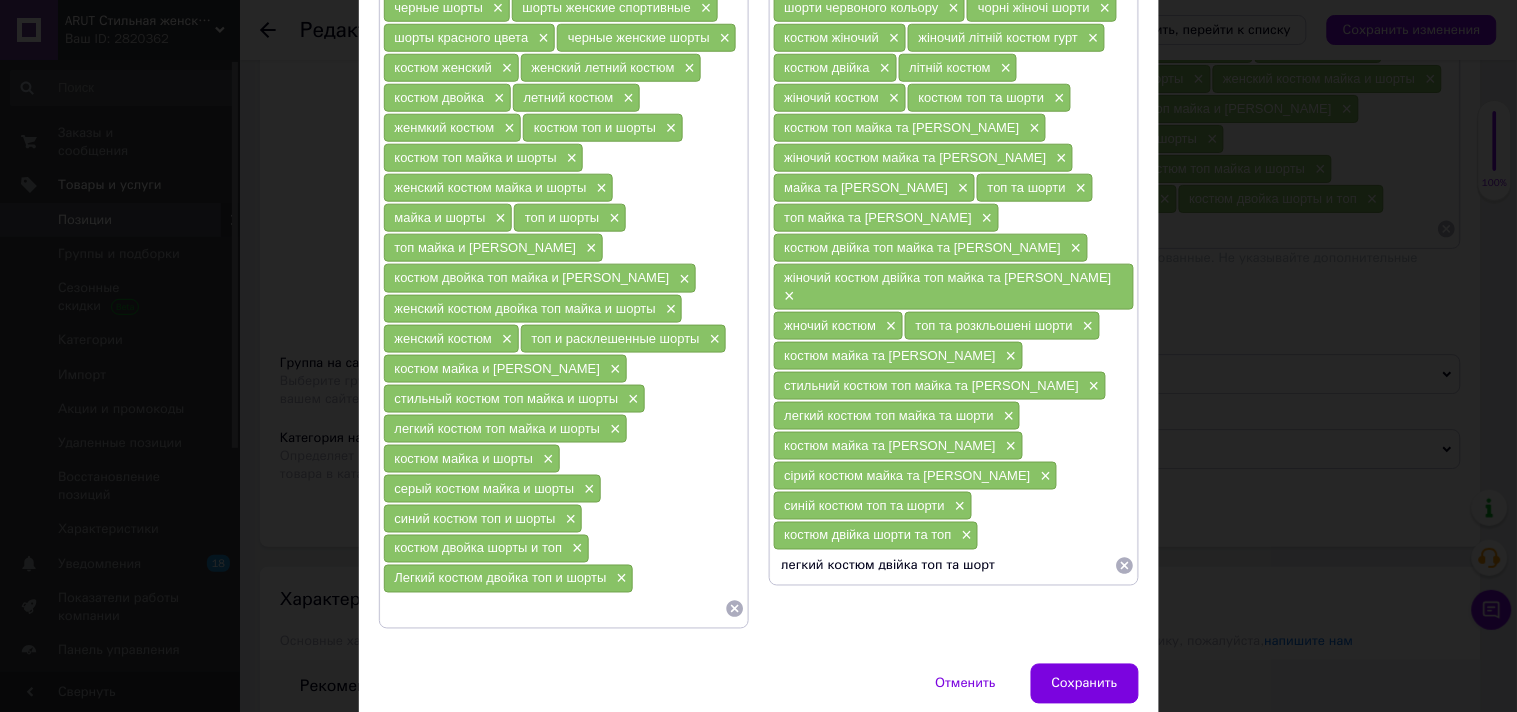 type on "легкий костюм двійка топ та шорти" 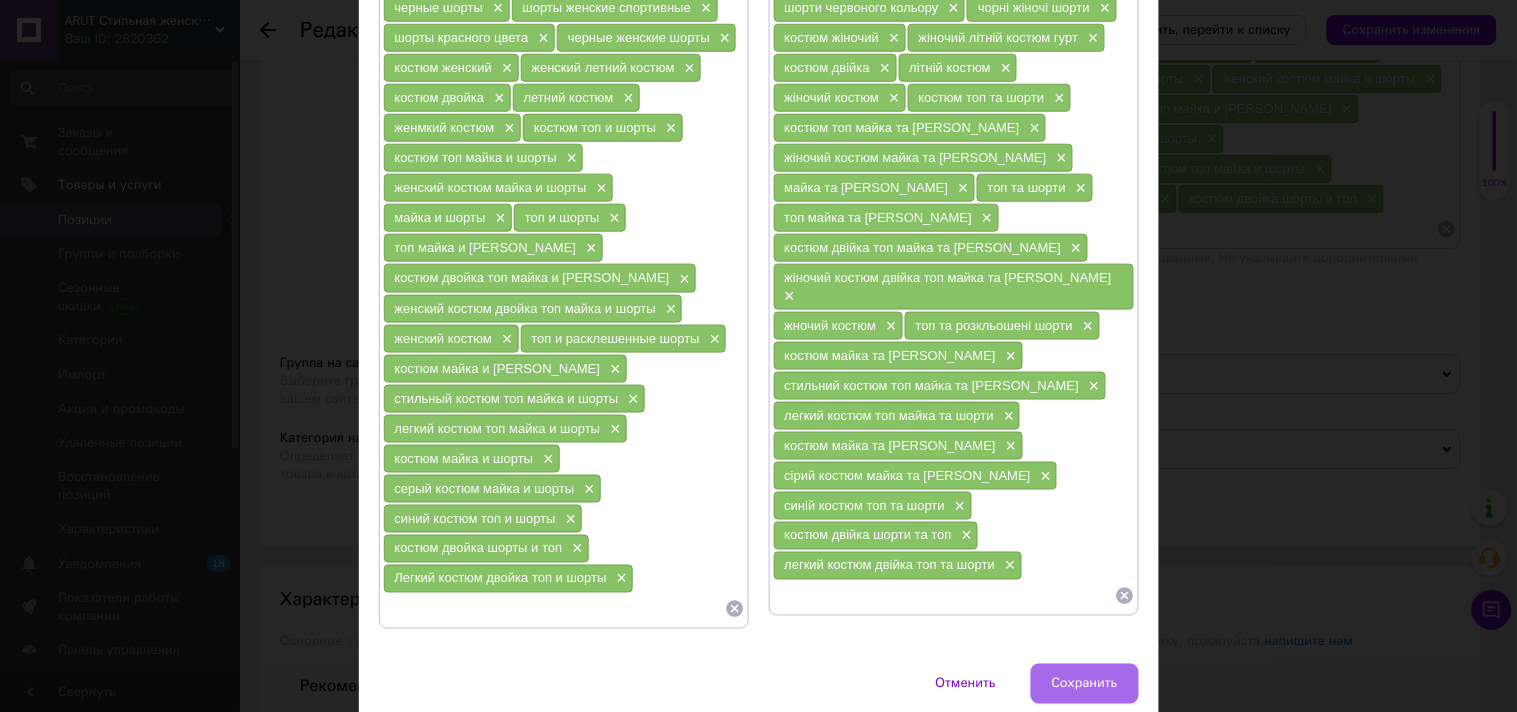 type 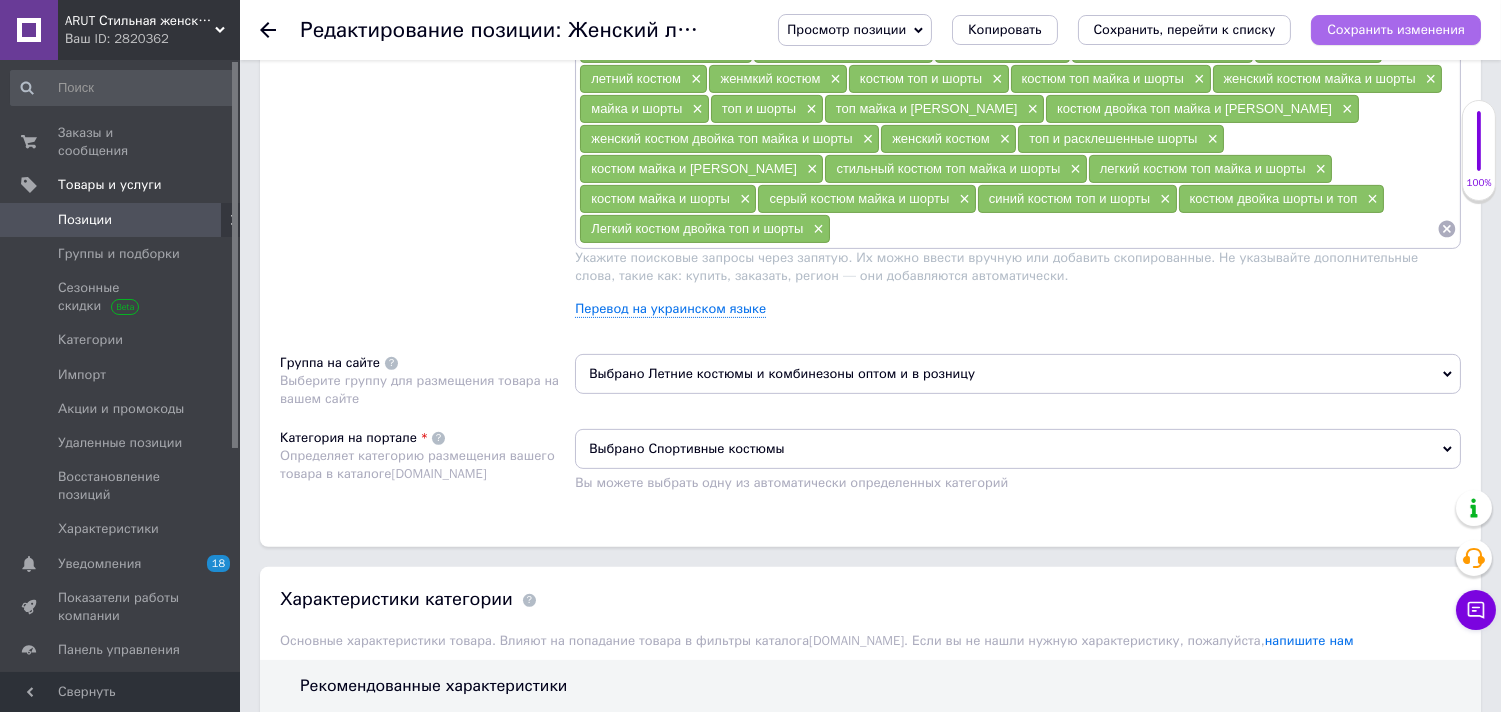click on "Сохранить изменения" at bounding box center [1396, 29] 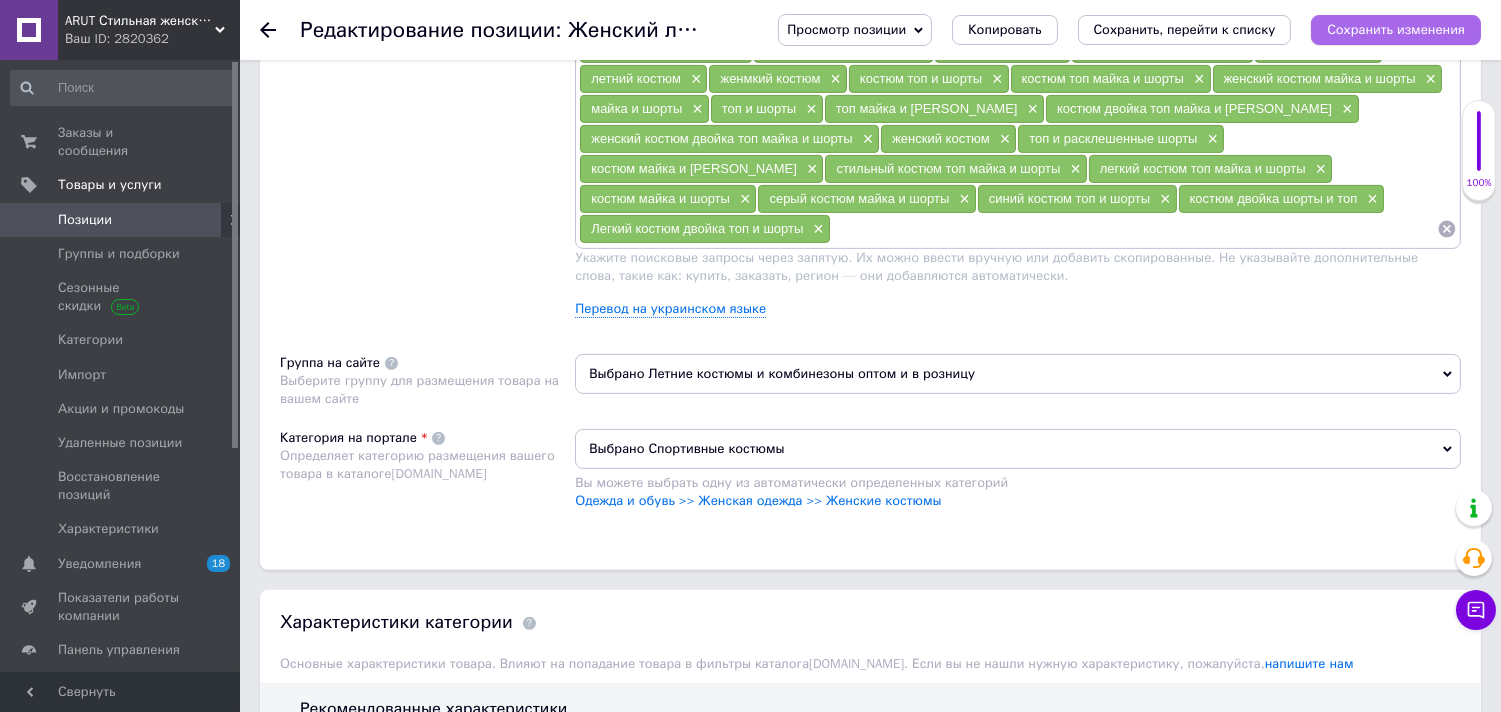 click on "Сохранить изменения" at bounding box center [1396, 29] 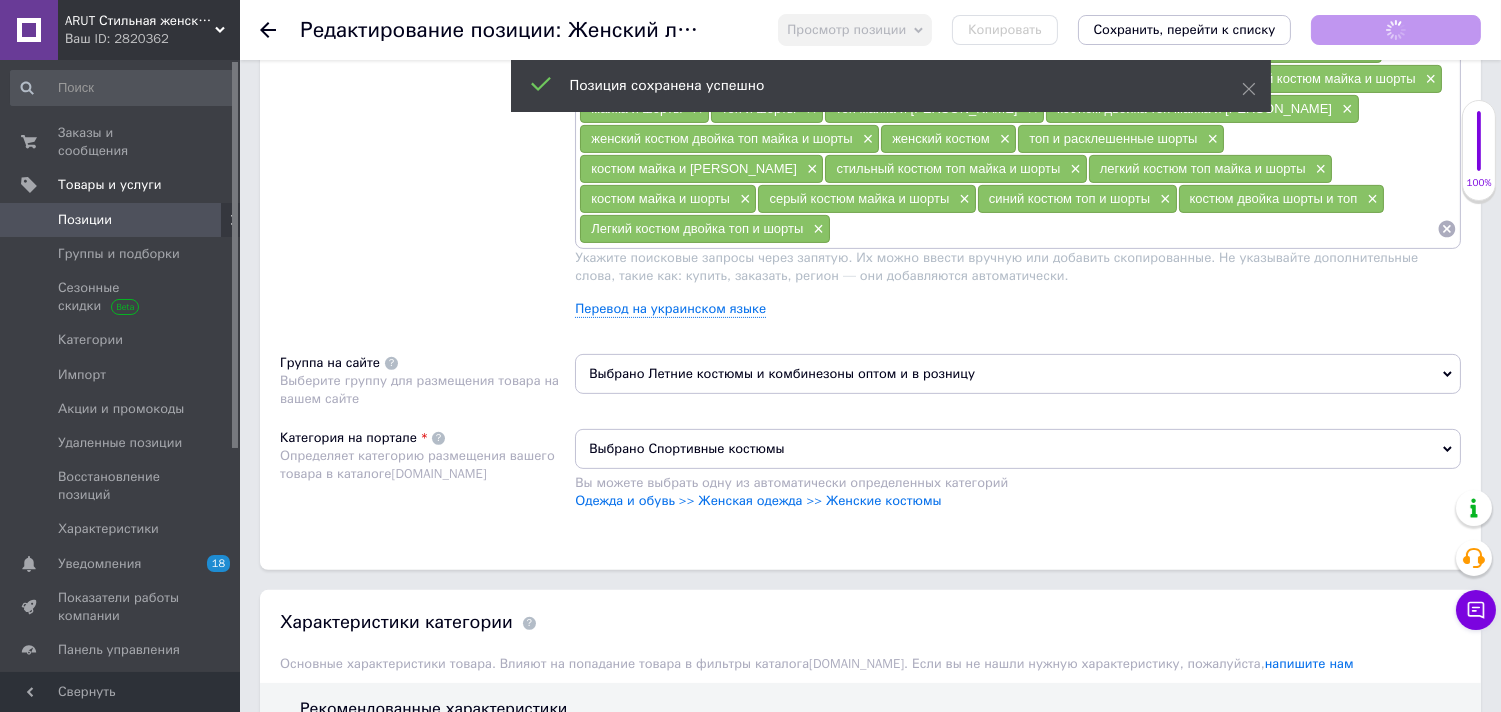 click on "Позиции" at bounding box center [121, 220] 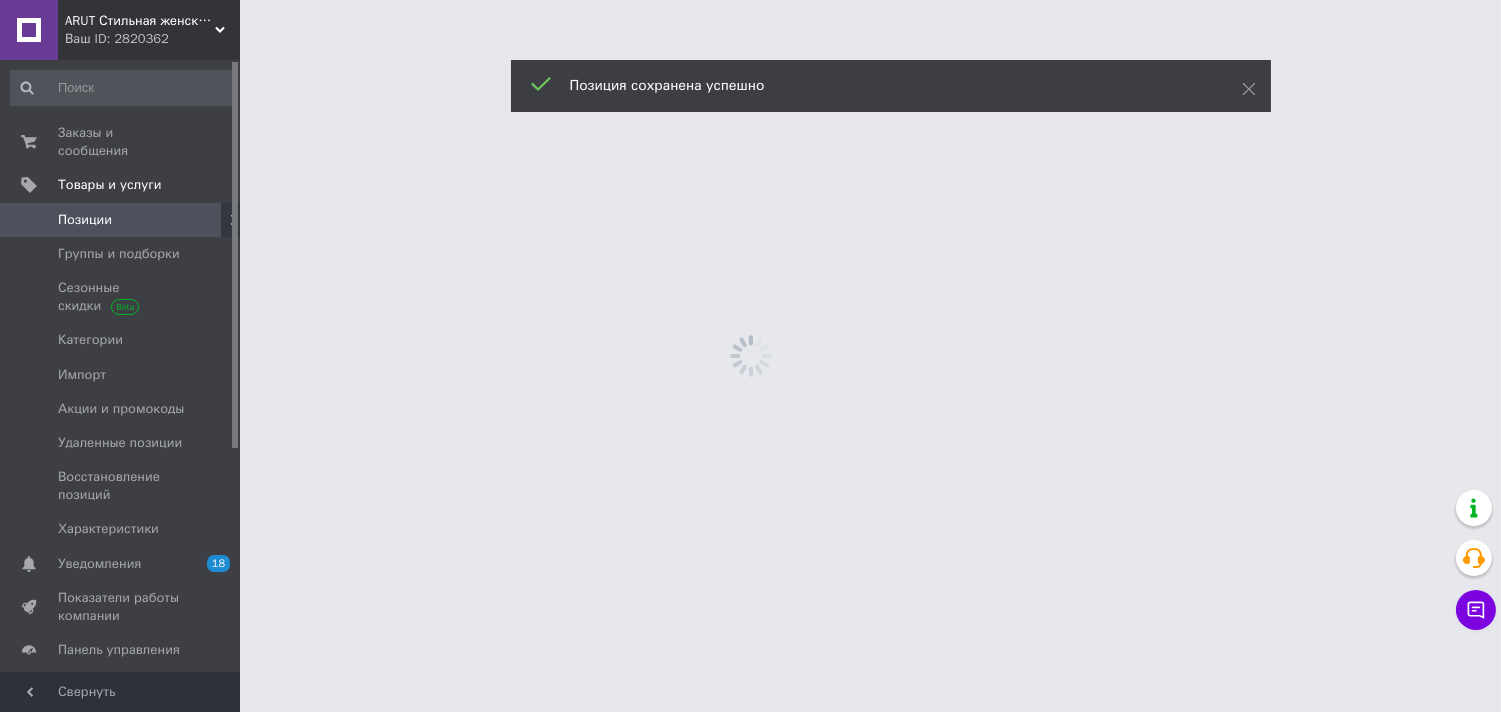 scroll, scrollTop: 0, scrollLeft: 0, axis: both 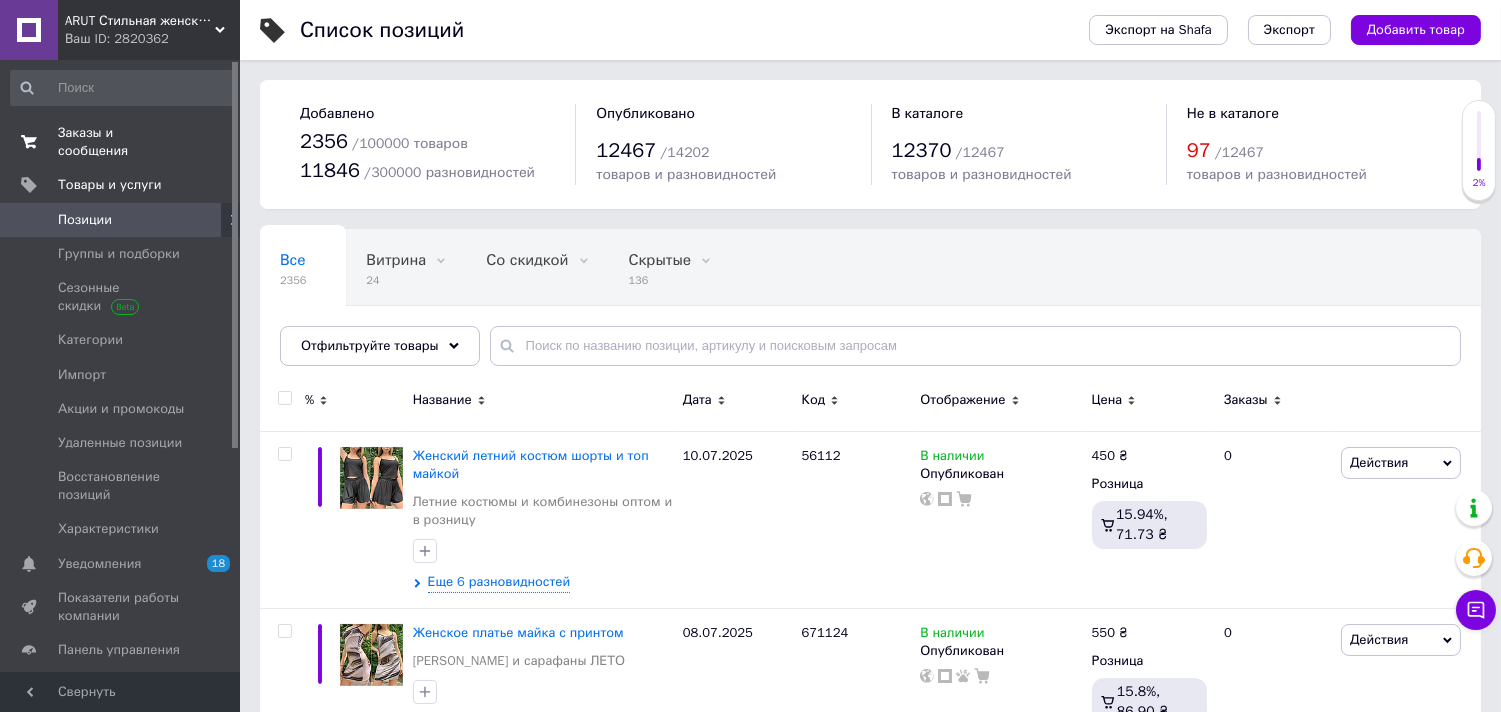 click on "Заказы и сообщения 0 0" at bounding box center (123, 142) 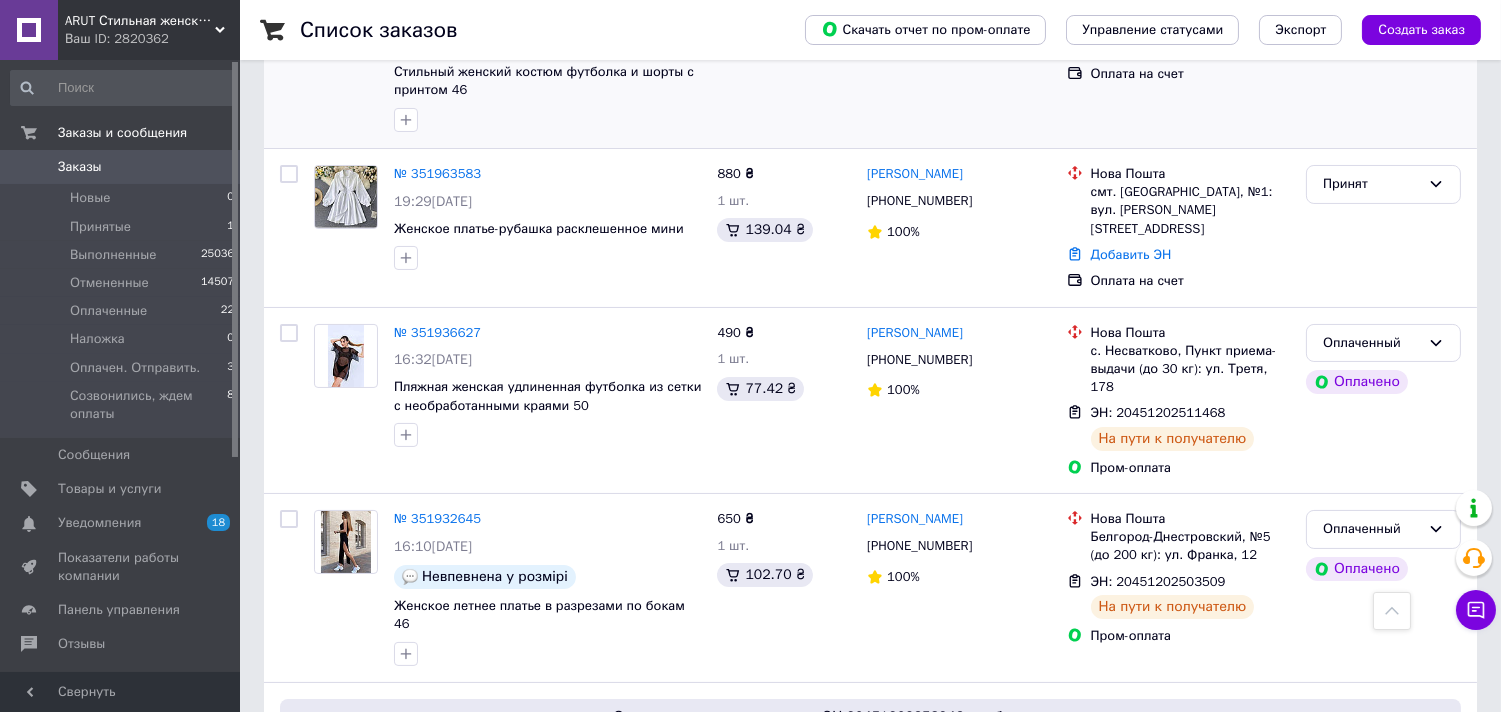 scroll, scrollTop: 333, scrollLeft: 0, axis: vertical 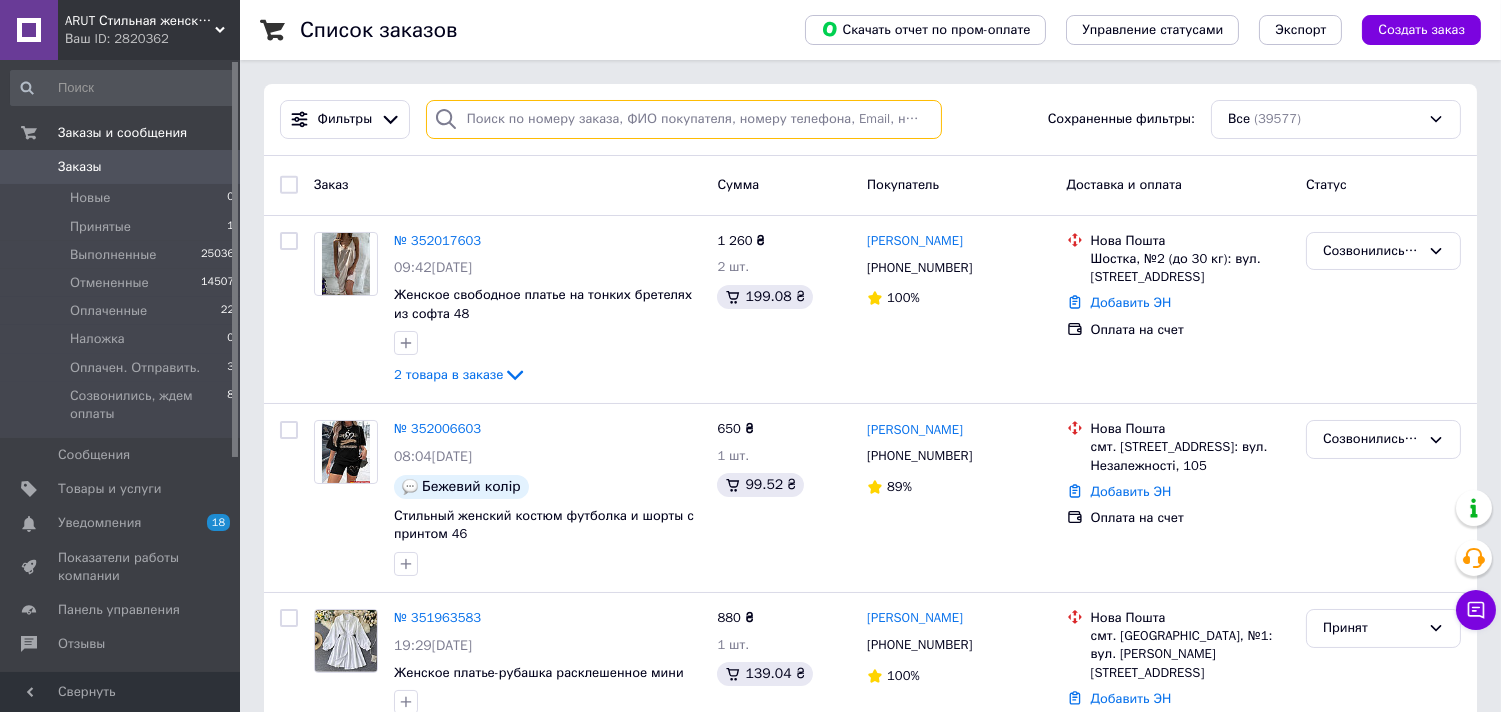 paste on "351916254" 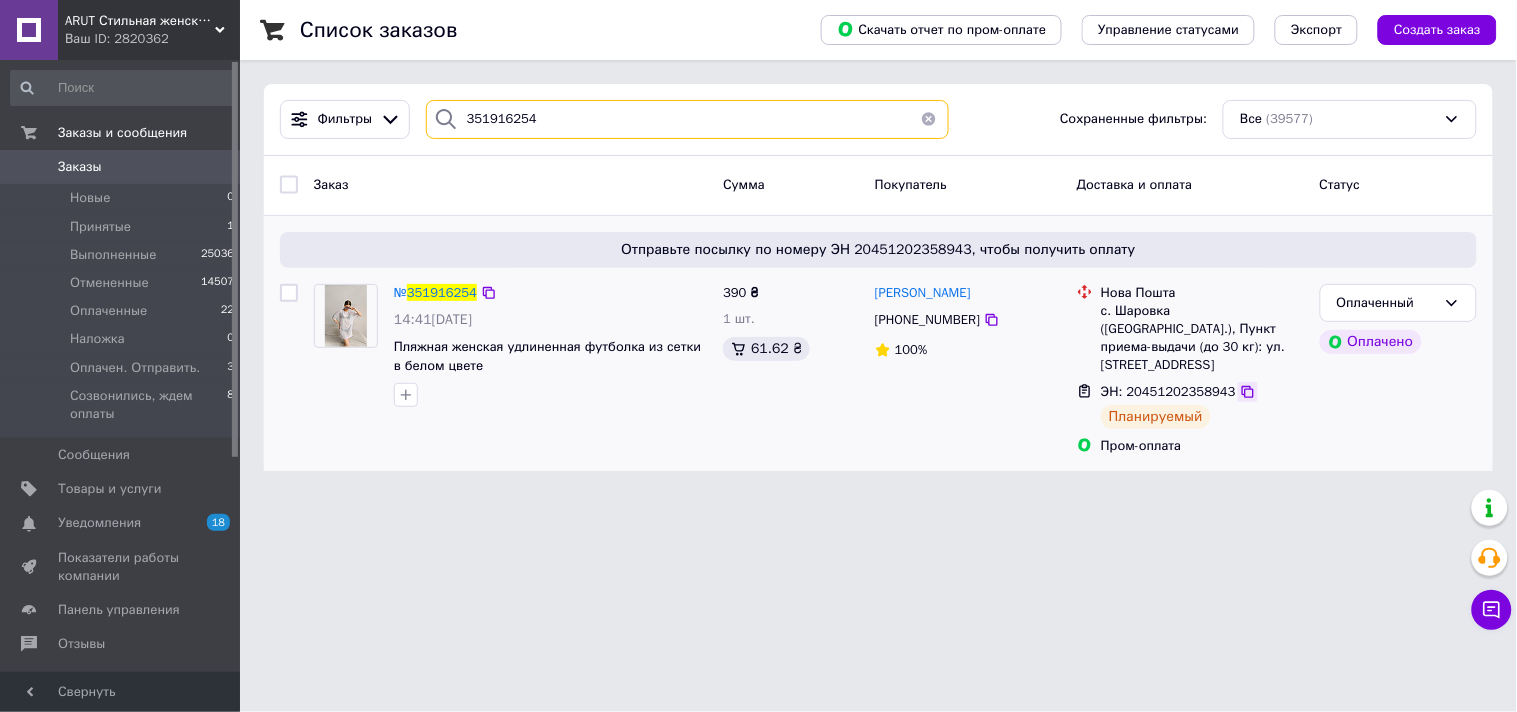 type on "351916254" 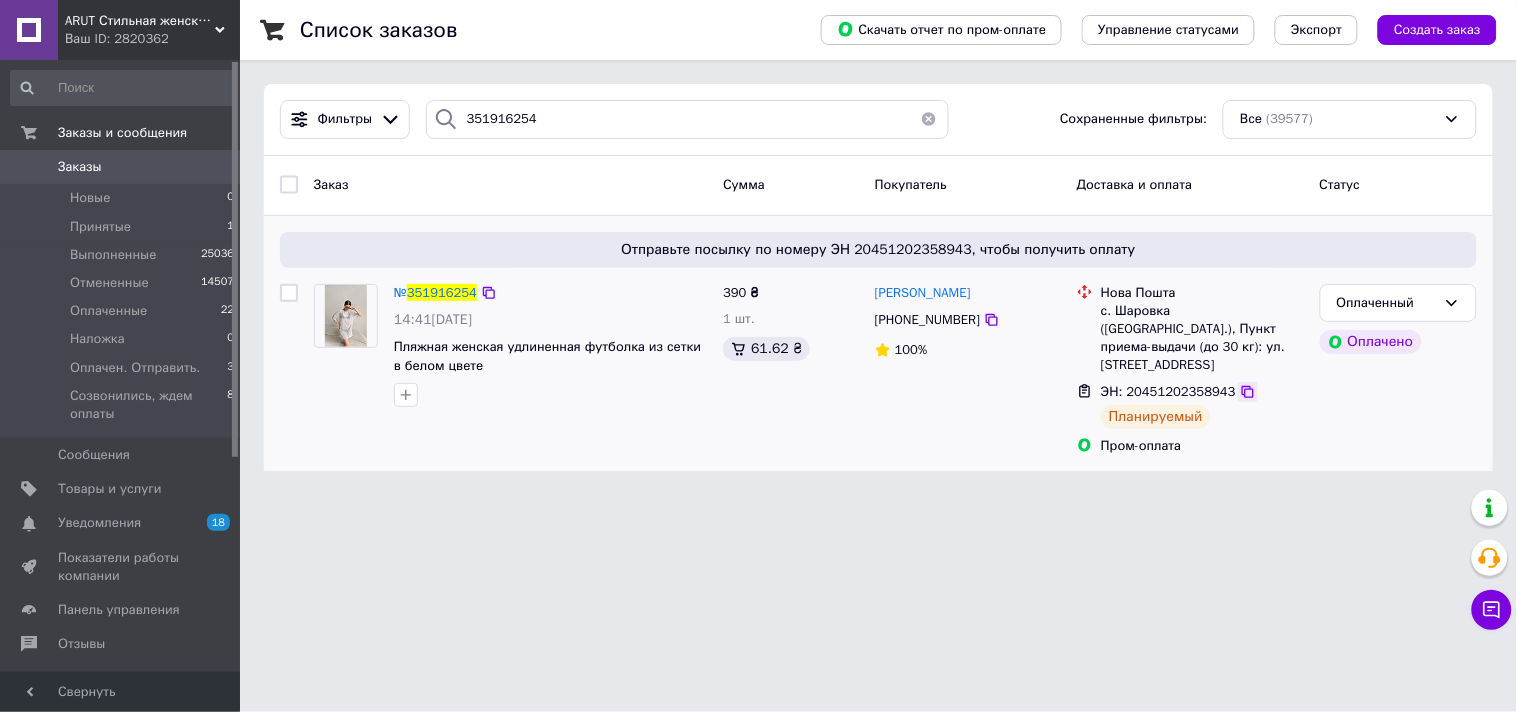 click 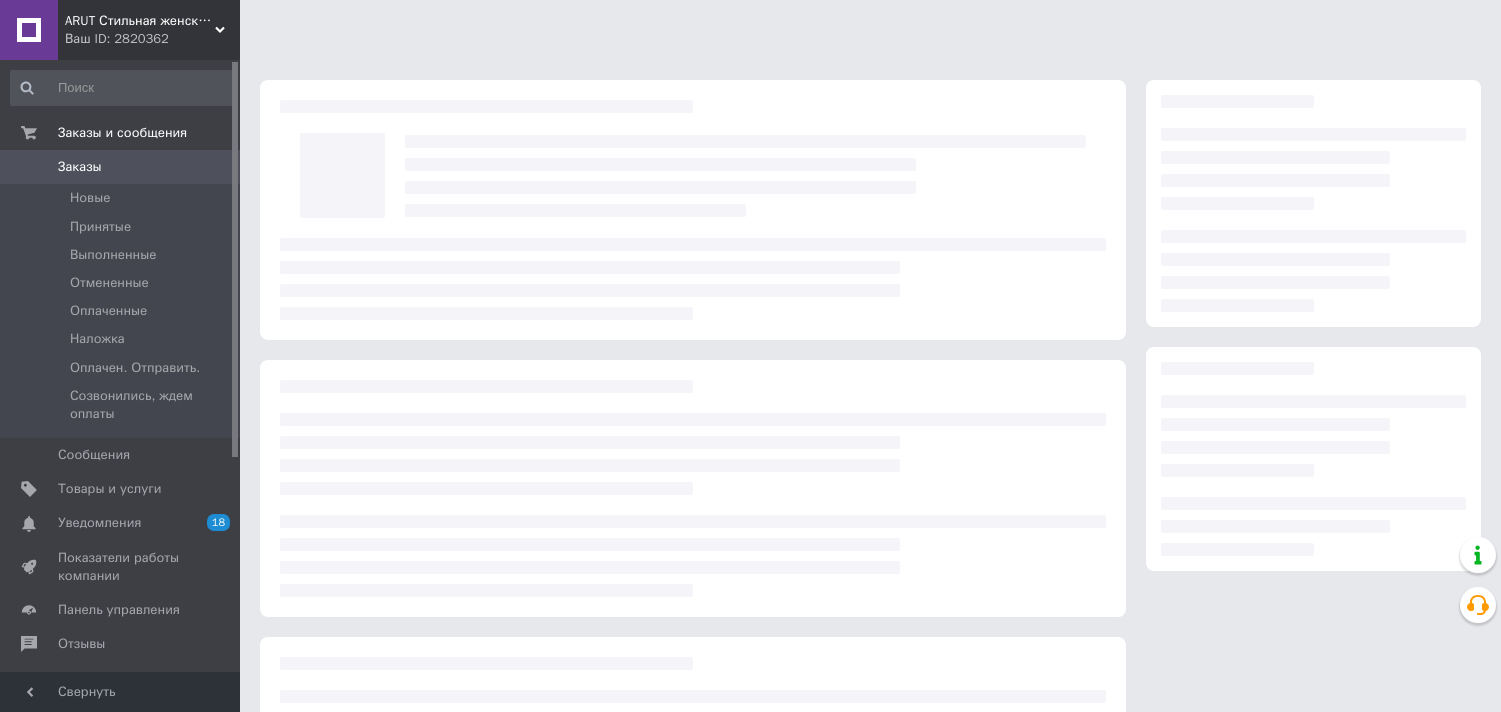 scroll, scrollTop: 0, scrollLeft: 0, axis: both 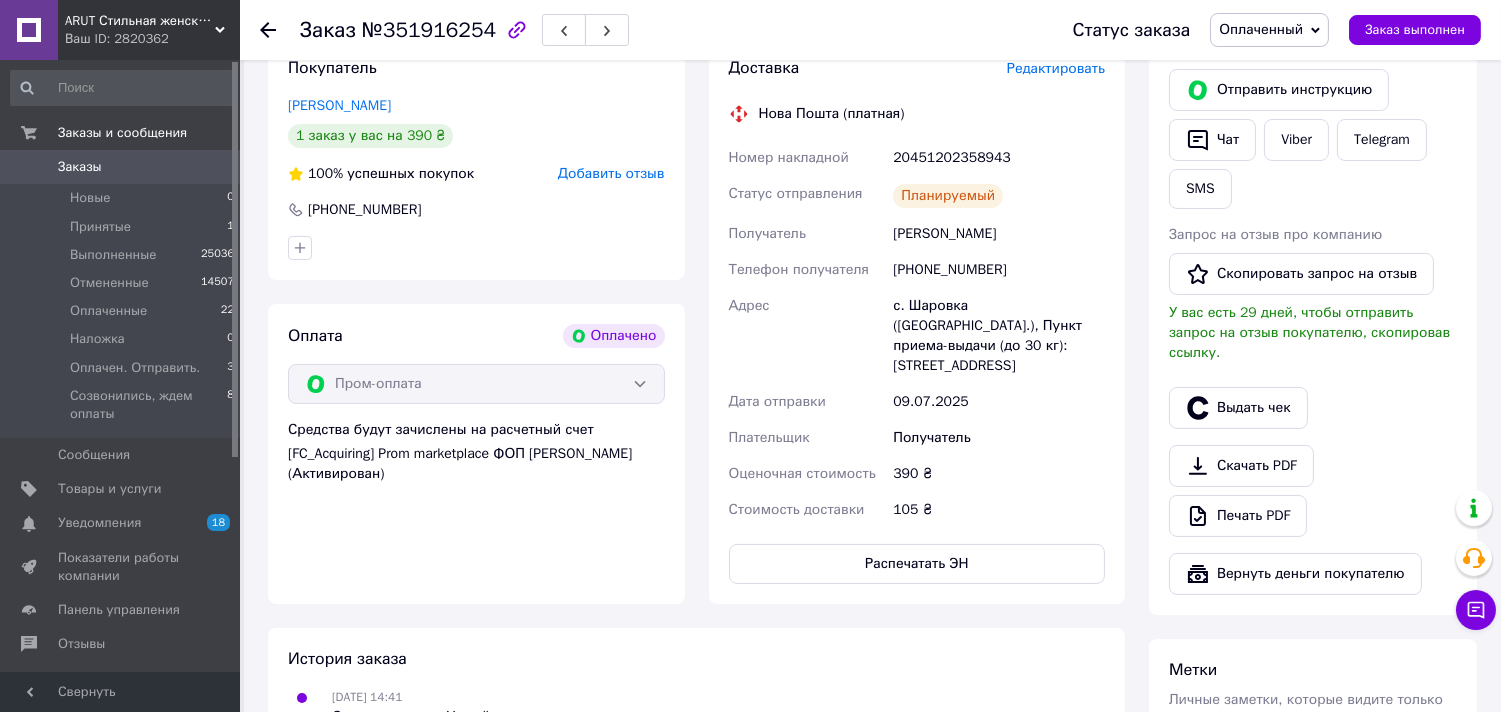 click on "Редактировать" at bounding box center [1056, 68] 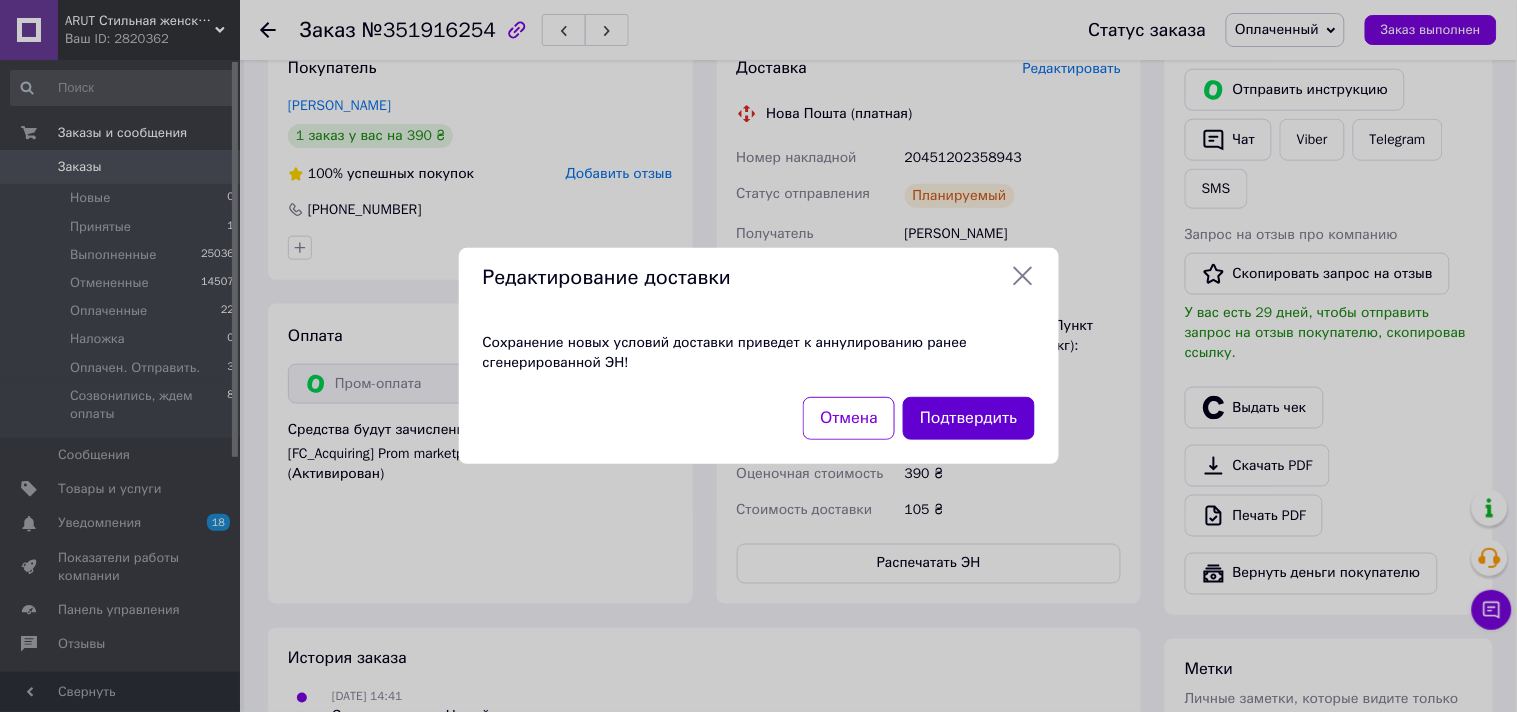 click on "Подтвердить" at bounding box center (968, 418) 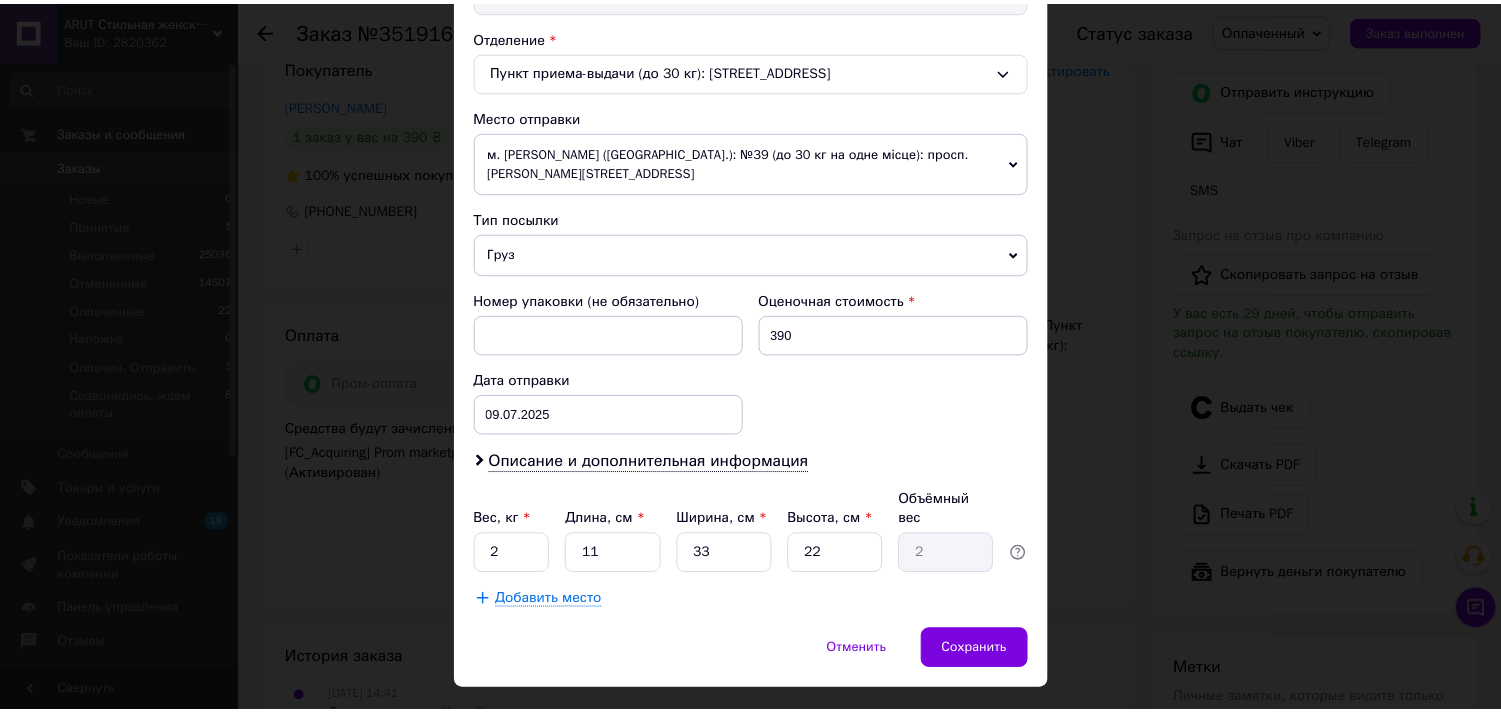 scroll, scrollTop: 637, scrollLeft: 0, axis: vertical 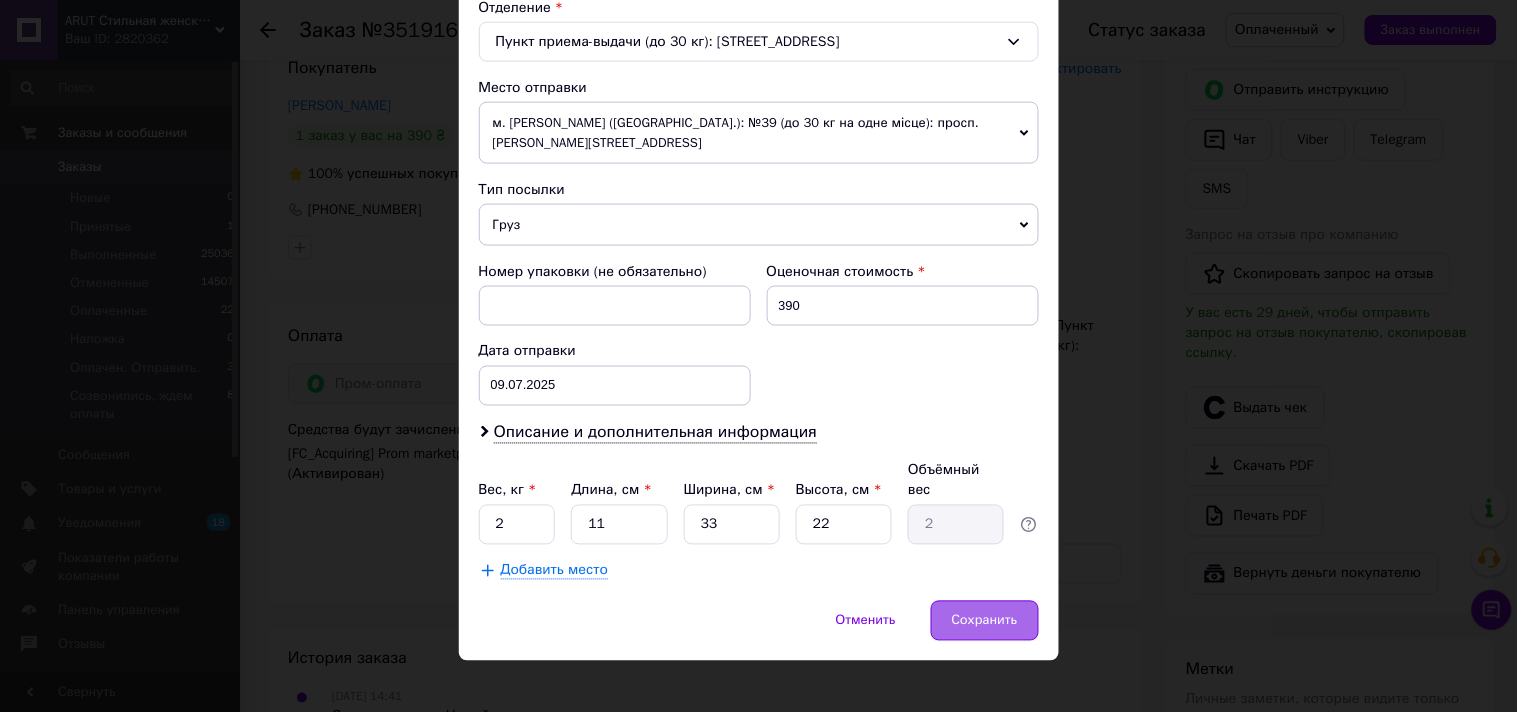 click on "Сохранить" at bounding box center (985, 621) 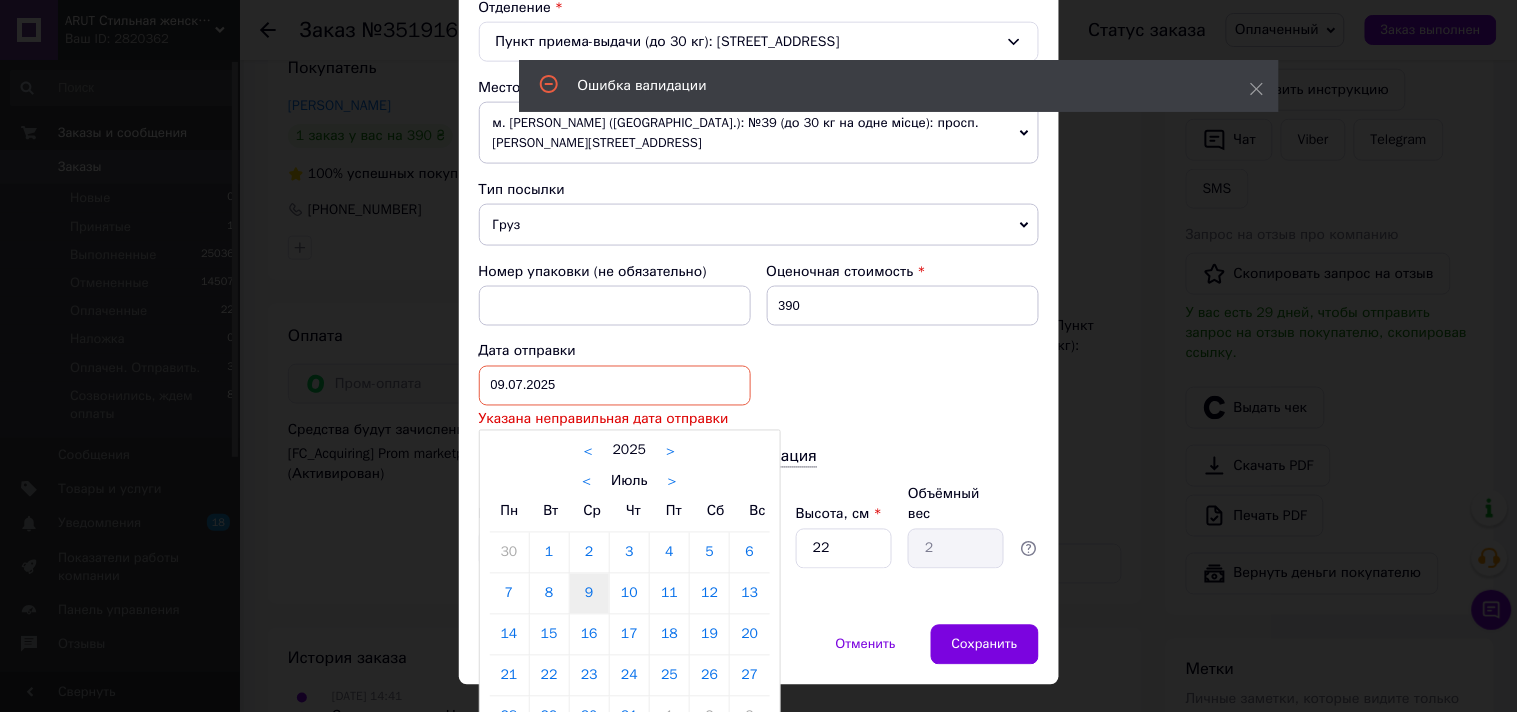 drag, startPoint x: 503, startPoint y: 382, endPoint x: 480, endPoint y: 385, distance: 23.194826 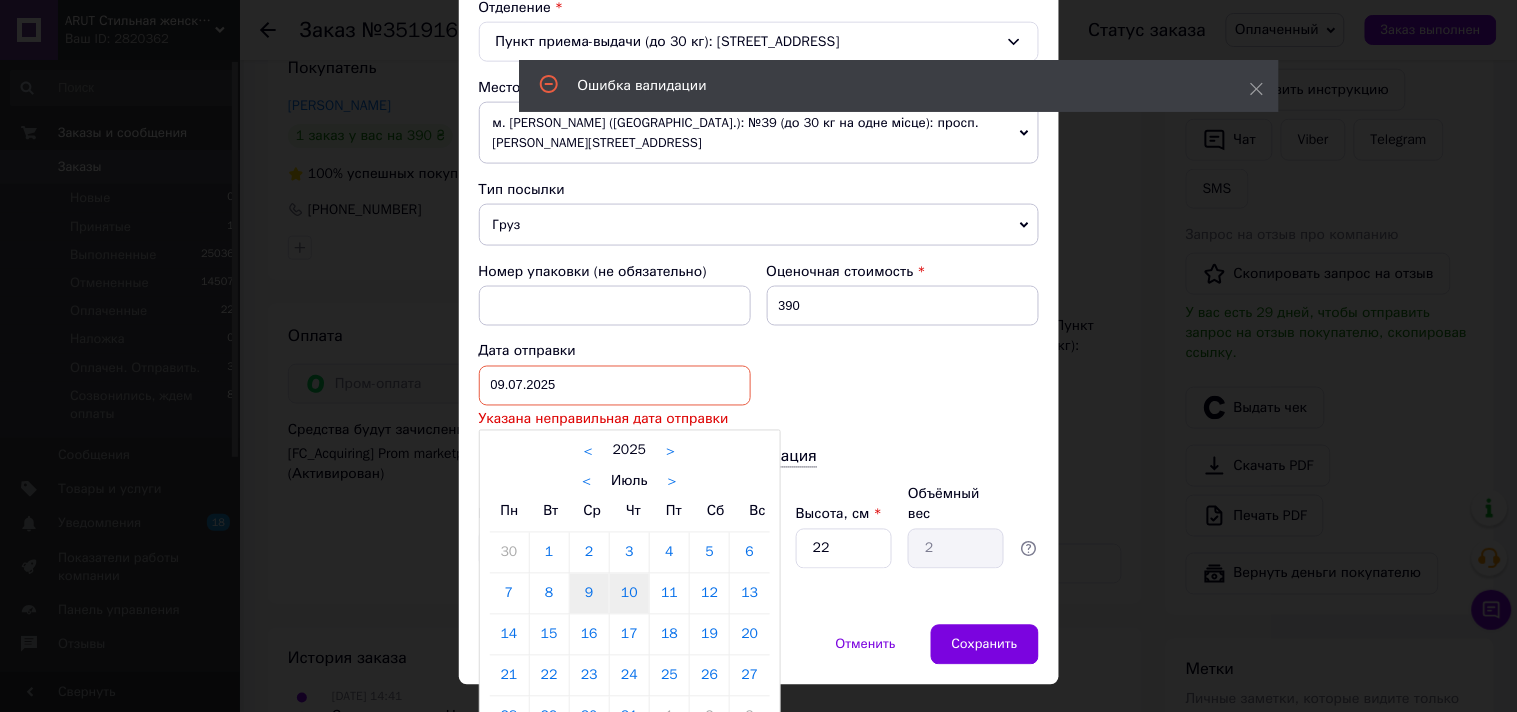 click on "10" at bounding box center [629, 594] 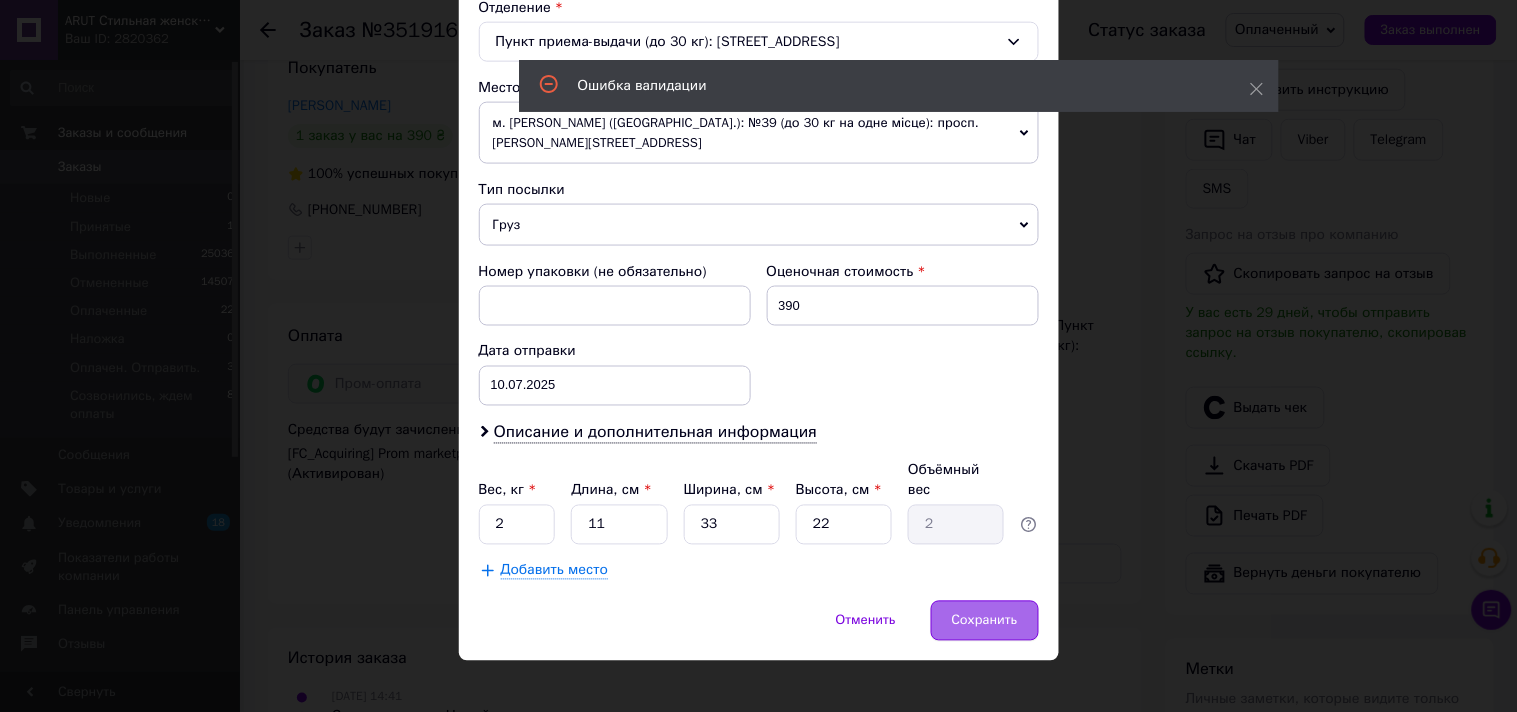 click on "Сохранить" at bounding box center [985, 621] 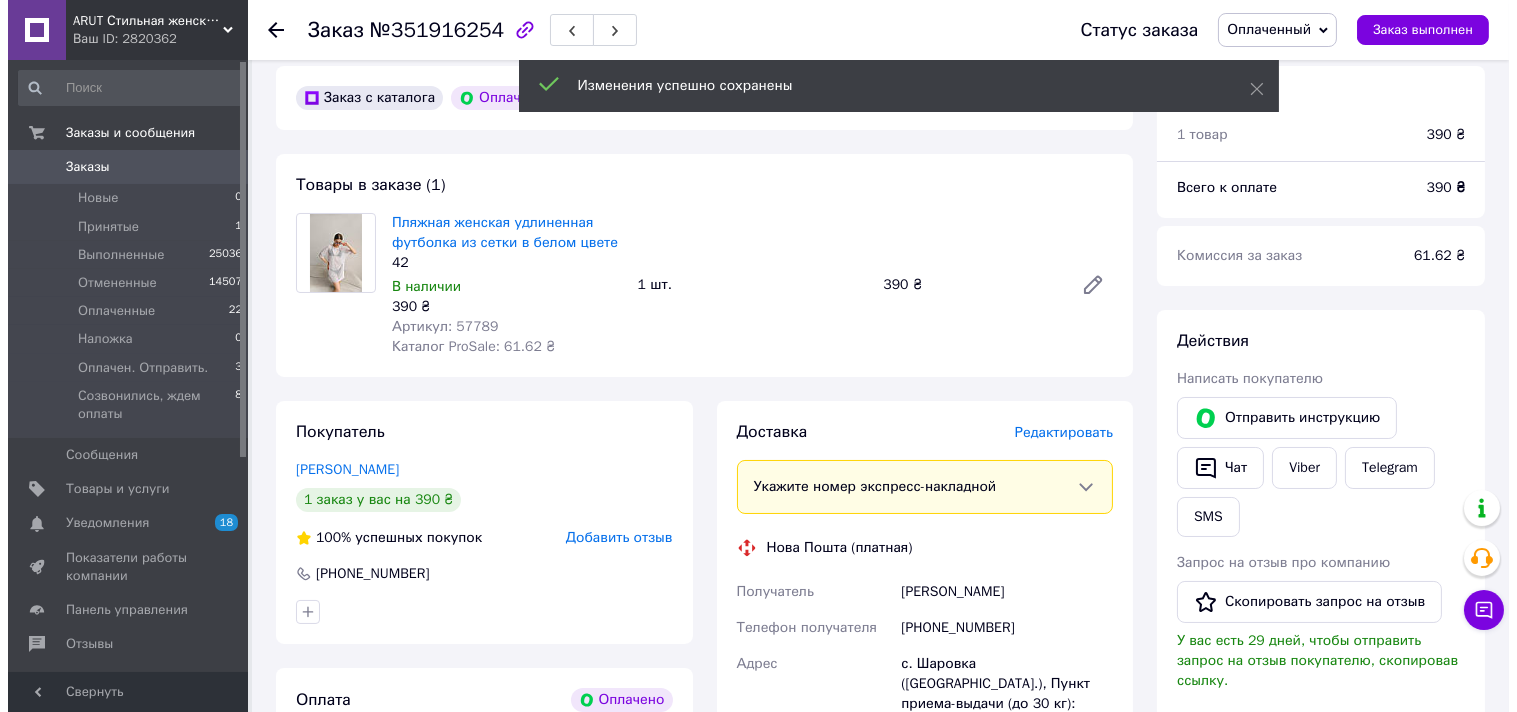 scroll, scrollTop: 0, scrollLeft: 0, axis: both 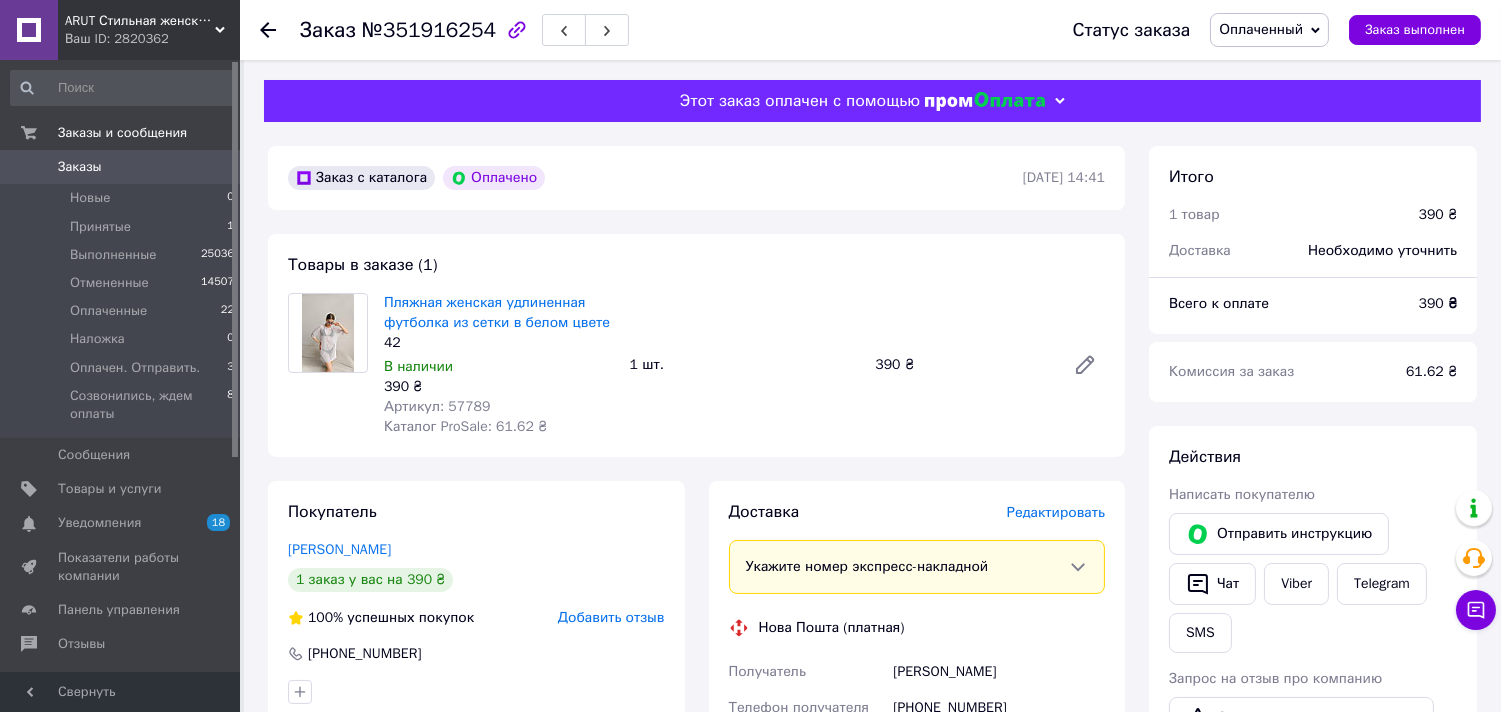 click on "Оплаченный" at bounding box center [1261, 29] 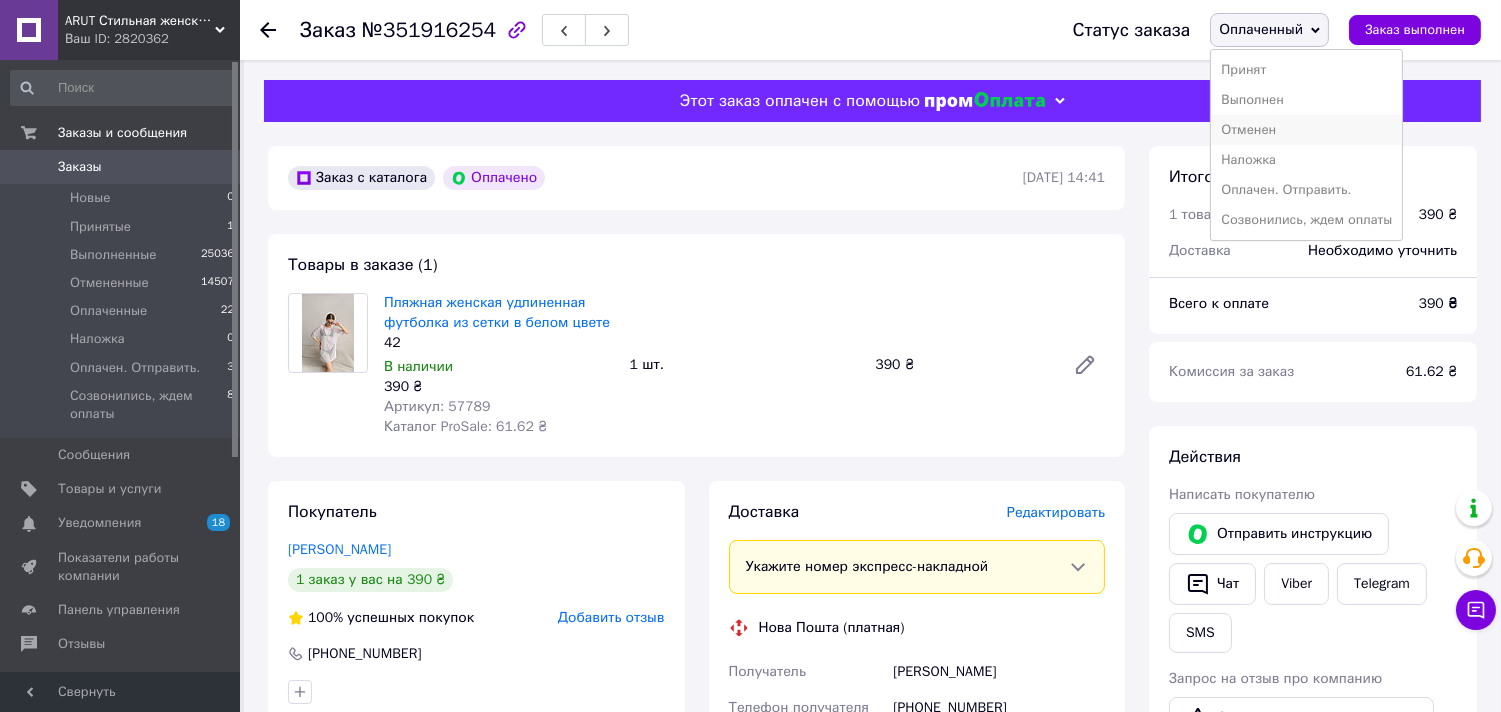 click on "Отменен" at bounding box center [1306, 130] 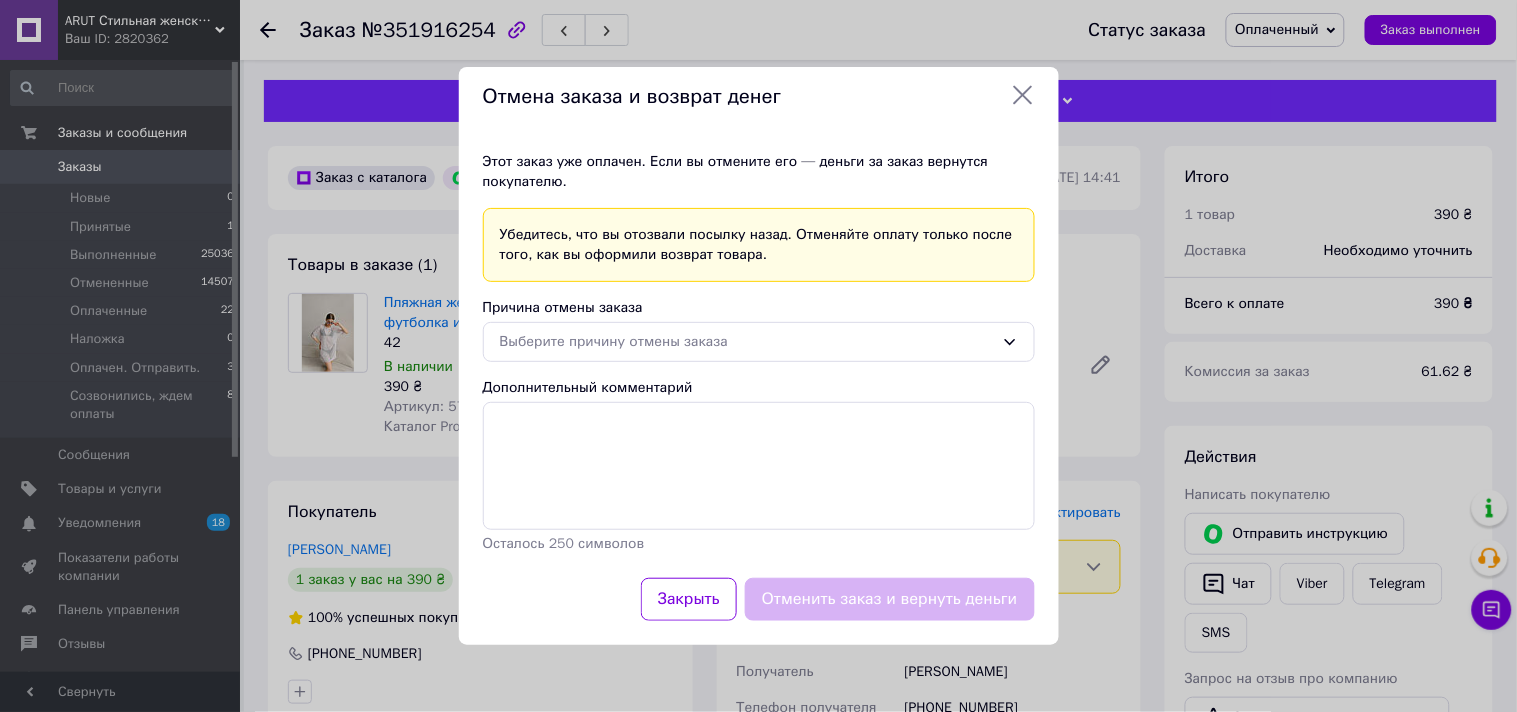click on "Этот заказ уже оплачен. Если вы отмените его —
деньги за заказ вернутся покупателю. Убедитесь, что вы отозвали посылку назад. Отменяйте оплату
только после того, как вы оформили возврат товара. Причина отмены заказа Выберите причину отмены заказа Дополнительный комментарий Осталось 250 символов" at bounding box center (759, 353) 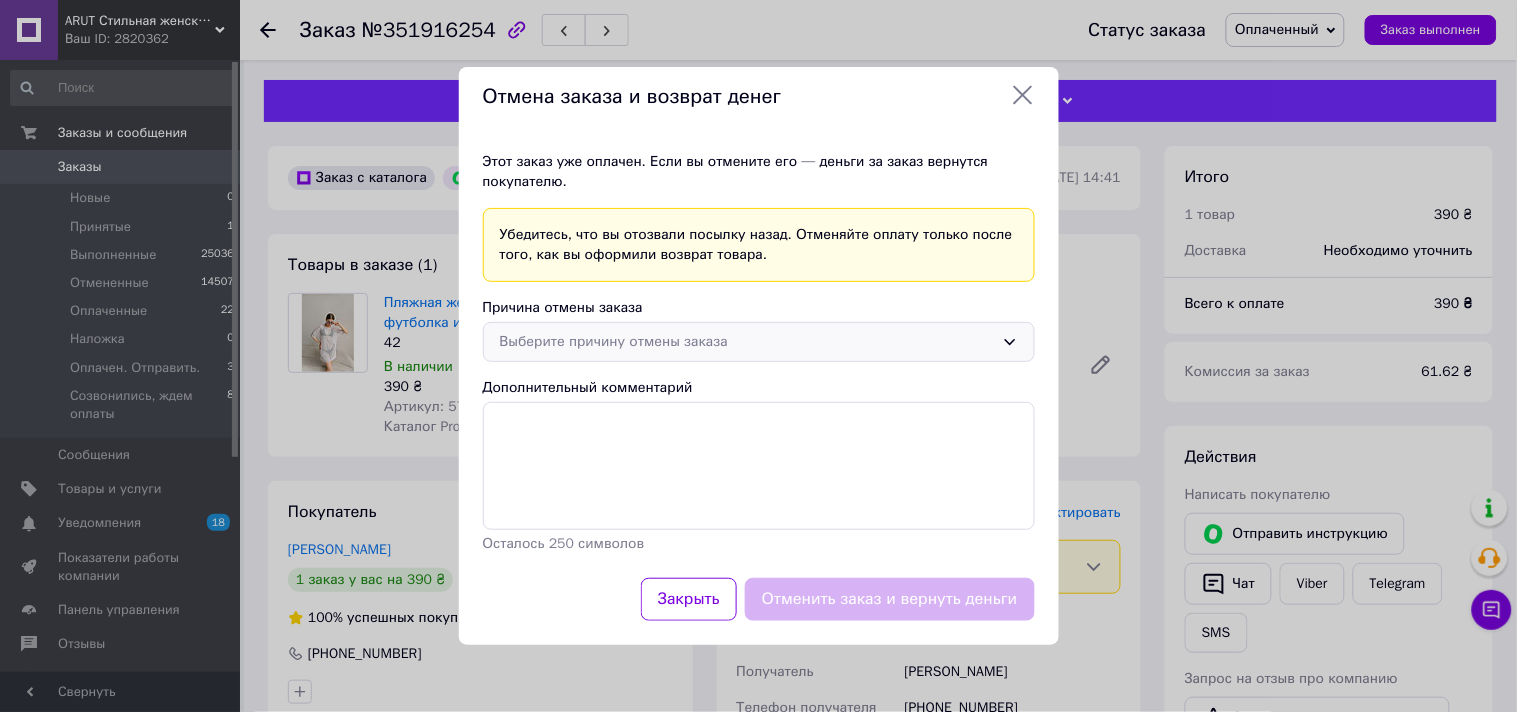 click on "Выберите причину отмены заказа" at bounding box center (747, 342) 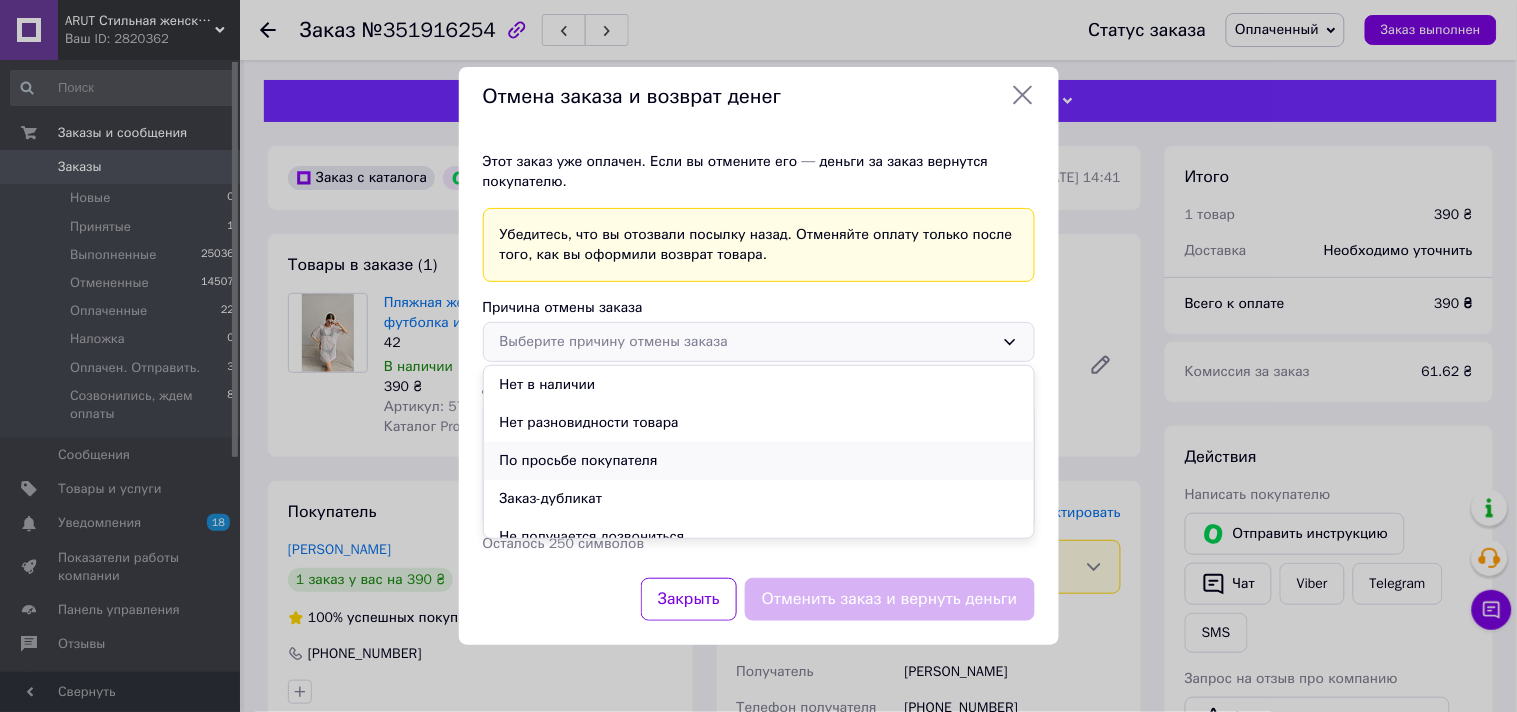 click on "По просьбе покупателя" at bounding box center (759, 461) 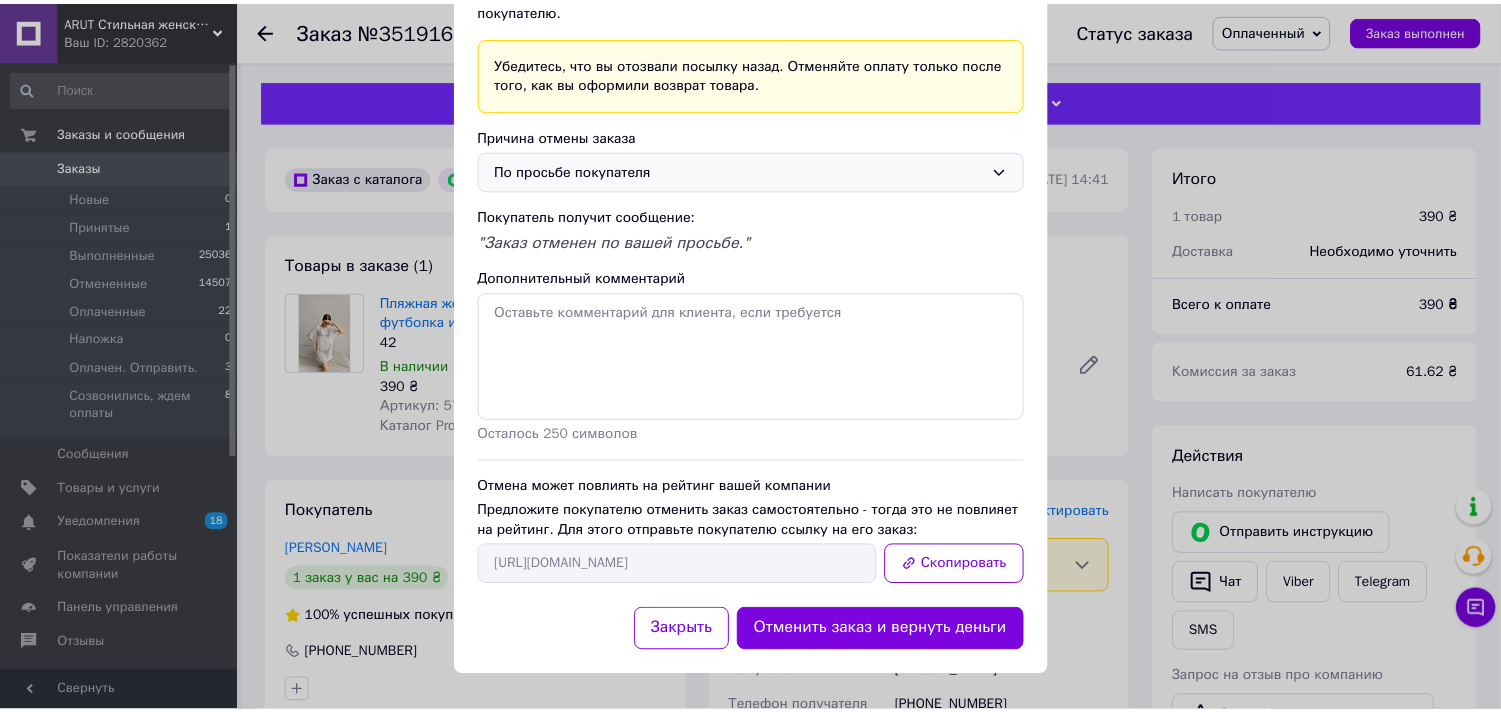 scroll, scrollTop: 142, scrollLeft: 0, axis: vertical 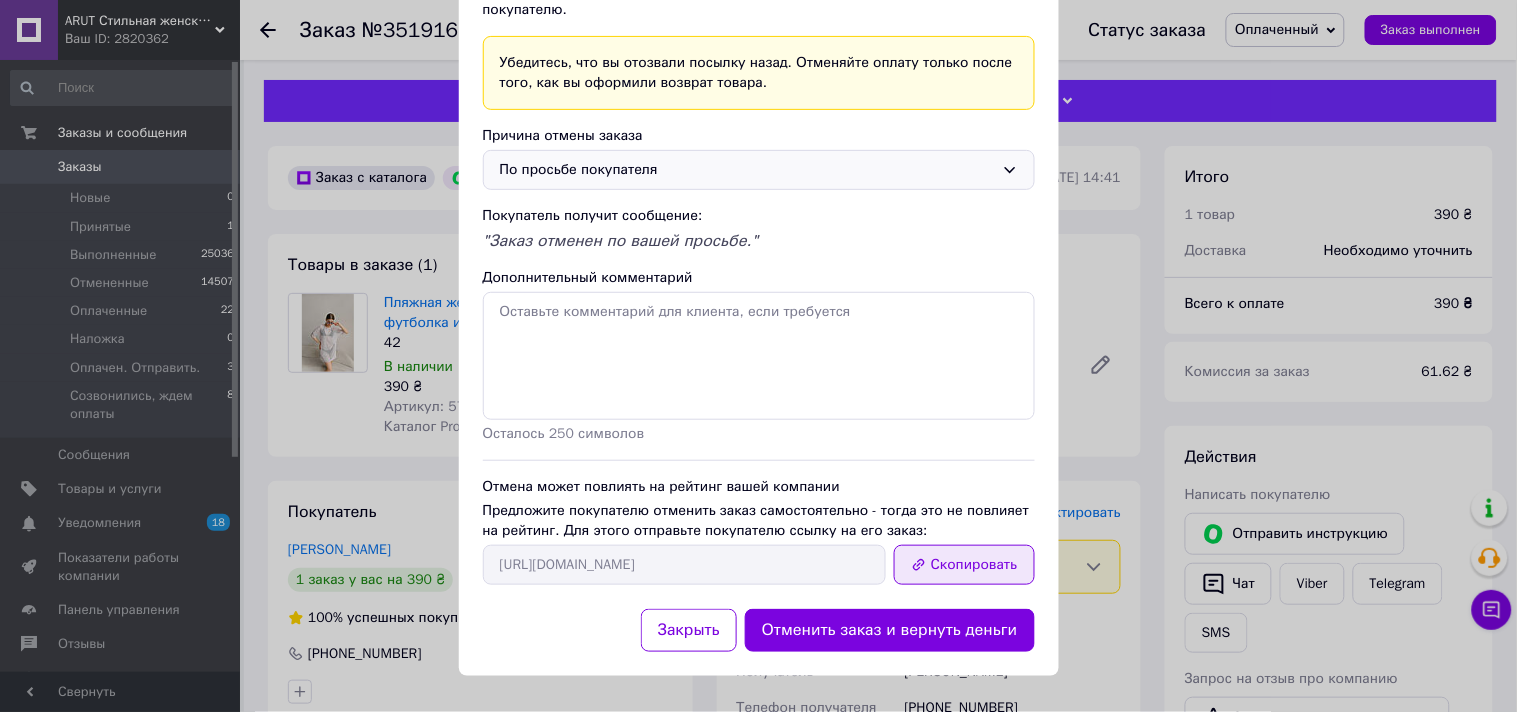 click on "Скопировать" at bounding box center (964, 565) 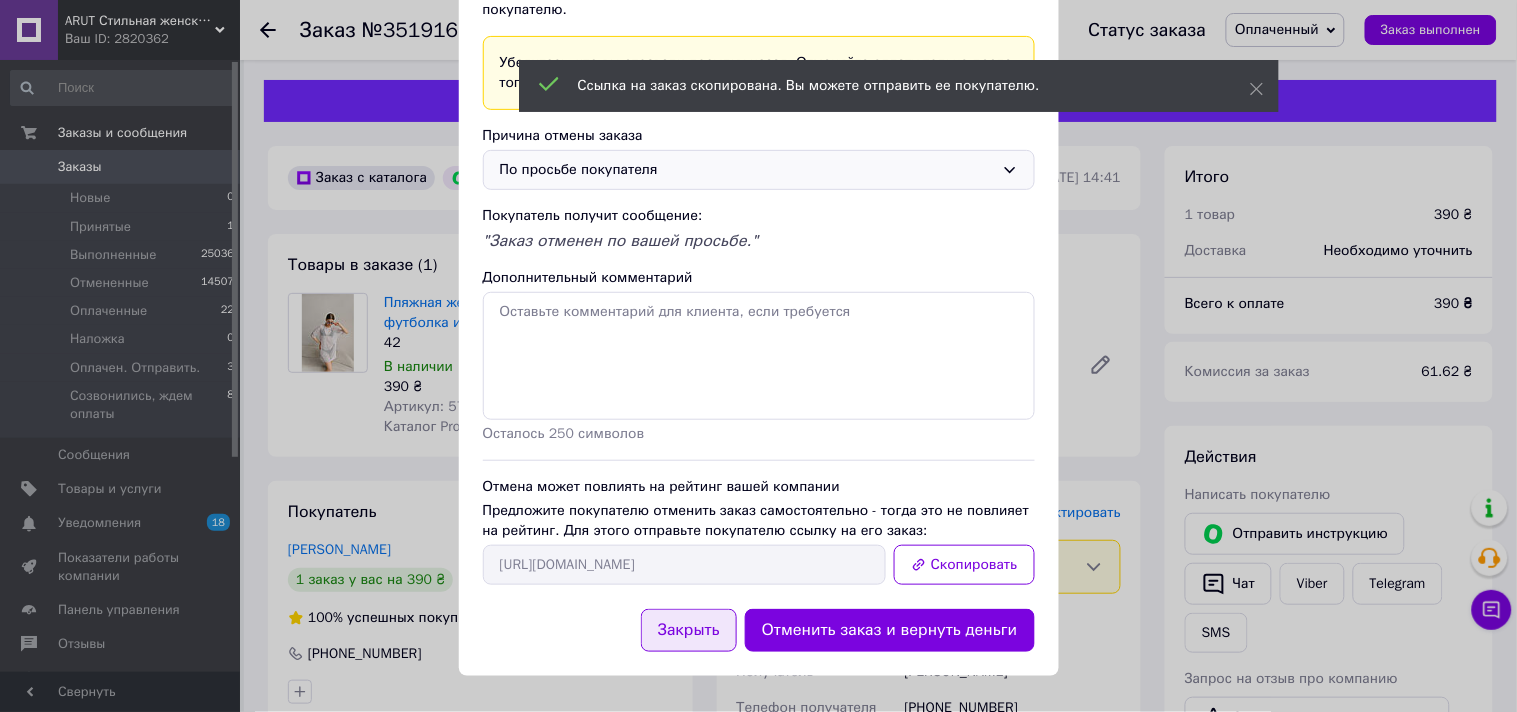click on "Закрыть" at bounding box center (689, 630) 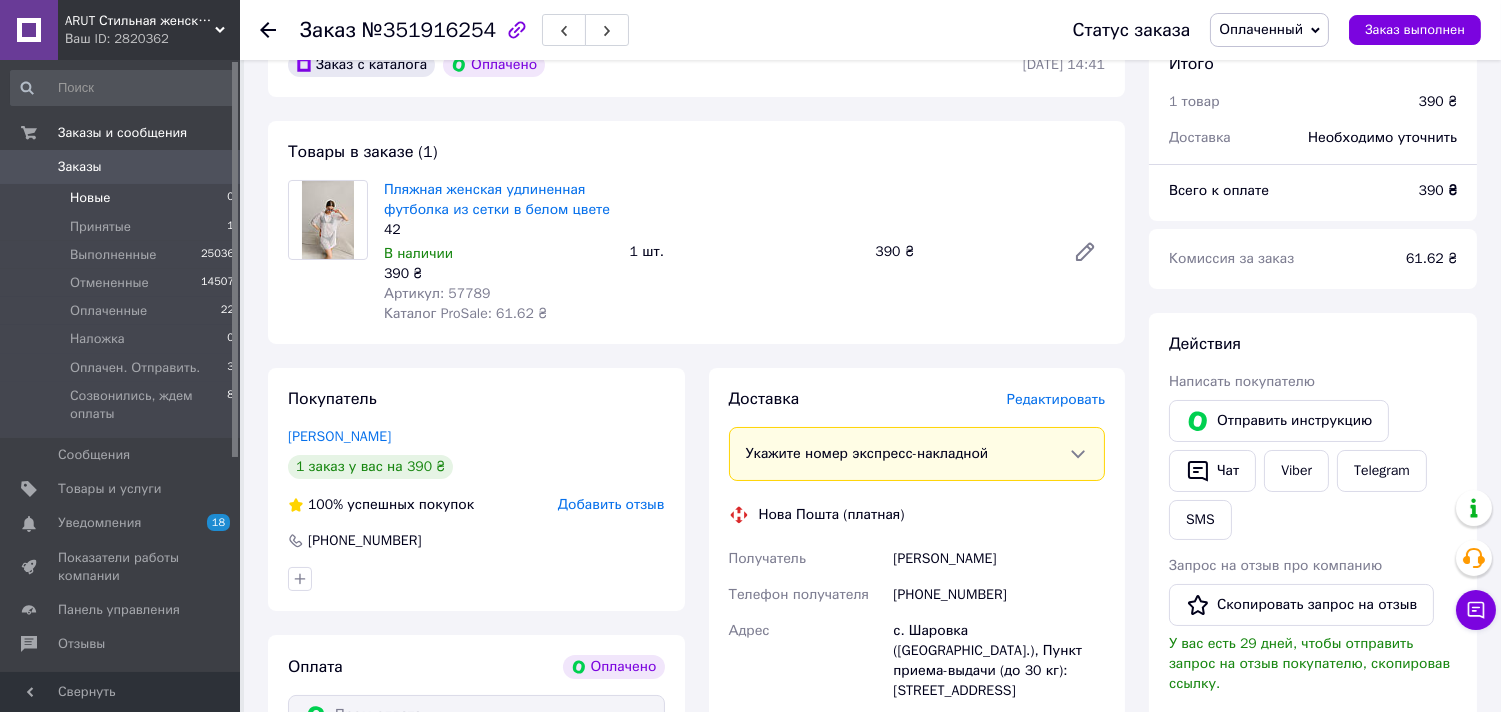 scroll, scrollTop: 111, scrollLeft: 0, axis: vertical 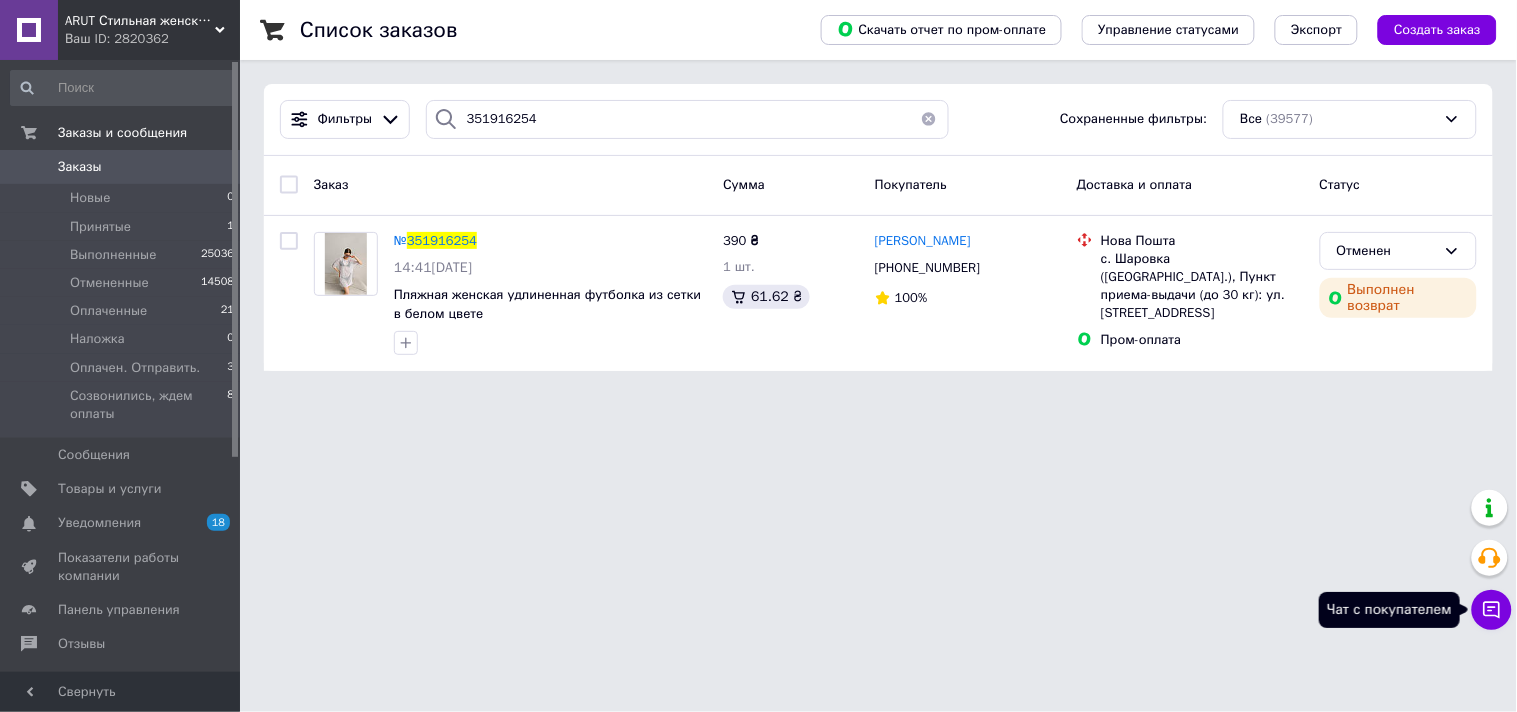 click 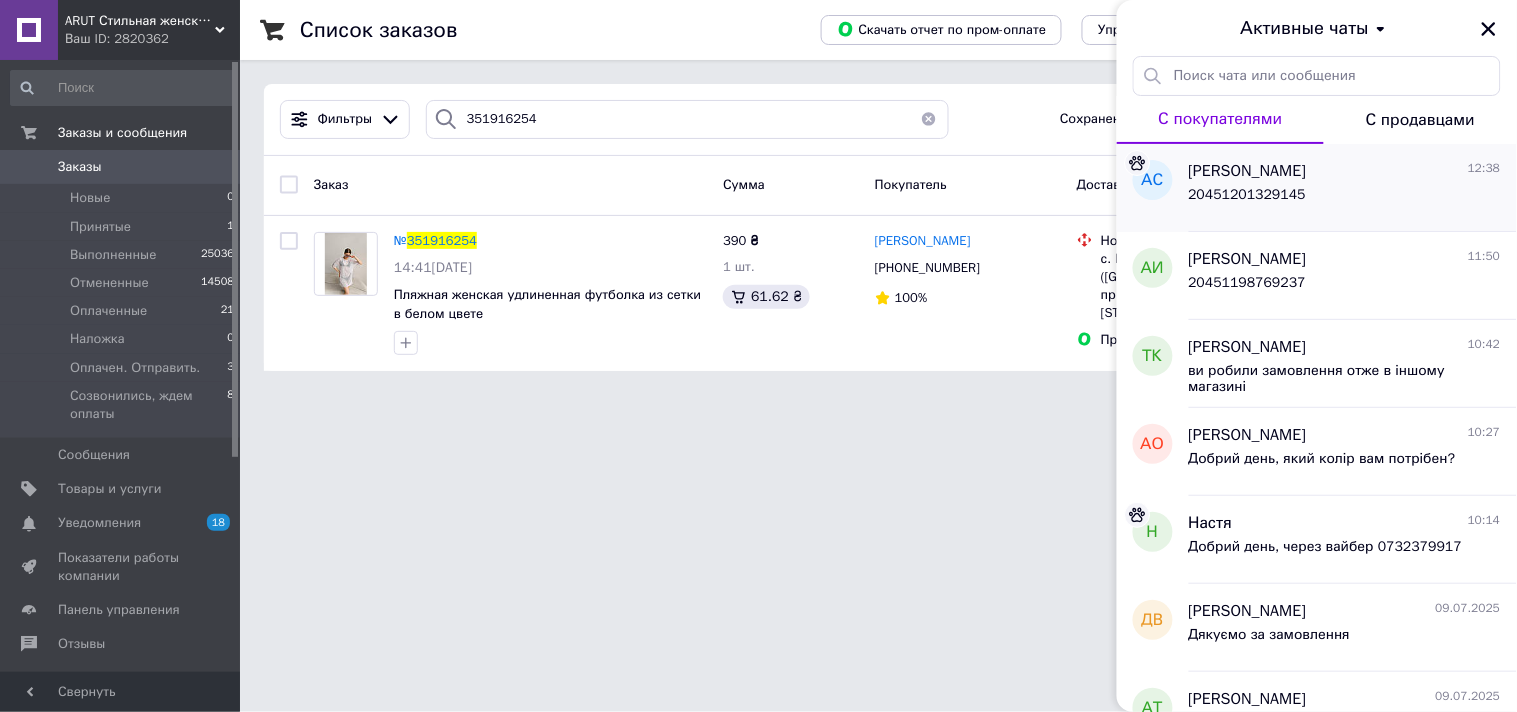 click on "20451201329145" at bounding box center [1248, 201] 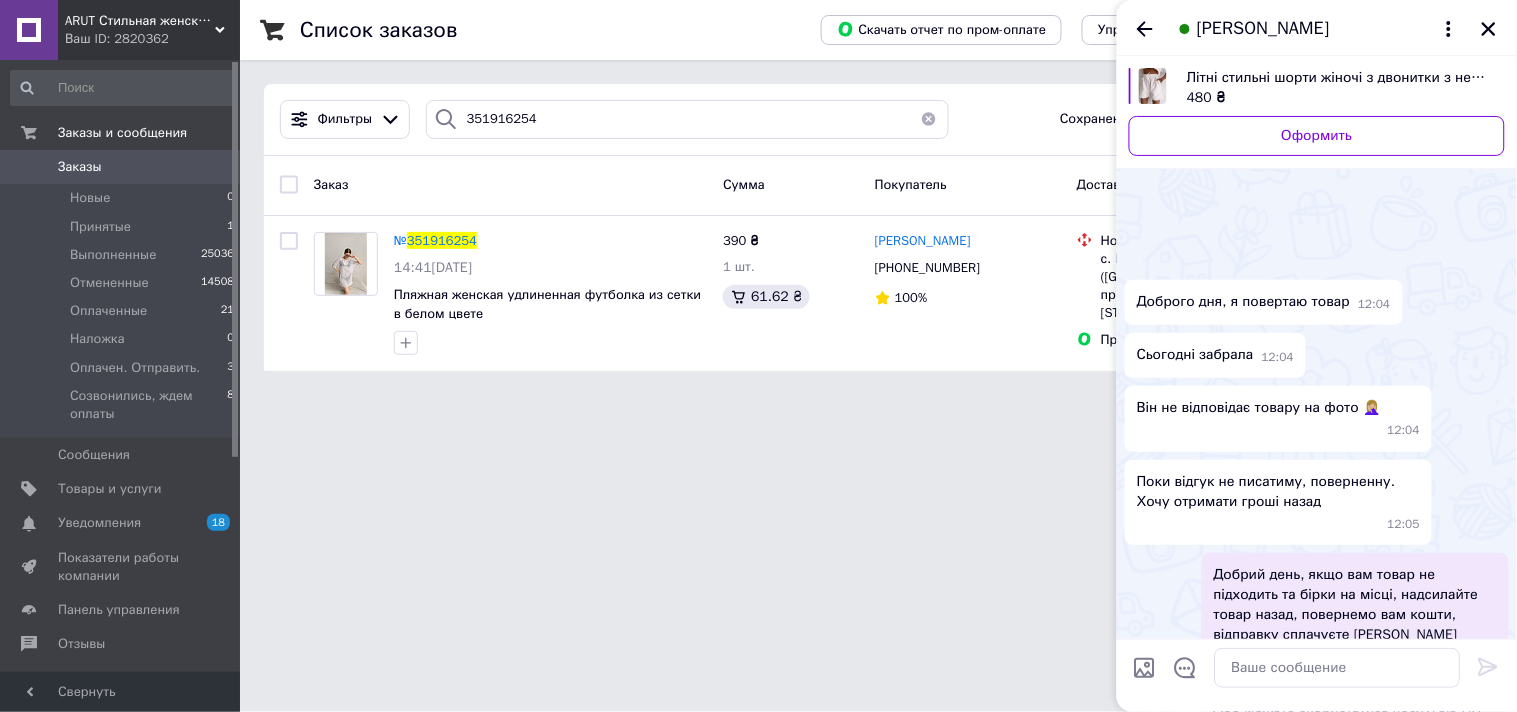 scroll, scrollTop: 450, scrollLeft: 0, axis: vertical 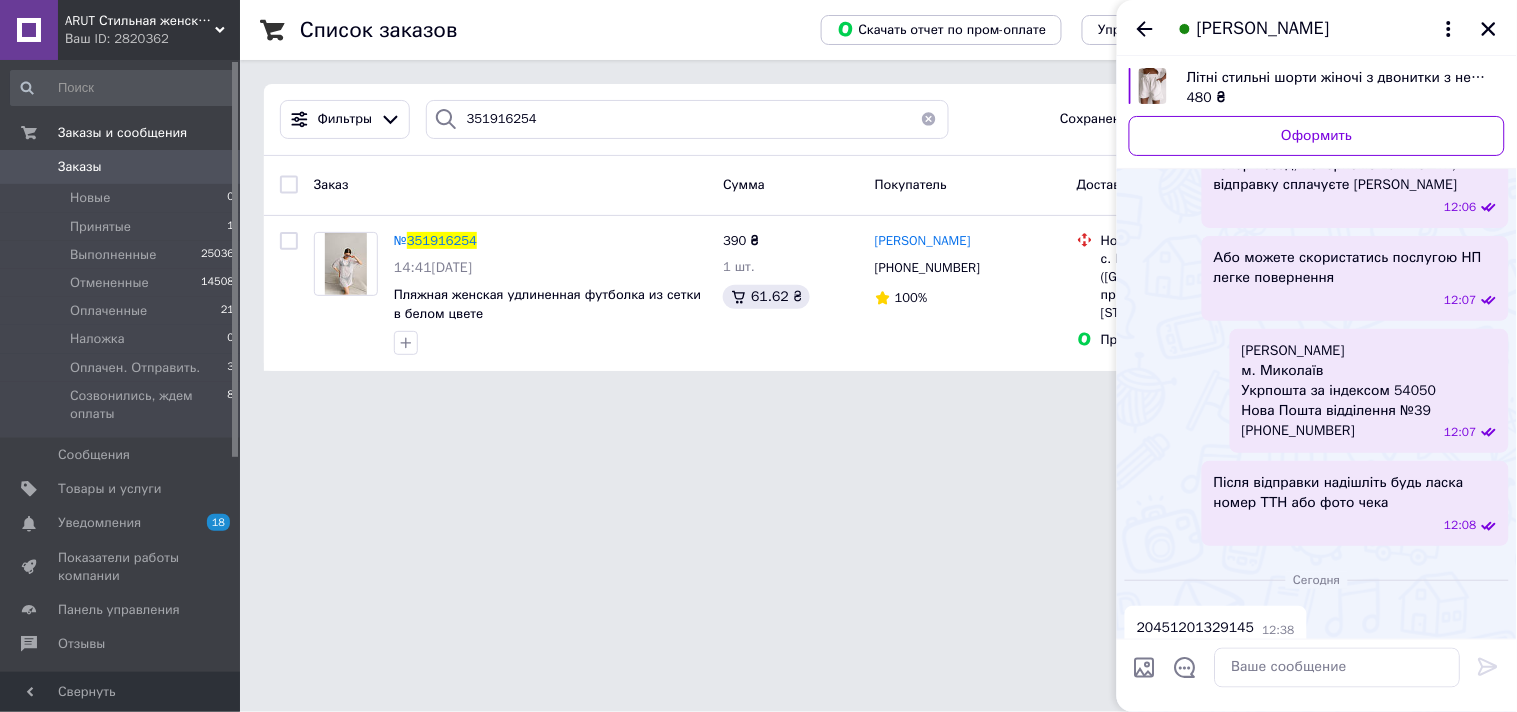 click on "20451201329145" at bounding box center [1196, 628] 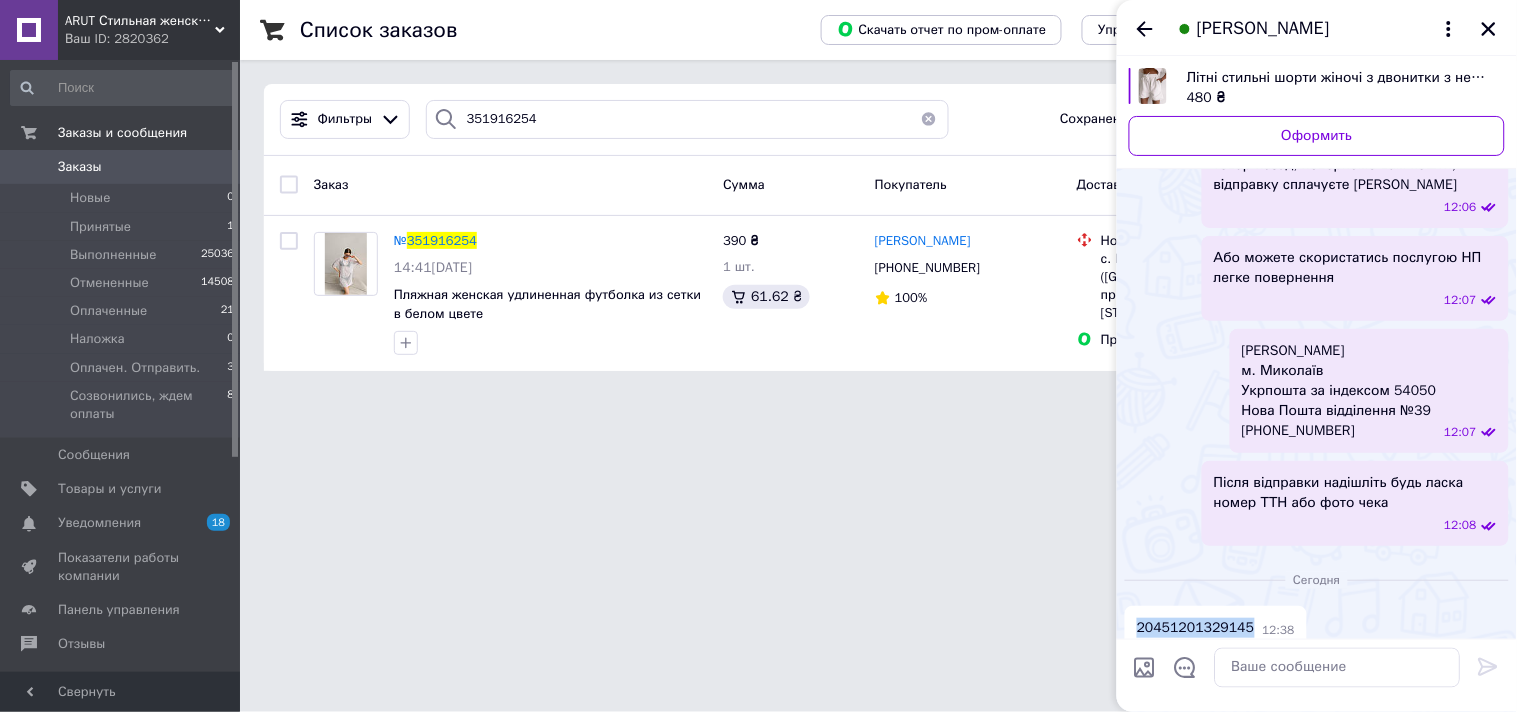 click on "20451201329145" at bounding box center (1196, 628) 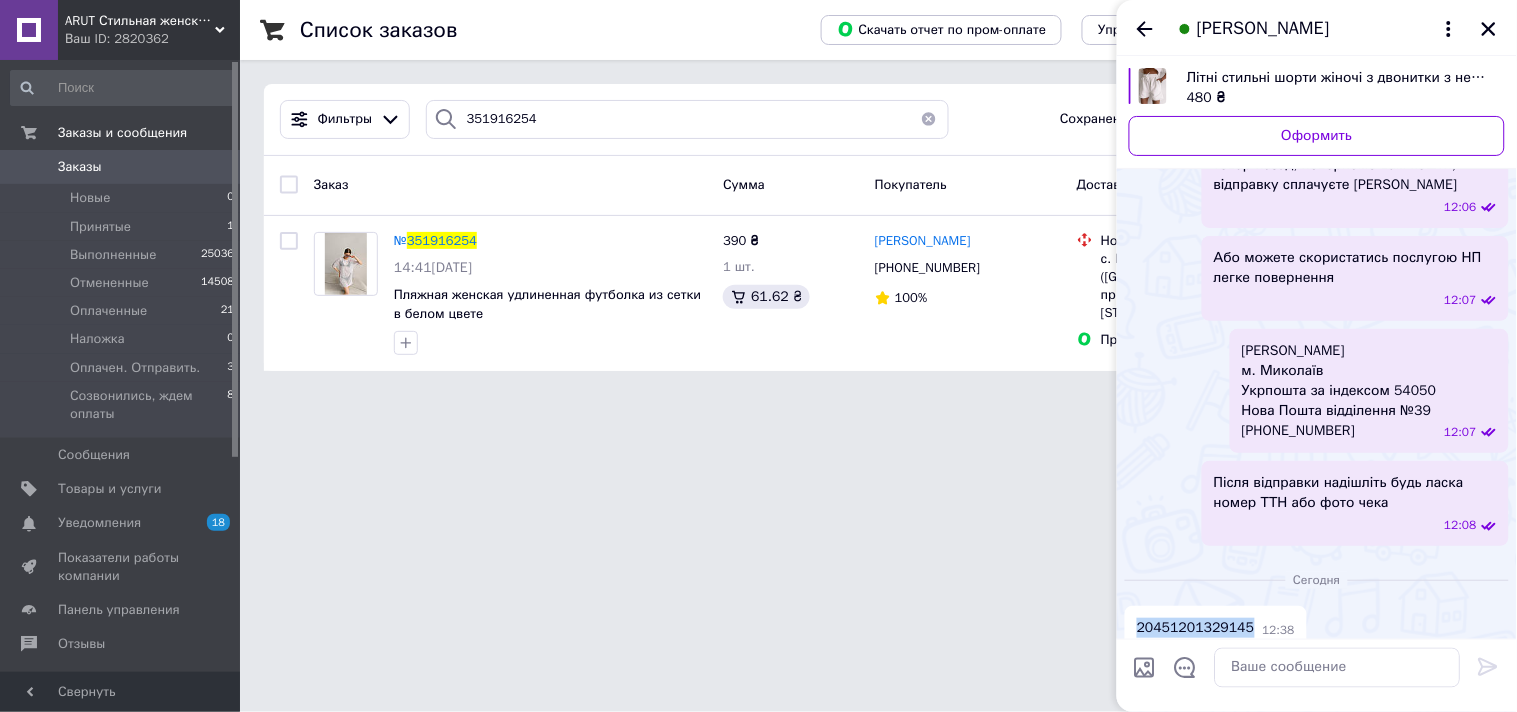 copy on "20451201329145" 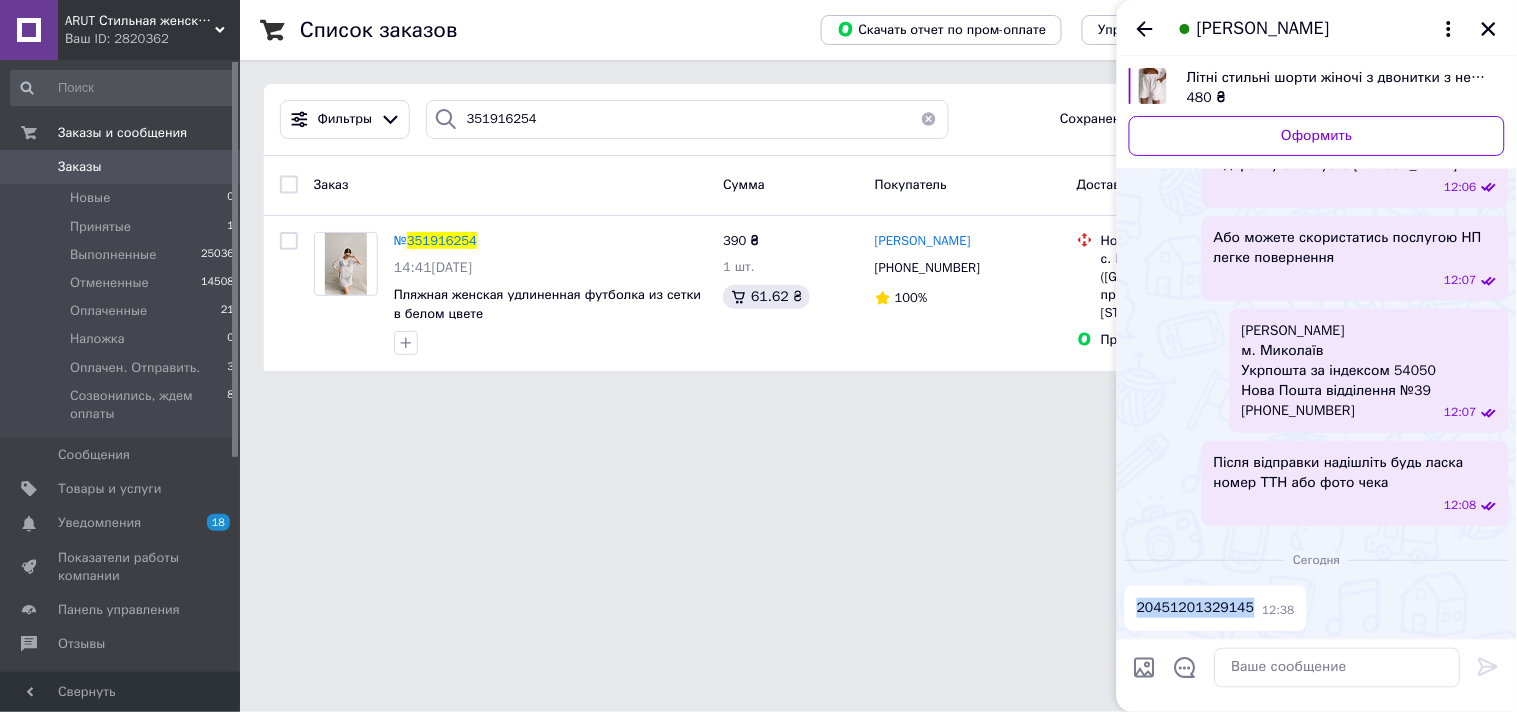 scroll, scrollTop: 398, scrollLeft: 0, axis: vertical 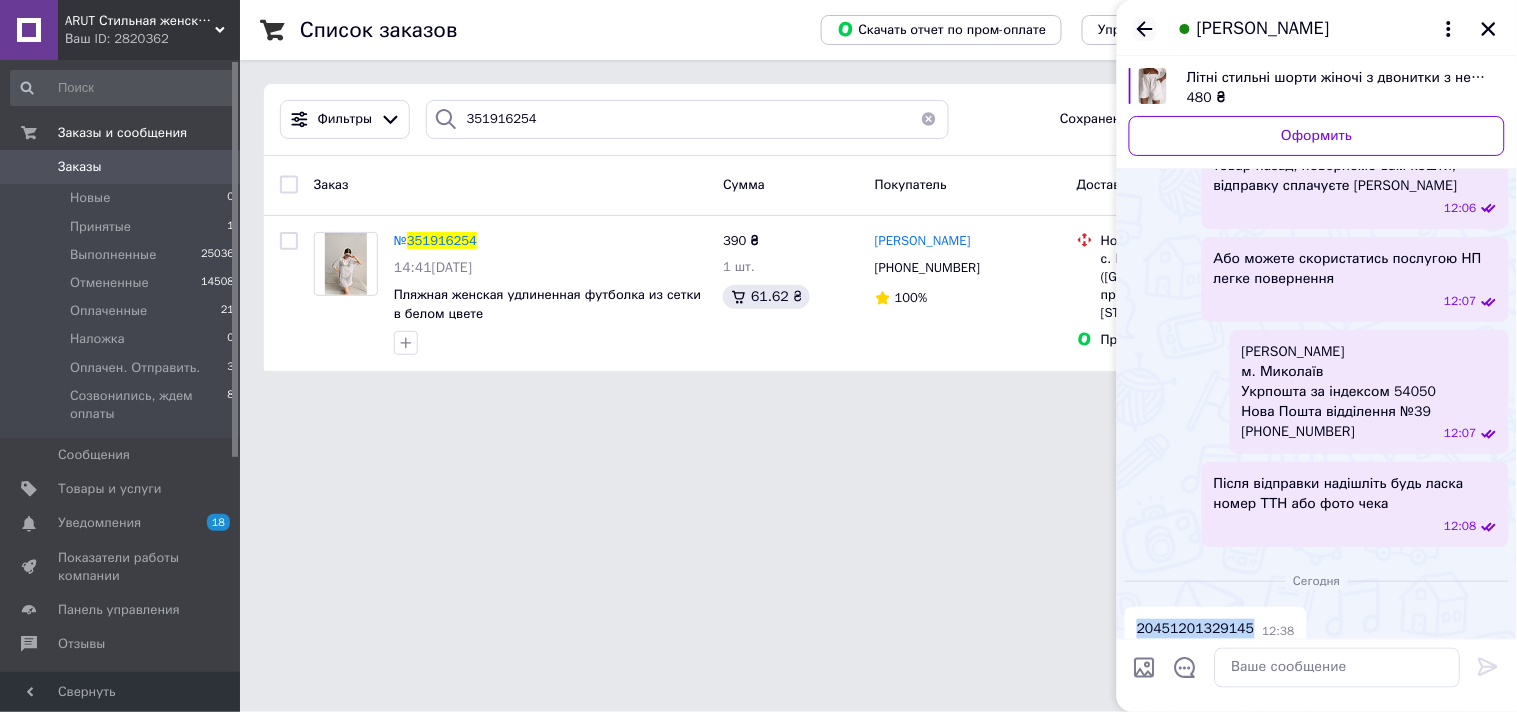 click 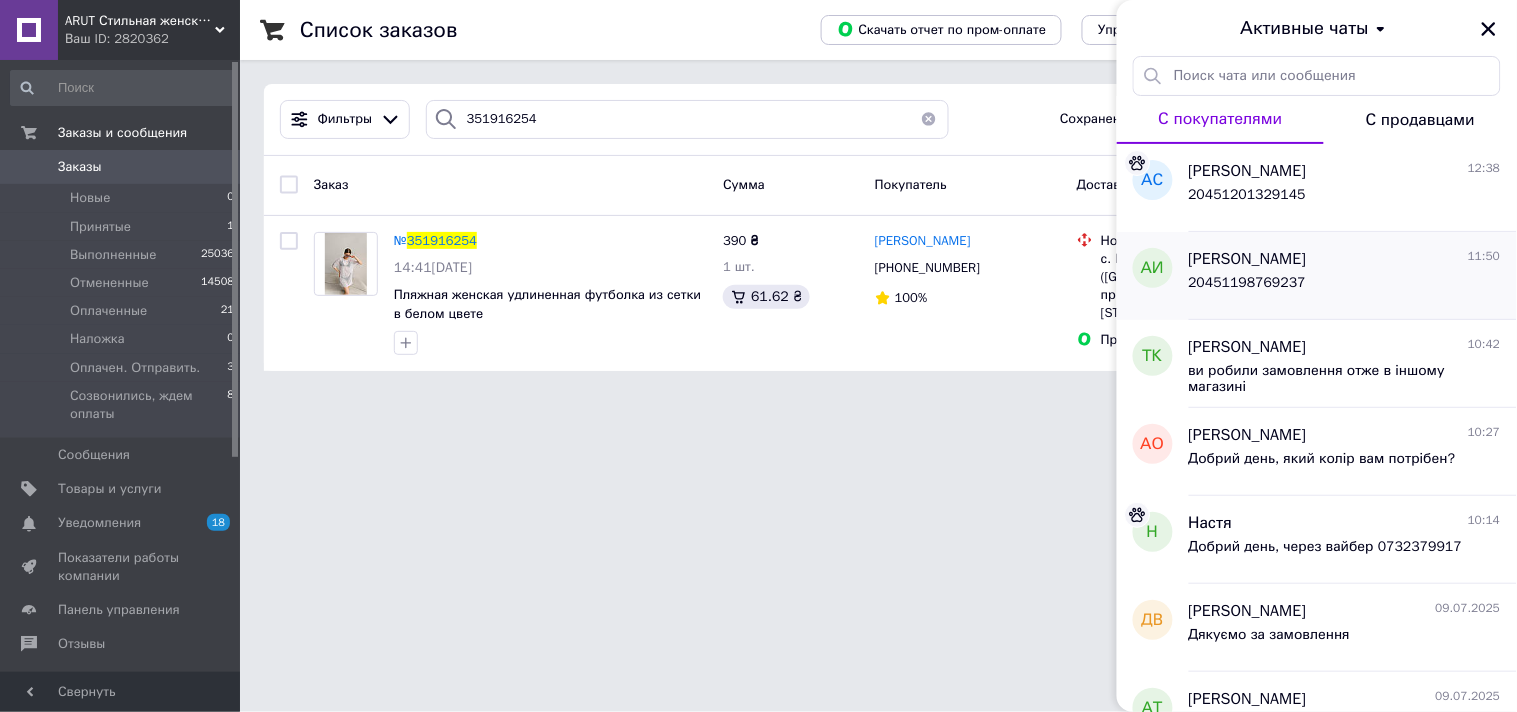 click on "20451198769237" at bounding box center [1345, 287] 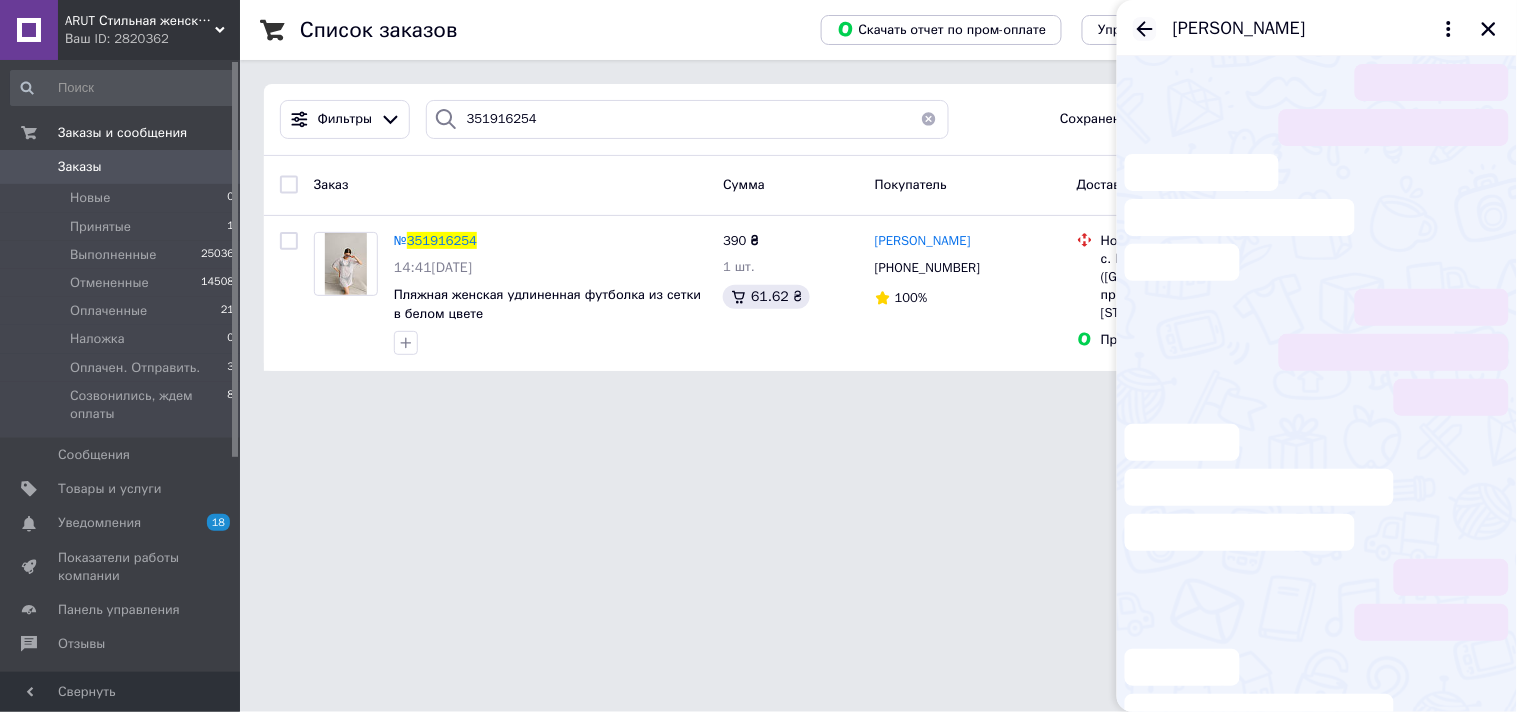 click 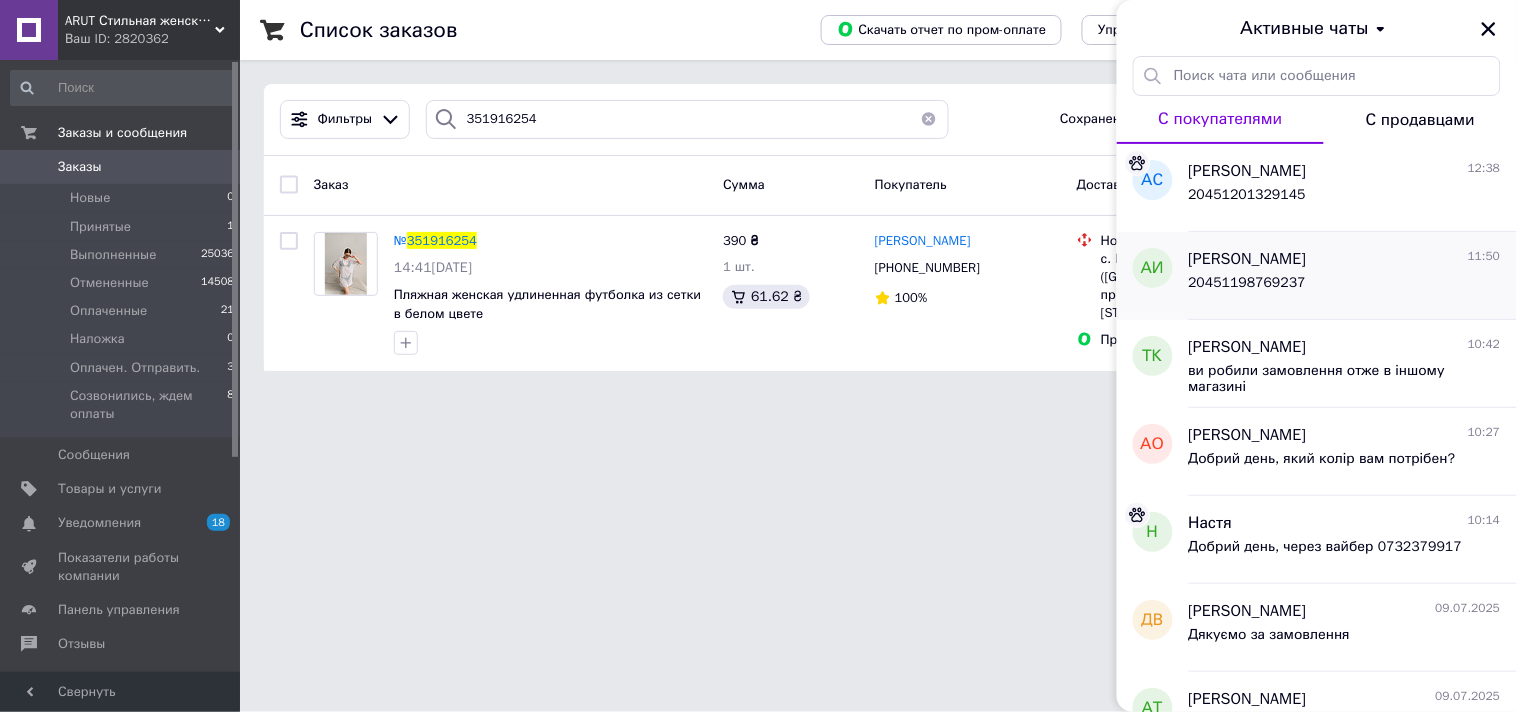 click on "20451198769237" at bounding box center (1345, 287) 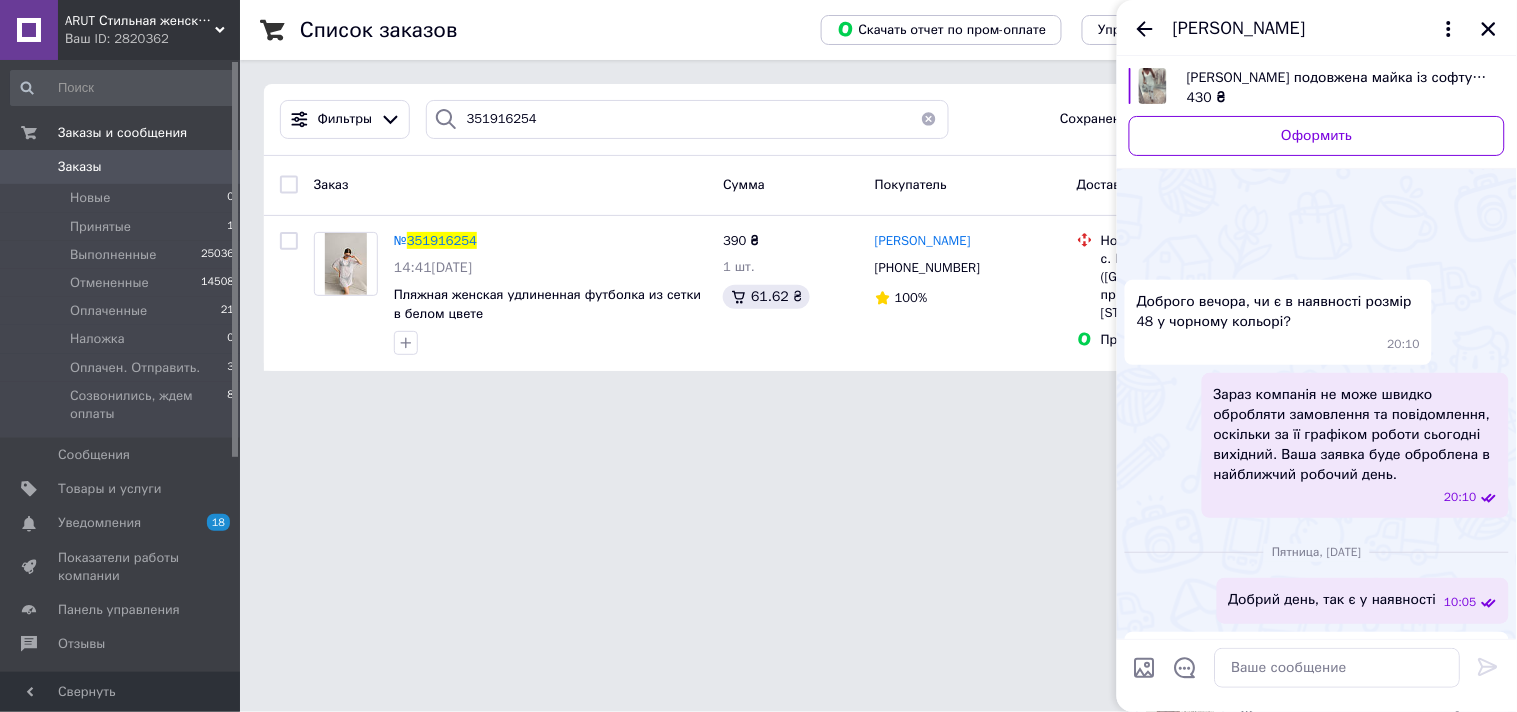 scroll, scrollTop: 2037, scrollLeft: 0, axis: vertical 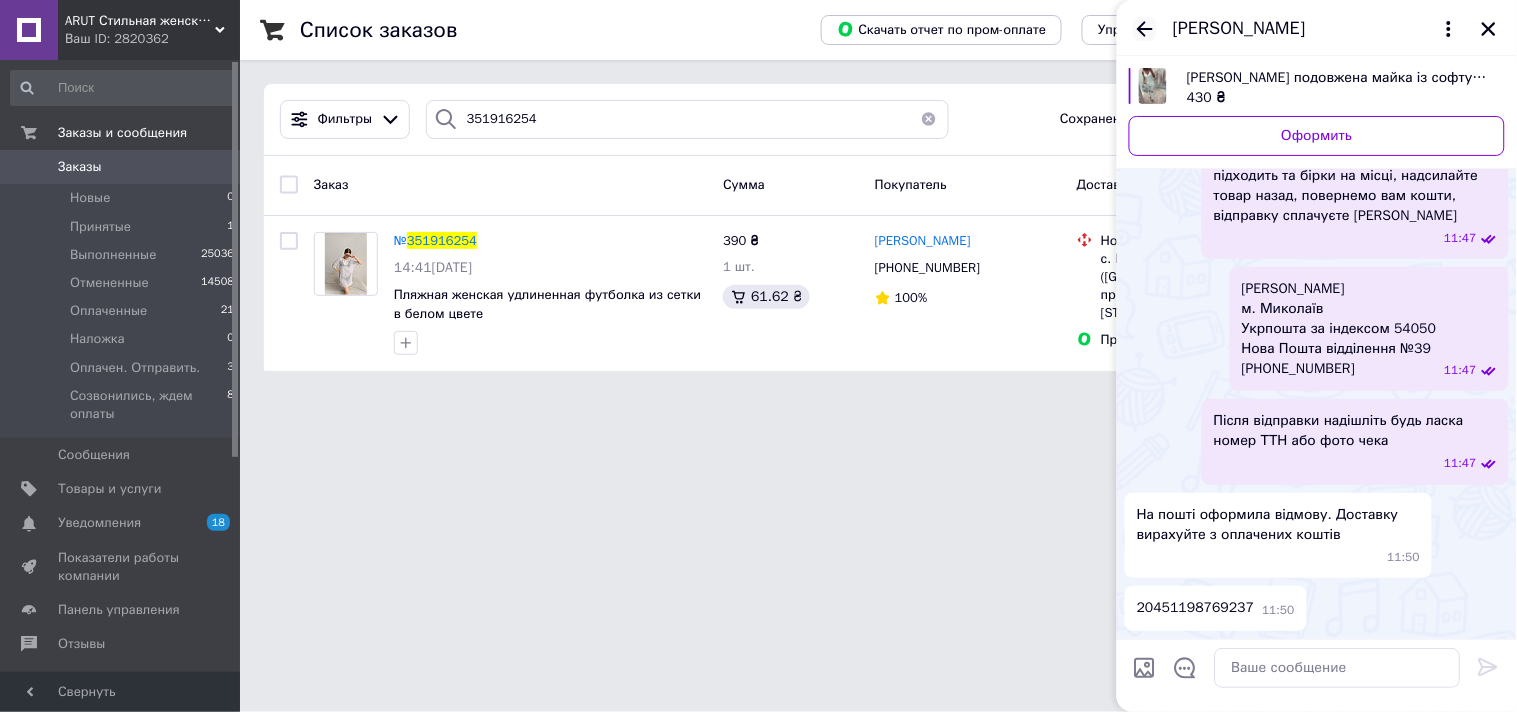 click 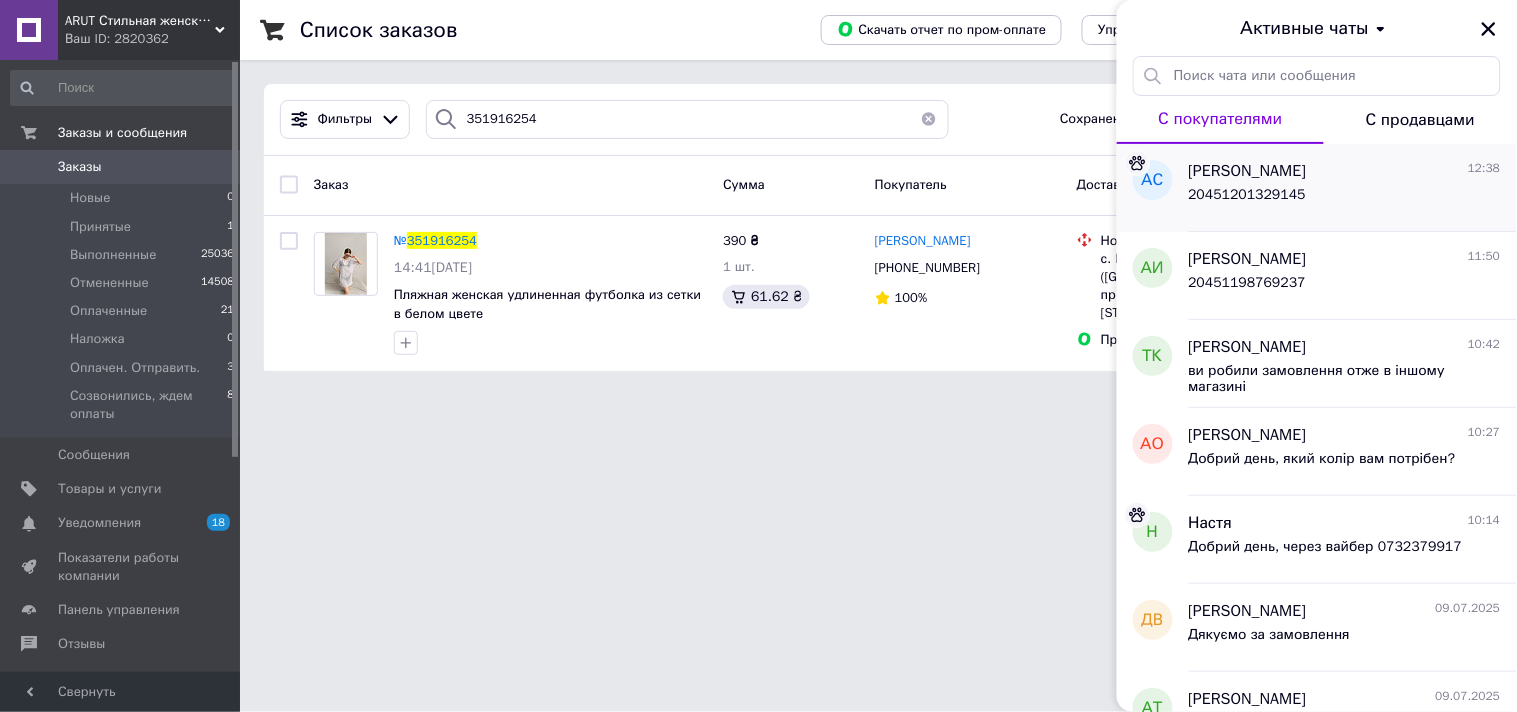 click on "20451201329145" at bounding box center [1345, 199] 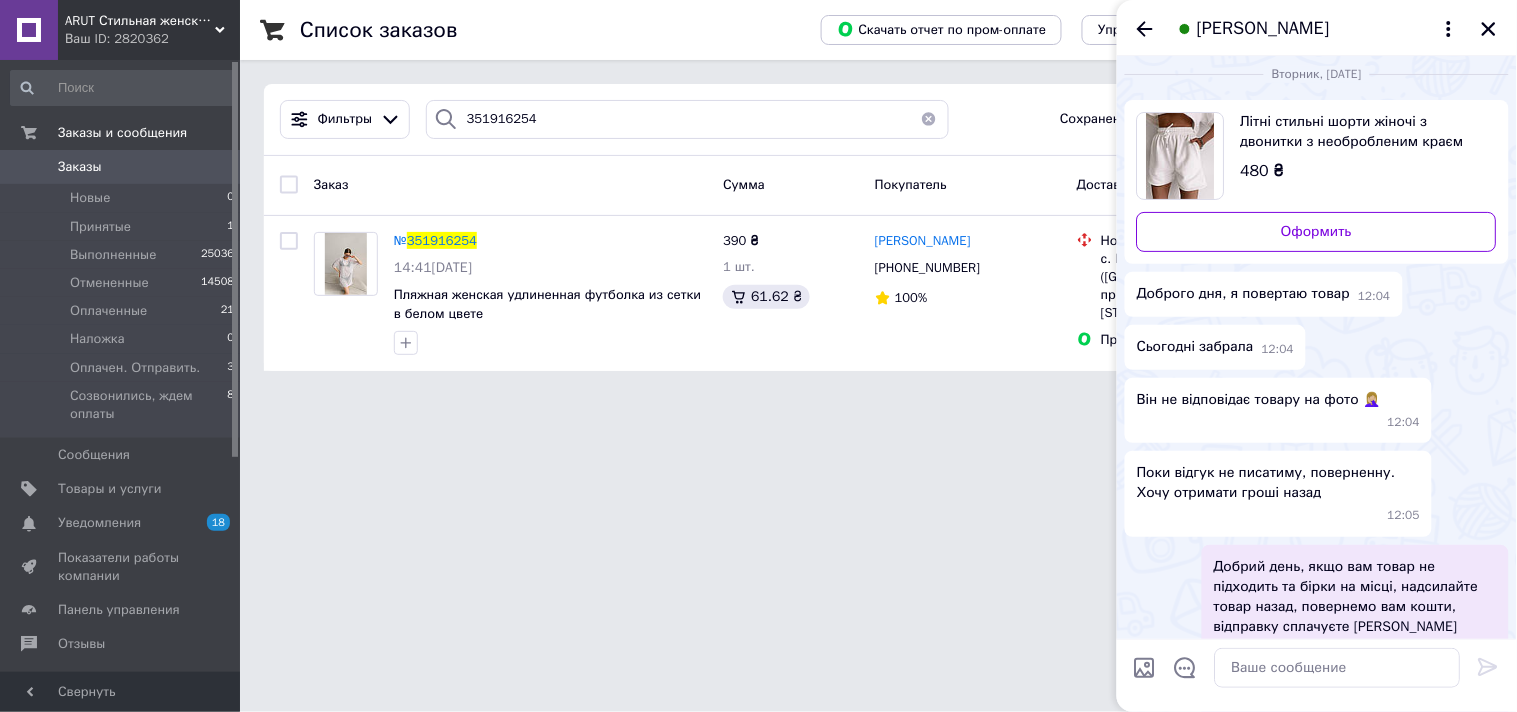 scroll, scrollTop: 0, scrollLeft: 0, axis: both 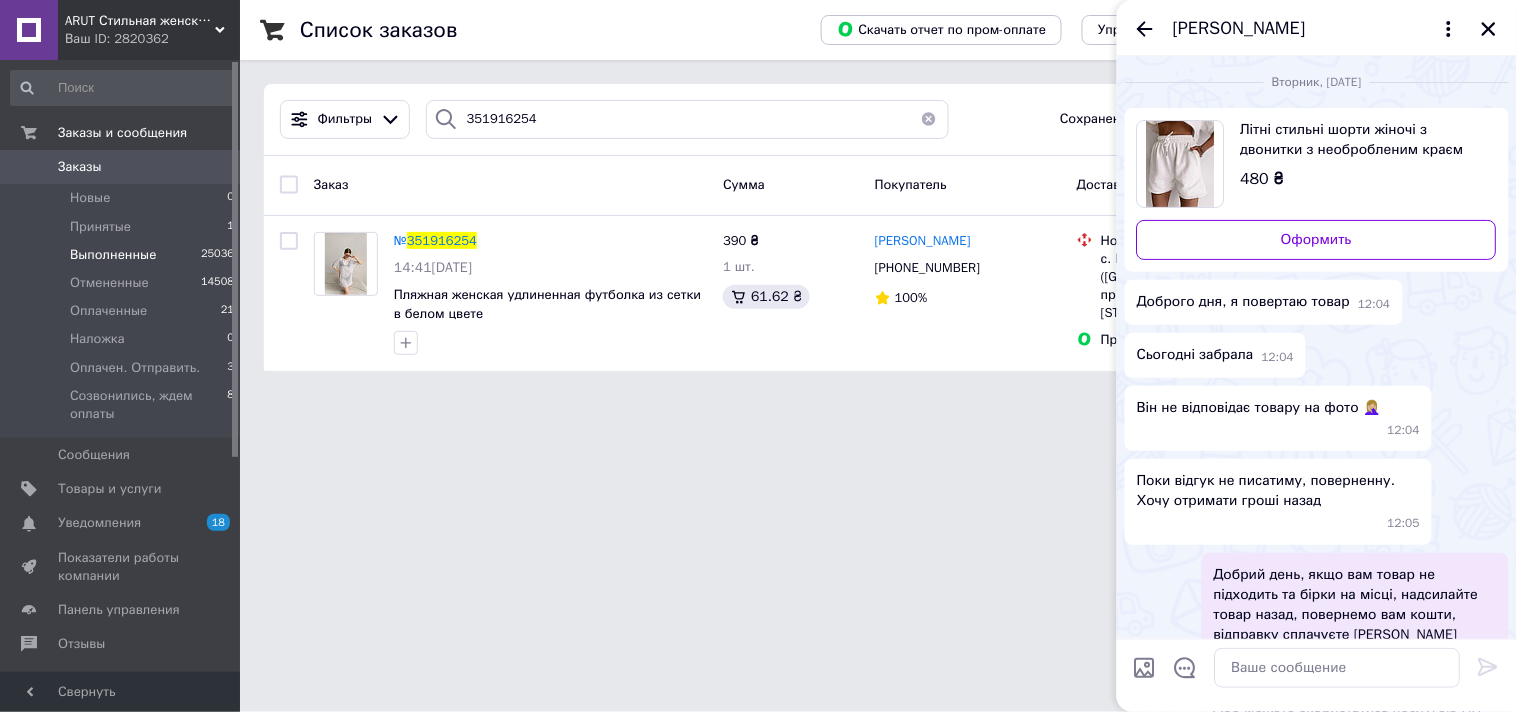 click on "Выполненные 25036" at bounding box center (123, 255) 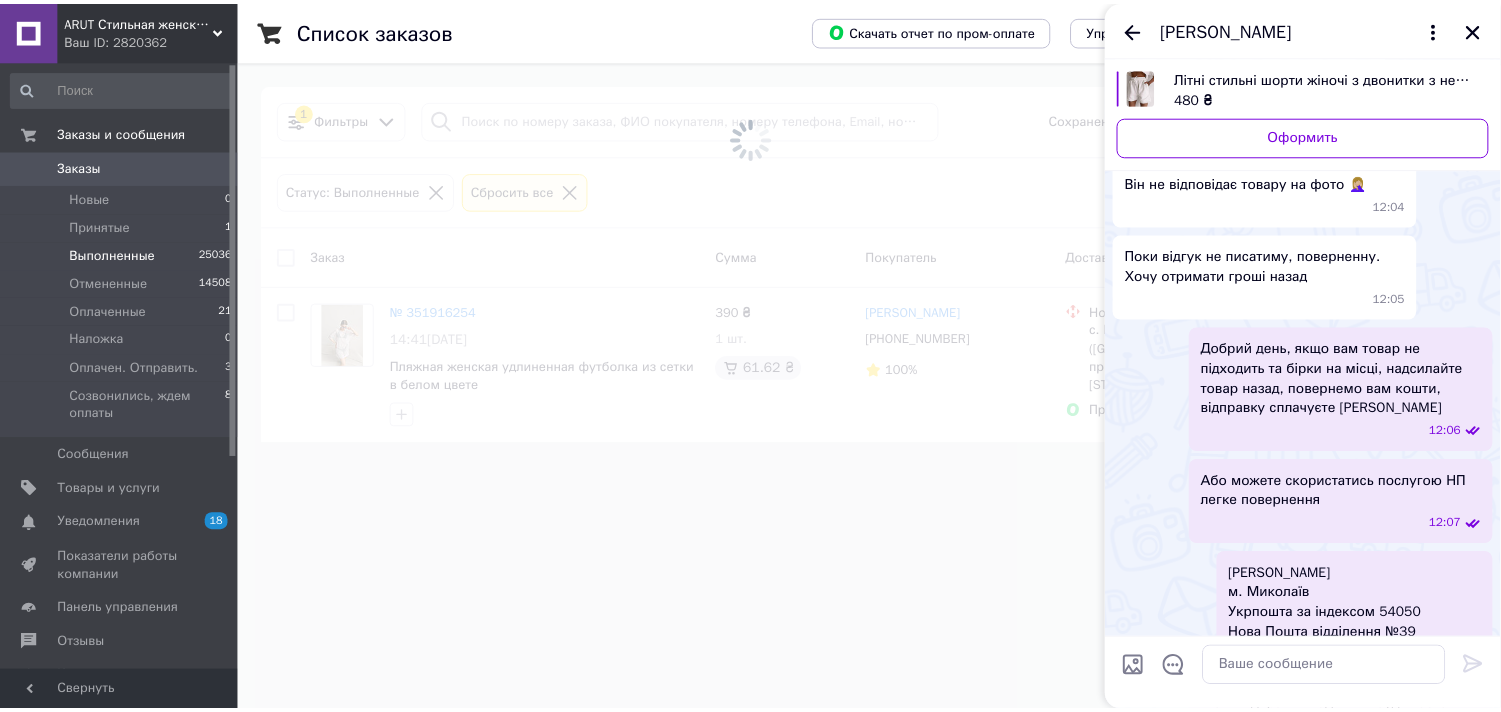 scroll, scrollTop: 398, scrollLeft: 0, axis: vertical 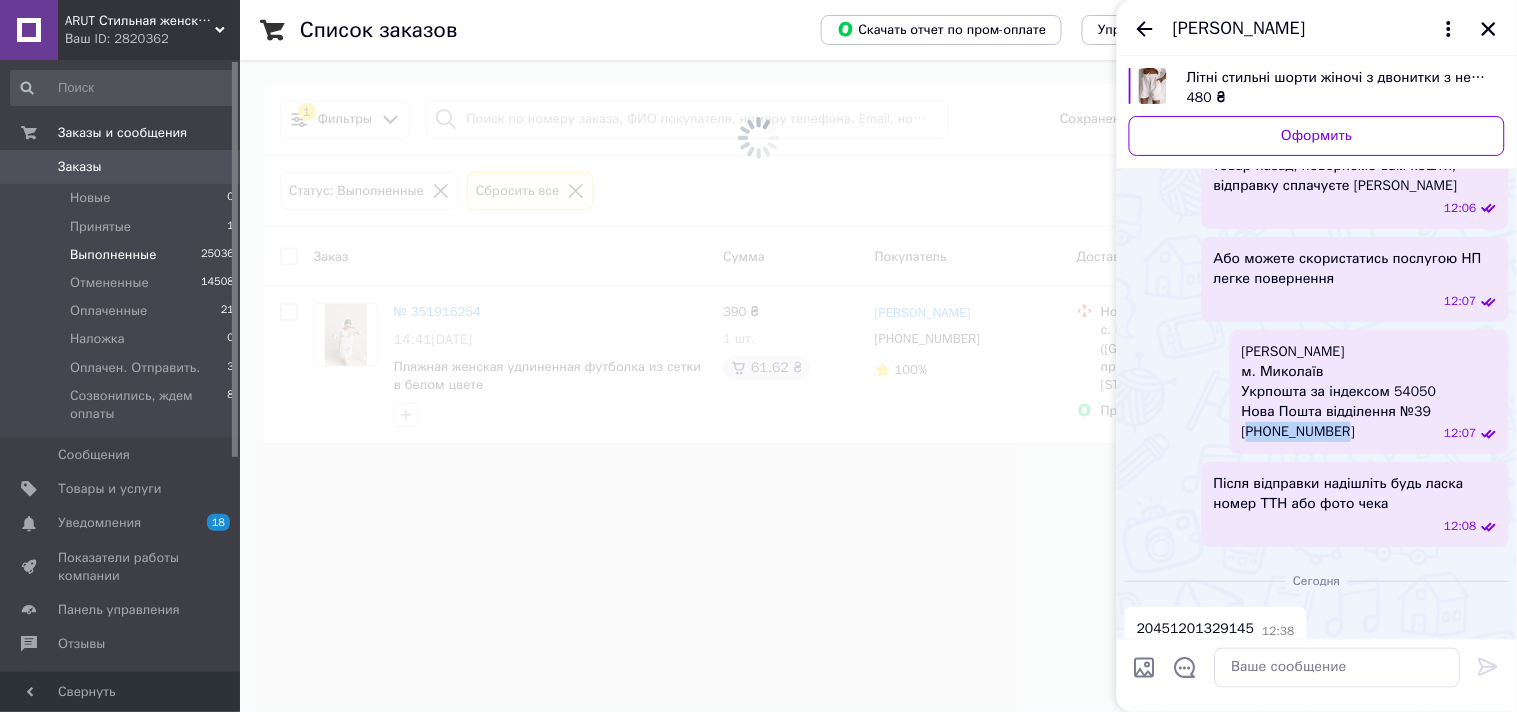 drag, startPoint x: 1365, startPoint y: 408, endPoint x: 1257, endPoint y: 417, distance: 108.37435 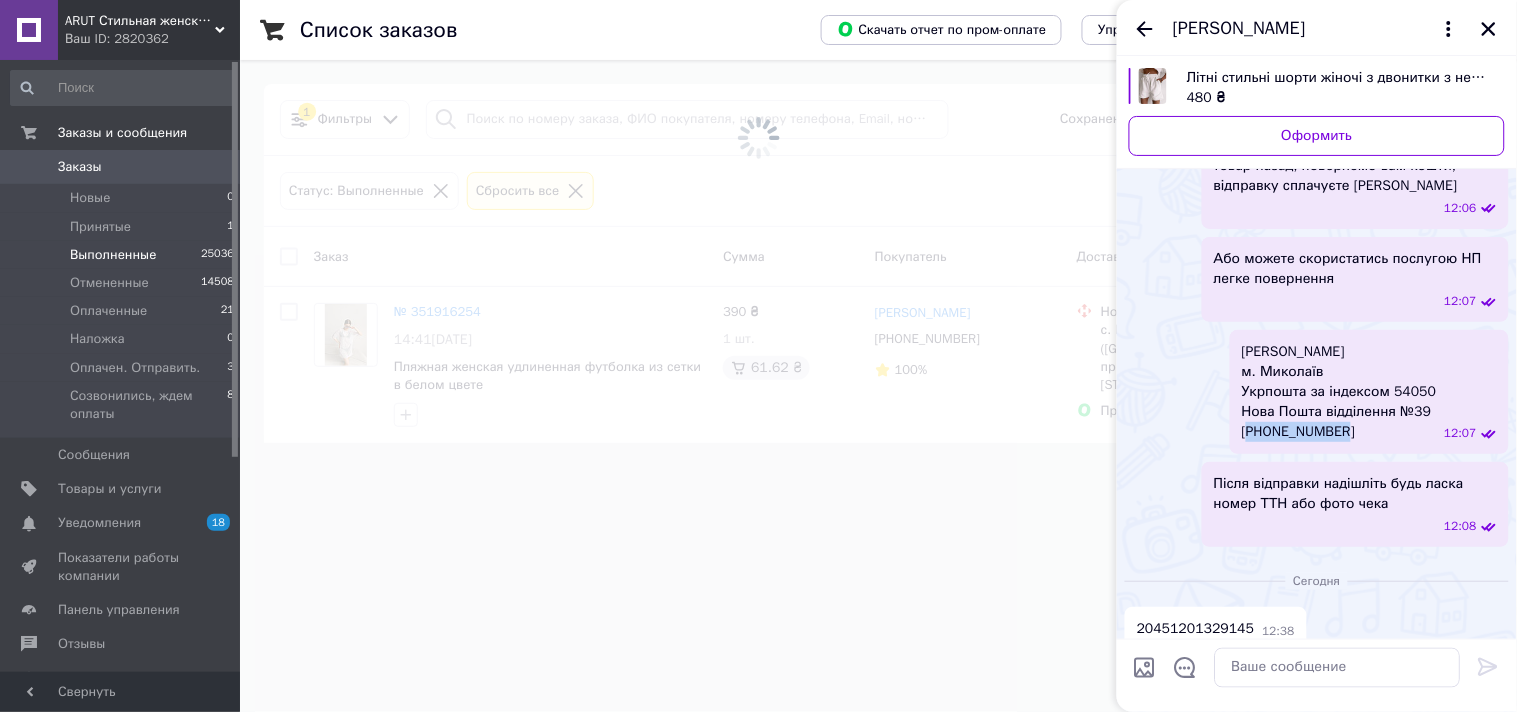 click on "[PERSON_NAME] Миколаїв Укрпошта за індексом 54050 Нова Пошта відділення №39   [PHONE_NUMBER]" at bounding box center [1339, 392] 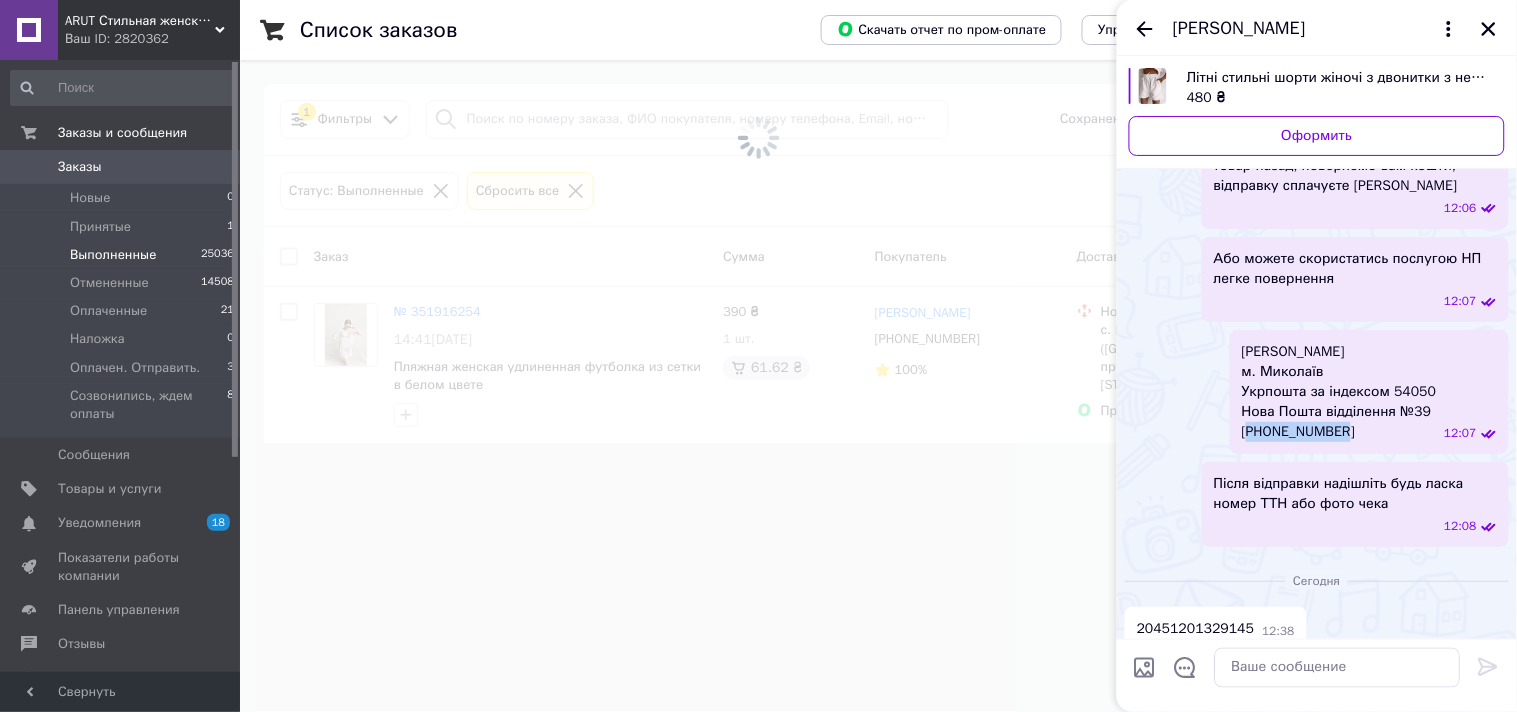 copy on "380638573955" 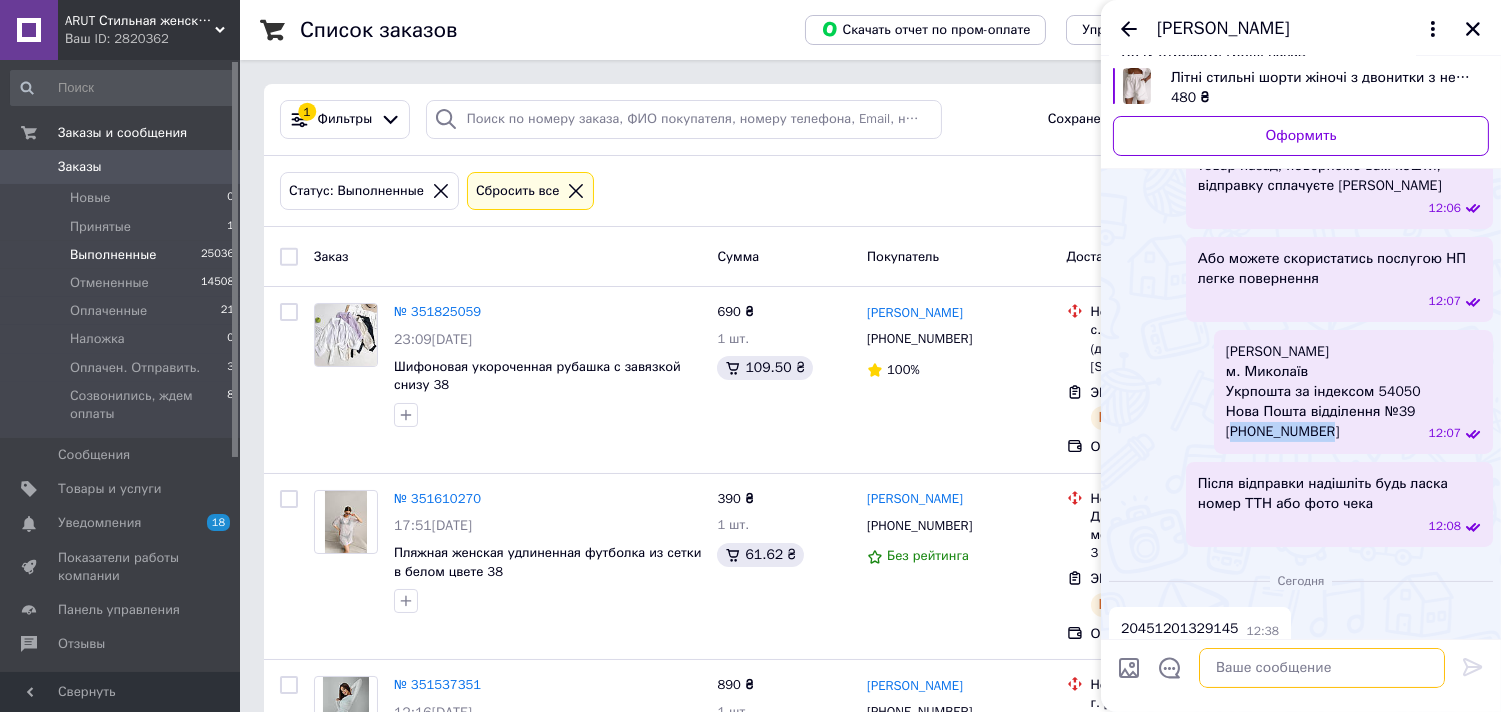 click at bounding box center [1322, 668] 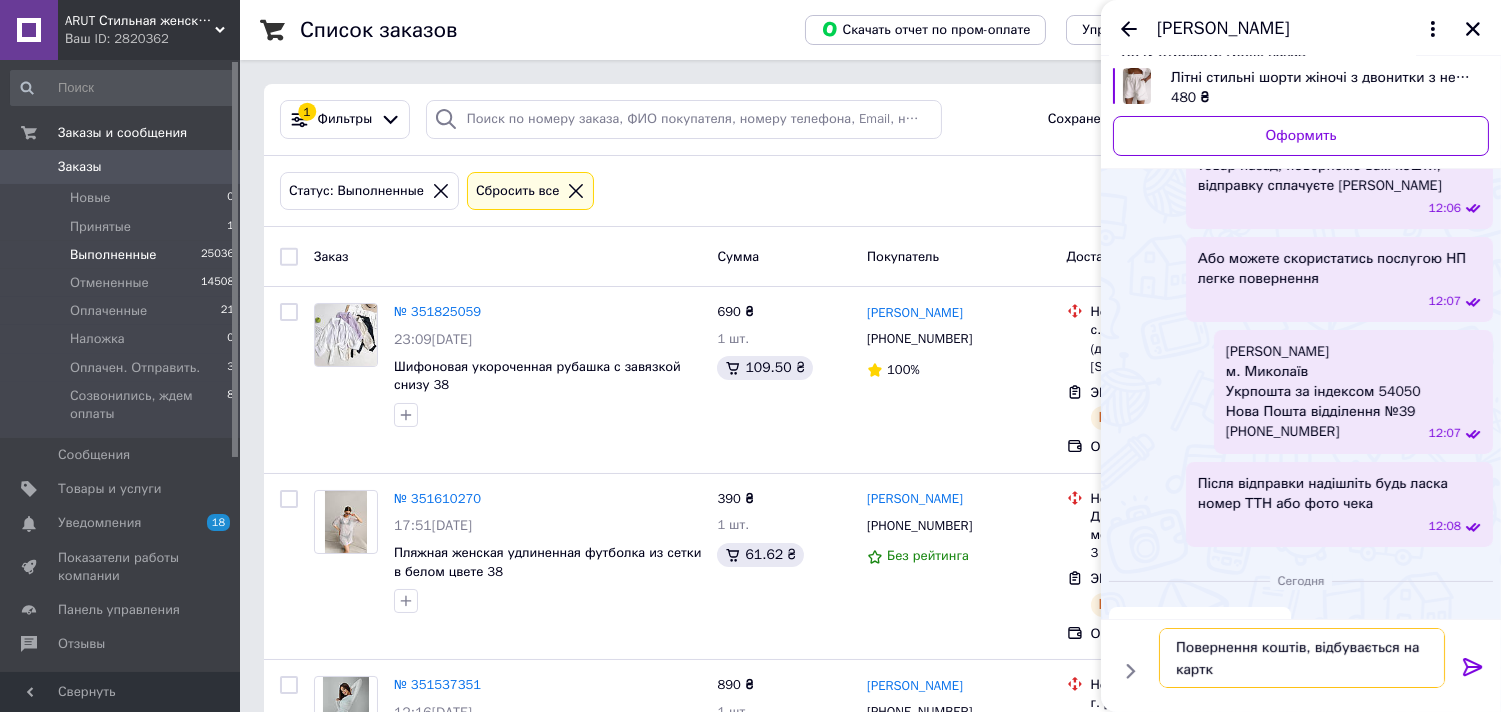 type on "Повернення коштів, відбувається на картку" 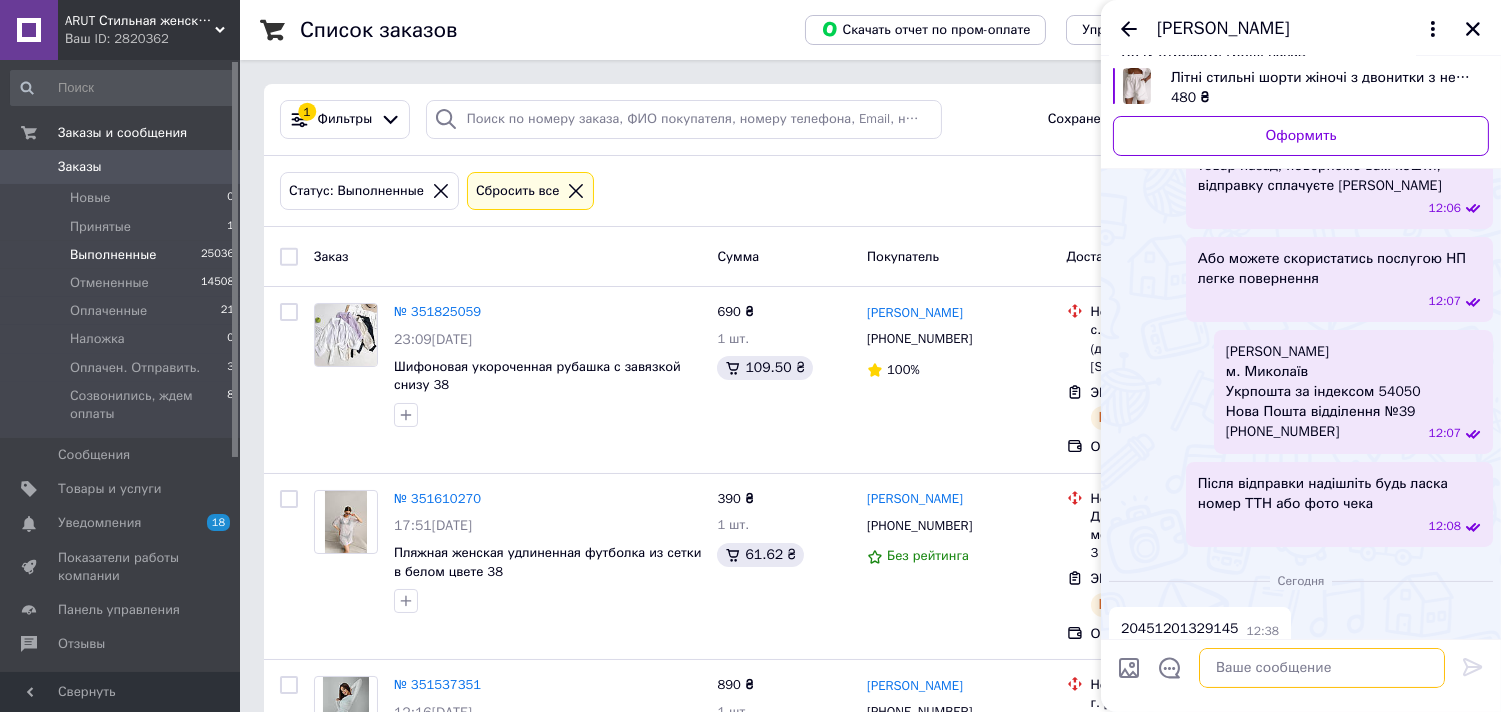 scroll, scrollTop: 472, scrollLeft: 0, axis: vertical 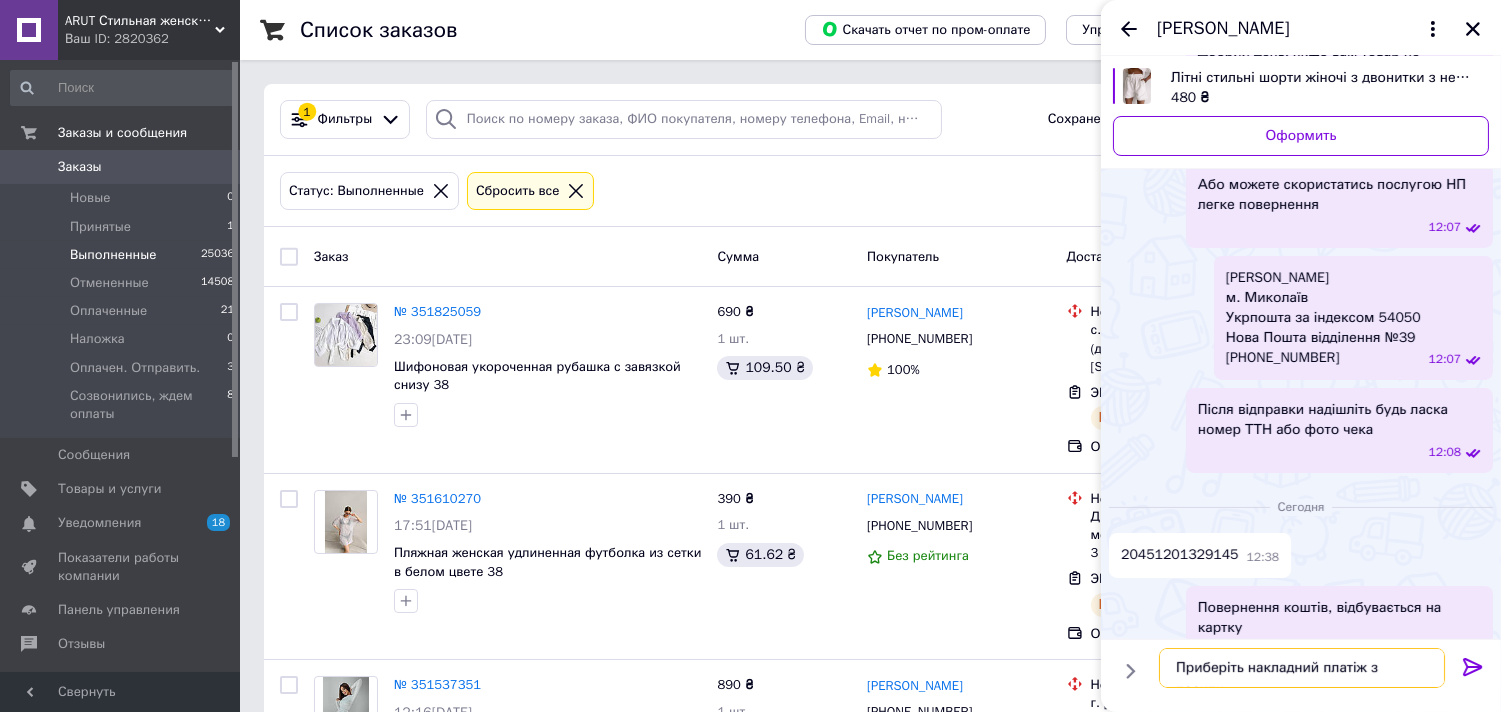 type on "Приберіть накладний платіж з посилки" 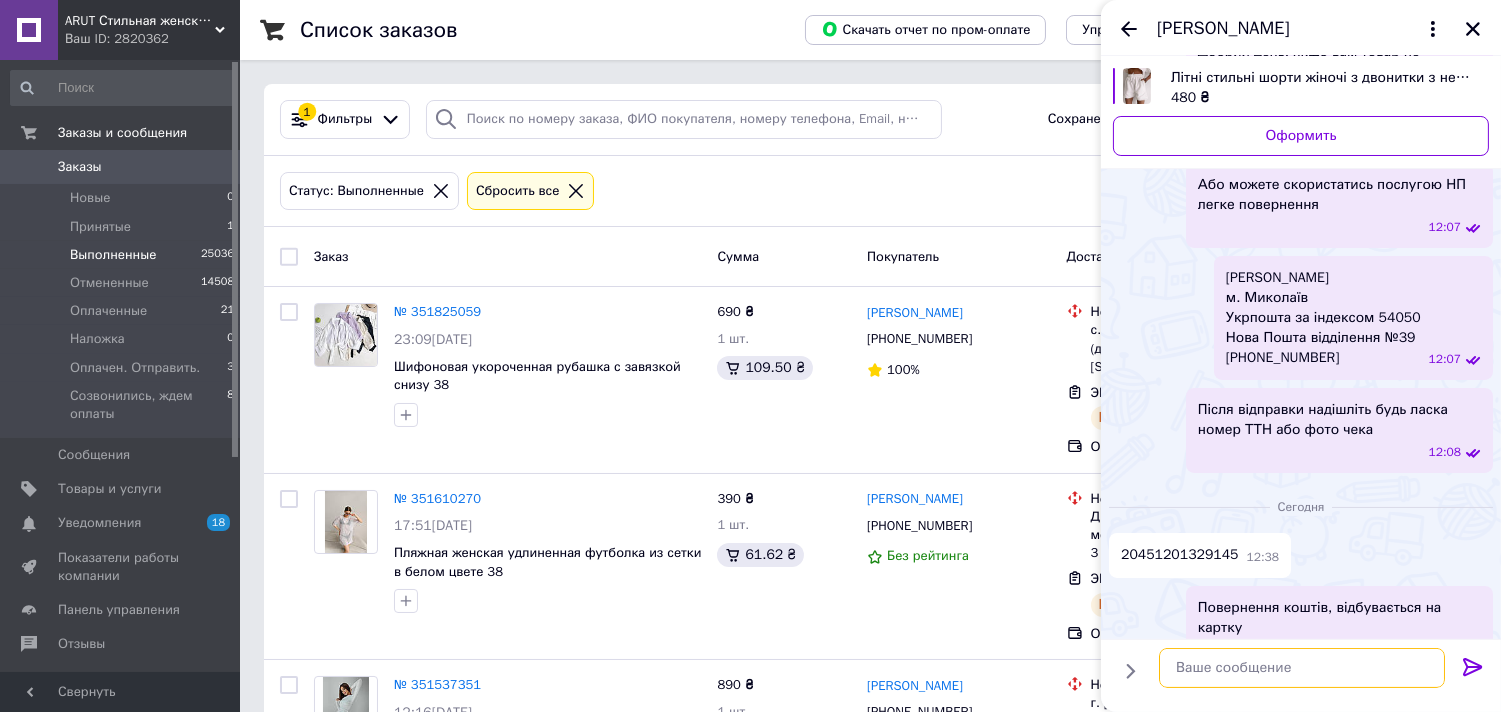 scroll, scrollTop: 0, scrollLeft: 0, axis: both 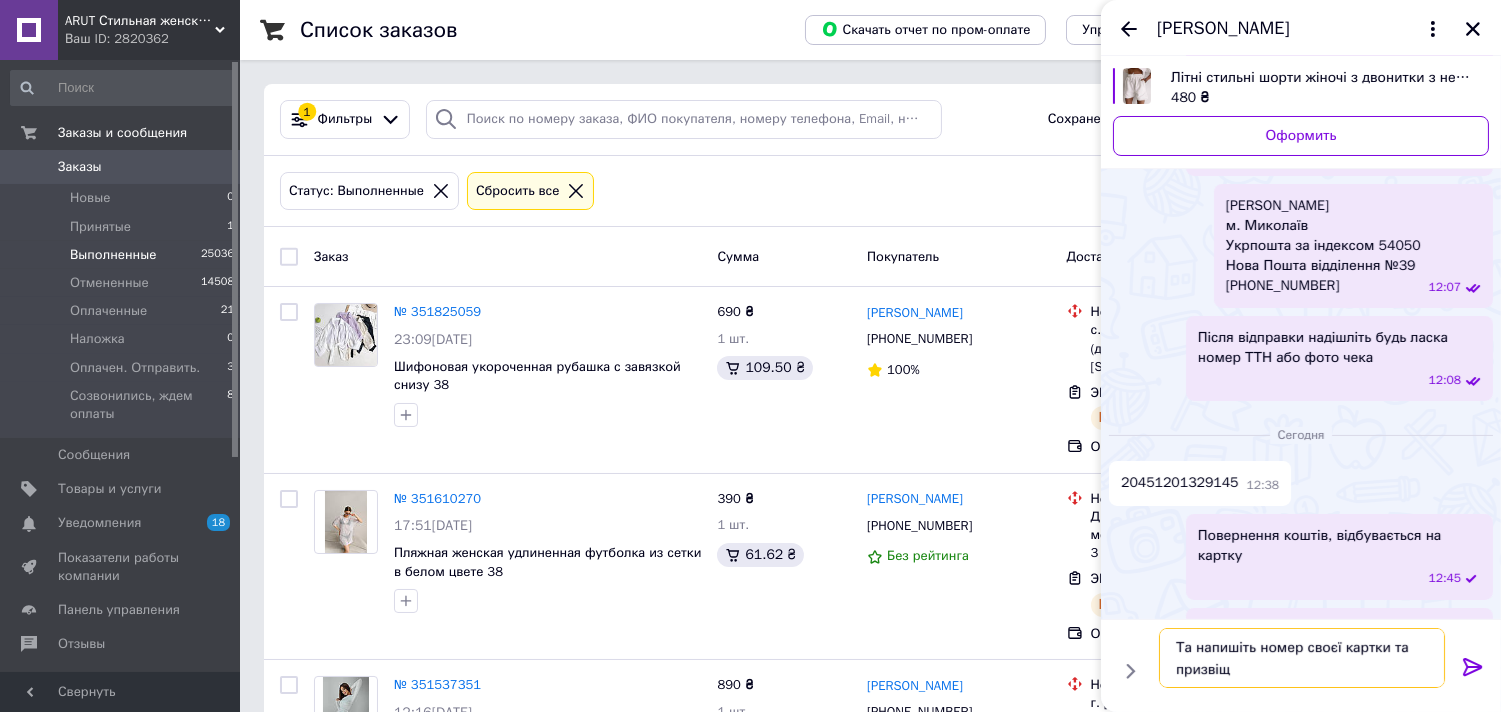 type on "Та напишіть номер своєї картки та призвіще" 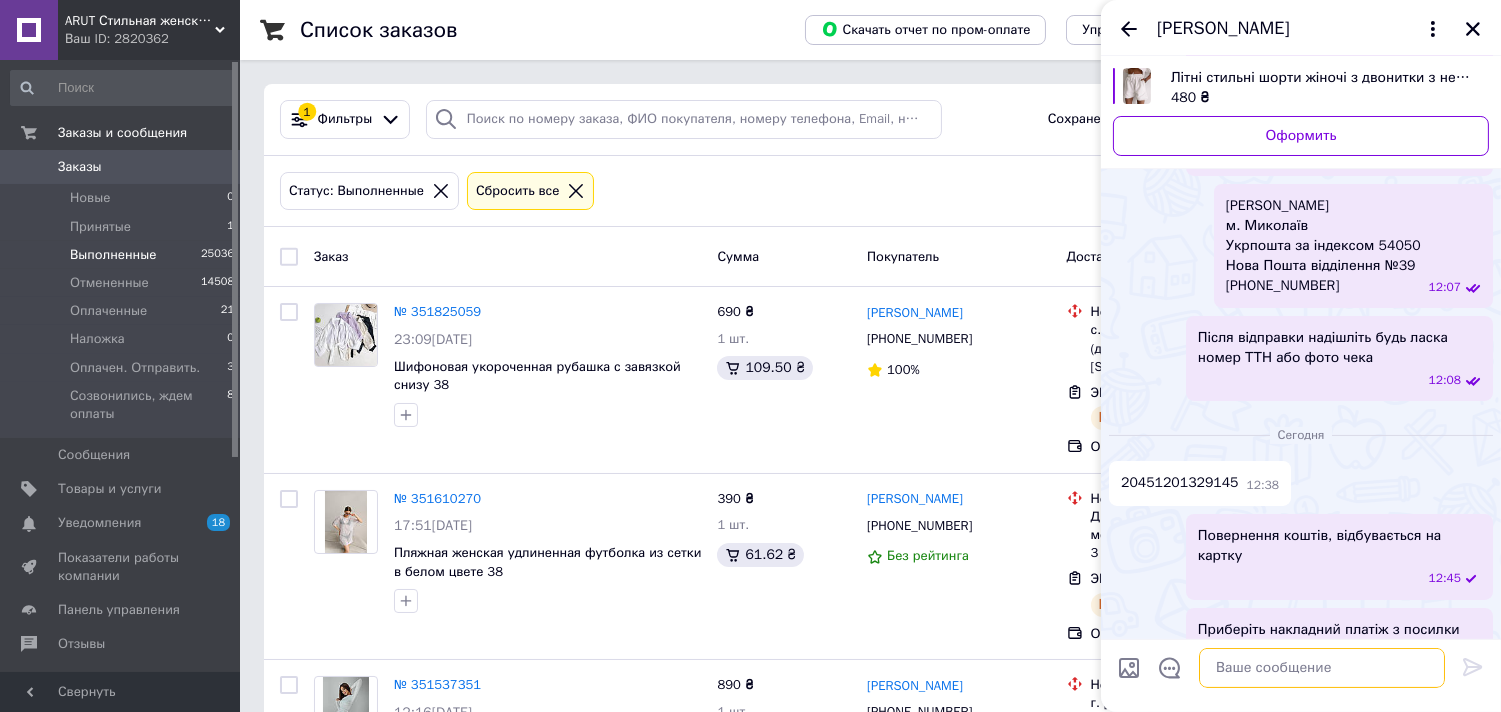 scroll, scrollTop: 637, scrollLeft: 0, axis: vertical 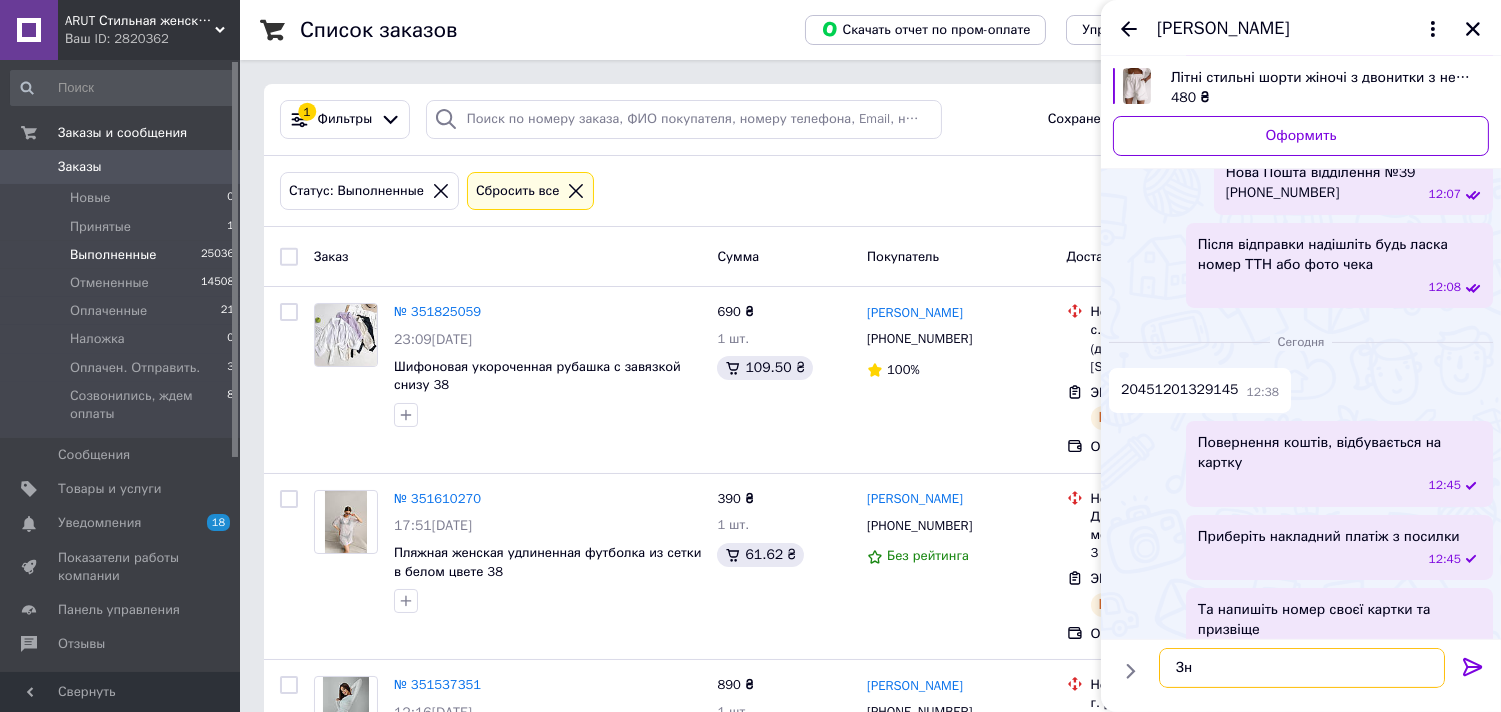 type on "З" 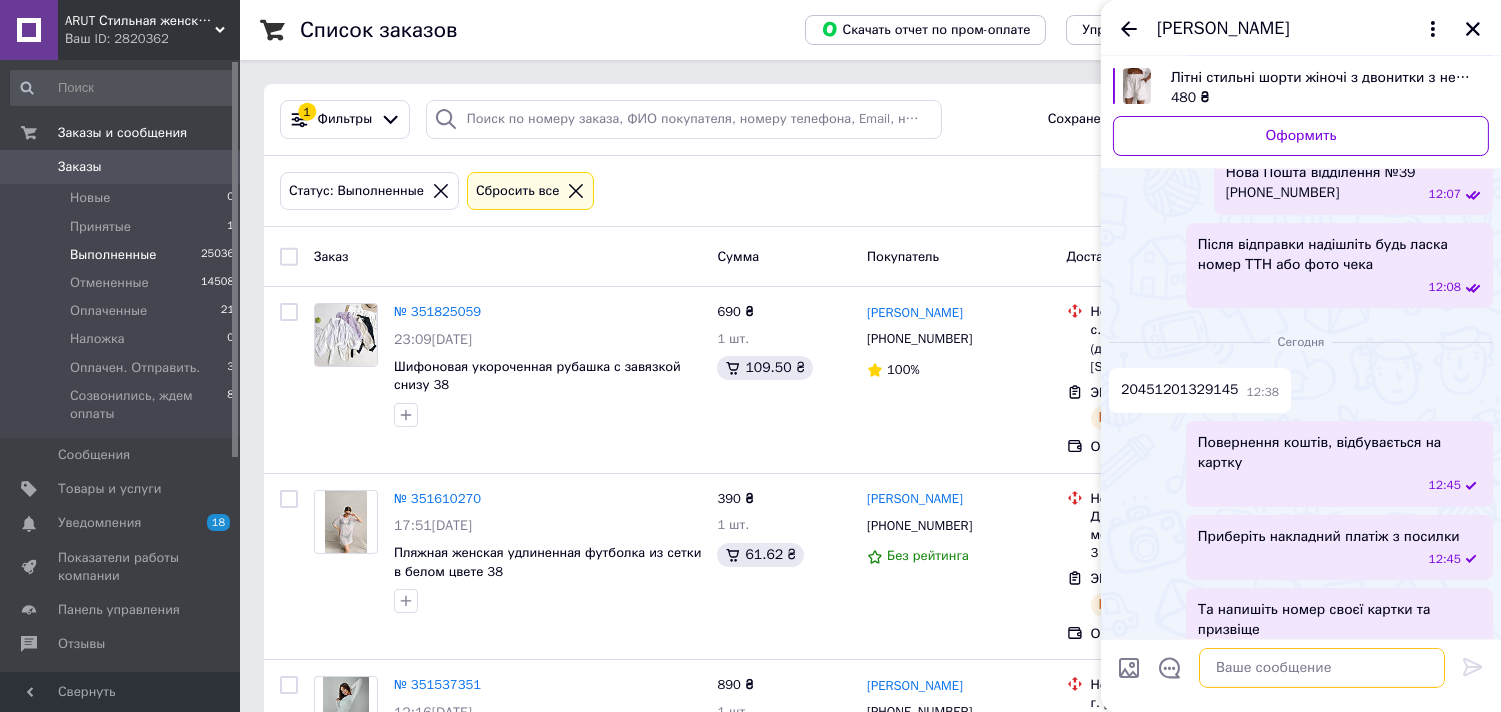 click at bounding box center [1322, 668] 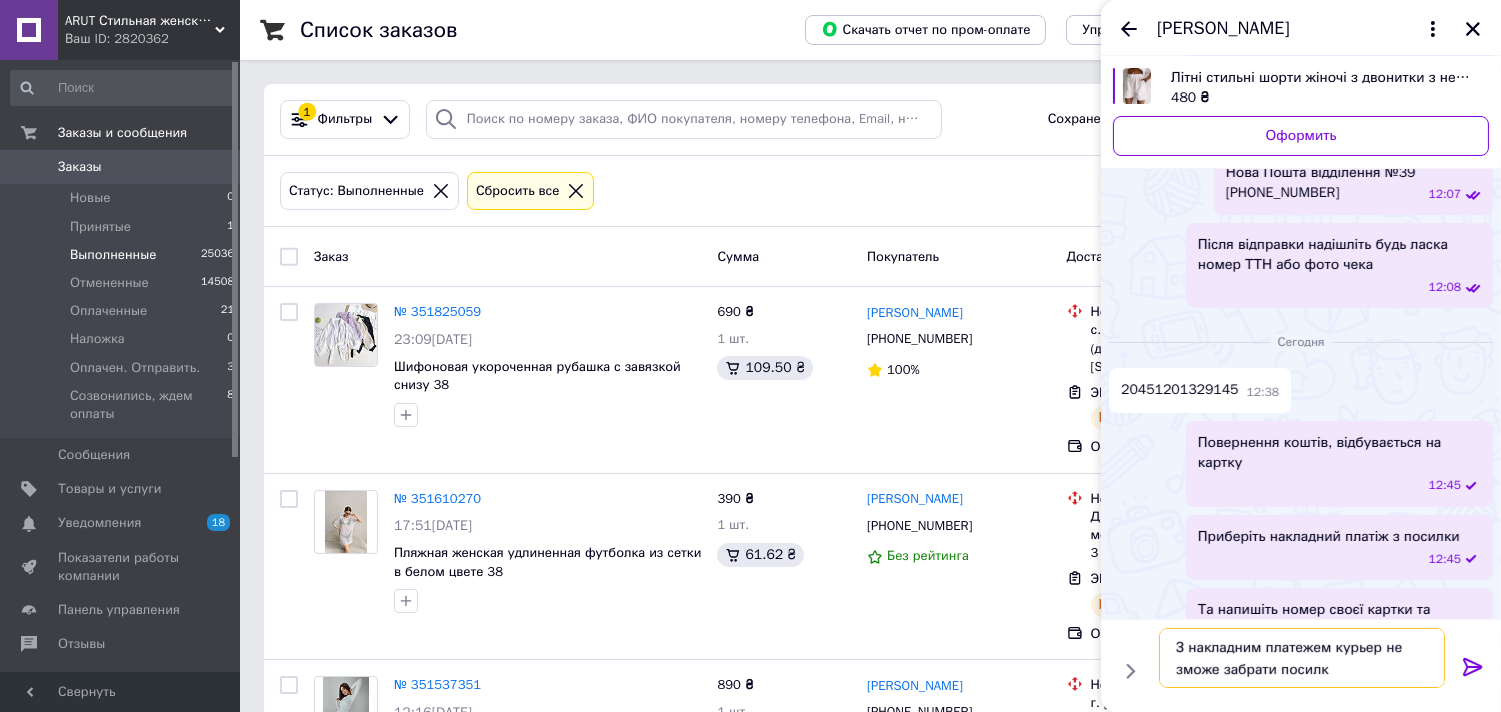 type on "З накладним платежем курьер не зможе забрати посилку" 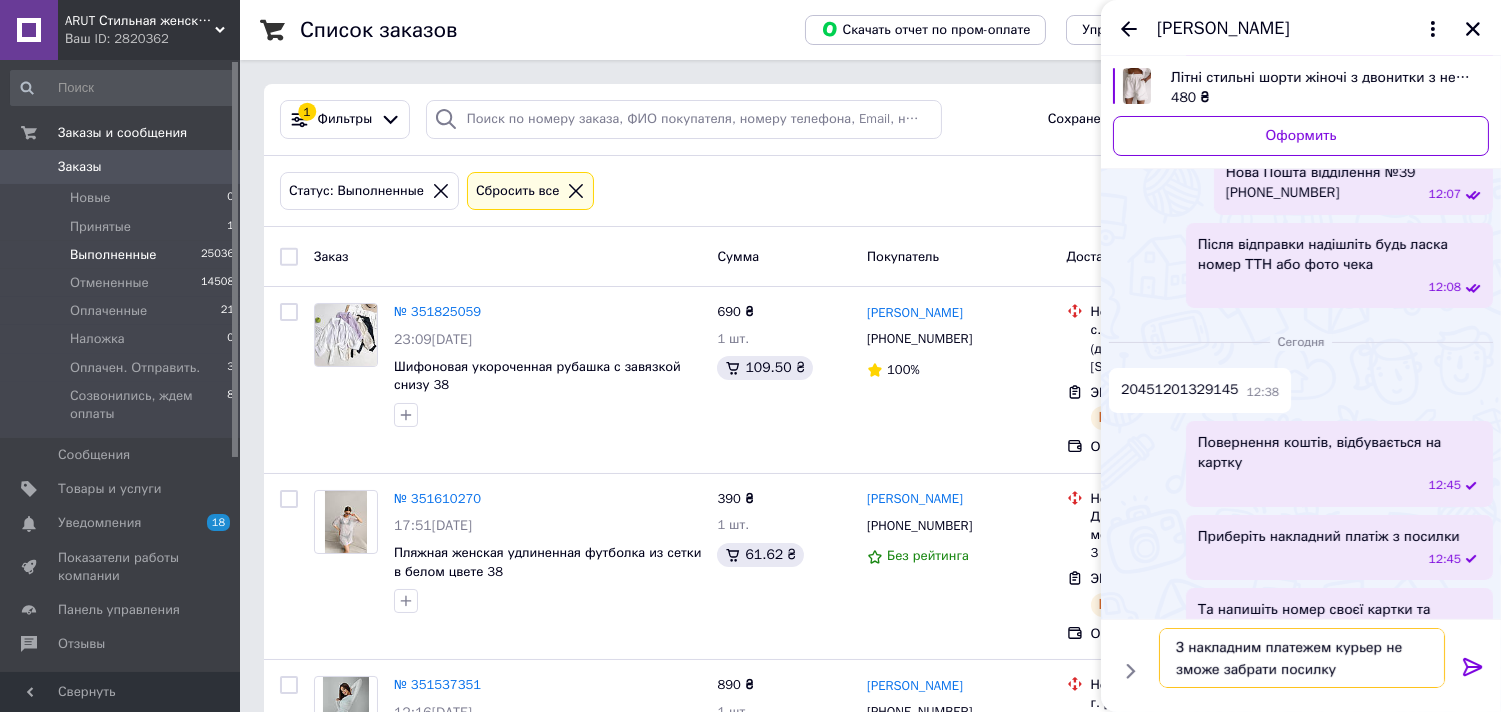 type 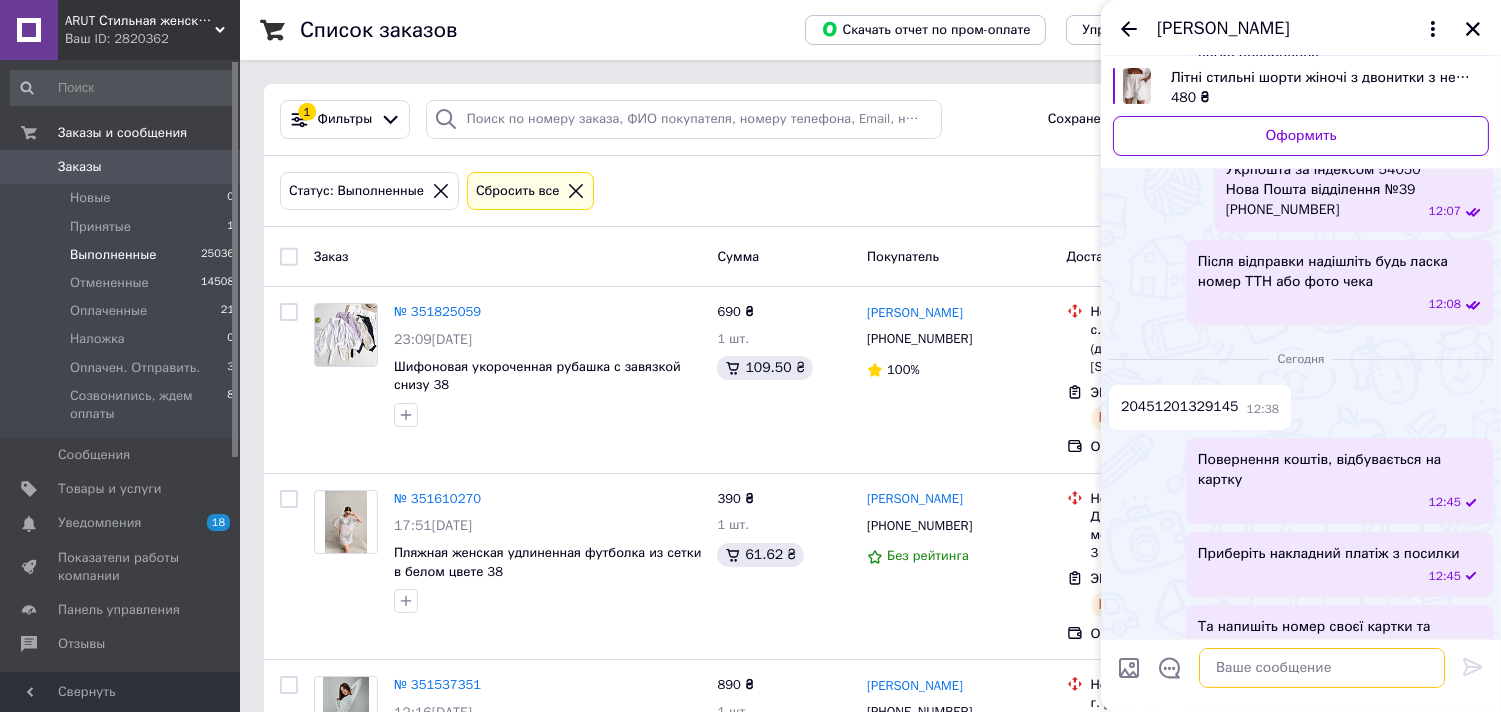 scroll, scrollTop: 731, scrollLeft: 0, axis: vertical 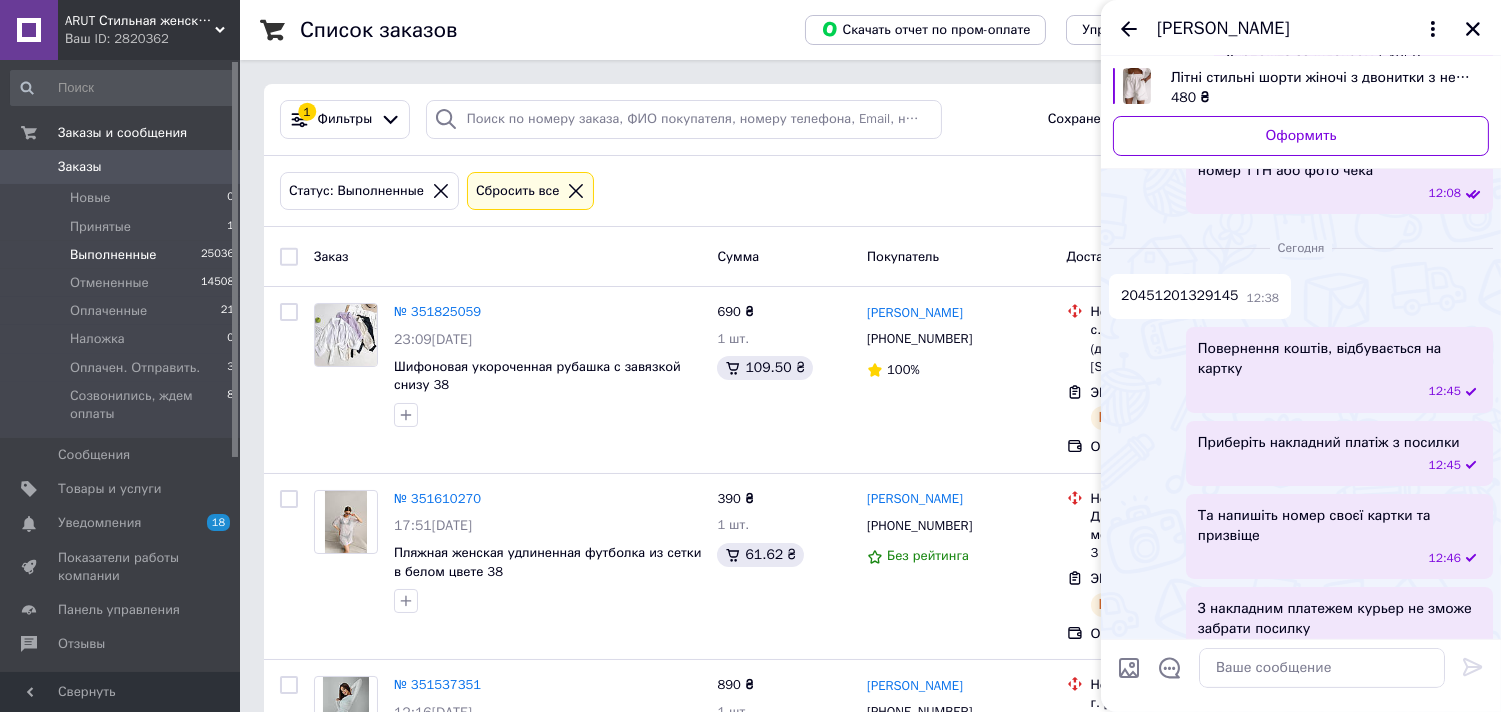click on "[PERSON_NAME]" at bounding box center [1301, 28] 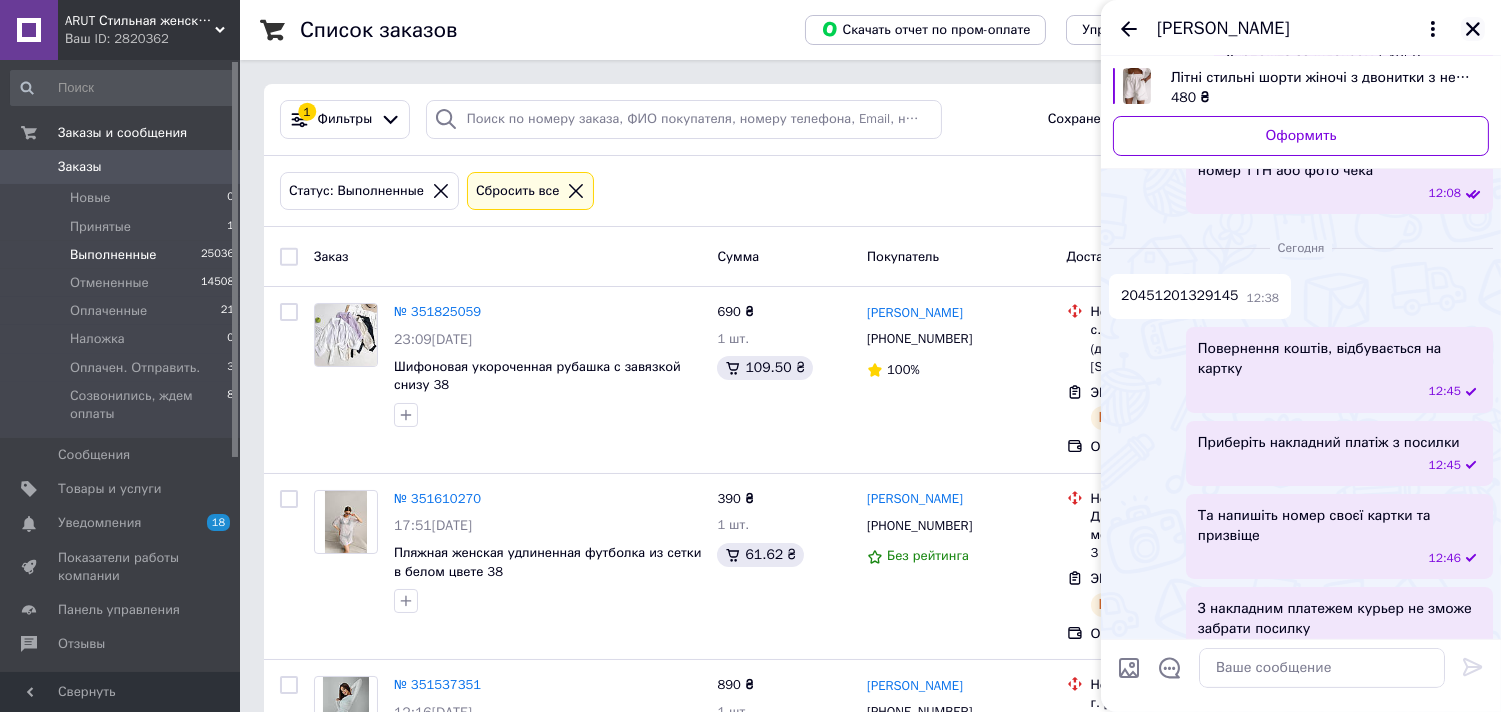 click 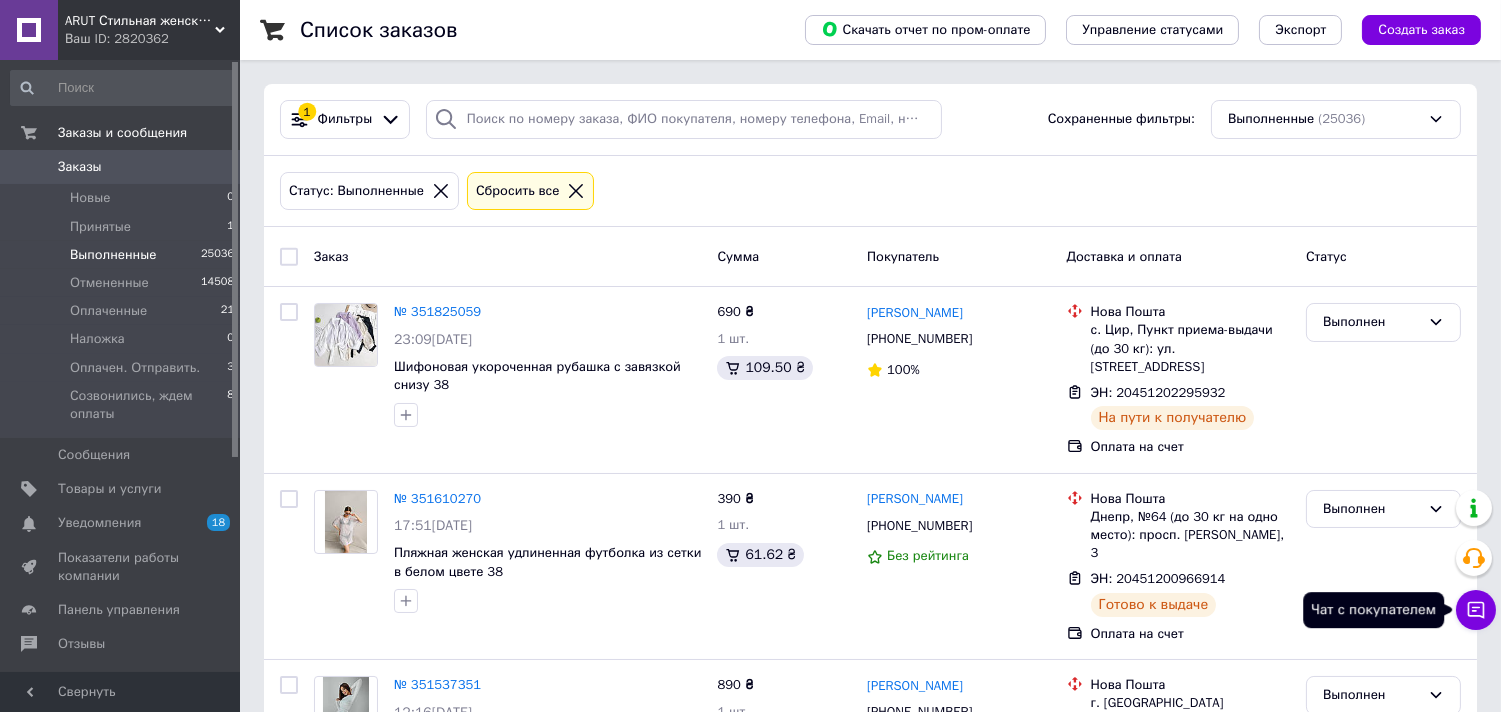 click 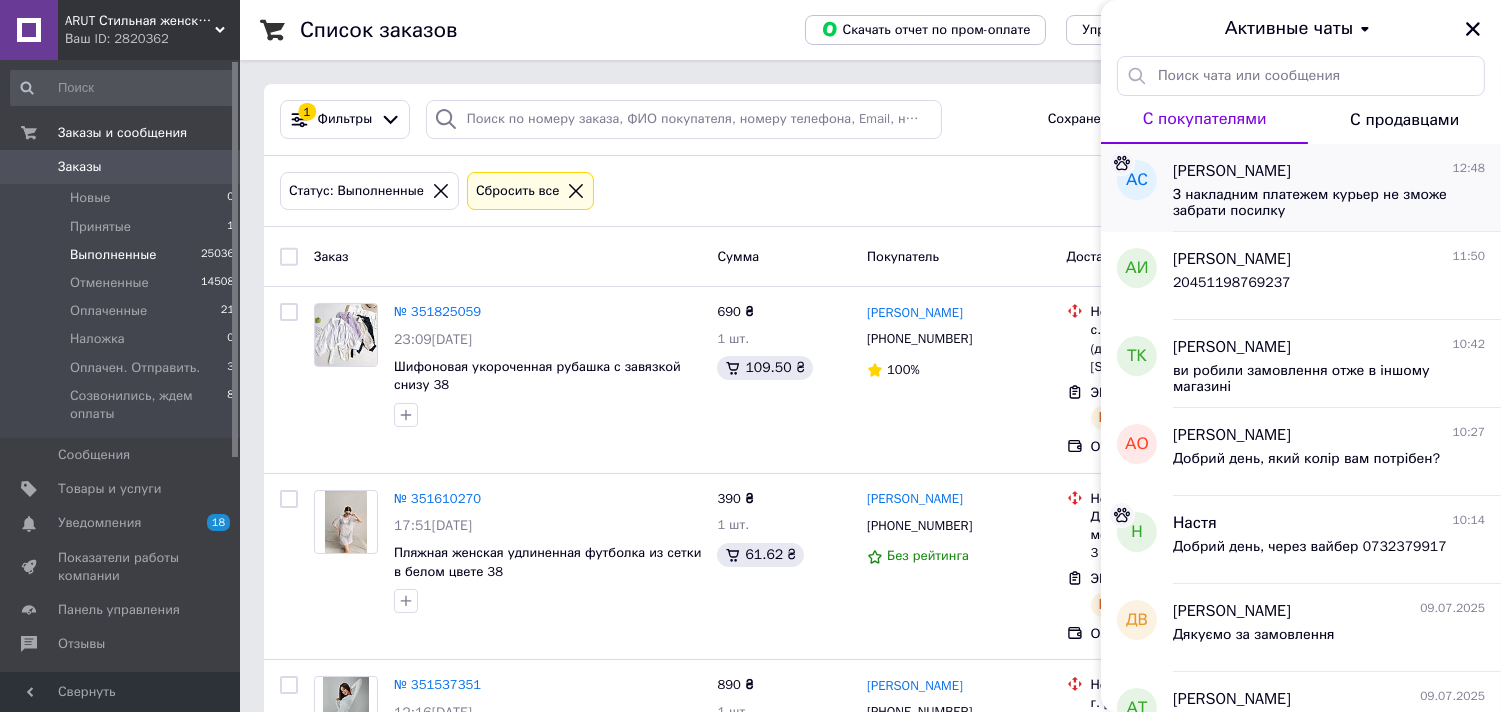 click on "З накладним платежем курьер не зможе забрати посилку" at bounding box center (1315, 203) 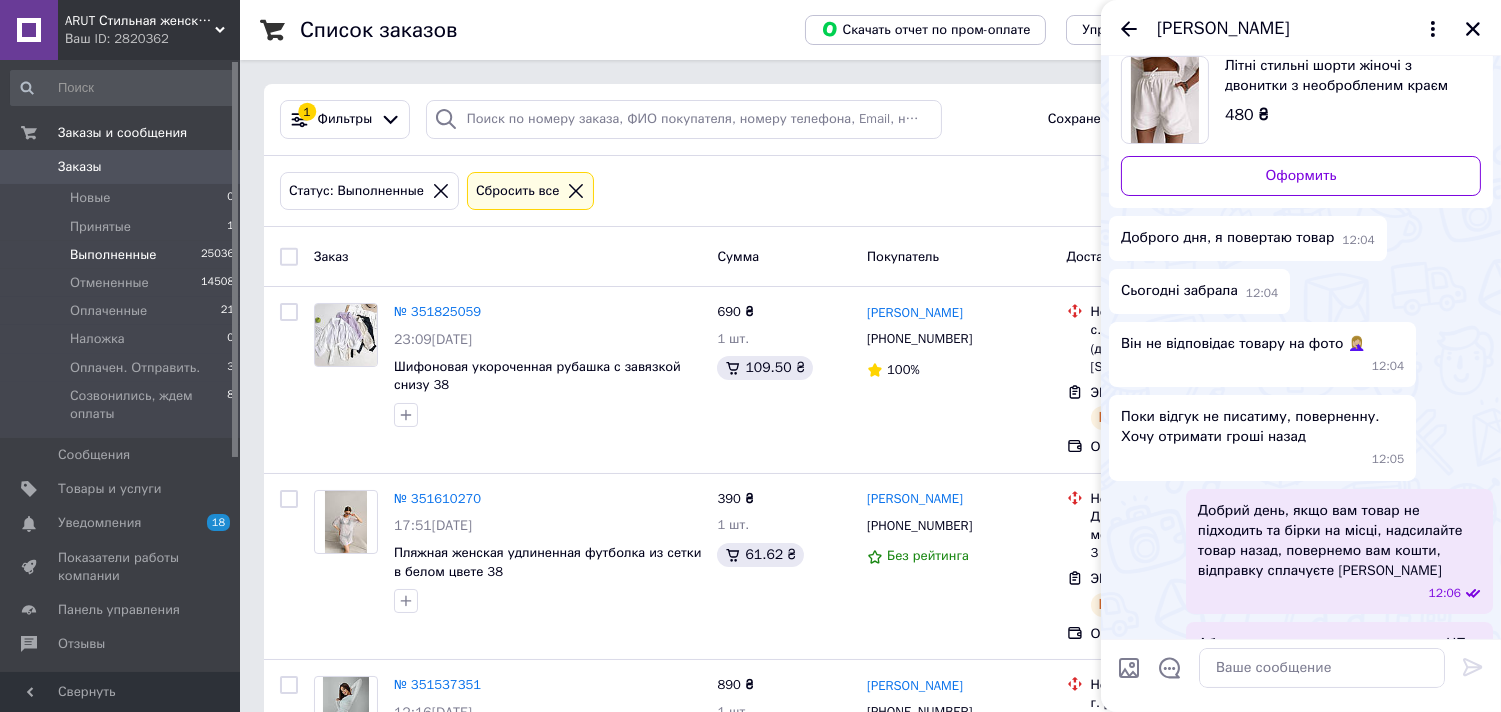 scroll, scrollTop: 0, scrollLeft: 0, axis: both 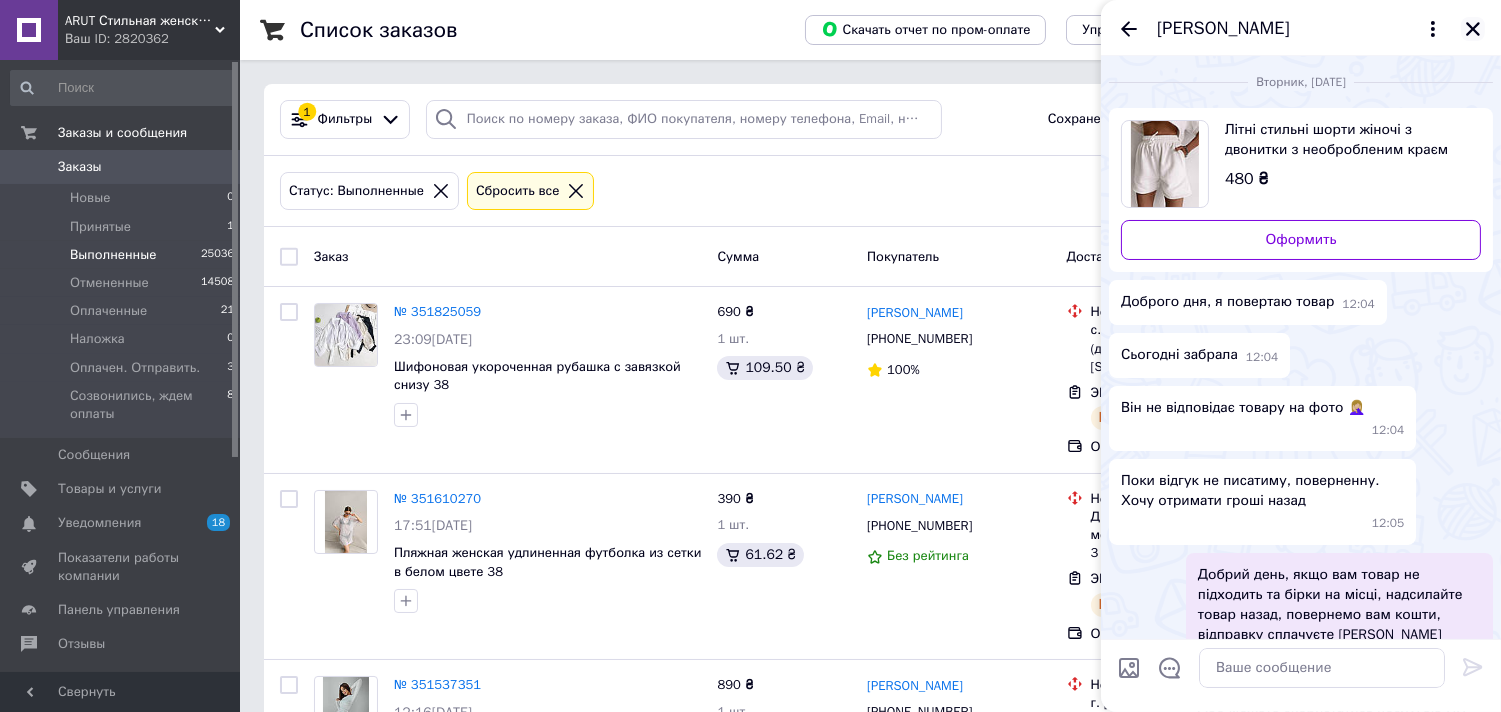 click 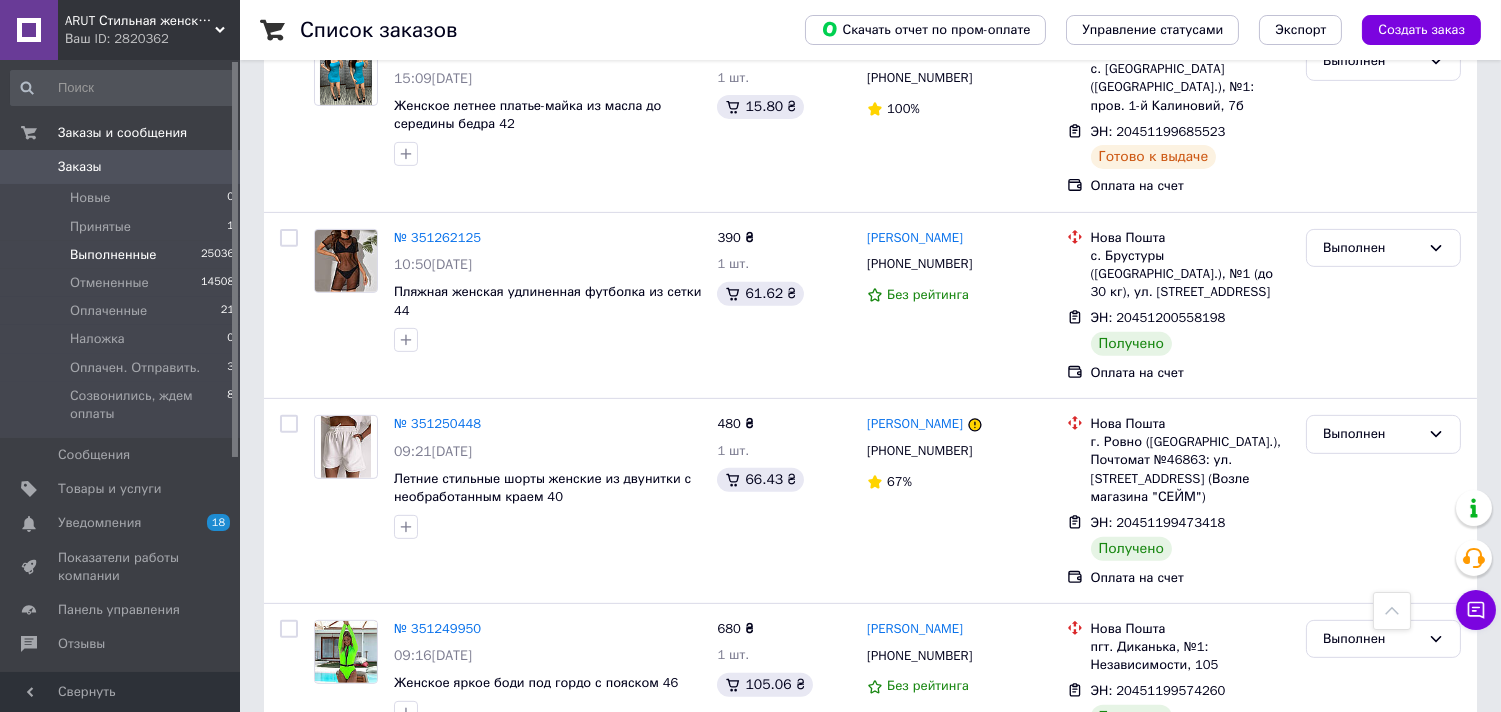 scroll, scrollTop: 1444, scrollLeft: 0, axis: vertical 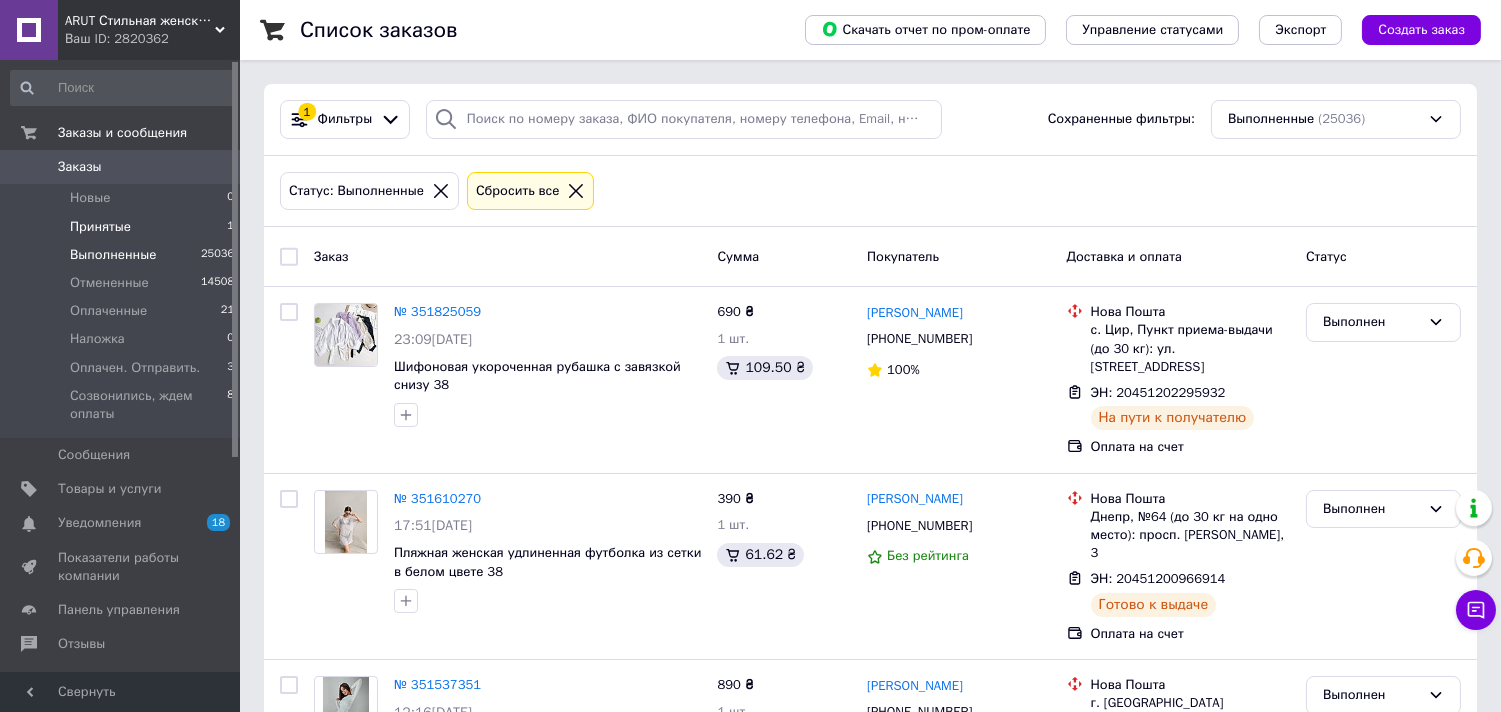 click on "Принятые" at bounding box center (100, 227) 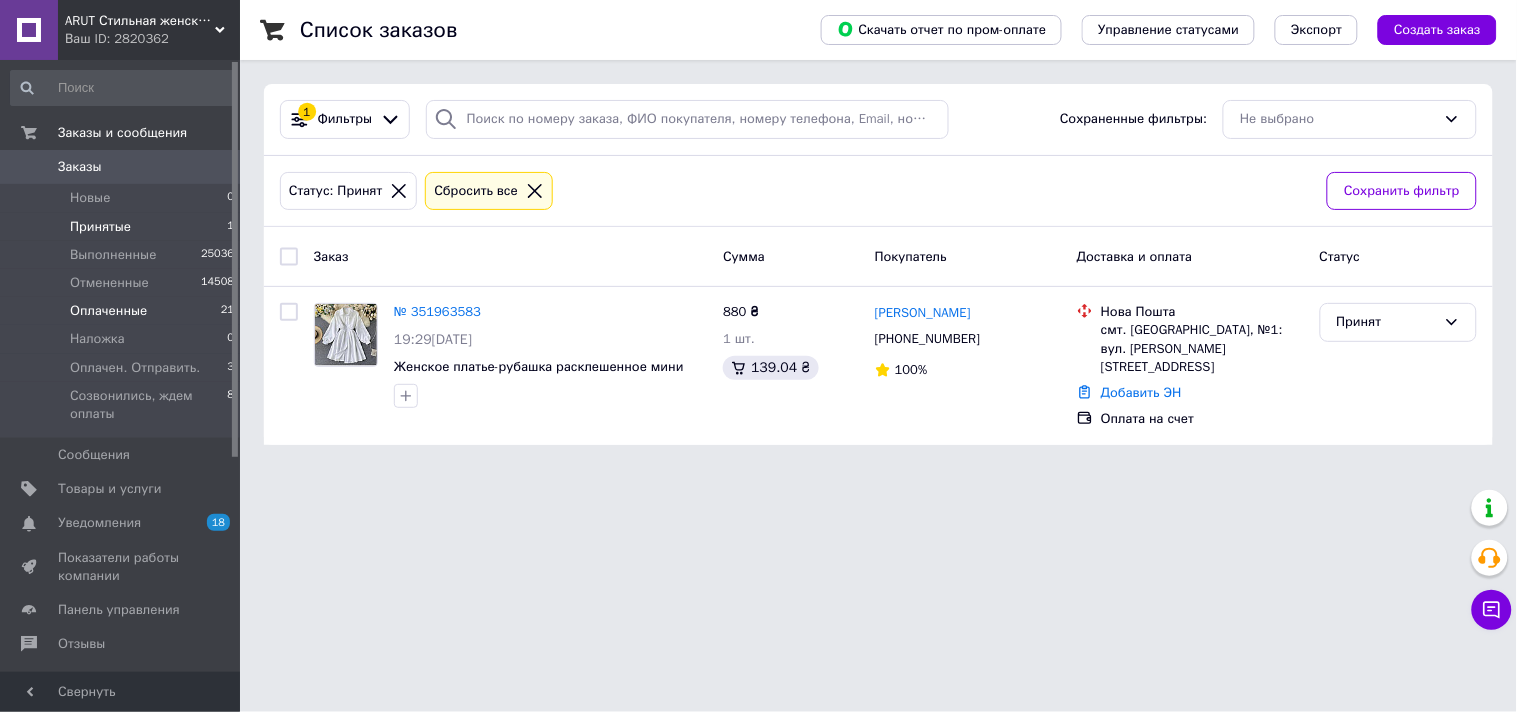 click on "Оплаченные 21" at bounding box center (123, 311) 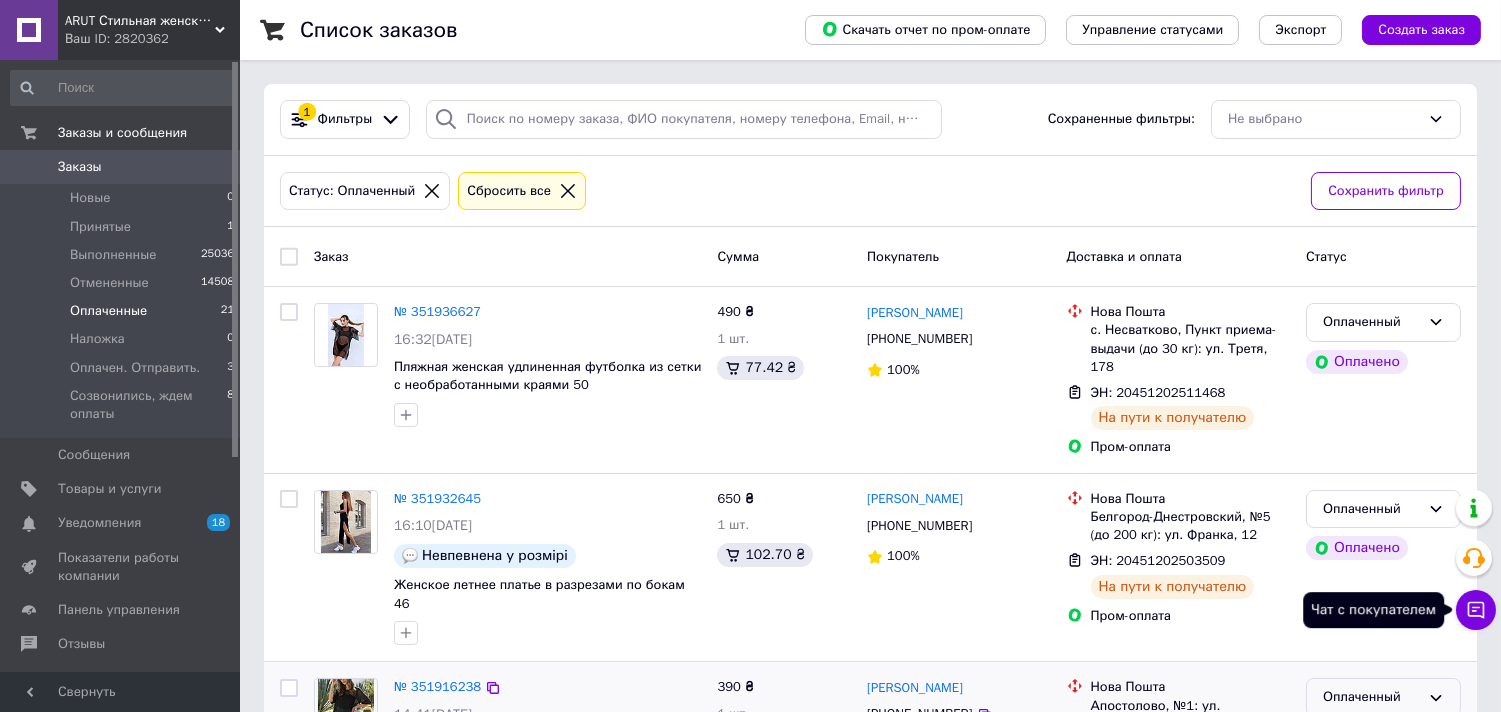 drag, startPoint x: 1464, startPoint y: 617, endPoint x: 1400, endPoint y: 680, distance: 89.80534 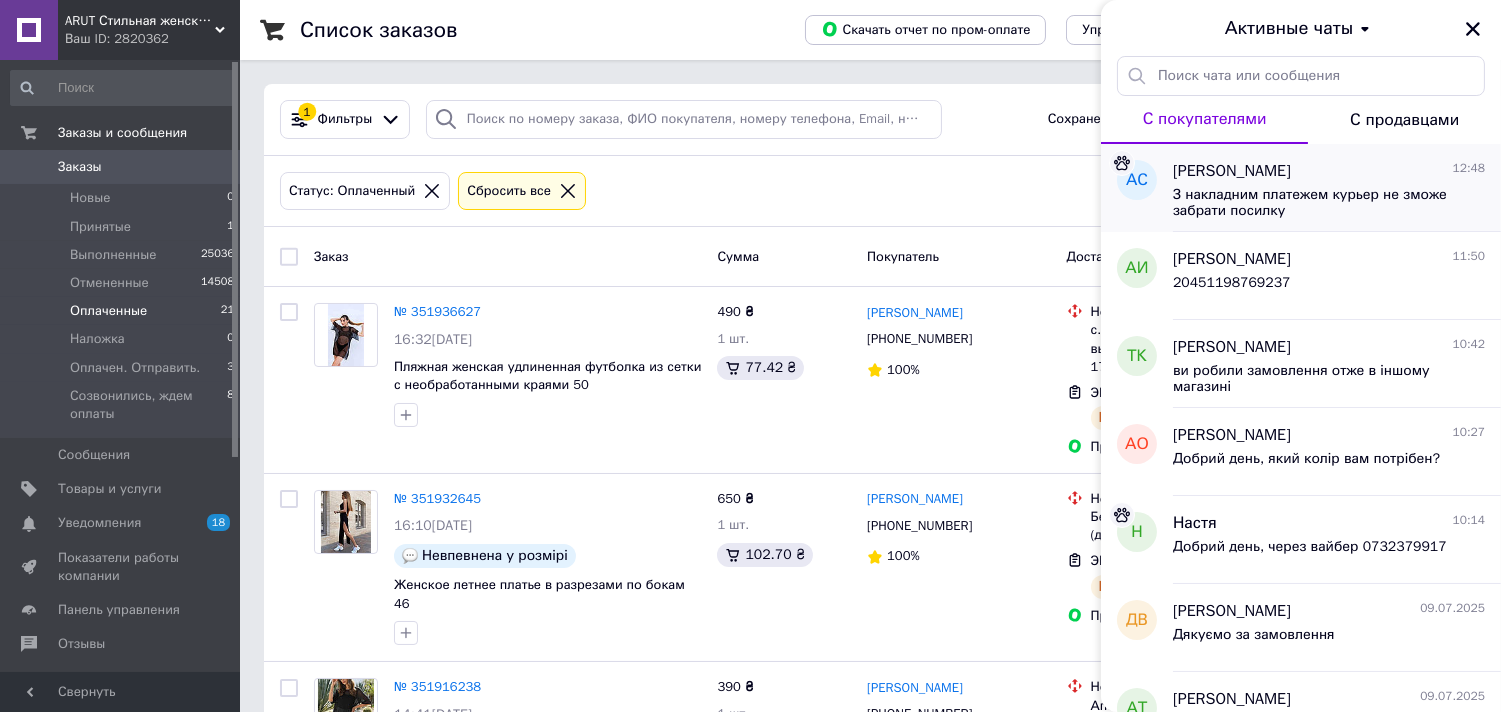 click on "З накладним платежем курьер не зможе забрати посилку" at bounding box center [1315, 203] 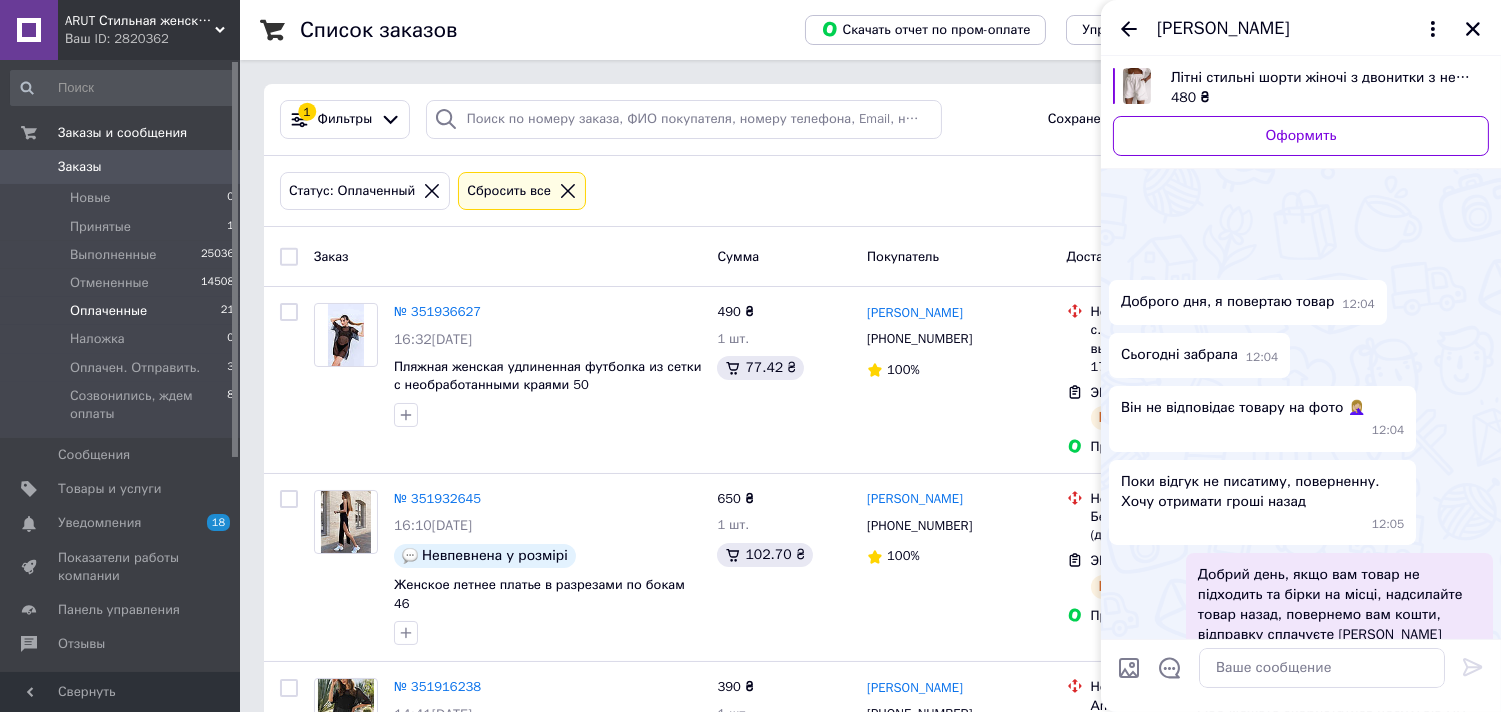 scroll, scrollTop: 782, scrollLeft: 0, axis: vertical 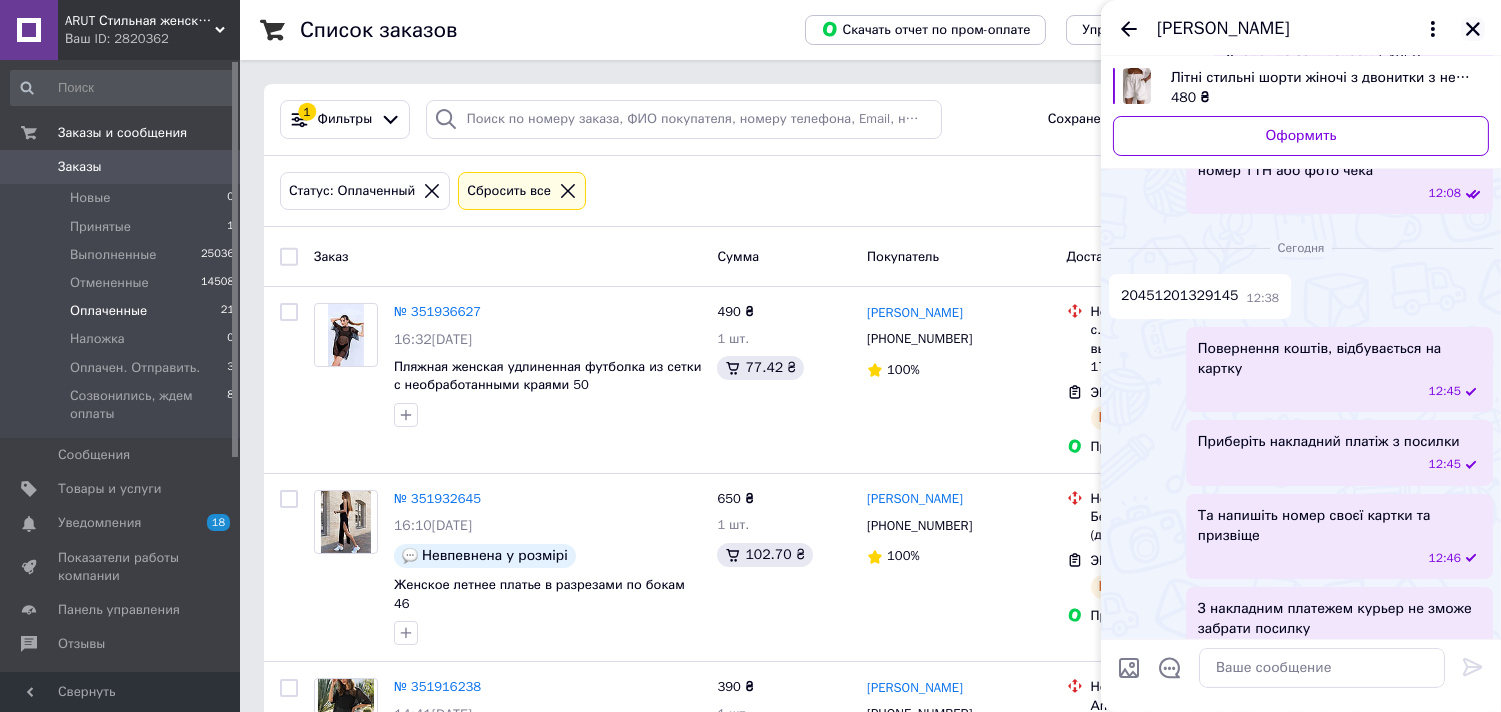 click 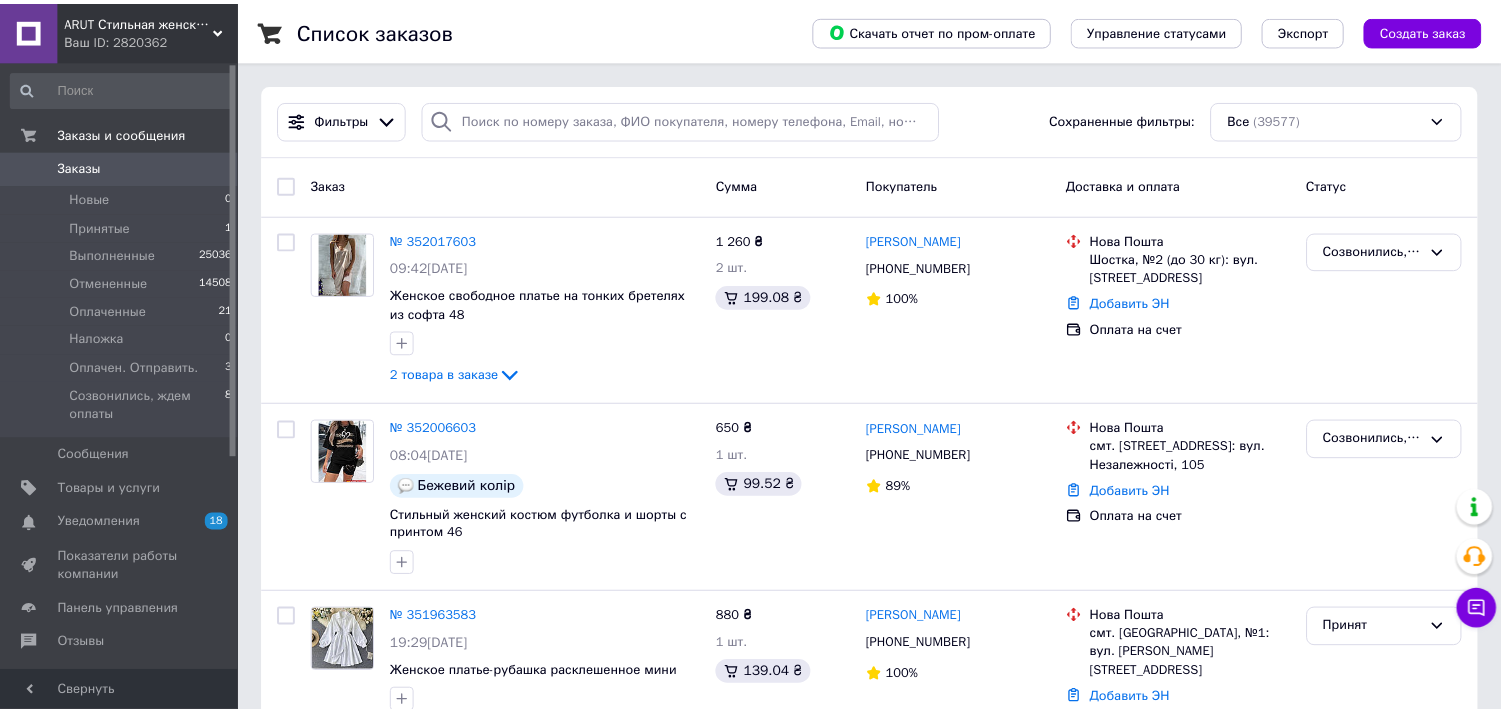scroll, scrollTop: 0, scrollLeft: 0, axis: both 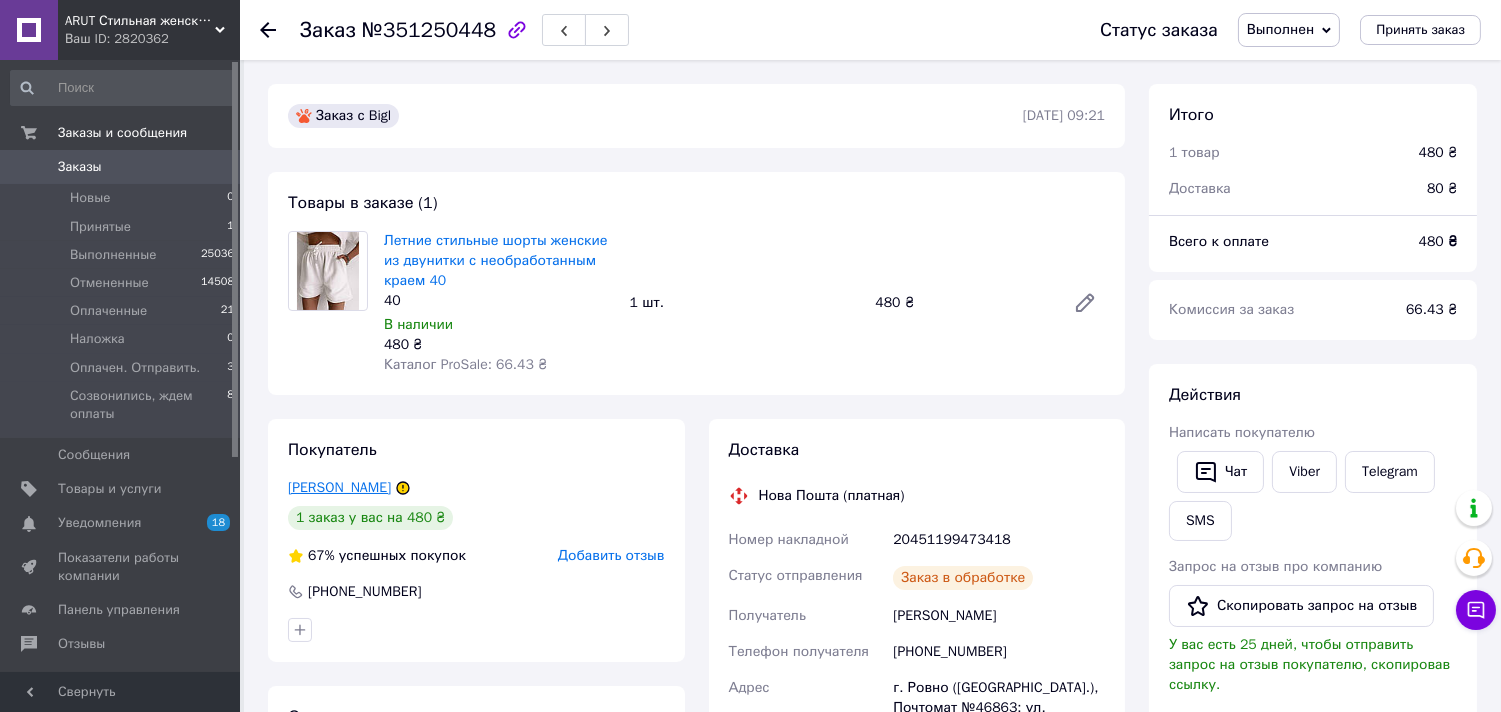 click on "[PERSON_NAME]" at bounding box center (339, 487) 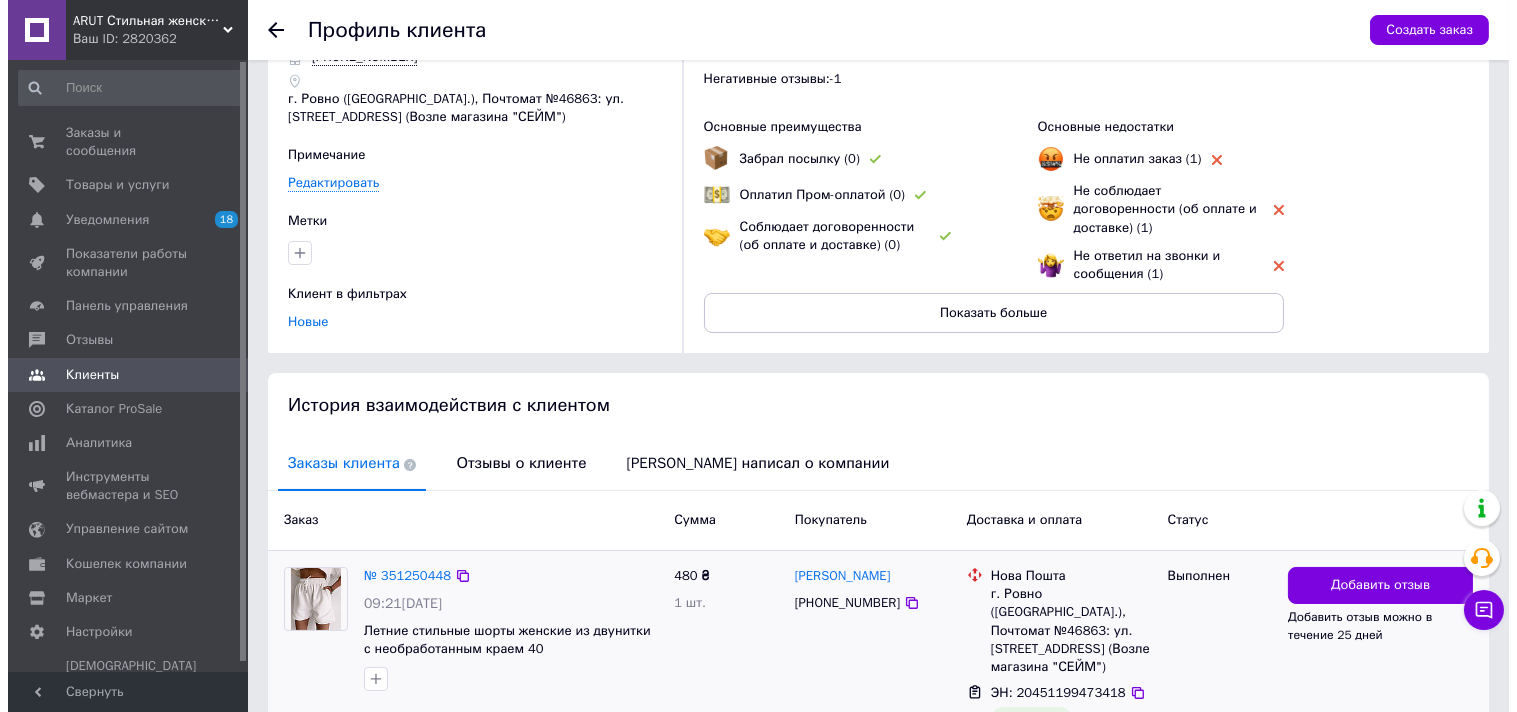 scroll, scrollTop: 211, scrollLeft: 0, axis: vertical 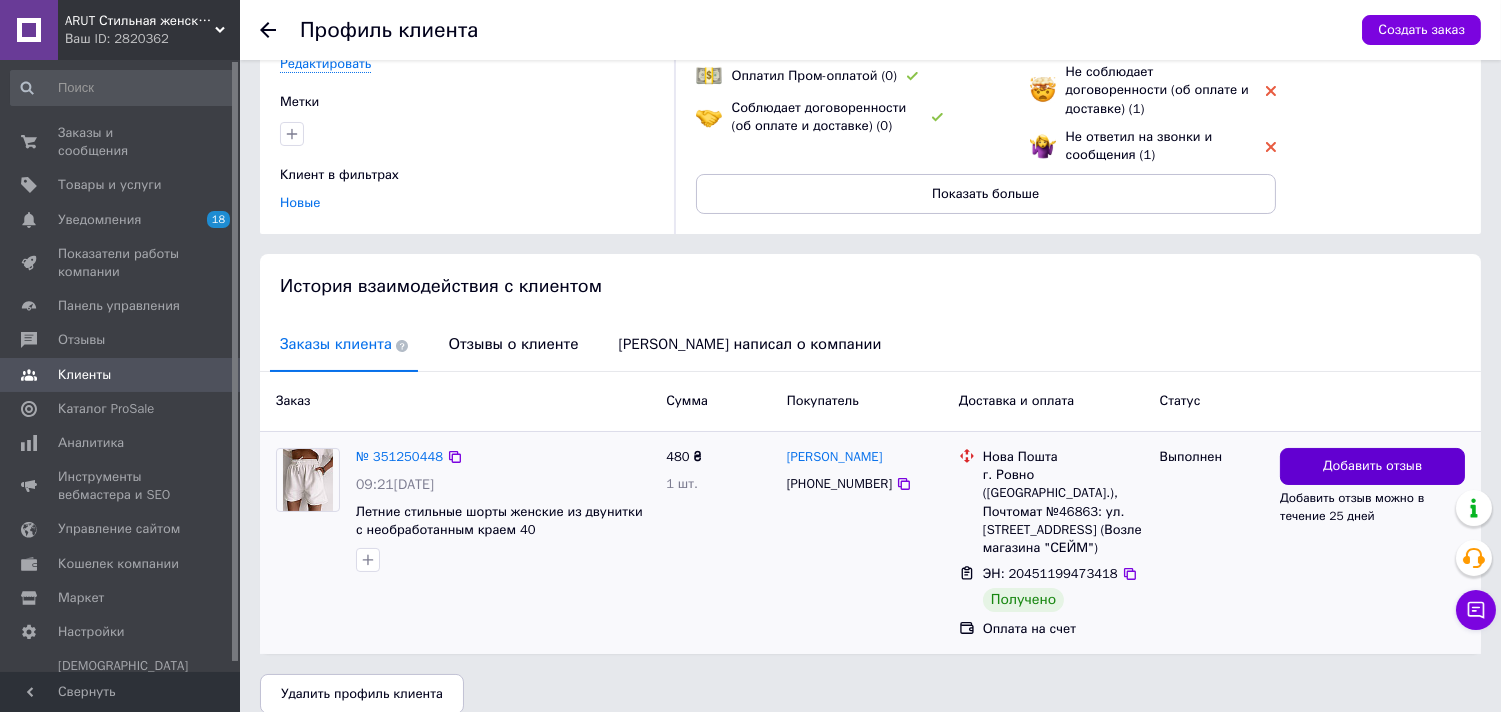 click on "Добавить отзыв" at bounding box center [1372, 466] 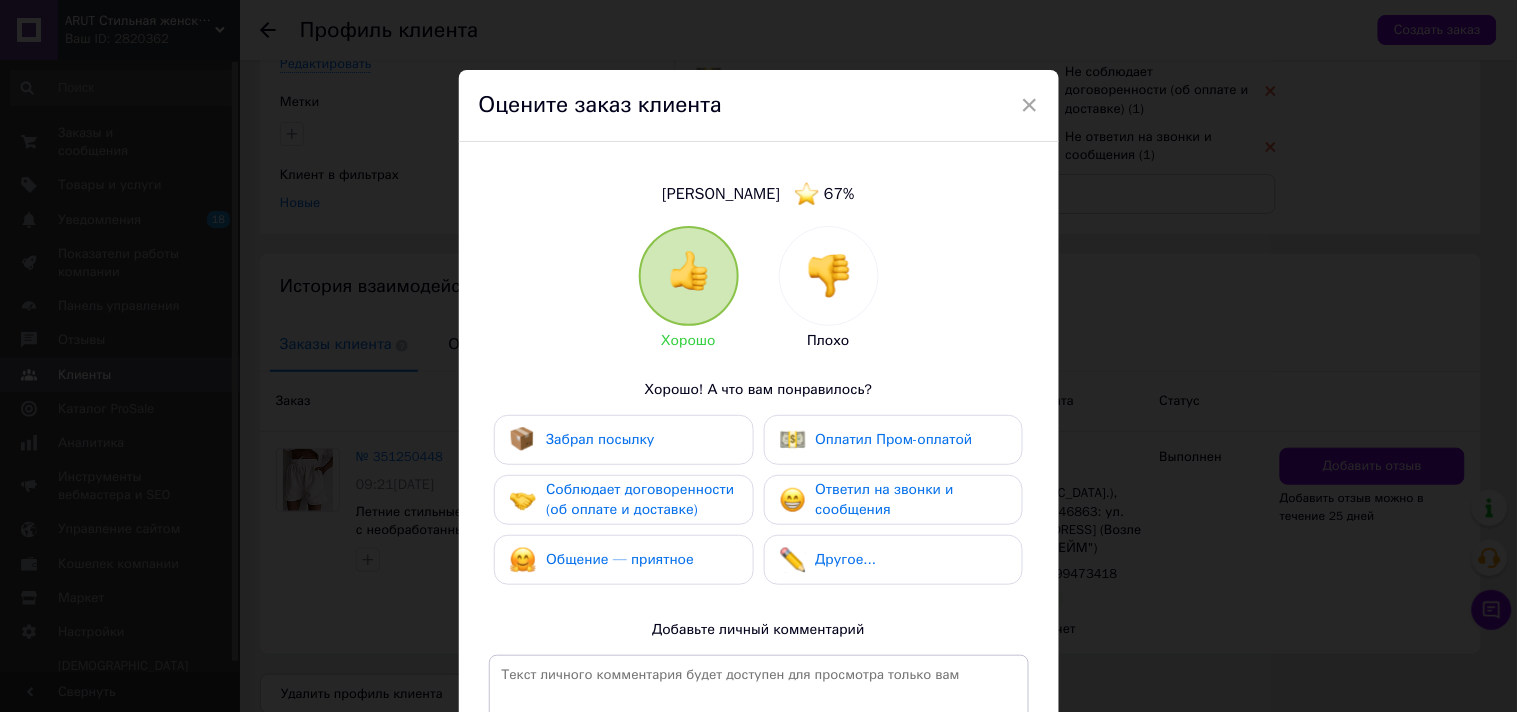 click at bounding box center (829, 276) 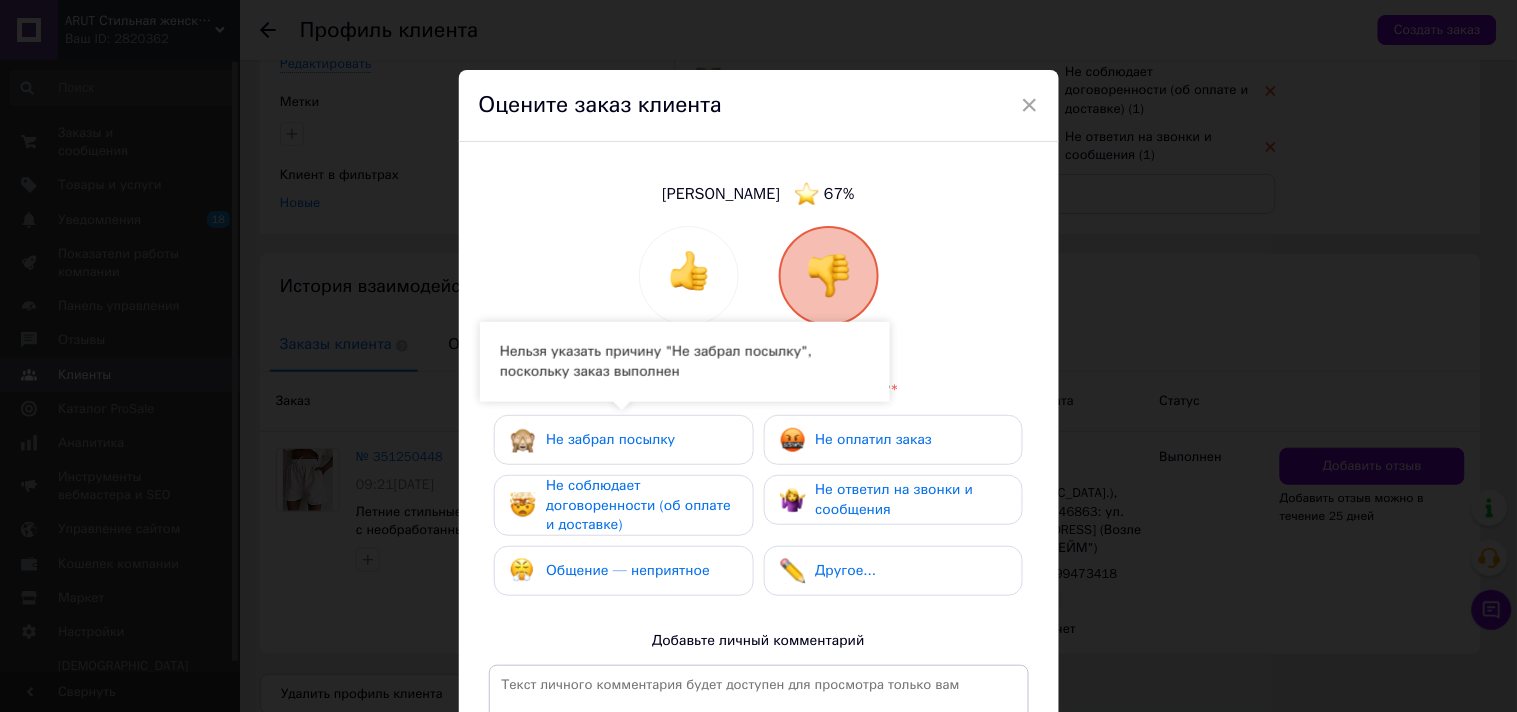 click on "Не забрал посылку" at bounding box center [623, 440] 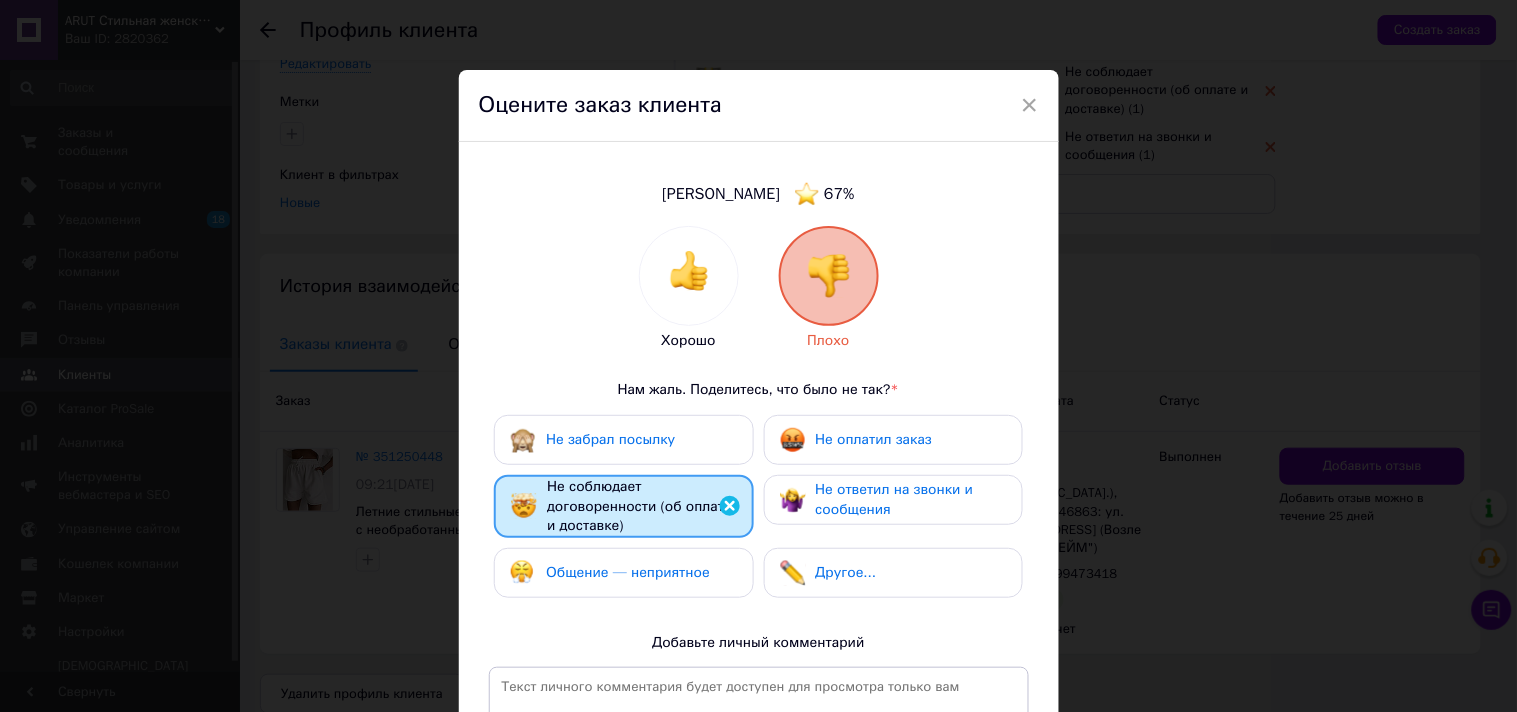 click on "Общение — неприятное" at bounding box center (628, 572) 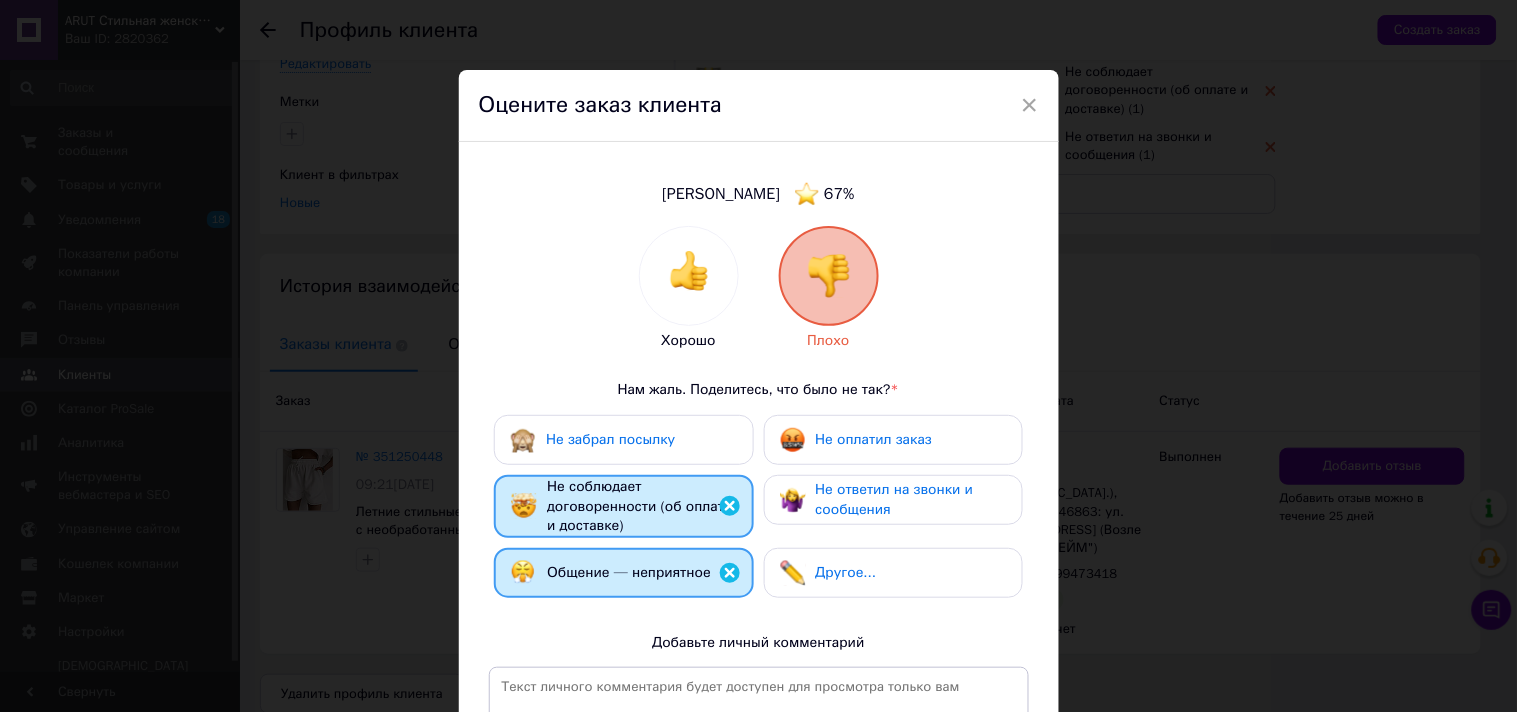 drag, startPoint x: 895, startPoint y: 518, endPoint x: 881, endPoint y: 532, distance: 19.79899 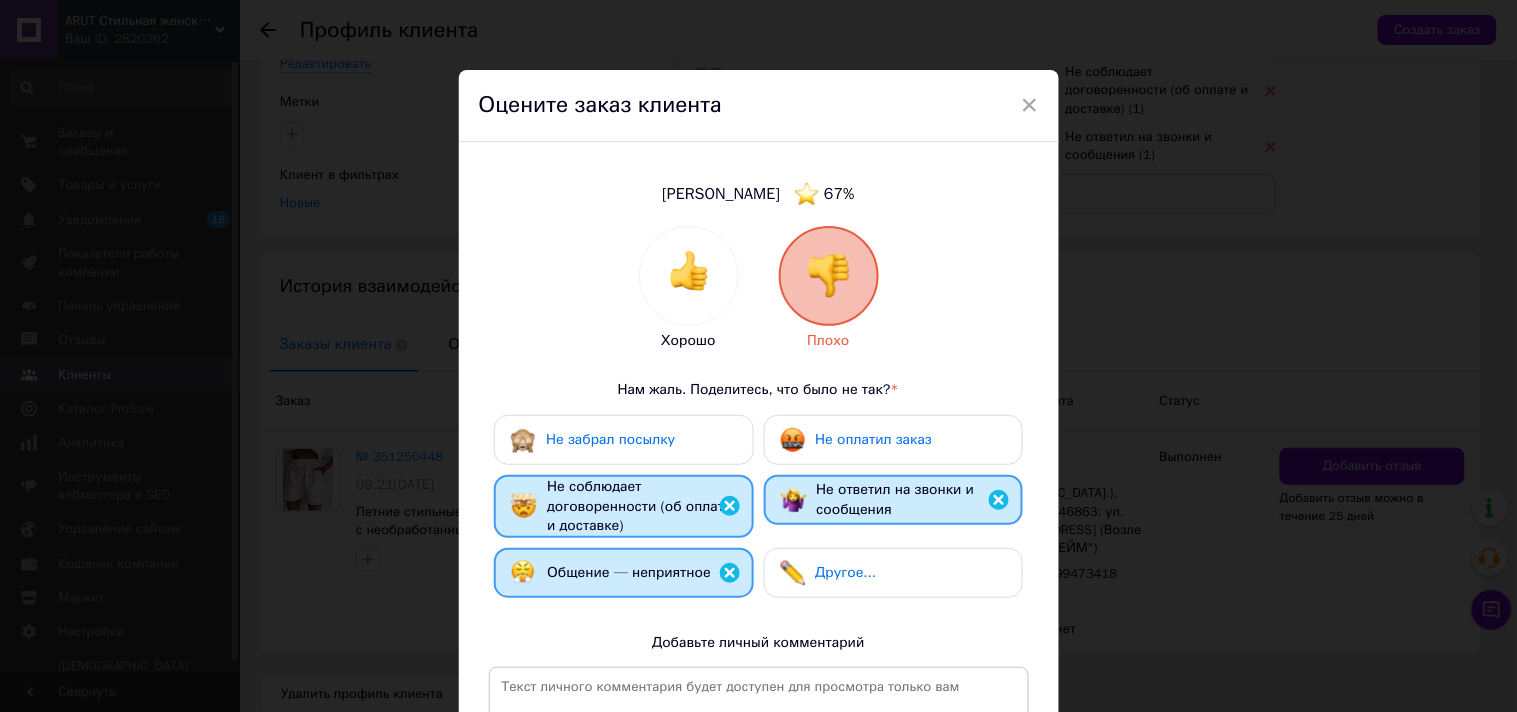 click on "Другое..." at bounding box center [893, 573] 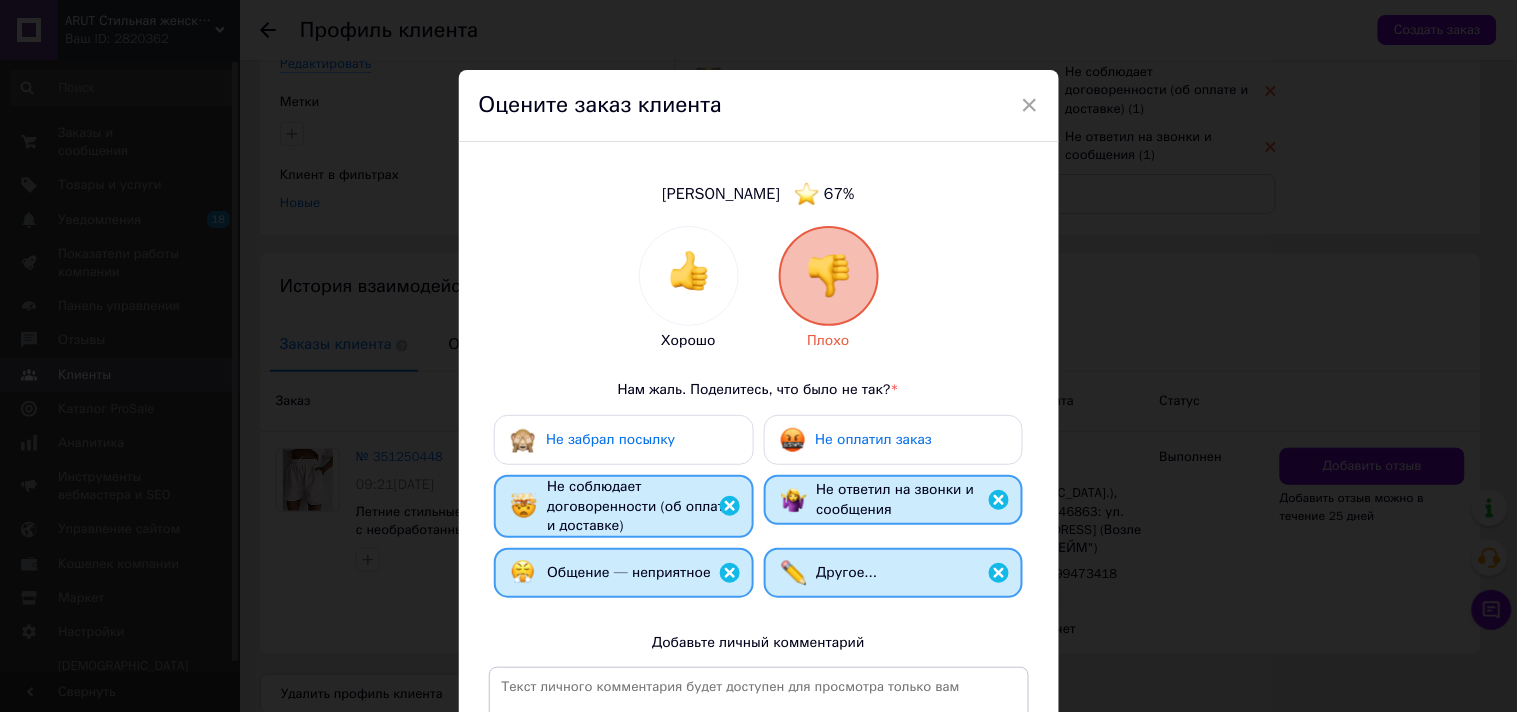 click on "Не оплатил заказ" at bounding box center [874, 439] 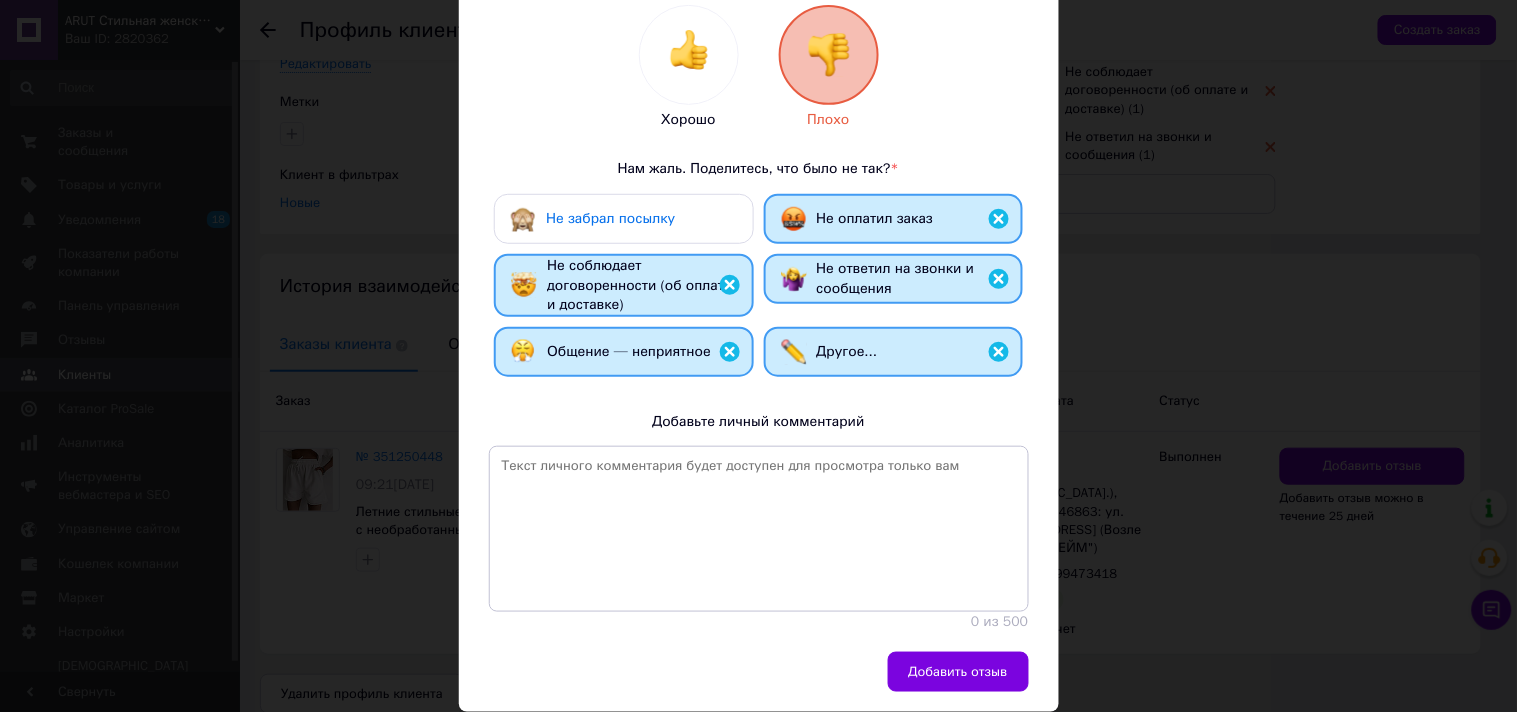 scroll, scrollTop: 222, scrollLeft: 0, axis: vertical 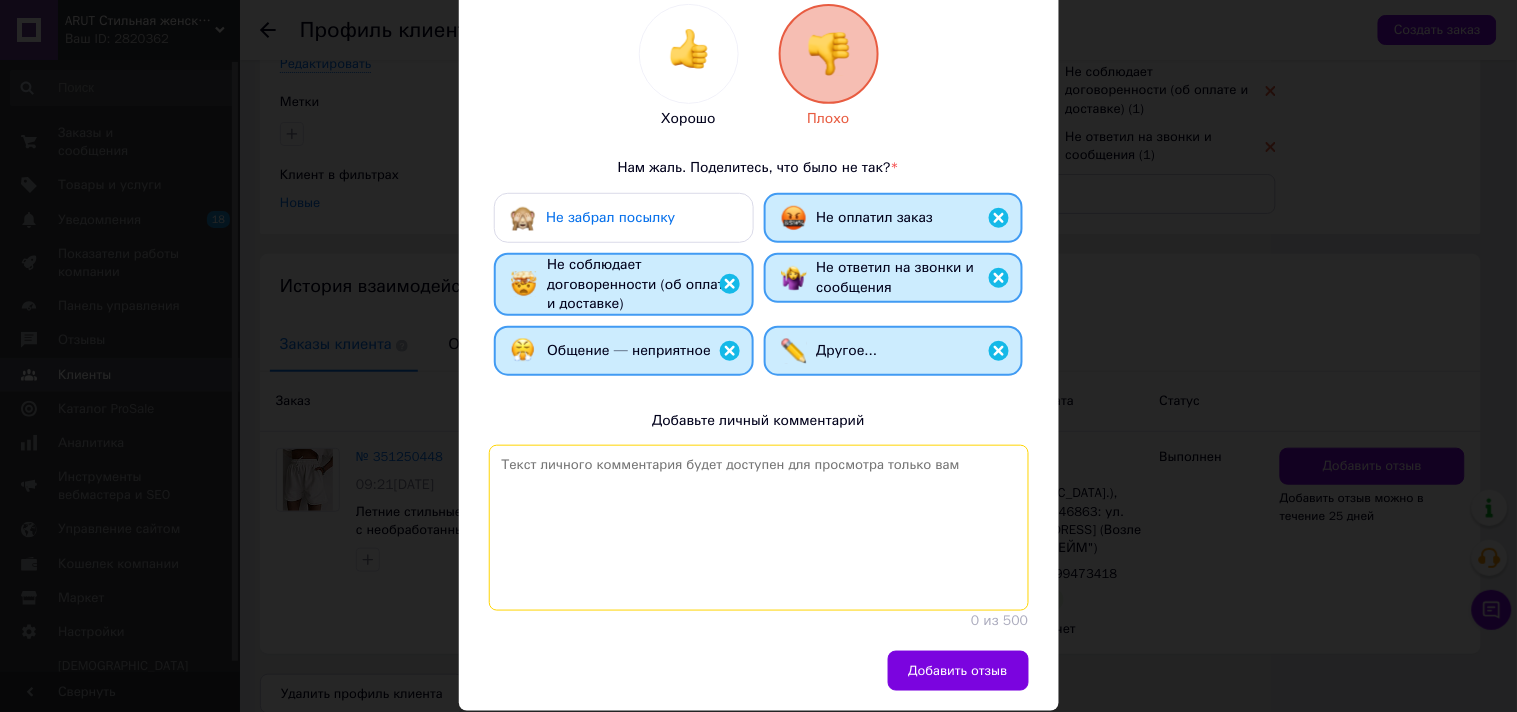 click at bounding box center (759, 528) 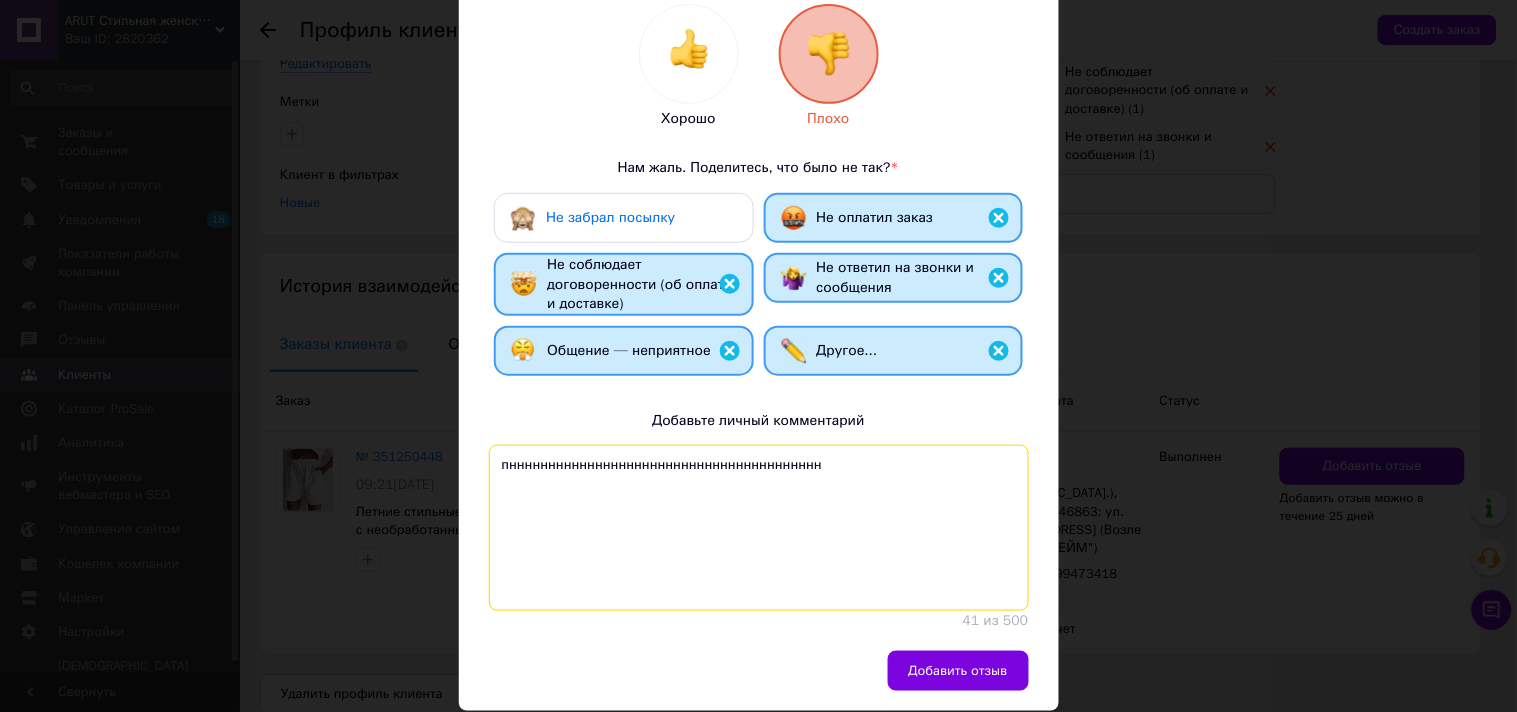 type on "пнннннннннннннннннннннннннннннннннннннннн" 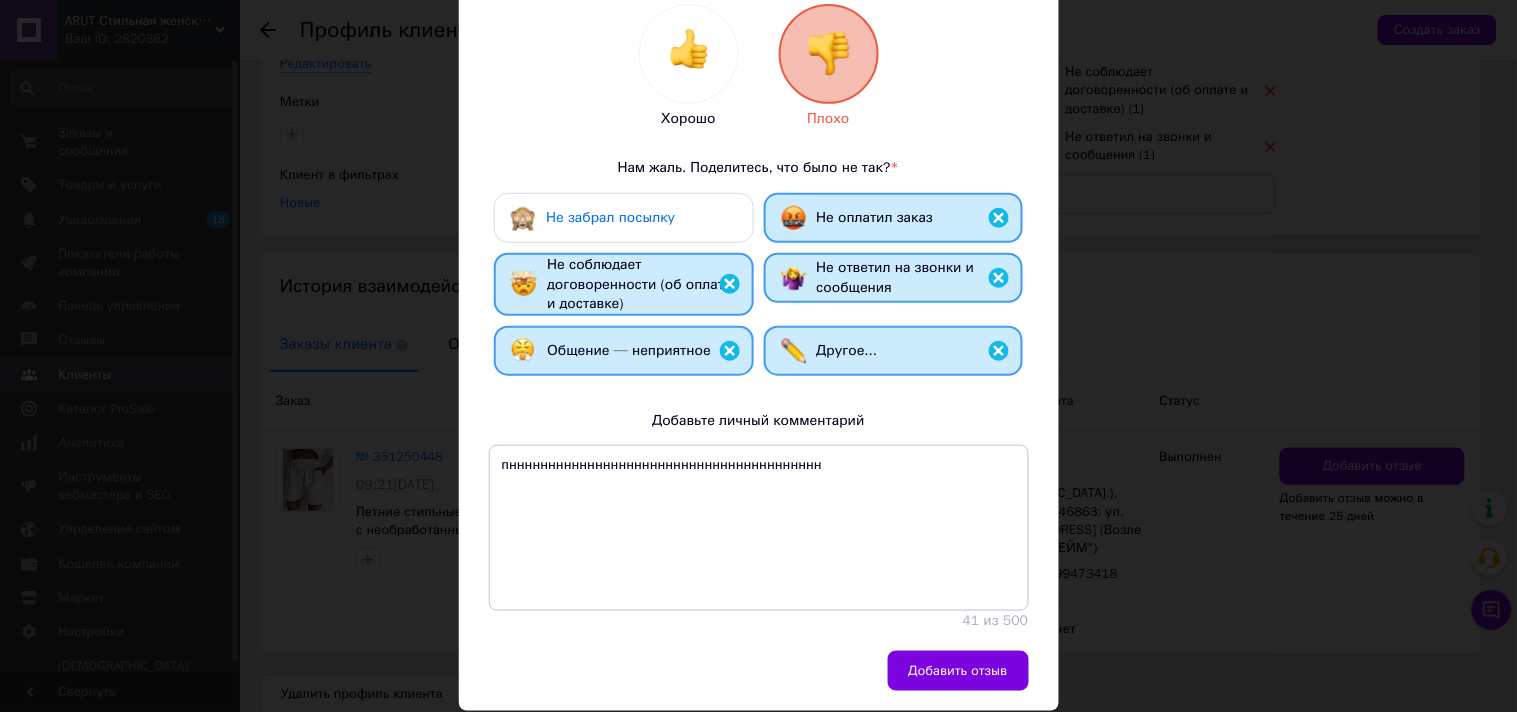 click on "Добавить отзыв" at bounding box center [759, 681] 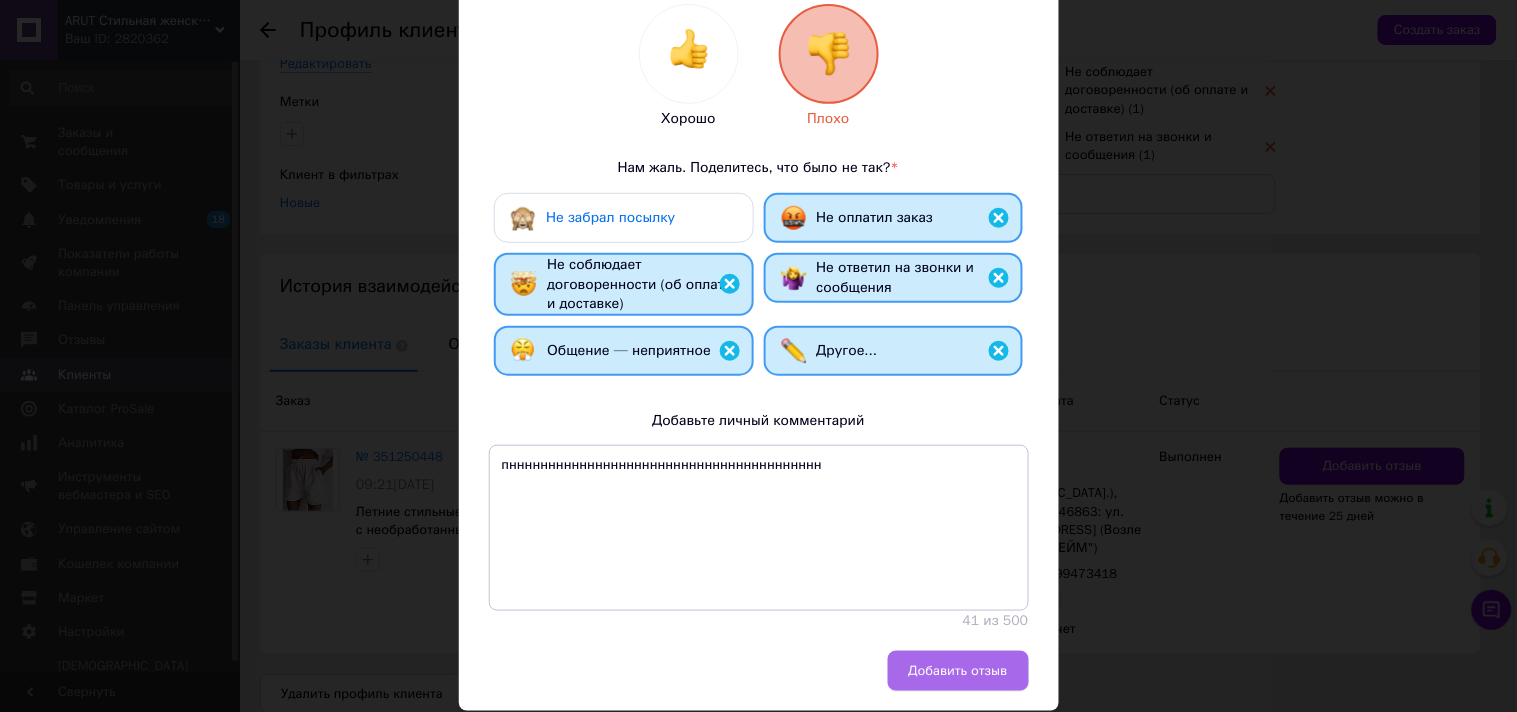 click on "Добавить отзыв" at bounding box center [958, 671] 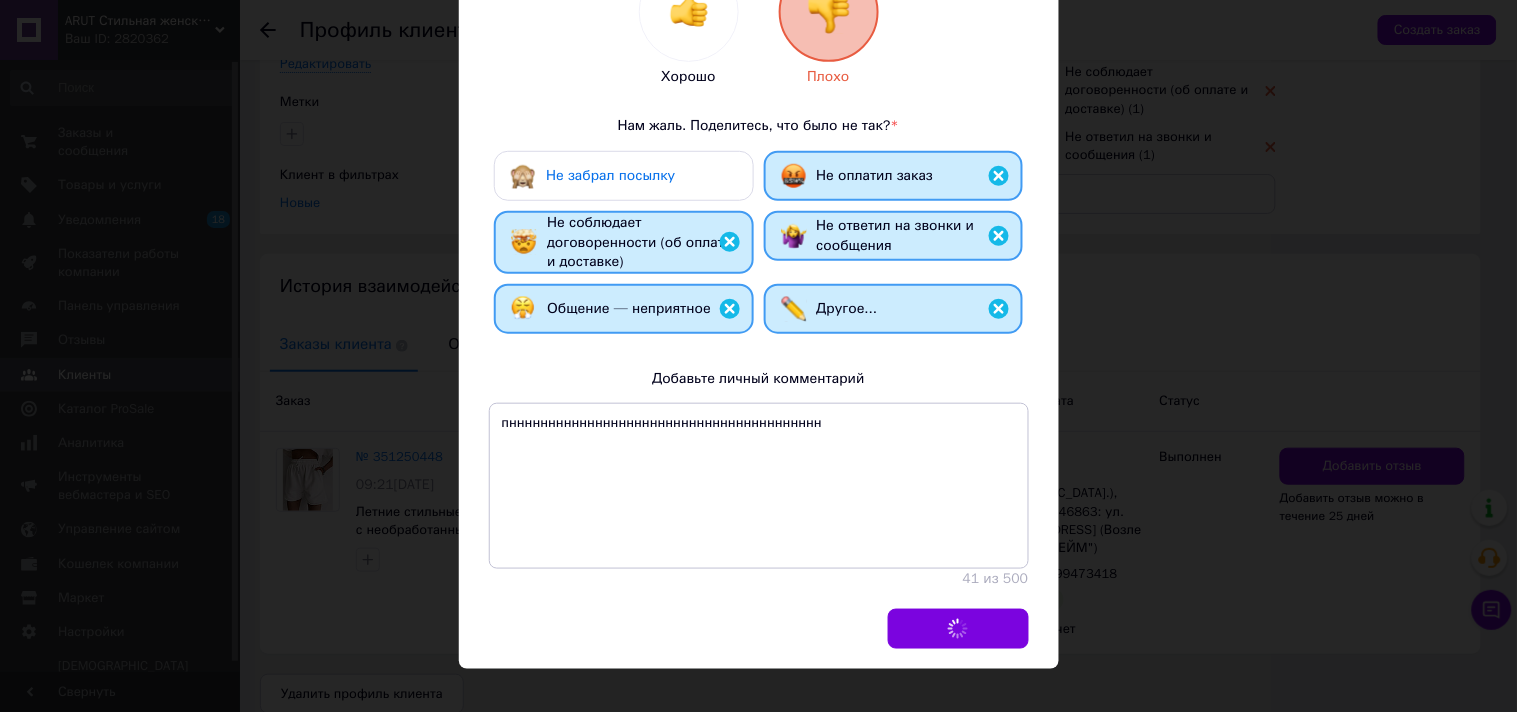 scroll, scrollTop: 287, scrollLeft: 0, axis: vertical 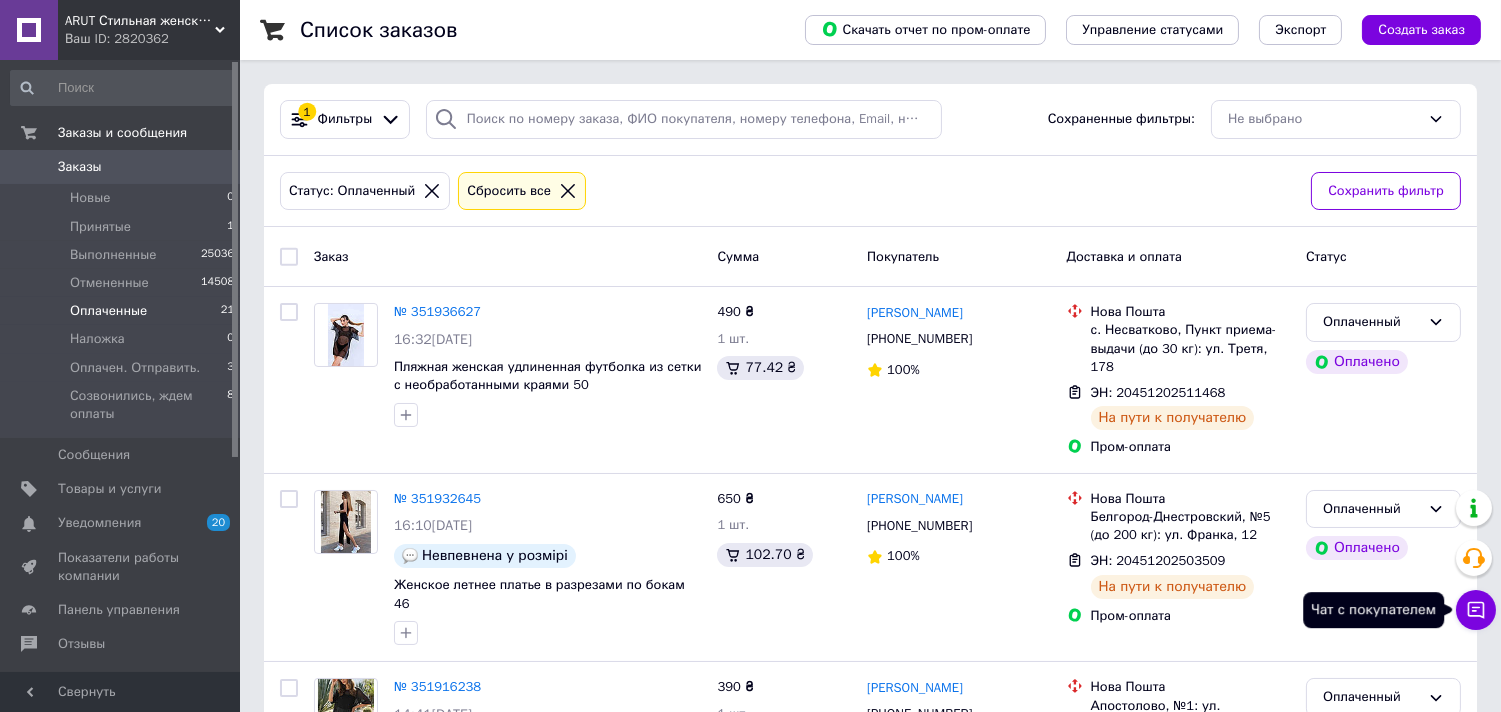 click 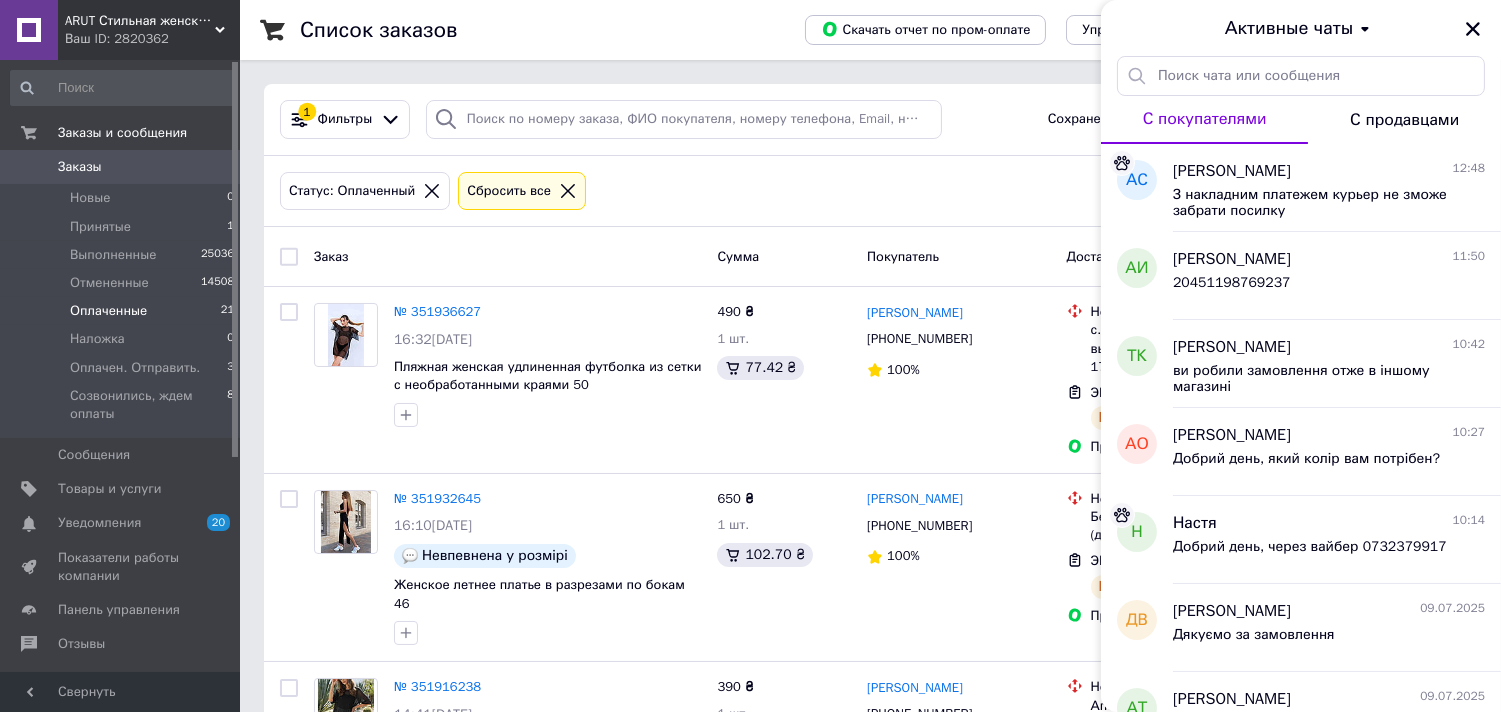 click on "З накладним платежем курьер не зможе забрати посилку" at bounding box center (1315, 203) 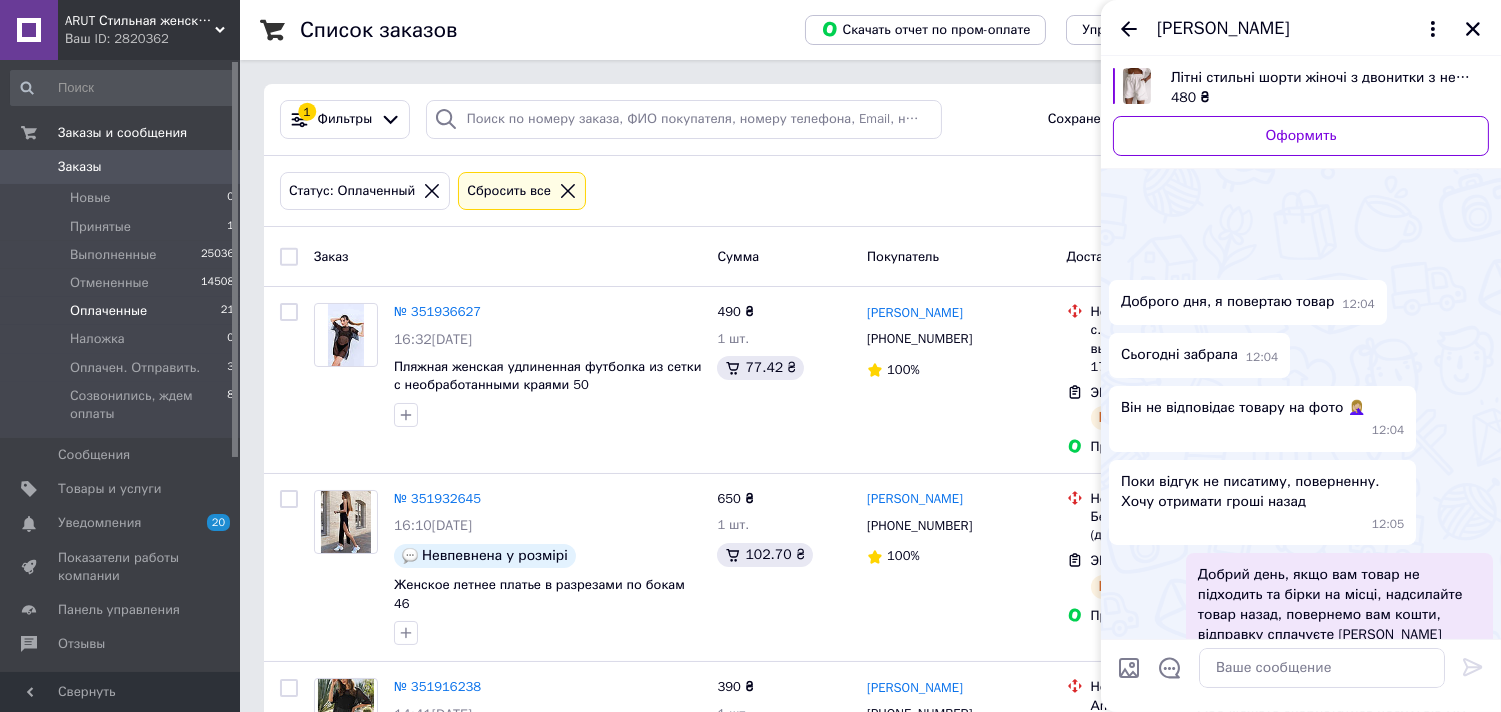 scroll, scrollTop: 782, scrollLeft: 0, axis: vertical 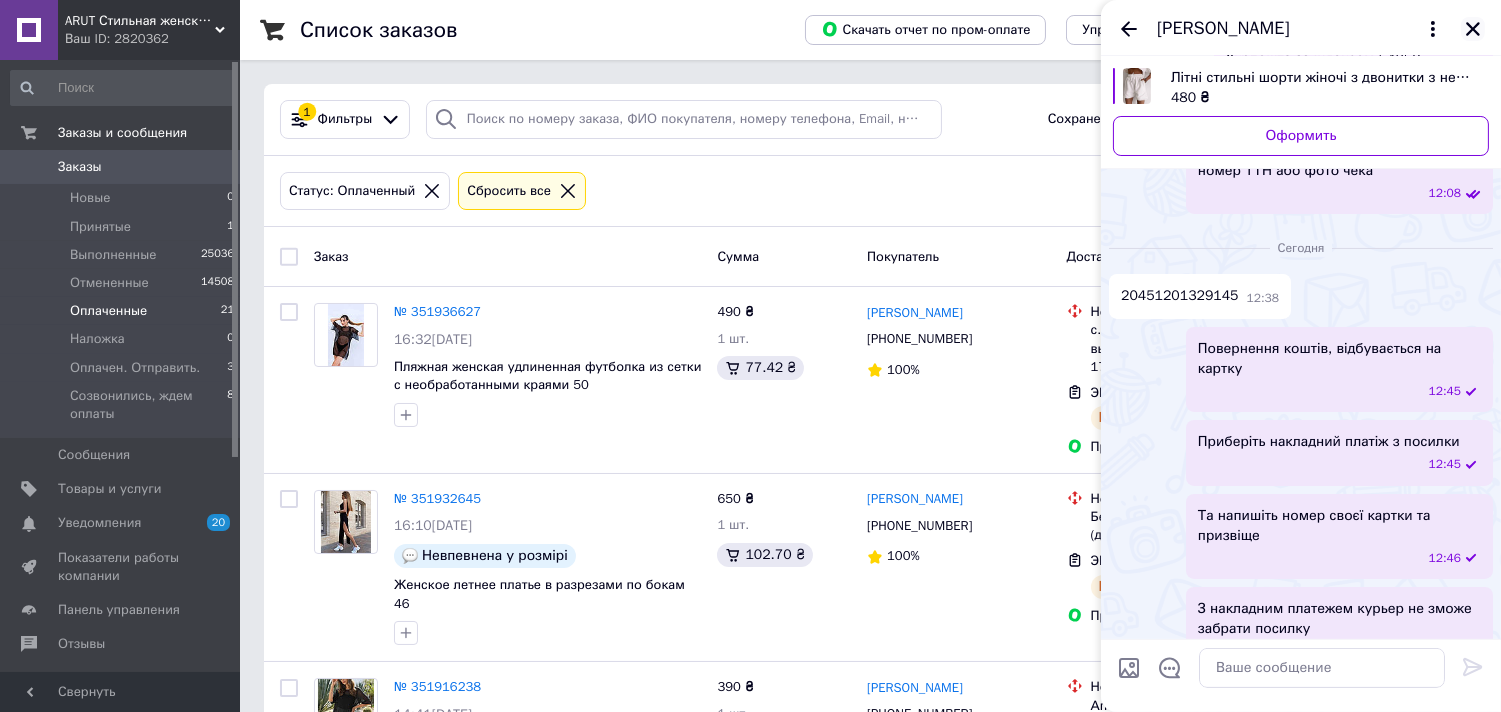 click 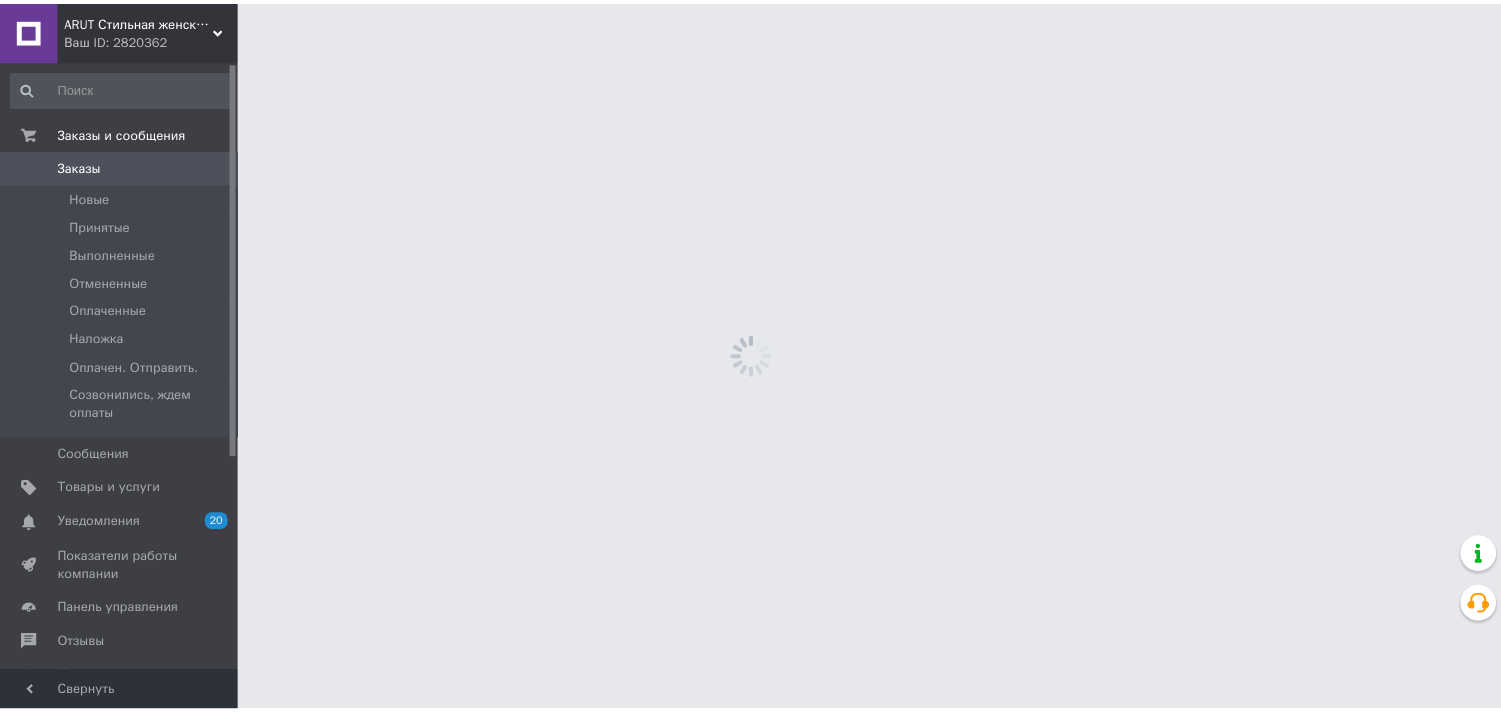 scroll, scrollTop: 0, scrollLeft: 0, axis: both 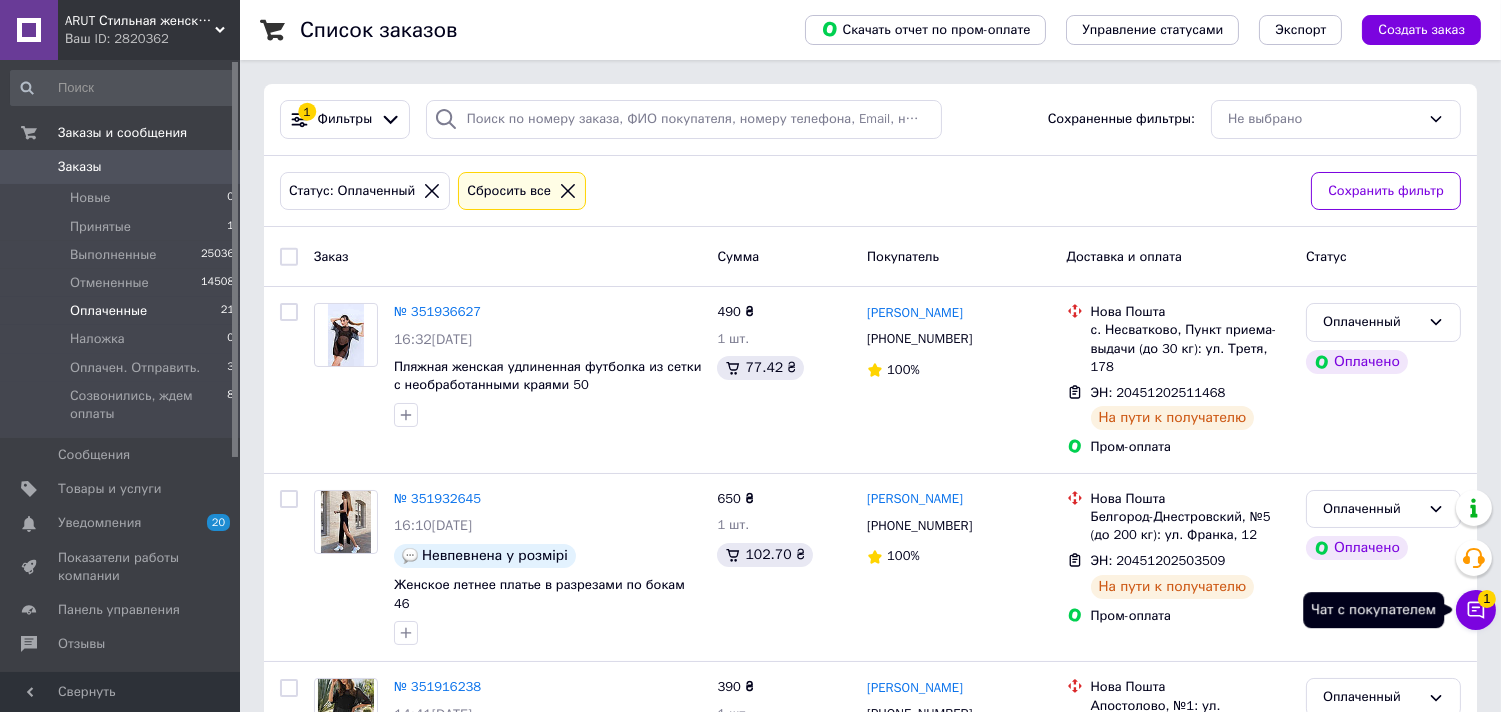 click on "1" at bounding box center [1487, 599] 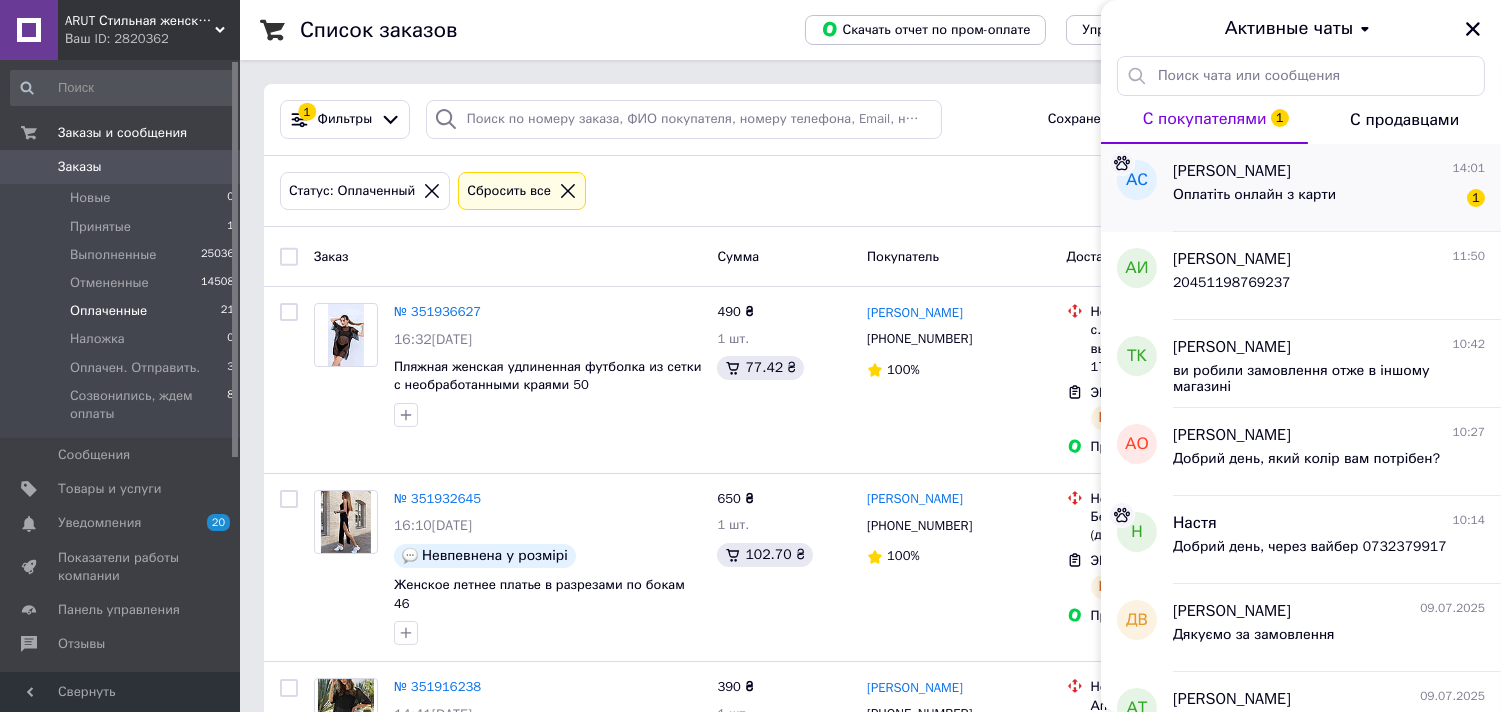 click on "Анна Семенюк 14:01 Оплатіть онлайн з карти 1" at bounding box center [1337, 188] 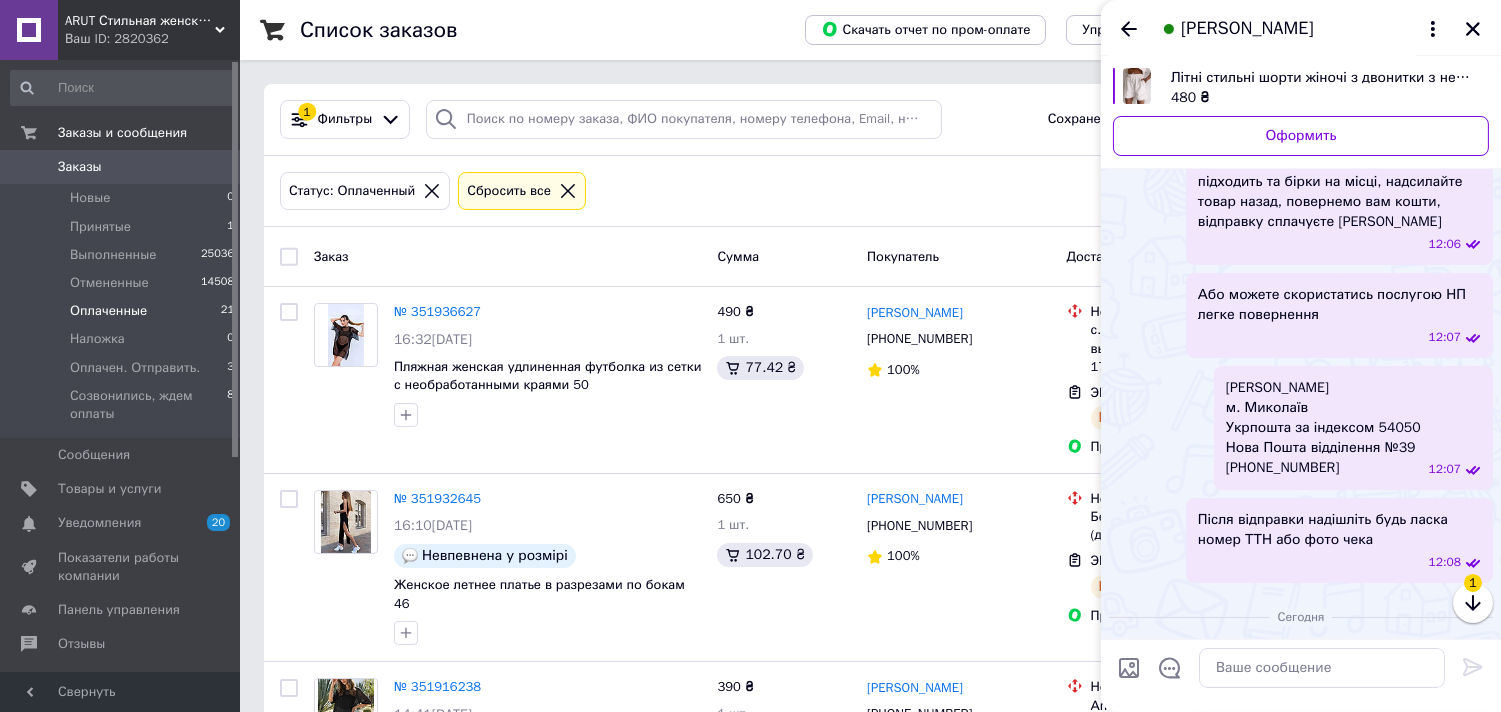 scroll, scrollTop: 820, scrollLeft: 0, axis: vertical 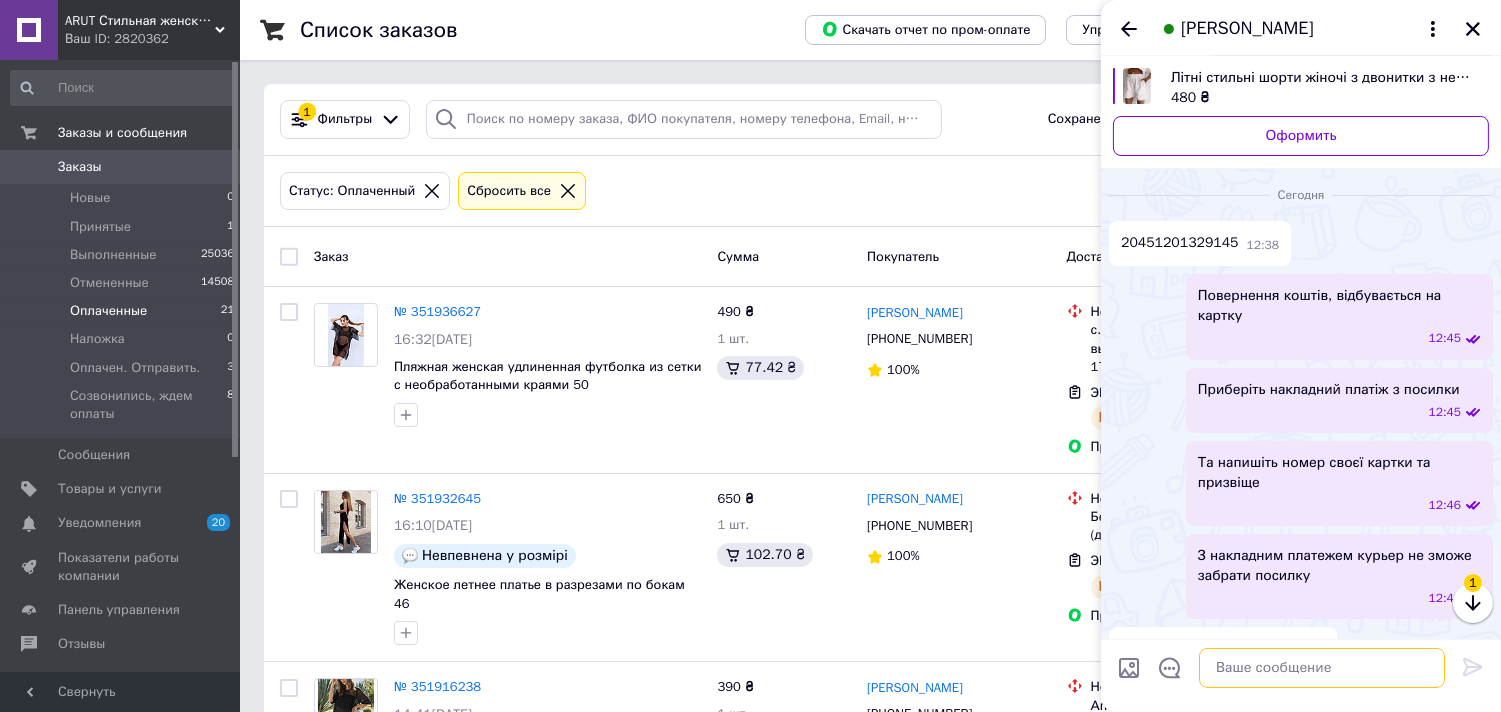 click at bounding box center [1322, 668] 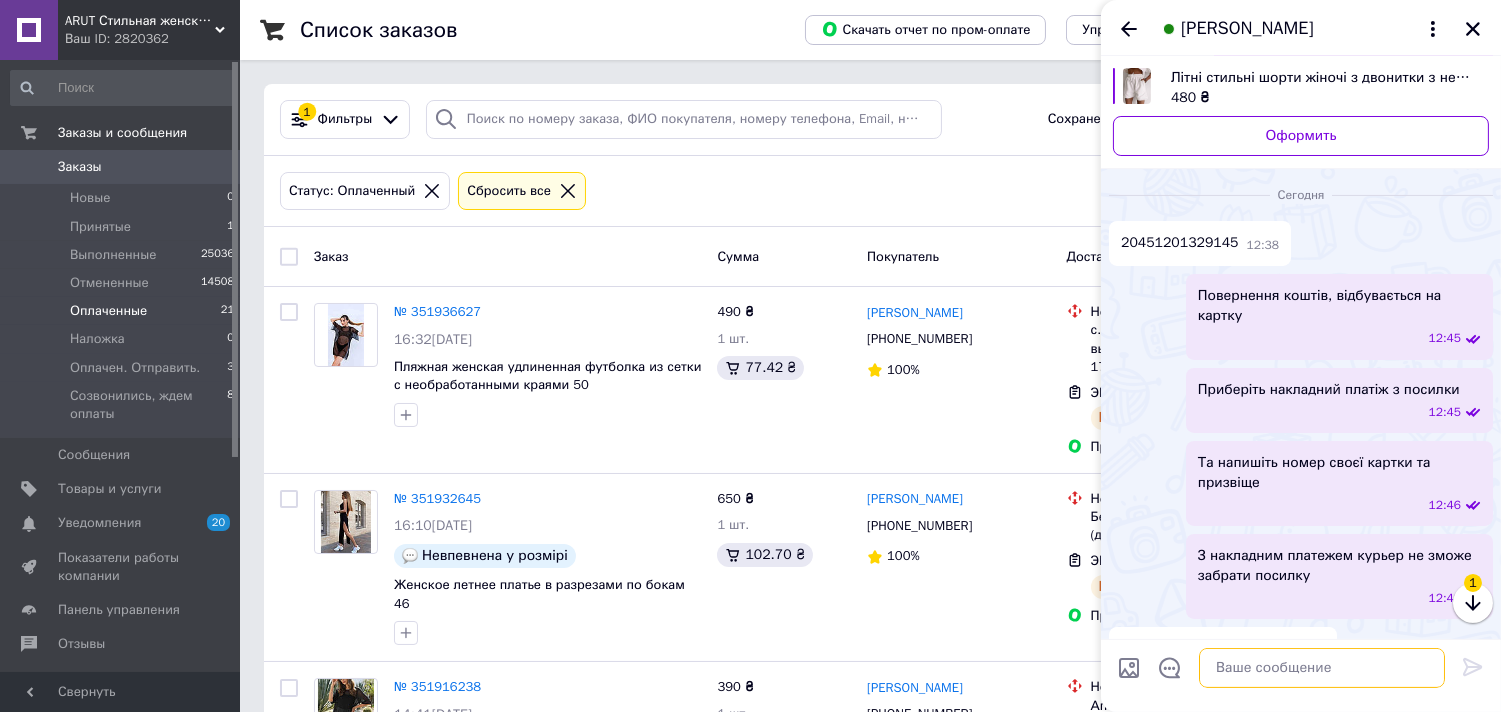 type on "М" 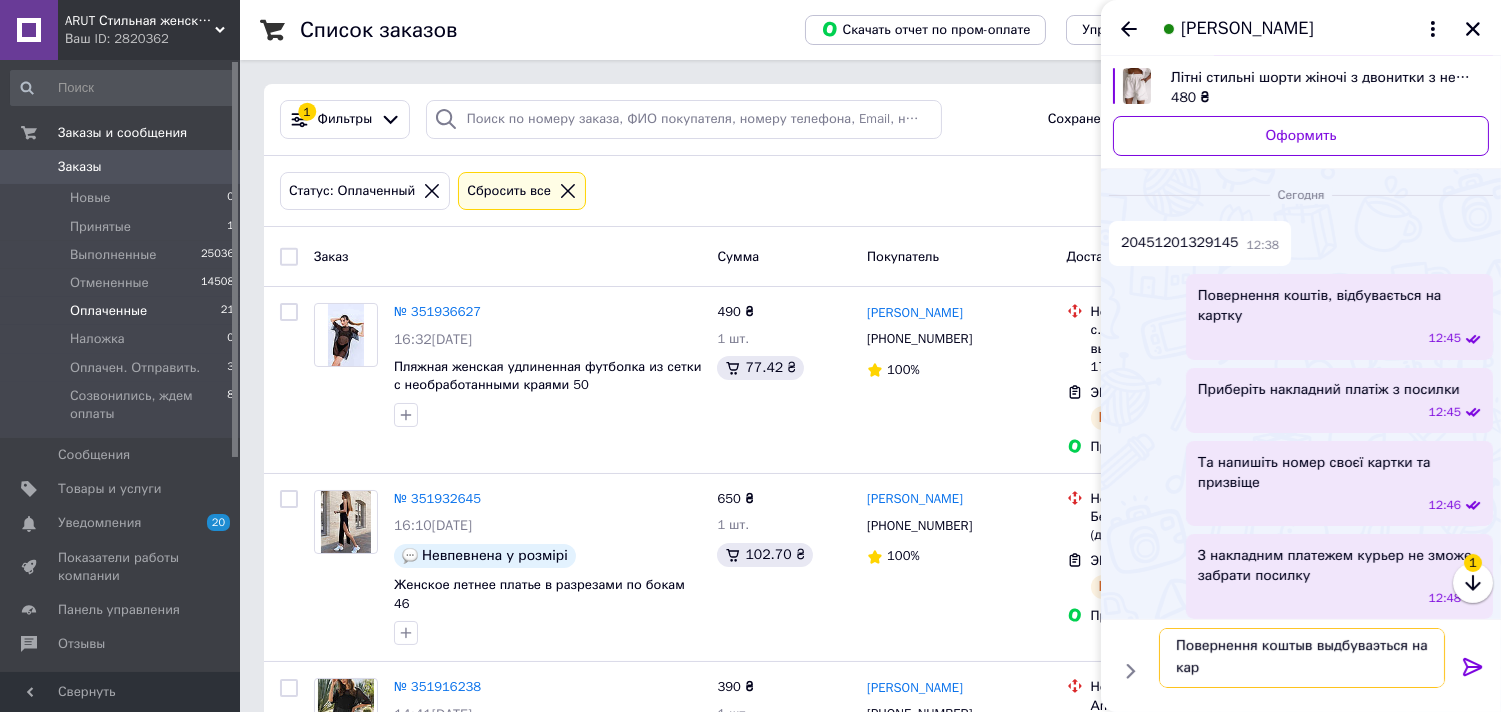 scroll, scrollTop: 2, scrollLeft: 0, axis: vertical 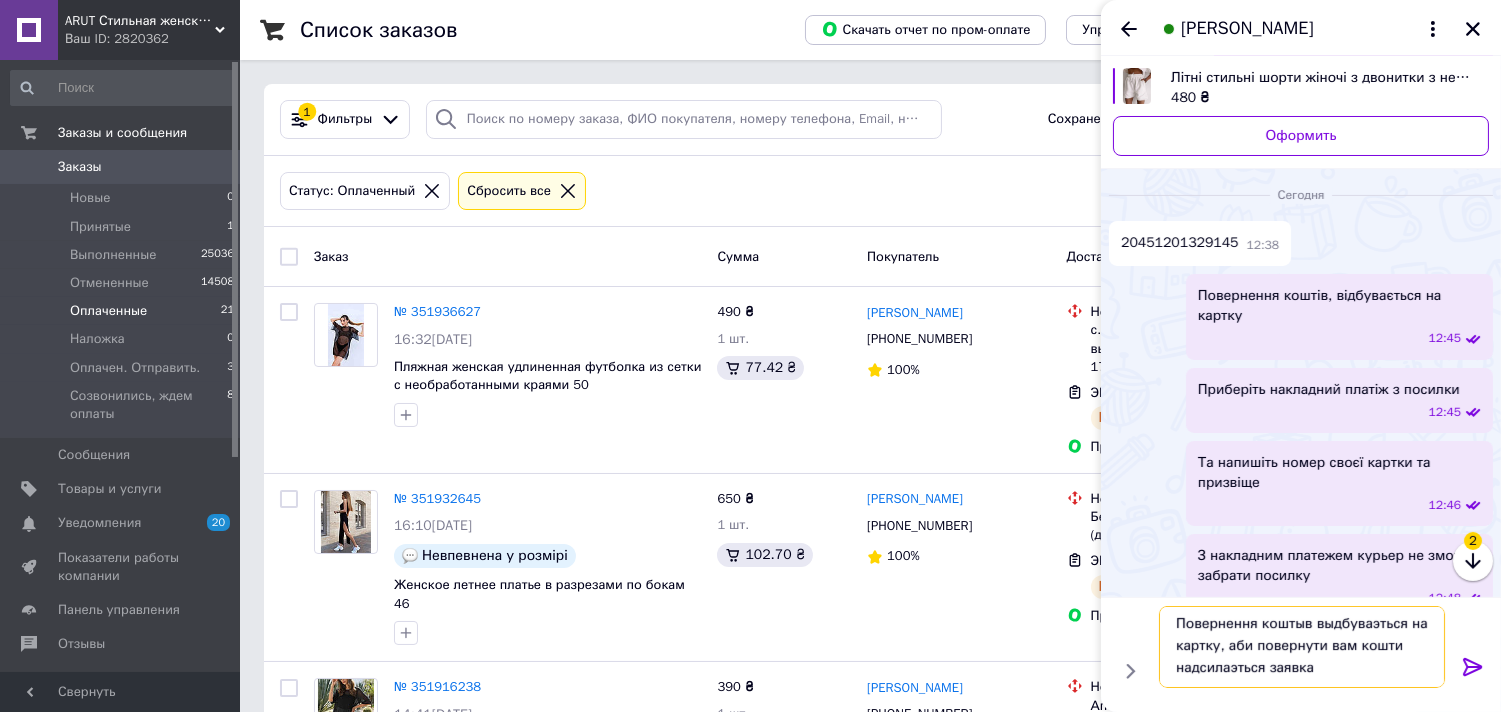 click on "Повернення коштыв выдбуваэться на картку, аби повернути вам кошти надсилаэться заявка" at bounding box center [1302, 647] 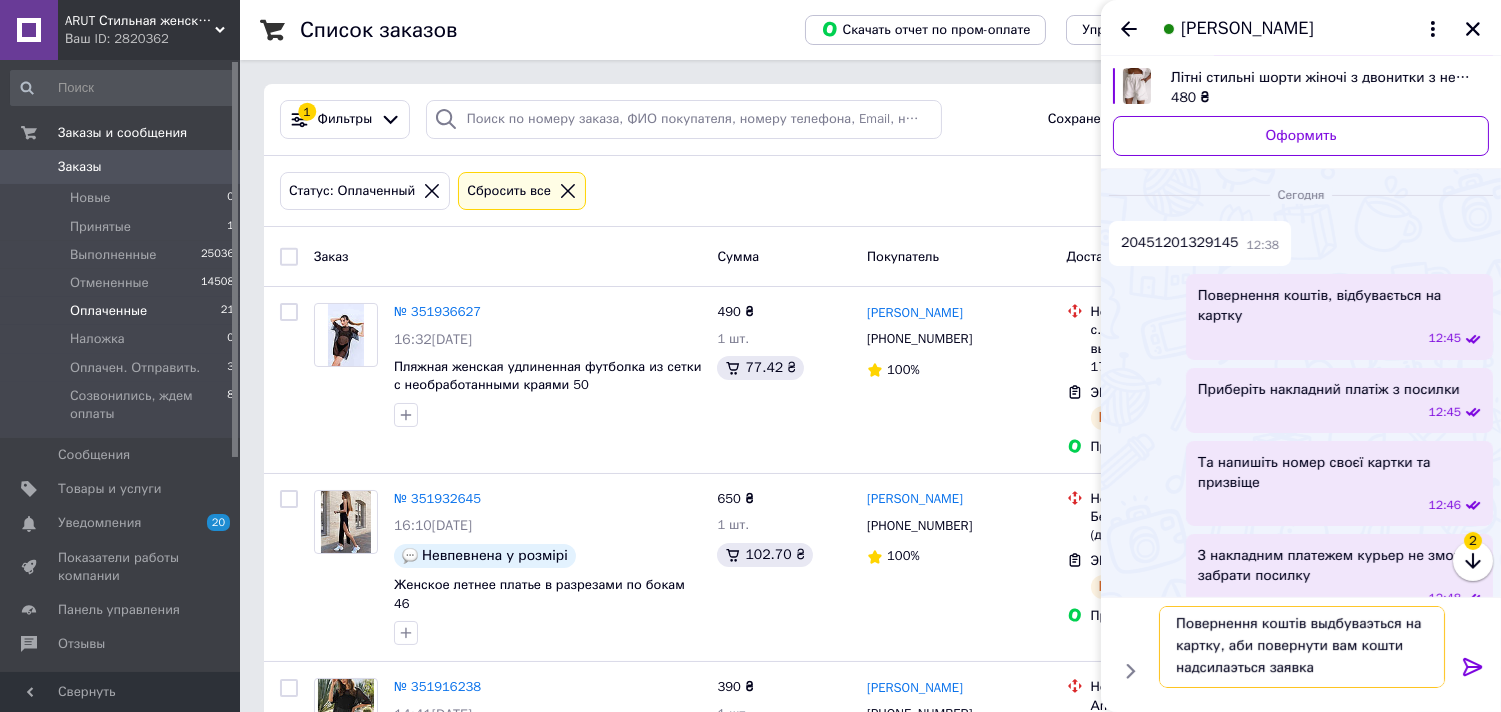 click on "Повернення коштів выдбуваэться на картку, аби повернути вам кошти надсилаэться заявка" at bounding box center [1302, 647] 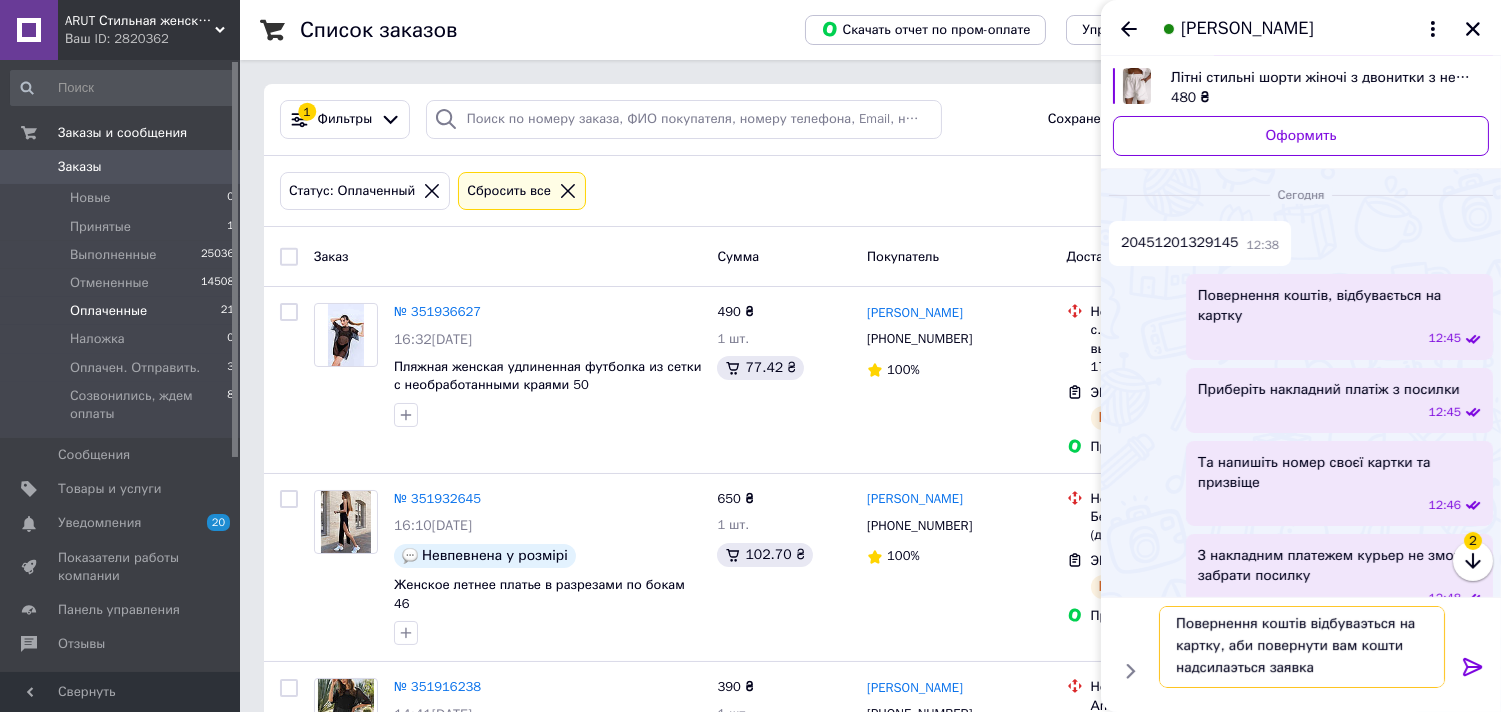 click on "Повернення коштів відбуваэться на картку, аби повернути вам кошти надсилаэться заявка" at bounding box center [1302, 647] 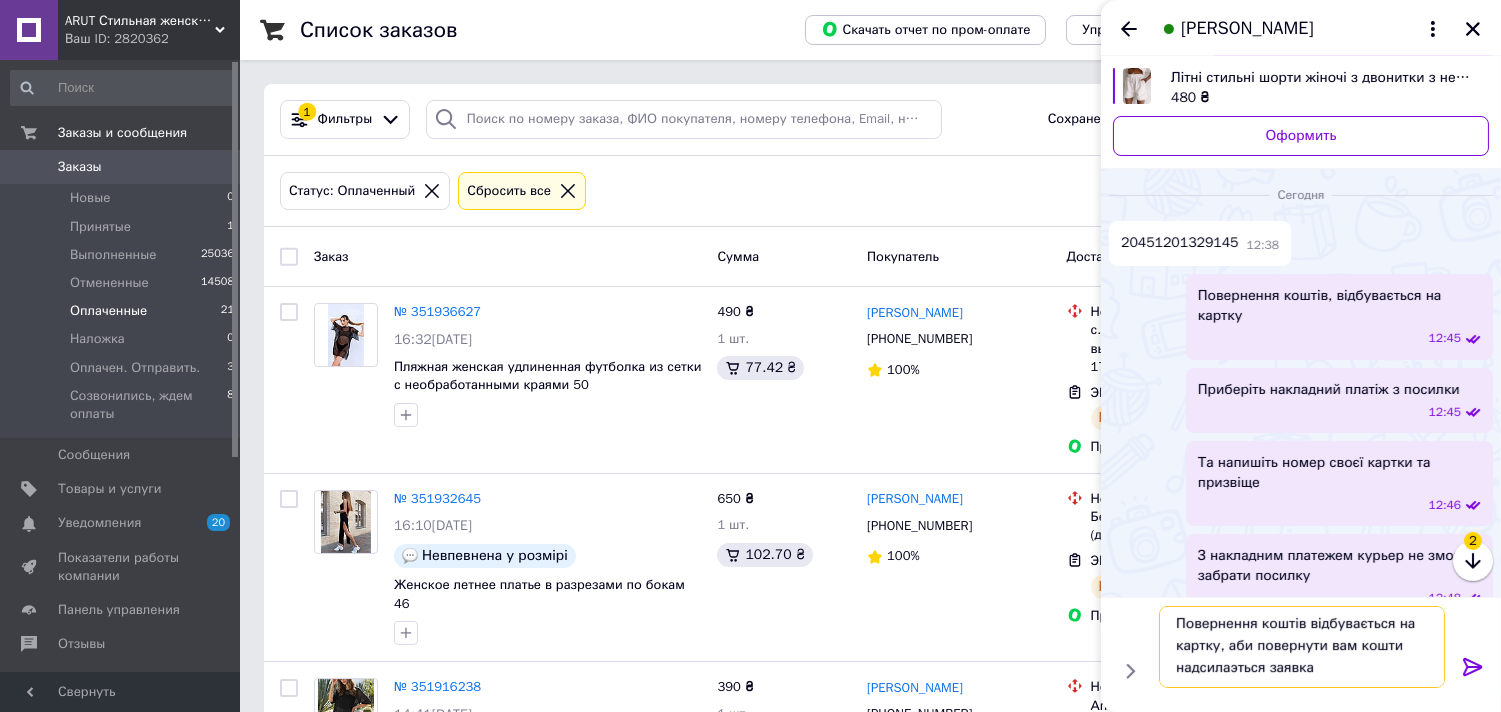 click on "Повернення коштів відбувається на картку, аби повернути вам кошти надсилаэться заявка" at bounding box center [1302, 647] 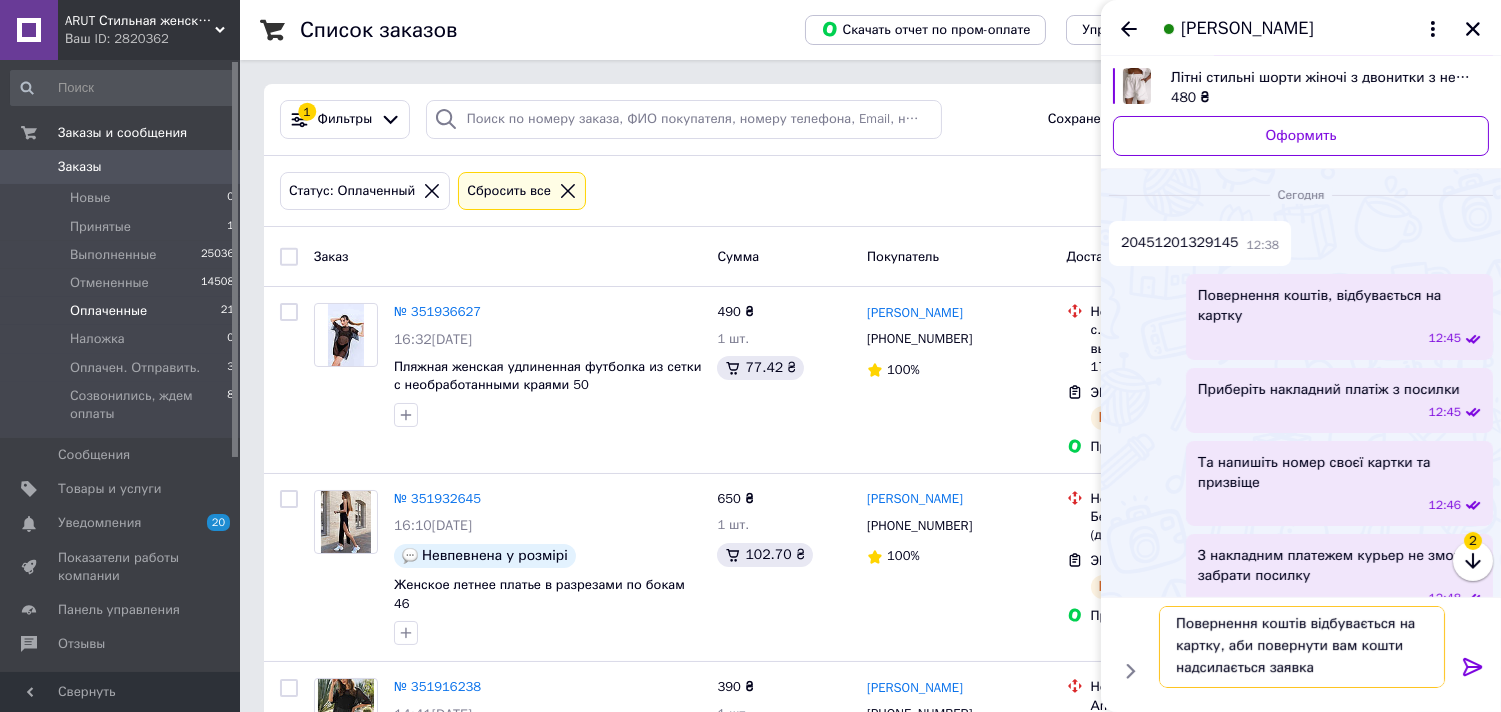 click on "Повернення коштів відбувається на картку, аби повернути вам кошти надсилається заявка" at bounding box center [1302, 647] 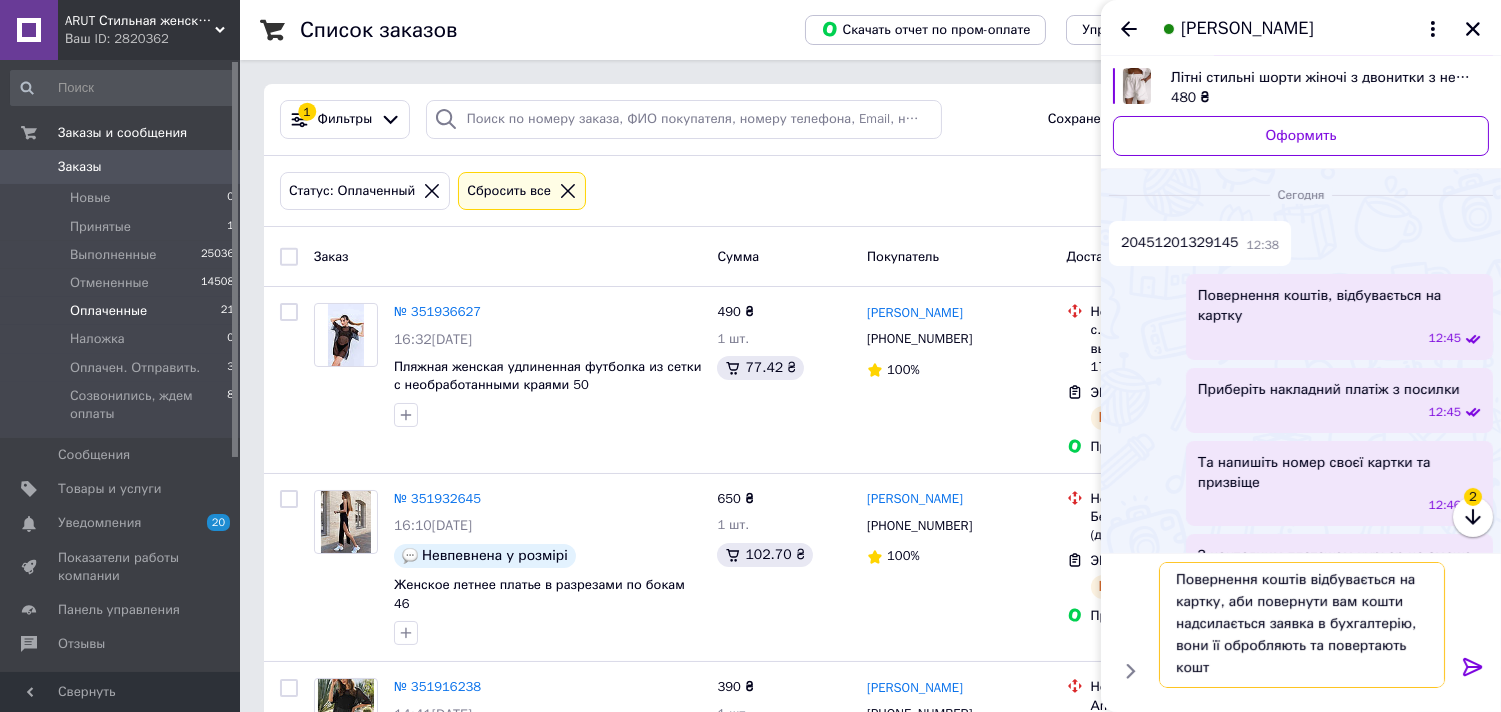 scroll, scrollTop: 2, scrollLeft: 0, axis: vertical 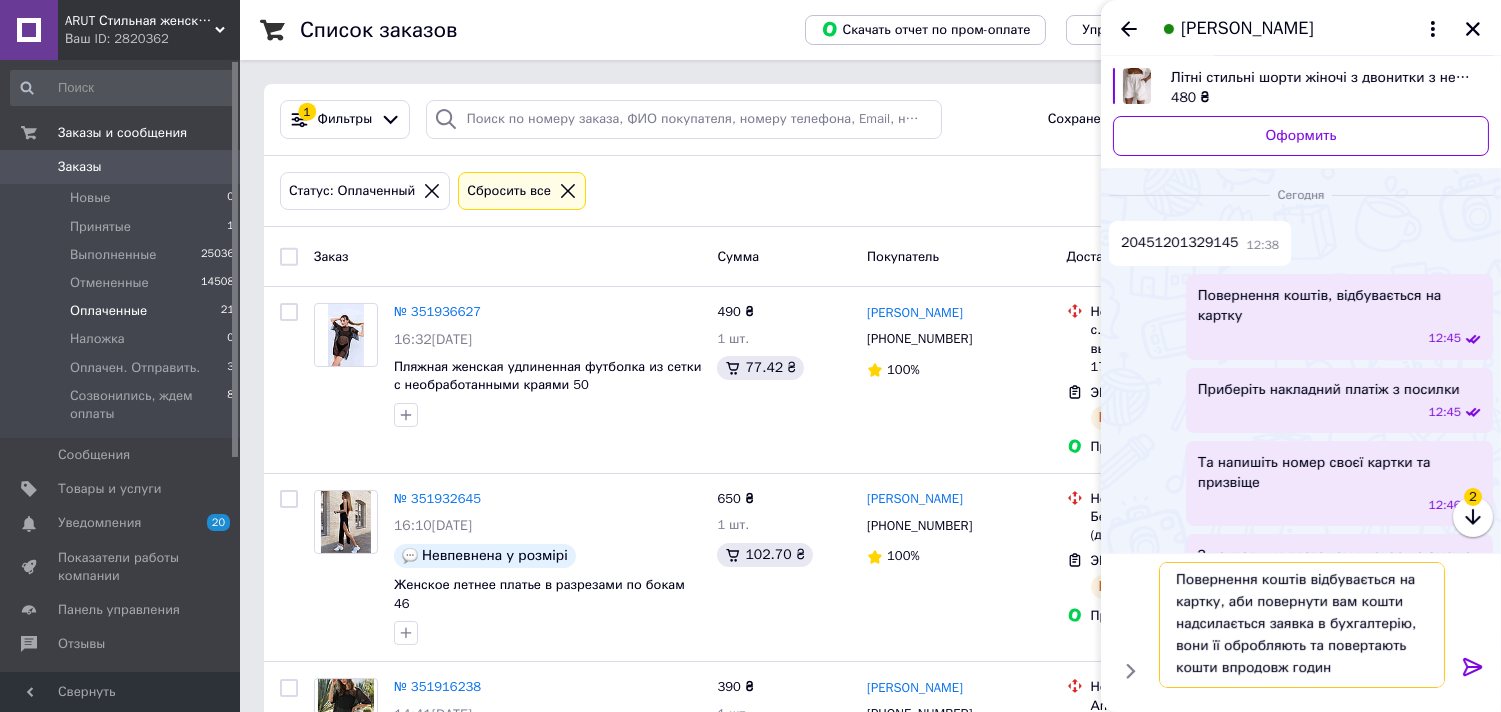 type on "Повернення коштів відбувається на картку, аби повернути вам кошти надсилається заявка в бухгалтерію, вони її обробляють та повертають кошти впродовж години" 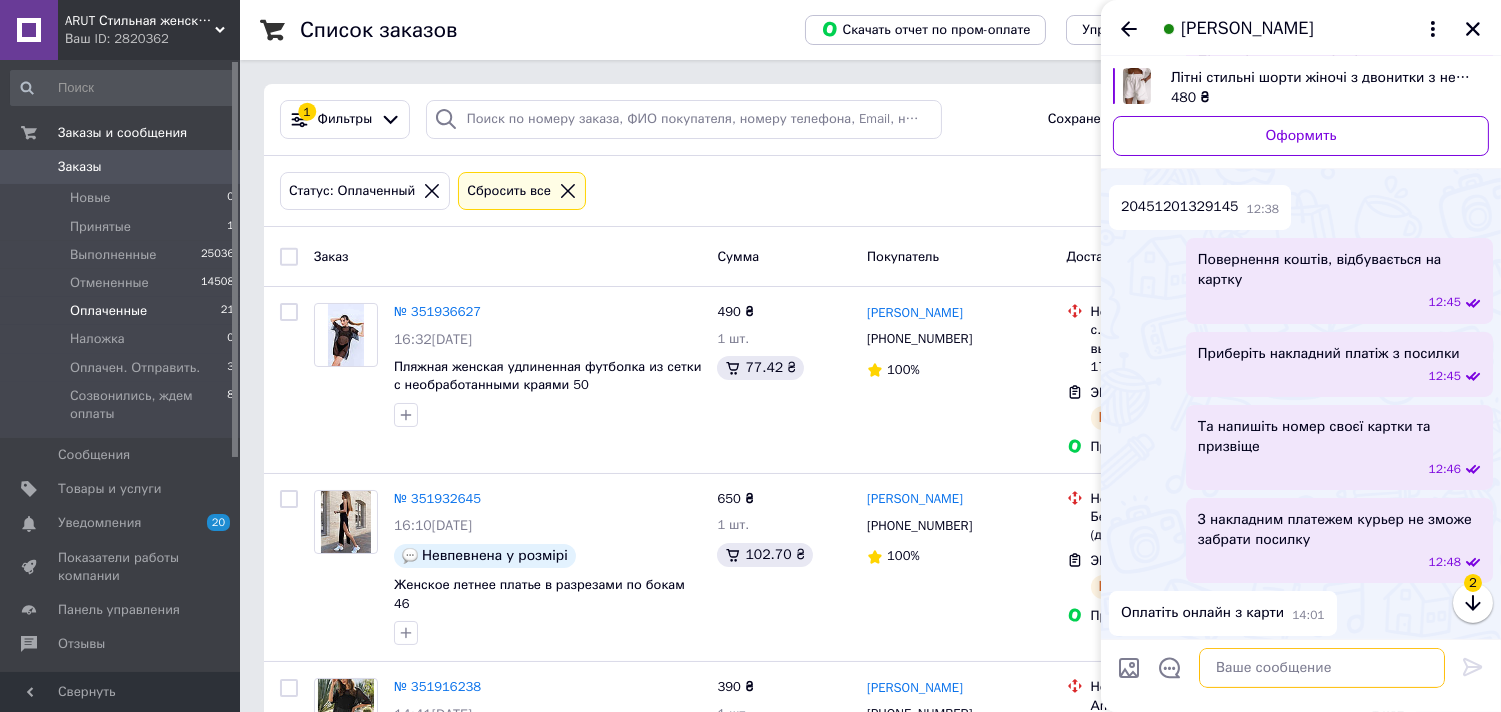 scroll, scrollTop: 0, scrollLeft: 0, axis: both 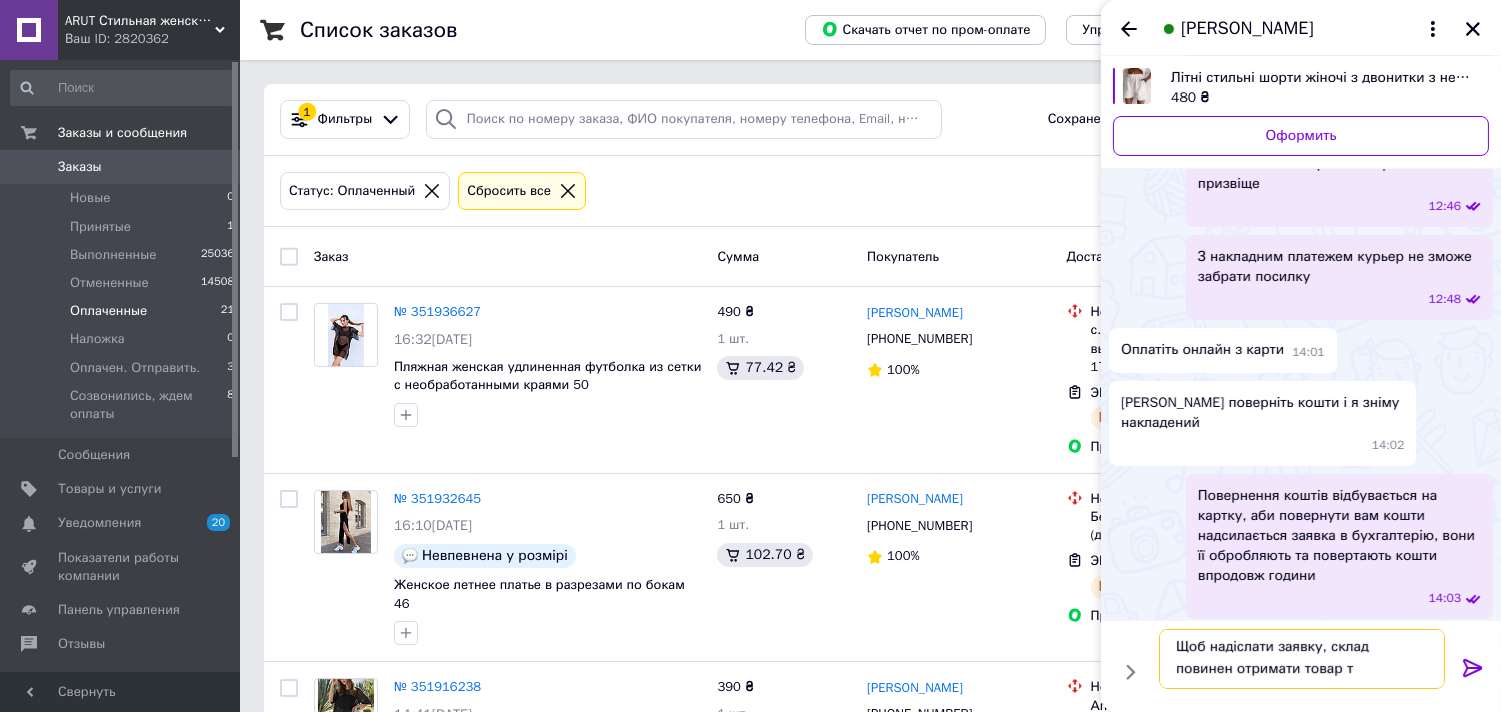 type on "Щоб надіслати заявку, склад повинен отримати товар" 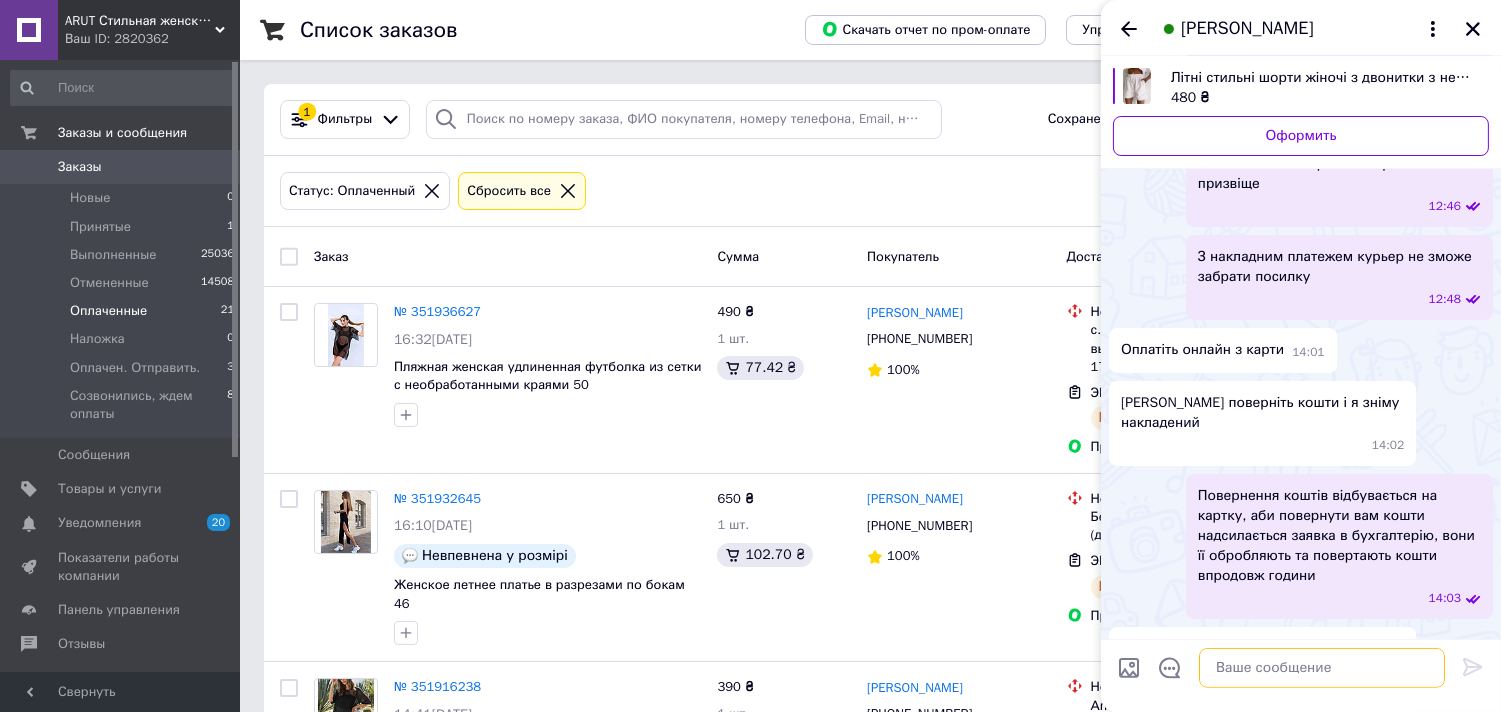 scroll, scrollTop: 0, scrollLeft: 0, axis: both 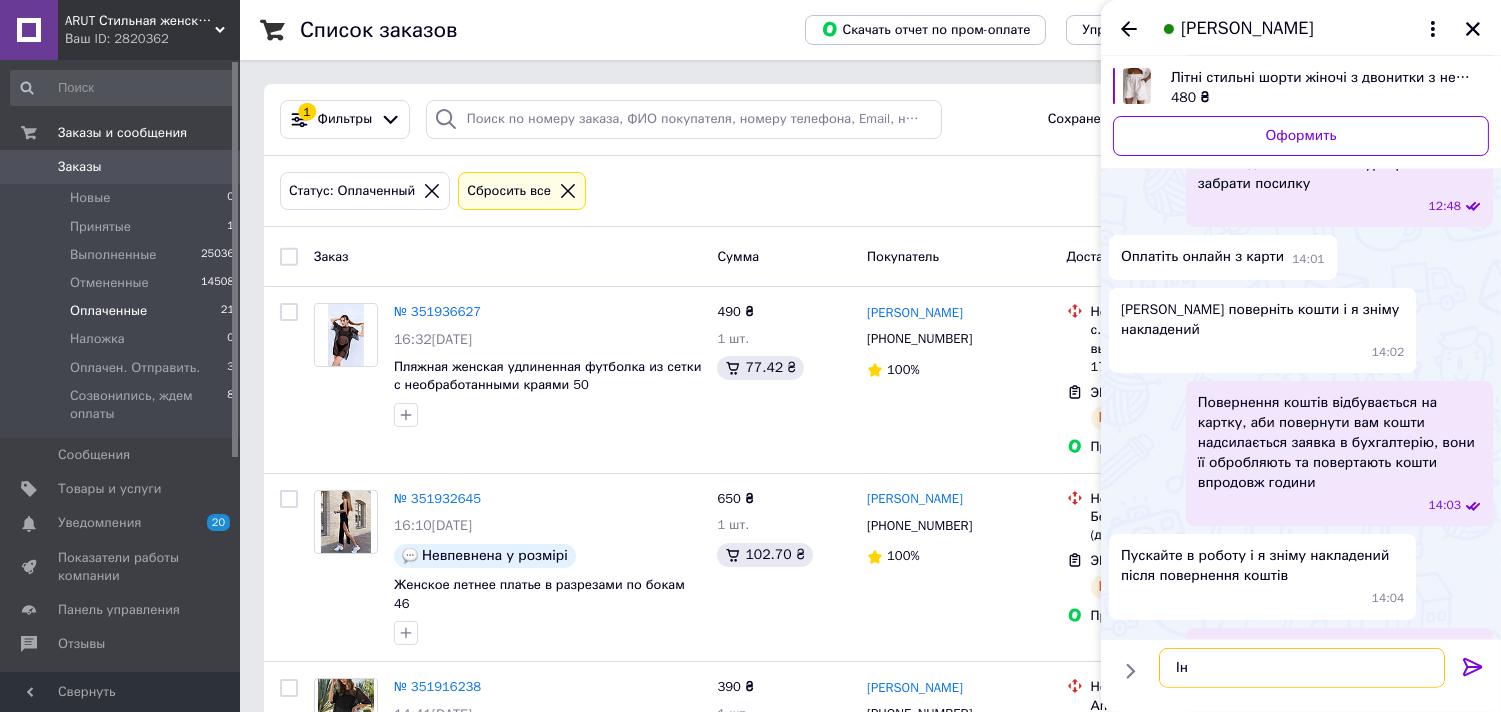 type on "І" 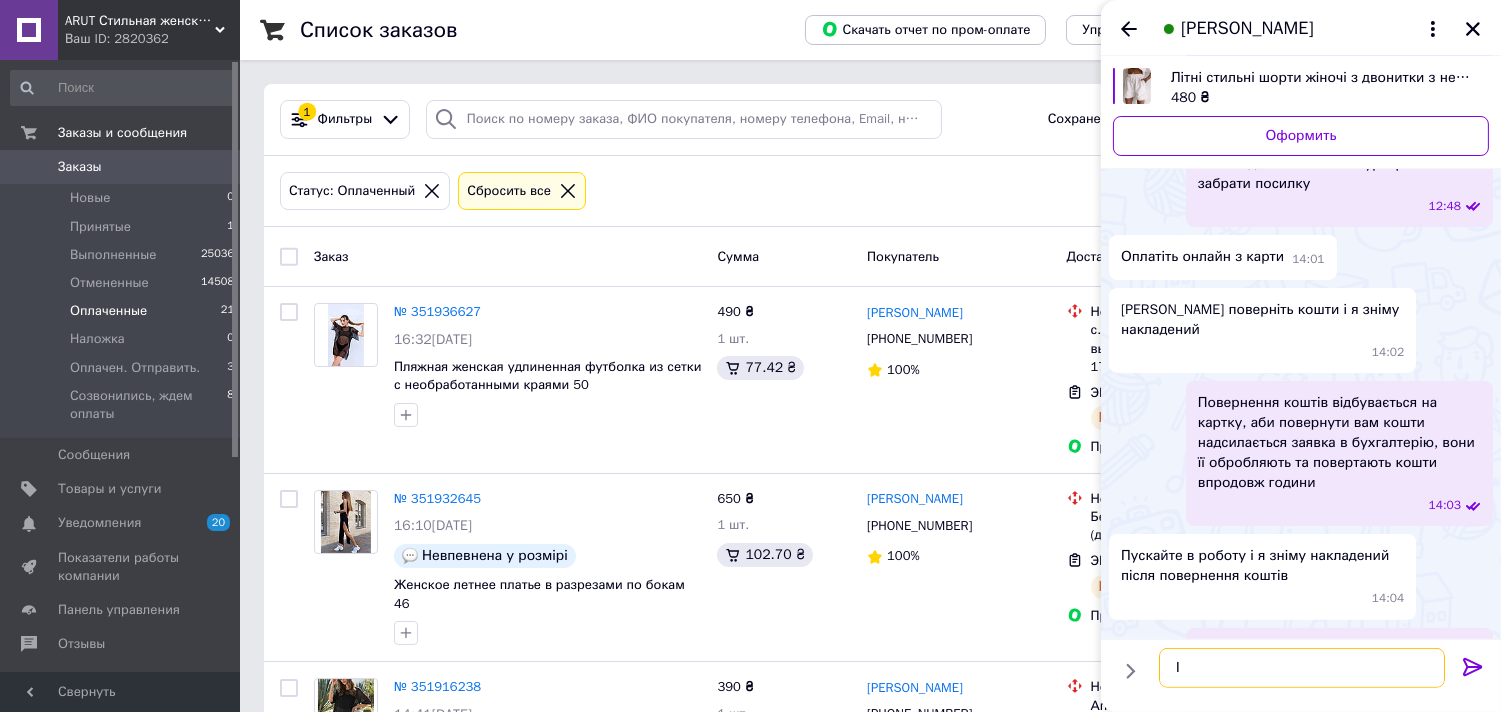 type 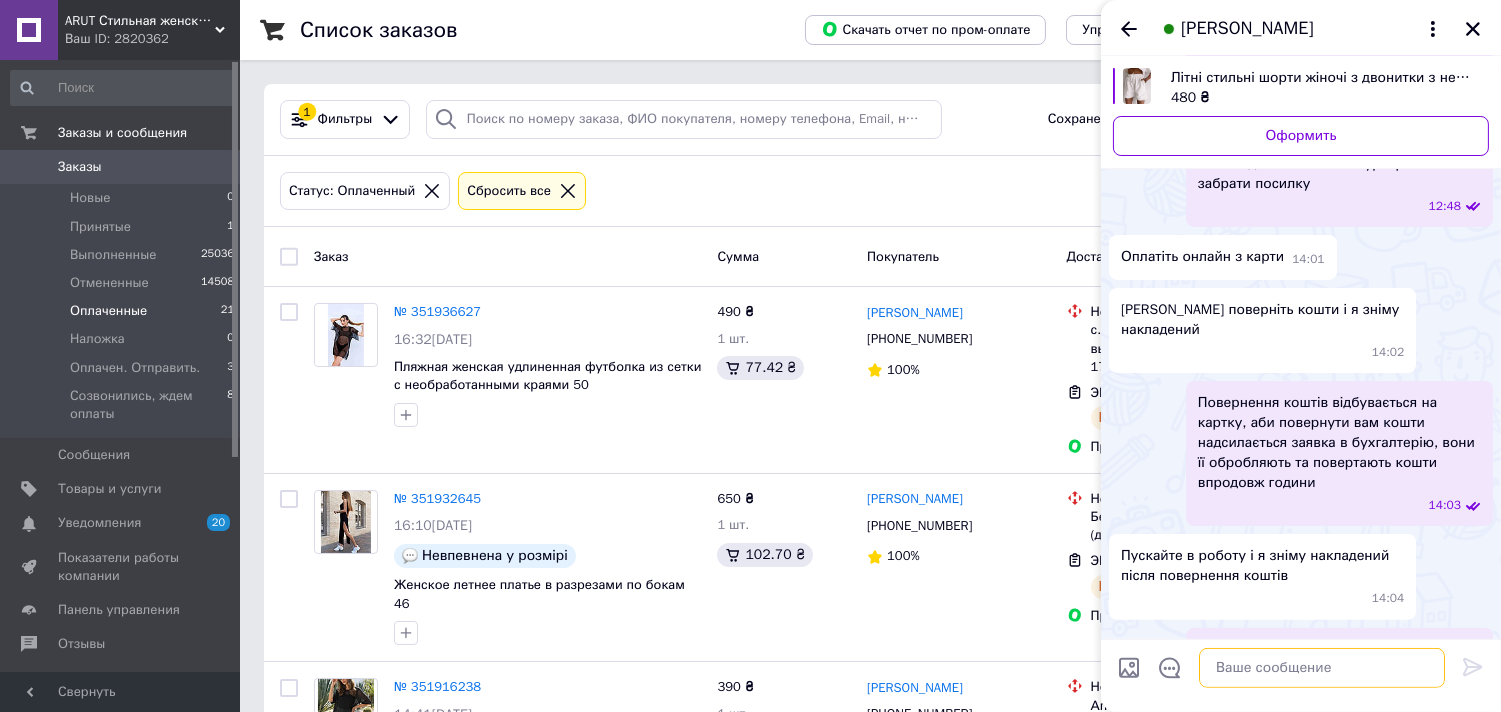click at bounding box center (1322, 668) 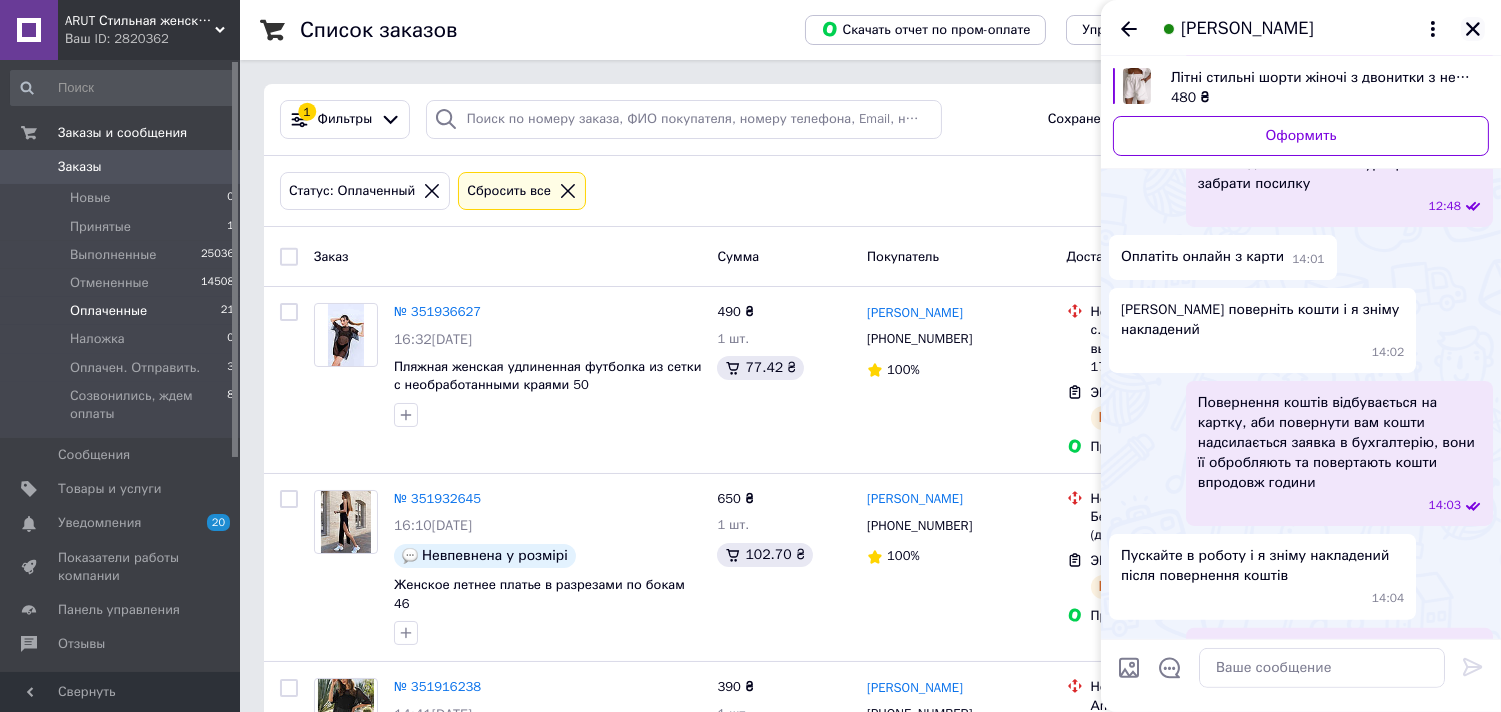 click 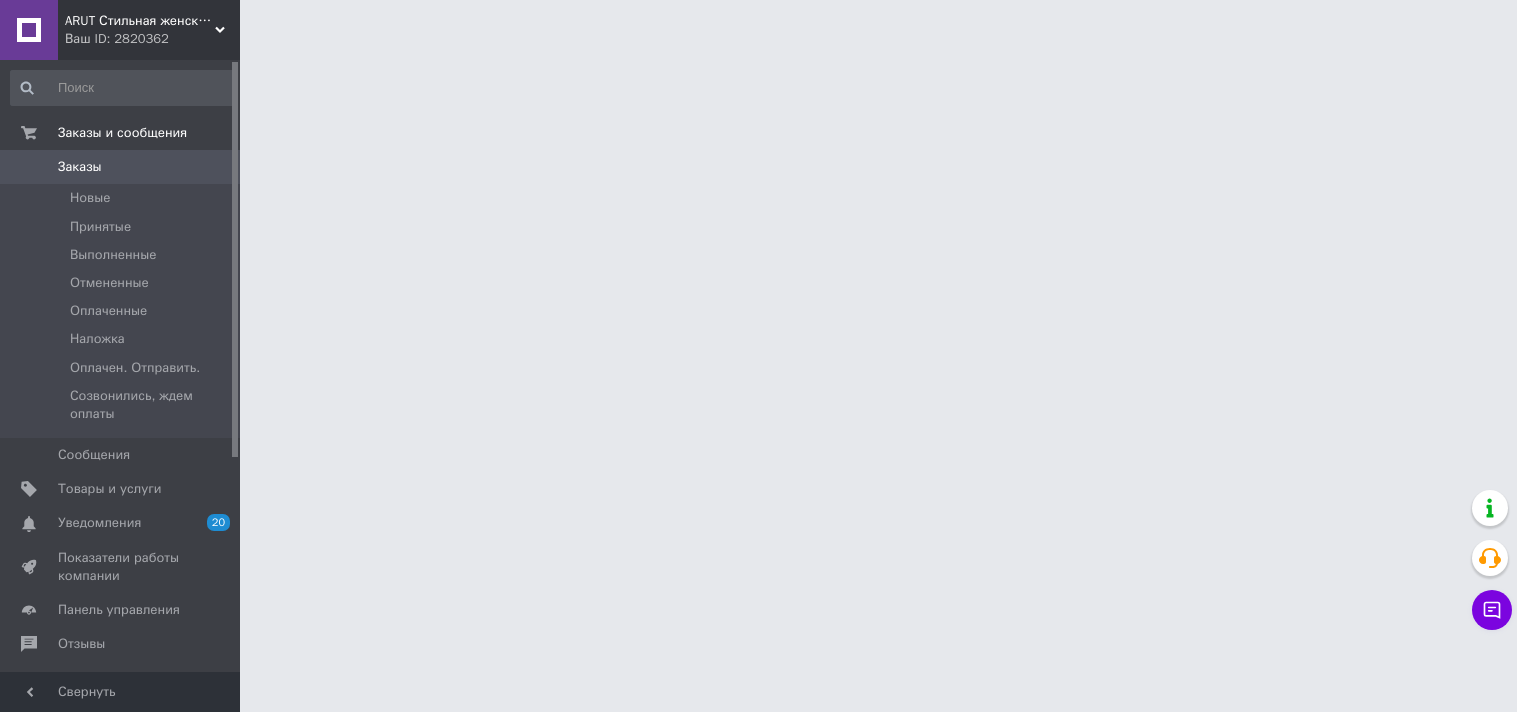 scroll, scrollTop: 0, scrollLeft: 0, axis: both 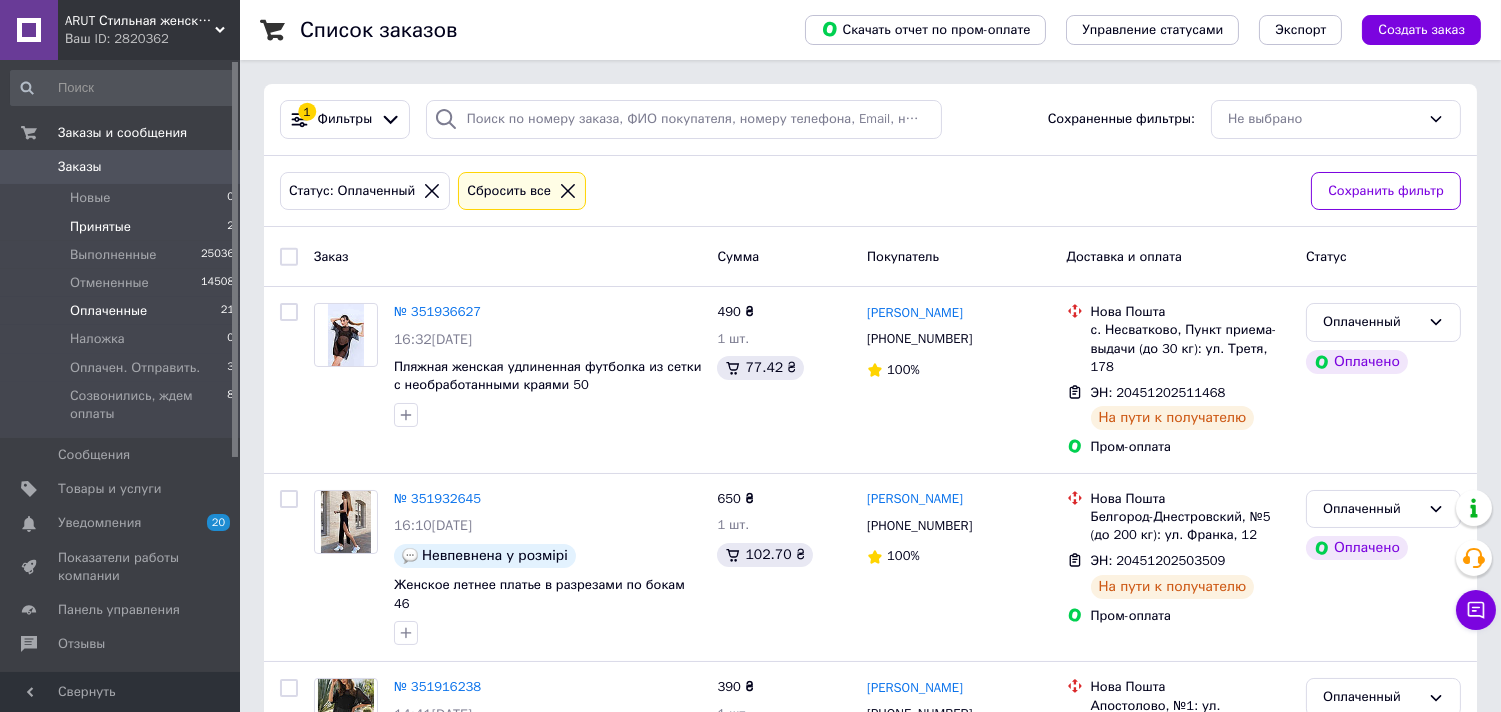 click on "Принятые" at bounding box center (100, 227) 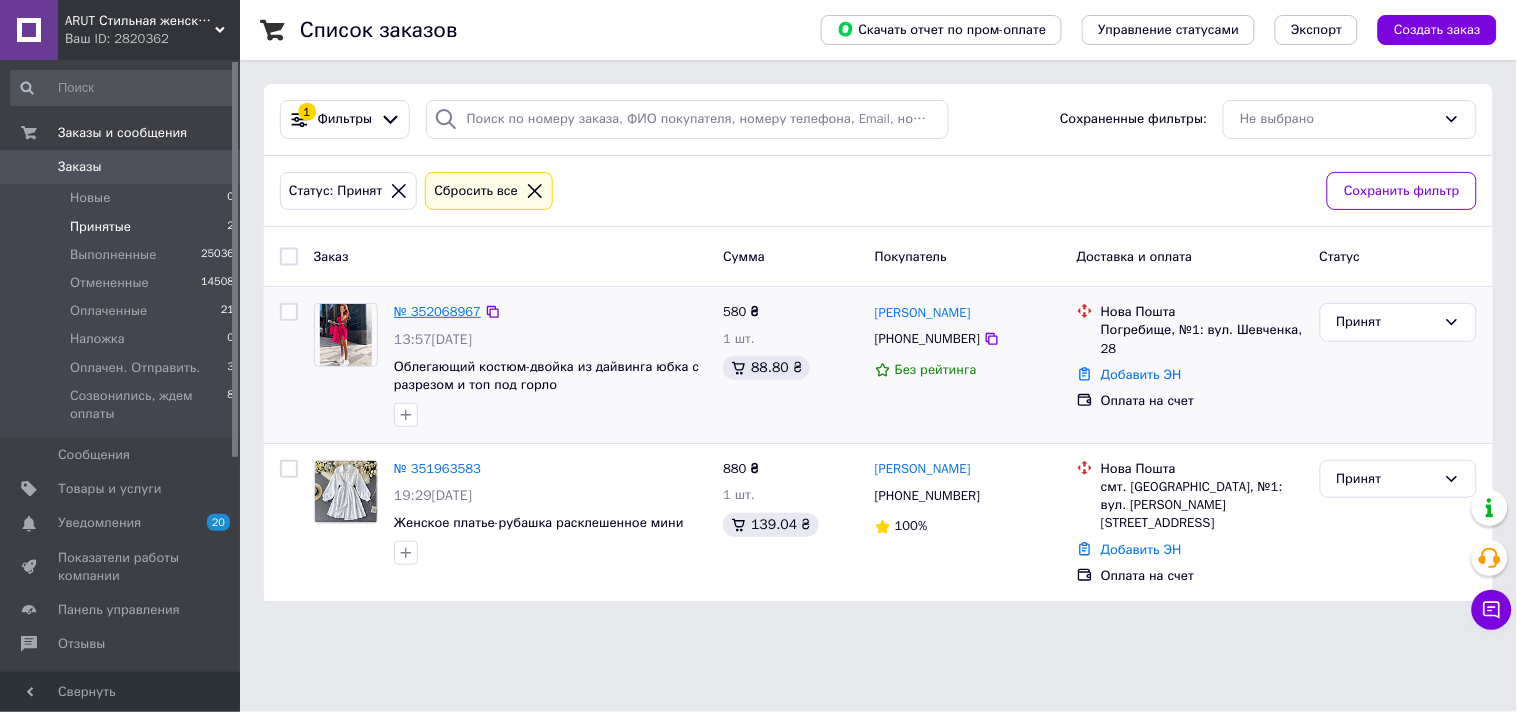 drag, startPoint x: 422, startPoint y: 323, endPoint x: 420, endPoint y: 312, distance: 11.18034 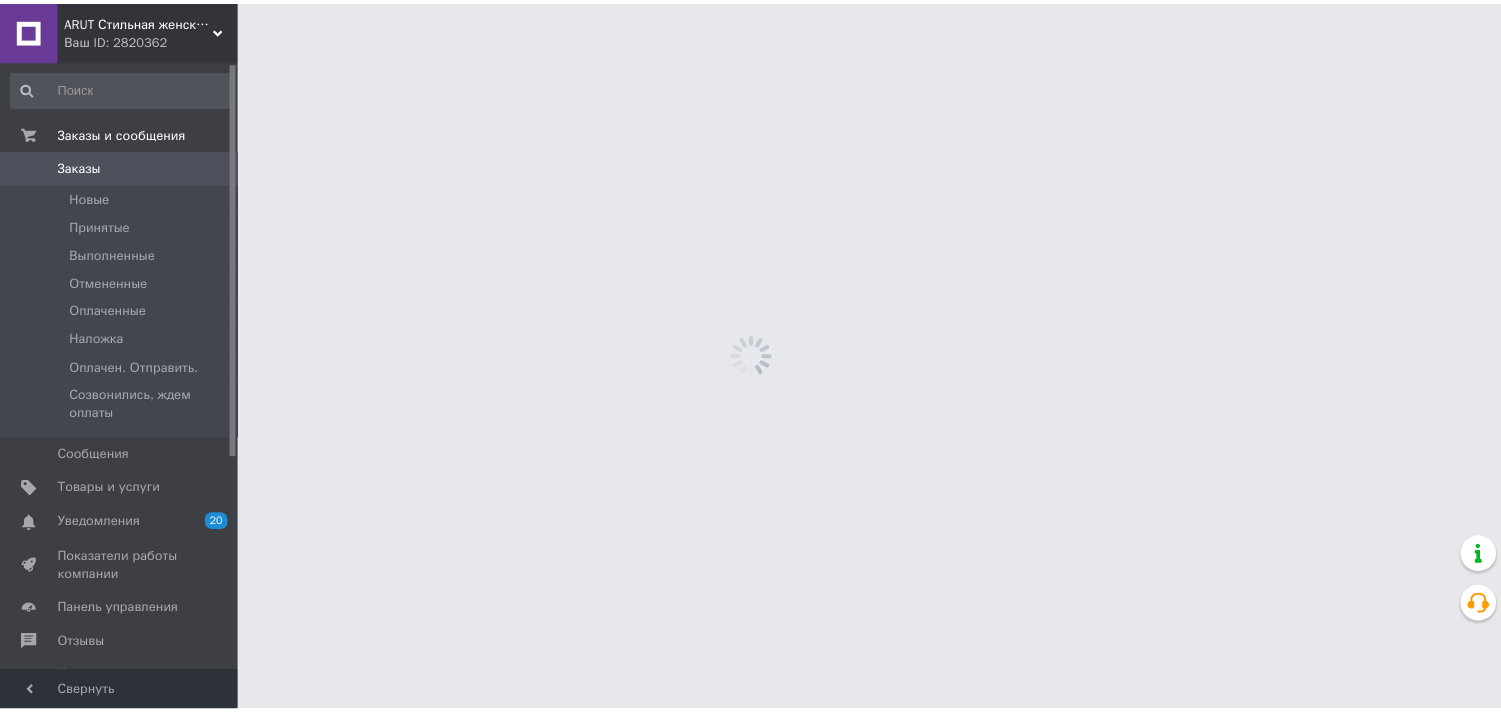scroll, scrollTop: 0, scrollLeft: 0, axis: both 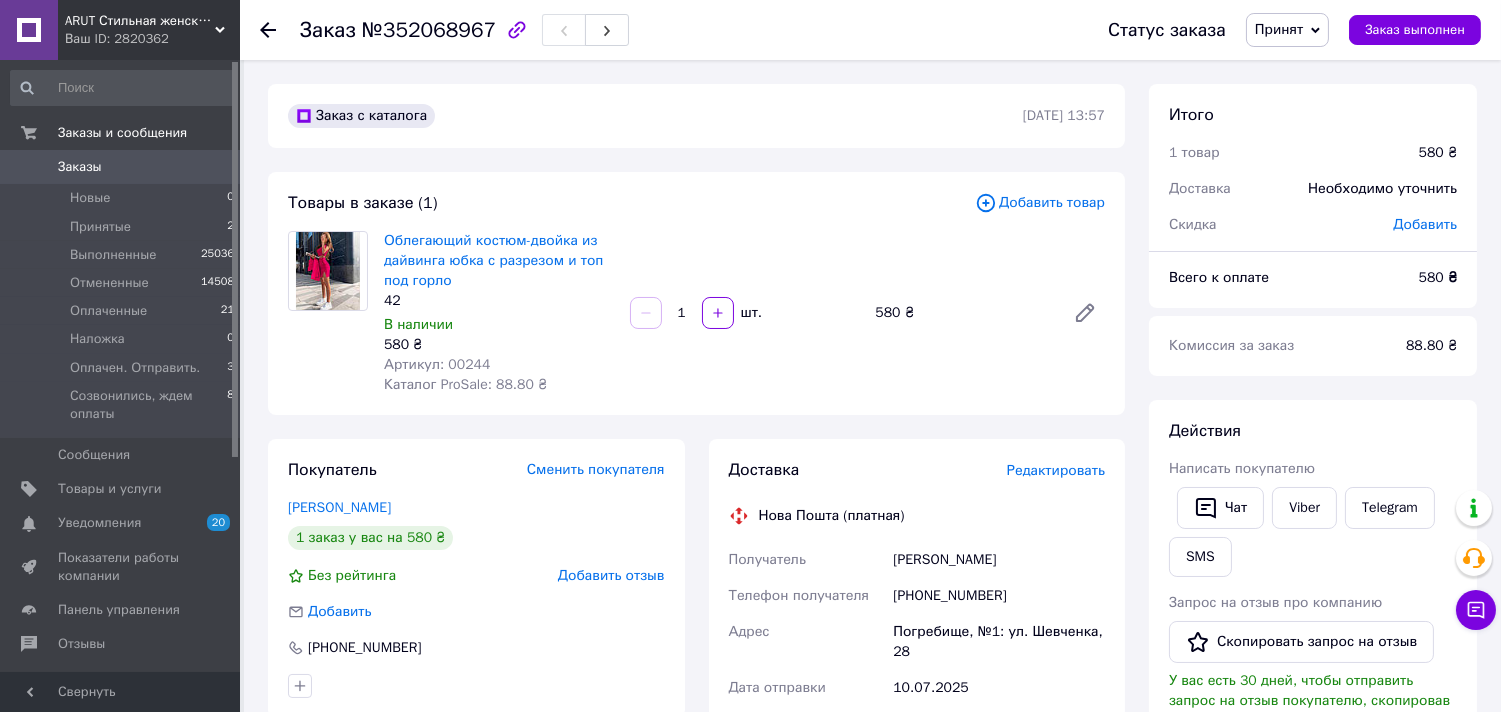 click on "№352068967" at bounding box center (429, 30) 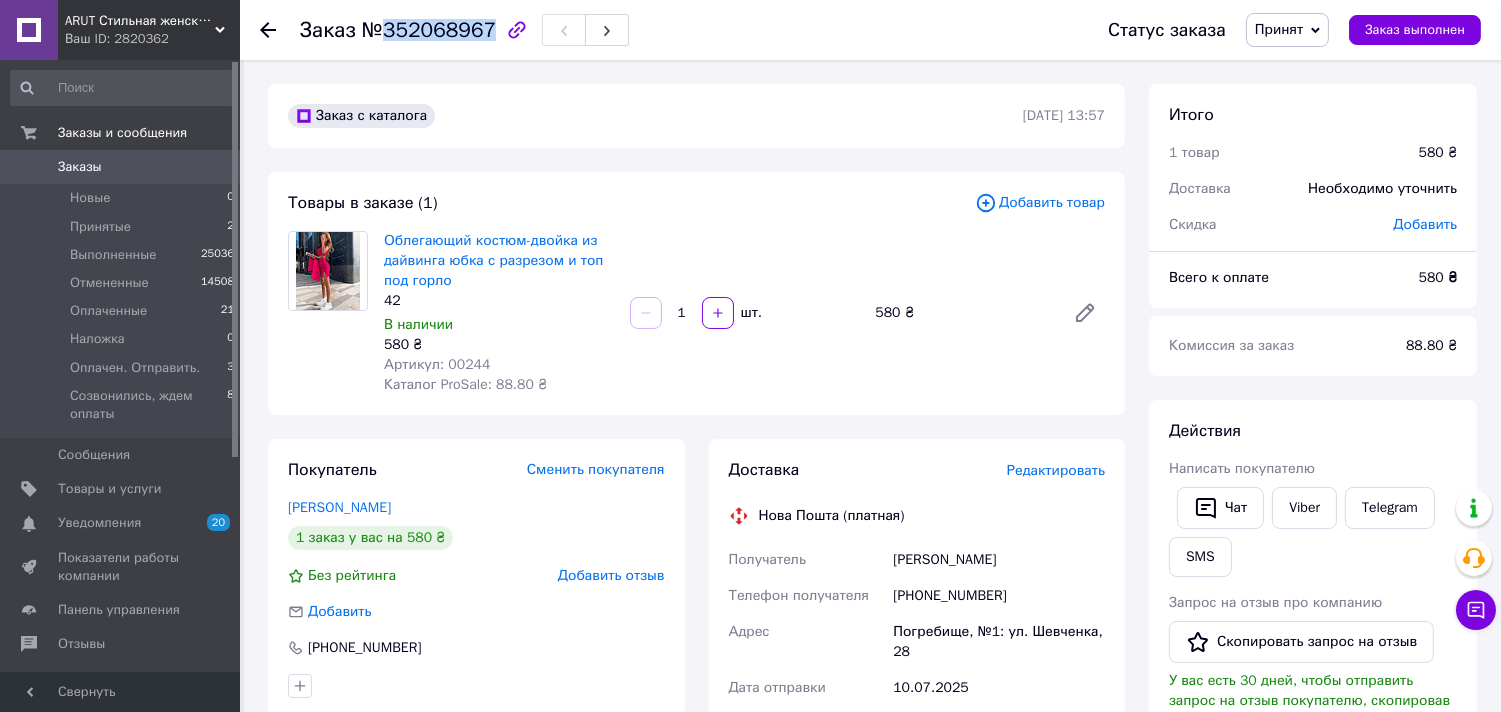 click on "№352068967" at bounding box center [429, 30] 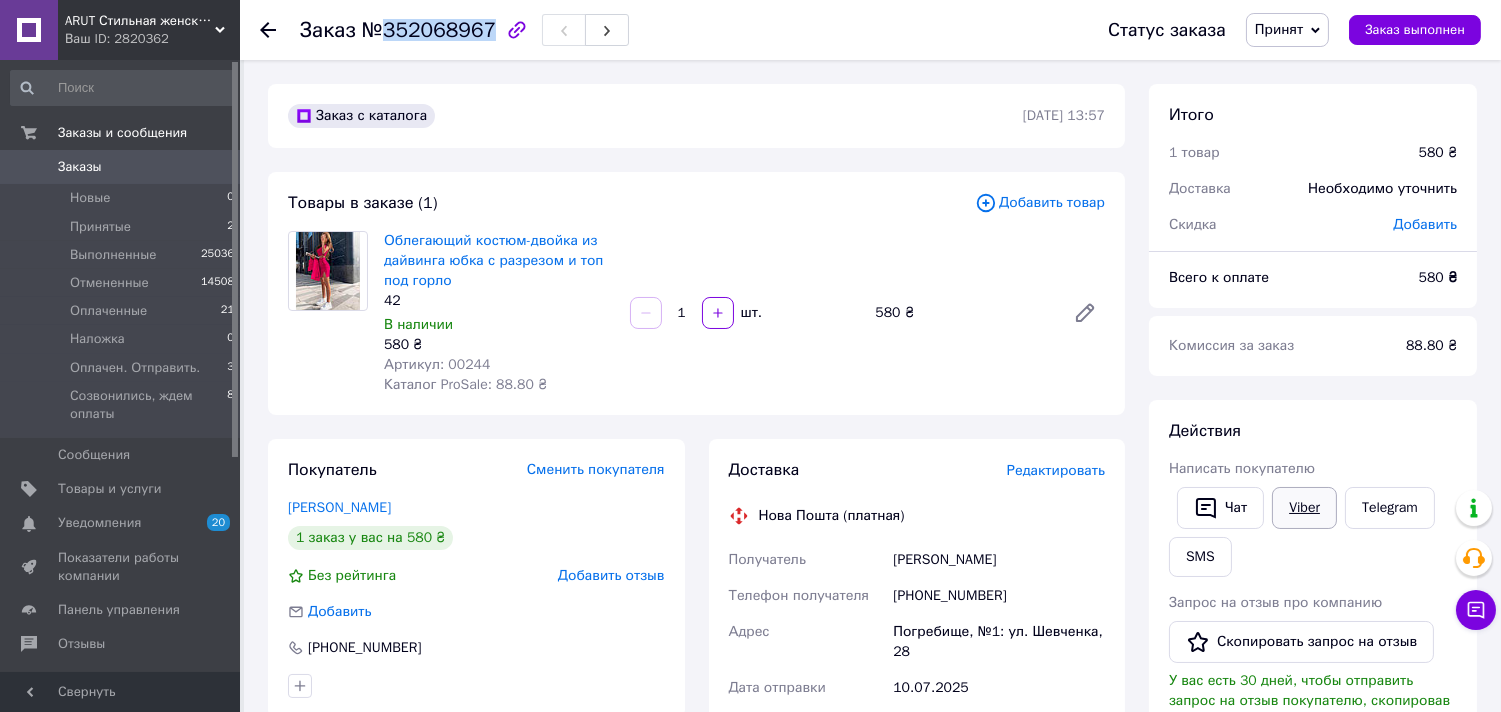 click on "Viber" at bounding box center [1304, 508] 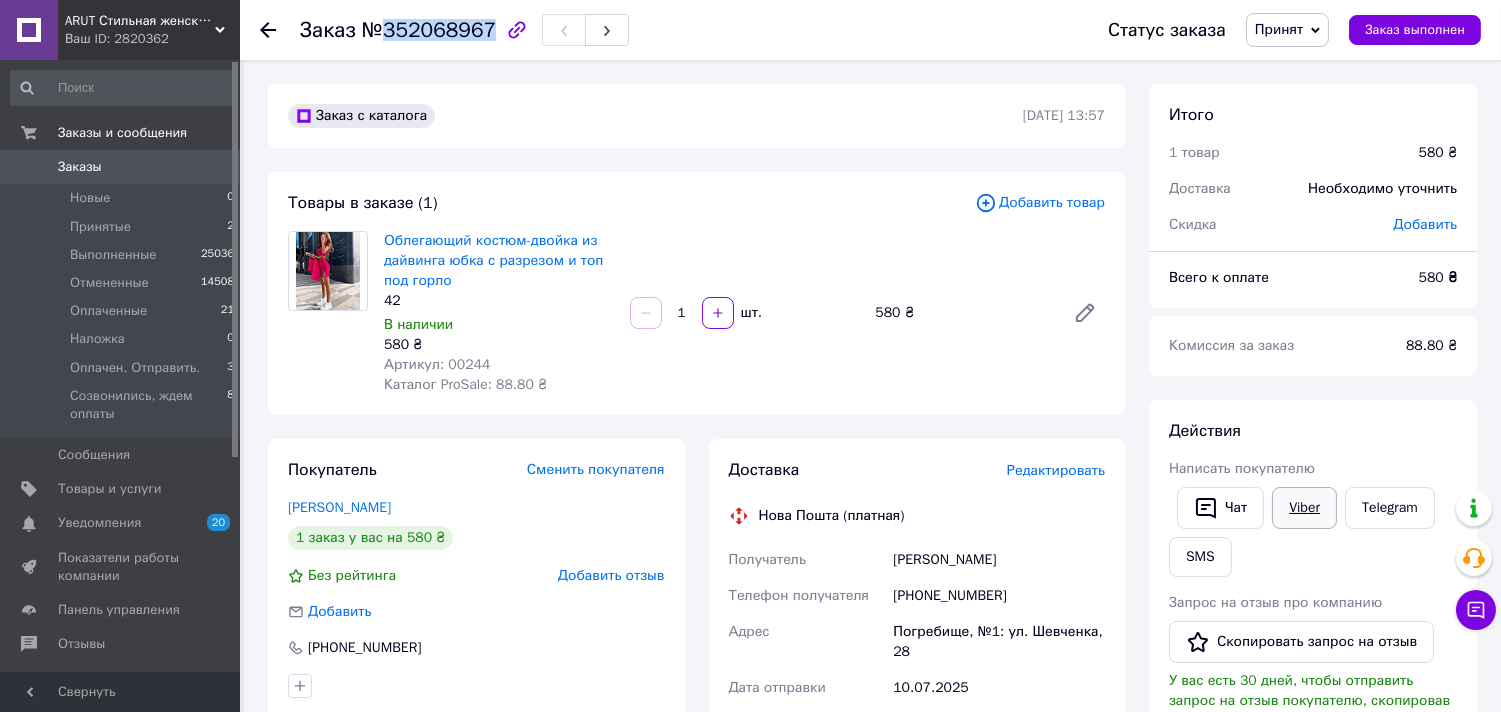click on "Viber" at bounding box center (1304, 508) 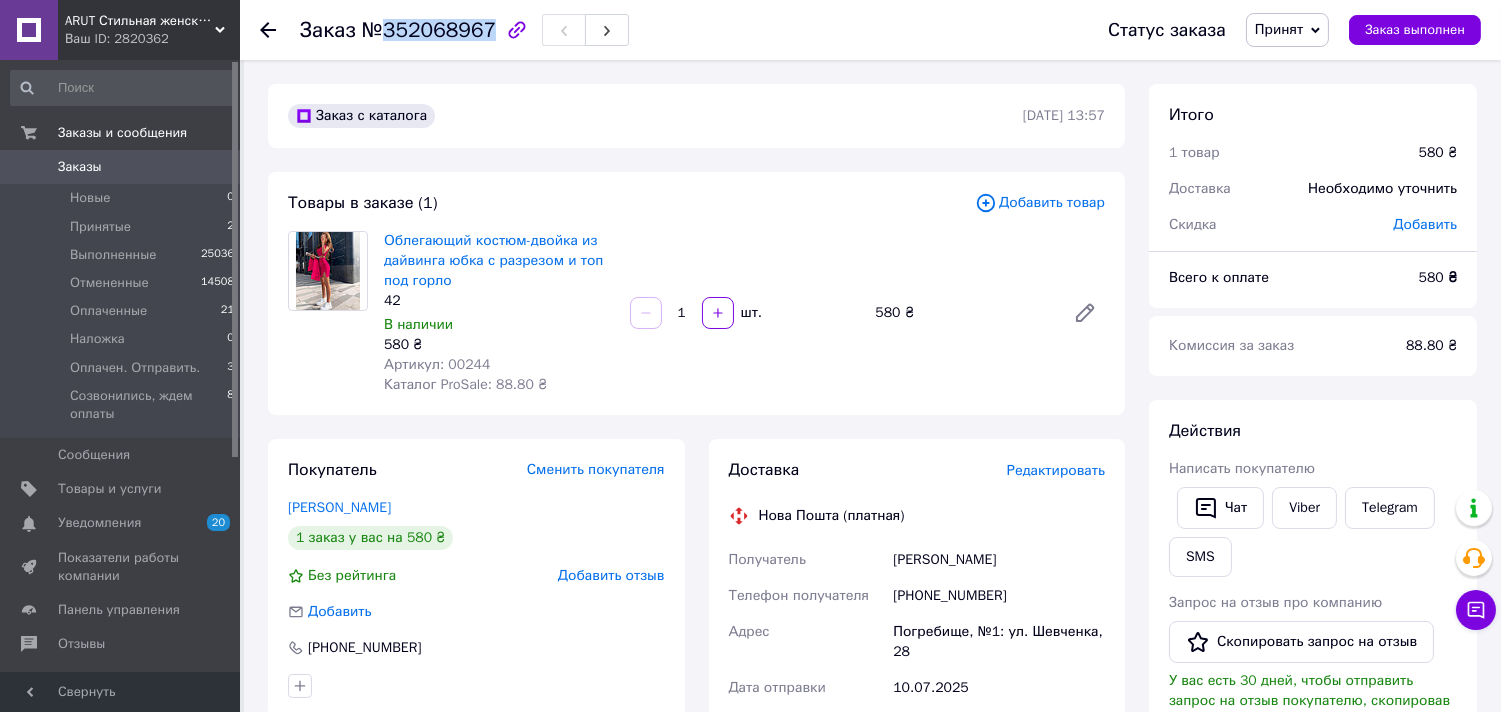 click on "Принят" at bounding box center [1279, 29] 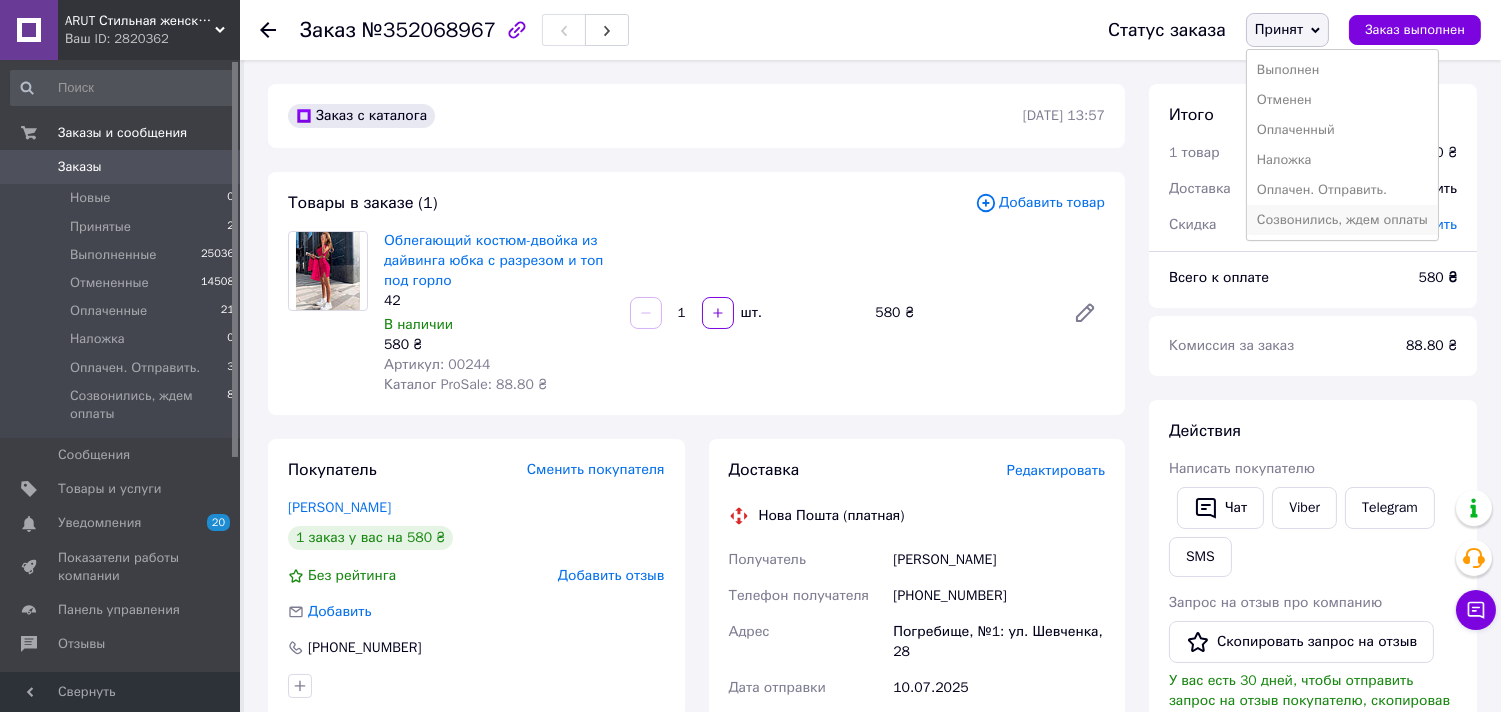 click on "Созвонились, ждем оплаты" at bounding box center (1342, 220) 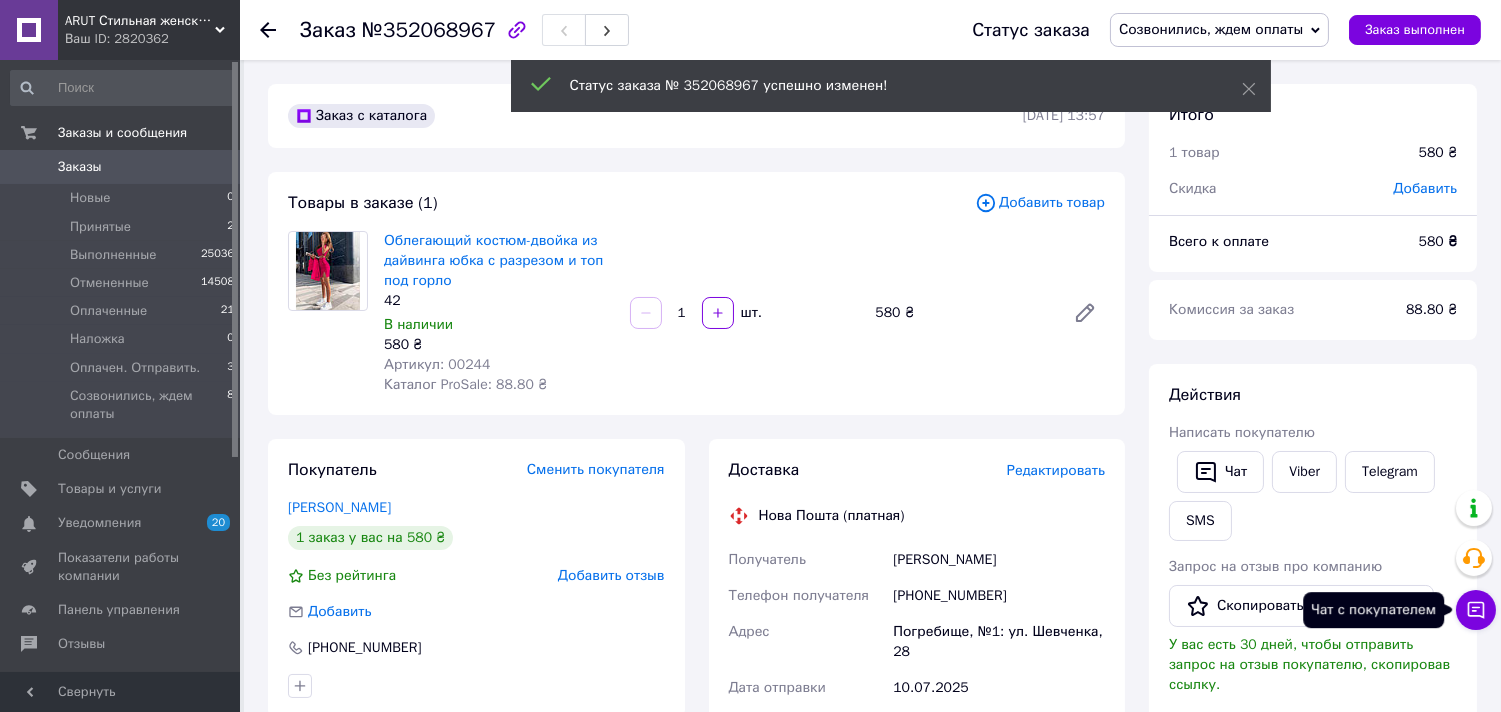 click 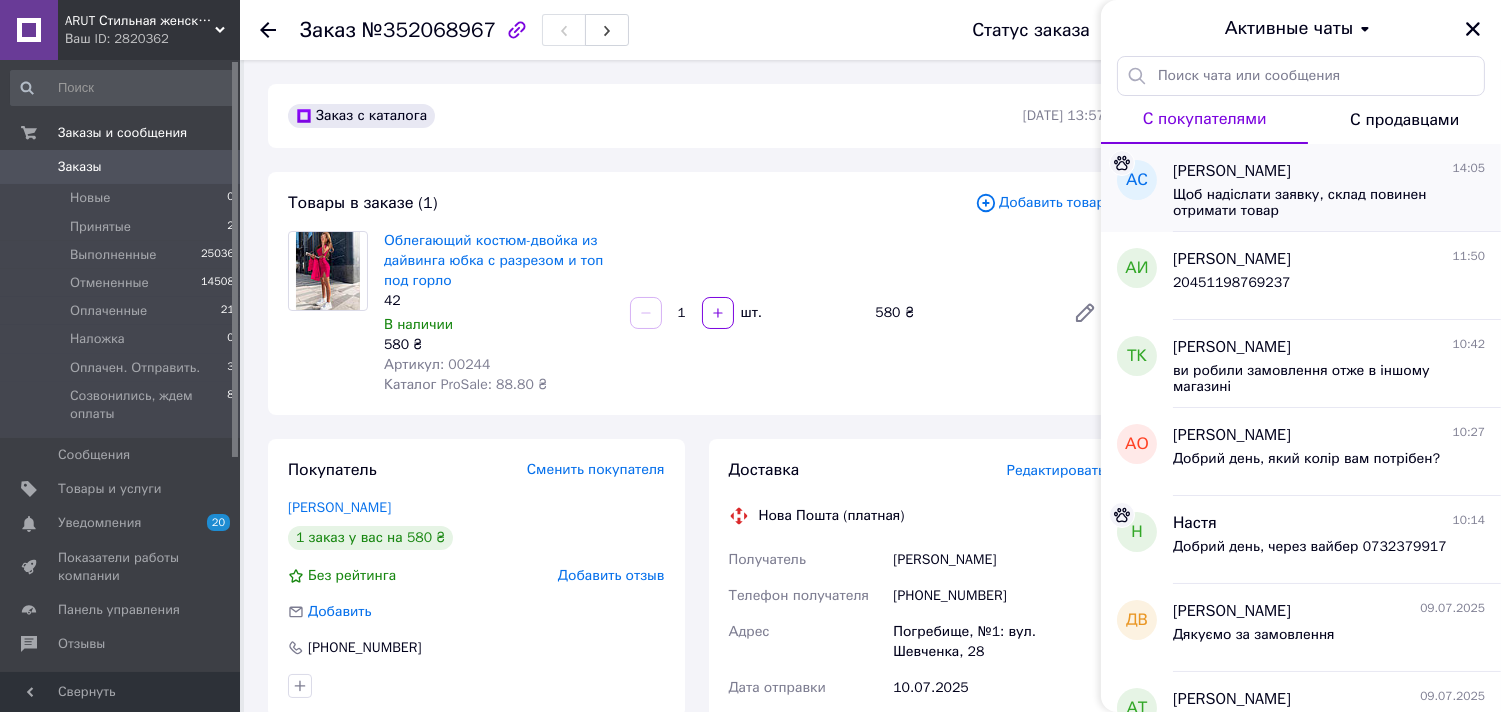 click on "Щоб надіслати заявку, склад повинен отримати товар" at bounding box center [1329, 201] 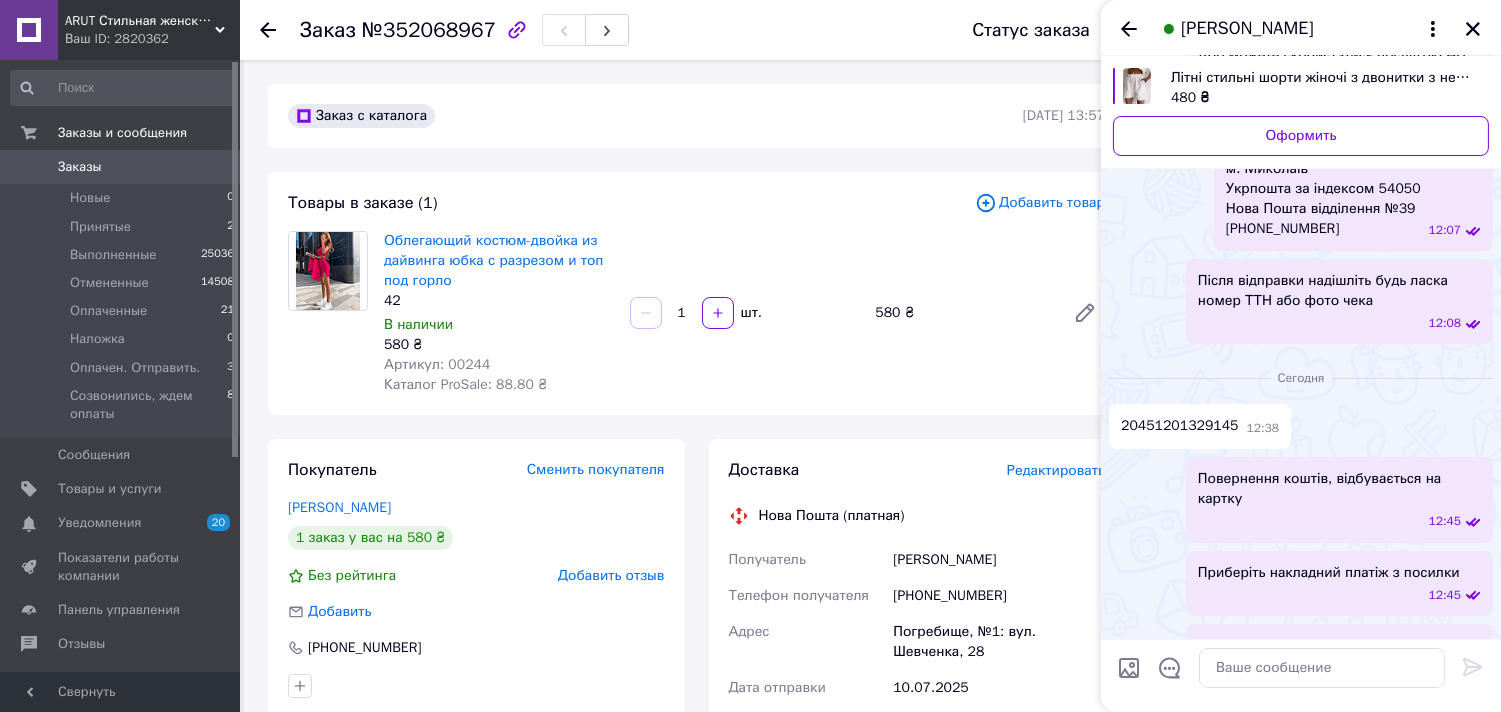 scroll, scrollTop: 621, scrollLeft: 0, axis: vertical 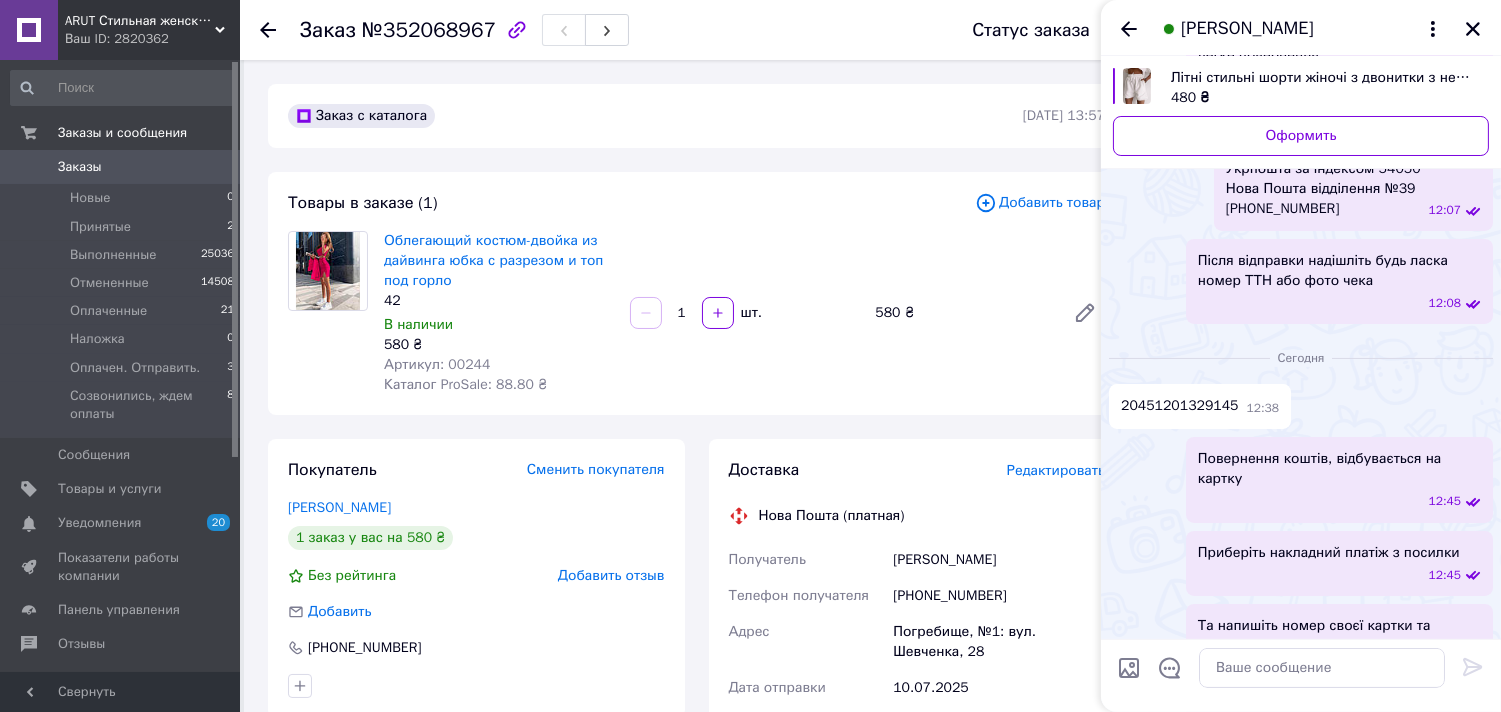 click on "20451201329145" at bounding box center [1180, 406] 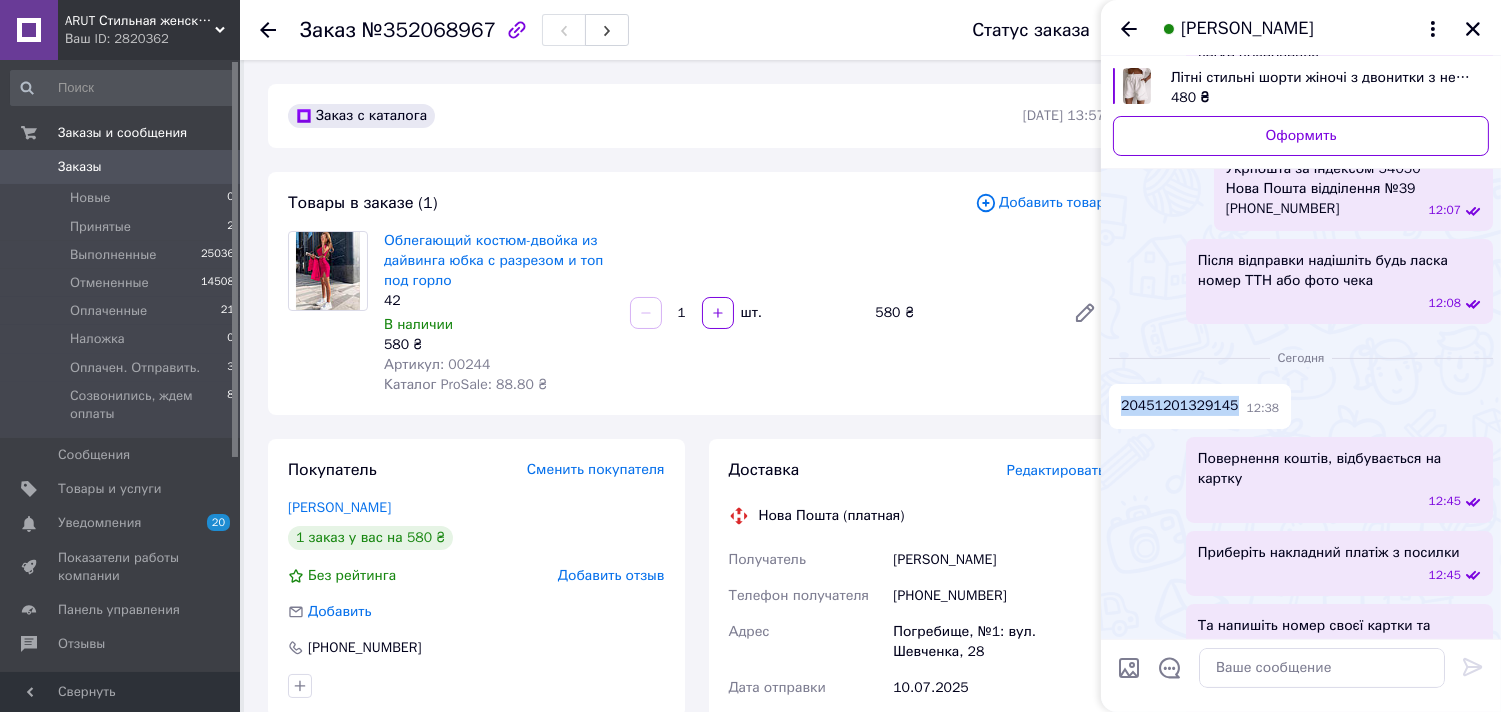 click on "20451201329145" at bounding box center (1180, 406) 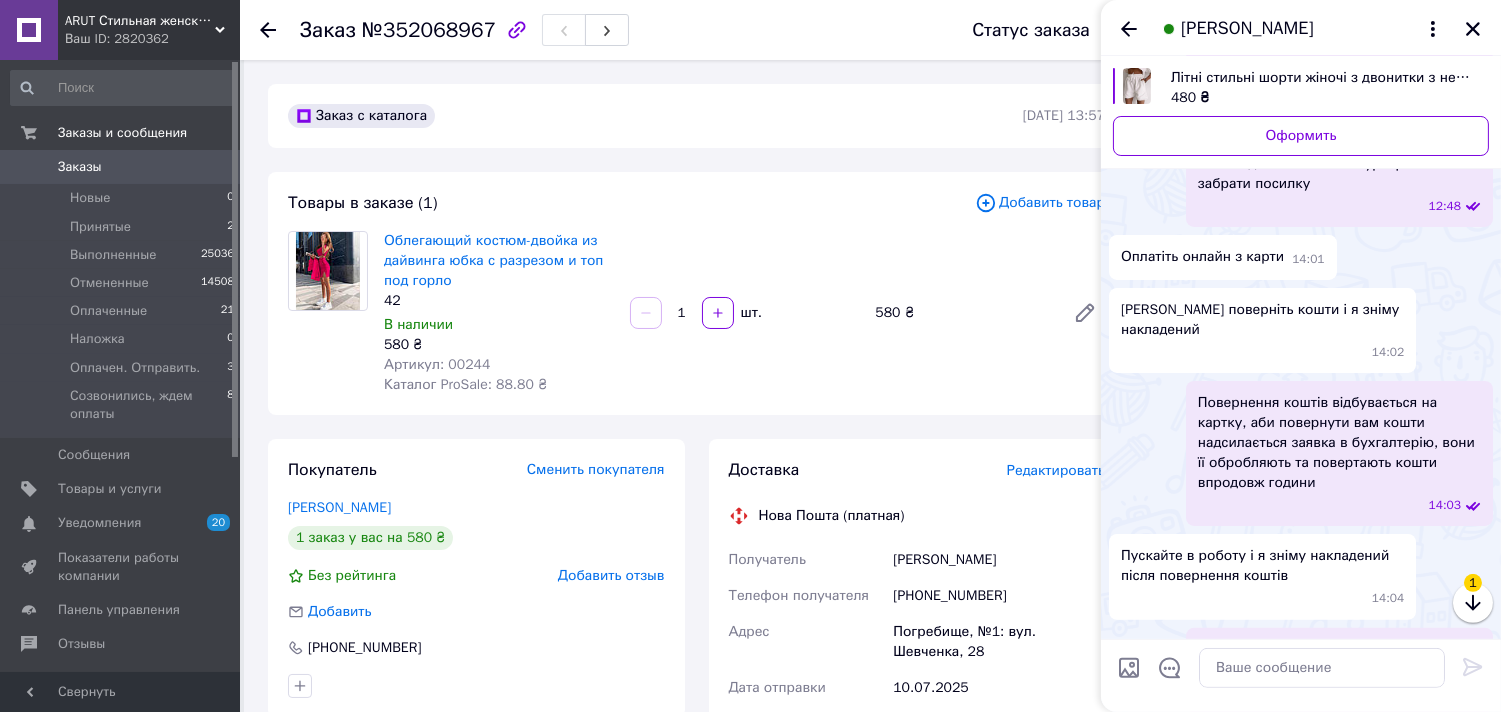 scroll, scrollTop: 1305, scrollLeft: 0, axis: vertical 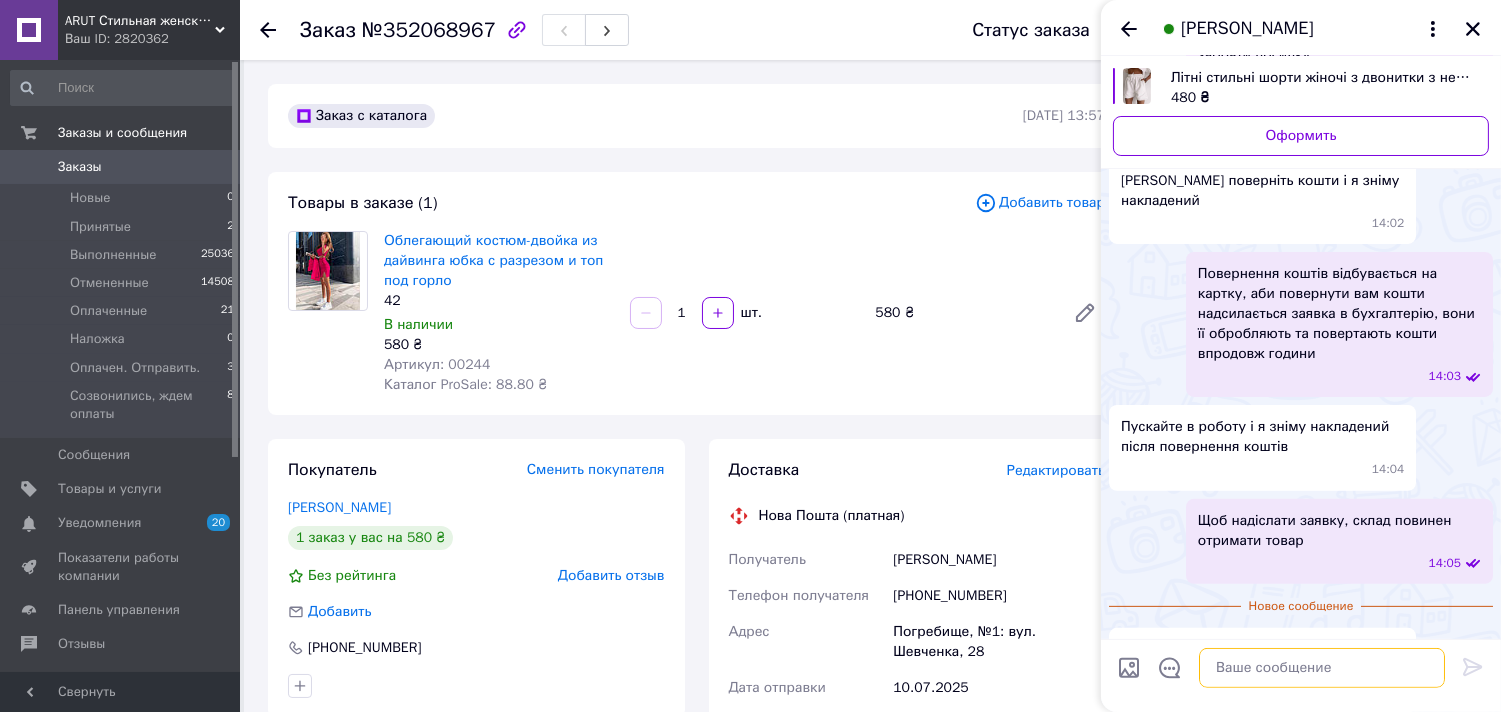 click at bounding box center [1322, 668] 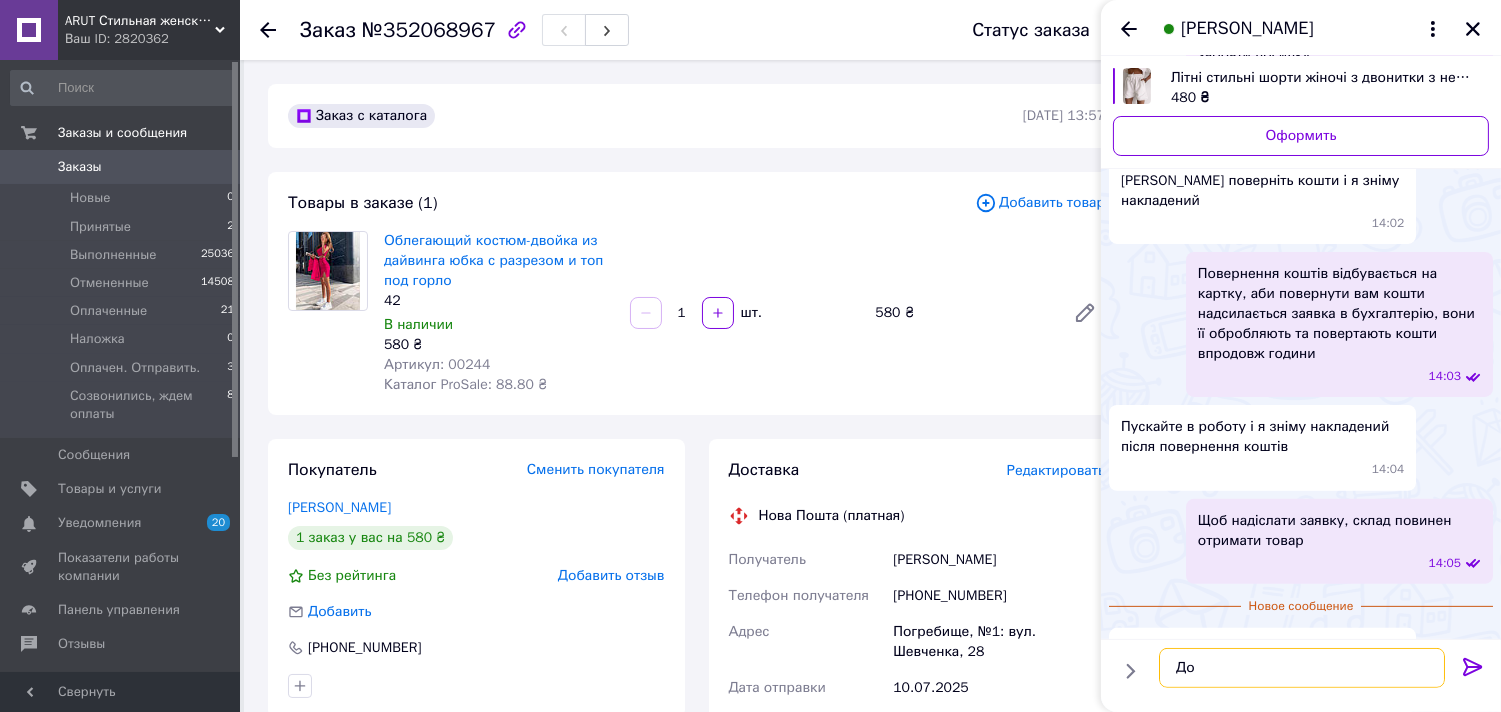 type on "Д" 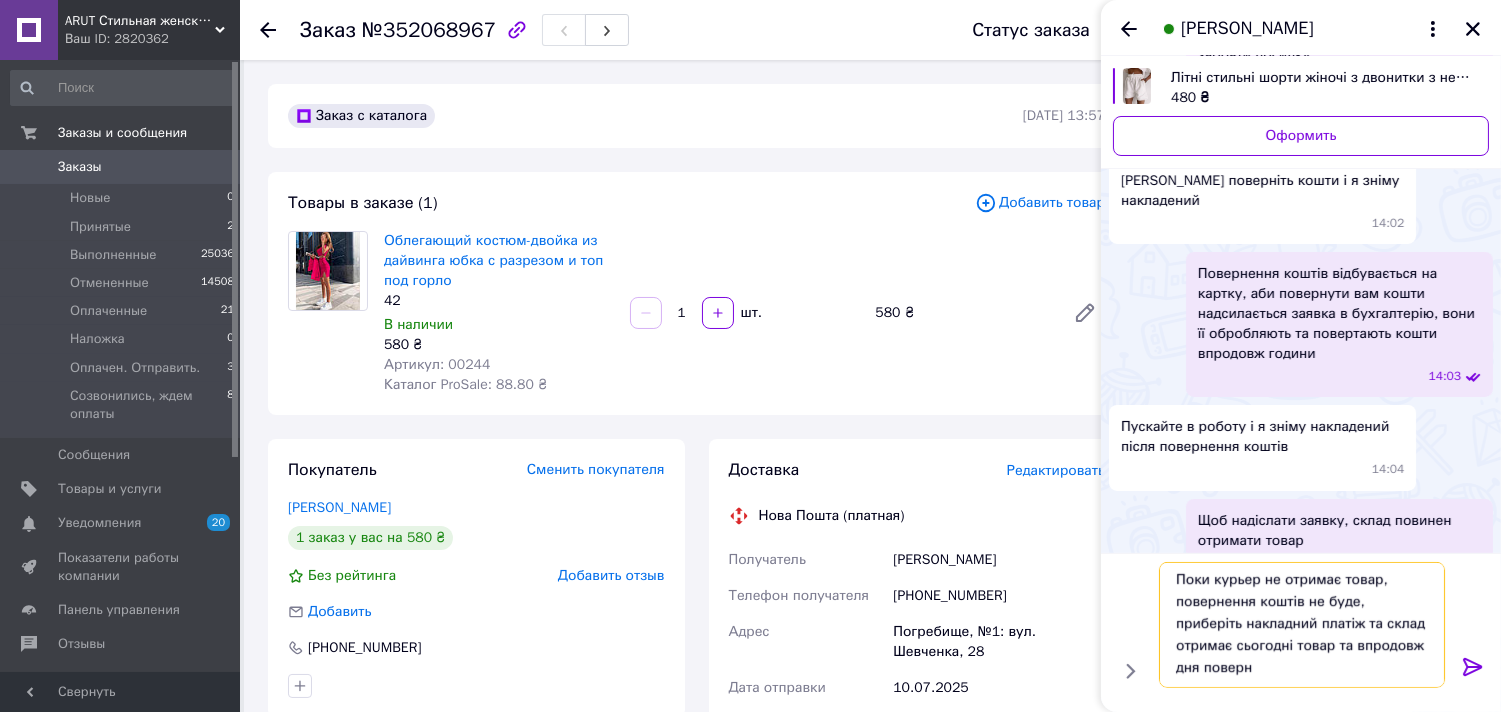 scroll, scrollTop: 2, scrollLeft: 0, axis: vertical 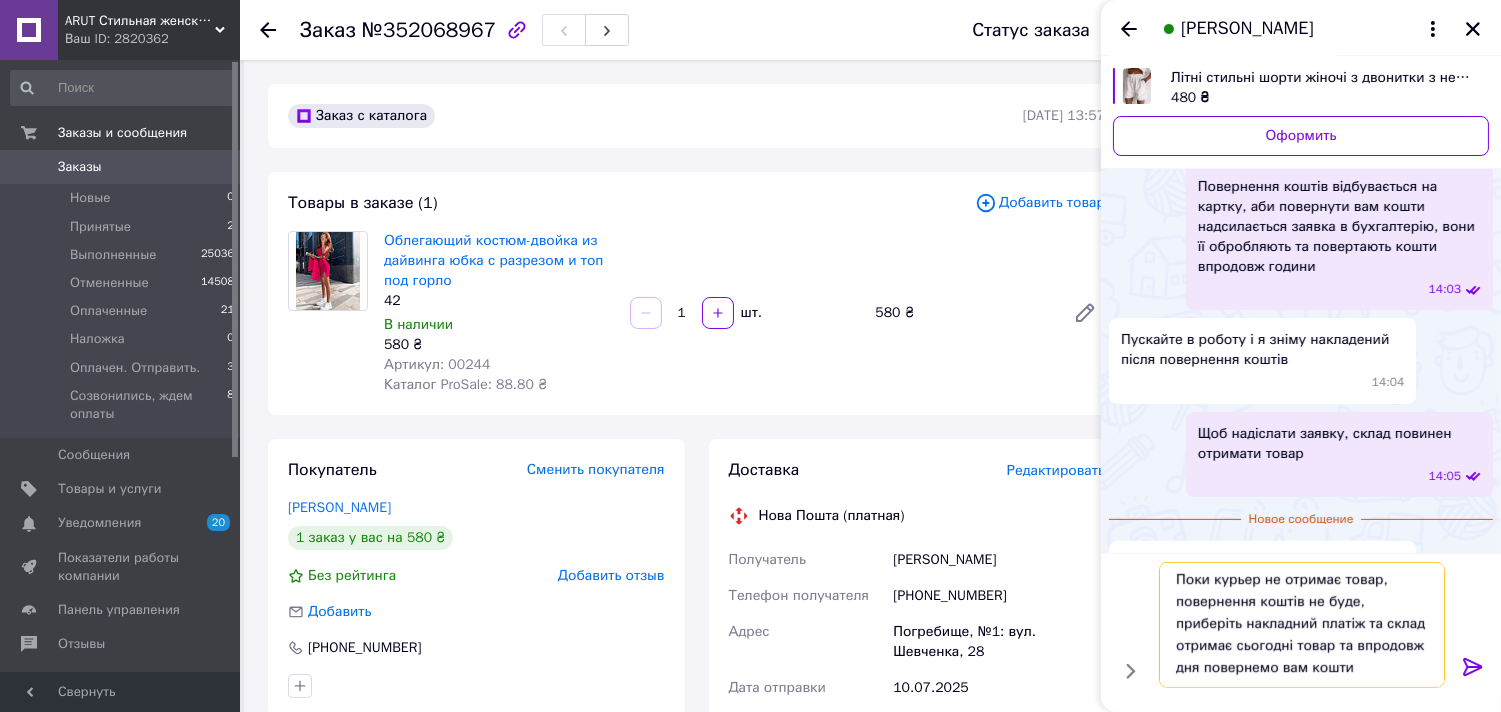 type on "Поки курьер не отримає товар, повернення коштів не буде, приберіть накладний платіж та склад отримає сьогодні товар та впродовж дня повернемо вам кошти" 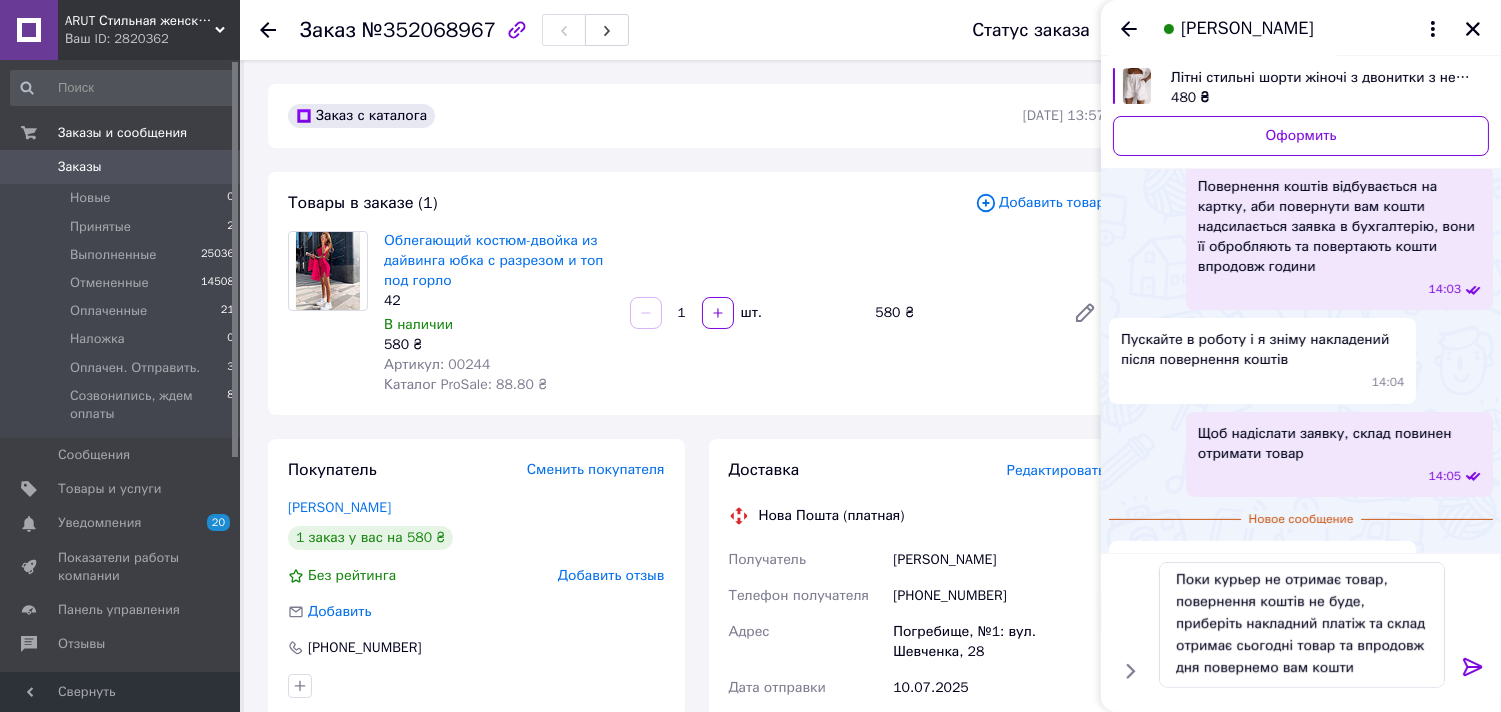 click 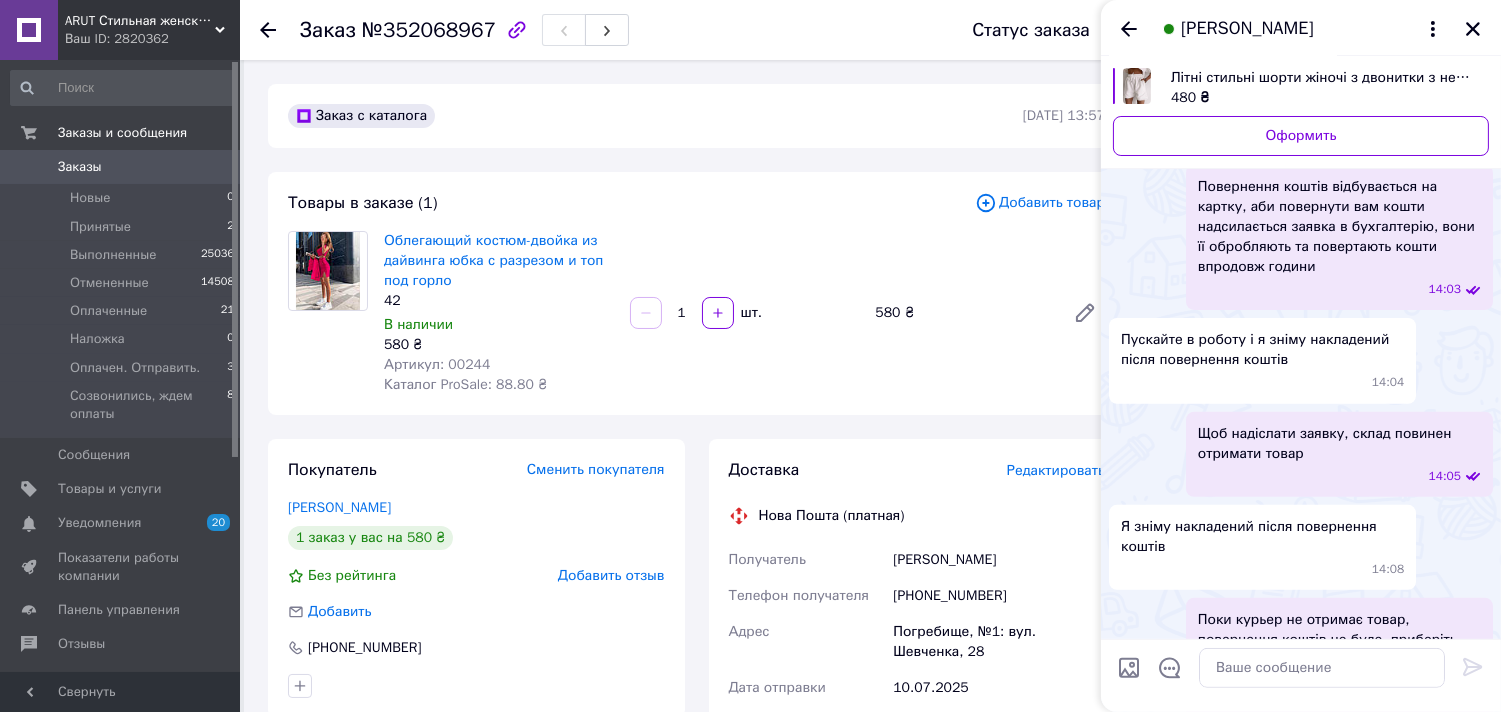 scroll, scrollTop: 0, scrollLeft: 0, axis: both 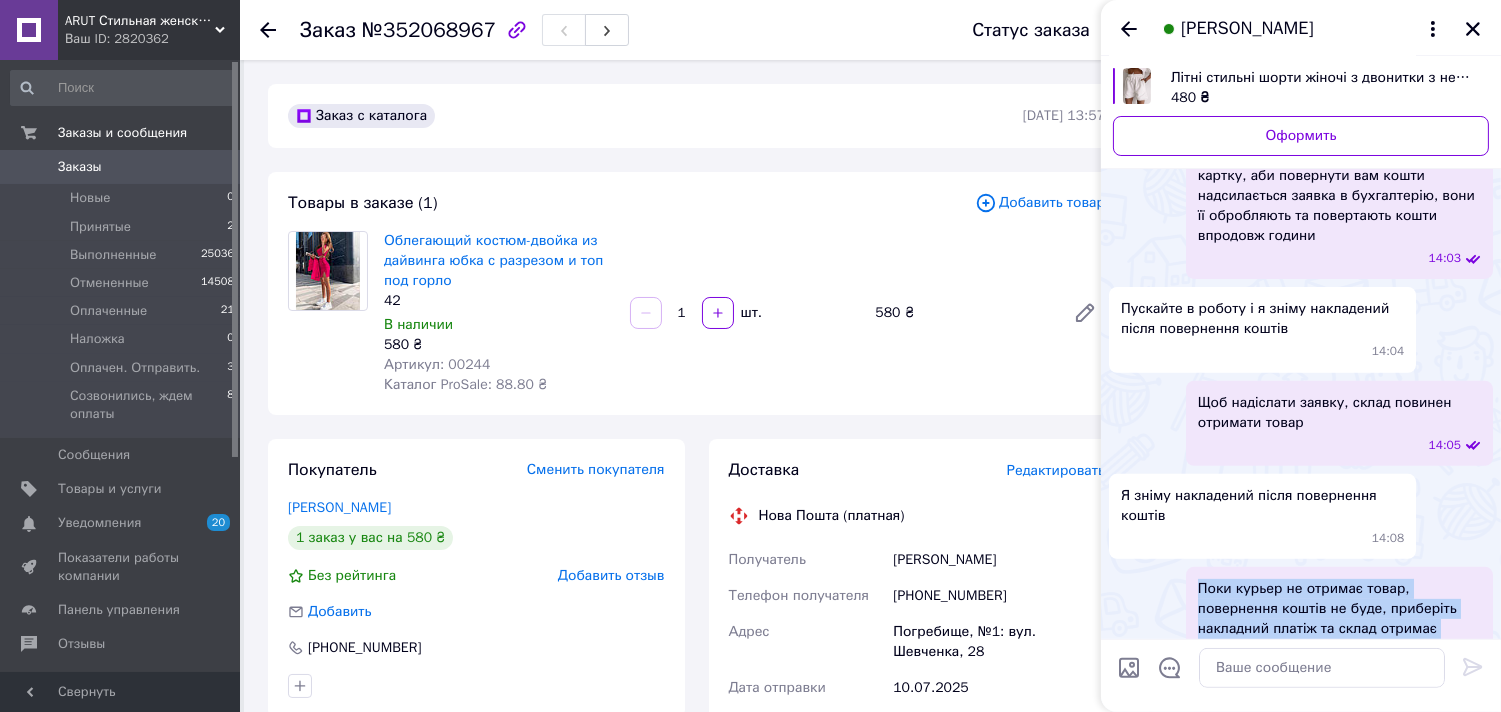 drag, startPoint x: 1302, startPoint y: 567, endPoint x: 1190, endPoint y: 510, distance: 125.670204 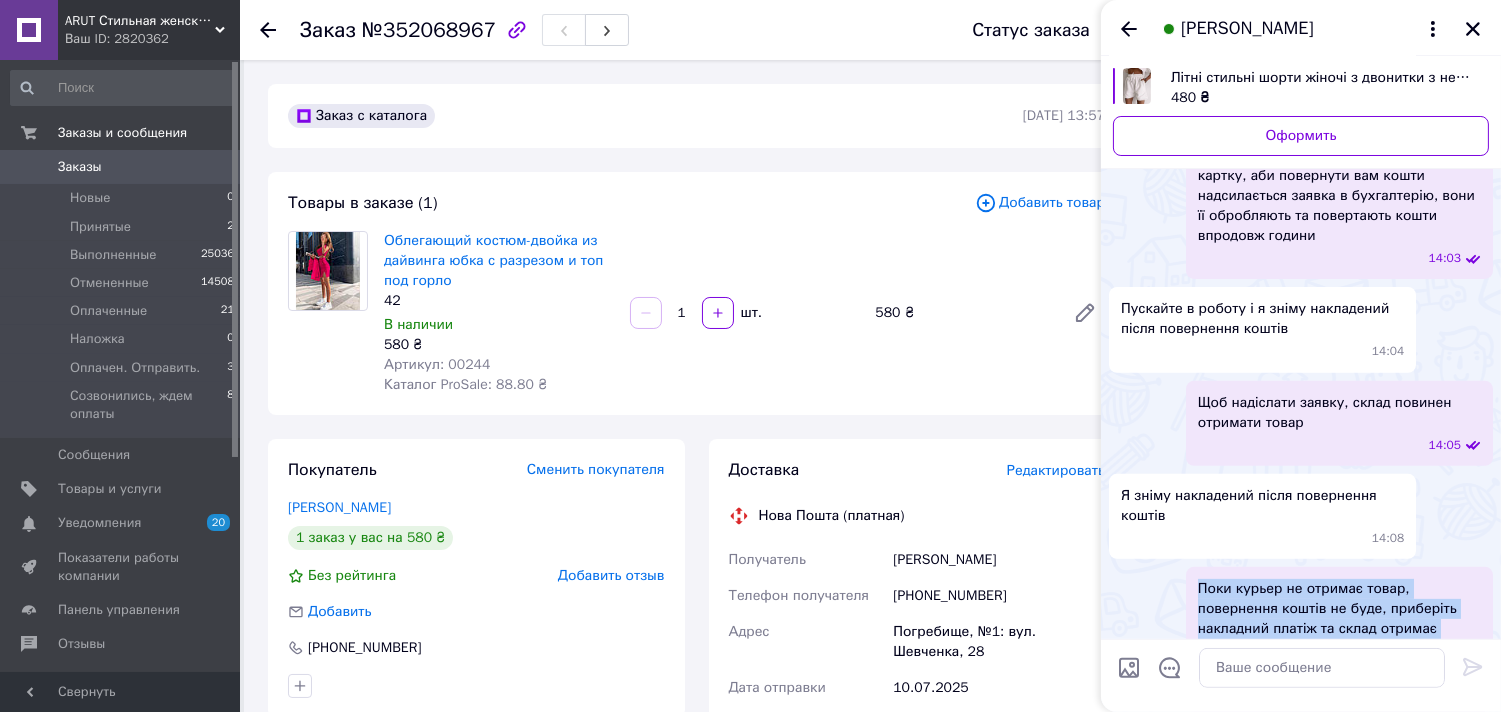 copy on "Поки курьер не отримає товар, повернення коштів не буде, приберіть накладний платіж та склад отримає сьогодні товар та впродовж дня повернемо вам кошти" 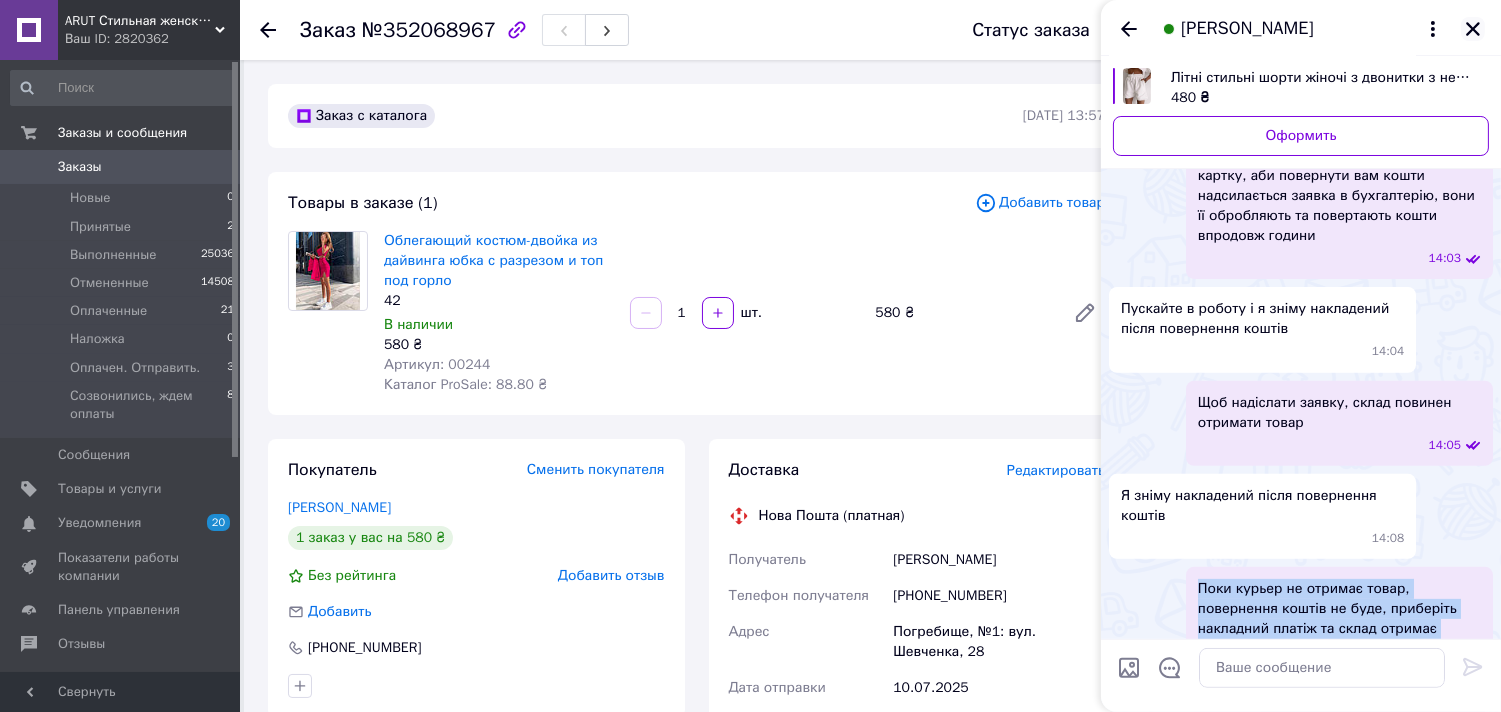 click 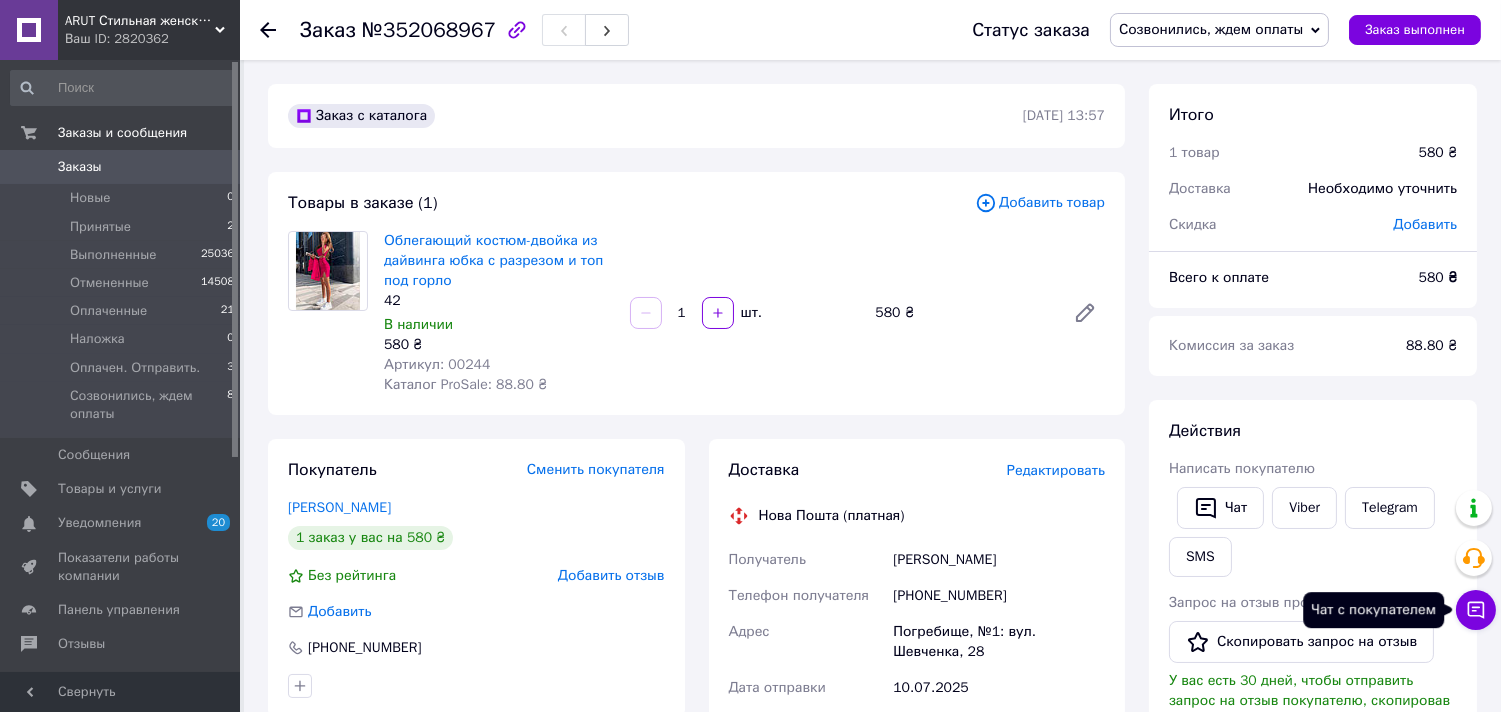 click 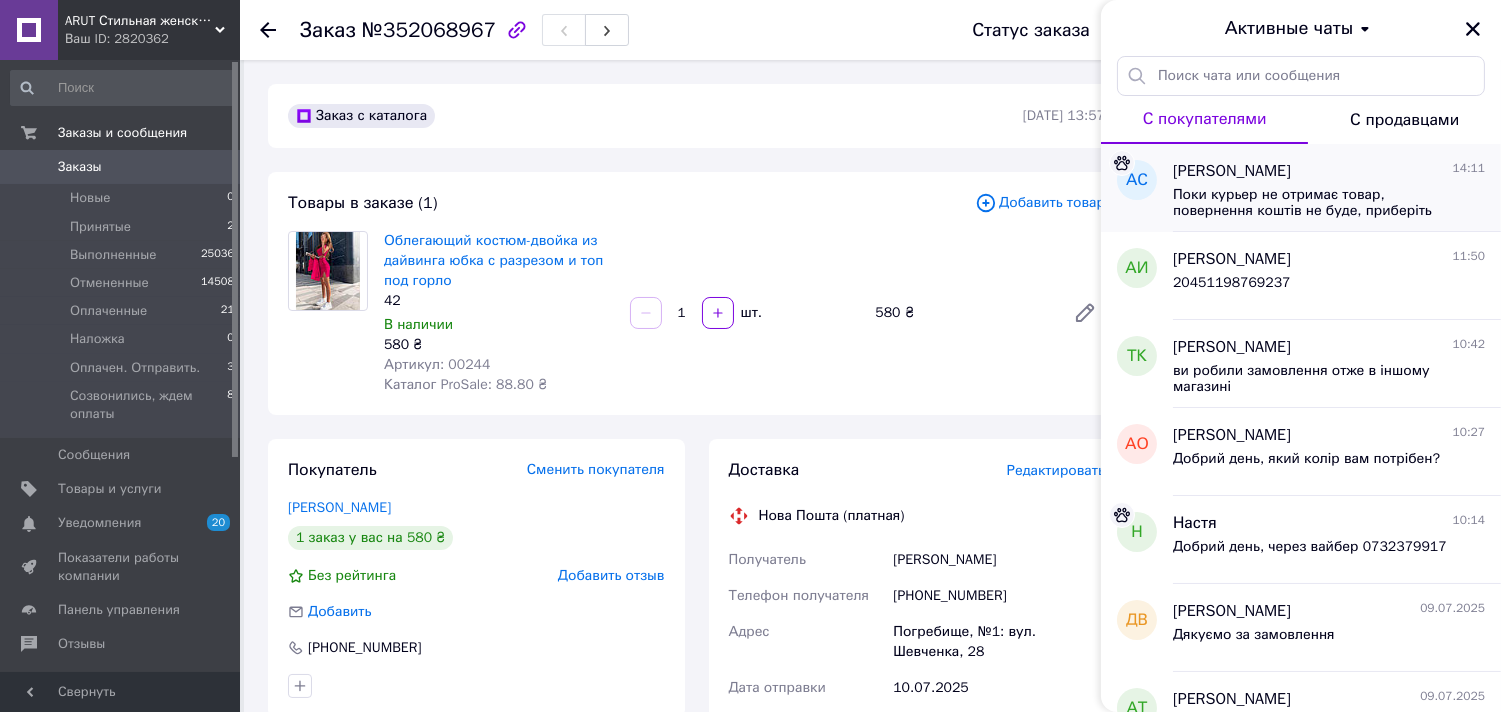 click on "Анна Семенюк 14:11 Поки курьер не отримає товар, повернення коштів не буде, приберіть накладний платіж та склад отримає сьогодні товар та впродовж дня повернемо вам кошти" at bounding box center [1337, 188] 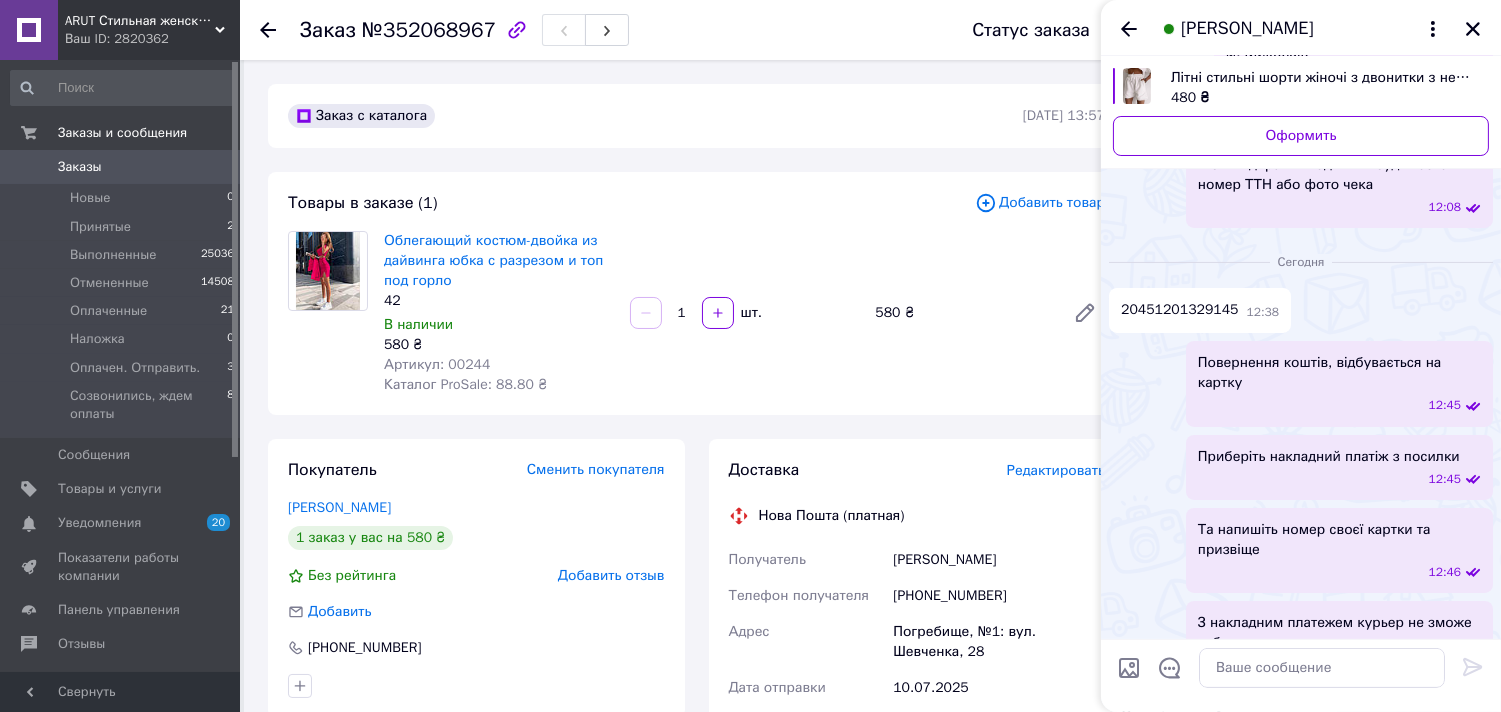 scroll, scrollTop: 756, scrollLeft: 0, axis: vertical 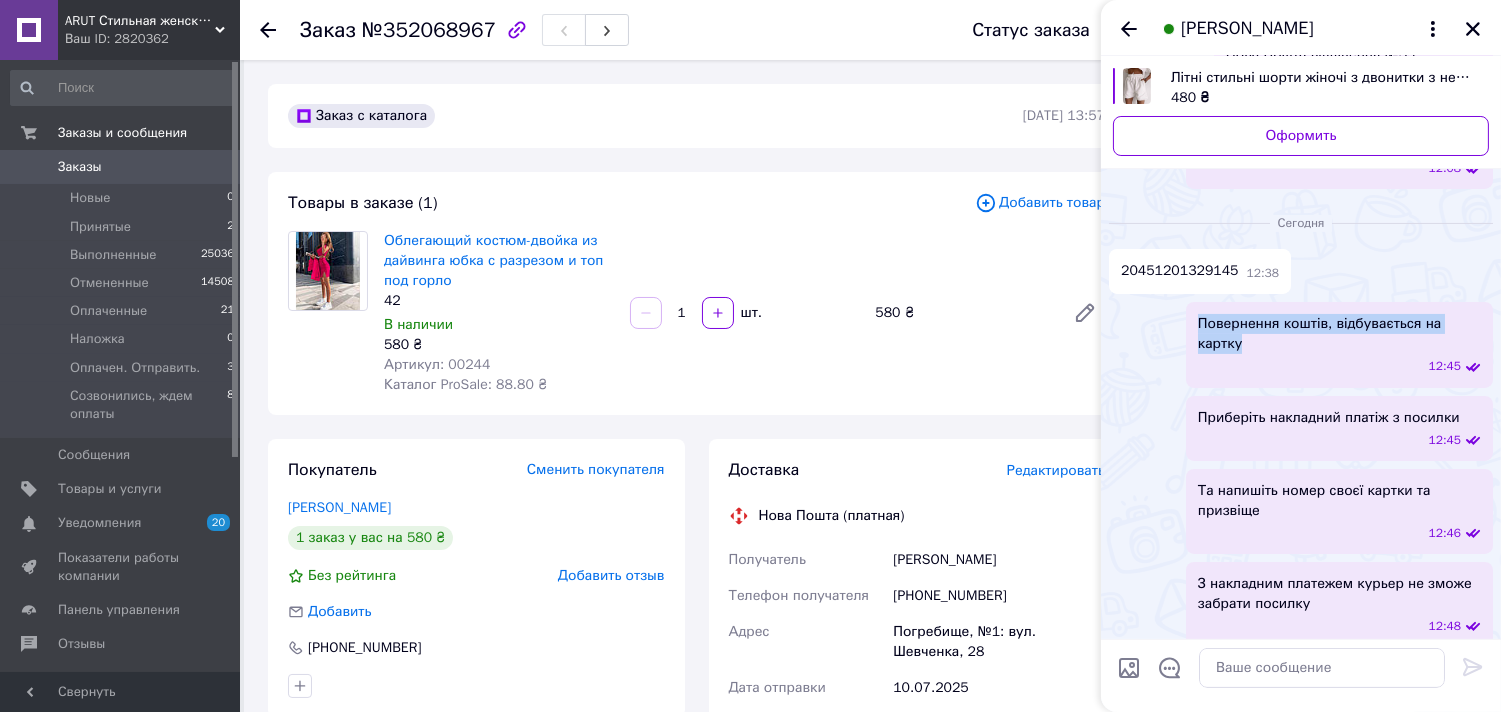 drag, startPoint x: 1198, startPoint y: 300, endPoint x: 1484, endPoint y: 304, distance: 286.02798 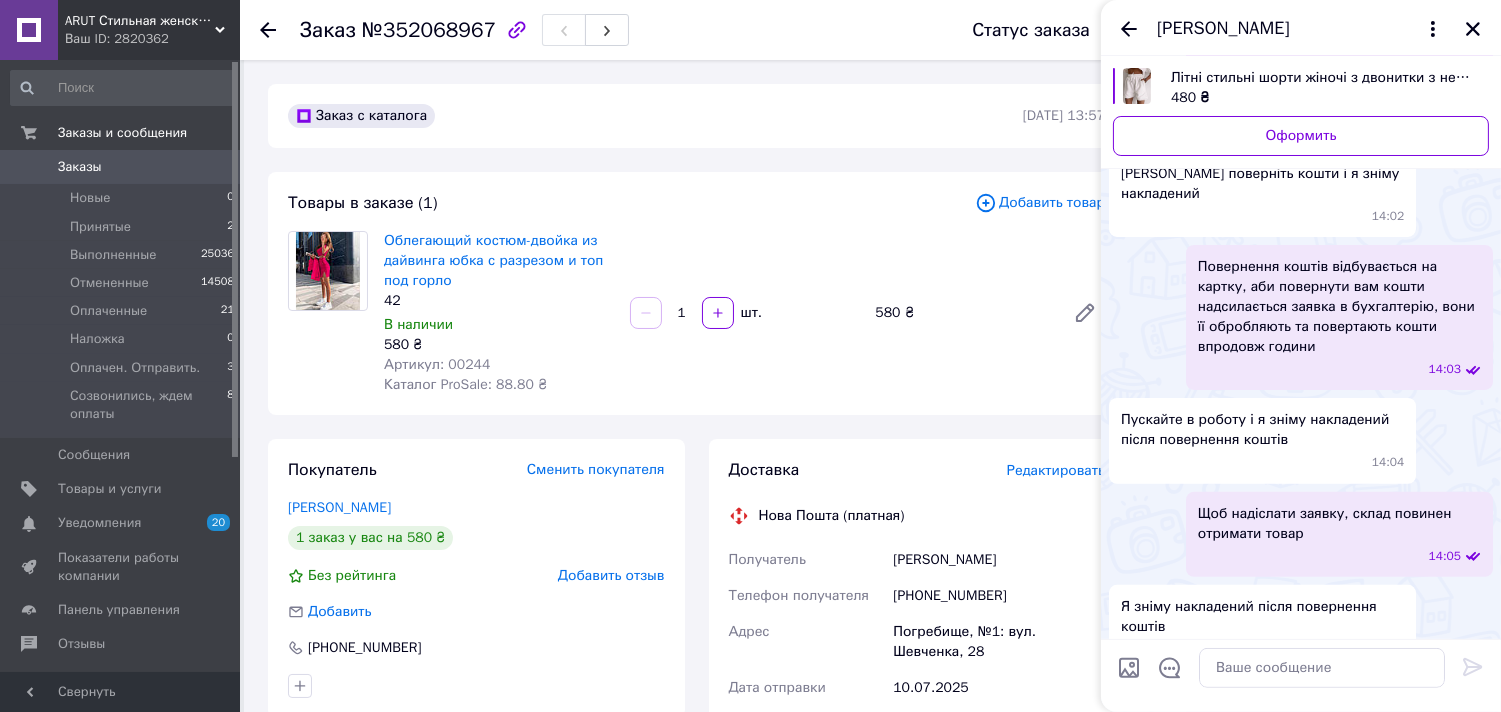 scroll, scrollTop: 1423, scrollLeft: 0, axis: vertical 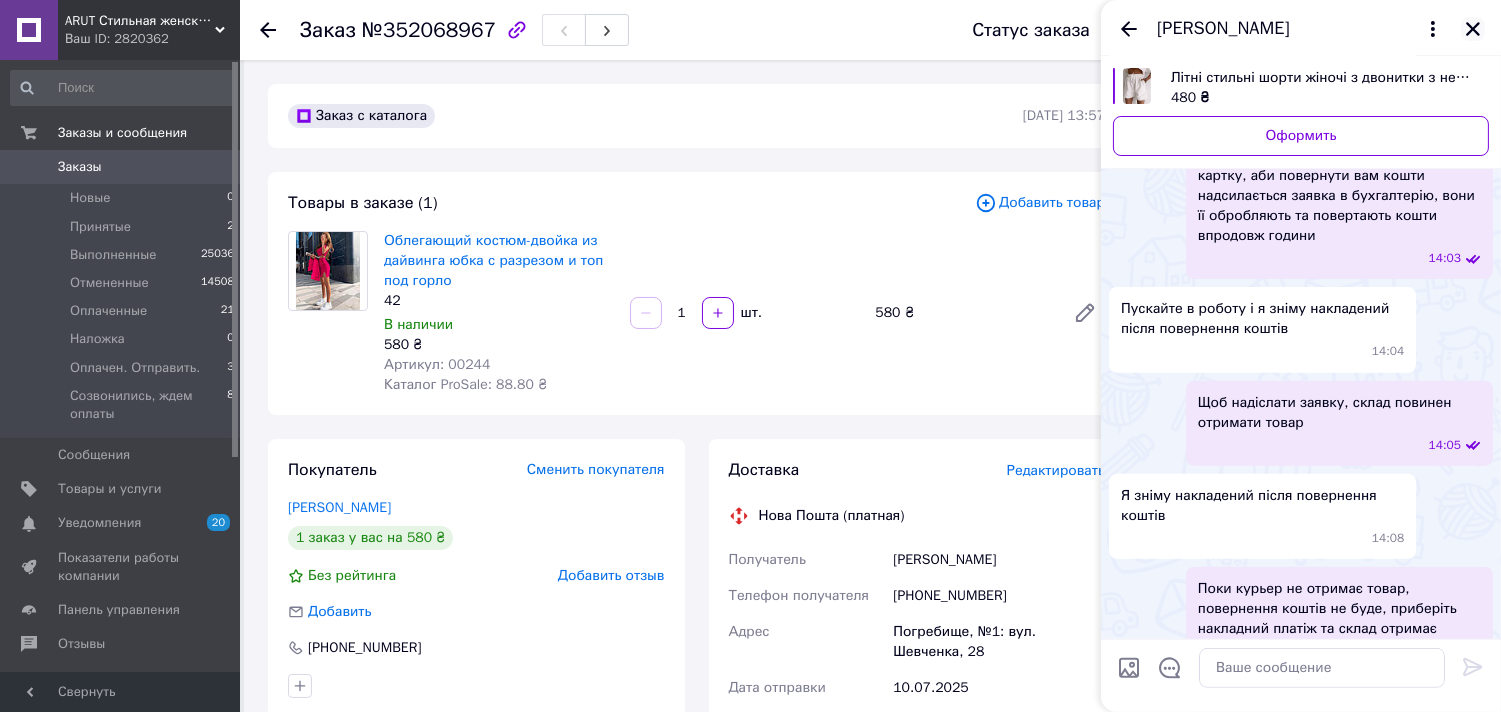 click at bounding box center (1473, 29) 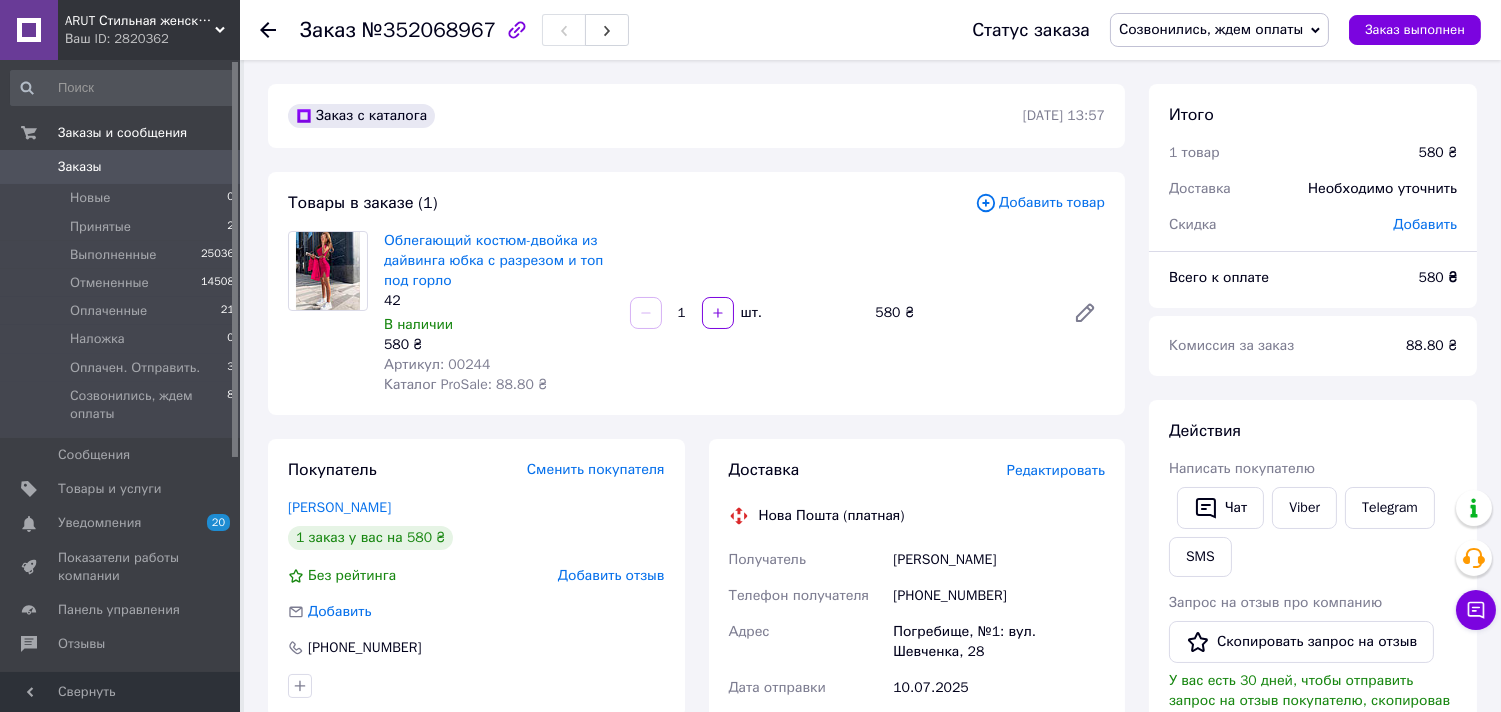 scroll, scrollTop: 622, scrollLeft: 0, axis: vertical 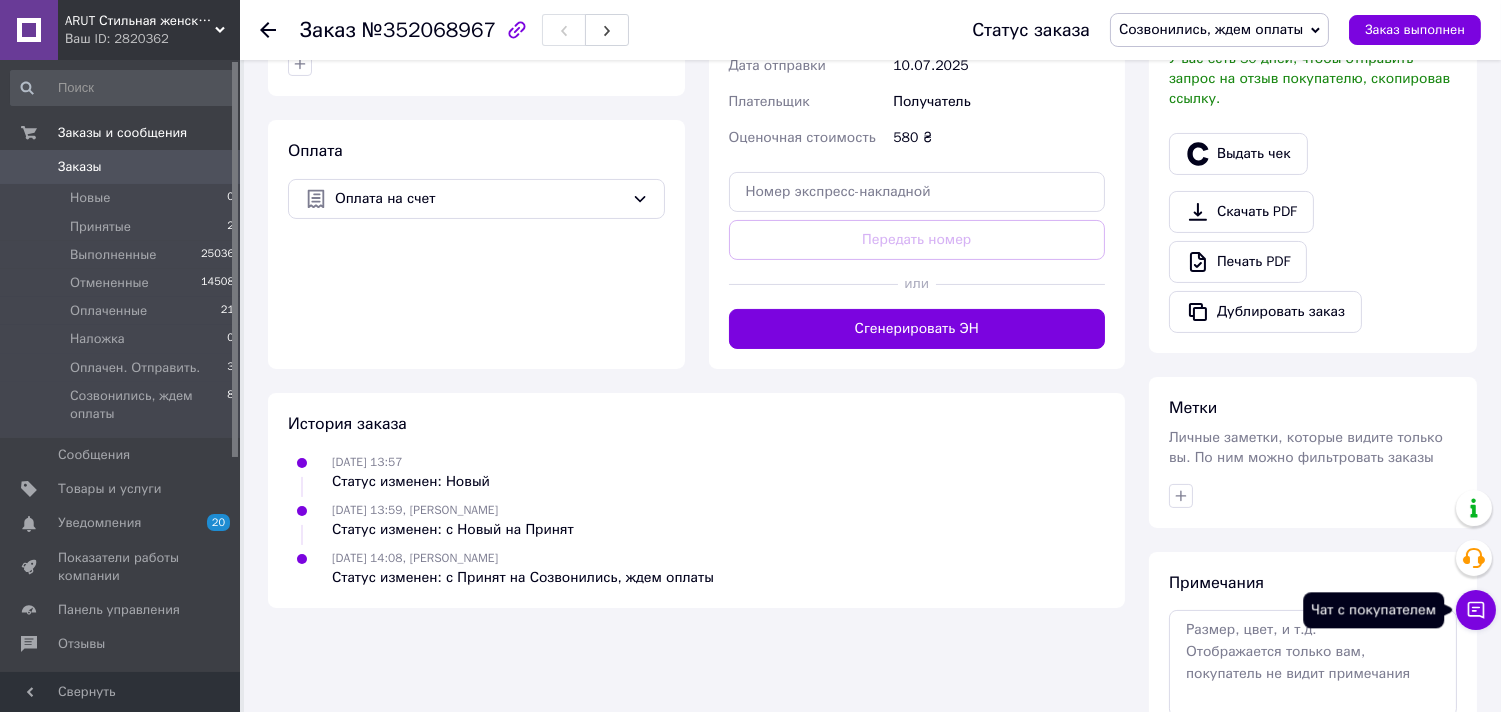 click 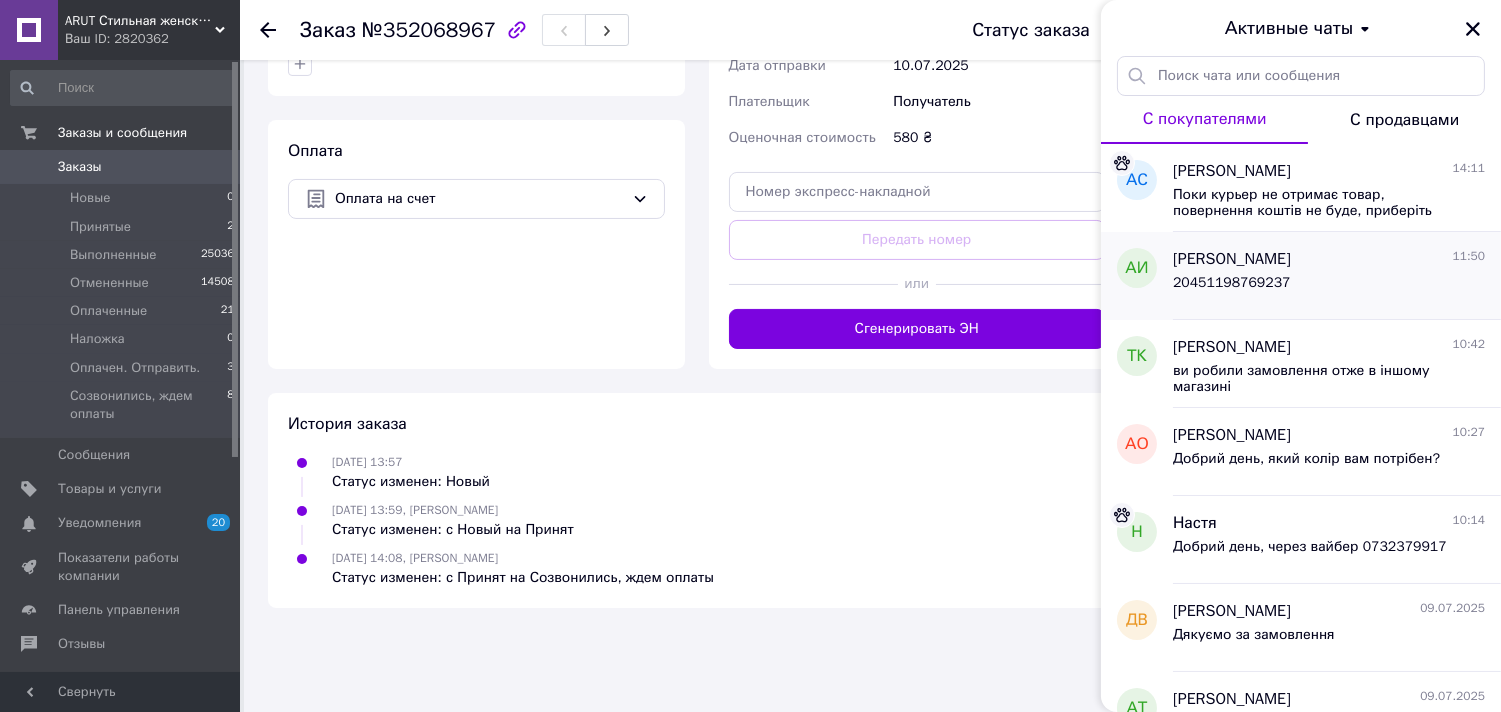 click on "Александра Икс 11:50 20451198769237" at bounding box center (1337, 276) 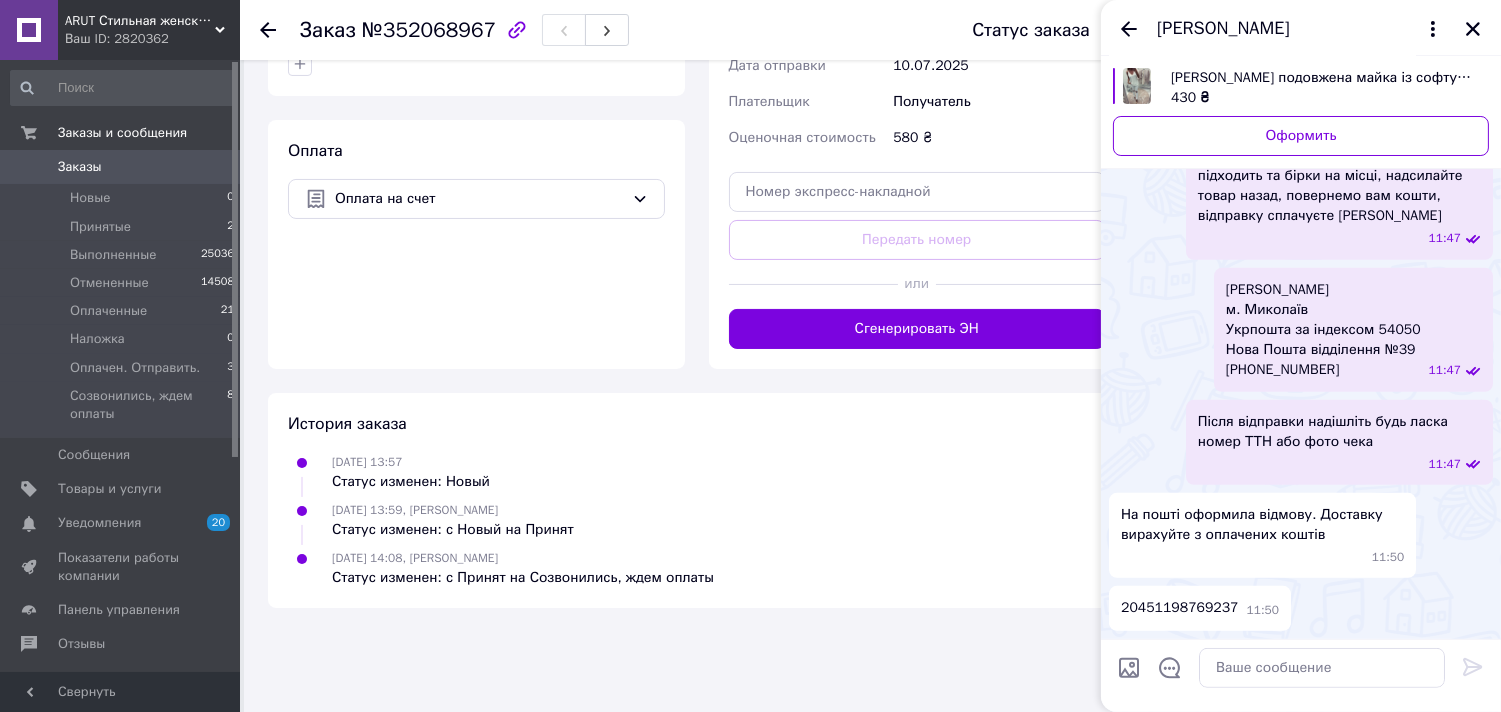 scroll, scrollTop: 1987, scrollLeft: 0, axis: vertical 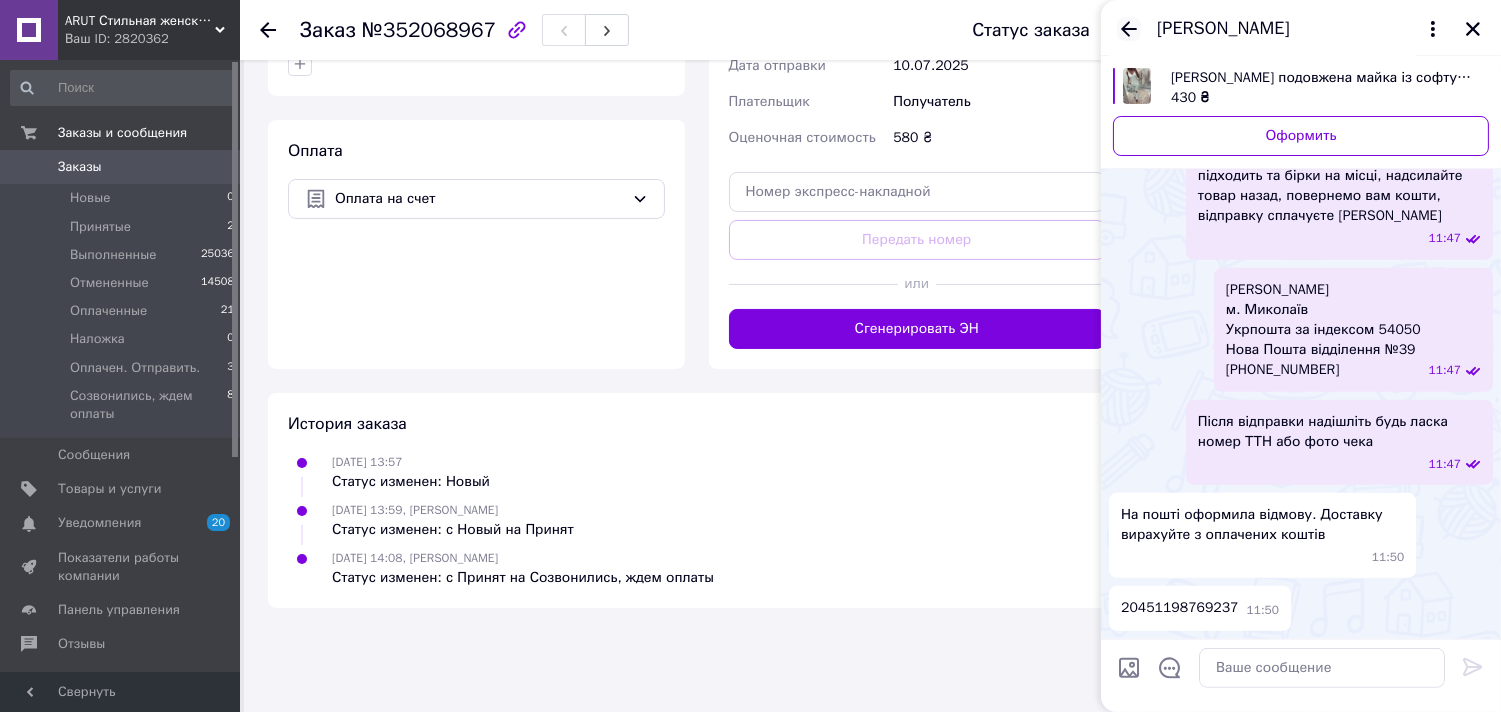 click 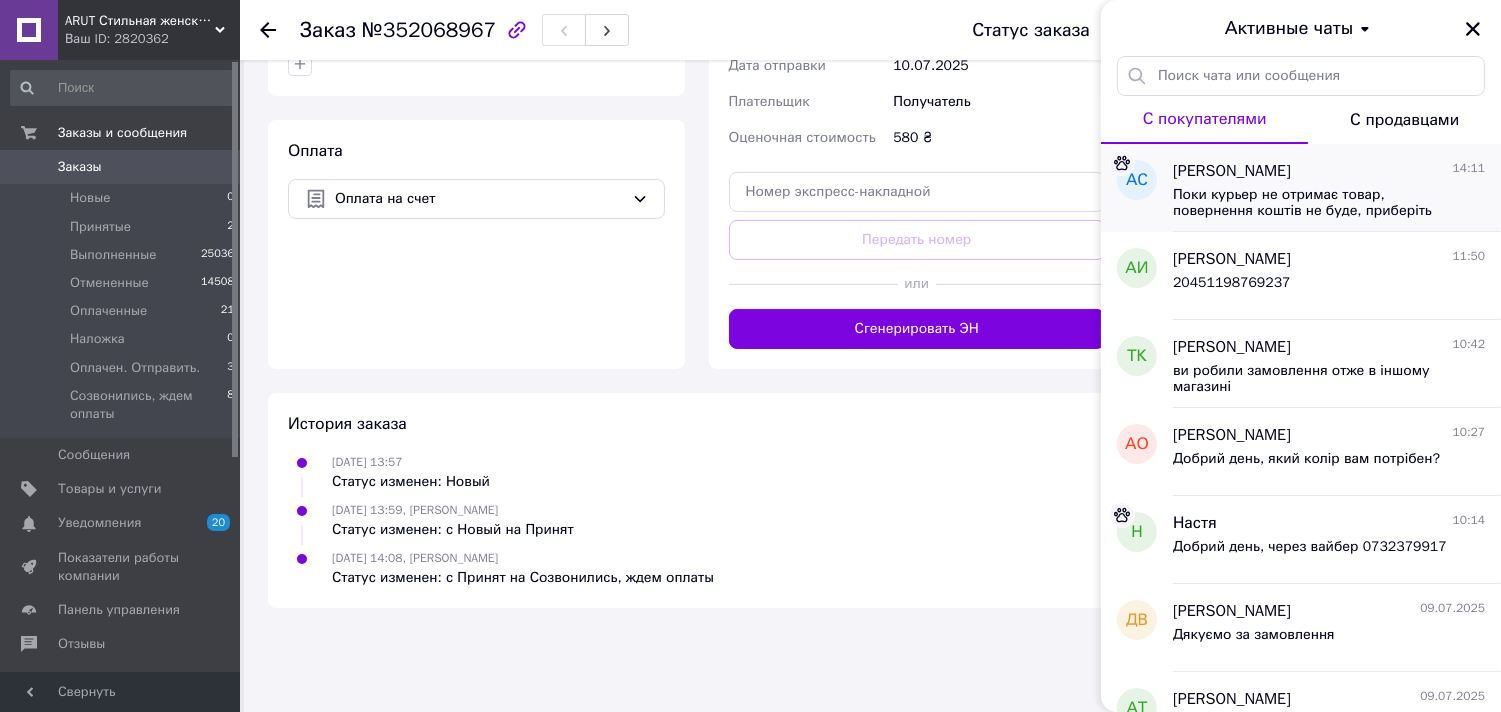 click on "Поки курьер не отримає товар, повернення коштів не буде, приберіть накладний платіж та склад отримає сьогодні товар та впродовж дня повернемо вам кошти" at bounding box center (1329, 201) 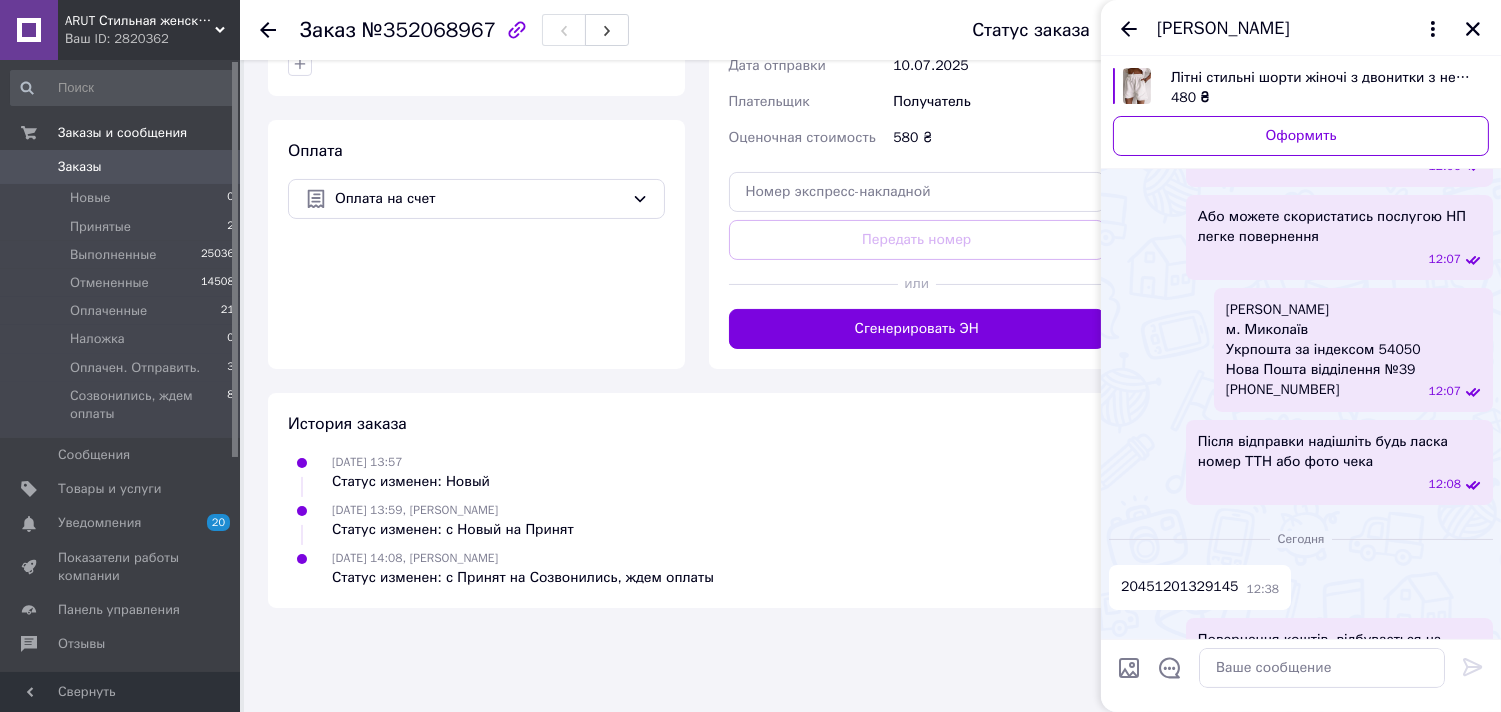 scroll, scrollTop: 444, scrollLeft: 0, axis: vertical 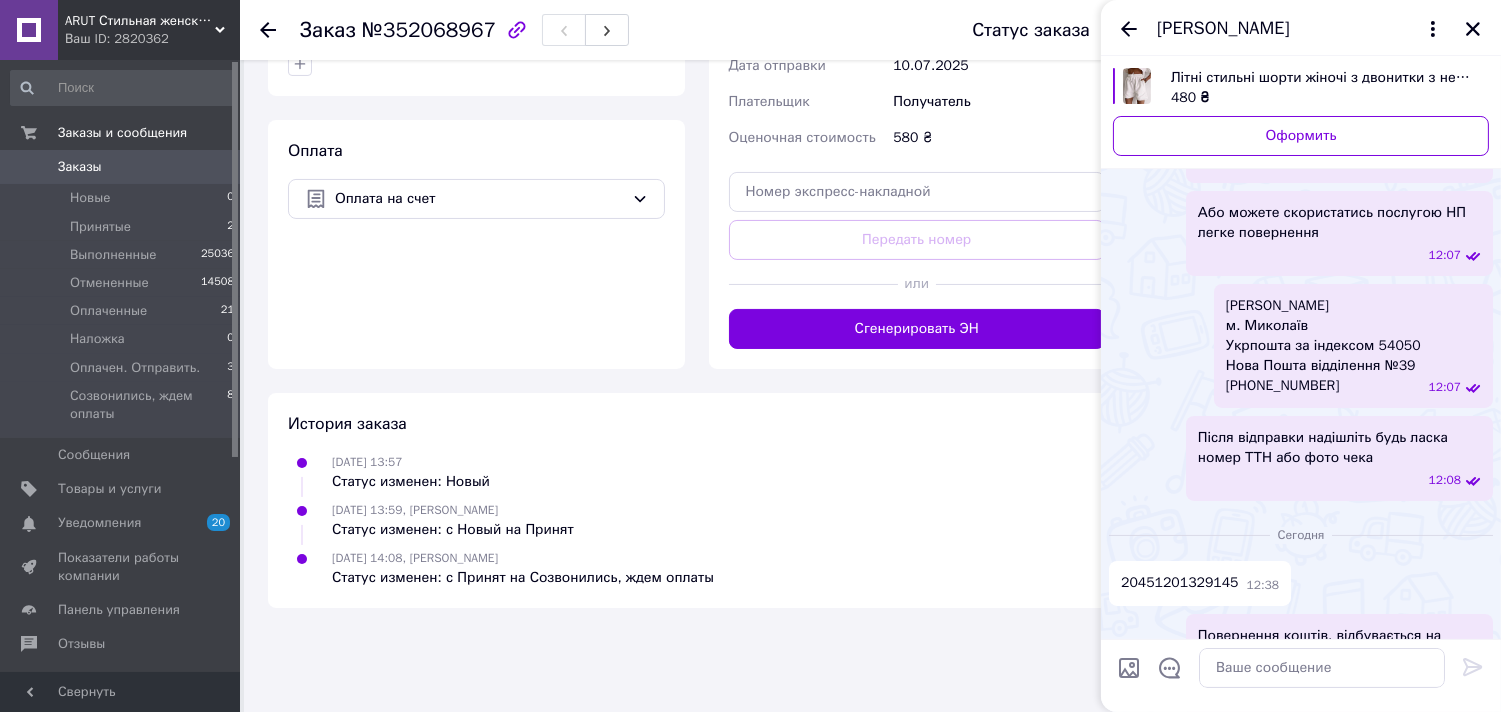 click on "20451201329145" at bounding box center [1180, 583] 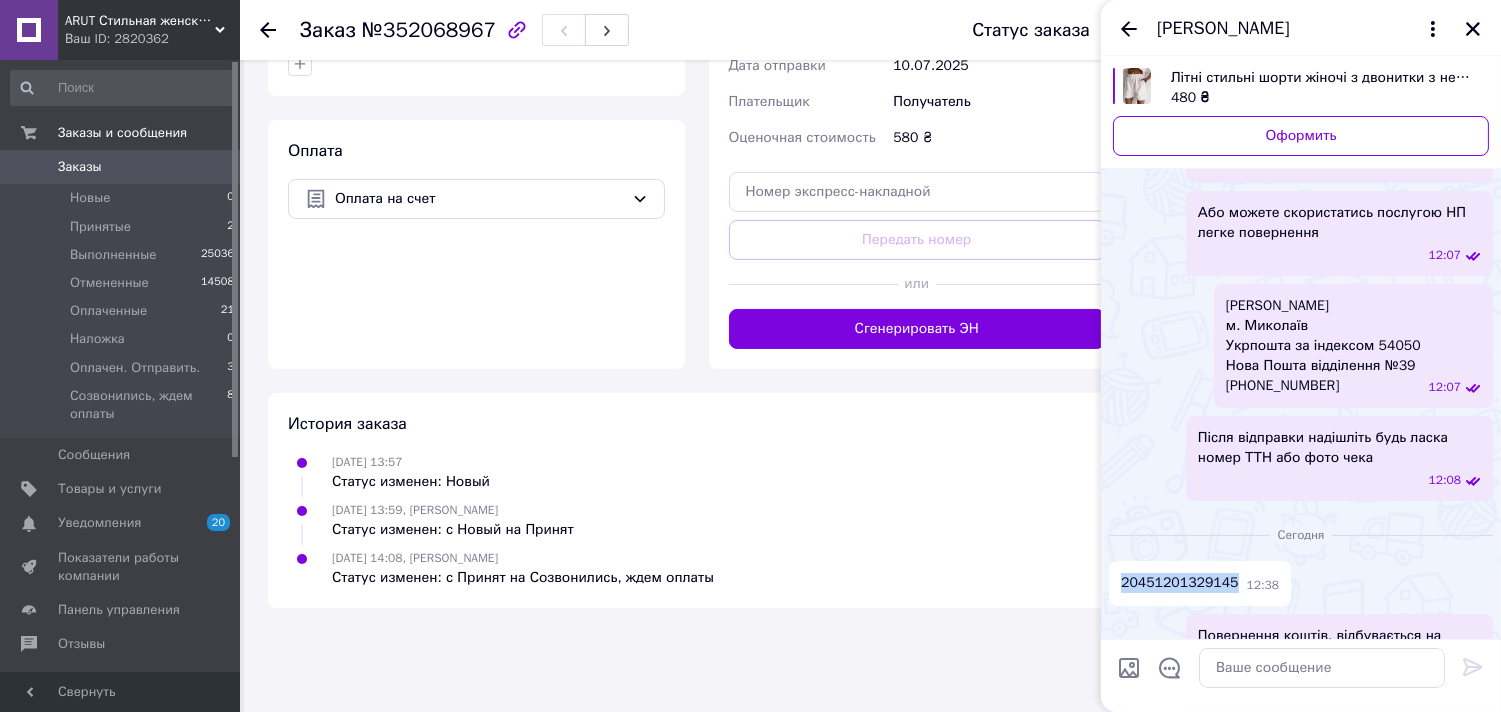 click on "20451201329145" at bounding box center (1180, 583) 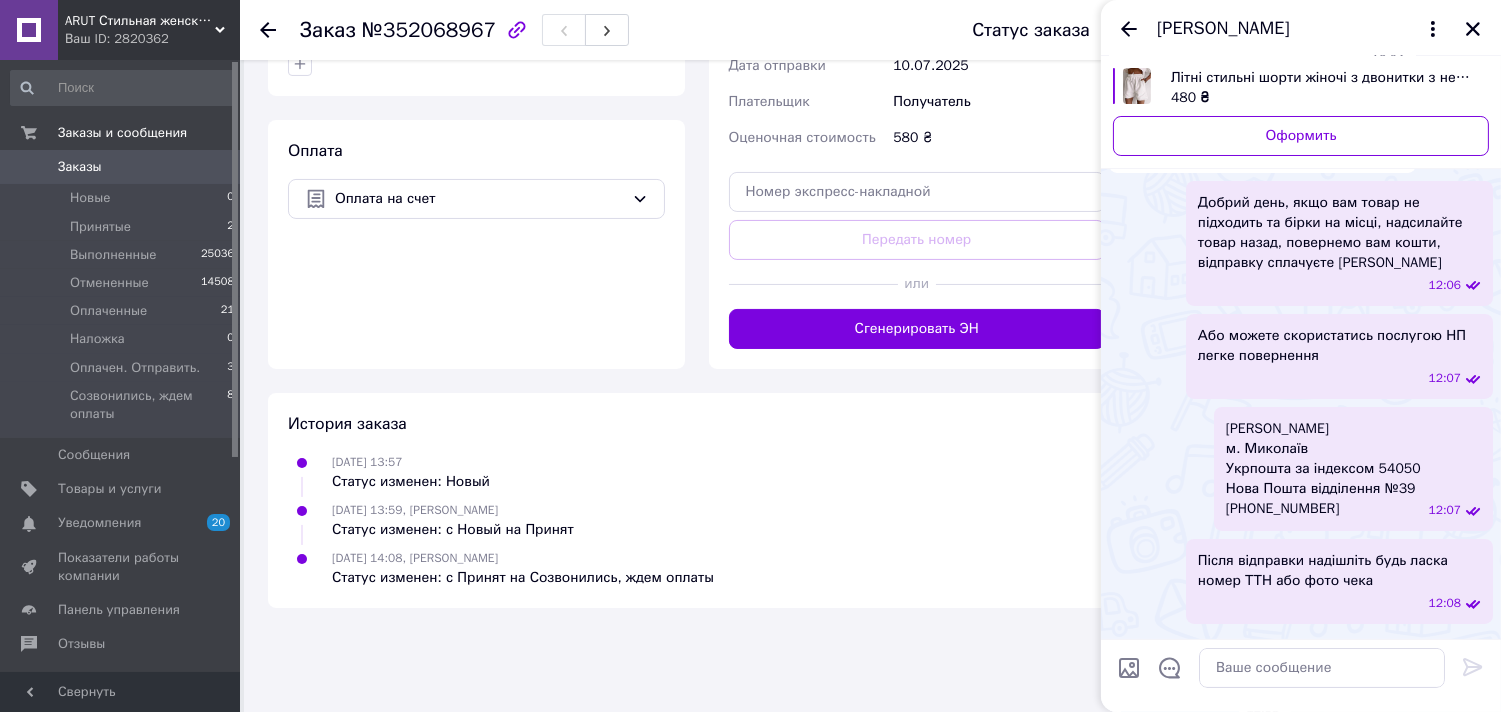scroll, scrollTop: 111, scrollLeft: 0, axis: vertical 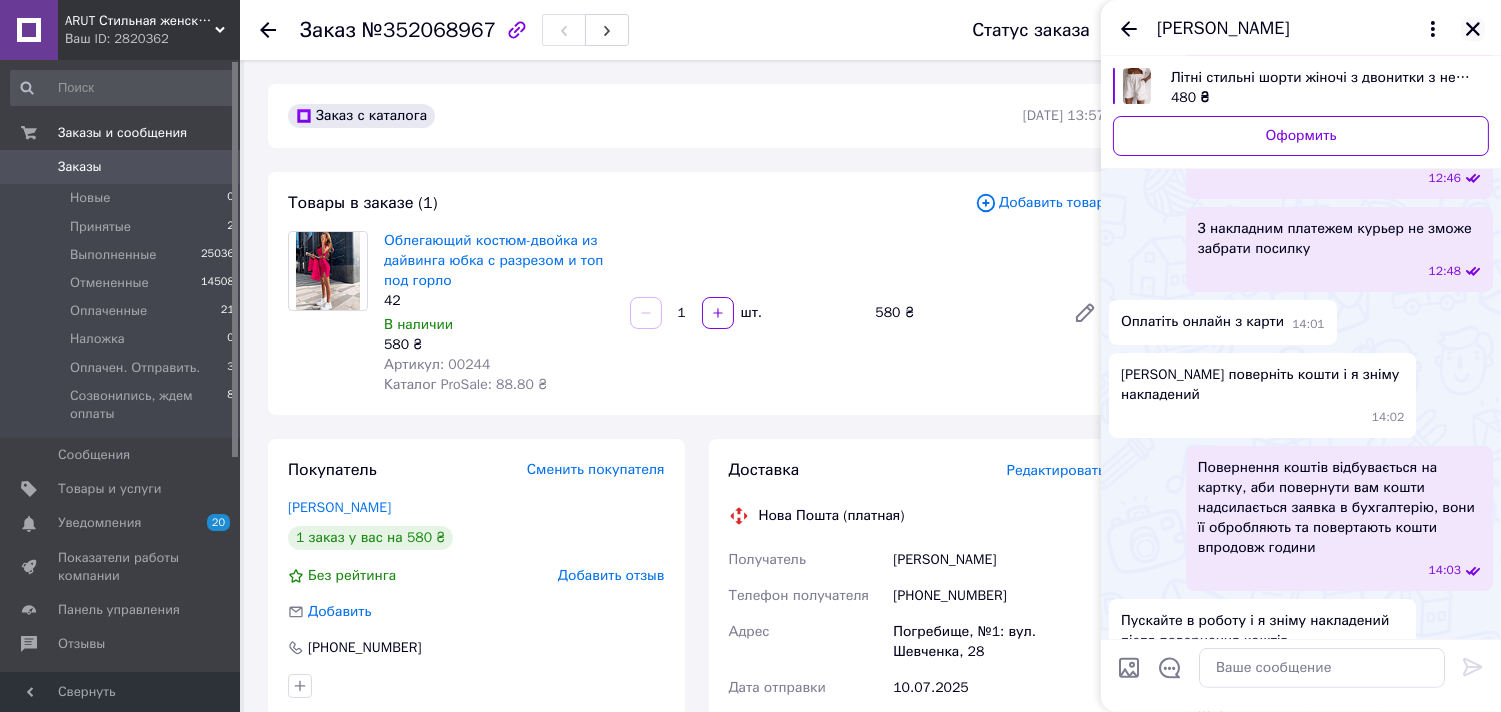 click 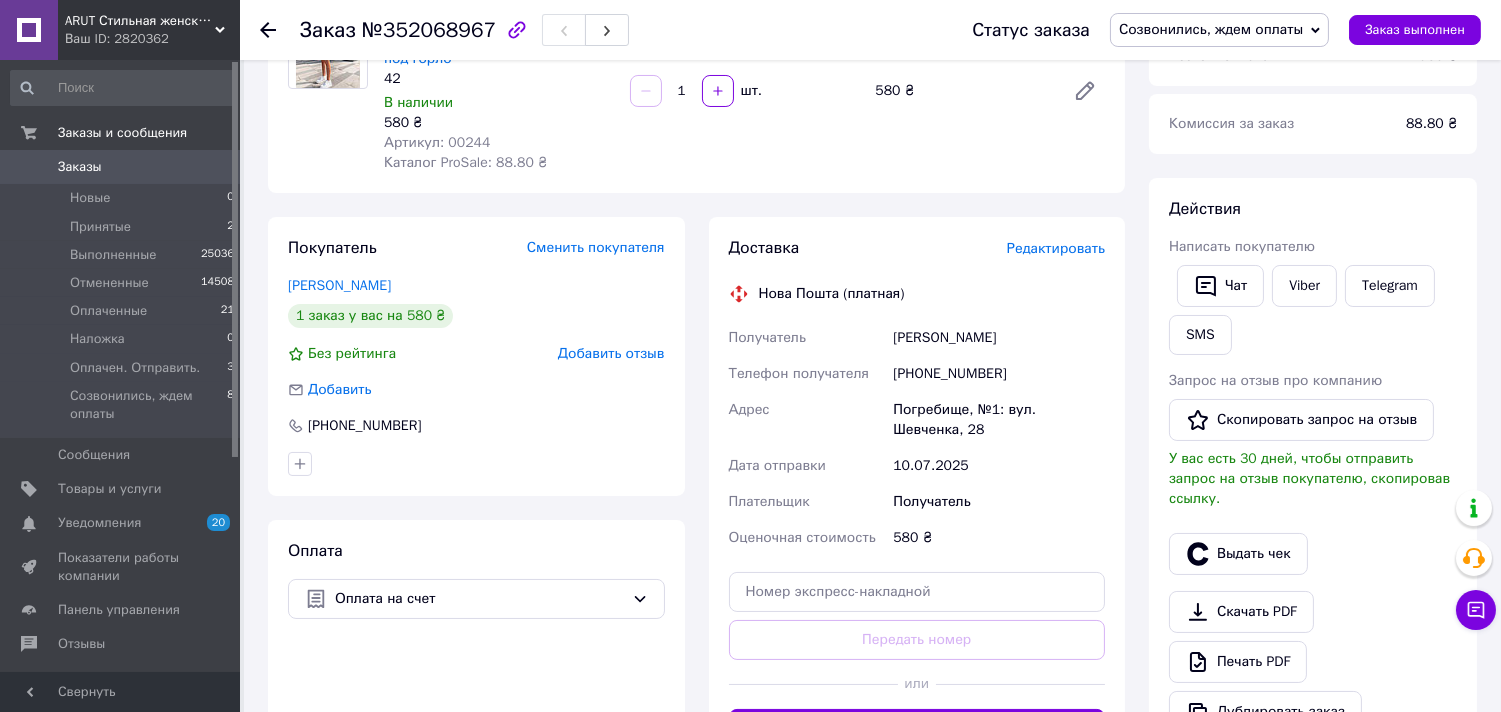 scroll, scrollTop: 0, scrollLeft: 0, axis: both 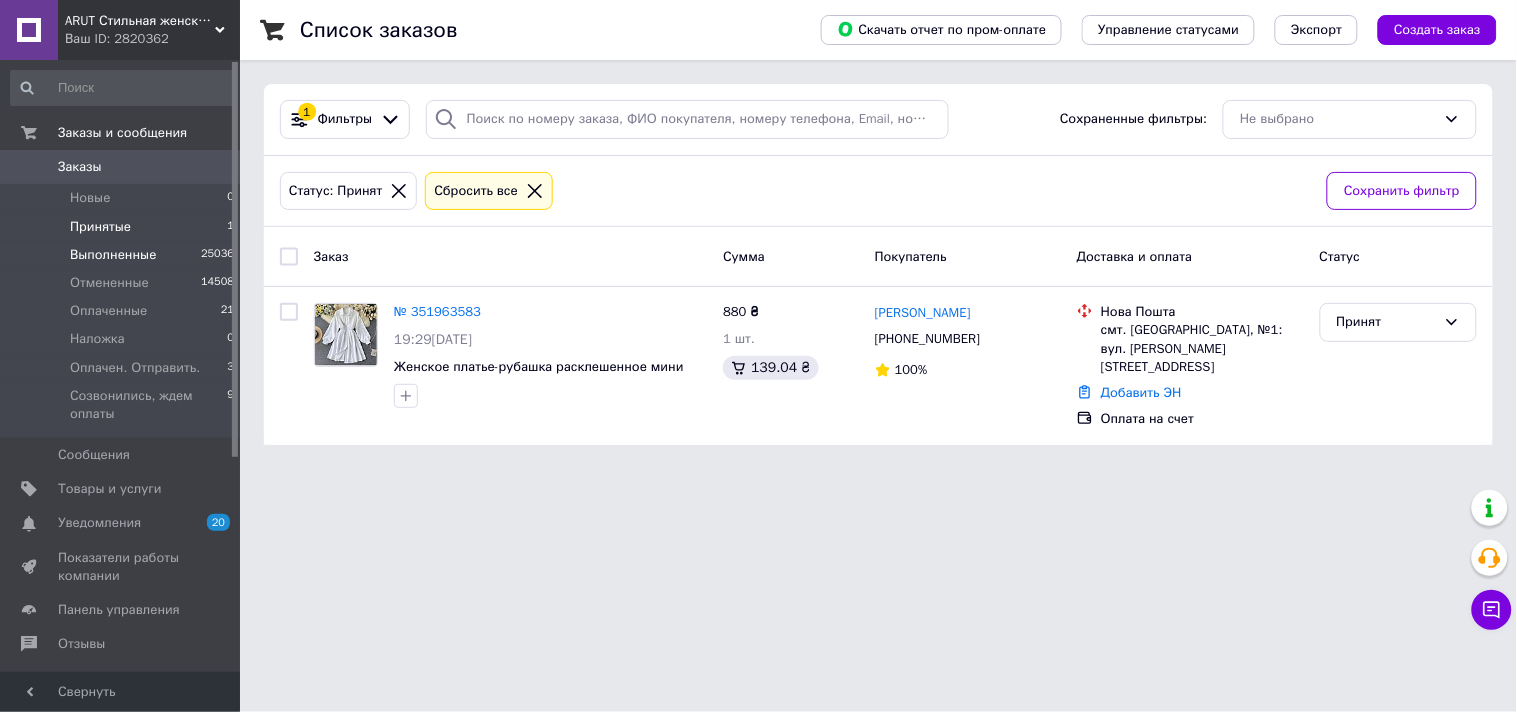 click on "Выполненные" at bounding box center (113, 255) 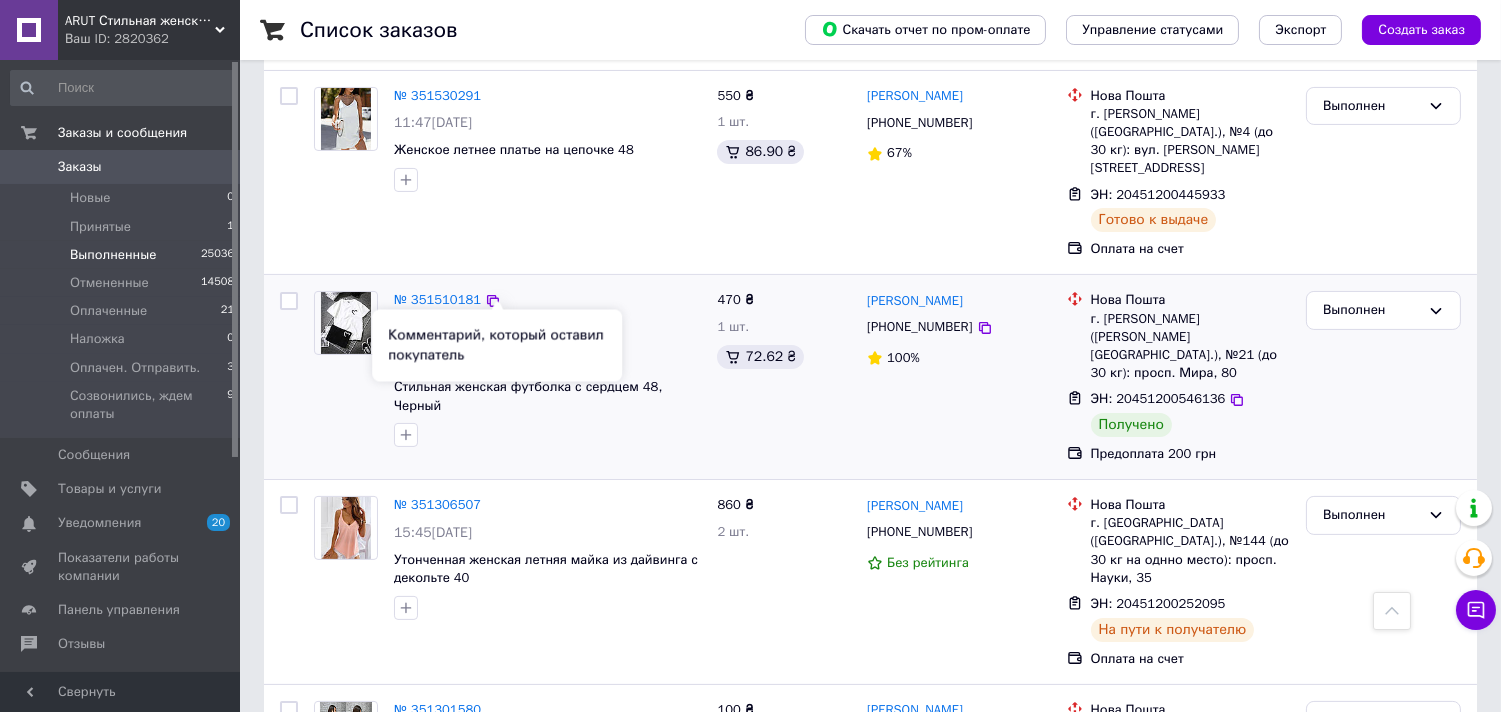 scroll, scrollTop: 888, scrollLeft: 0, axis: vertical 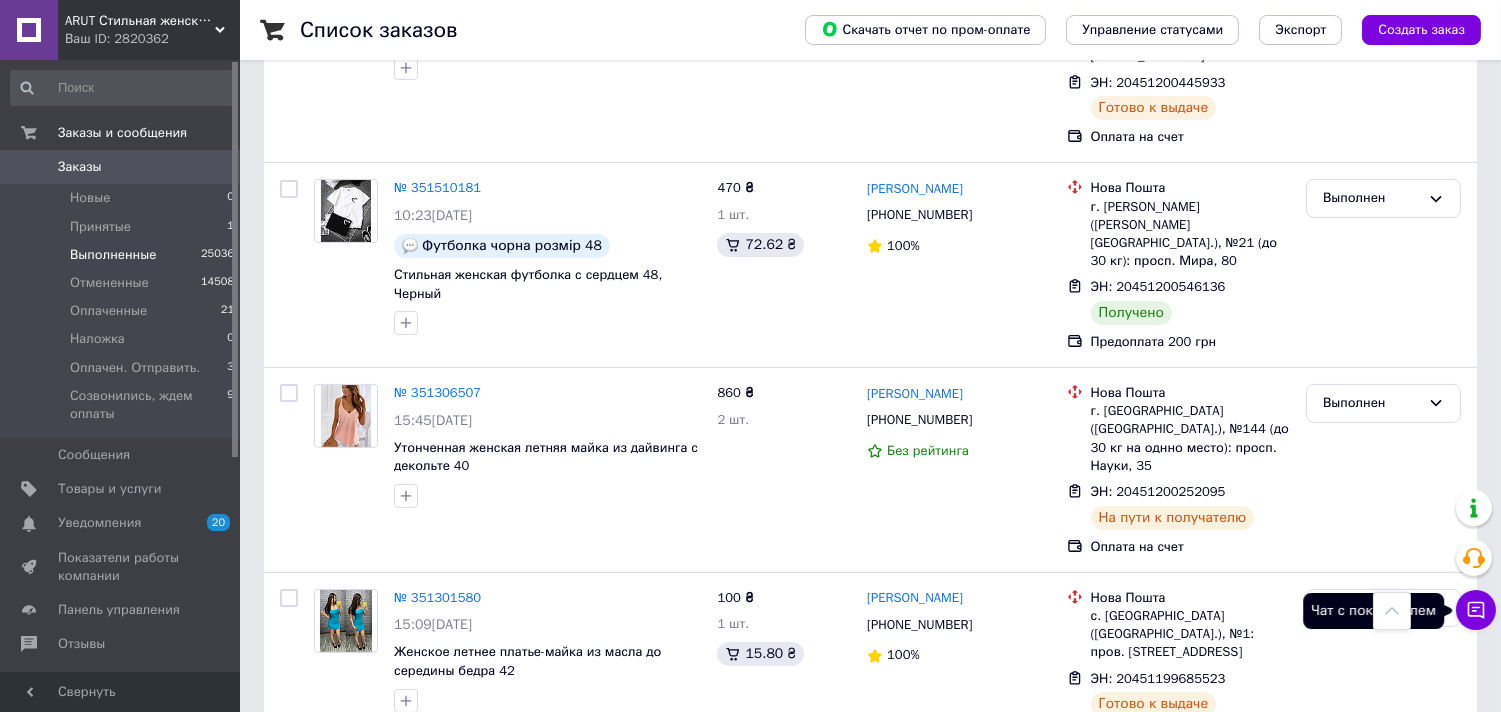 drag, startPoint x: 1462, startPoint y: 606, endPoint x: 1398, endPoint y: 668, distance: 89.106674 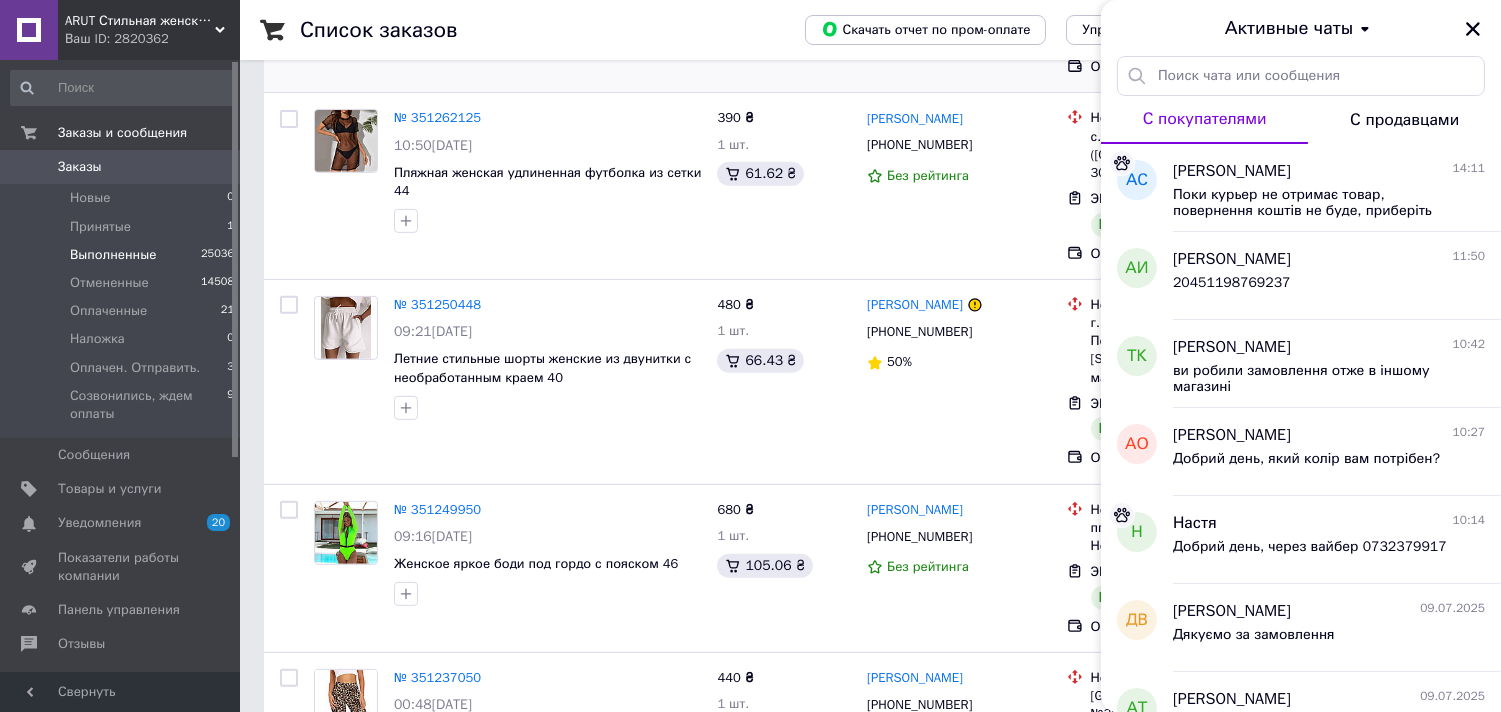 scroll, scrollTop: 1555, scrollLeft: 0, axis: vertical 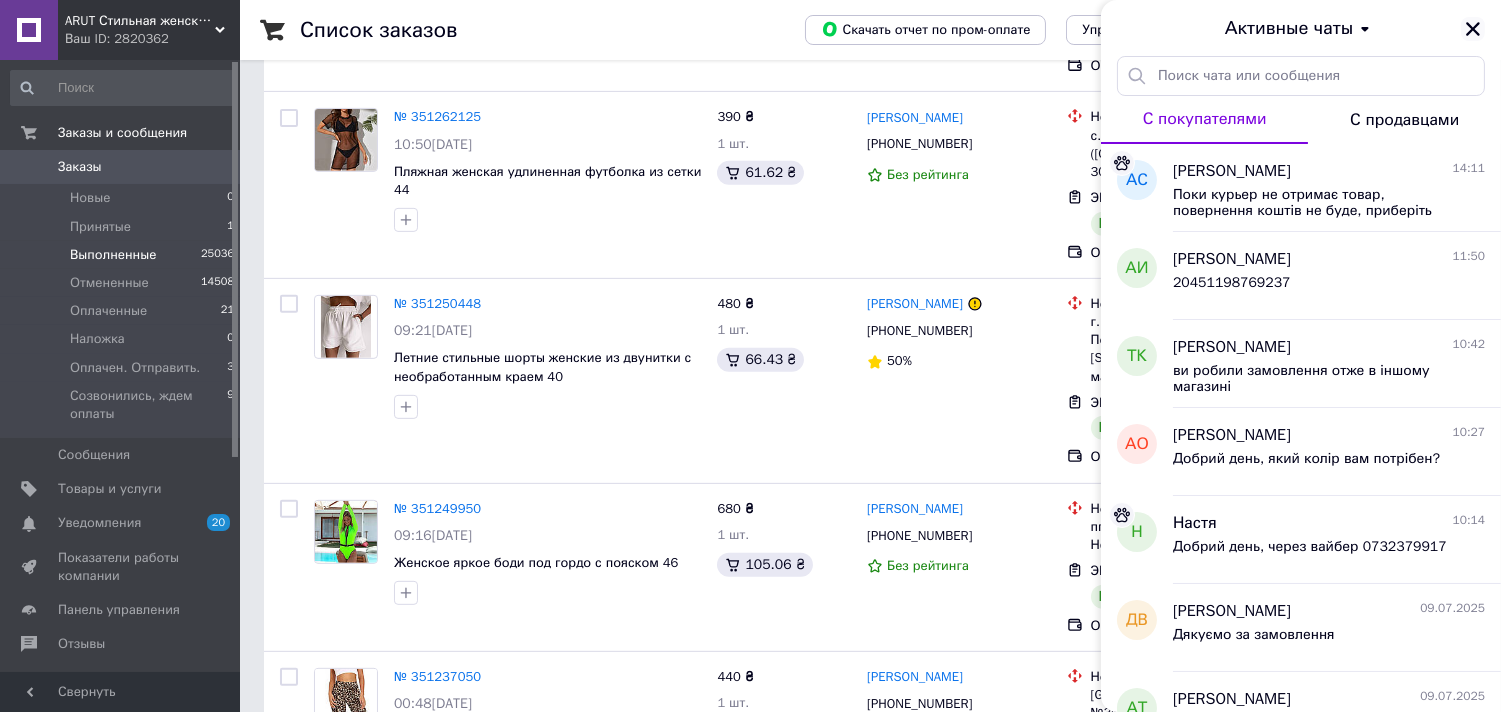 click 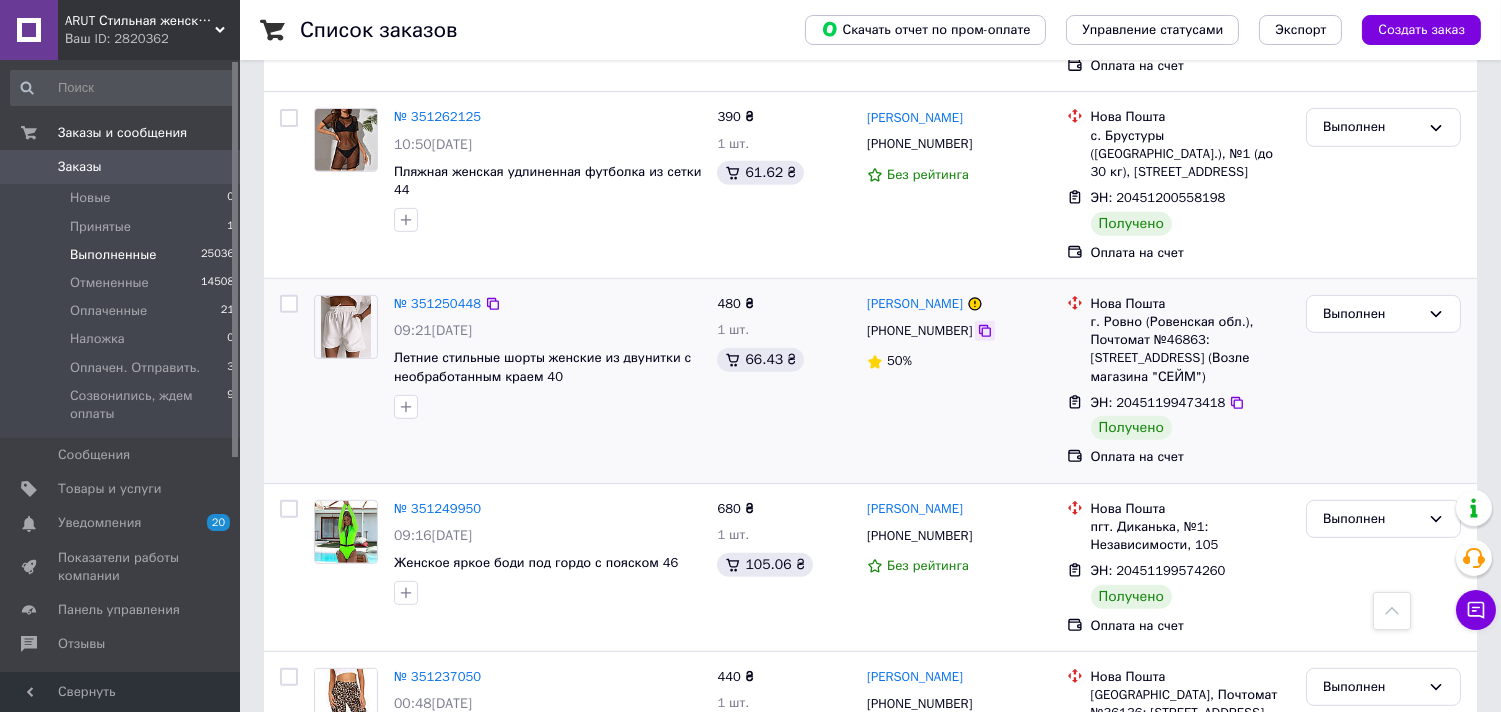 click 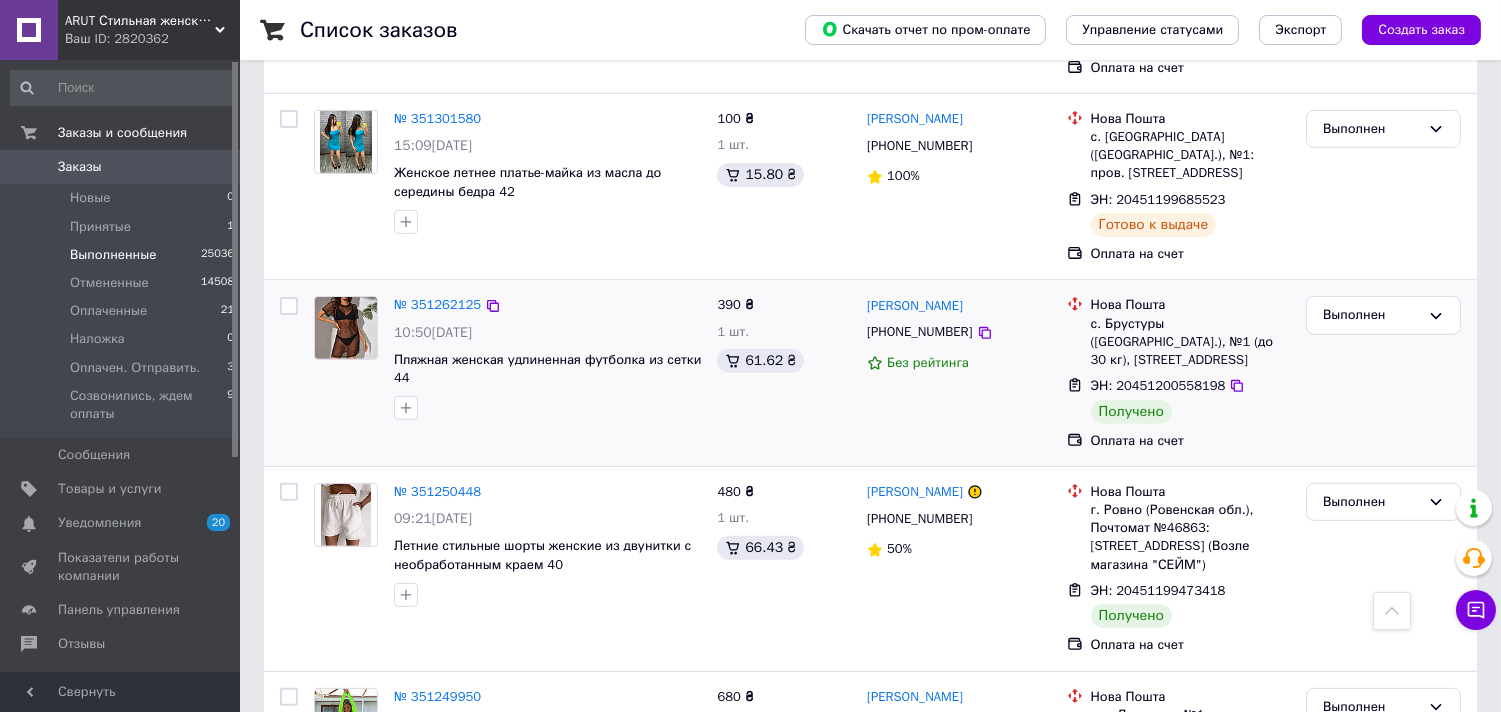 scroll, scrollTop: 1444, scrollLeft: 0, axis: vertical 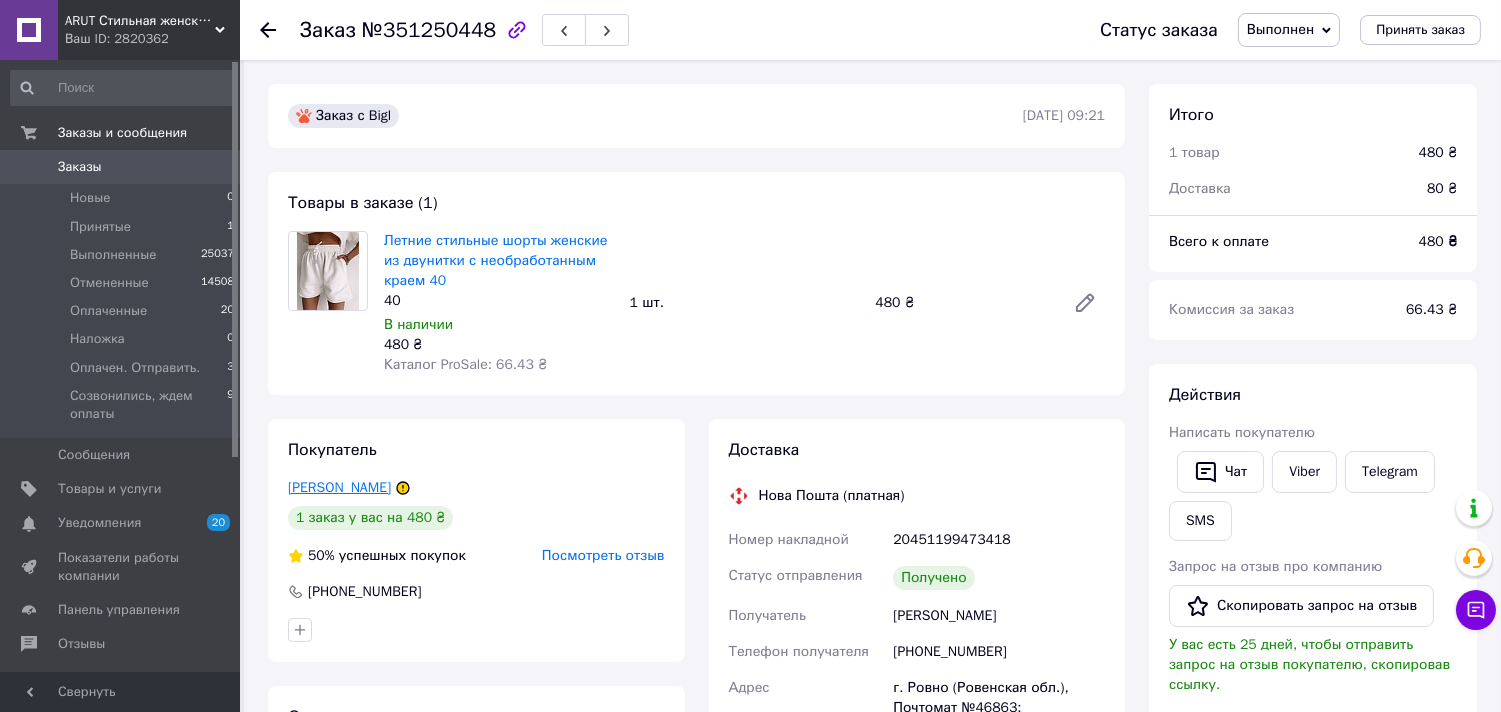 click on "[PERSON_NAME]" at bounding box center [339, 487] 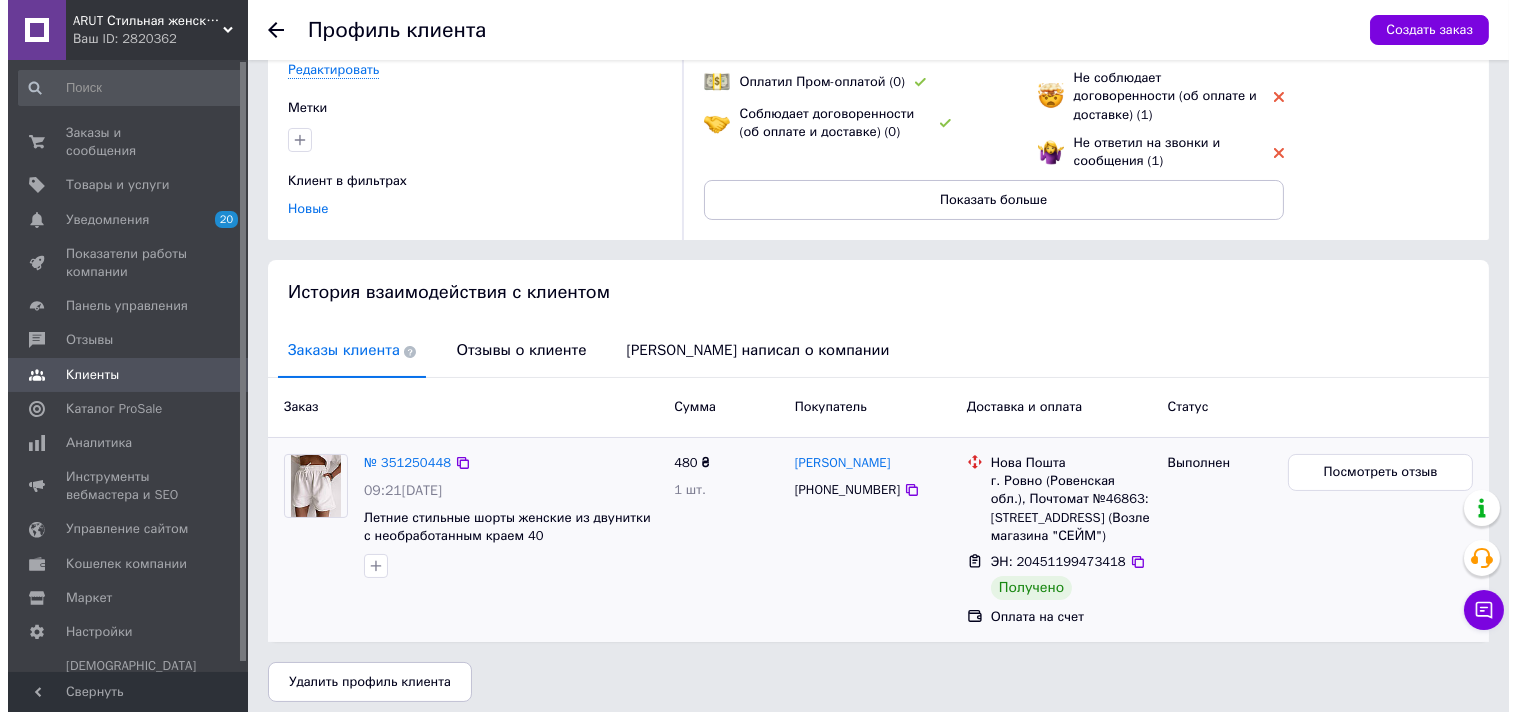 scroll, scrollTop: 211, scrollLeft: 0, axis: vertical 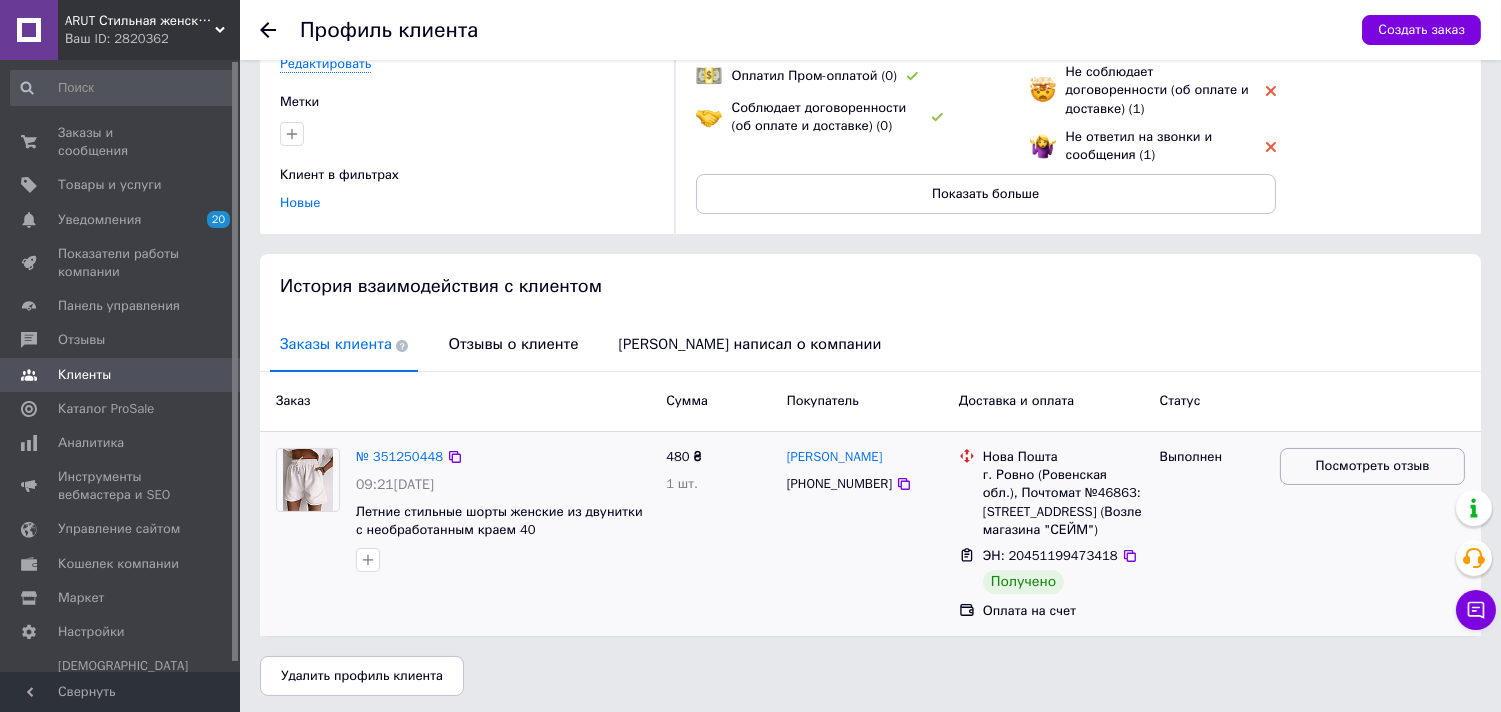 click on "Посмотреть отзыв" at bounding box center (1372, 466) 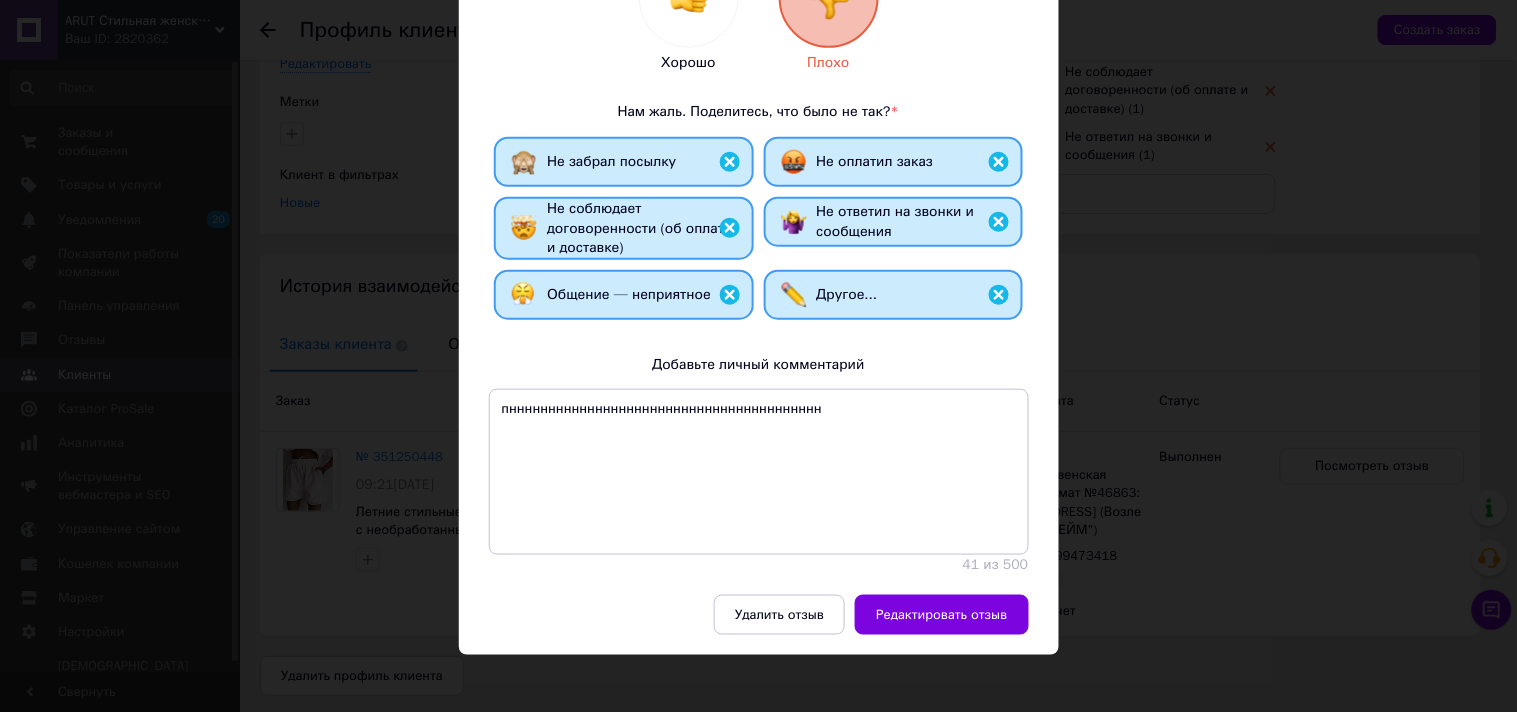 scroll, scrollTop: 337, scrollLeft: 0, axis: vertical 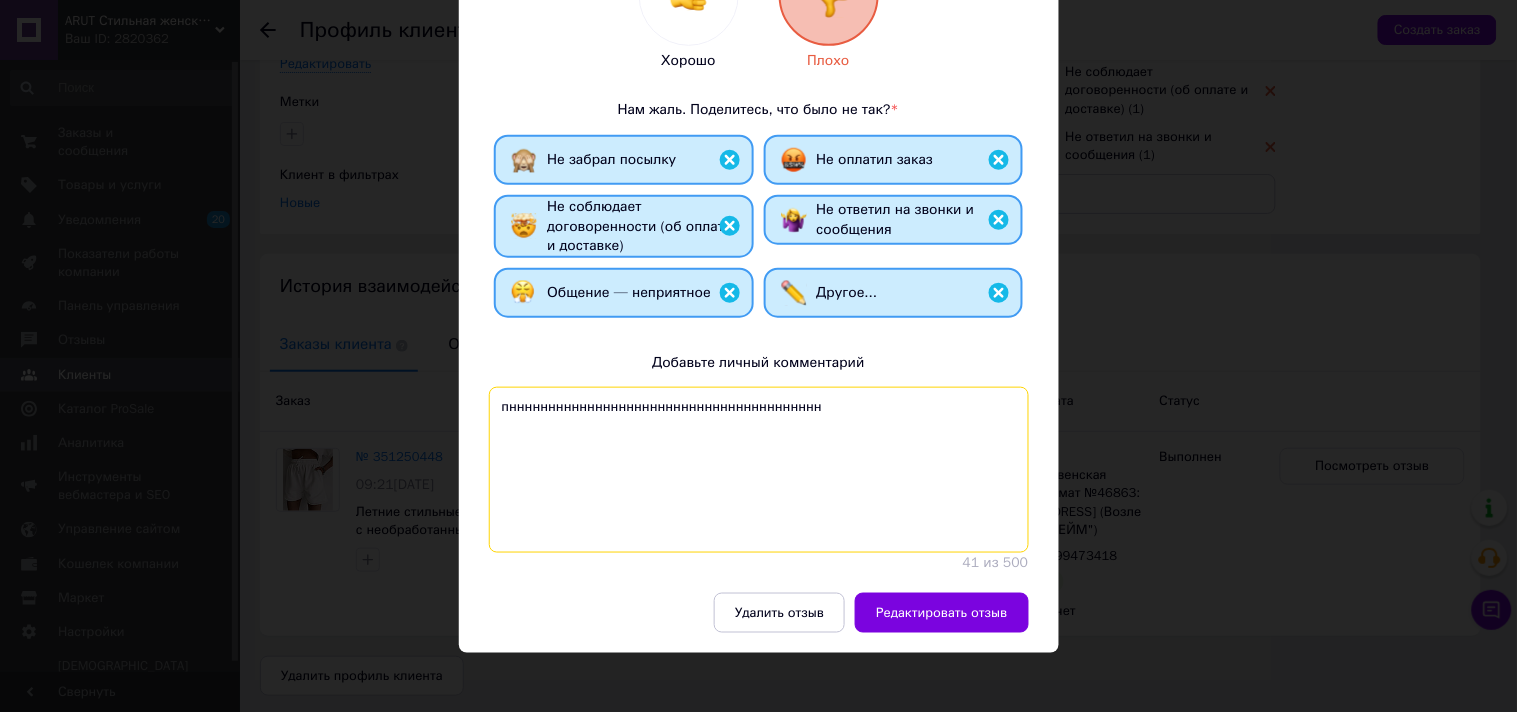 drag, startPoint x: 722, startPoint y: 402, endPoint x: 427, endPoint y: 423, distance: 295.74652 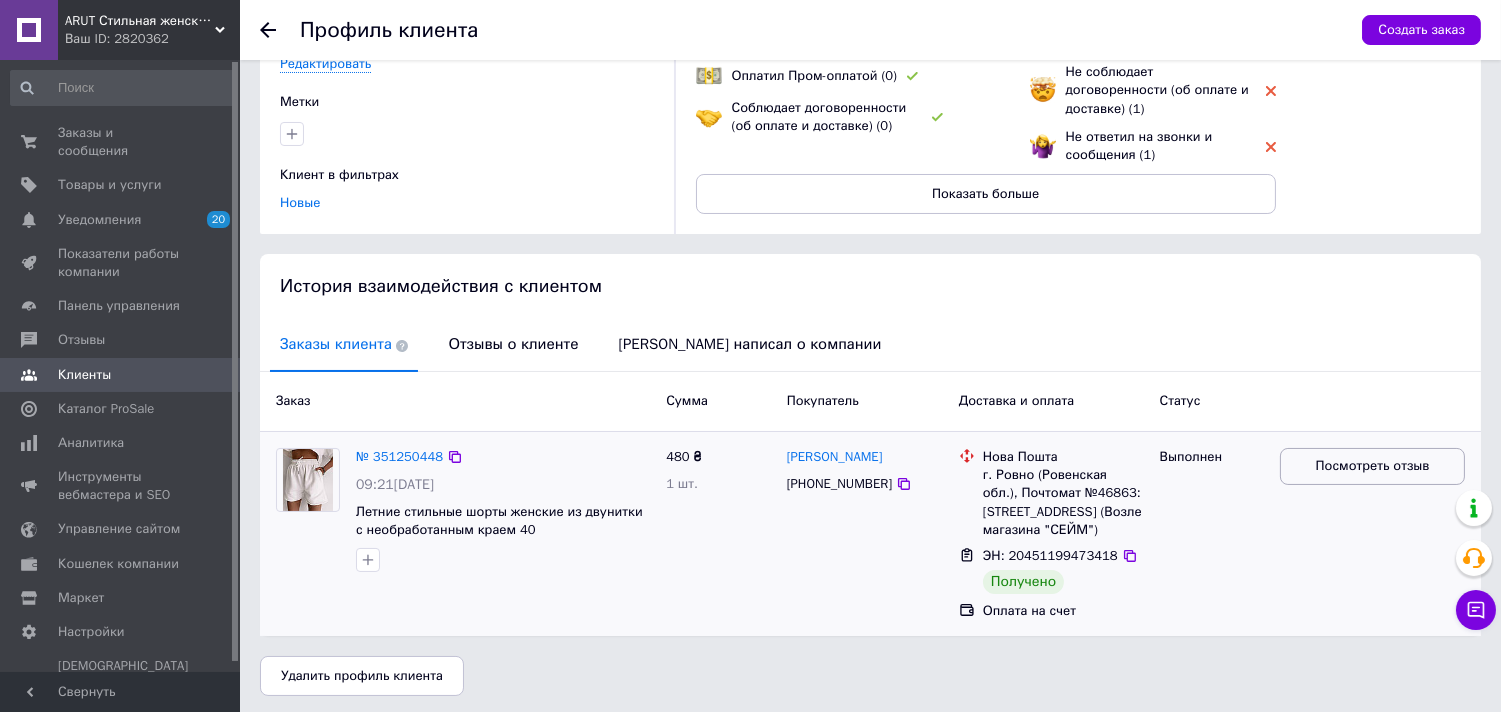 click on "Посмотреть отзыв" at bounding box center [1373, 466] 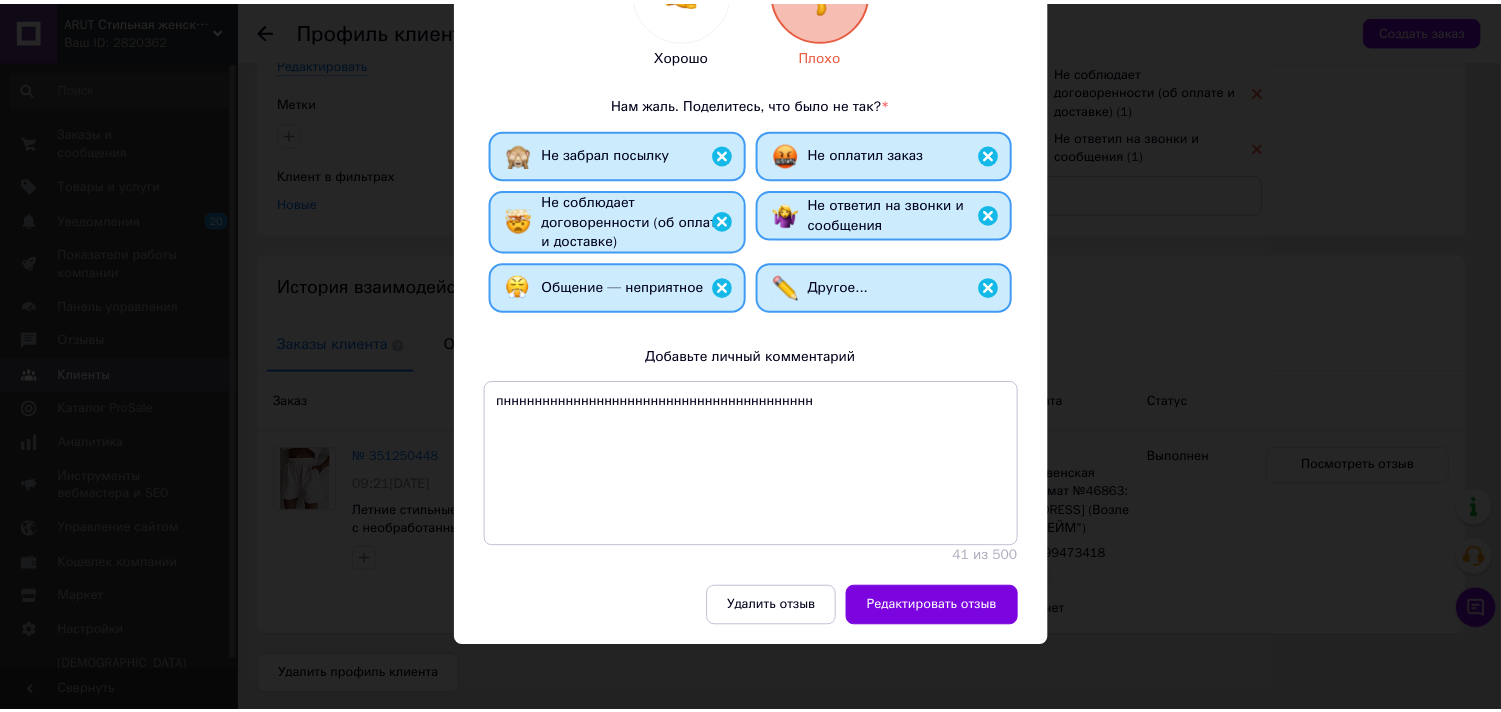 scroll, scrollTop: 344, scrollLeft: 0, axis: vertical 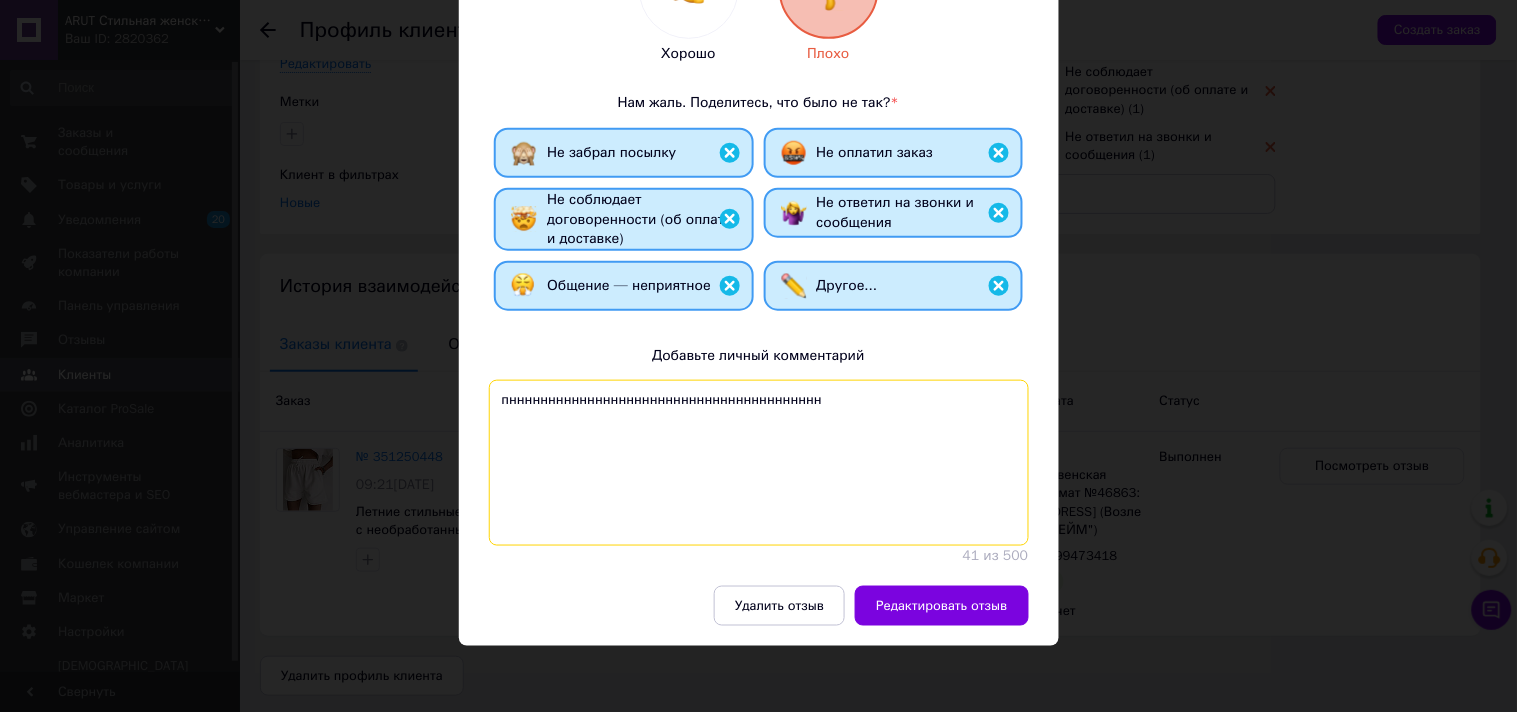 click on "пнннннннннннннннннннннннннннннннннннннннн" at bounding box center [759, 463] 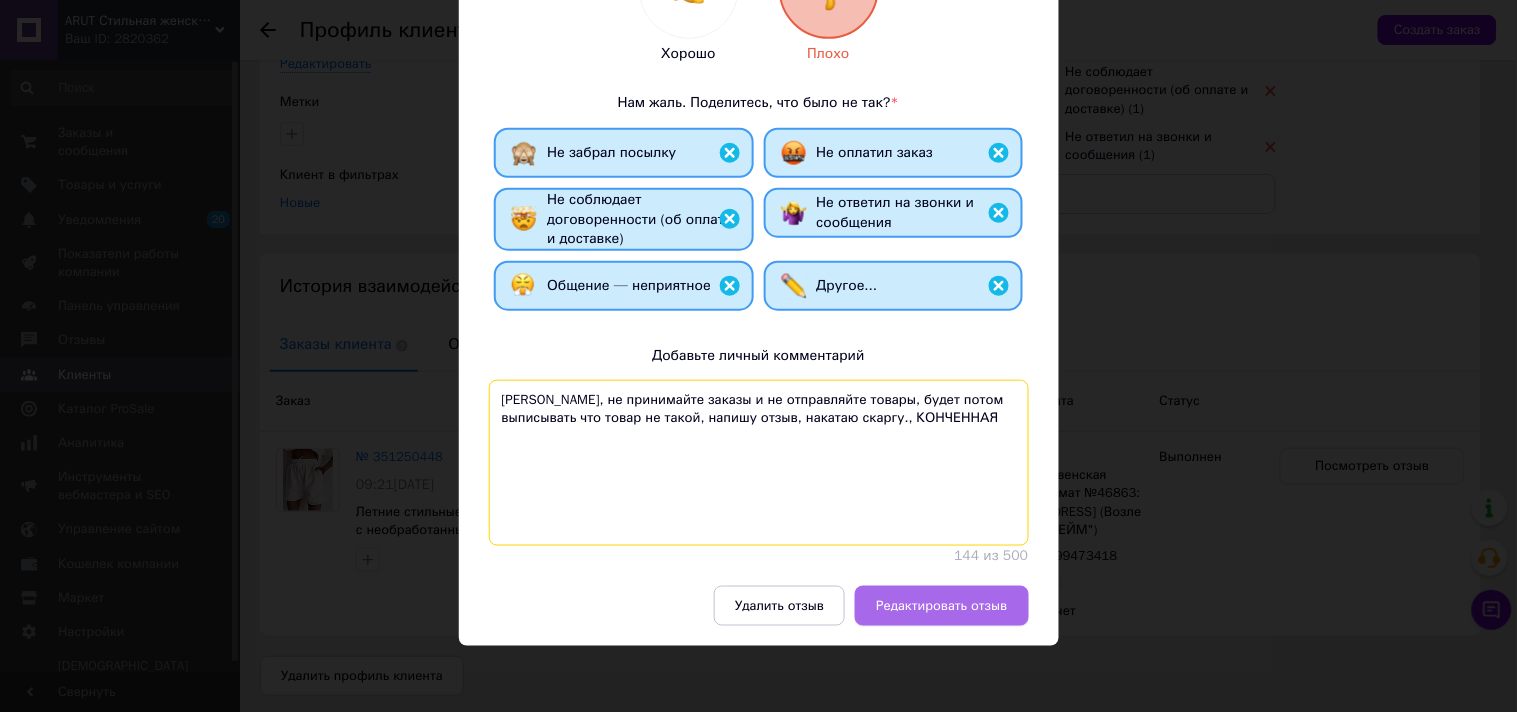 type on "ебанутая дура, не принимайте заказы и не отправляйте товары, будет потом выписывать что товар не такой, напишу отзыв, накатаю скаргу., КОНЧЕННАЯ" 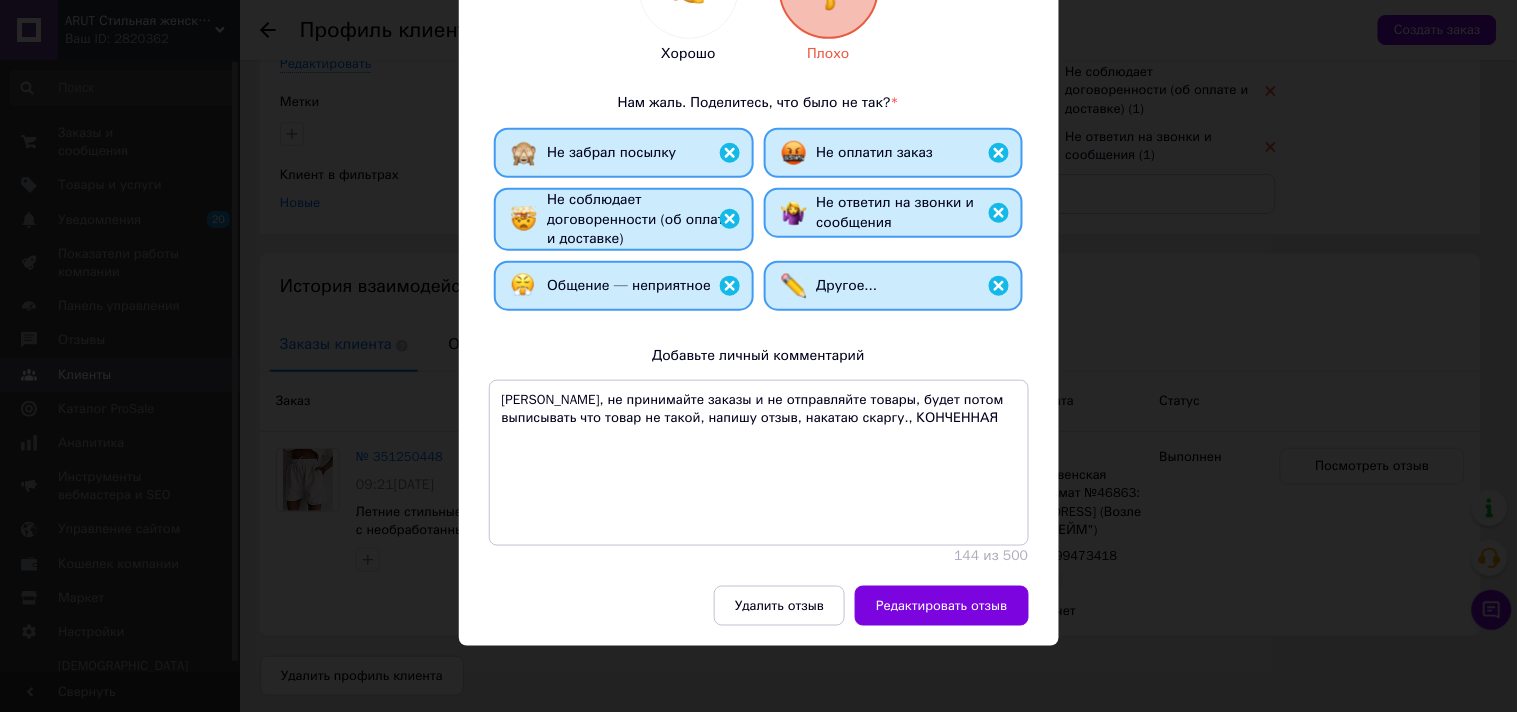 click on "Редактировать отзыв" at bounding box center (941, 606) 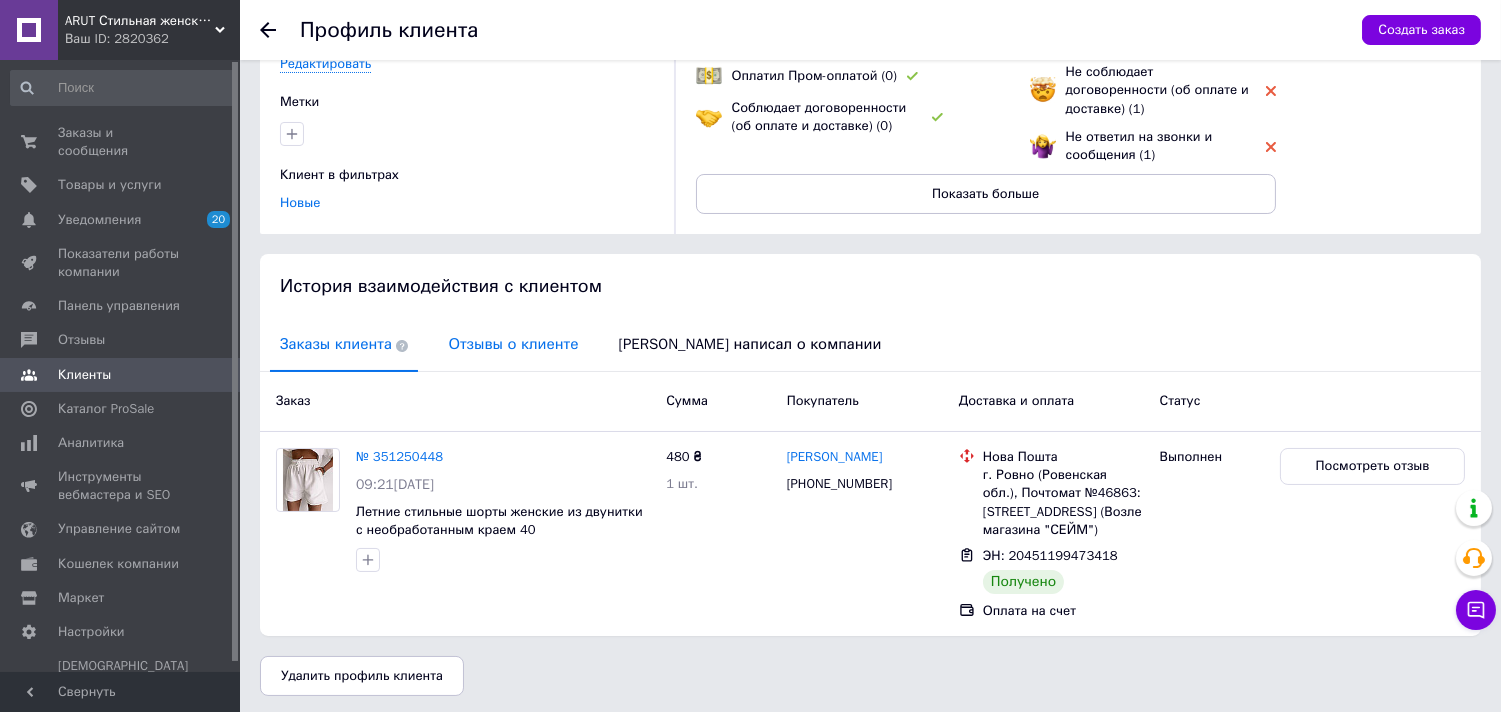 click on "Отзывы о клиенте" at bounding box center [513, 344] 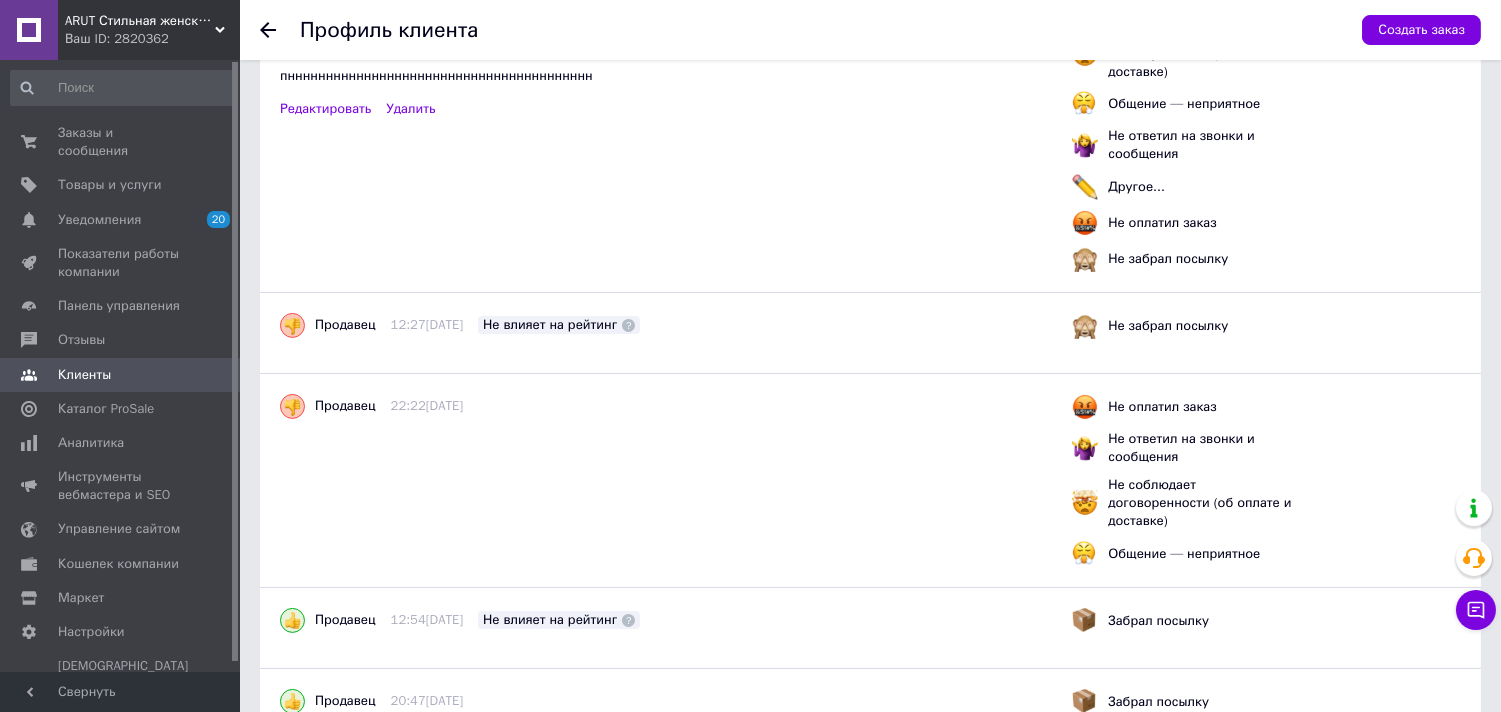 scroll, scrollTop: 322, scrollLeft: 0, axis: vertical 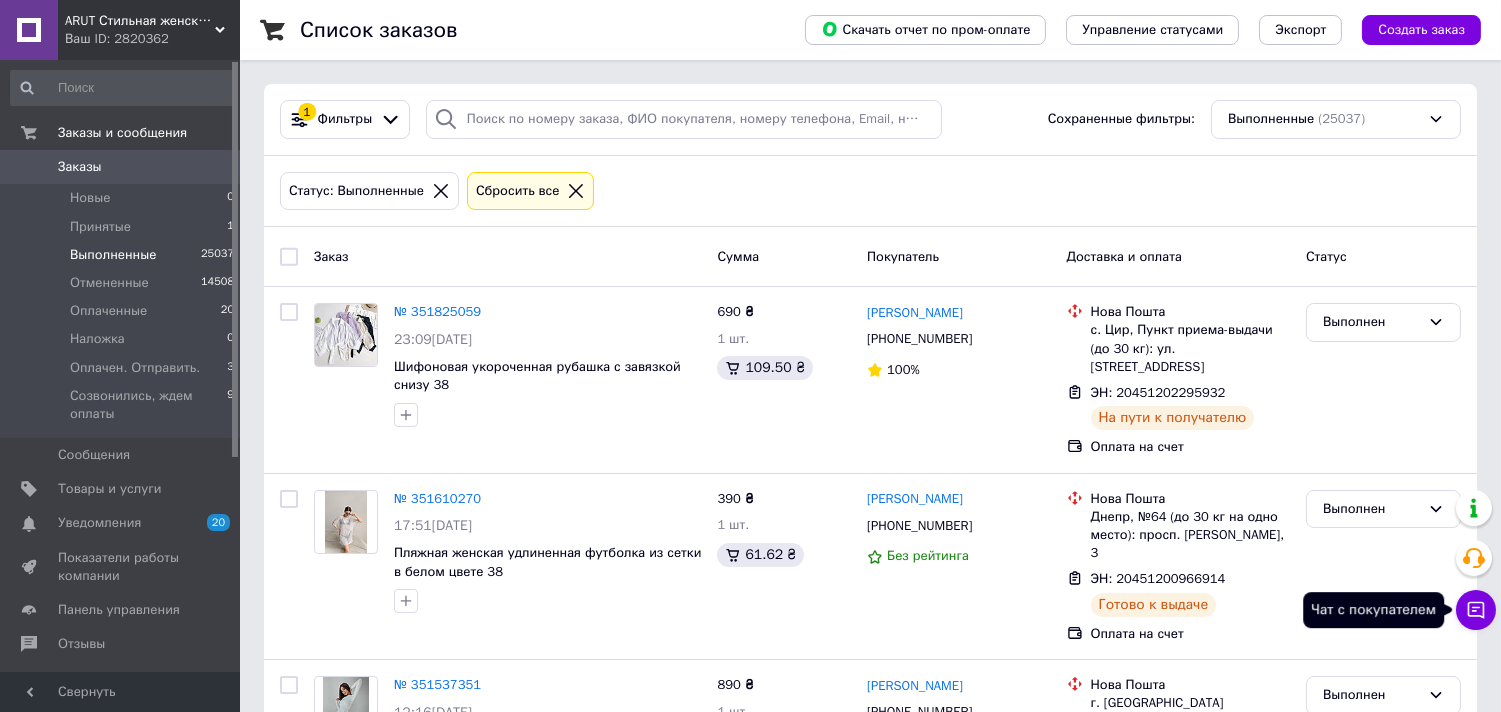 click on "Чат с покупателем" at bounding box center [1476, 610] 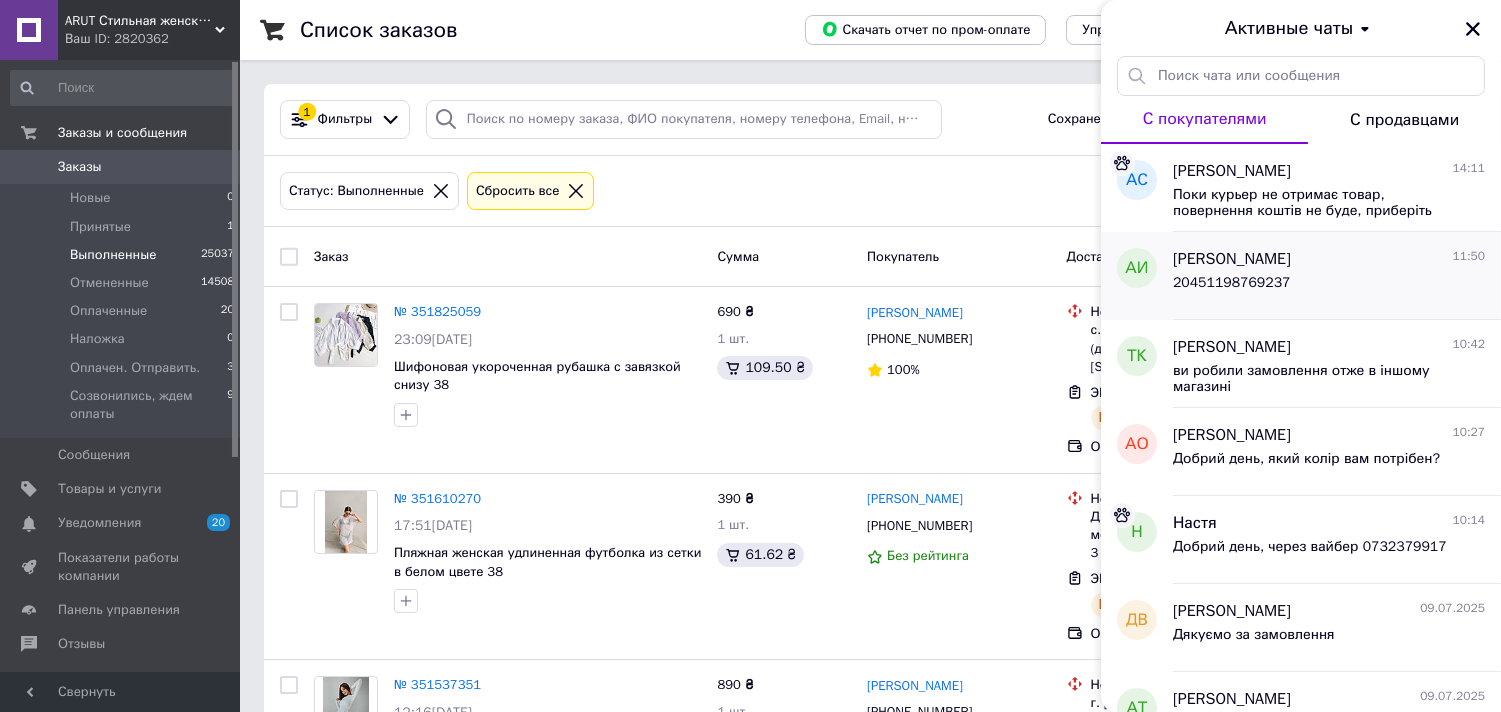 click on "20451198769237" at bounding box center [1329, 287] 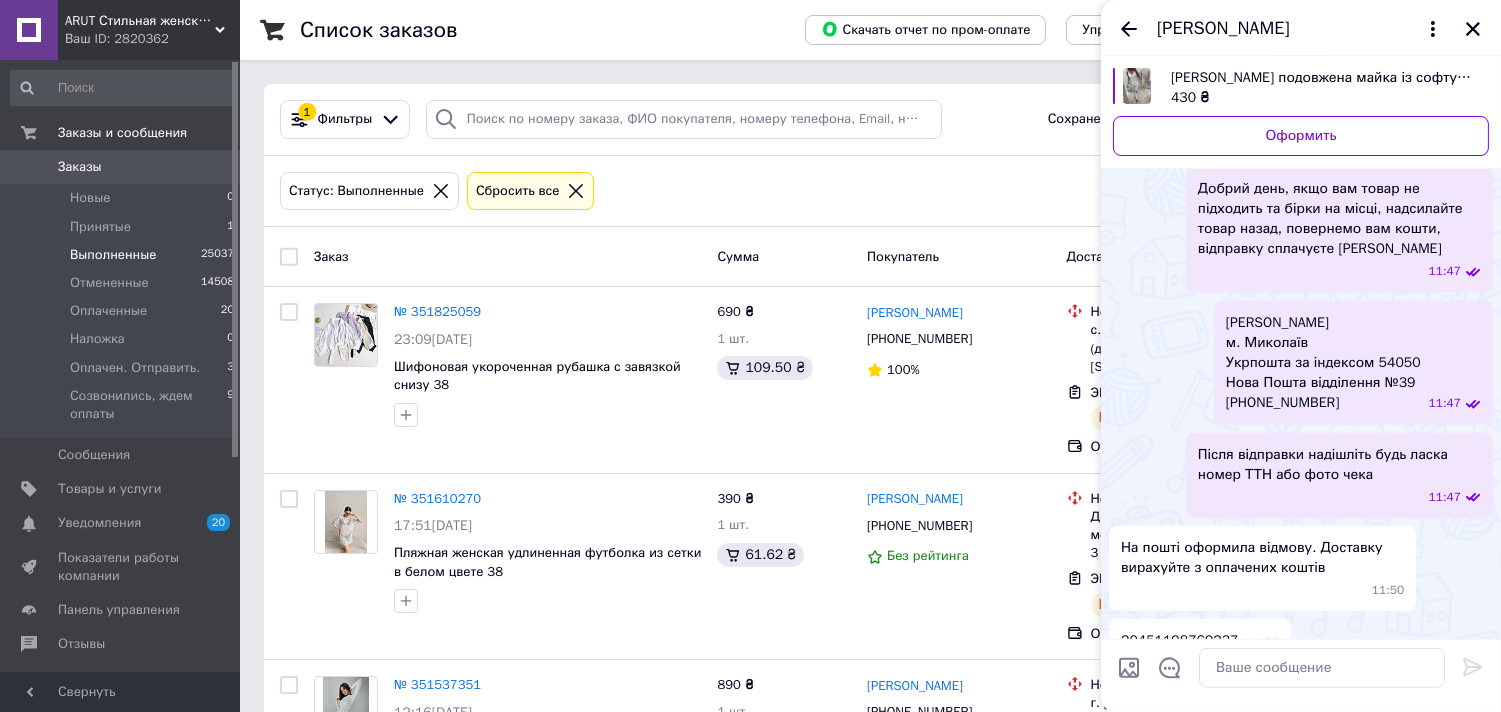 scroll, scrollTop: 1654, scrollLeft: 0, axis: vertical 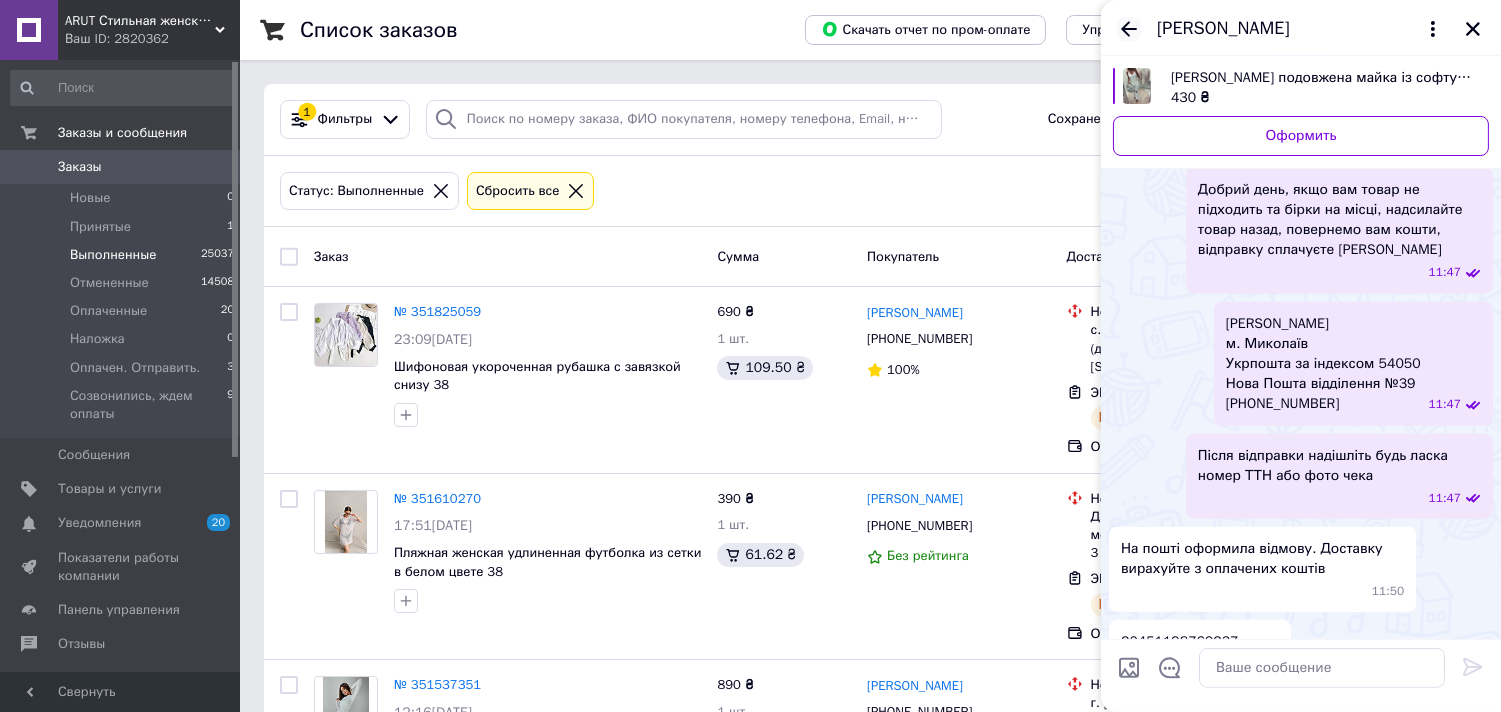 click 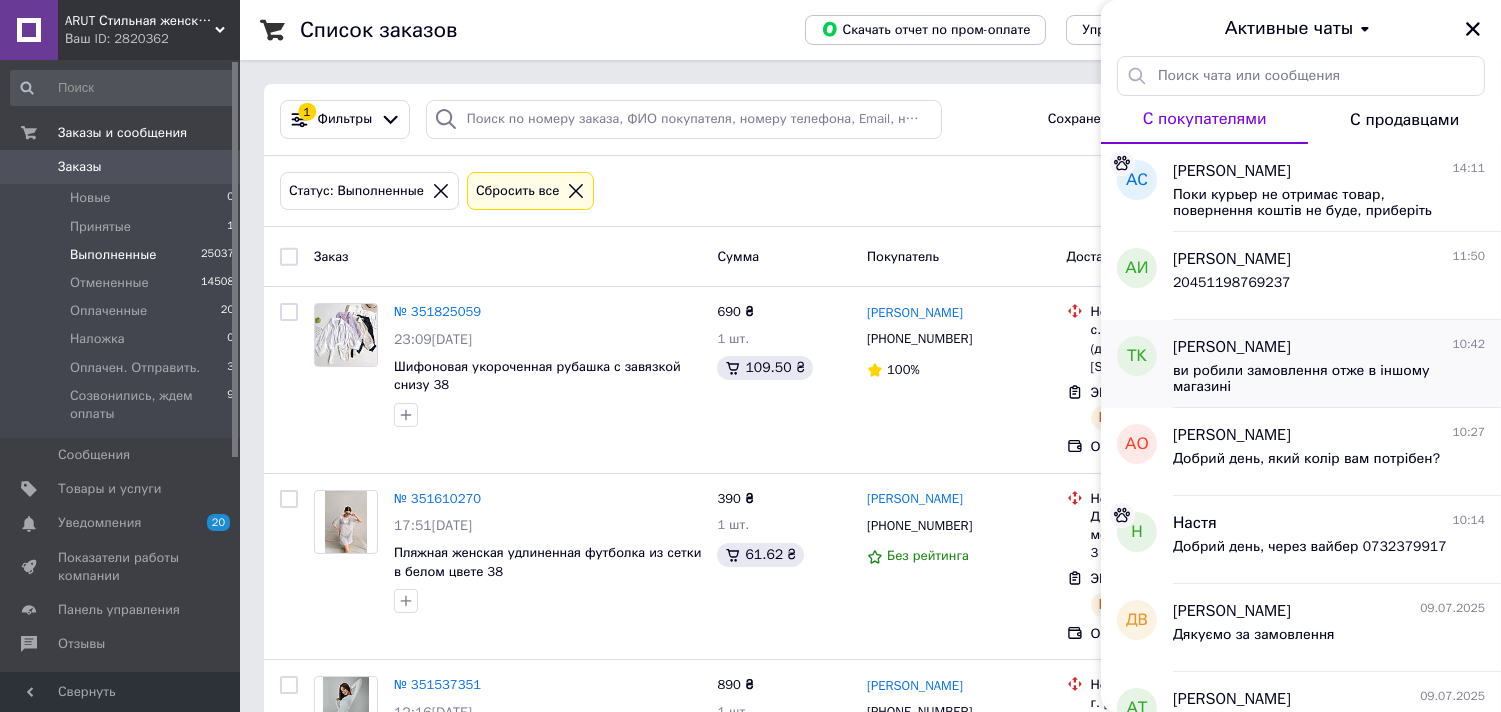click on "[PERSON_NAME]" at bounding box center [1232, 347] 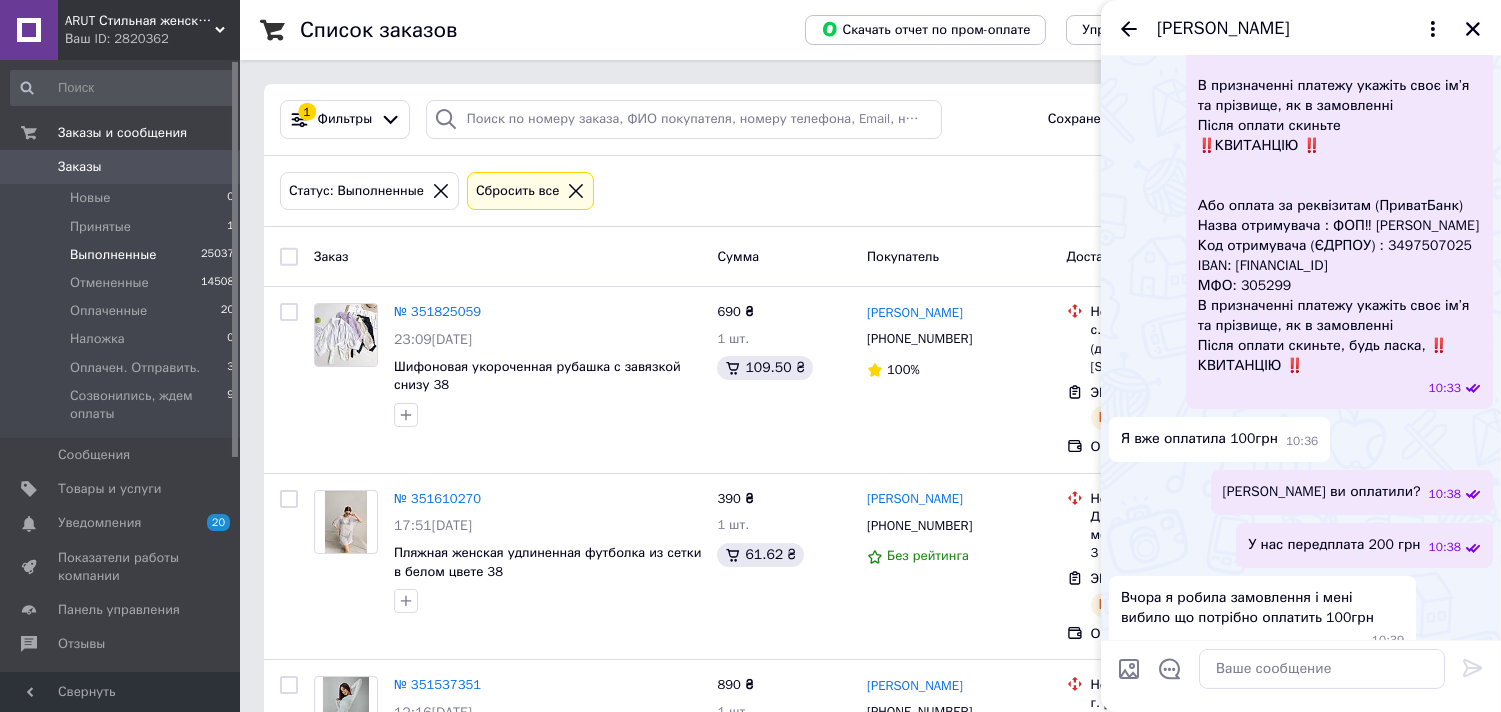 scroll, scrollTop: 1222, scrollLeft: 0, axis: vertical 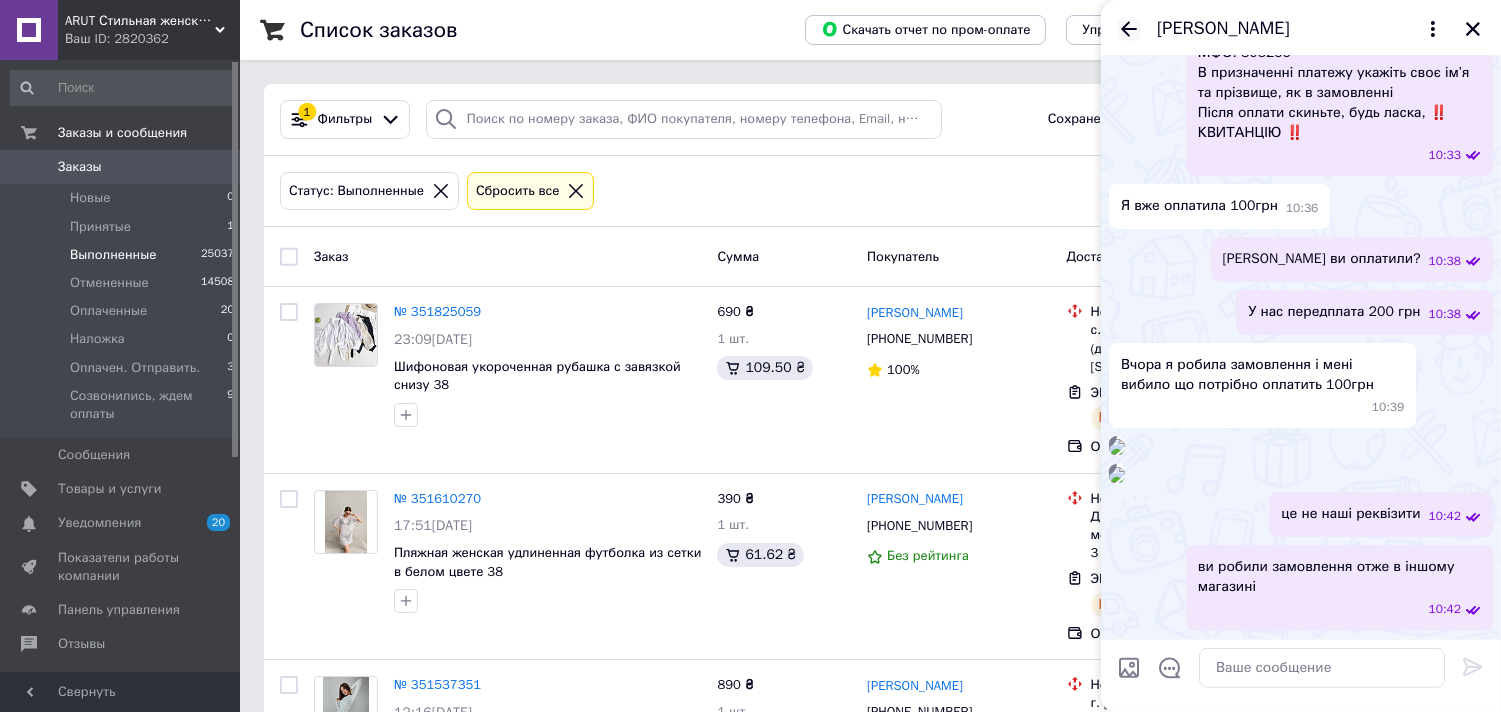 click 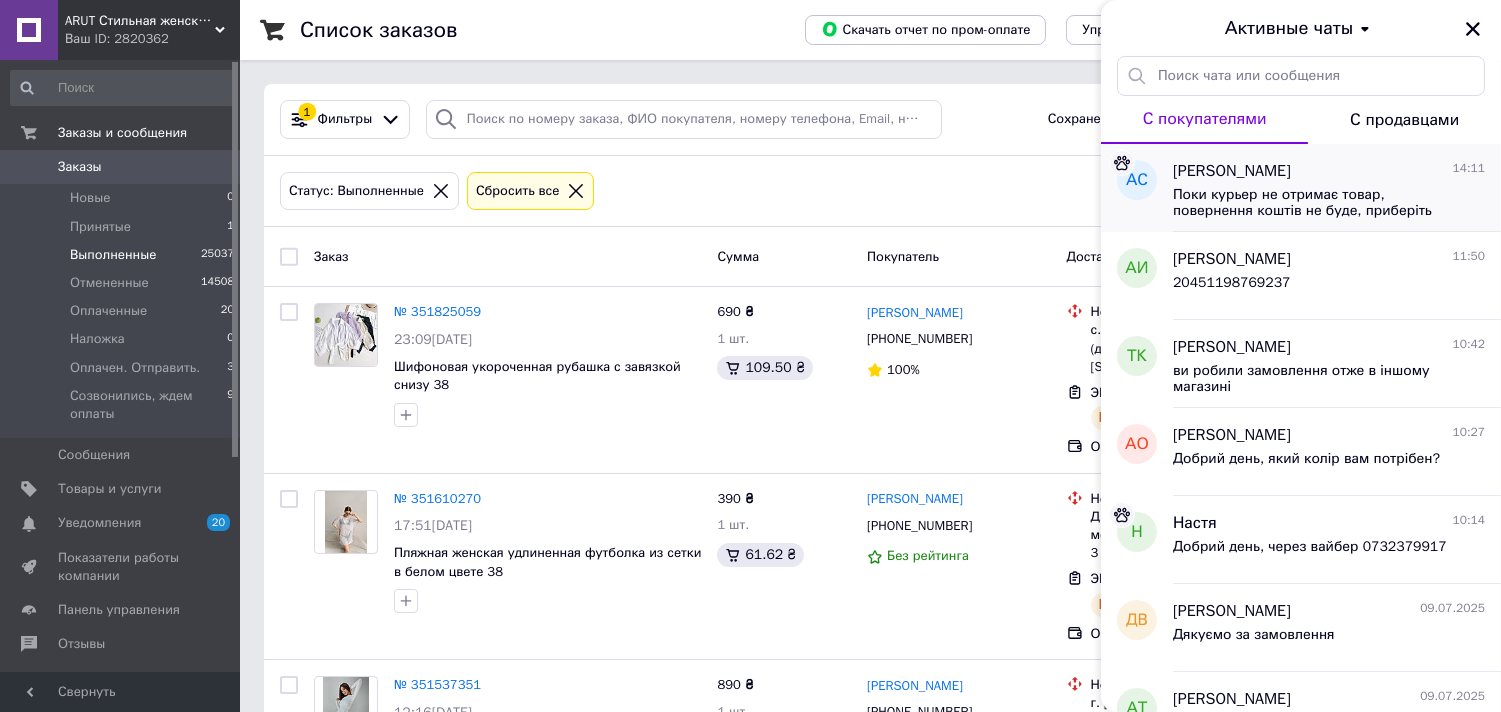 click on "Поки курьер не отримає товар, повернення коштів не буде, приберіть накладний платіж та склад отримає сьогодні товар та впродовж дня повернемо вам кошти" at bounding box center [1315, 203] 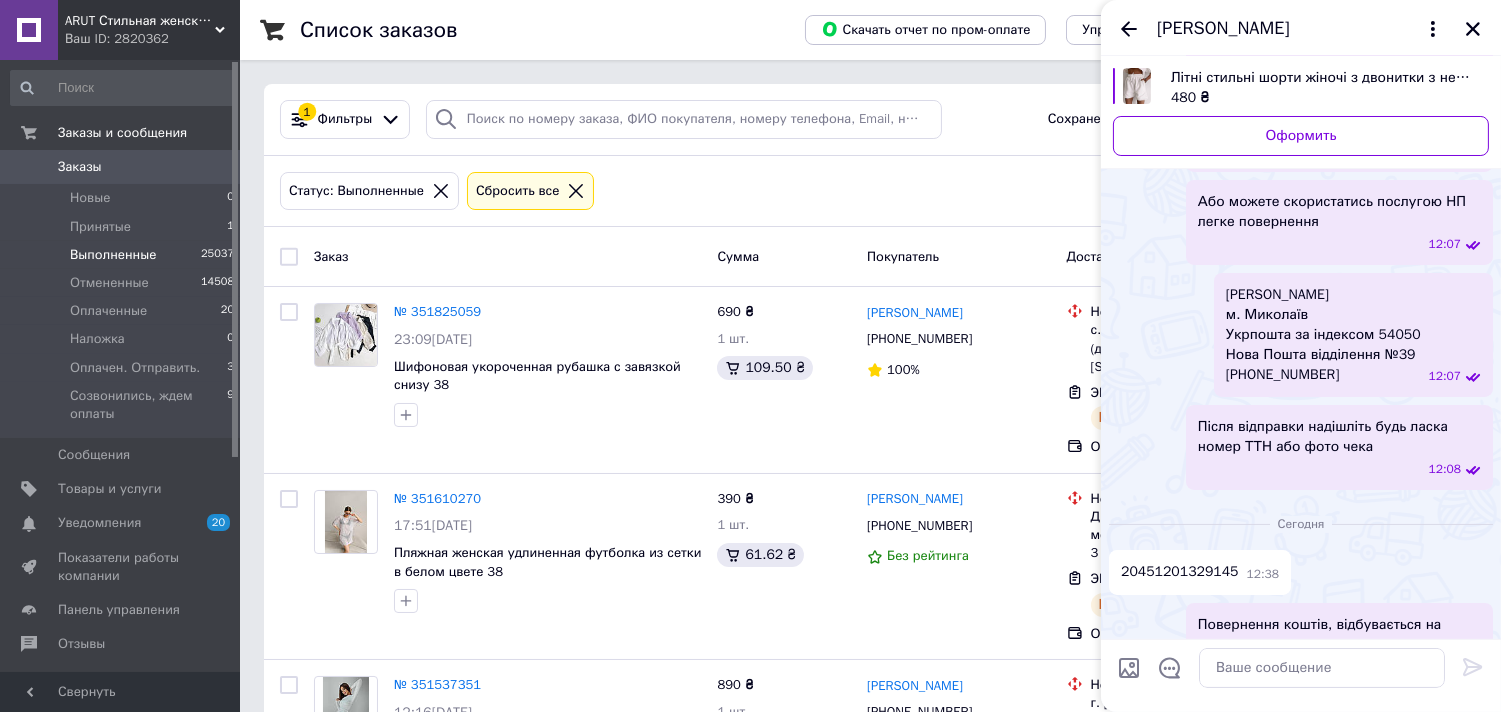 scroll, scrollTop: 423, scrollLeft: 0, axis: vertical 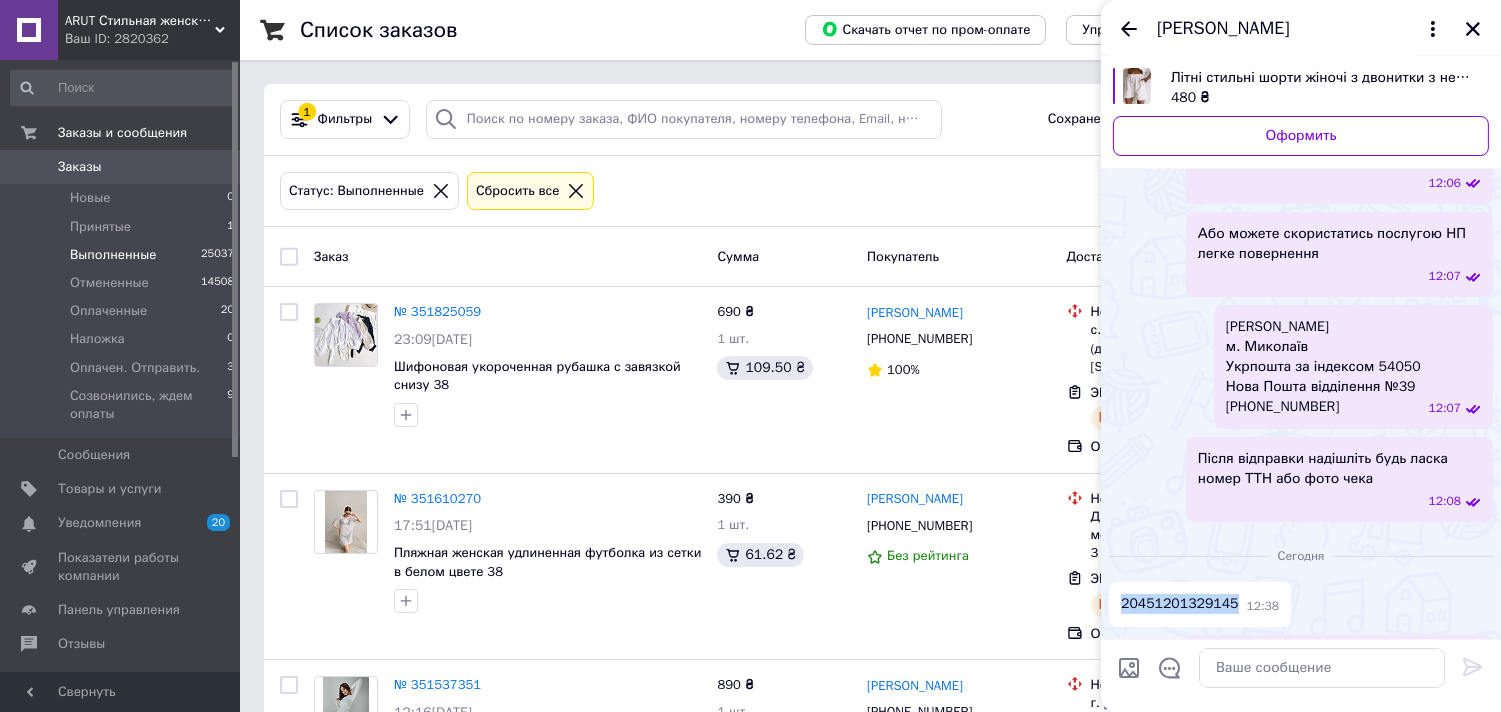 drag, startPoint x: 1162, startPoint y: 583, endPoint x: 1111, endPoint y: 594, distance: 52.17279 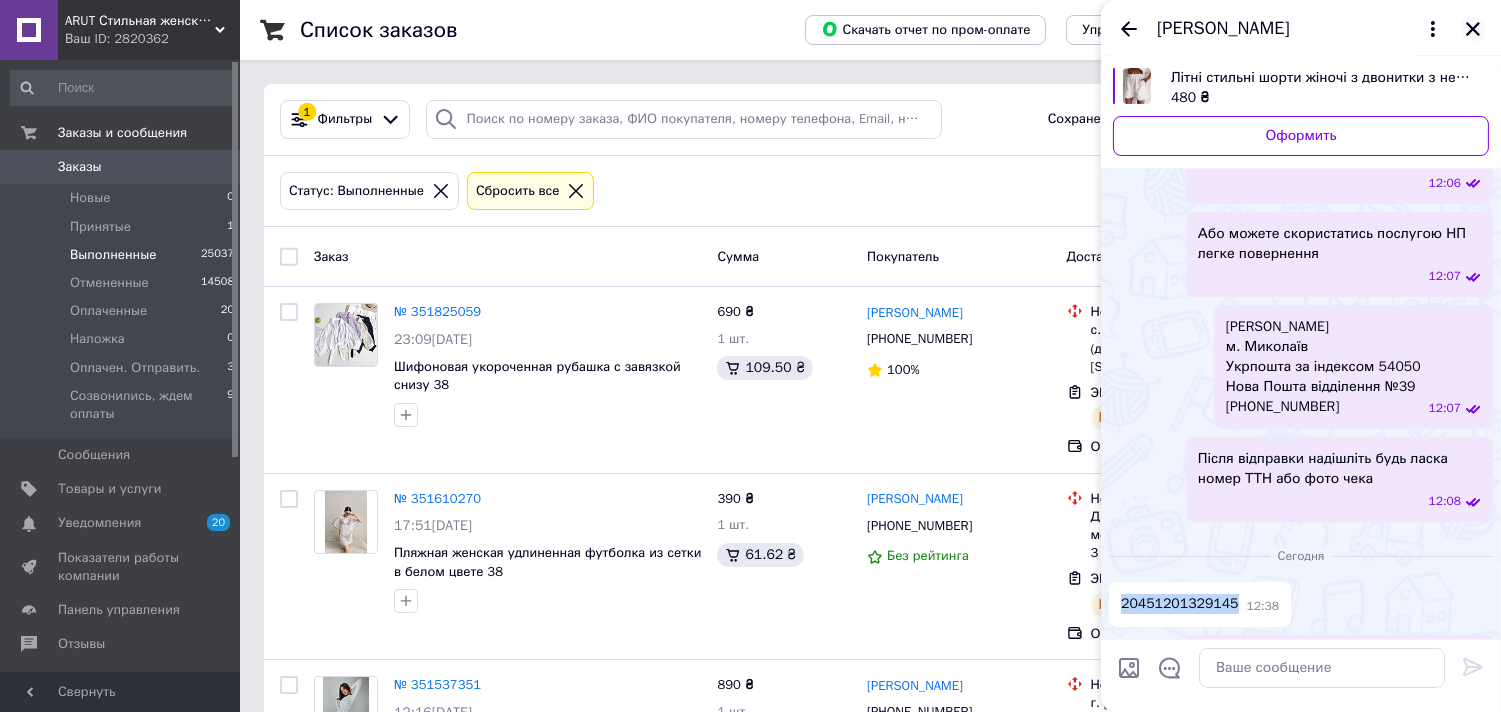 click 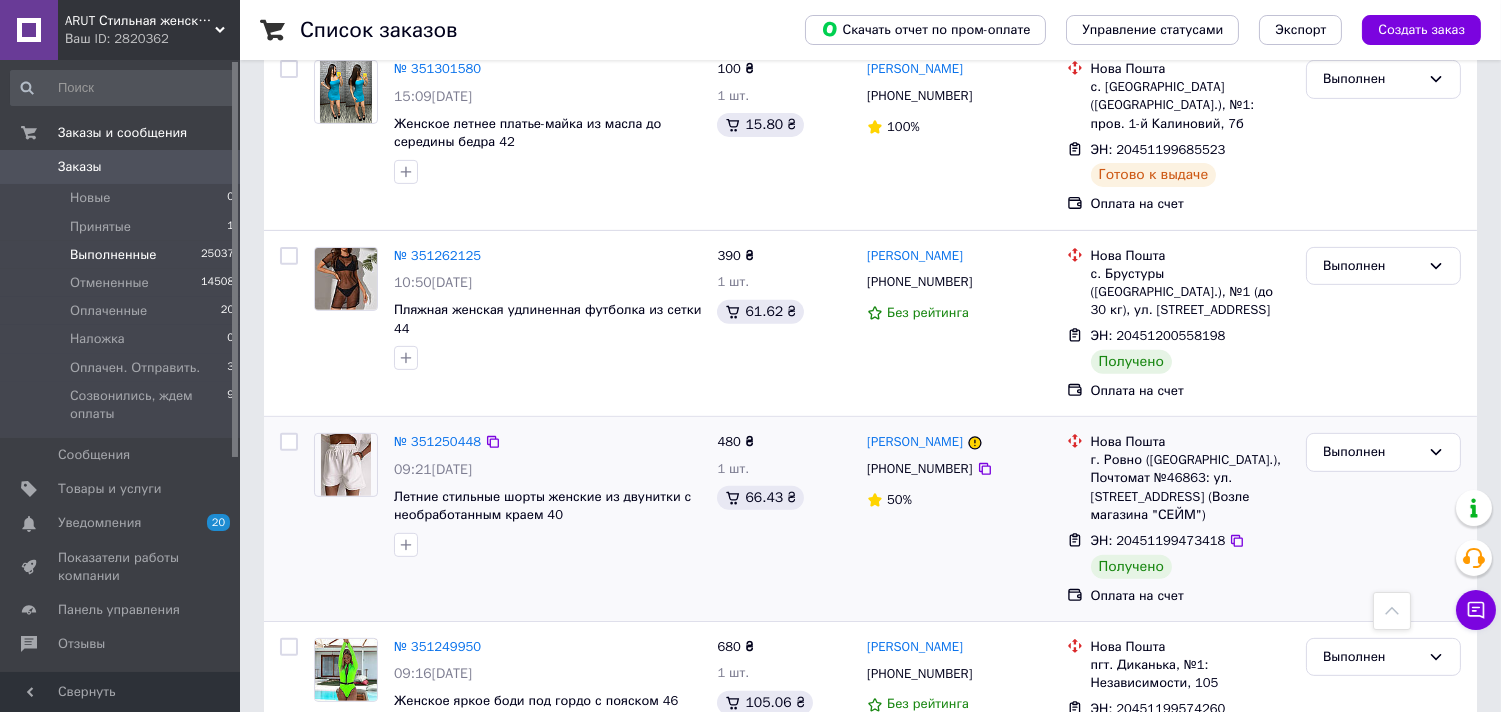 scroll, scrollTop: 1444, scrollLeft: 0, axis: vertical 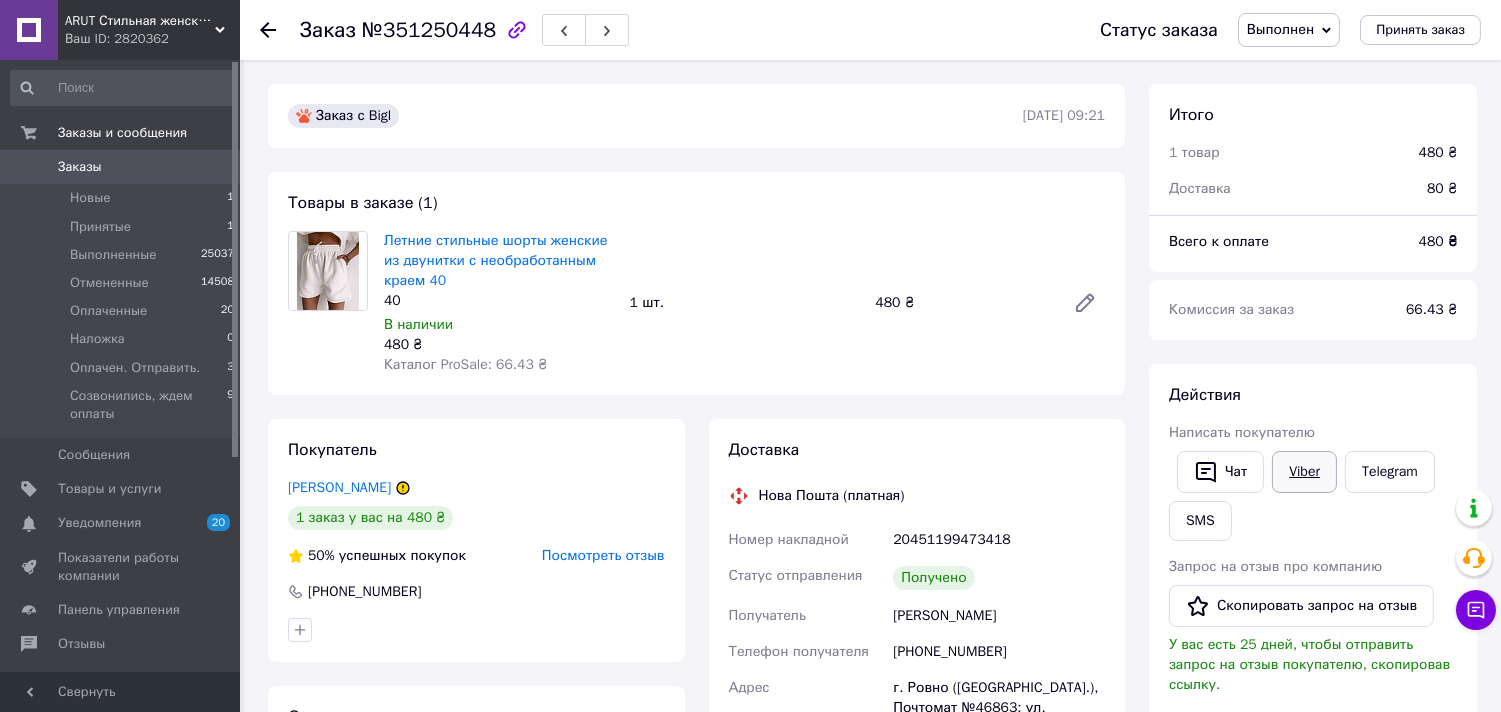 click on "Viber" at bounding box center [1304, 472] 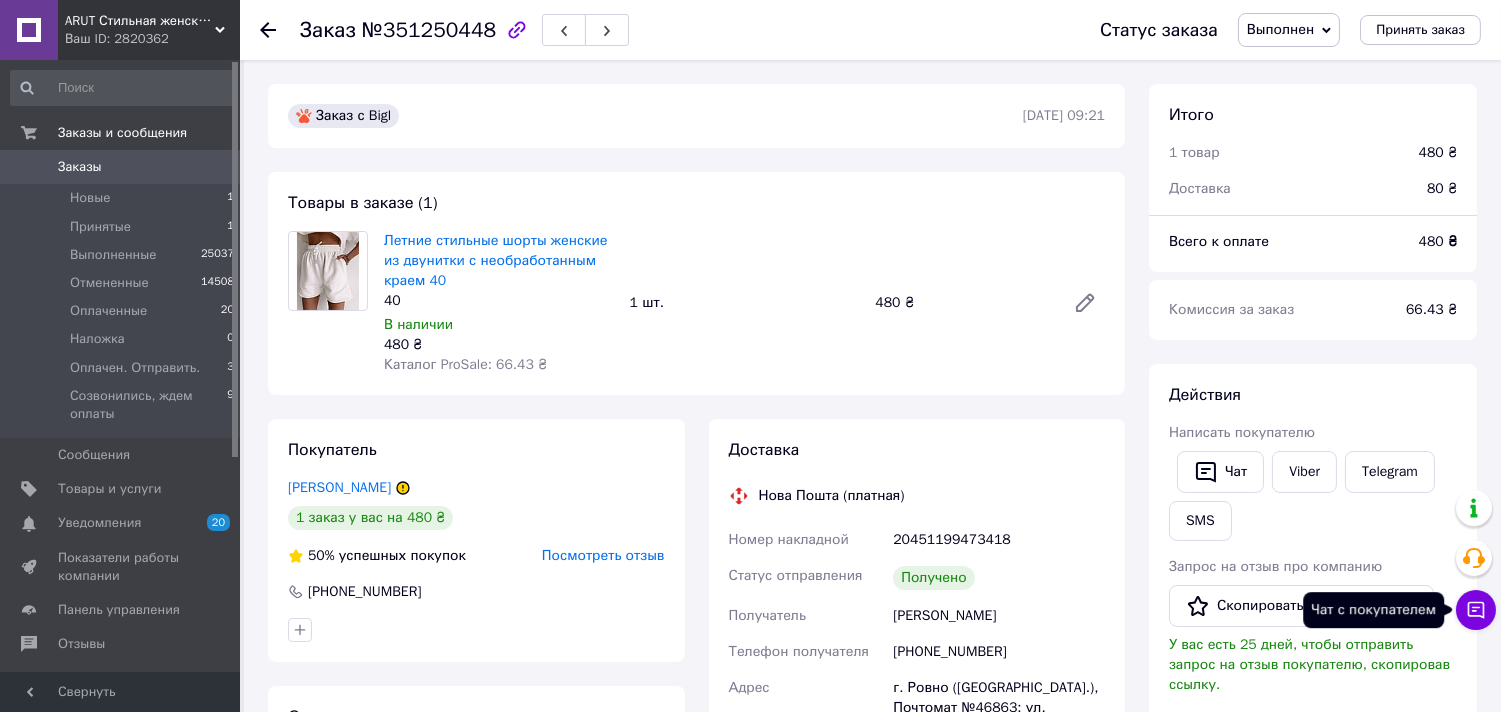 click on "Чат с покупателем" at bounding box center [1476, 610] 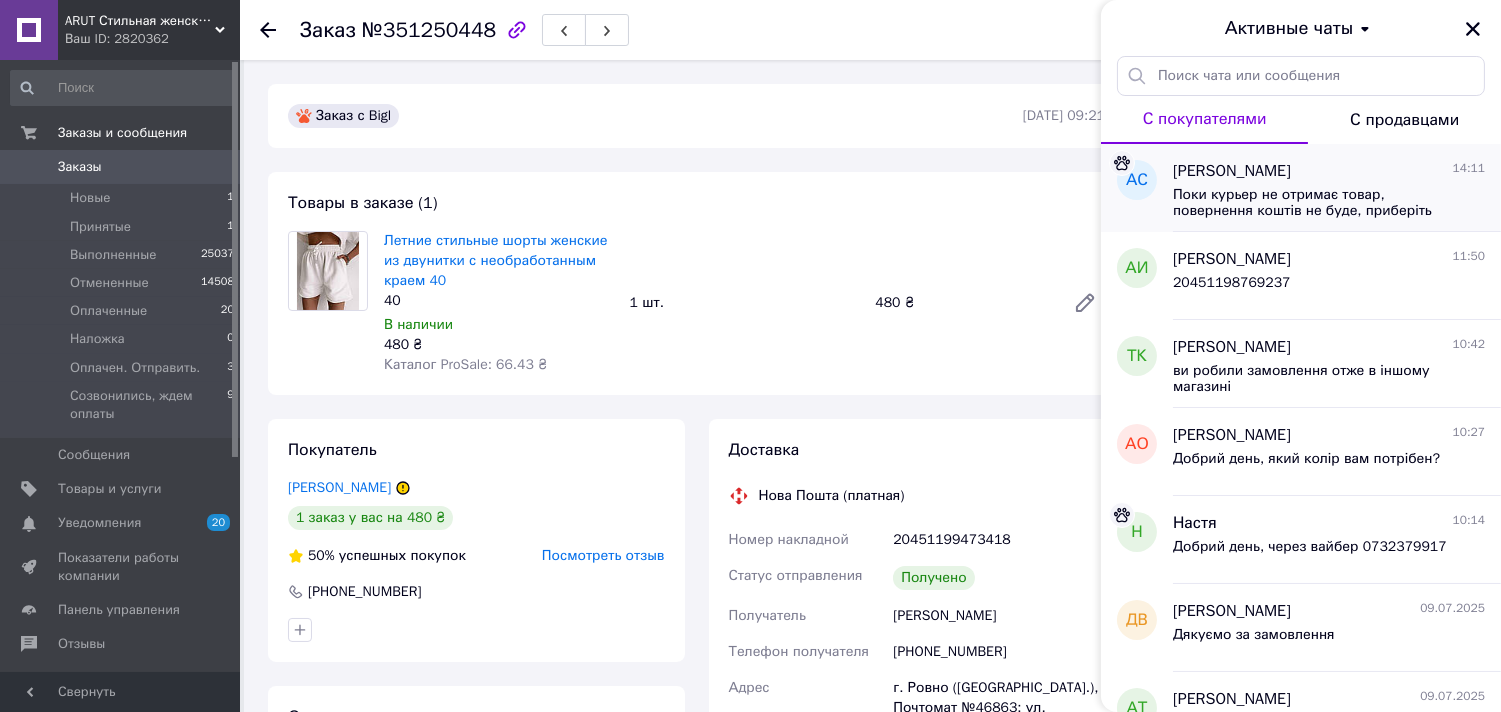 click on "Поки курьер не отримає товар, повернення коштів не буде, приберіть накладний платіж та склад отримає сьогодні товар та впродовж дня повернемо вам кошти" at bounding box center (1315, 203) 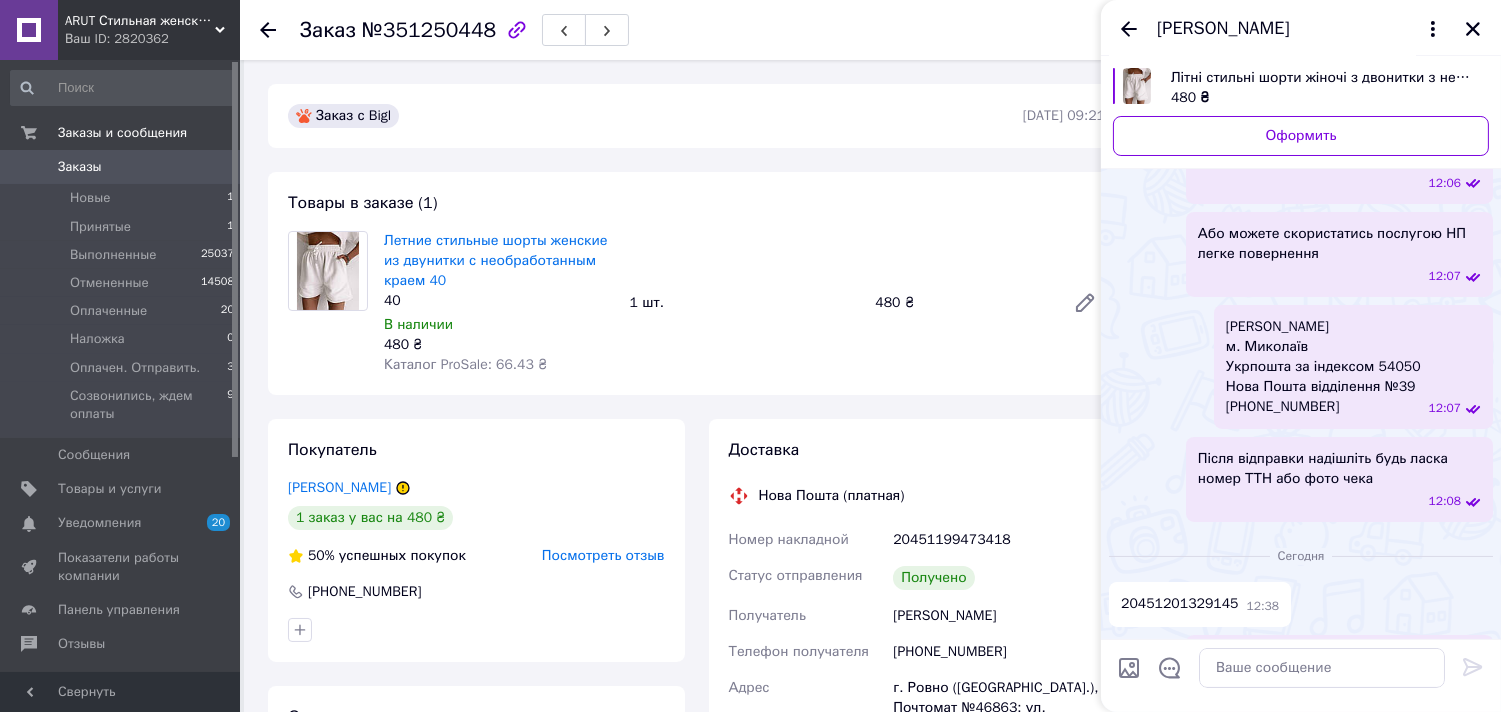scroll, scrollTop: 534, scrollLeft: 0, axis: vertical 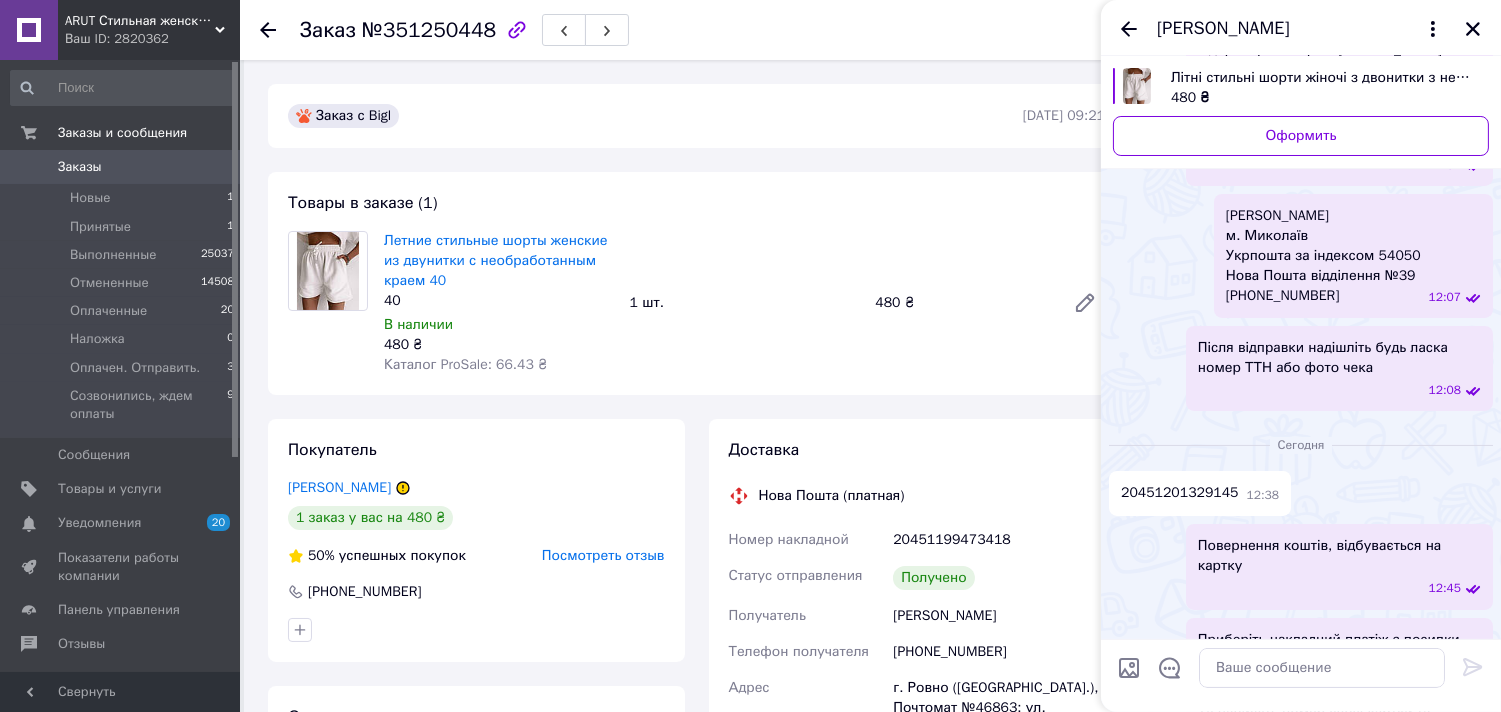 click on "20451201329145" at bounding box center [1180, 493] 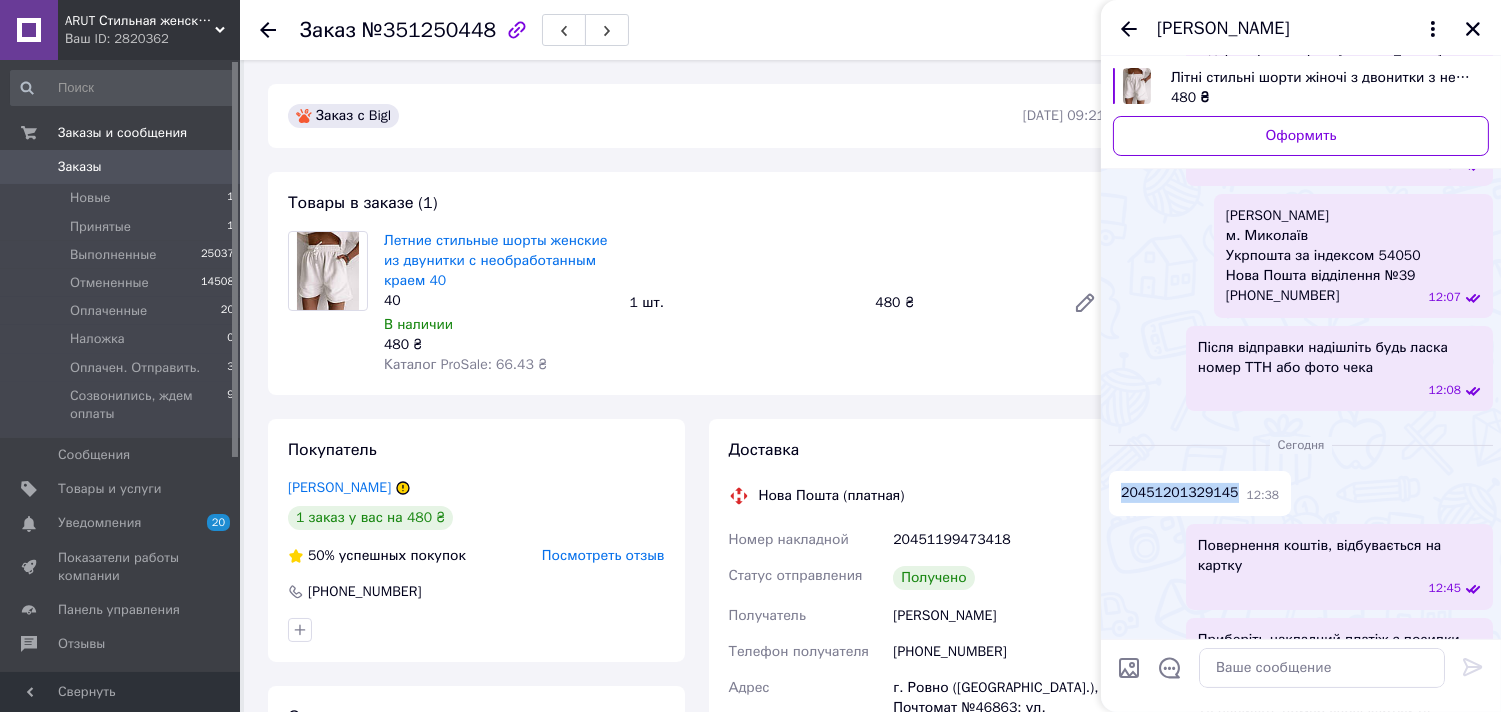 click on "20451201329145" at bounding box center [1180, 493] 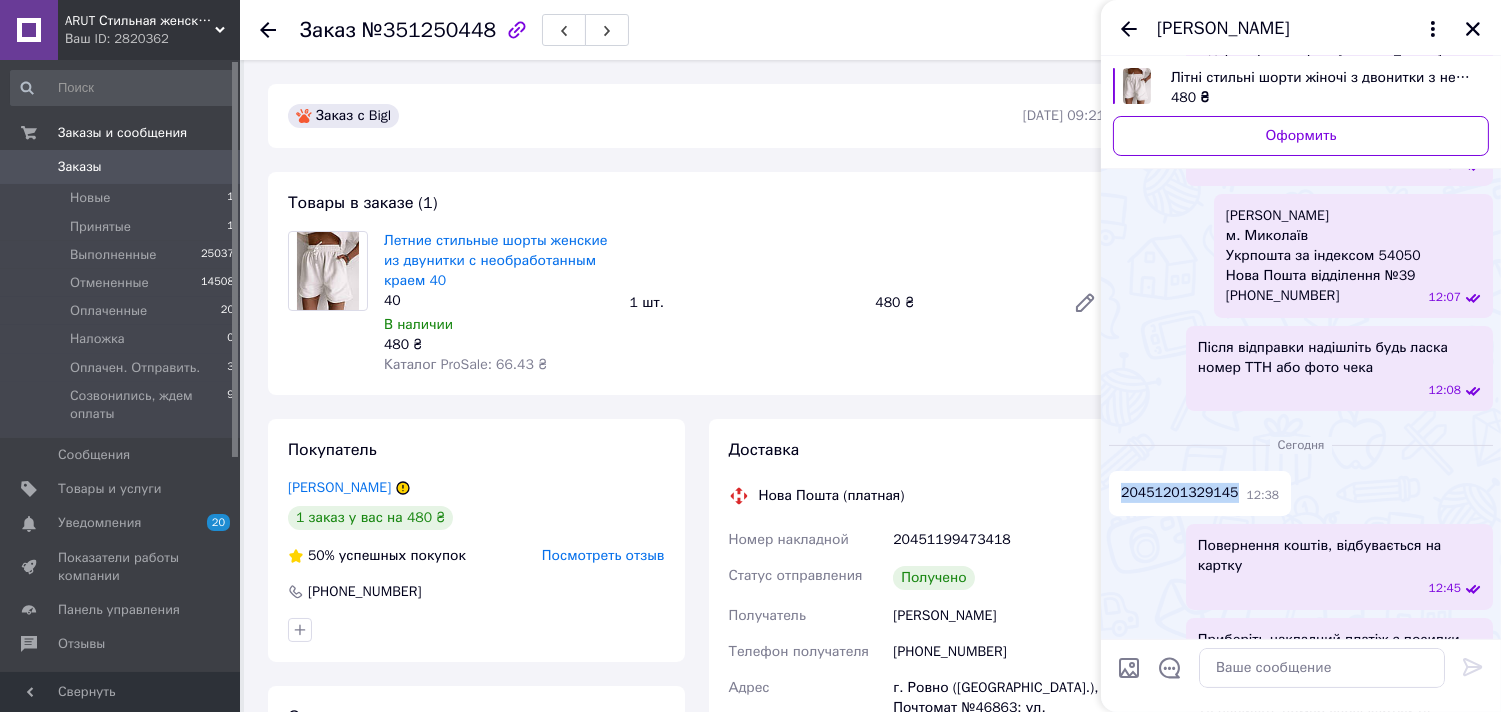 copy on "20451201329145" 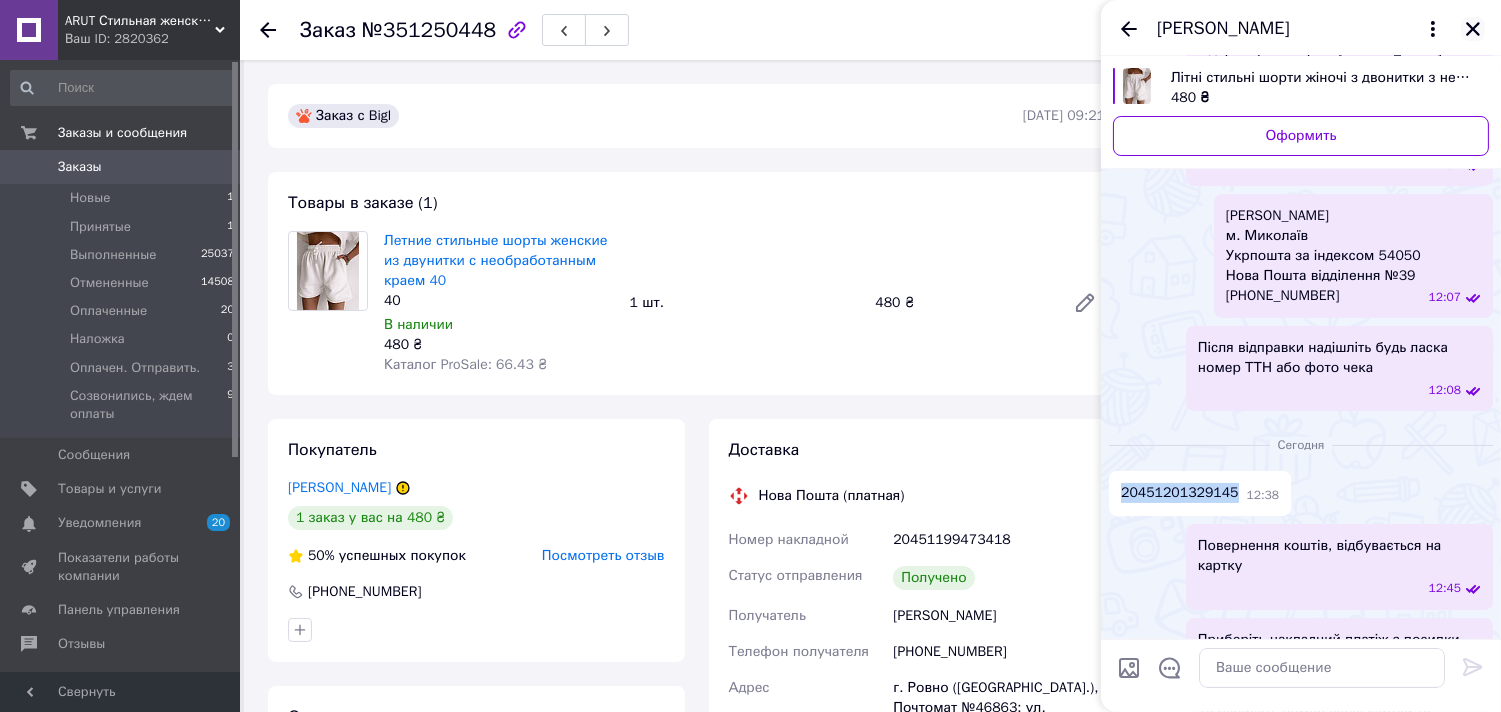 click 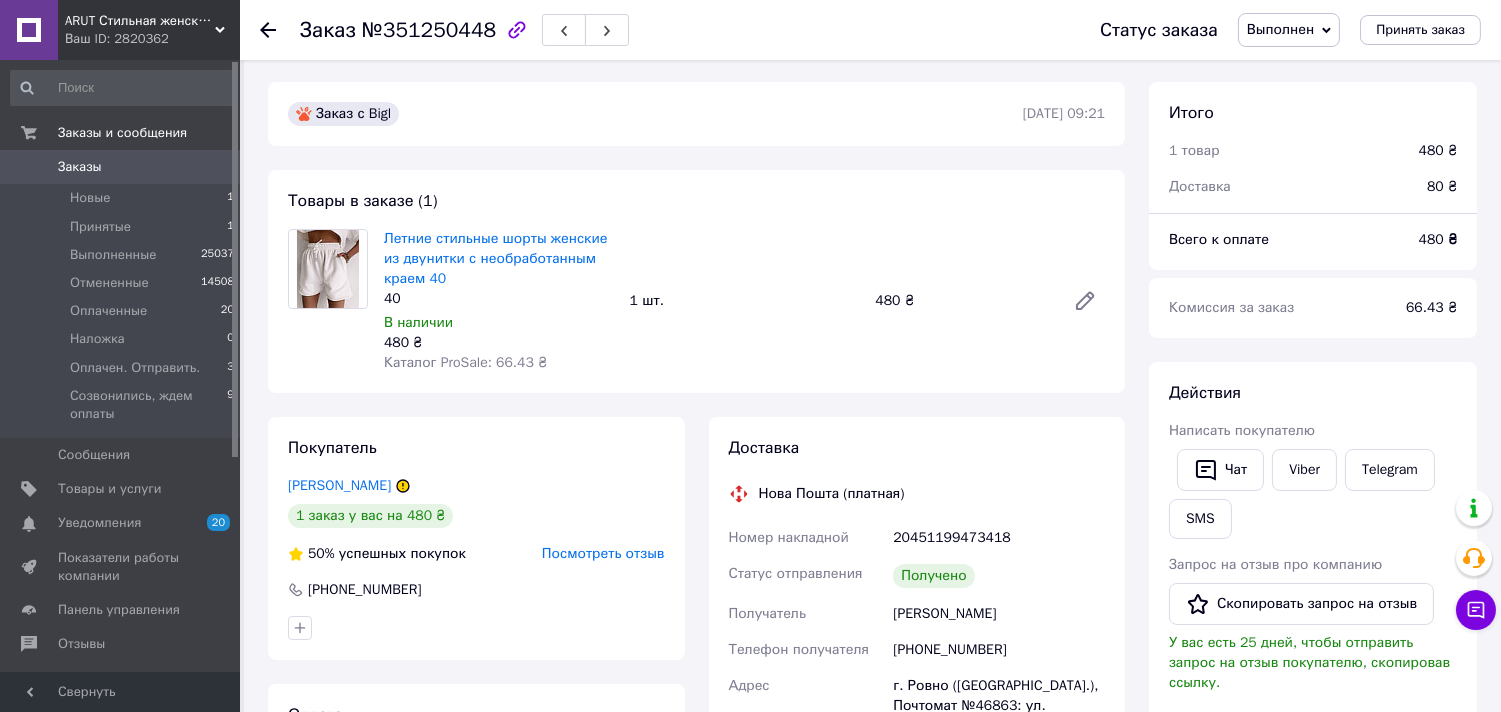 scroll, scrollTop: 0, scrollLeft: 0, axis: both 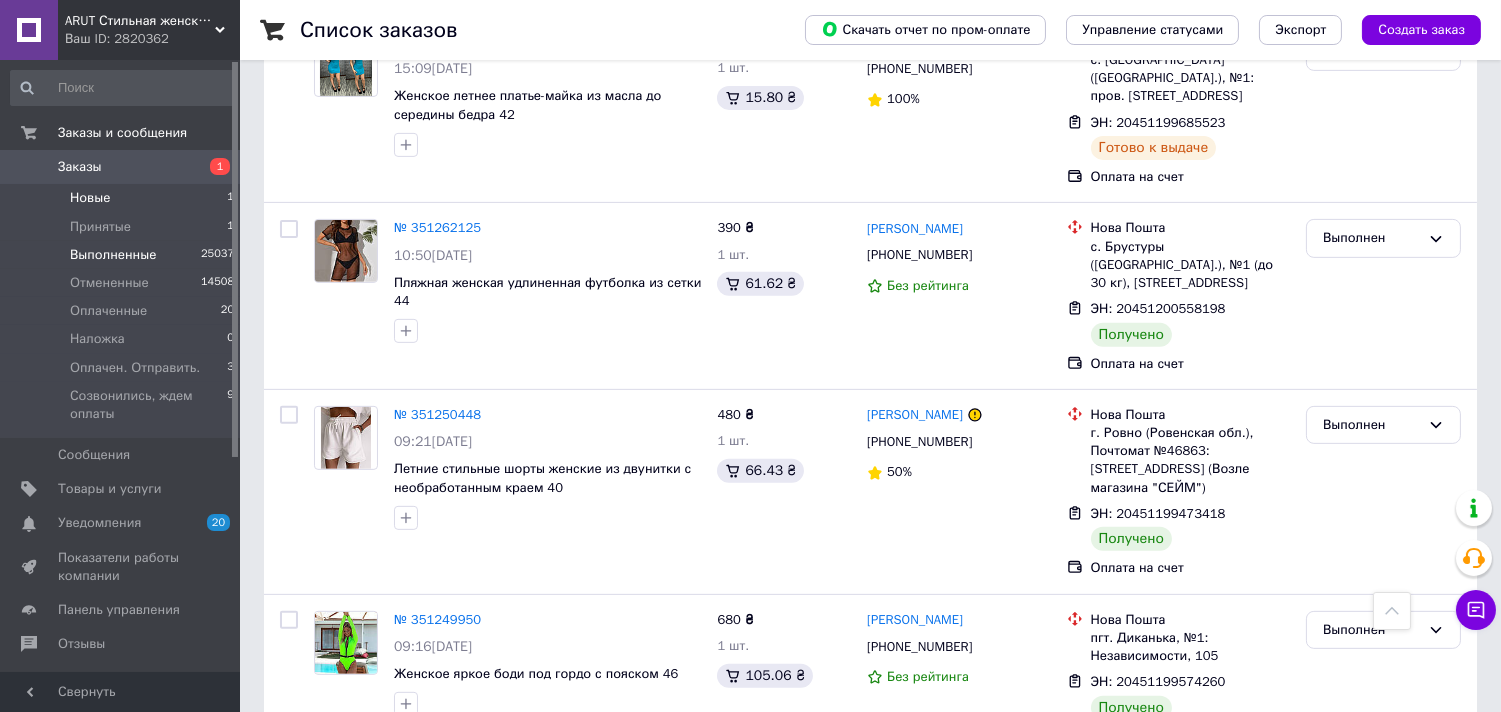 click on "Новые 1" at bounding box center [123, 198] 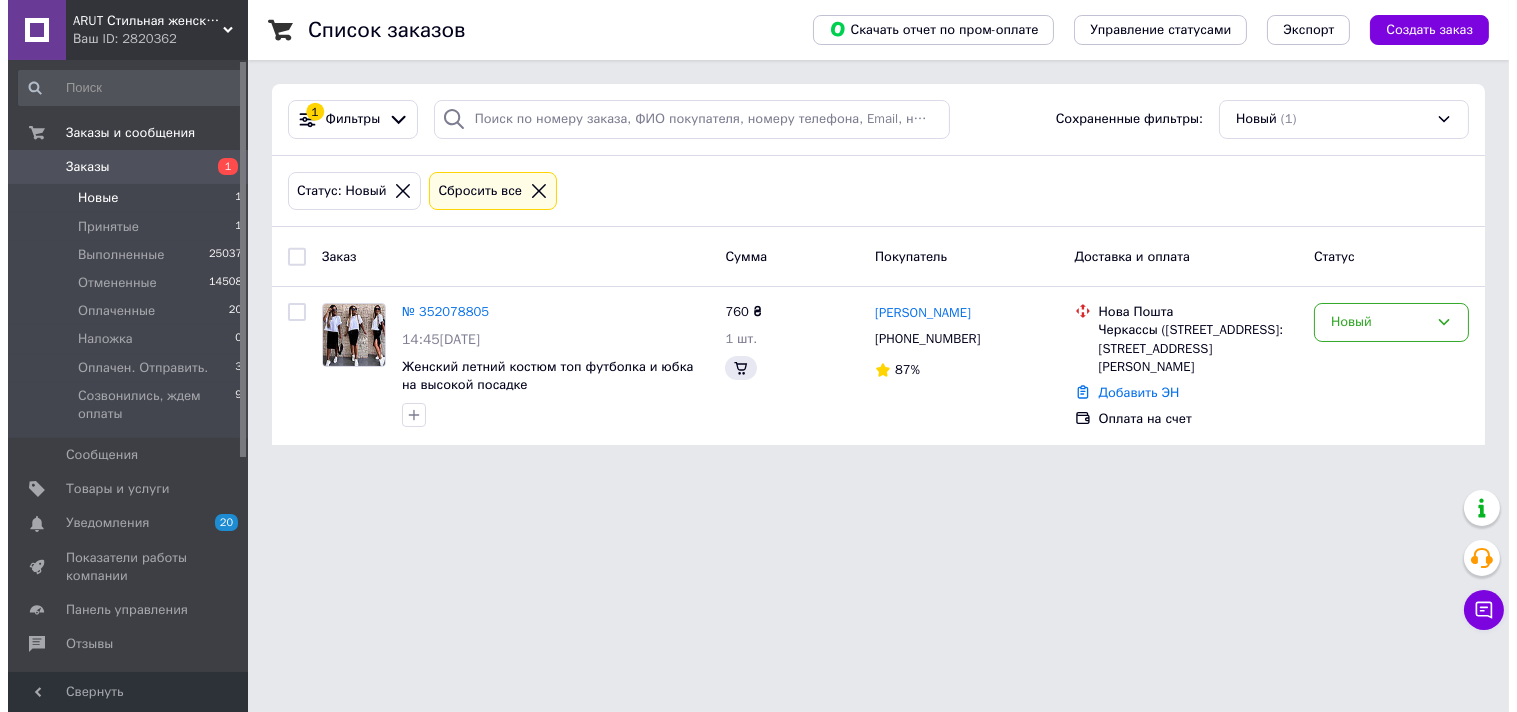 scroll, scrollTop: 0, scrollLeft: 0, axis: both 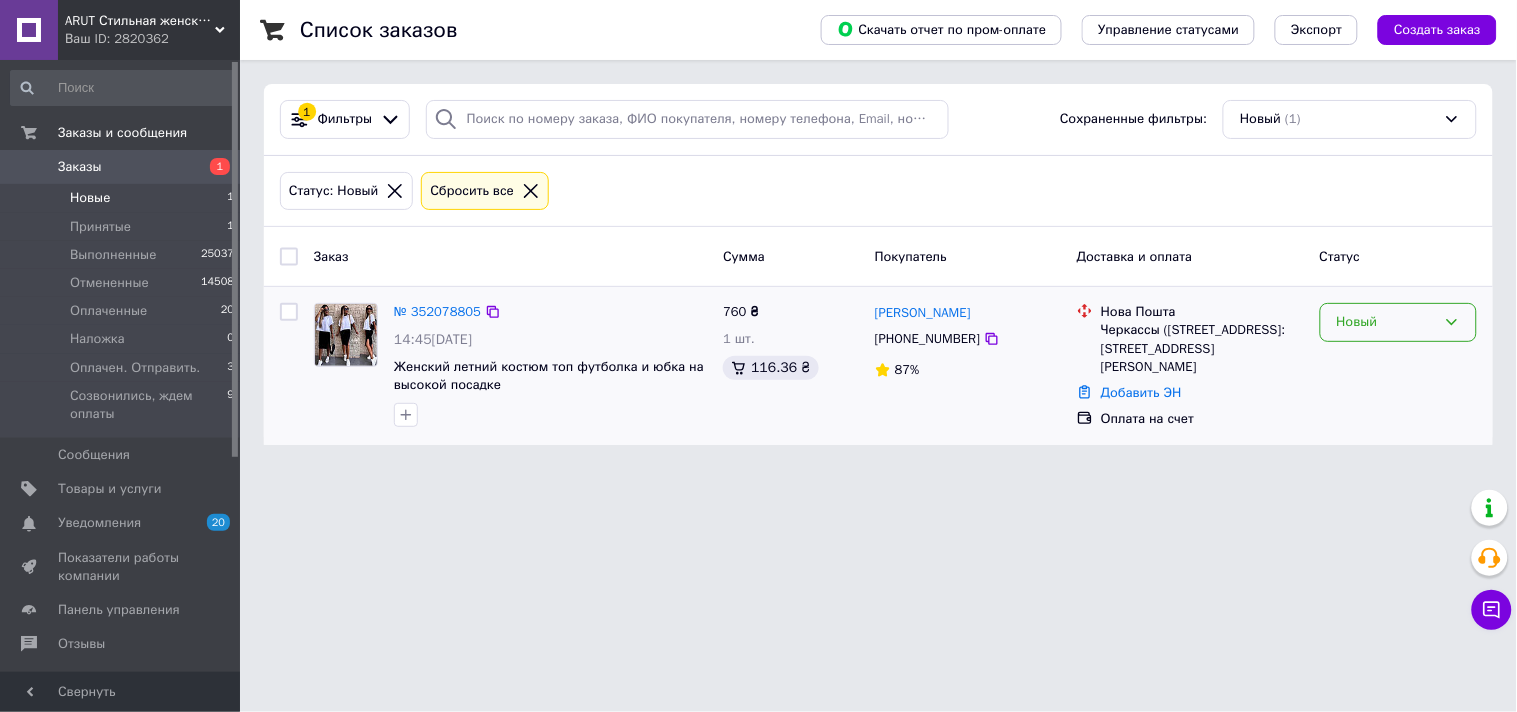 click on "Новый" at bounding box center [1386, 322] 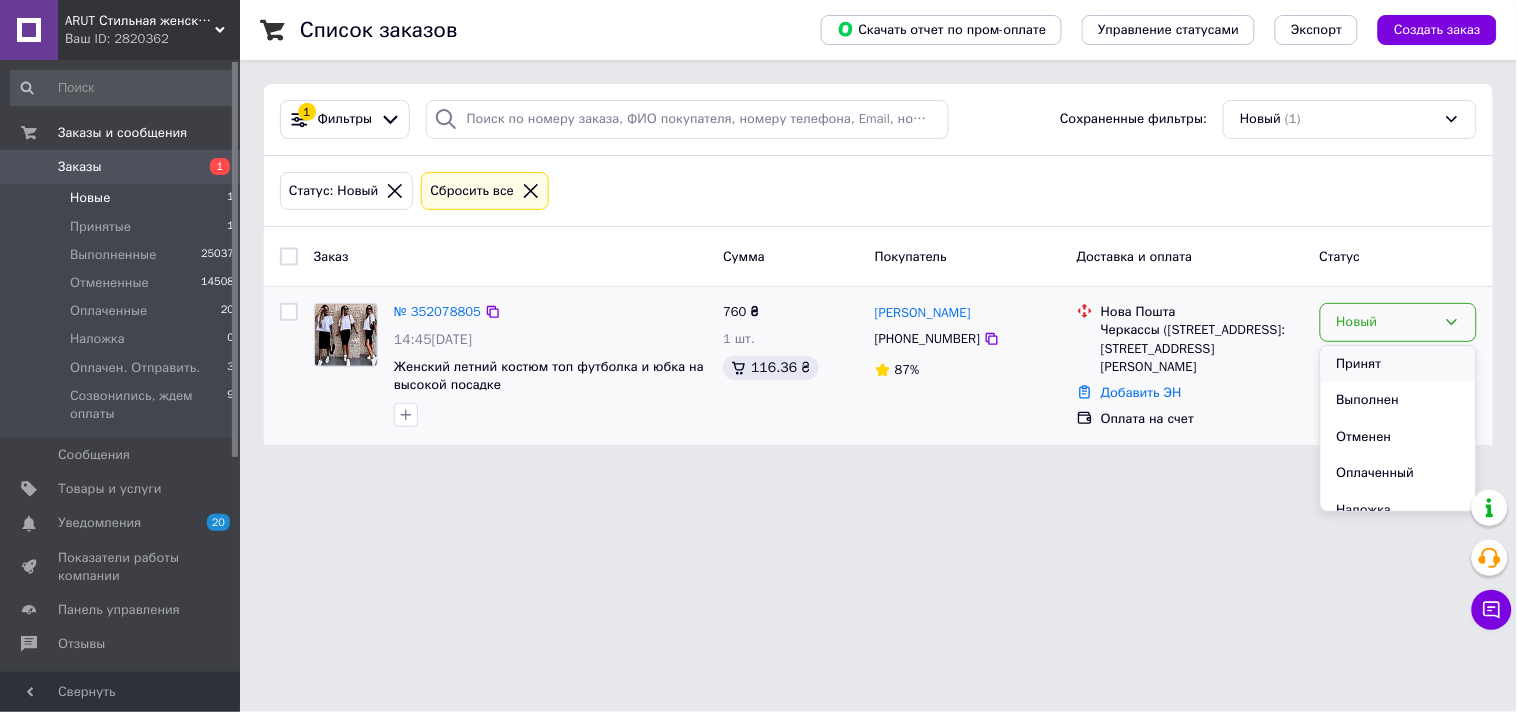 click on "Принят" at bounding box center [1398, 364] 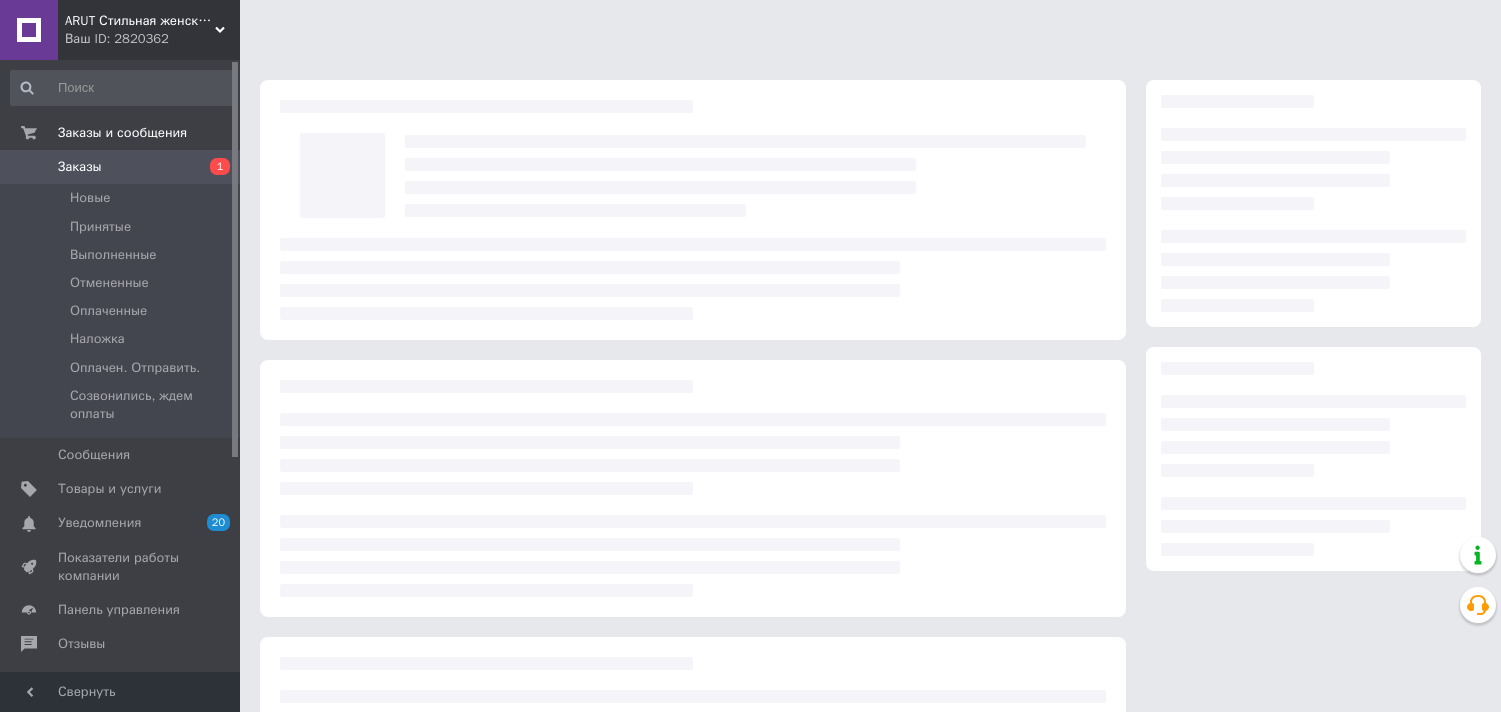 scroll, scrollTop: 0, scrollLeft: 0, axis: both 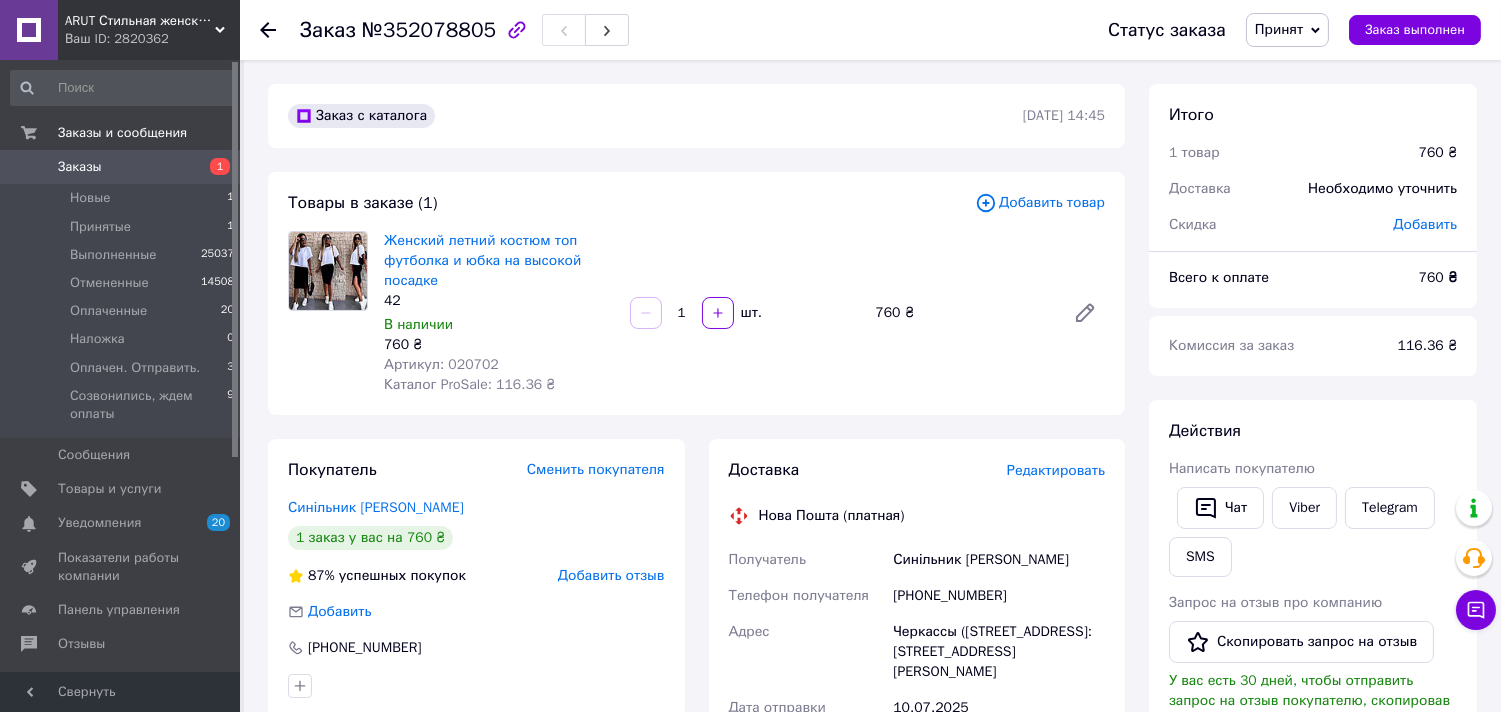 click on "№352078805" at bounding box center [429, 30] 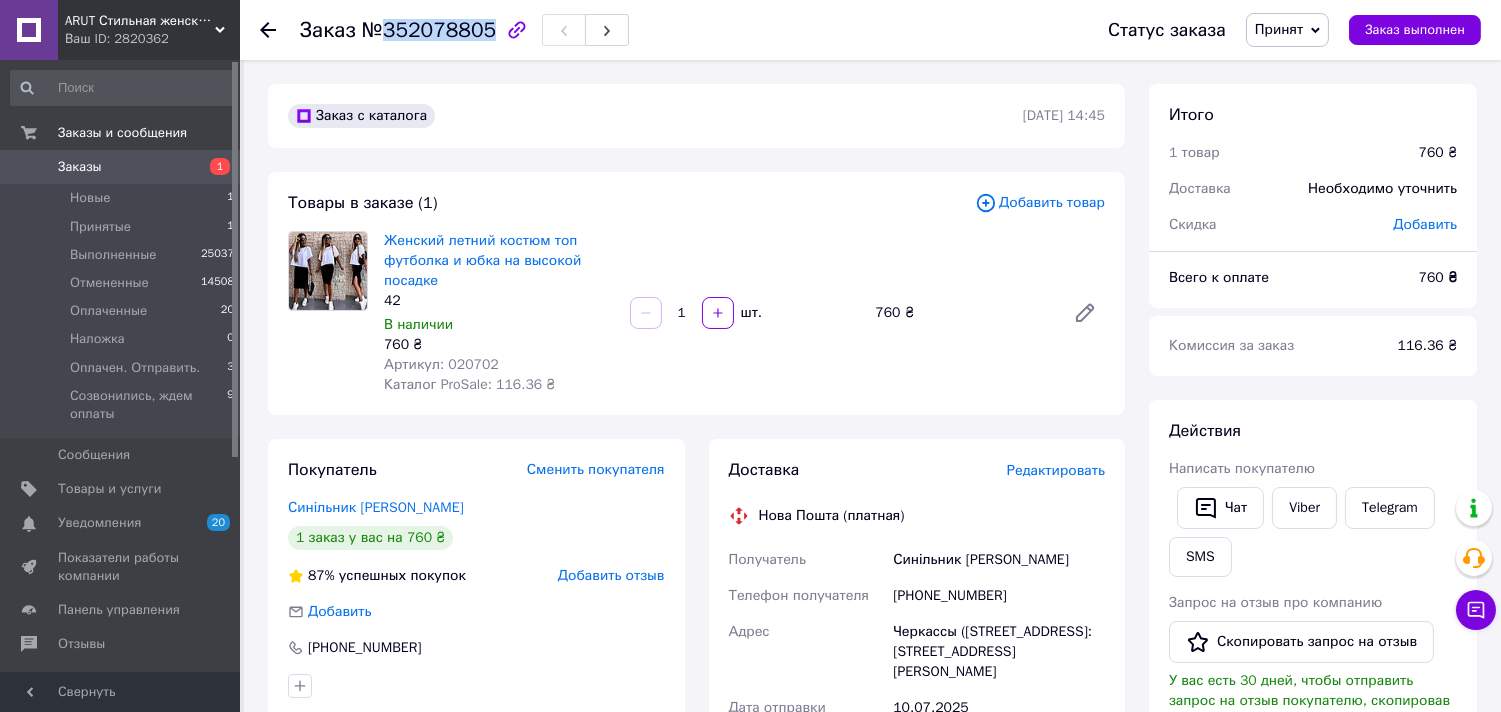 click on "№352078805" at bounding box center [429, 30] 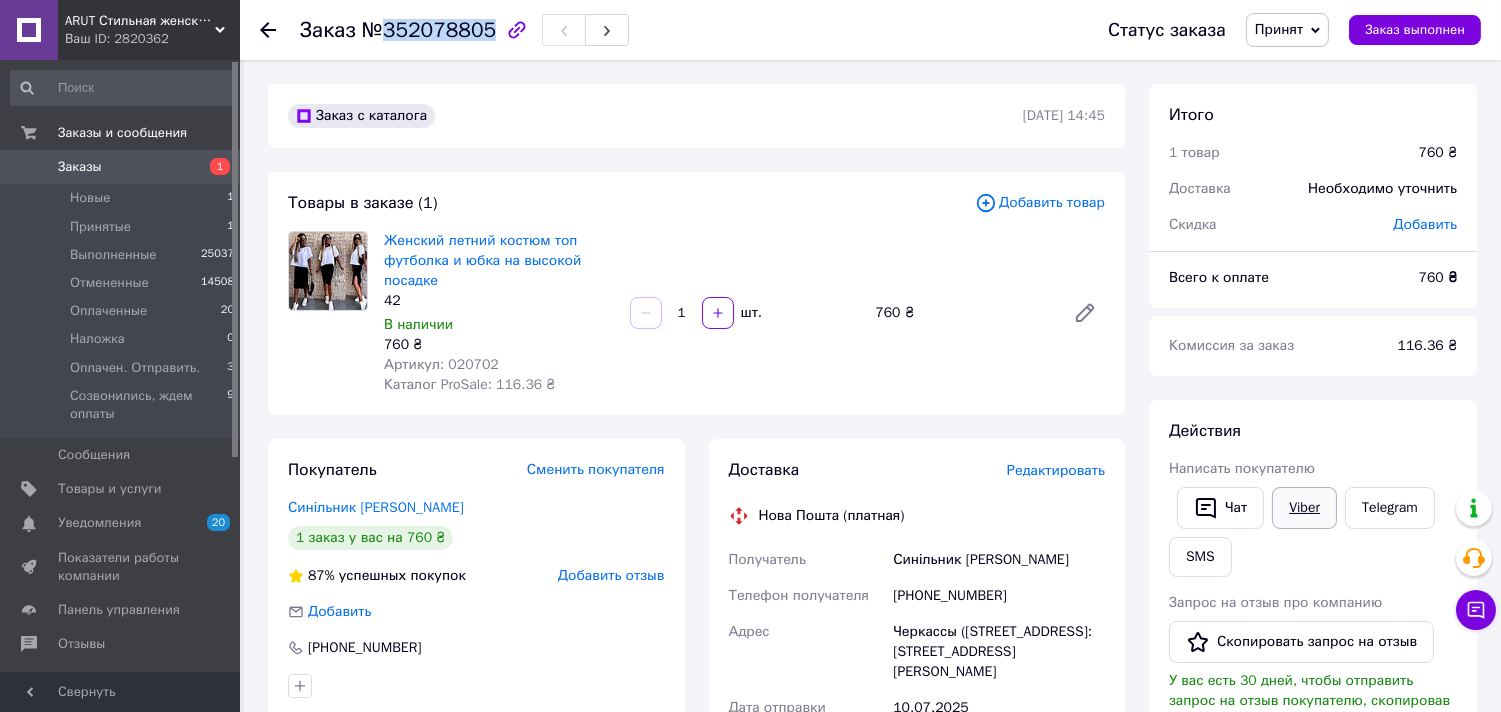 click on "Viber" at bounding box center [1304, 508] 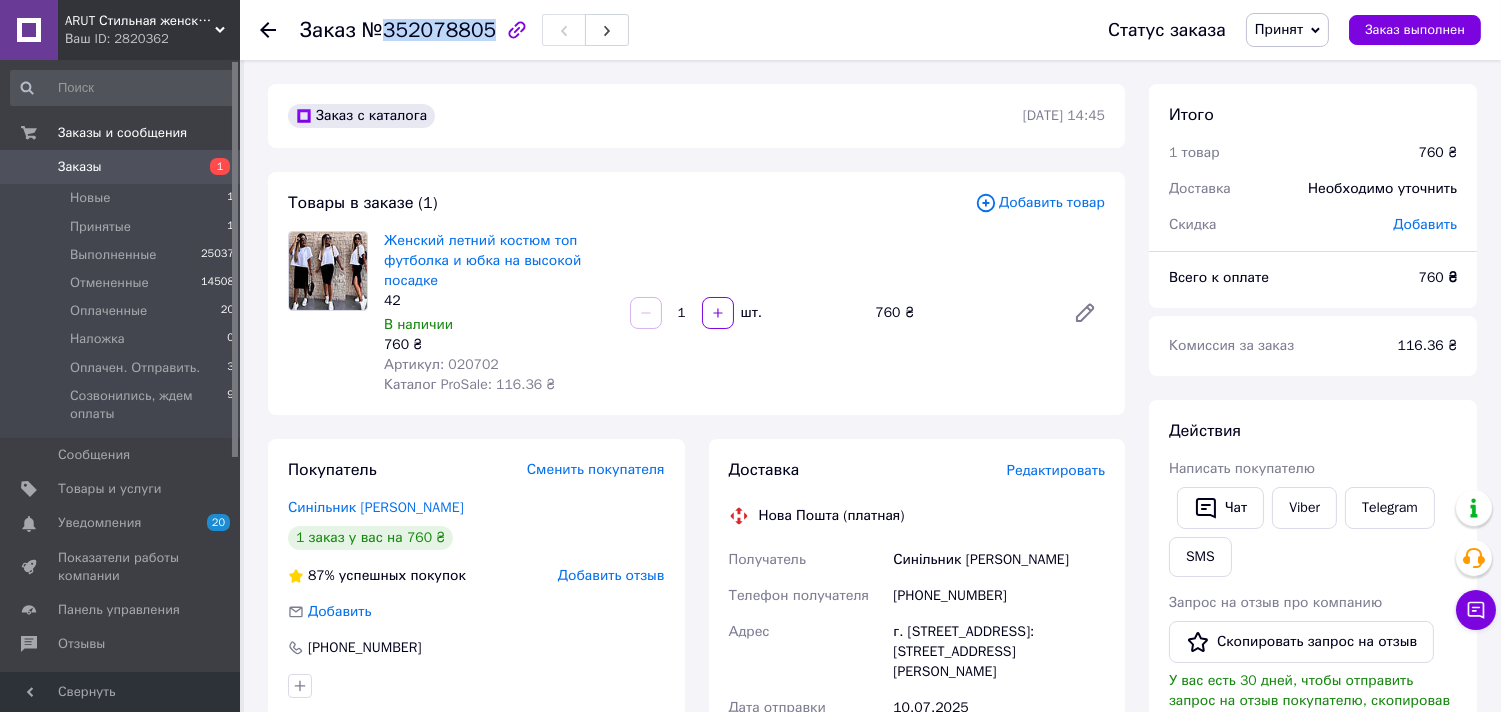 drag, startPoint x: 1281, startPoint y: 15, endPoint x: 1268, endPoint y: 22, distance: 14.764823 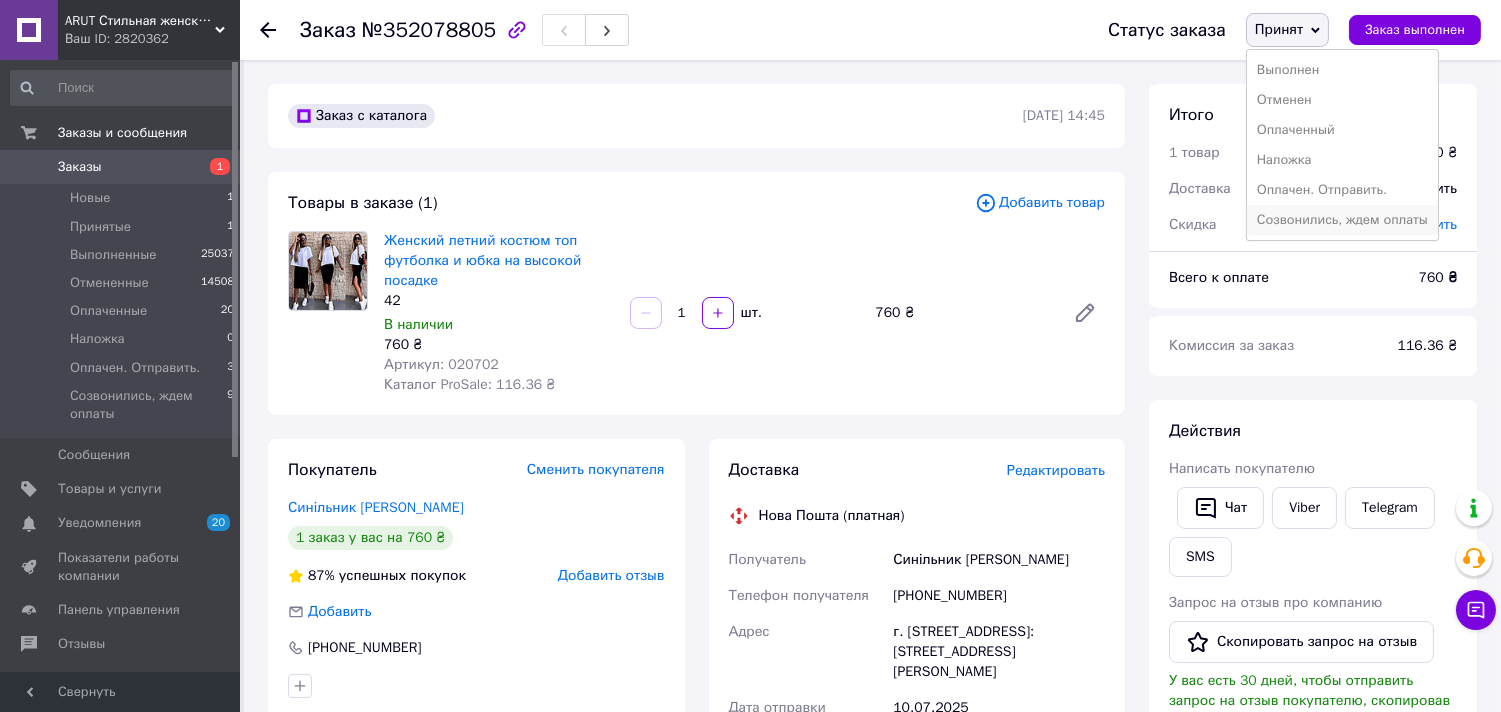 click on "Созвонились, ждем оплаты" at bounding box center (1342, 220) 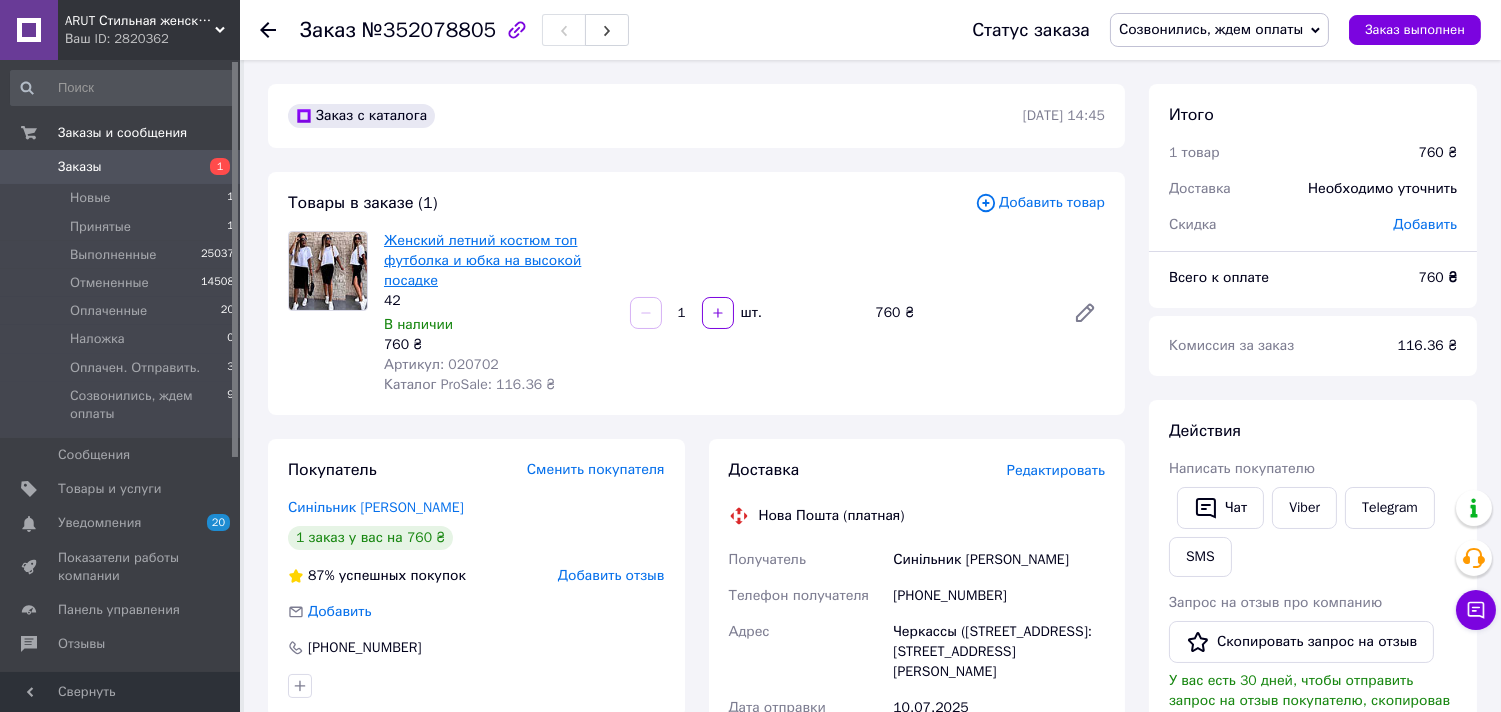 click on "Женский летний костюм топ футболка и юбка на высокой посадке" at bounding box center (482, 260) 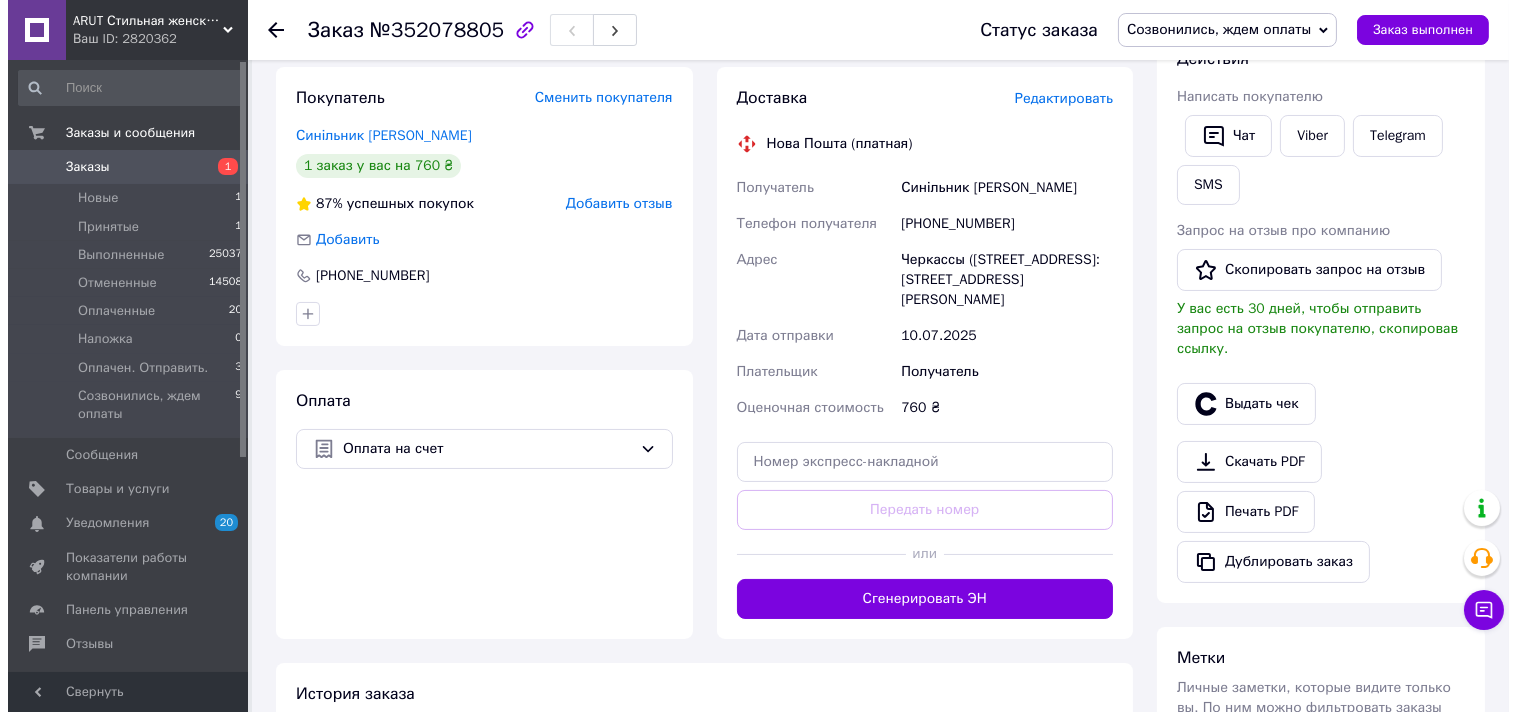 scroll, scrollTop: 333, scrollLeft: 0, axis: vertical 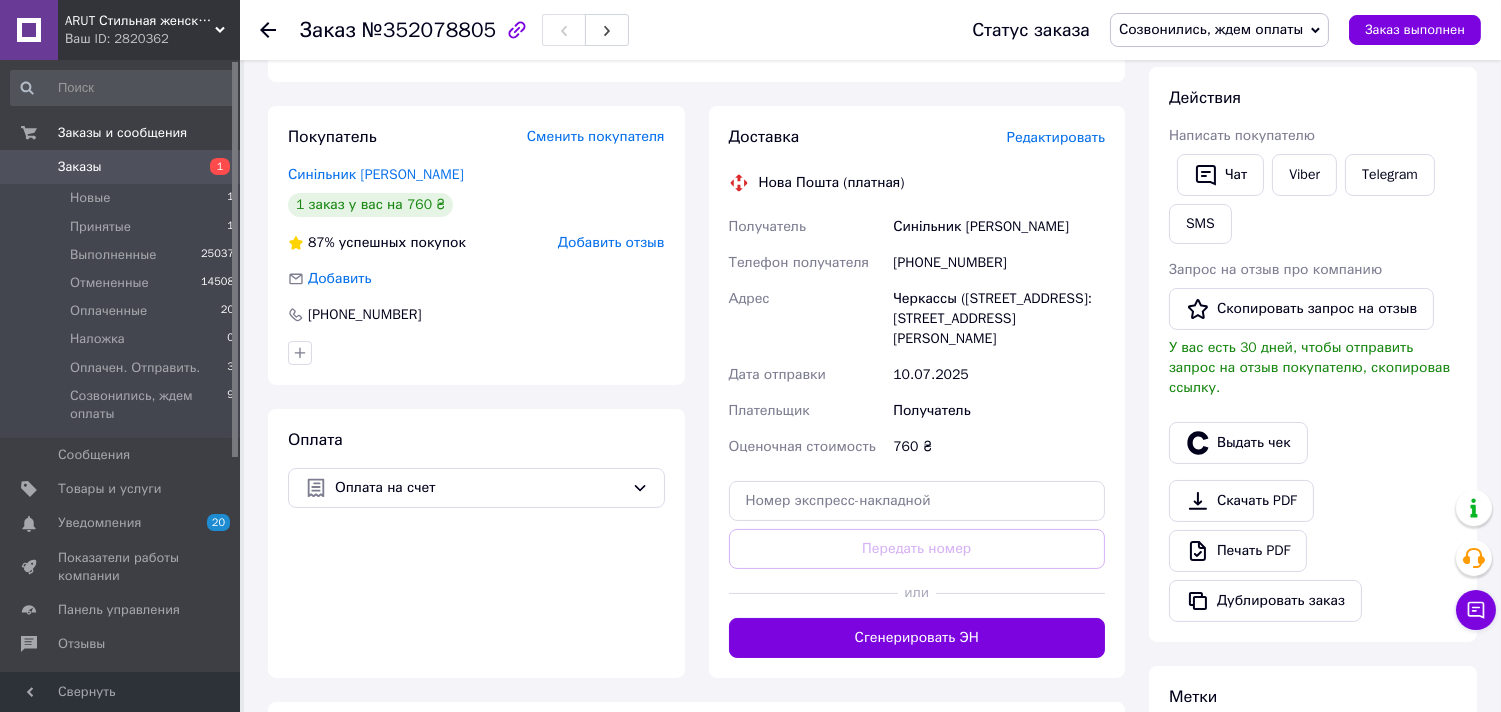 click on "Редактировать" at bounding box center [1056, 137] 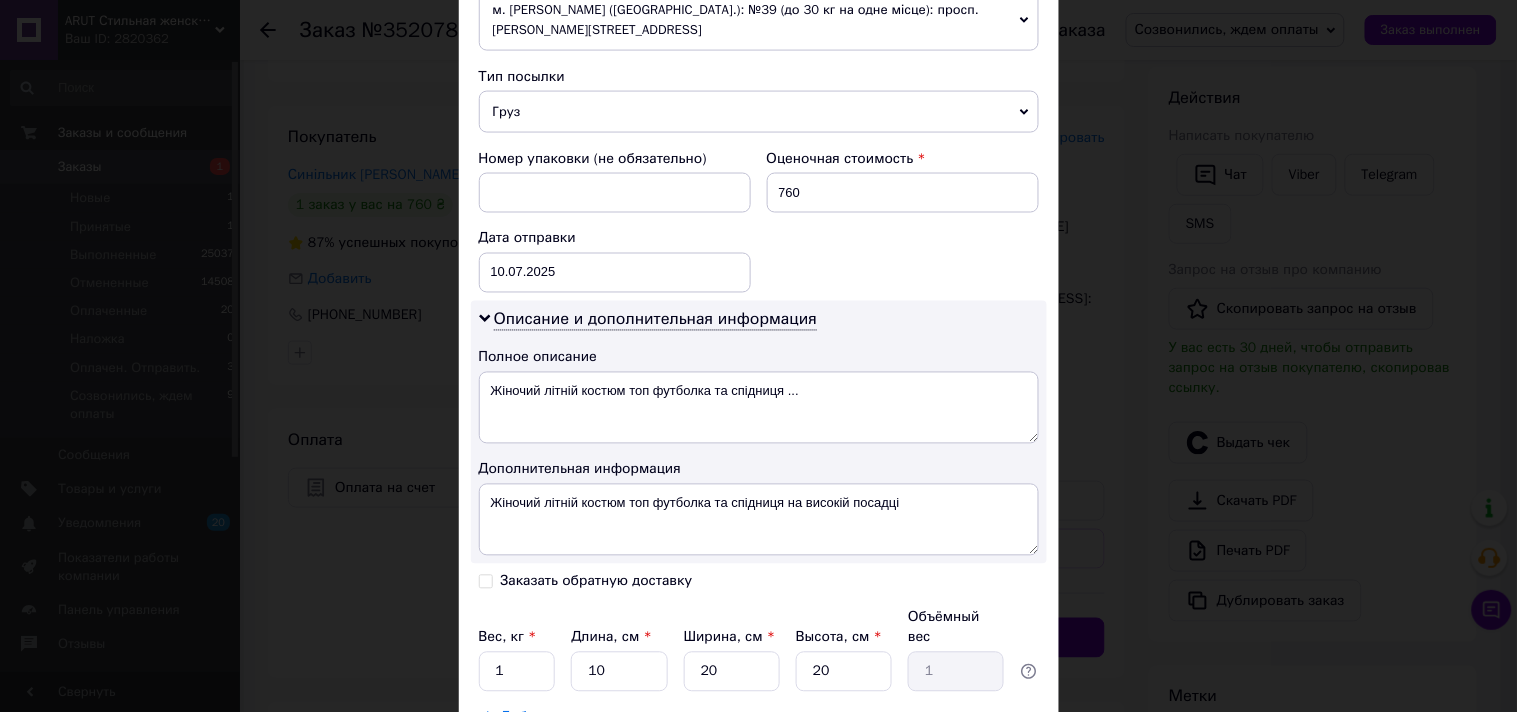 scroll, scrollTop: 777, scrollLeft: 0, axis: vertical 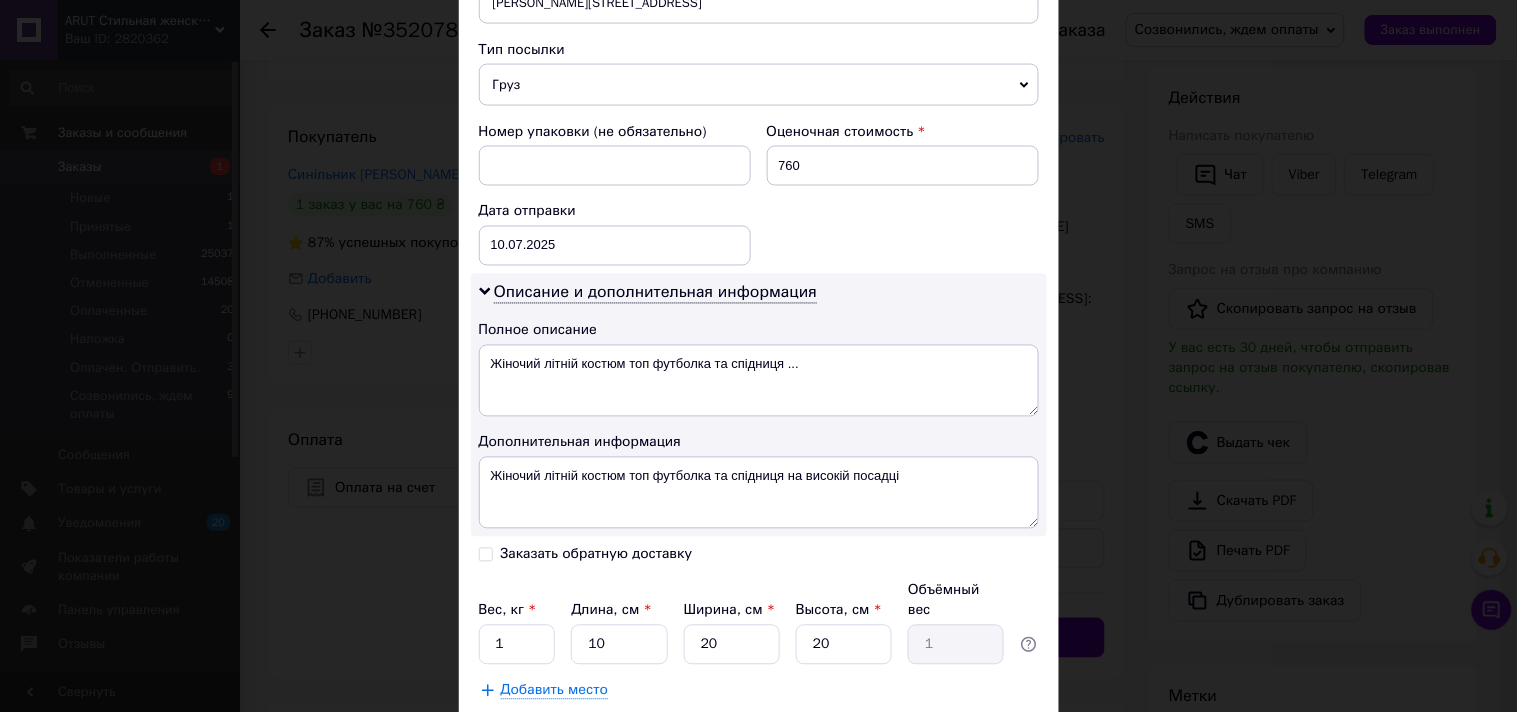 click on "Заказать обратную доставку" at bounding box center [486, 553] 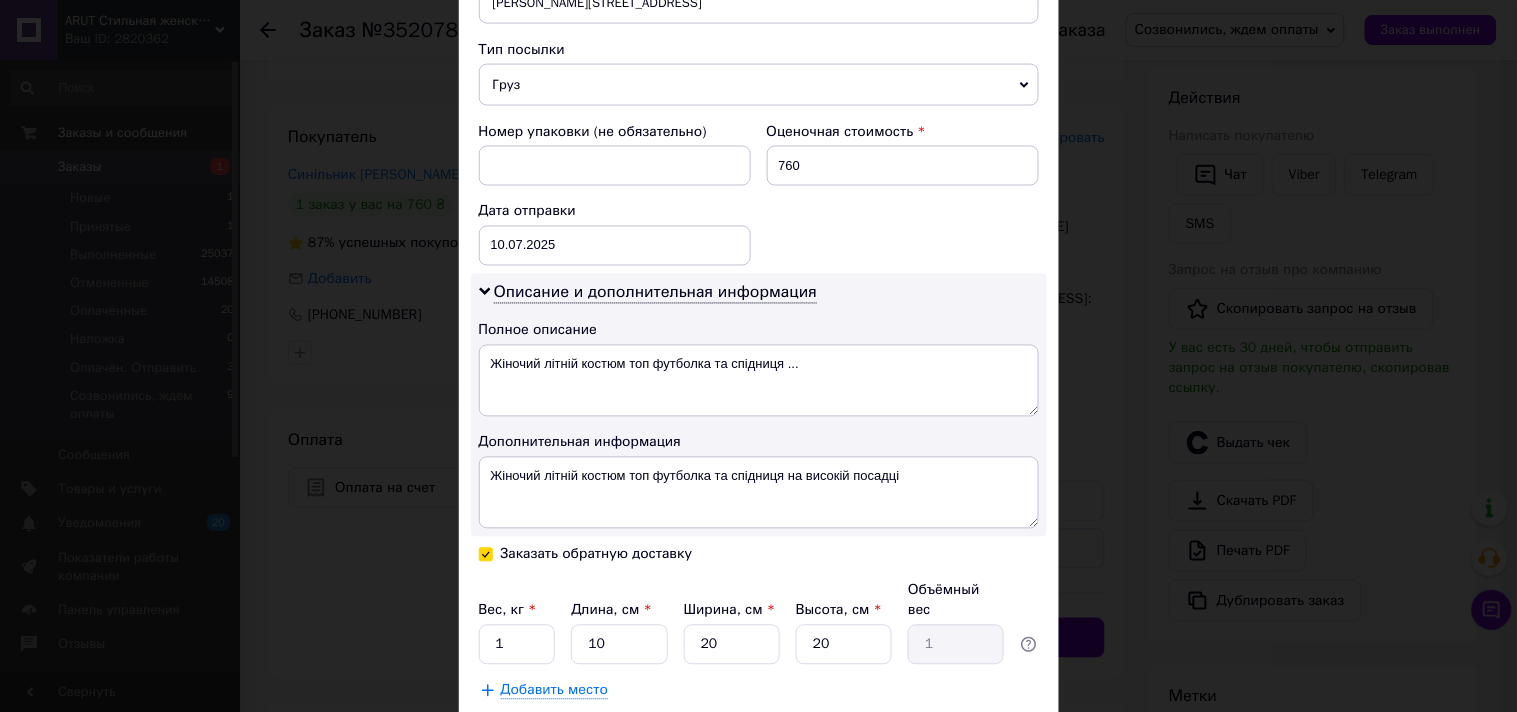 checkbox on "true" 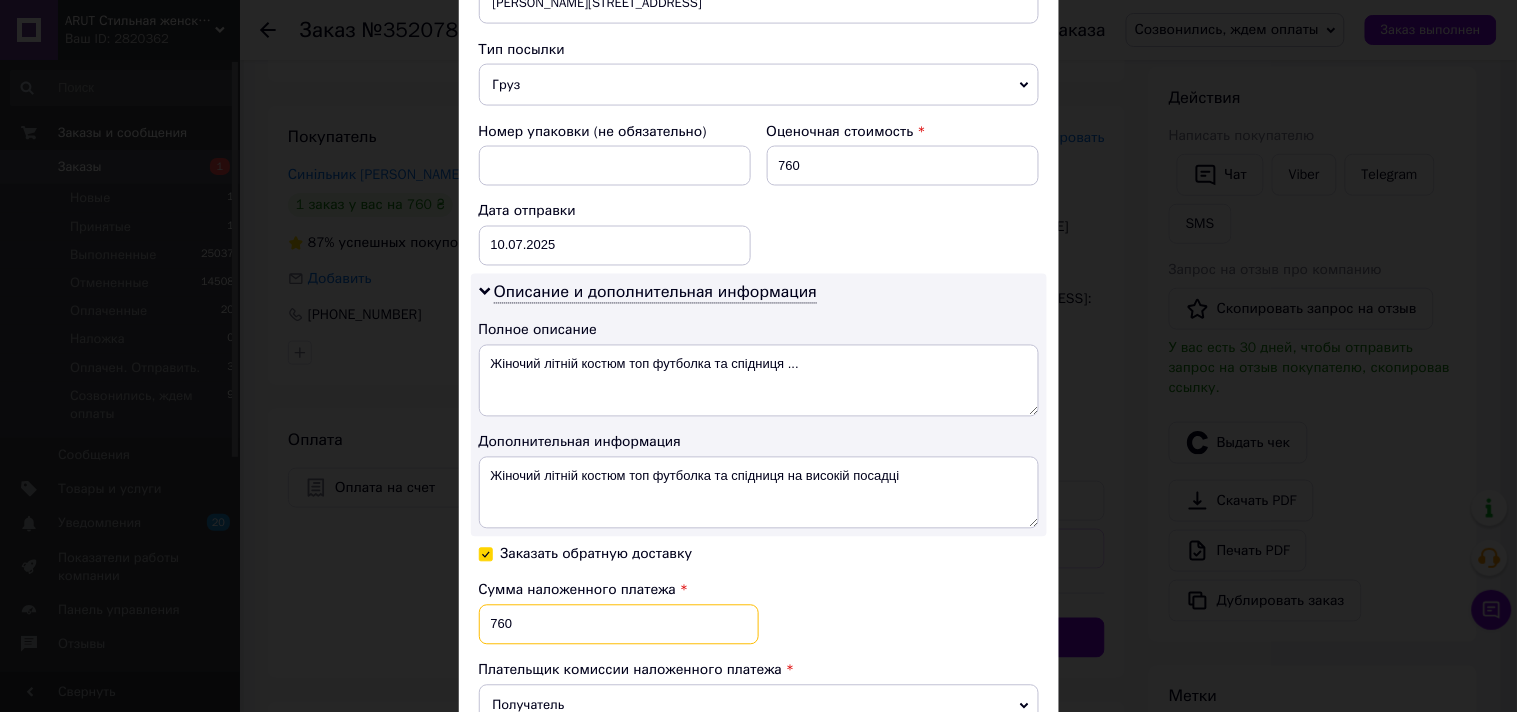click on "760" at bounding box center (619, 625) 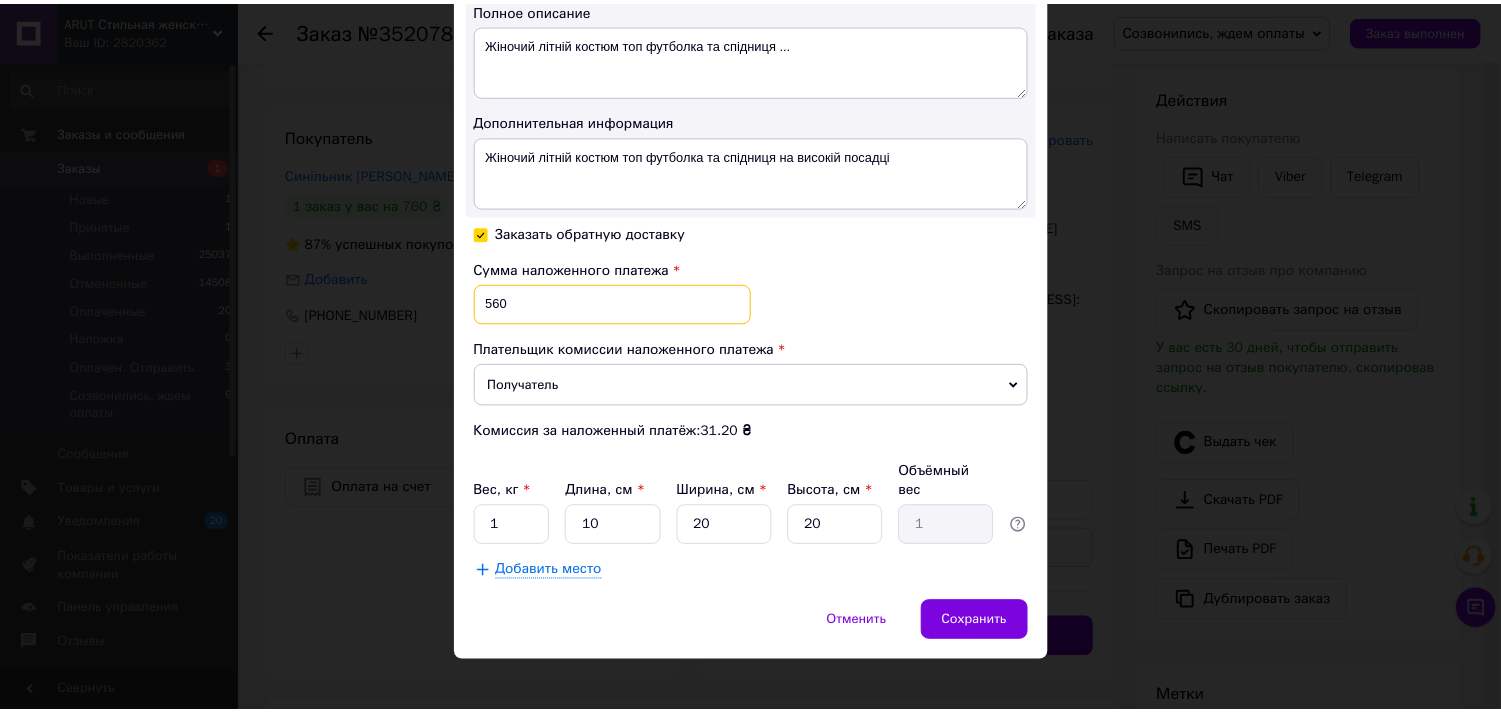 scroll, scrollTop: 1101, scrollLeft: 0, axis: vertical 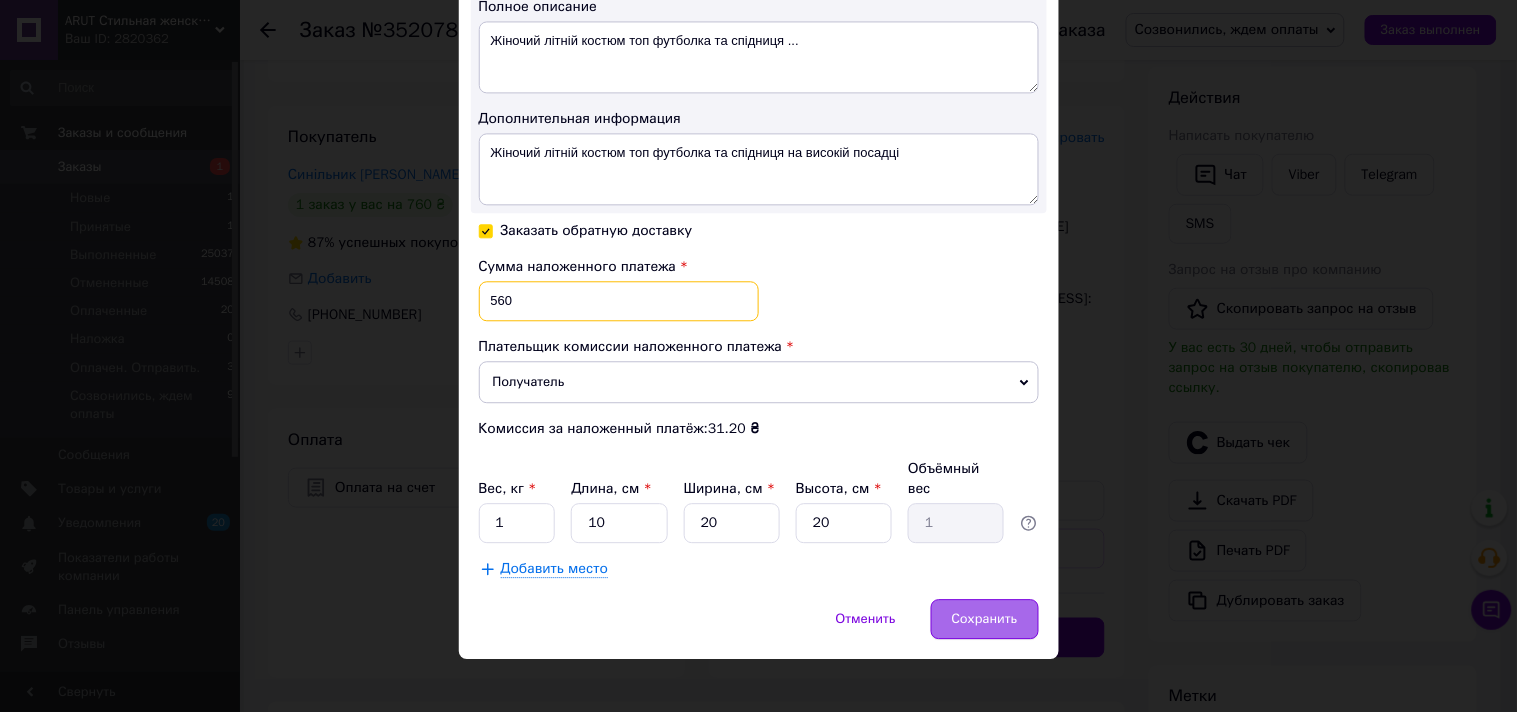 type on "560" 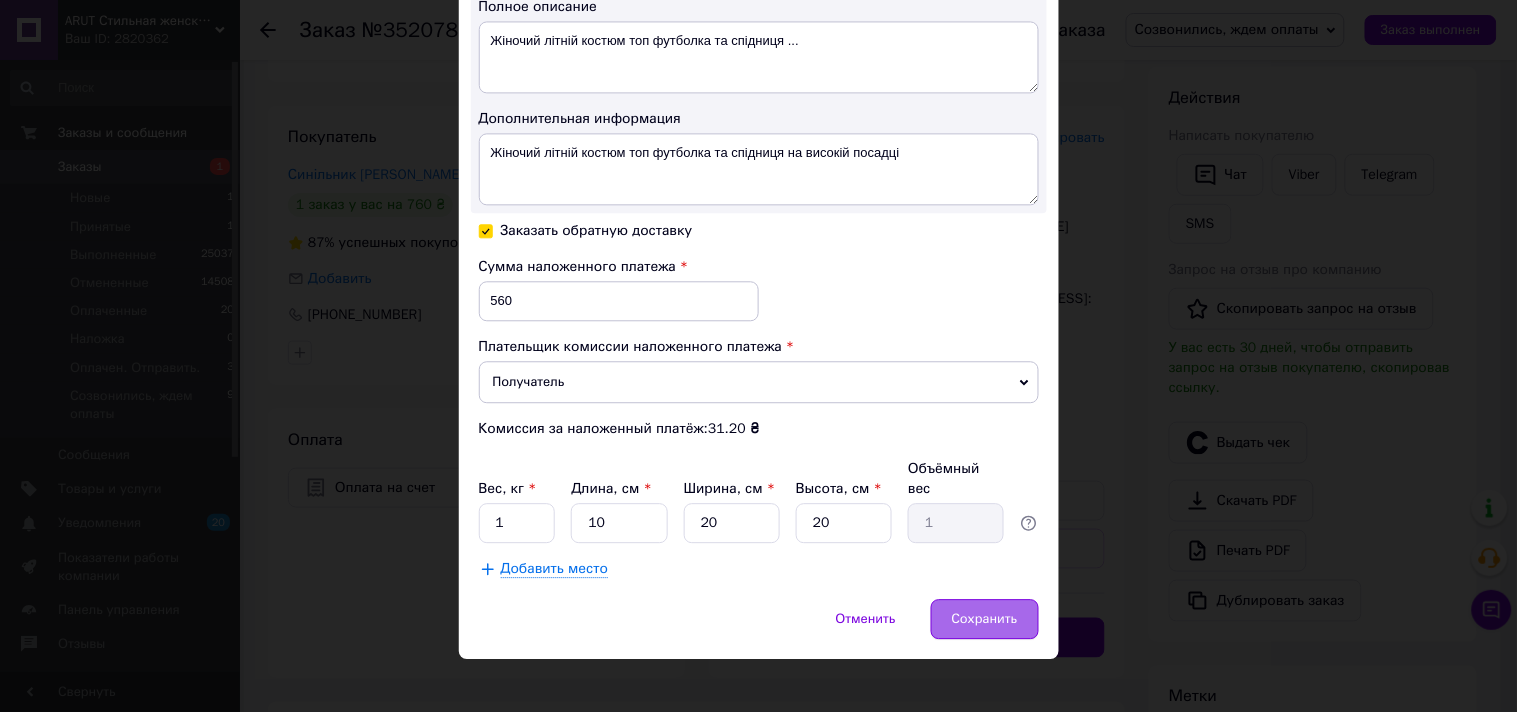 click on "Сохранить" at bounding box center [985, 619] 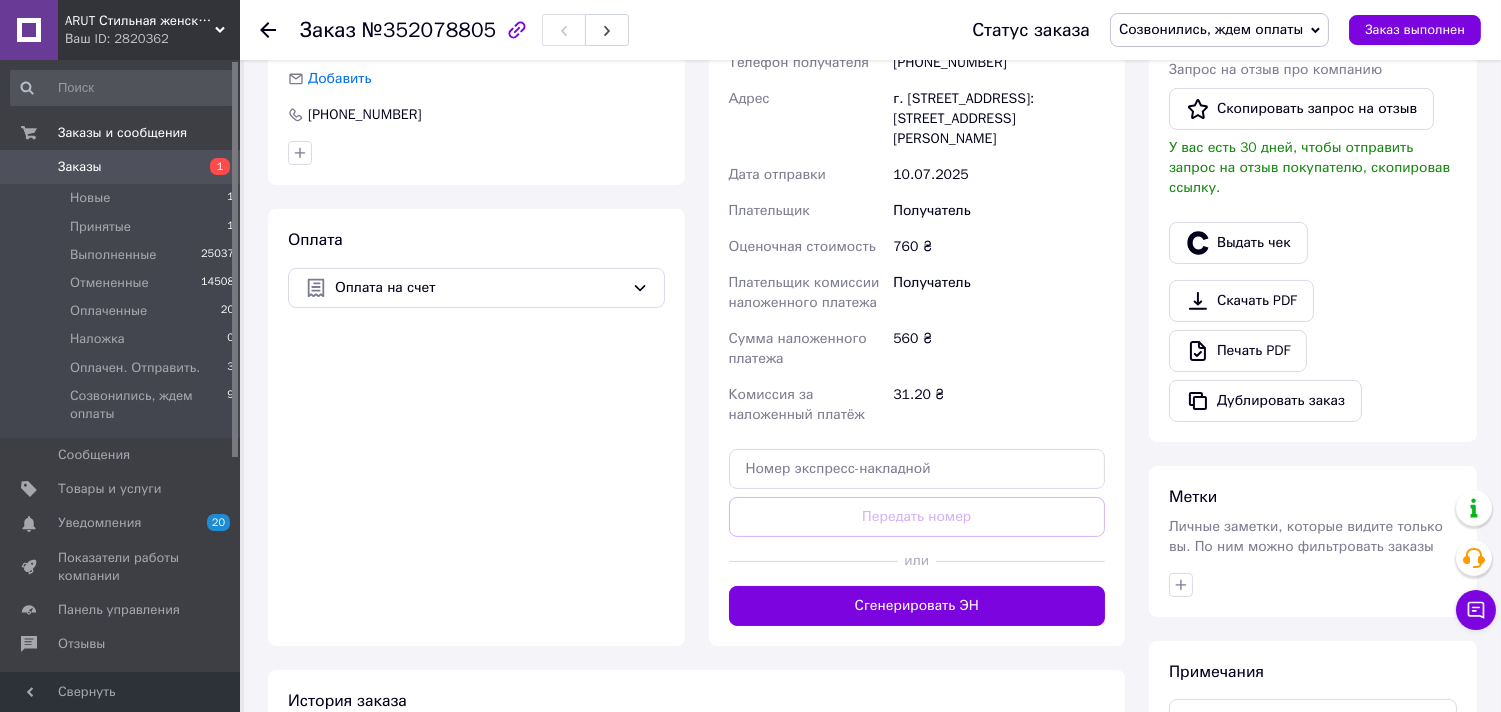scroll, scrollTop: 555, scrollLeft: 0, axis: vertical 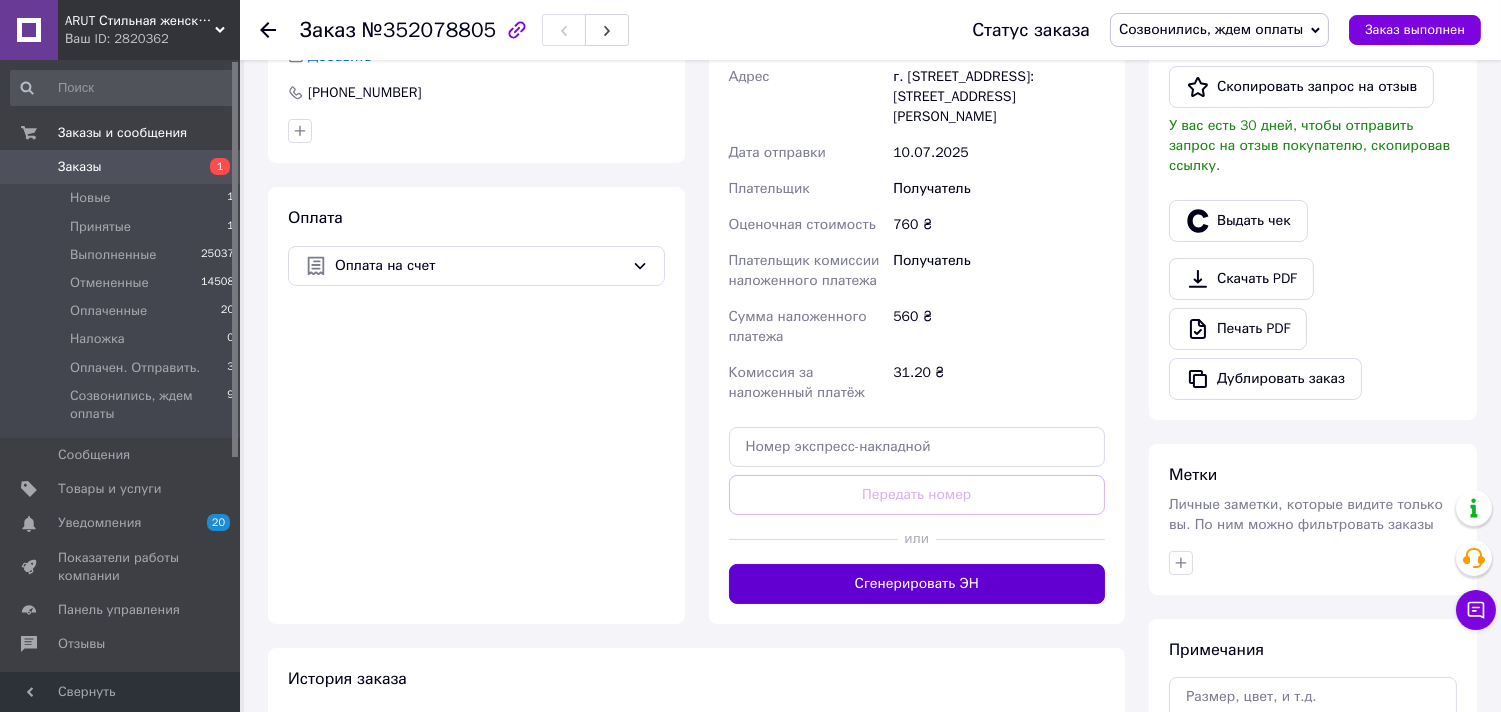 click on "Сгенерировать ЭН" at bounding box center [917, 584] 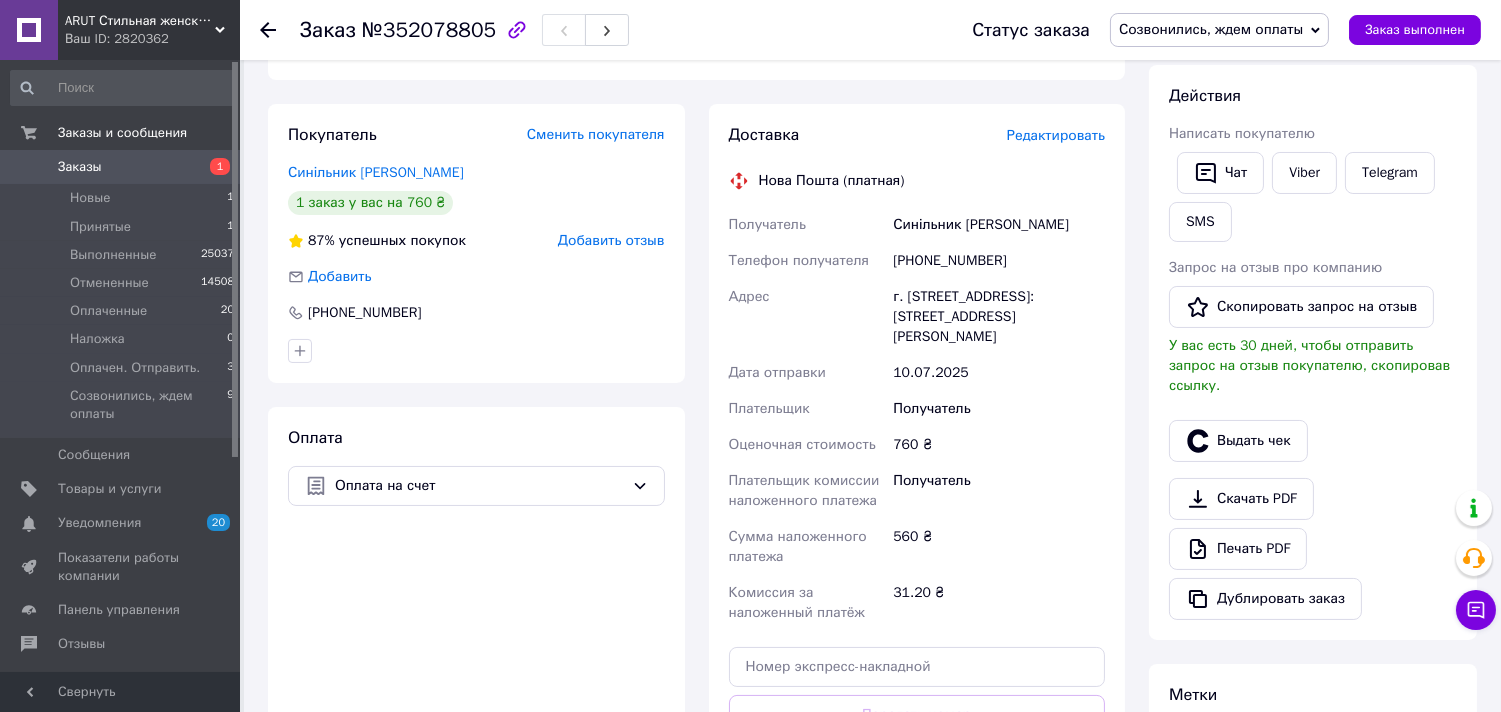 scroll, scrollTop: 333, scrollLeft: 0, axis: vertical 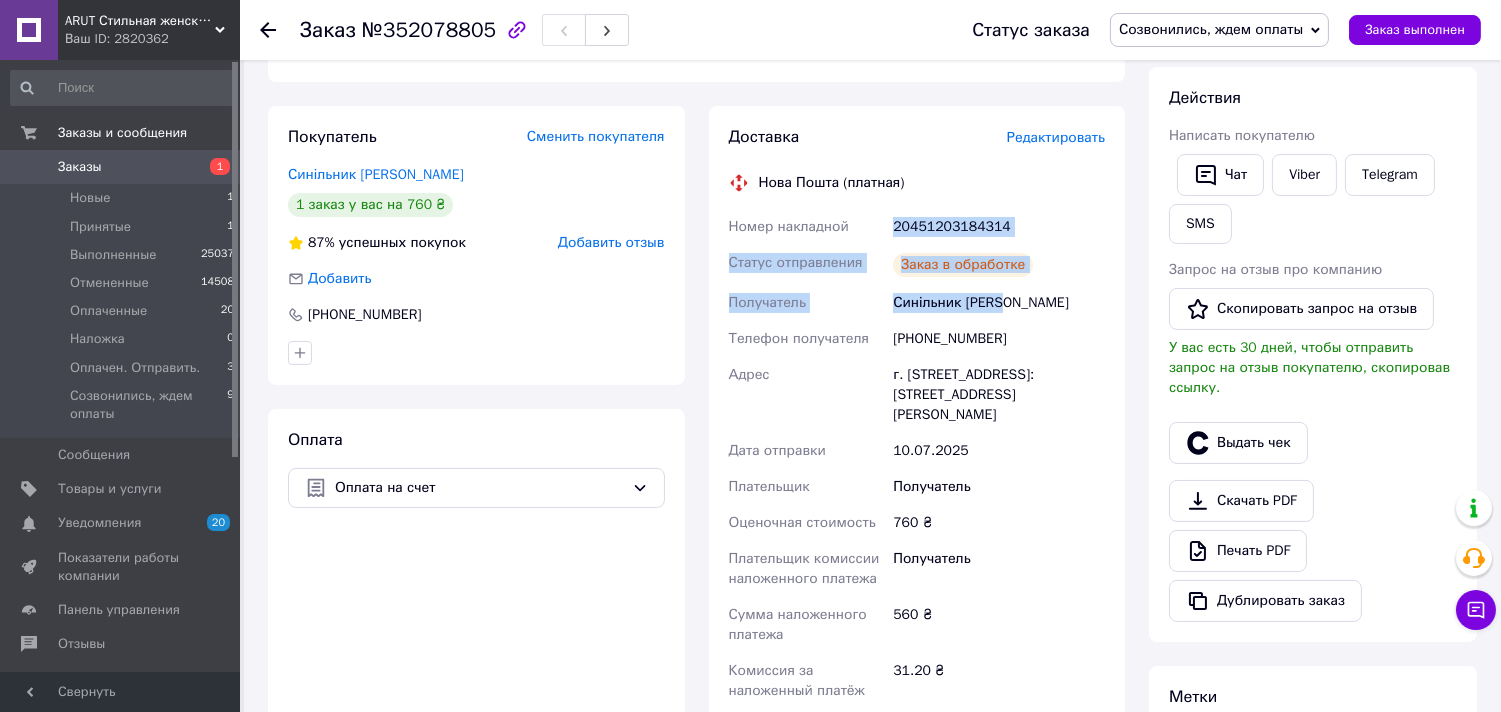 drag, startPoint x: 868, startPoint y: 208, endPoint x: 1055, endPoint y: 306, distance: 211.12318 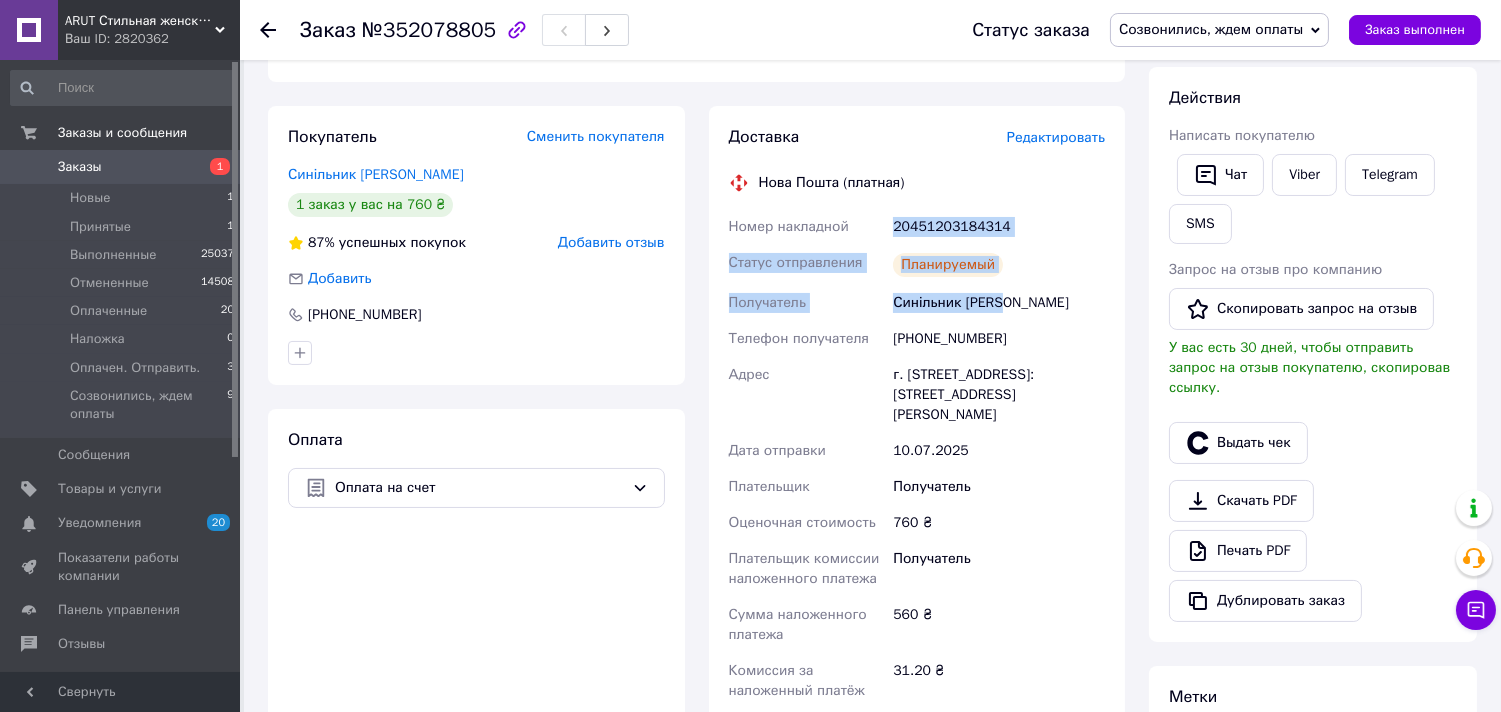copy on "Номер накладной 20451203184314 Статус отправления Заказ в обработке Получатель Синільник Аліна" 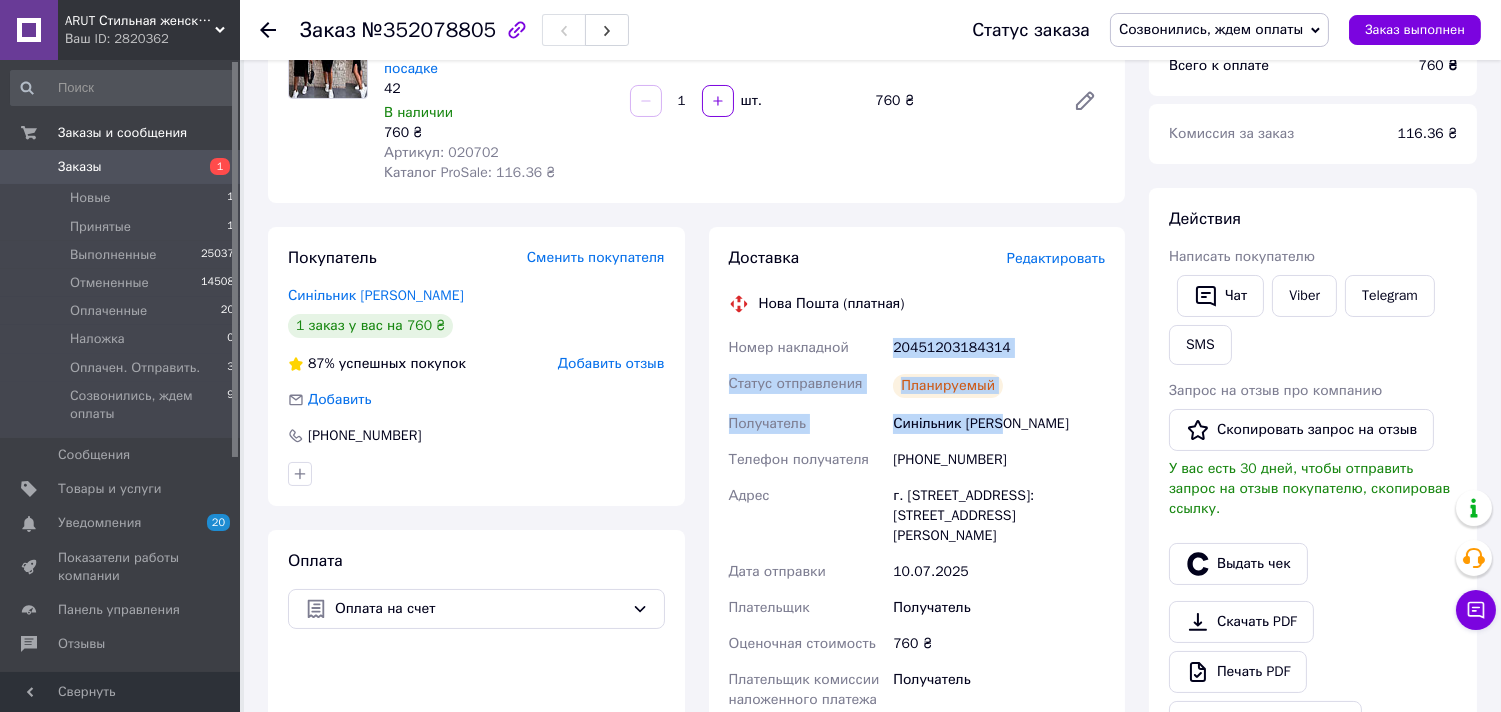 scroll, scrollTop: 0, scrollLeft: 0, axis: both 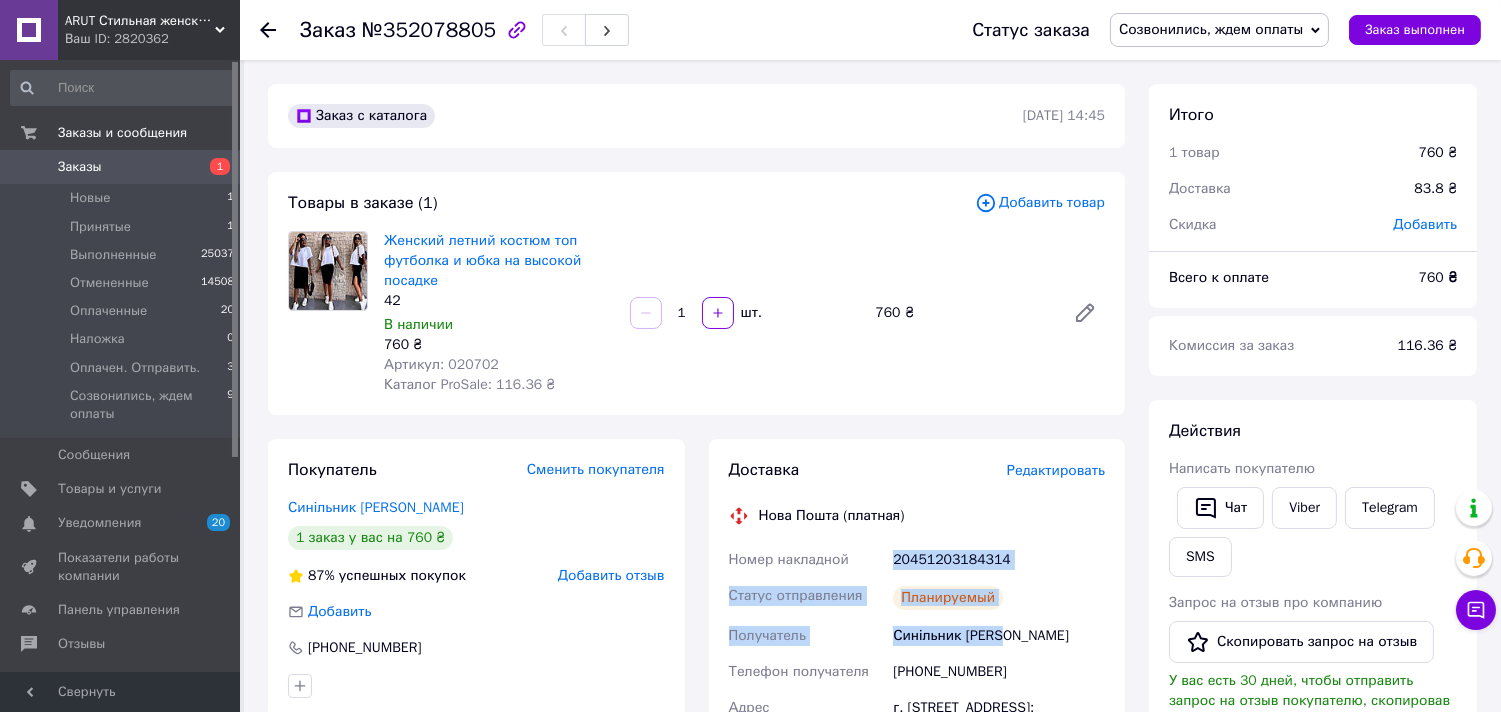 click on "Созвонились, ждем оплаты" at bounding box center (1211, 29) 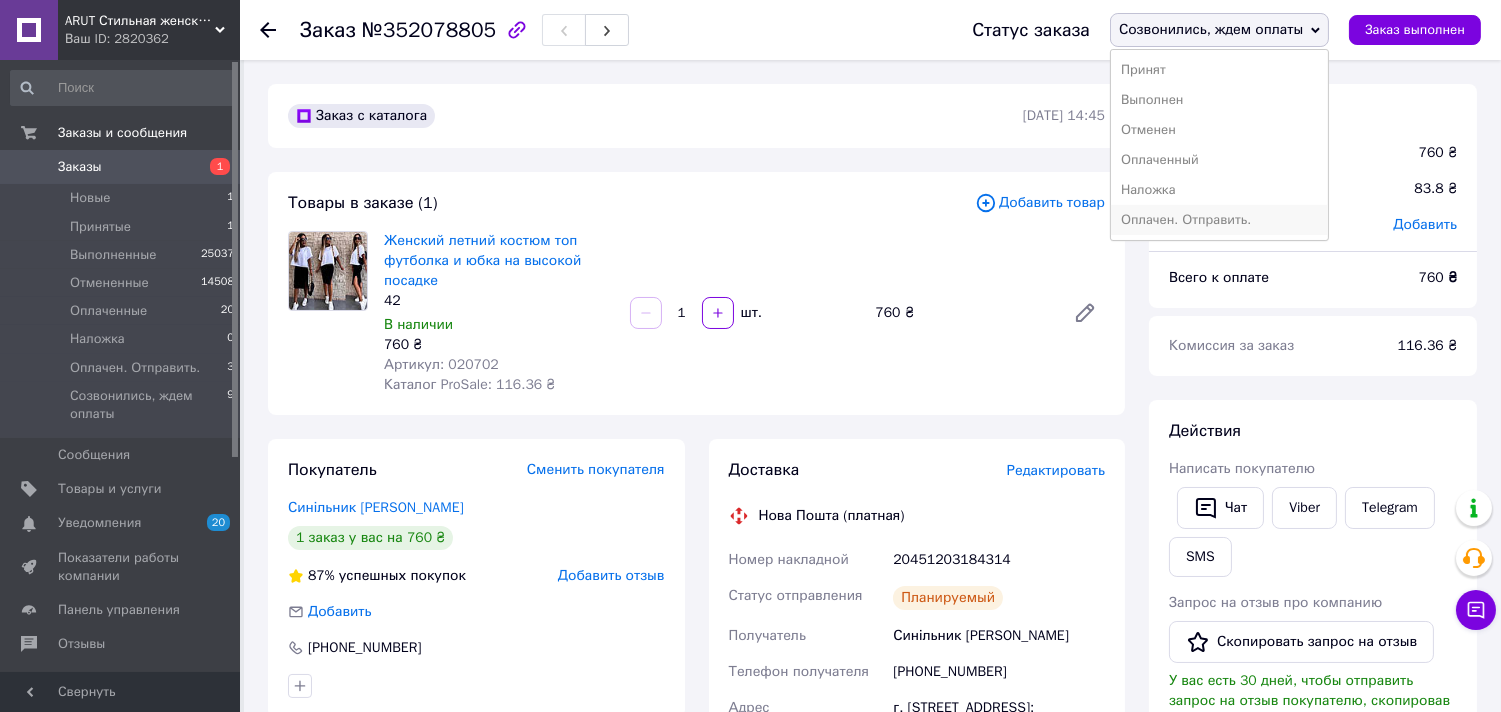 click on "Оплачен. Отправить." at bounding box center (1219, 220) 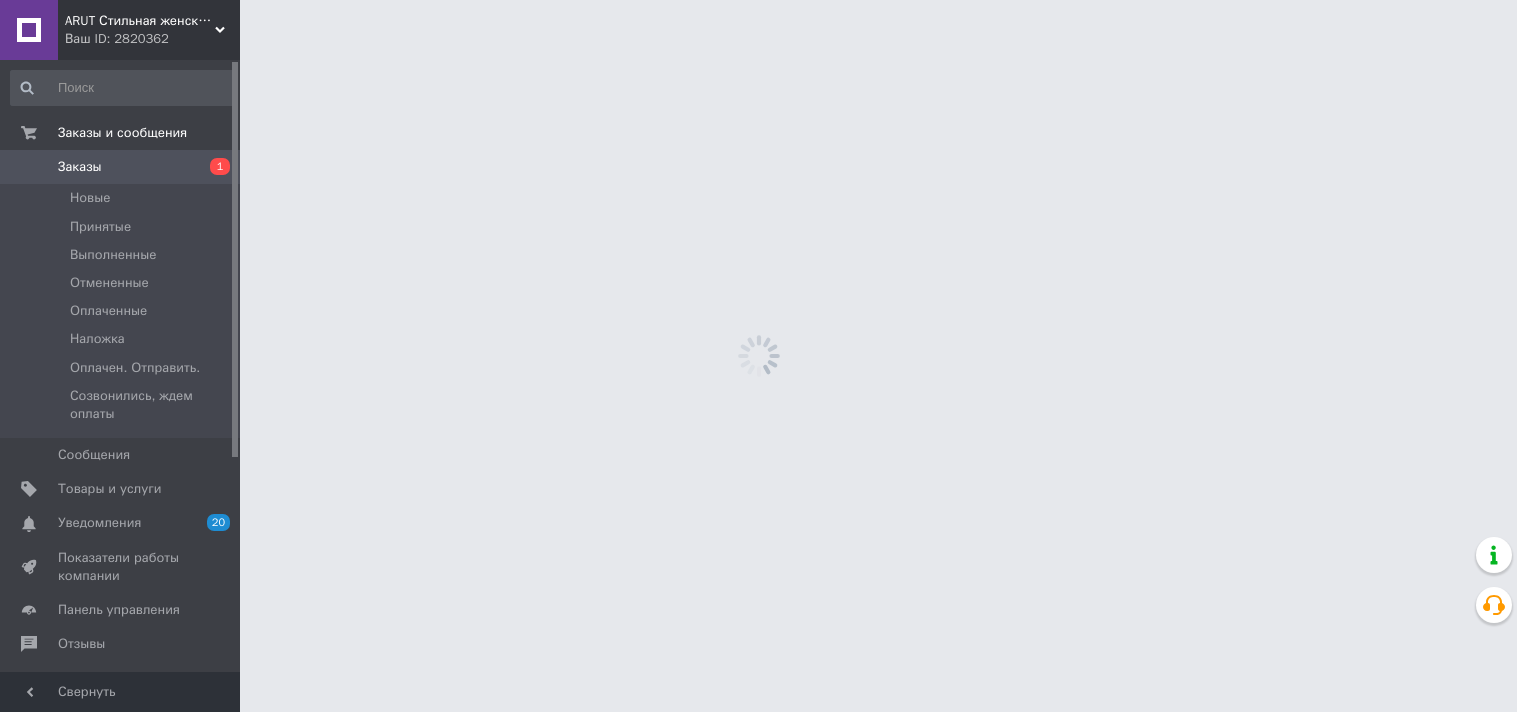 scroll, scrollTop: 0, scrollLeft: 0, axis: both 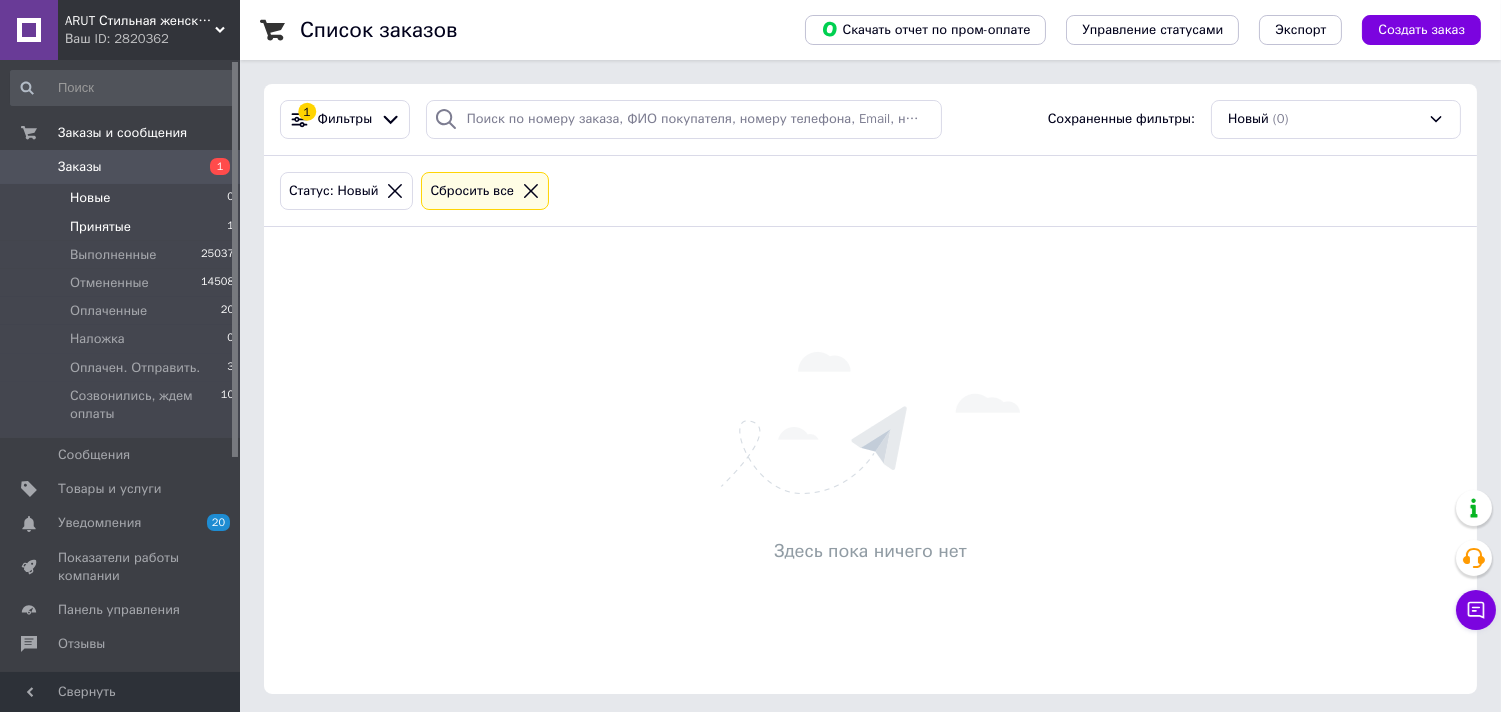 click on "Принятые" at bounding box center [100, 227] 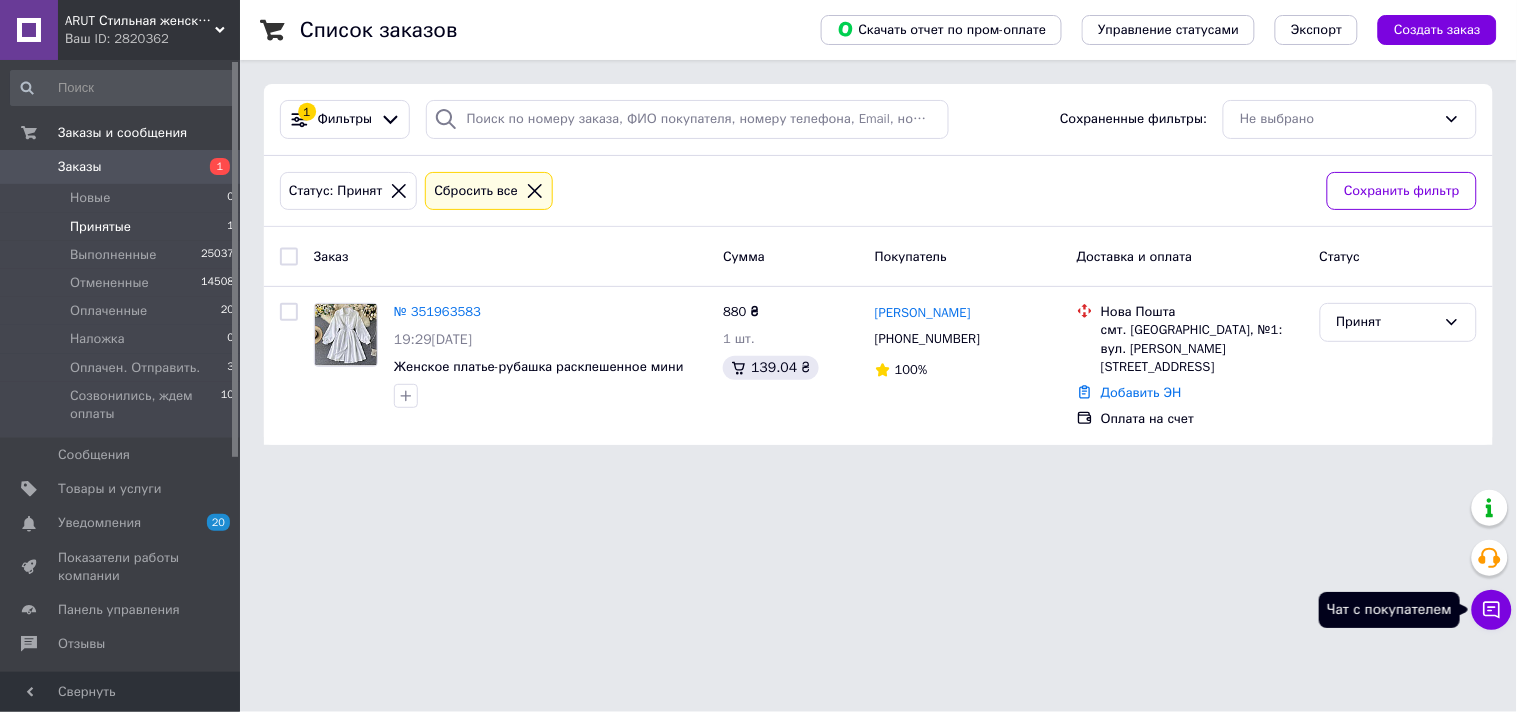click 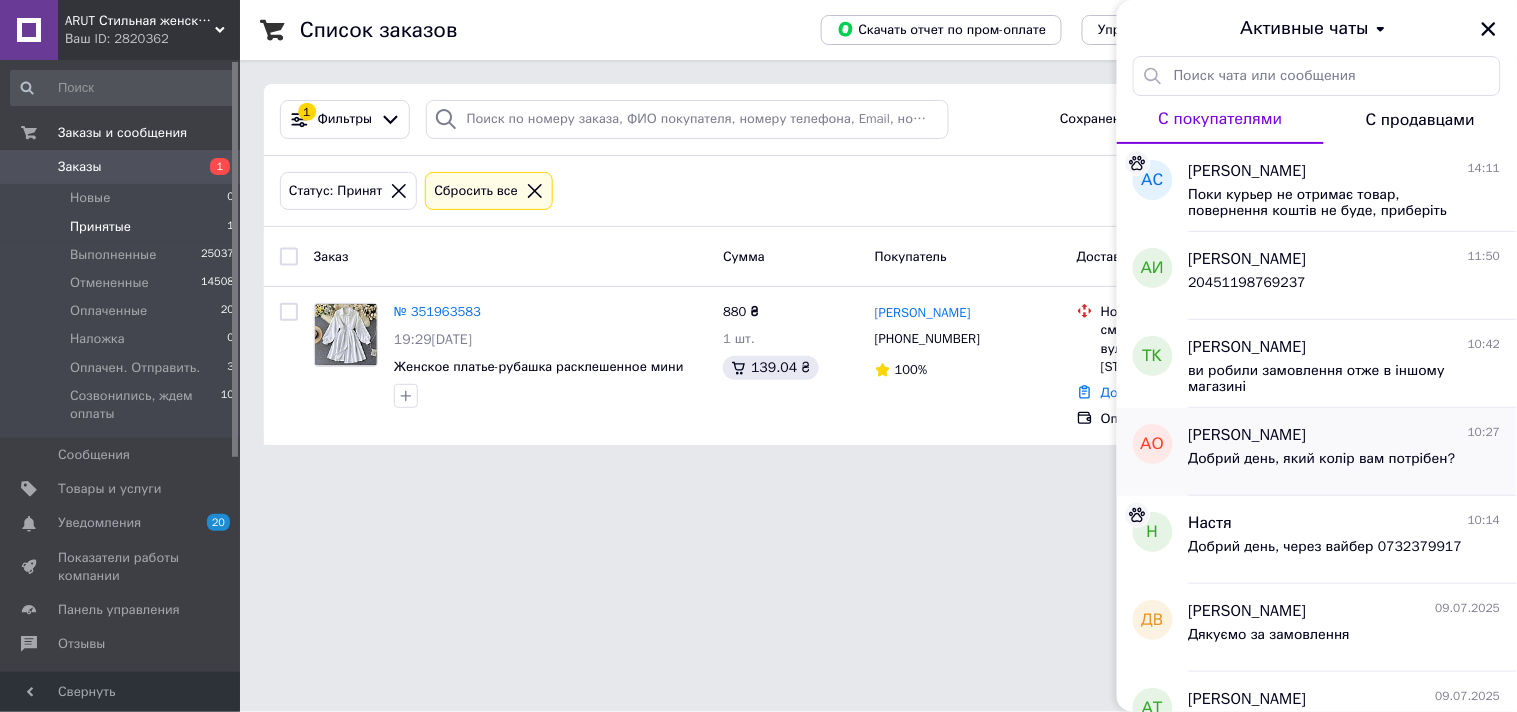 click on "Анна Островська 10:27 Добрий день, який колір вам потрібен?" at bounding box center [1353, 452] 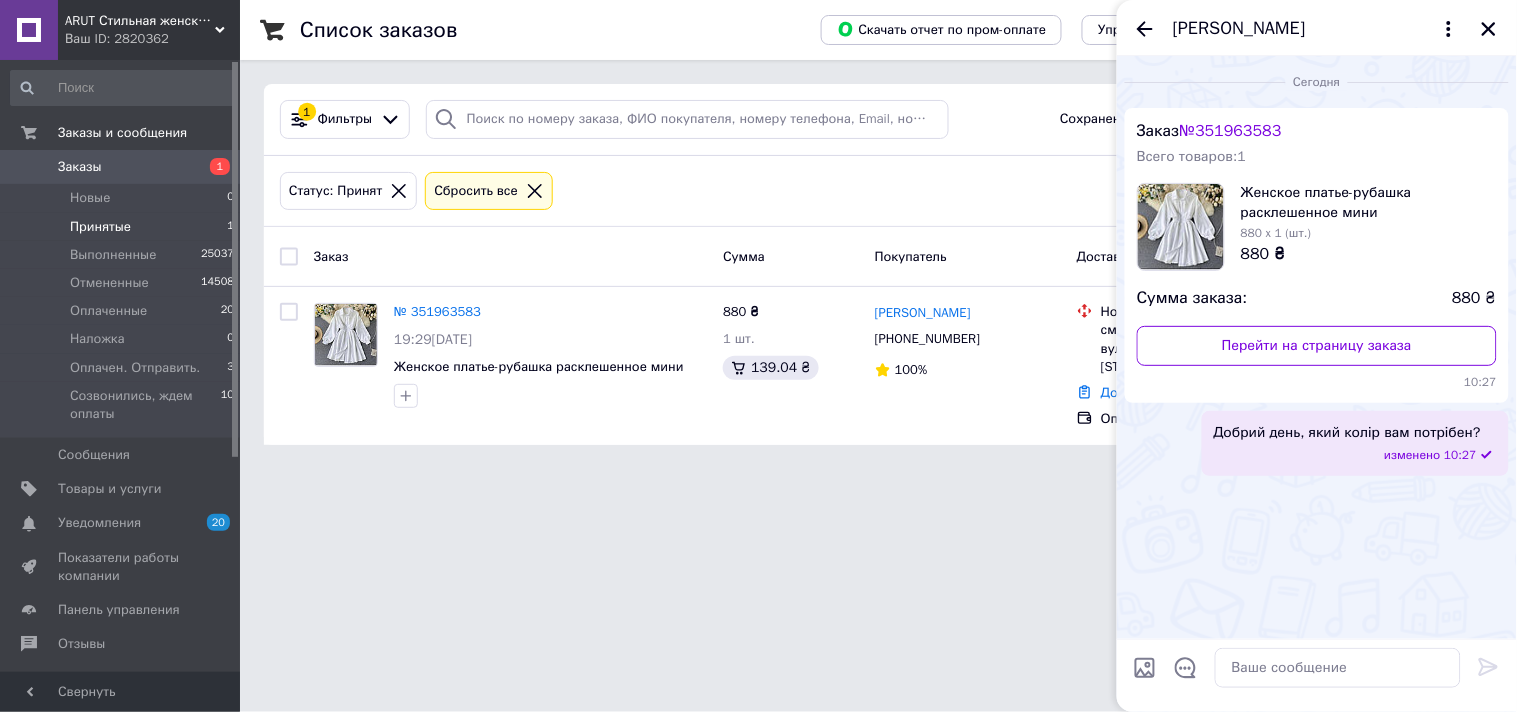 drag, startPoint x: 1282, startPoint y: 461, endPoint x: 1383, endPoint y: 447, distance: 101.96568 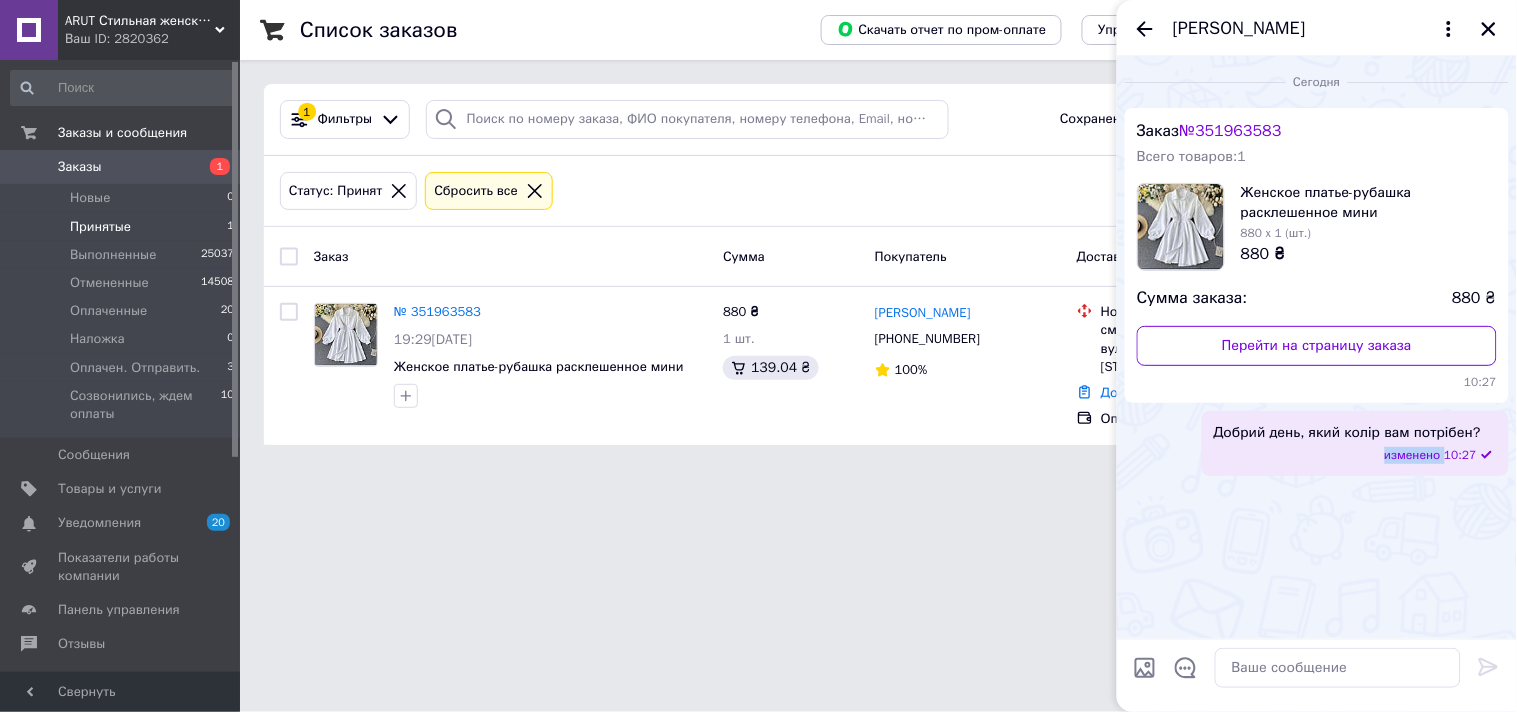 click on "изменено   10:27" at bounding box center (1359, 455) 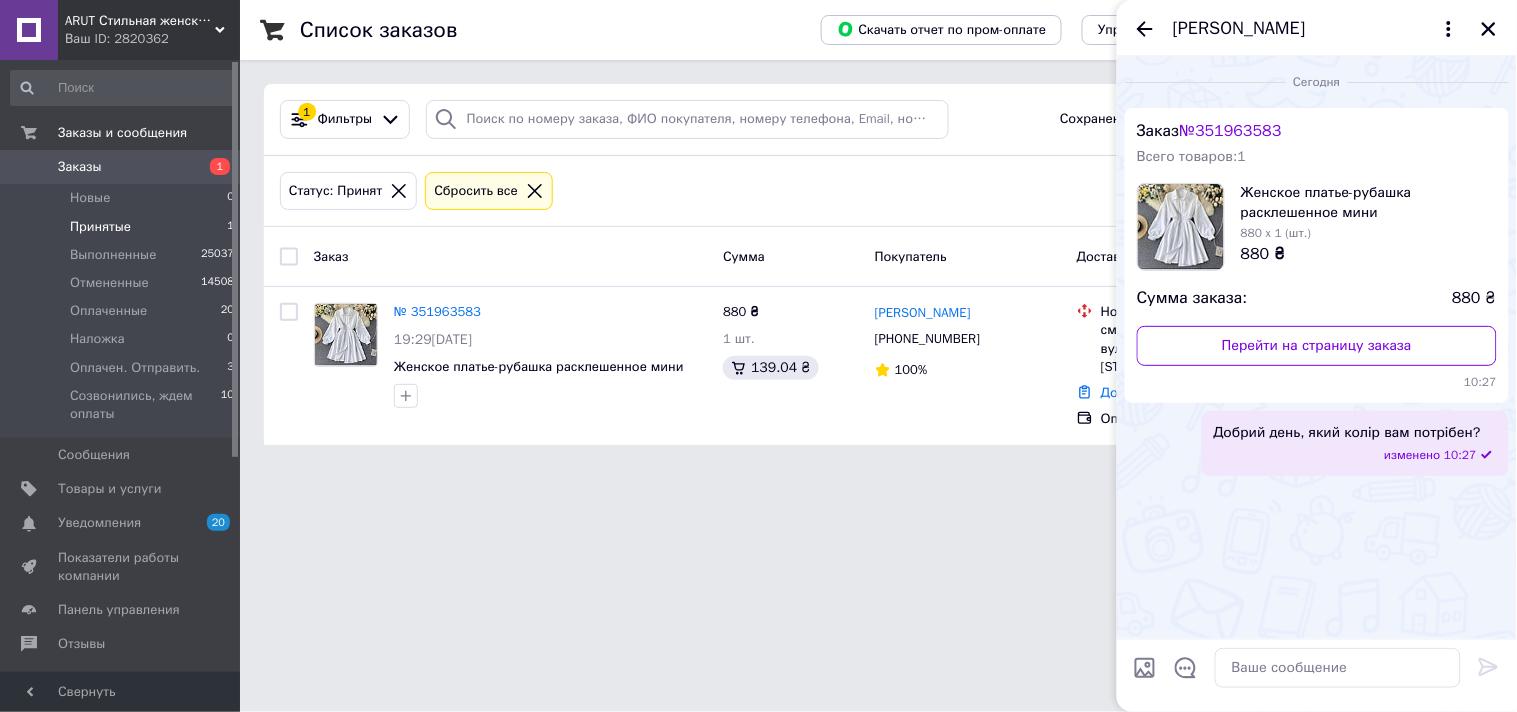 click on "изменено   10:27" at bounding box center (1359, 455) 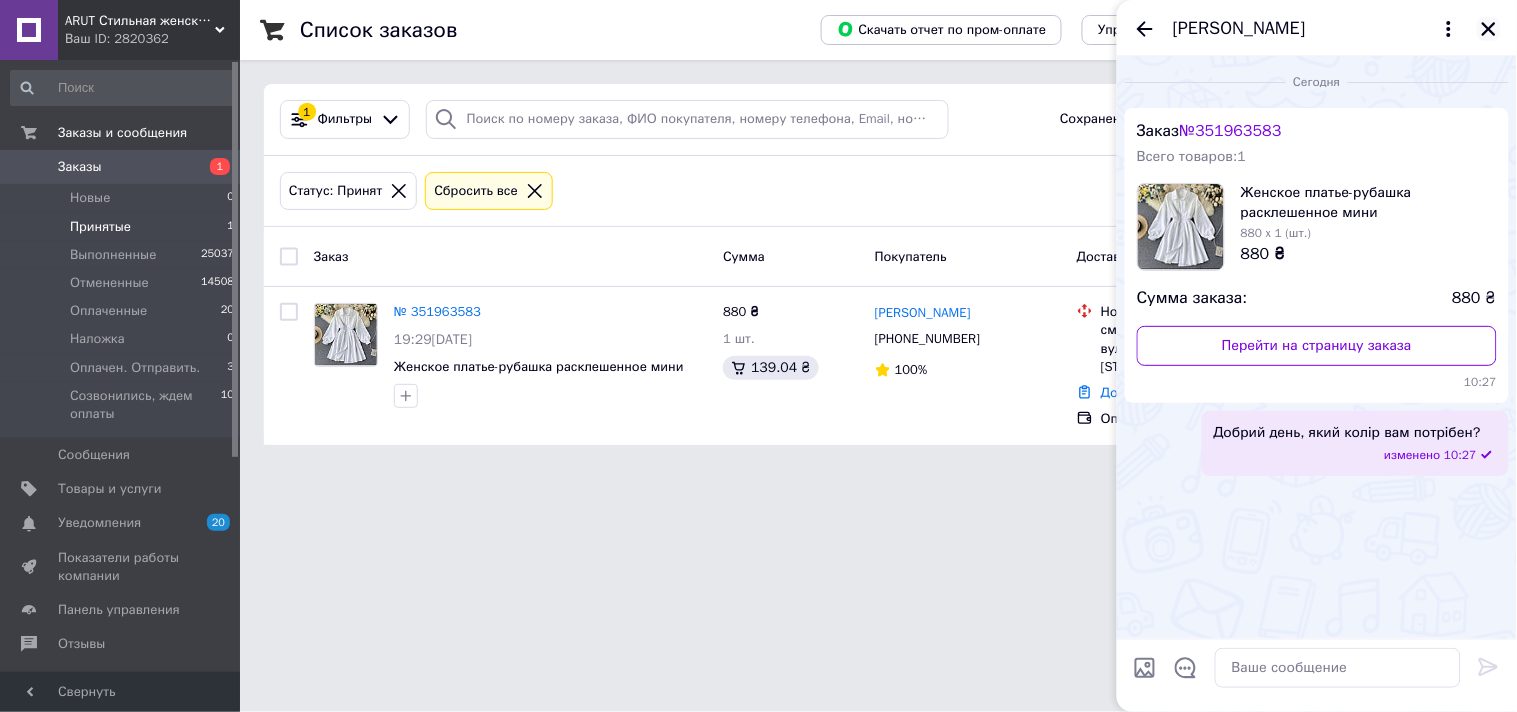 click 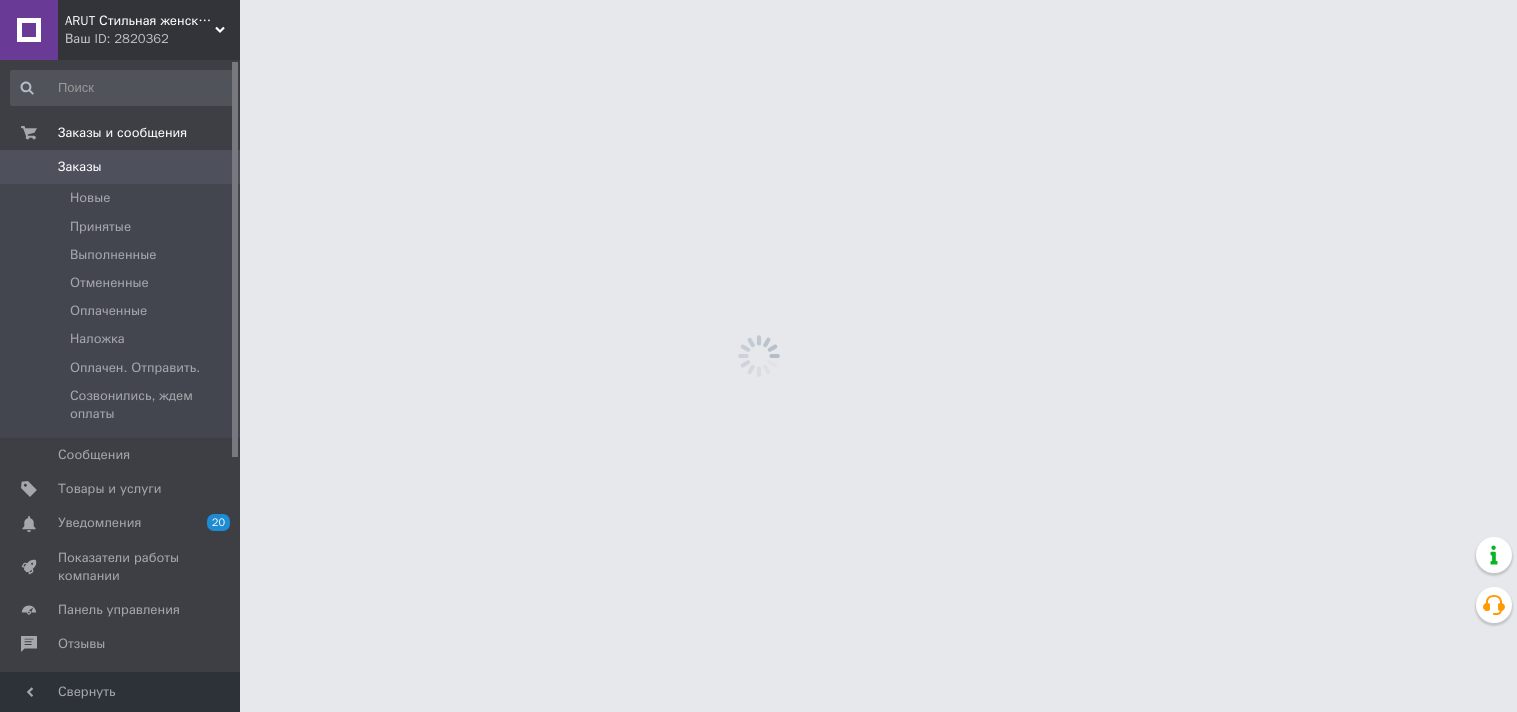 scroll, scrollTop: 0, scrollLeft: 0, axis: both 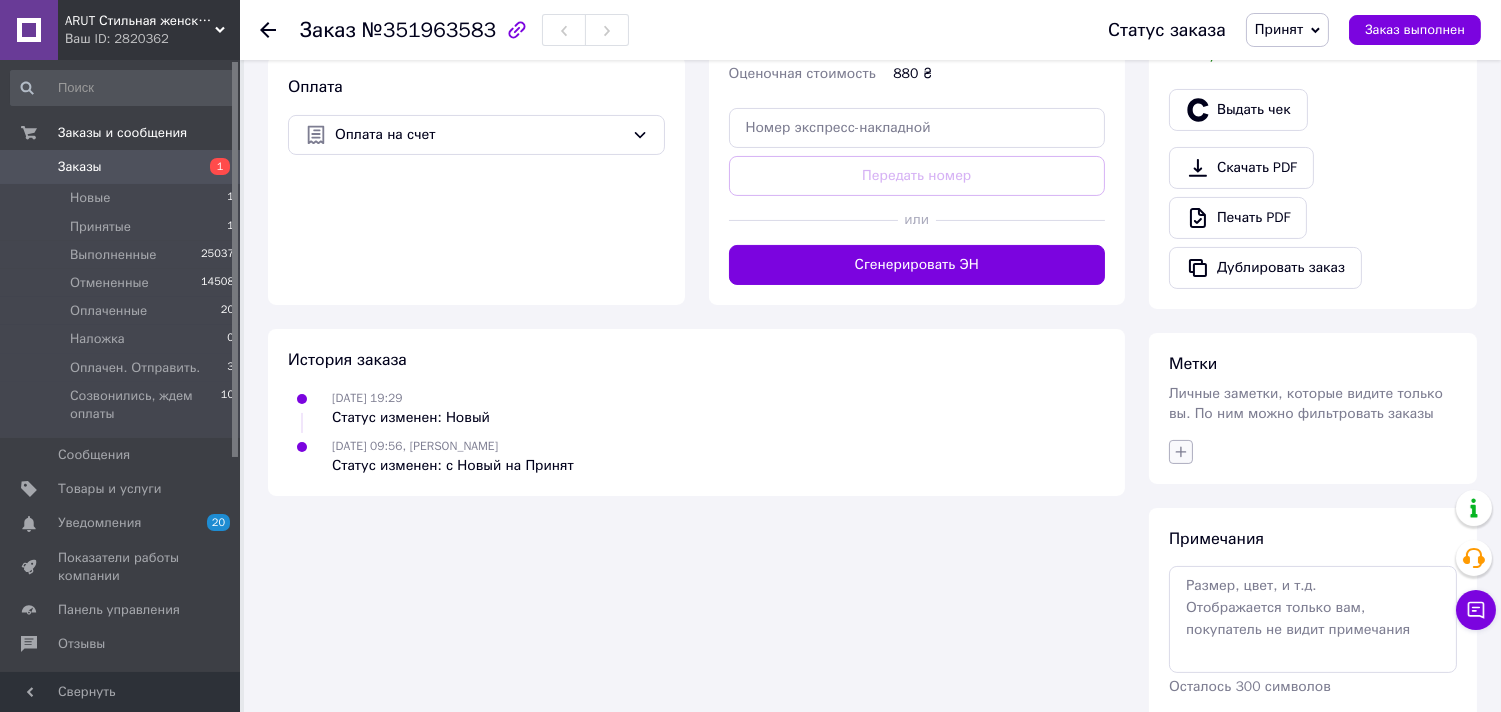 click 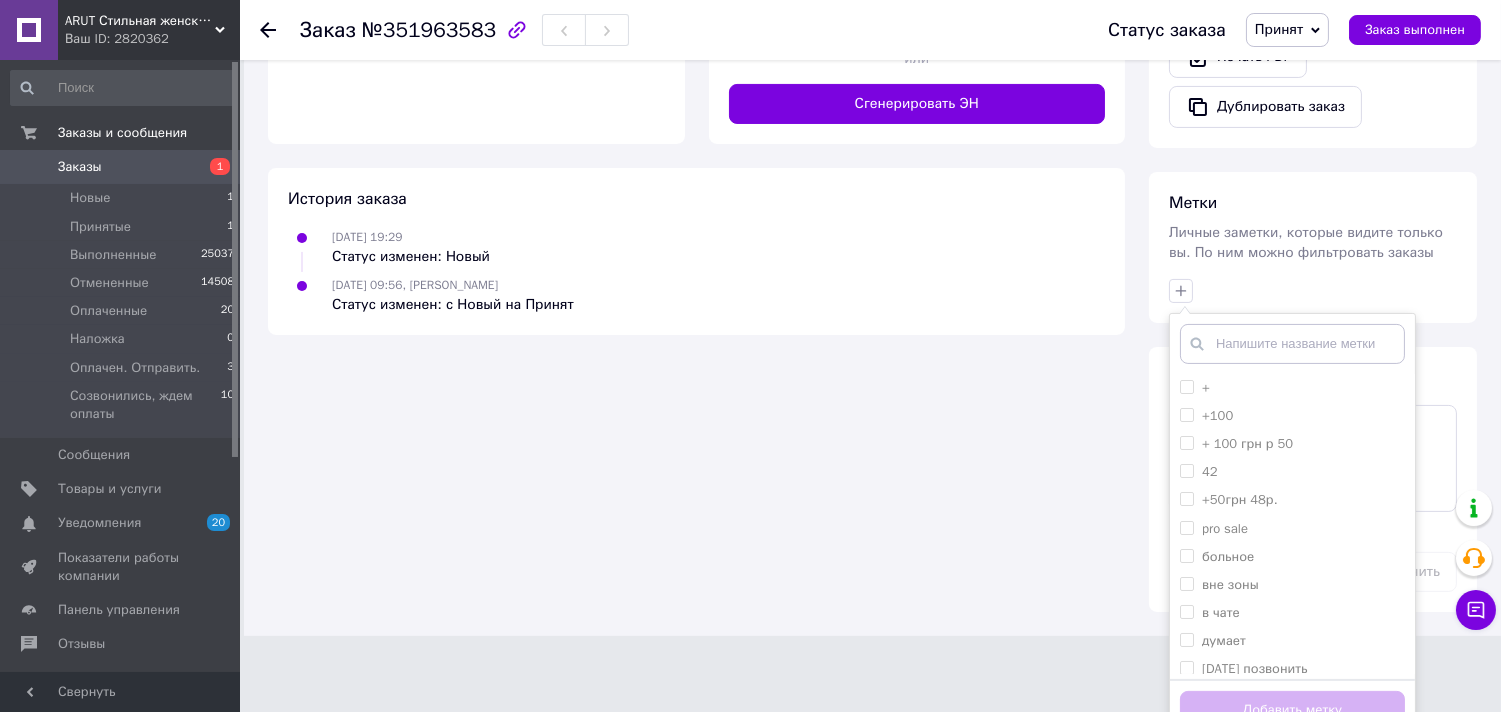 scroll, scrollTop: 835, scrollLeft: 0, axis: vertical 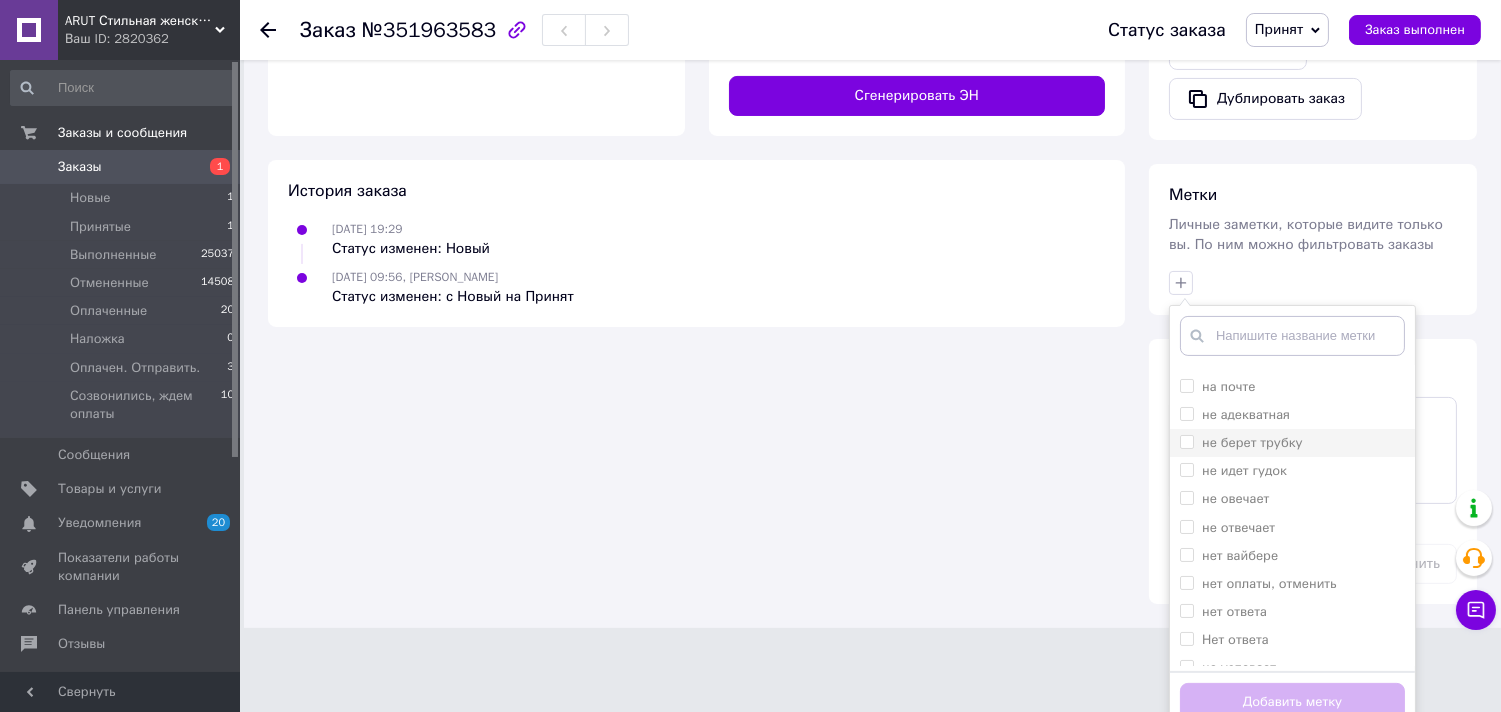click on "не берет трубку" at bounding box center [1186, 441] 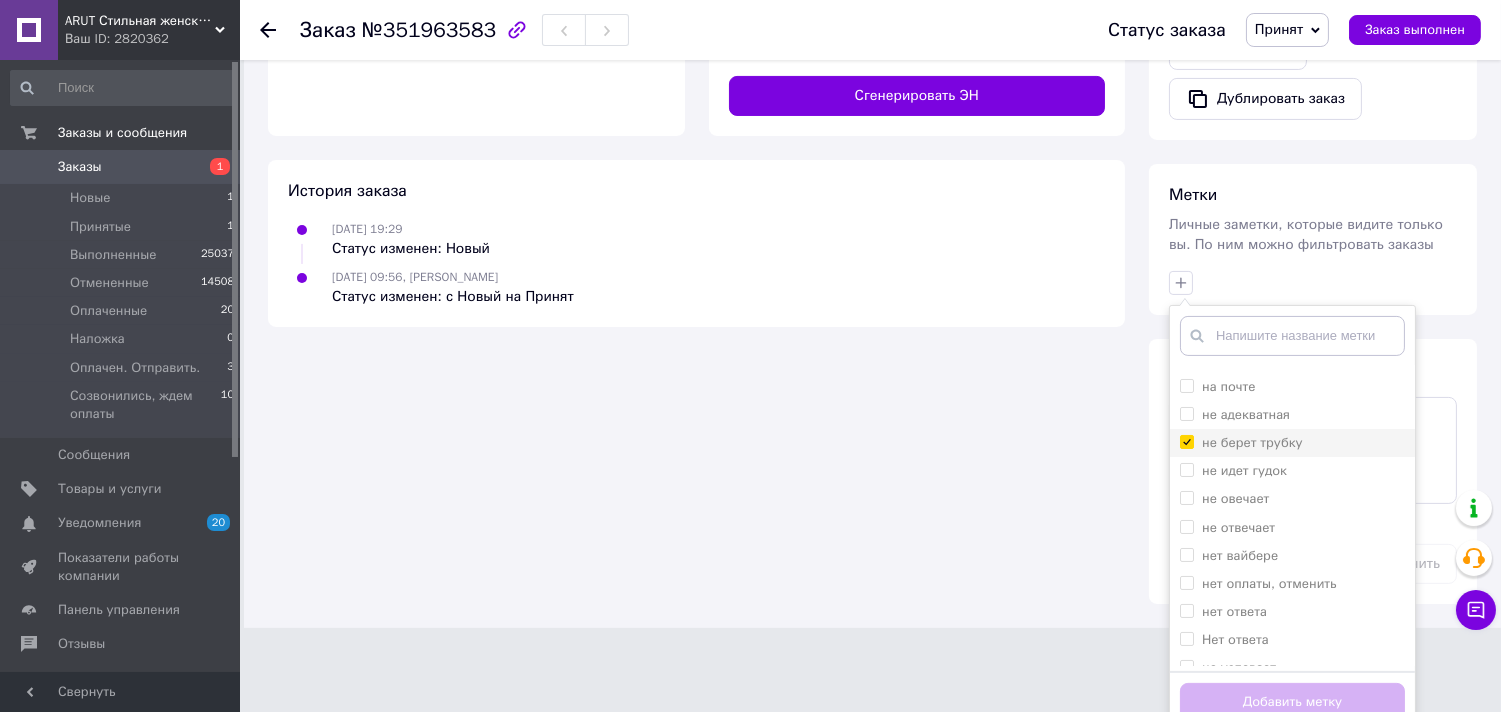 checkbox on "true" 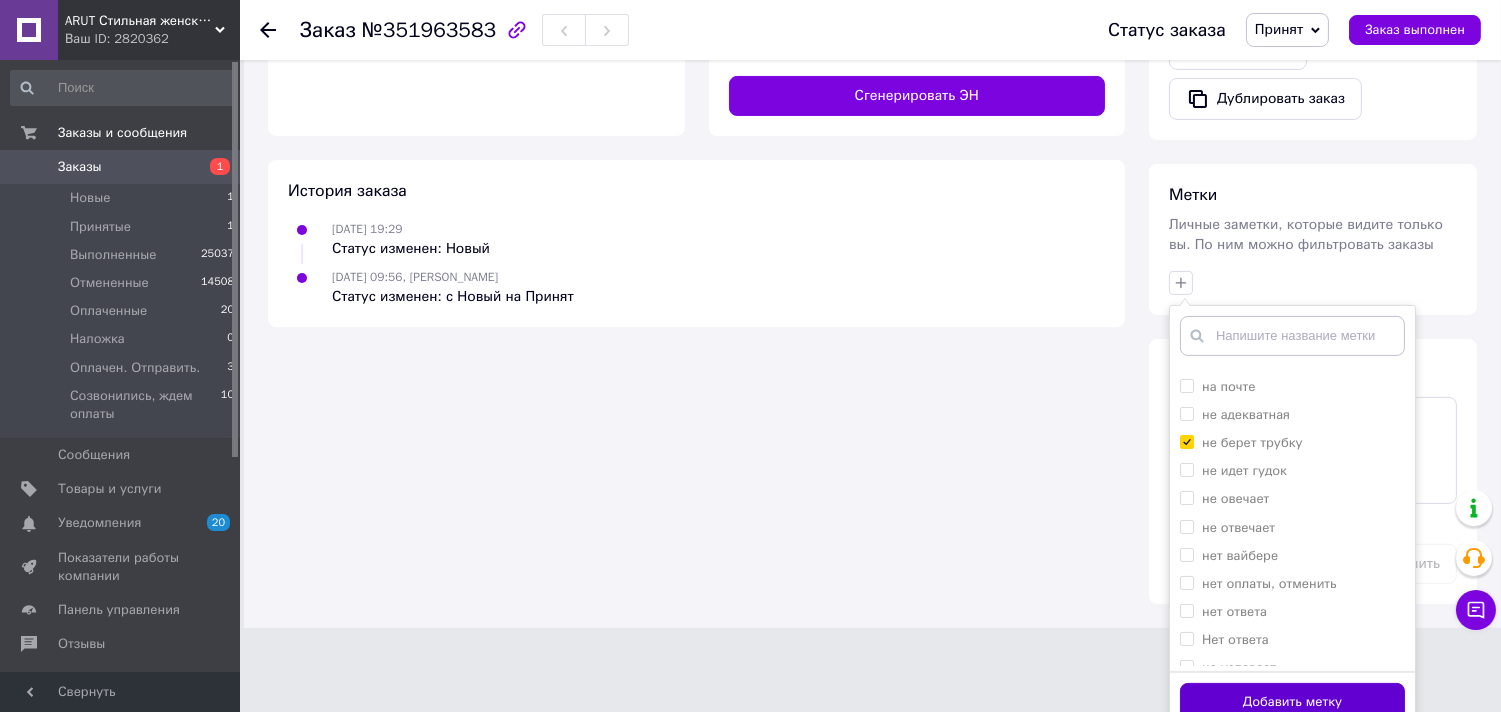 click on "Добавить метку" at bounding box center [1292, 702] 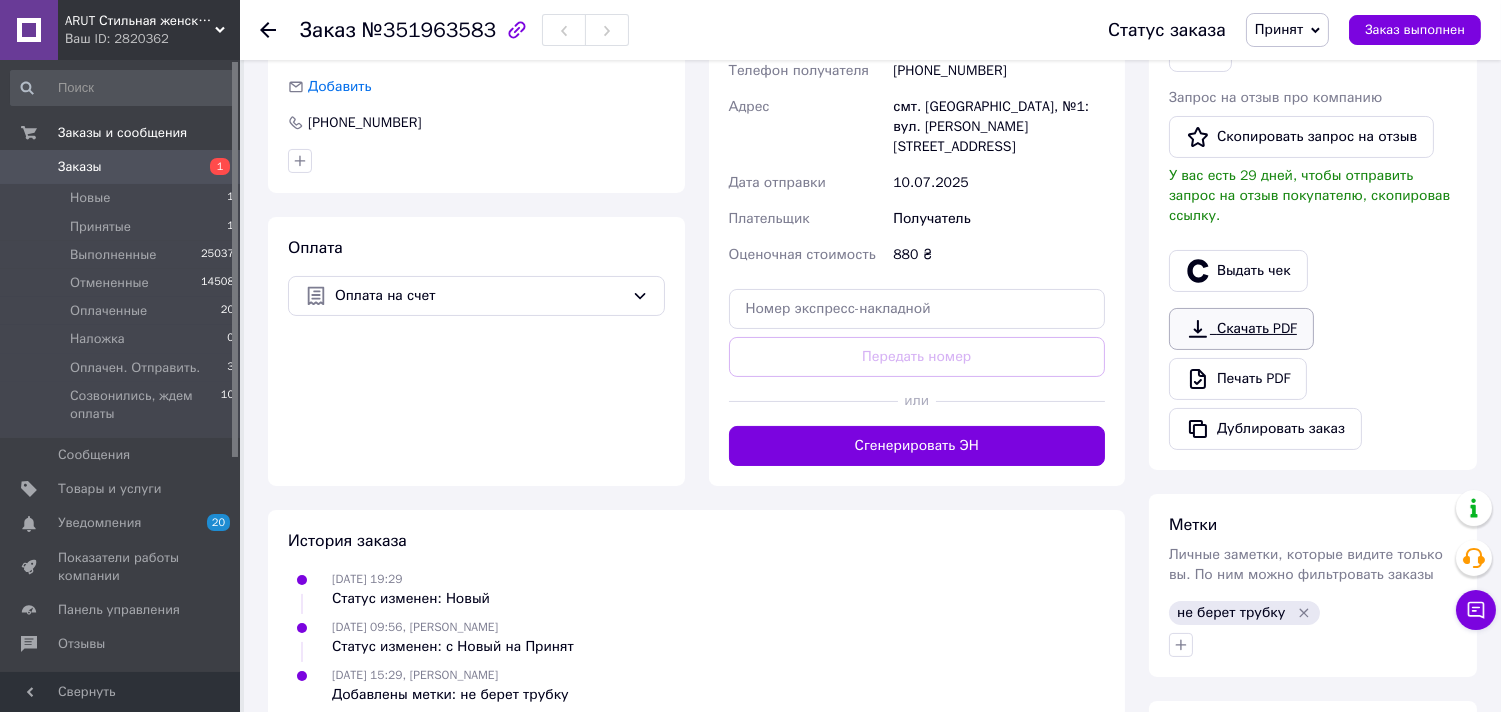 scroll, scrollTop: 283, scrollLeft: 0, axis: vertical 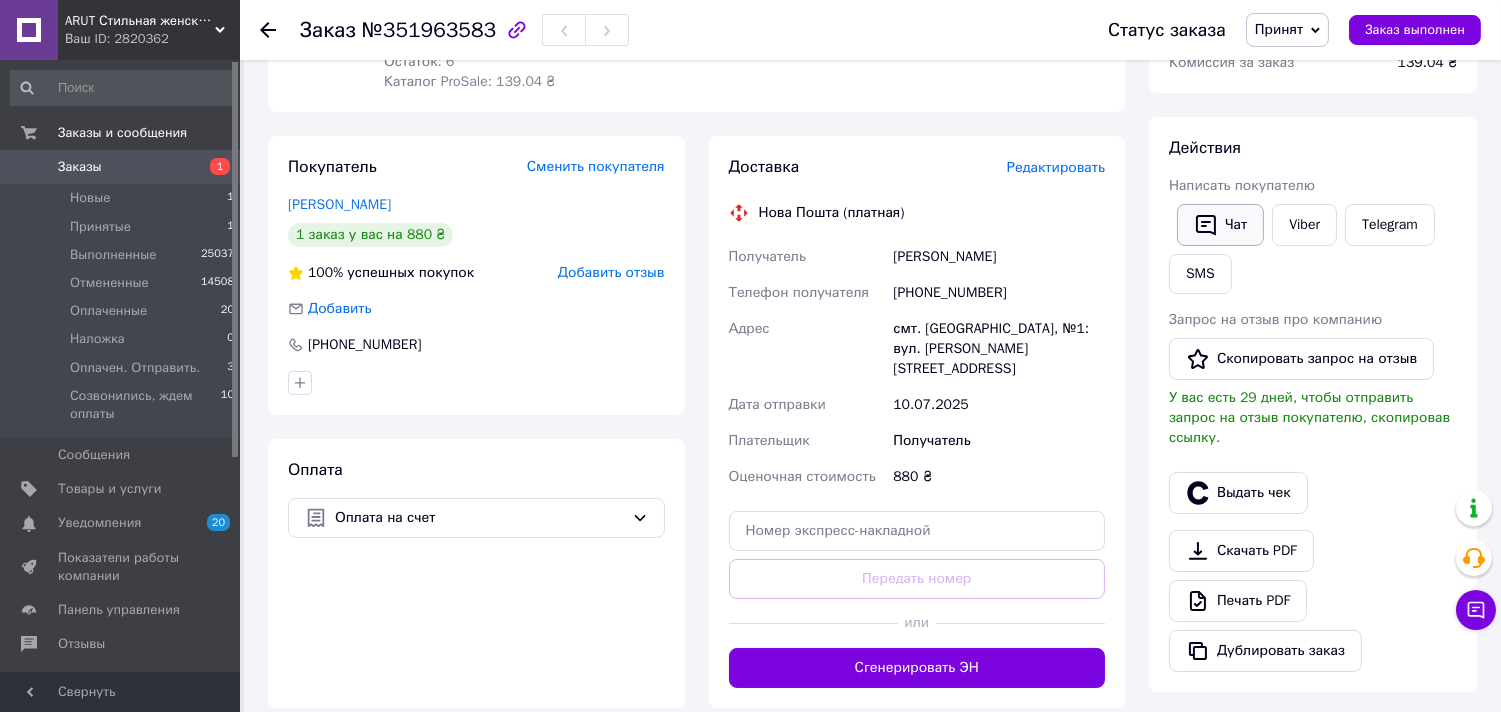 click 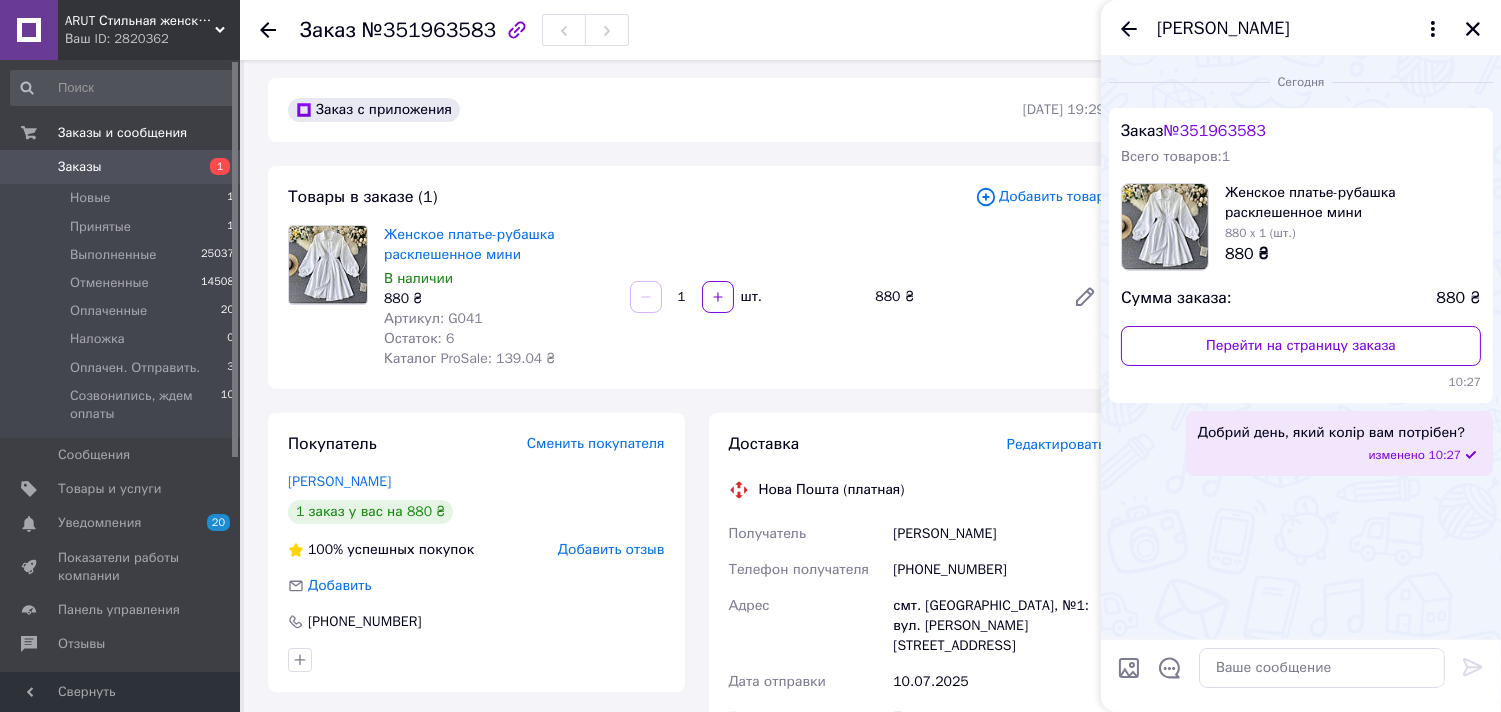 scroll, scrollTop: 0, scrollLeft: 0, axis: both 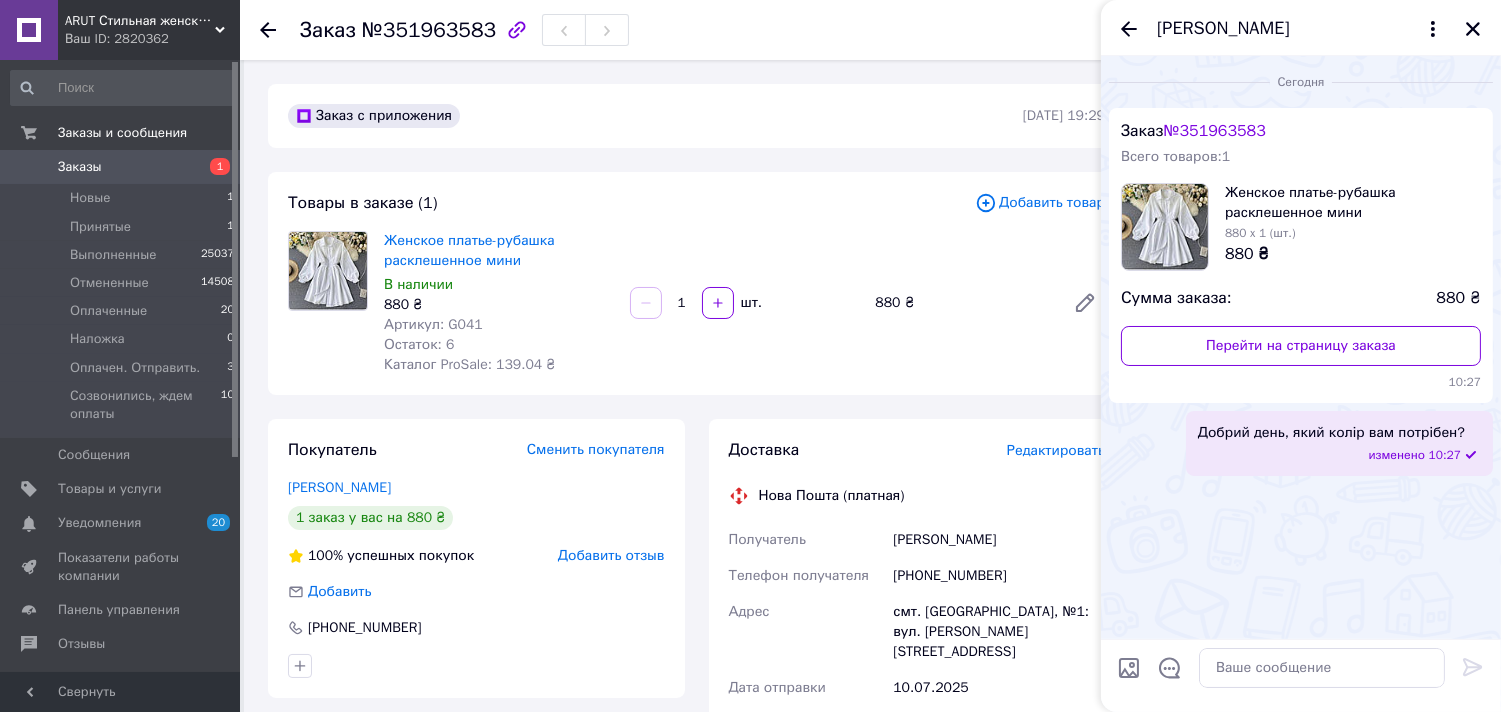 click on "Анна Островська" at bounding box center [1301, 28] 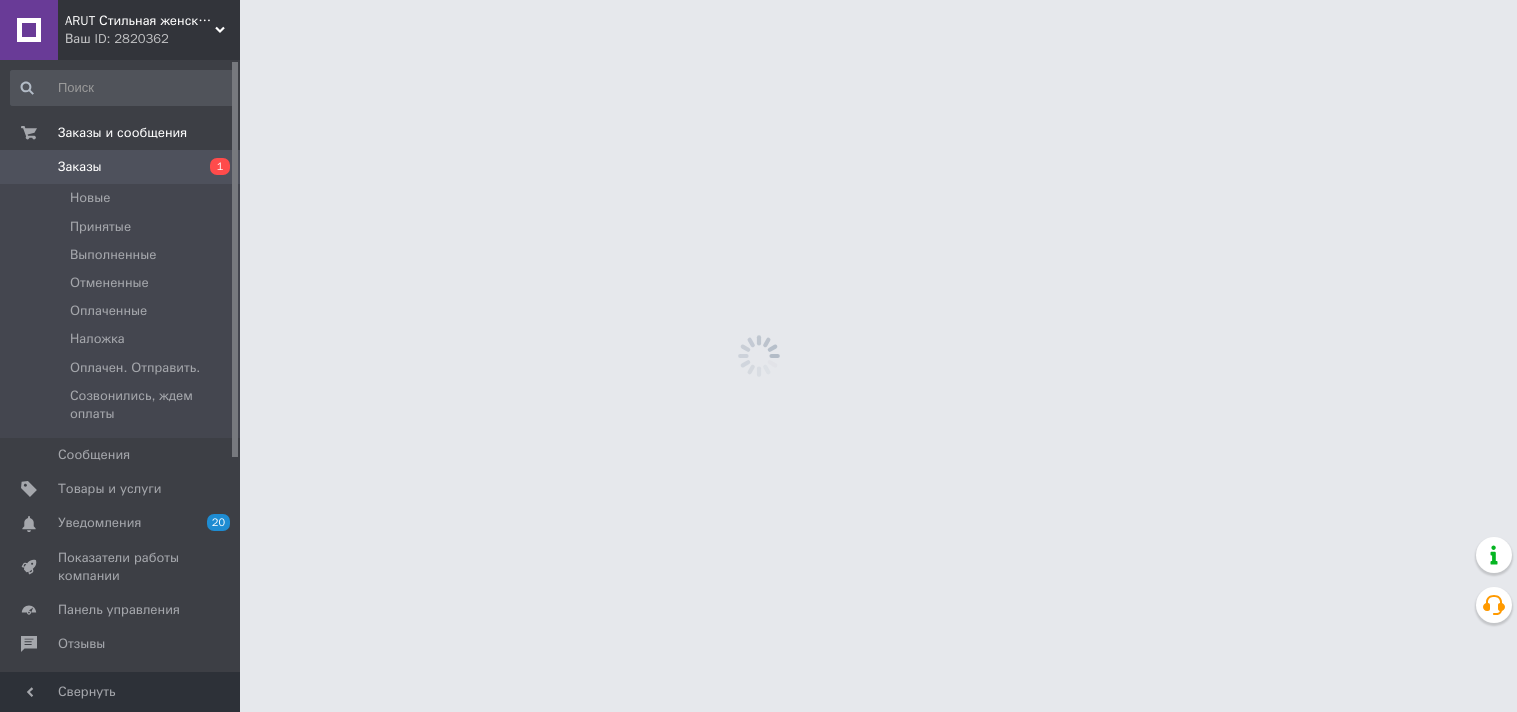 scroll, scrollTop: 0, scrollLeft: 0, axis: both 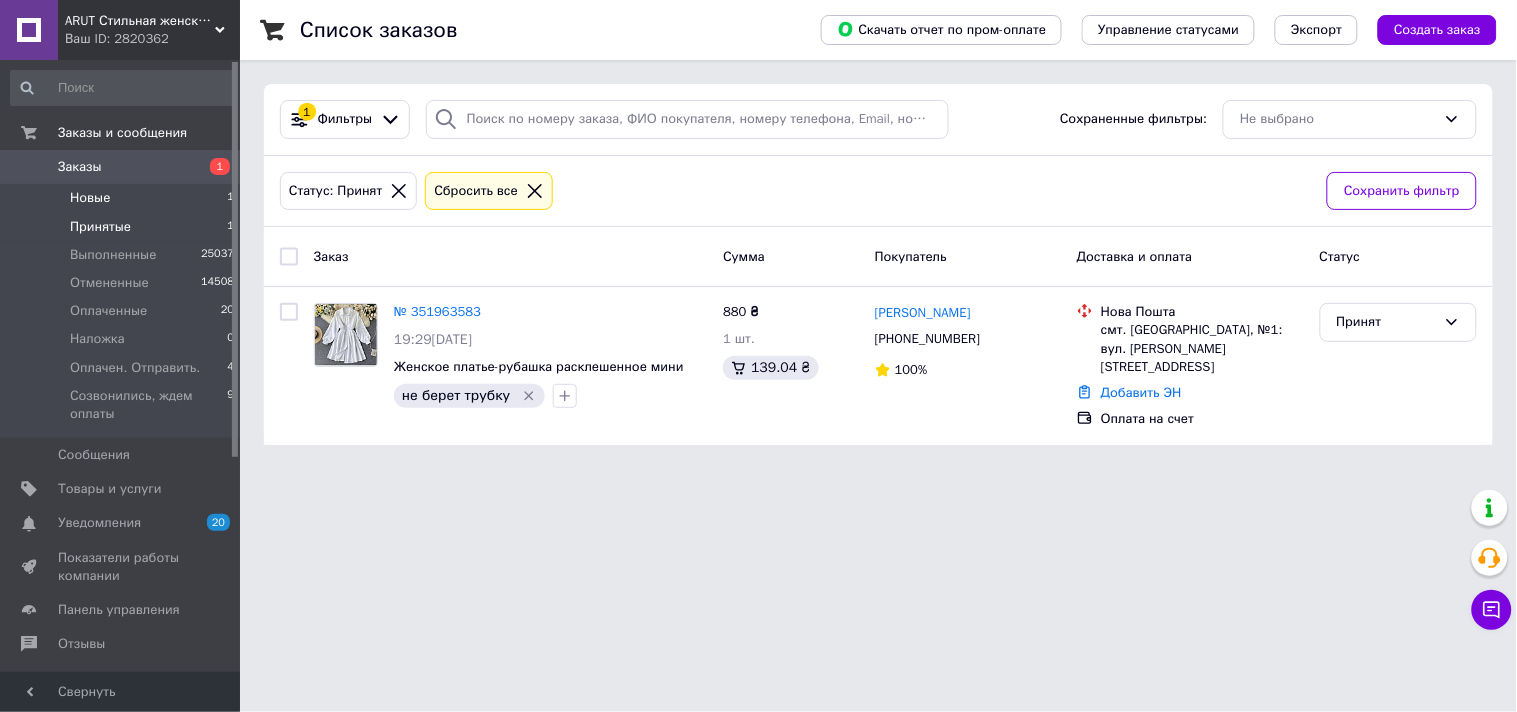 click on "Новые 1" at bounding box center [123, 198] 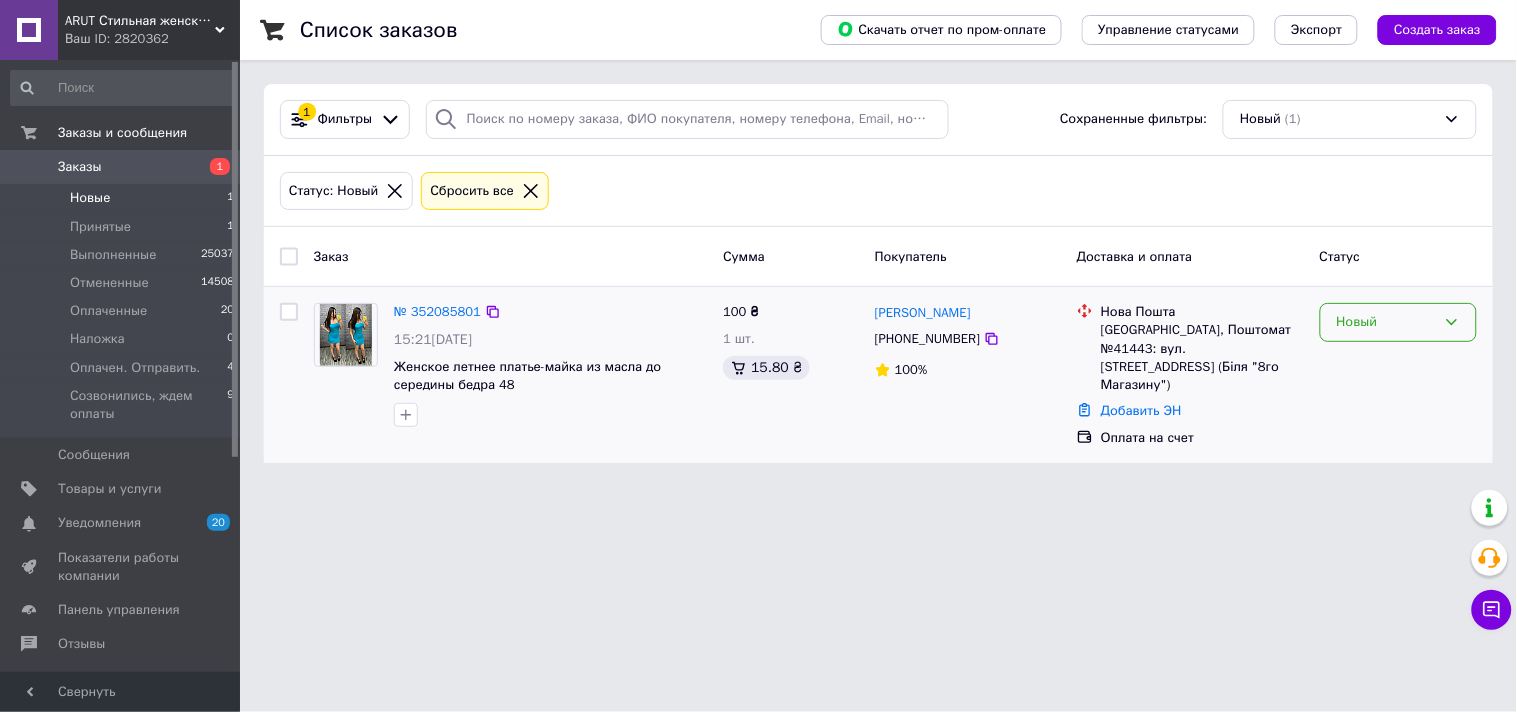 click on "Новый" at bounding box center [1398, 322] 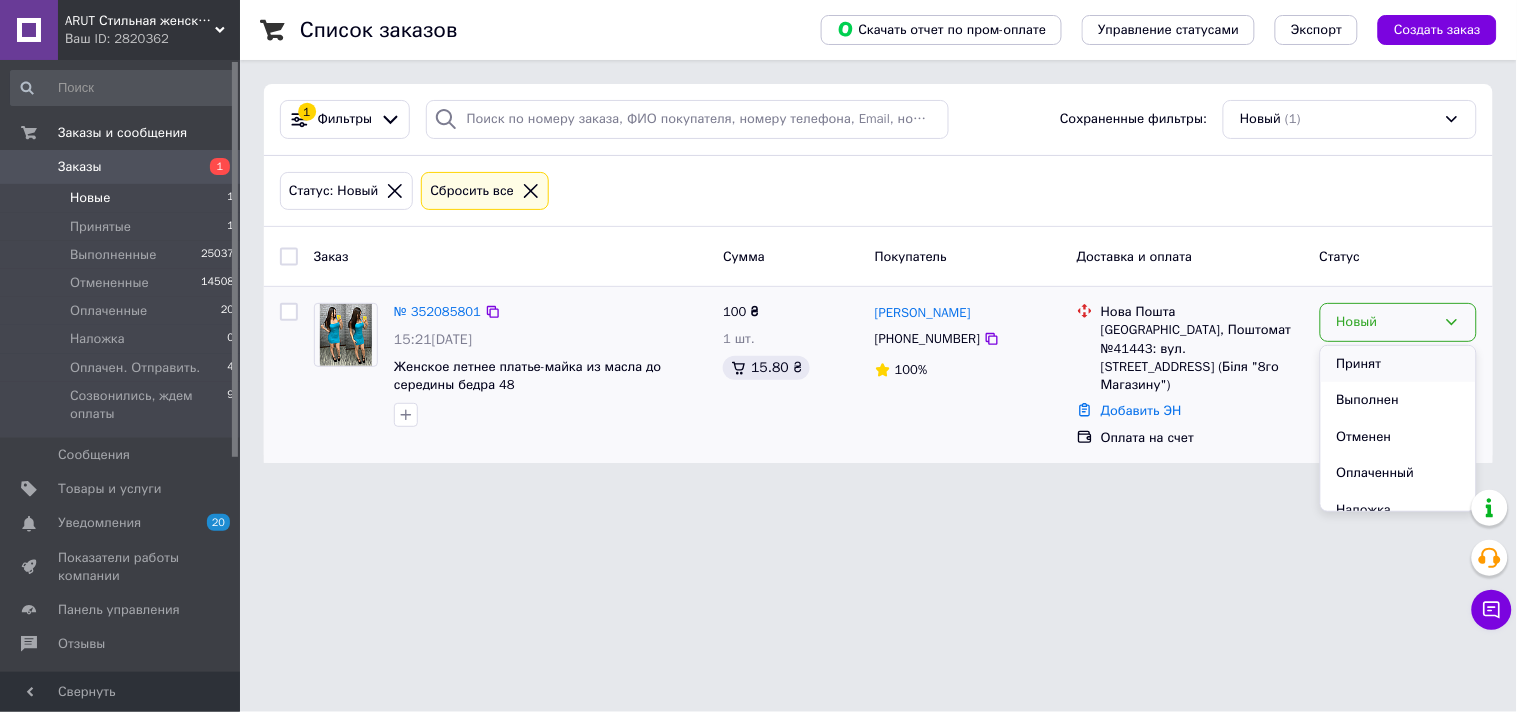 click on "Принят" at bounding box center (1398, 364) 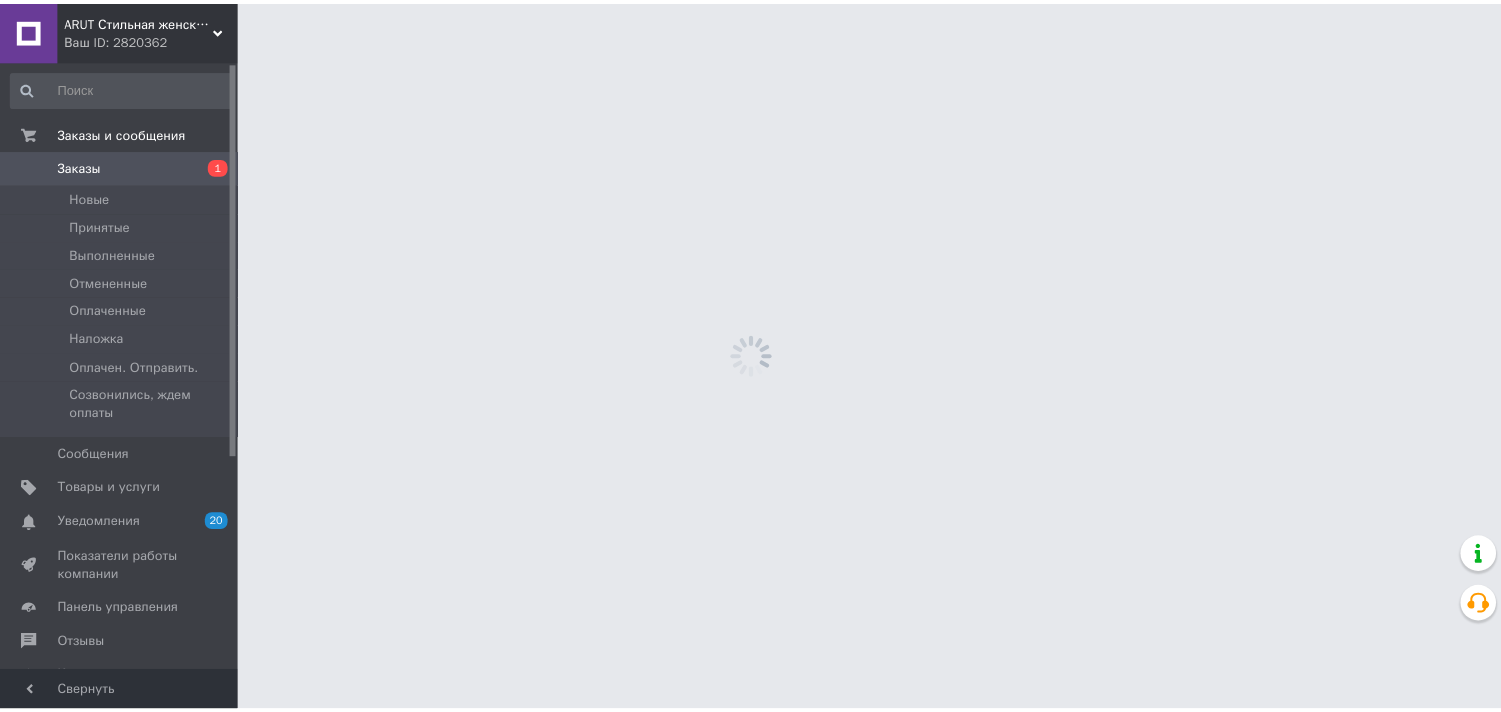 scroll, scrollTop: 0, scrollLeft: 0, axis: both 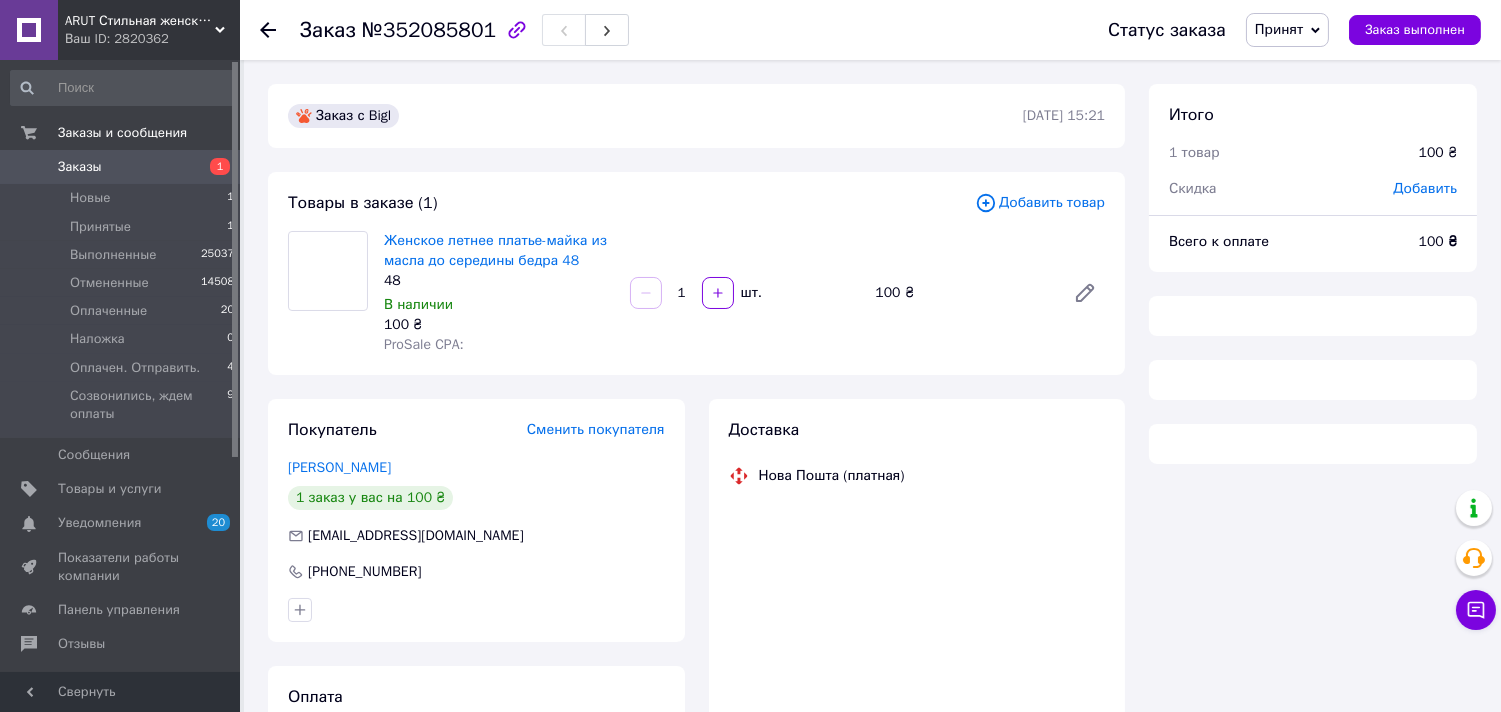 click on "№352085801" at bounding box center (429, 30) 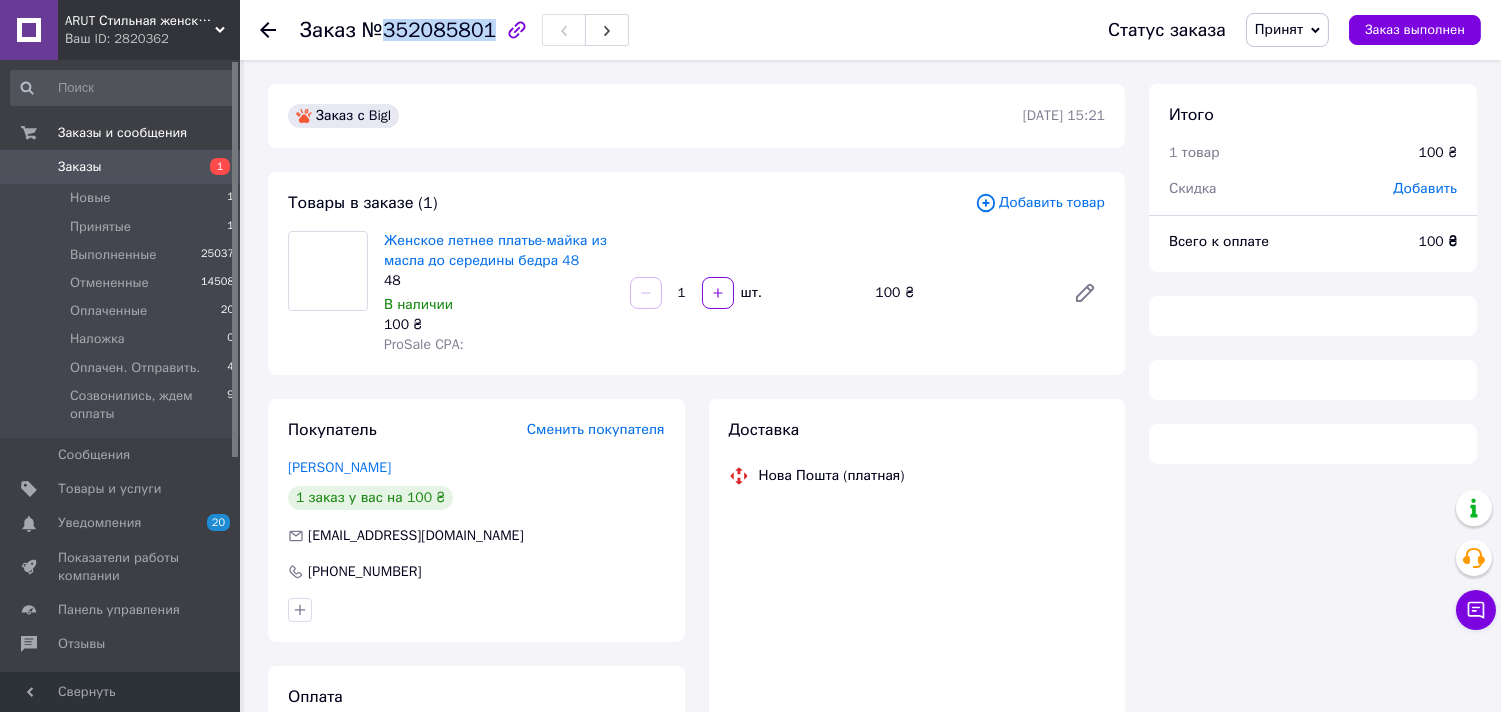 click on "№352085801" at bounding box center [429, 30] 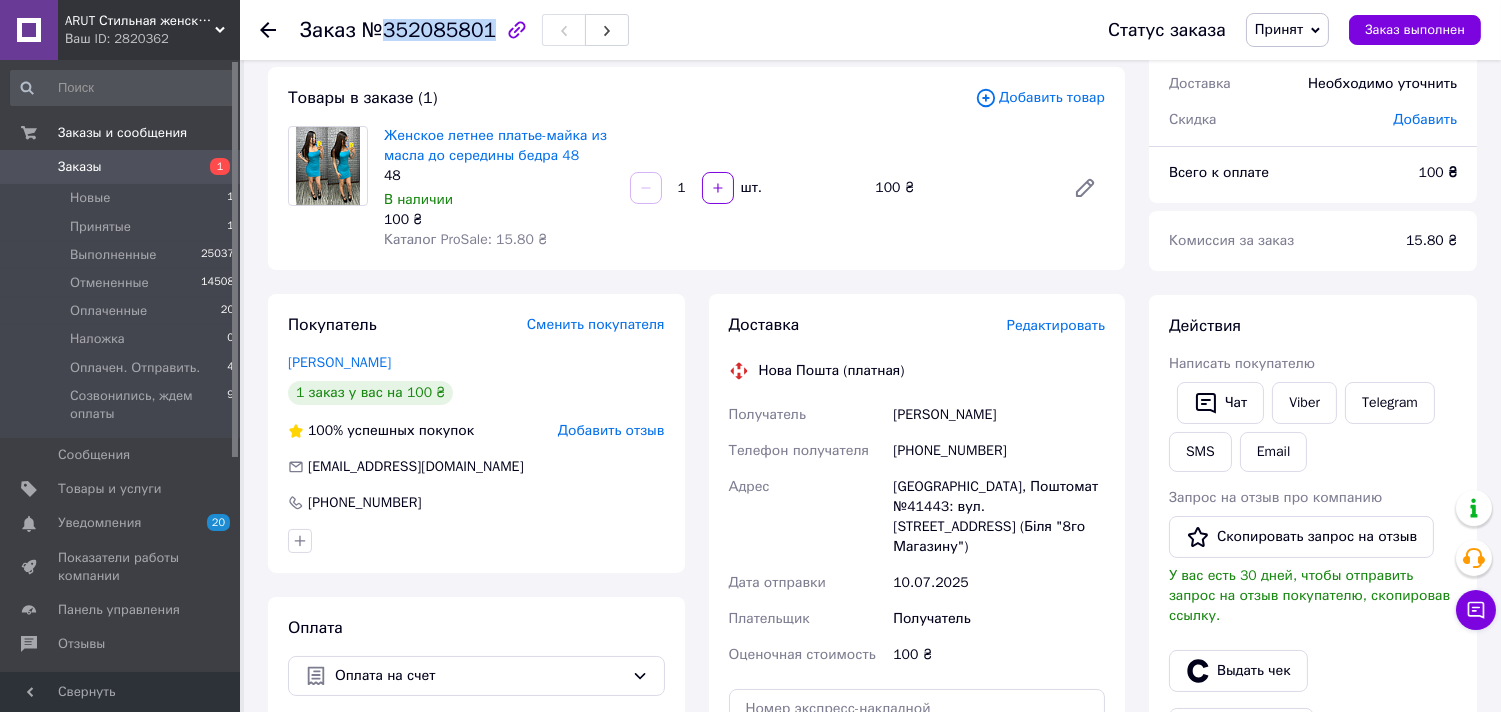 scroll, scrollTop: 111, scrollLeft: 0, axis: vertical 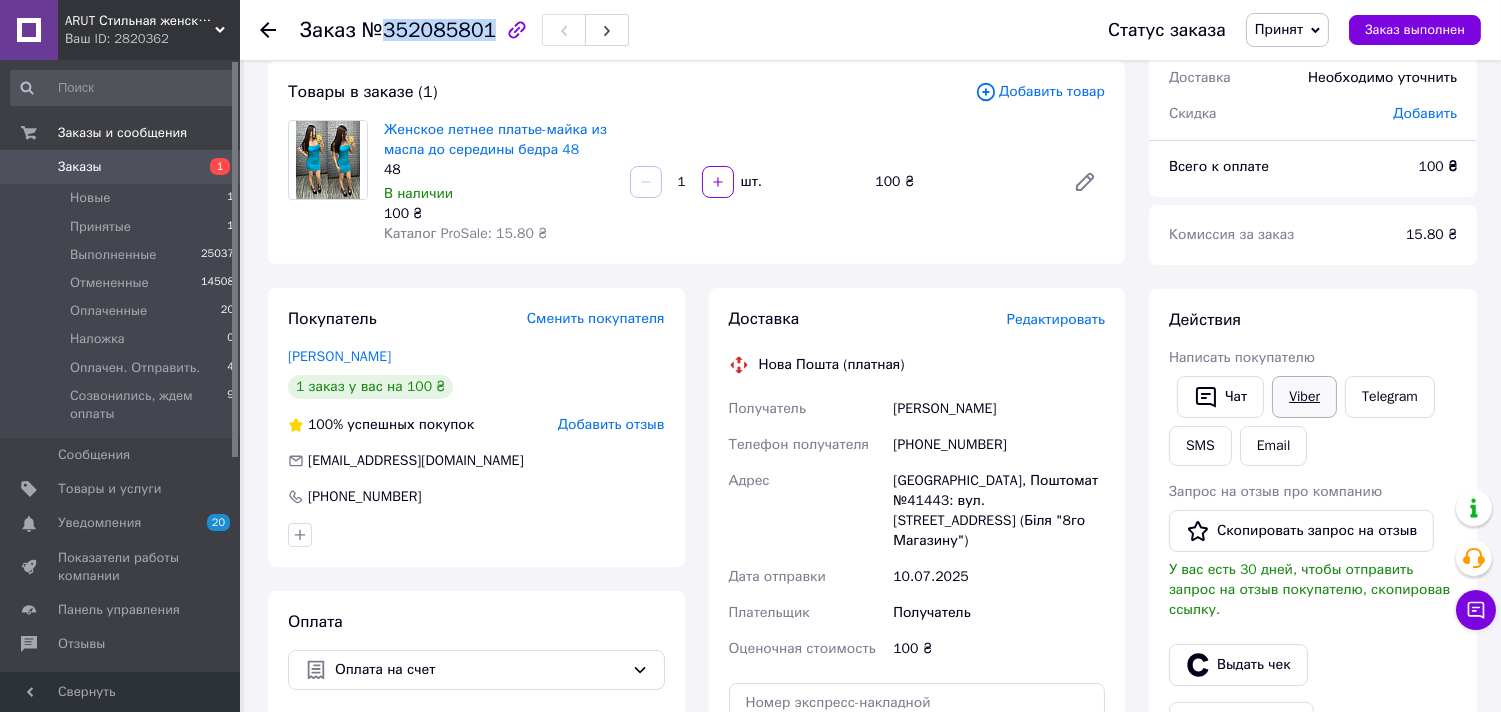 click on "Viber" at bounding box center (1304, 397) 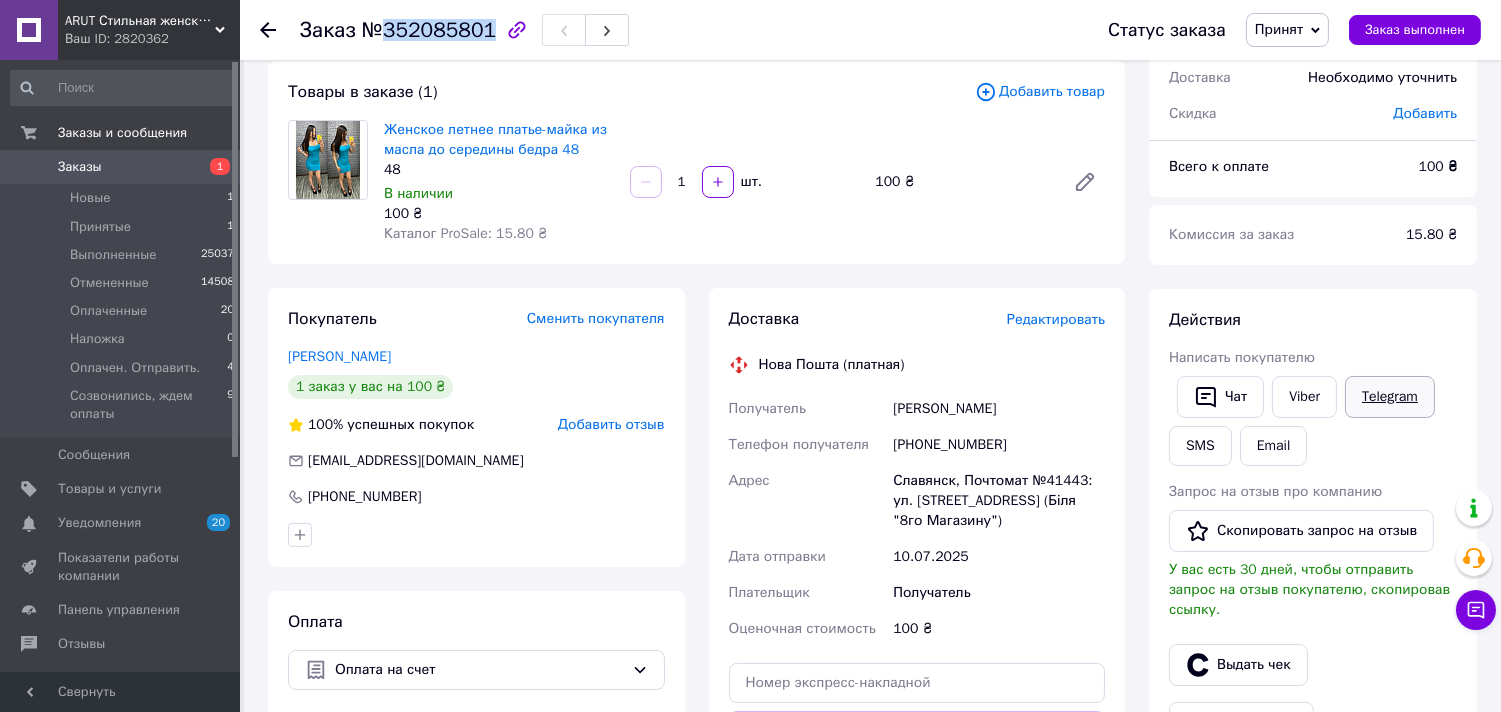 click on "Telegram" at bounding box center [1390, 397] 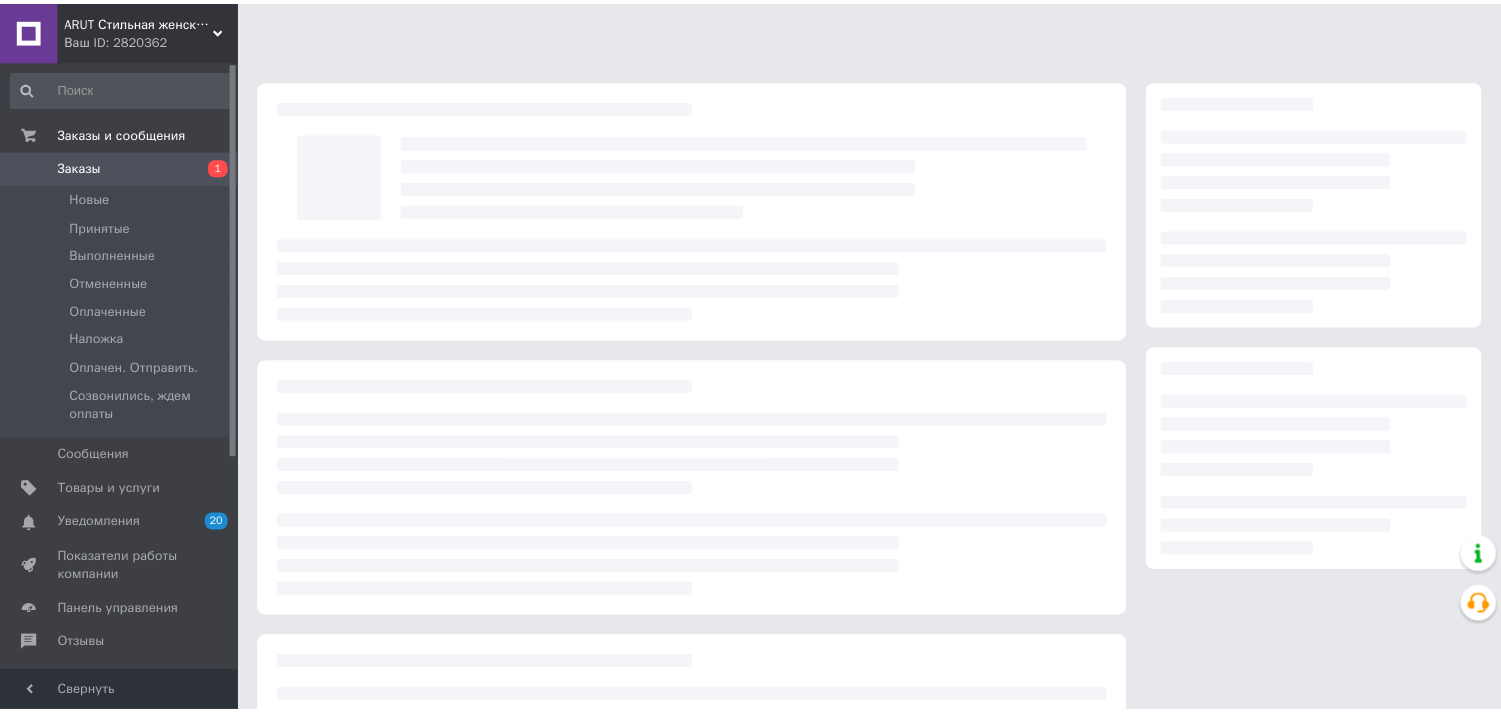 scroll, scrollTop: 0, scrollLeft: 0, axis: both 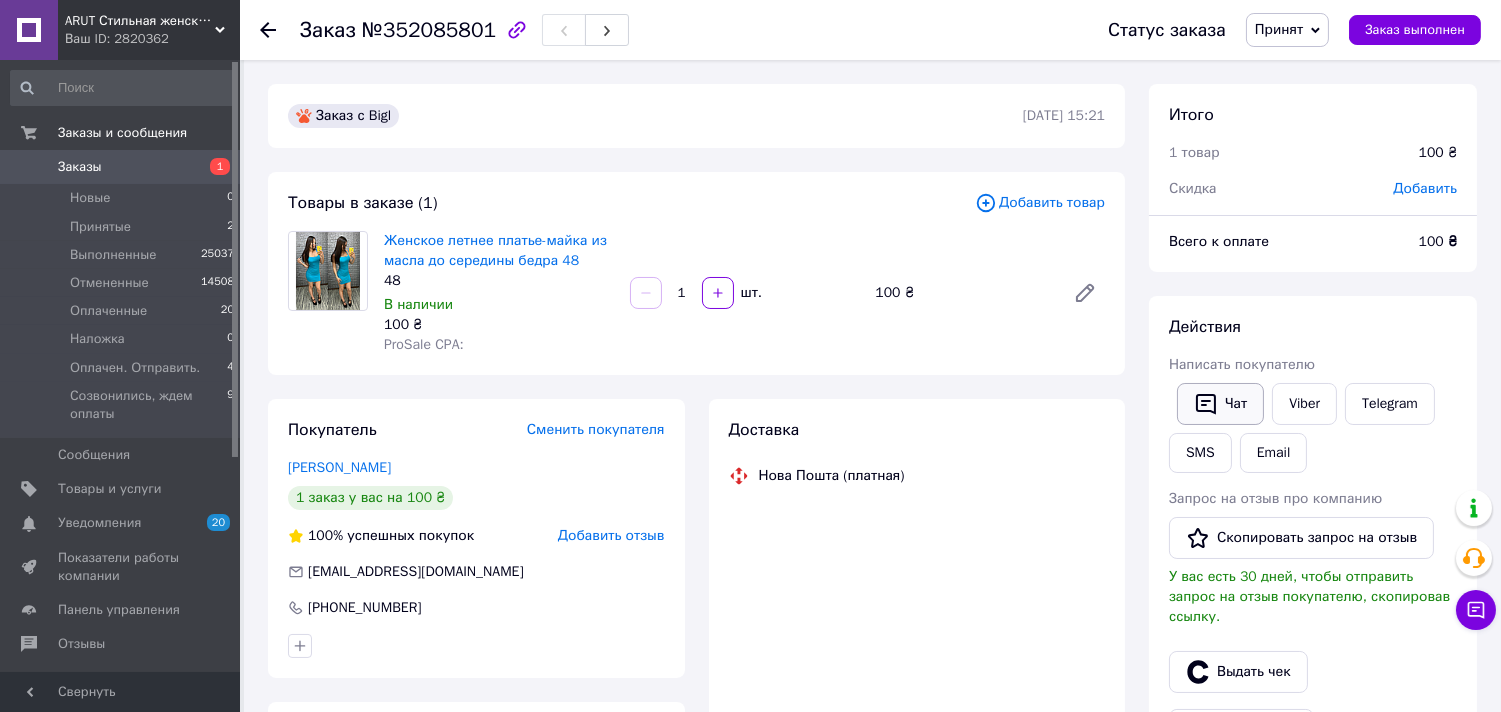 click on "Чат" at bounding box center [1220, 404] 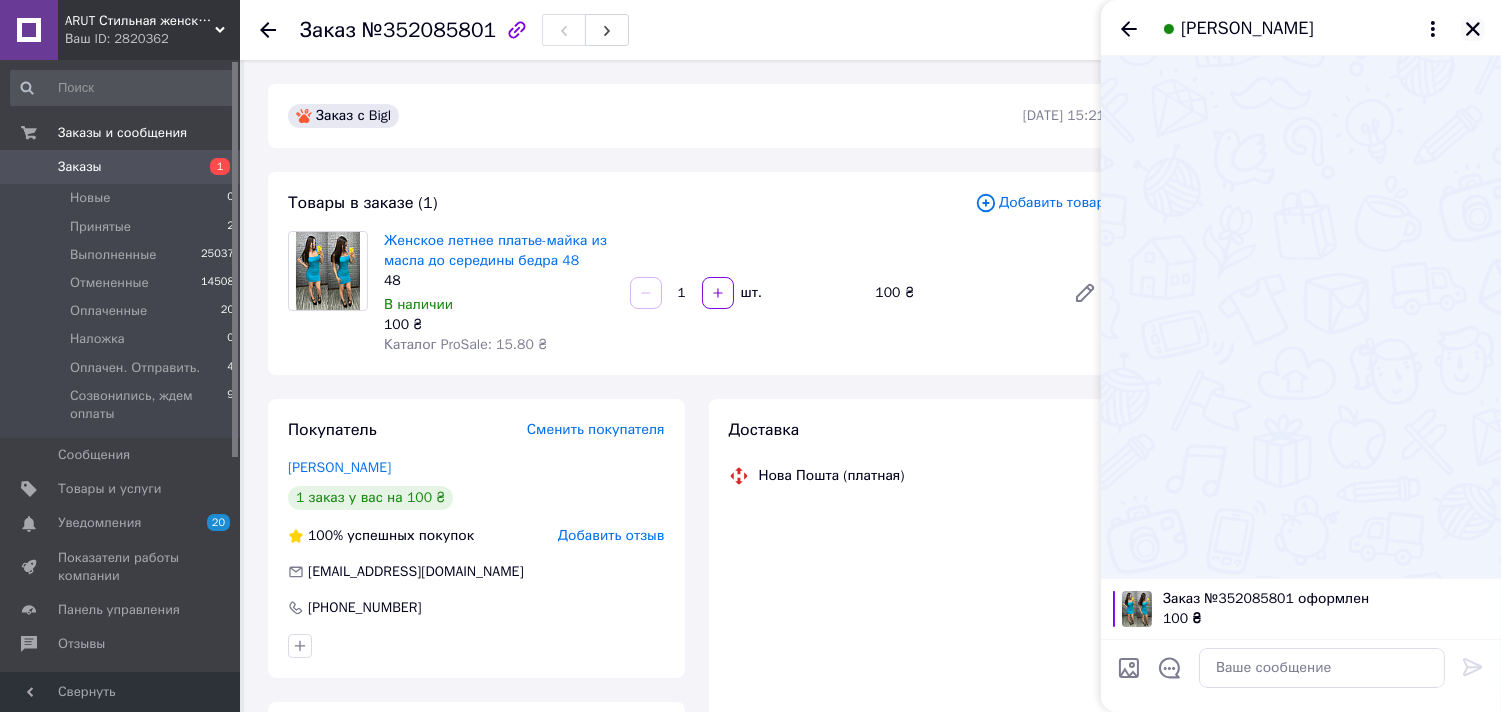 click 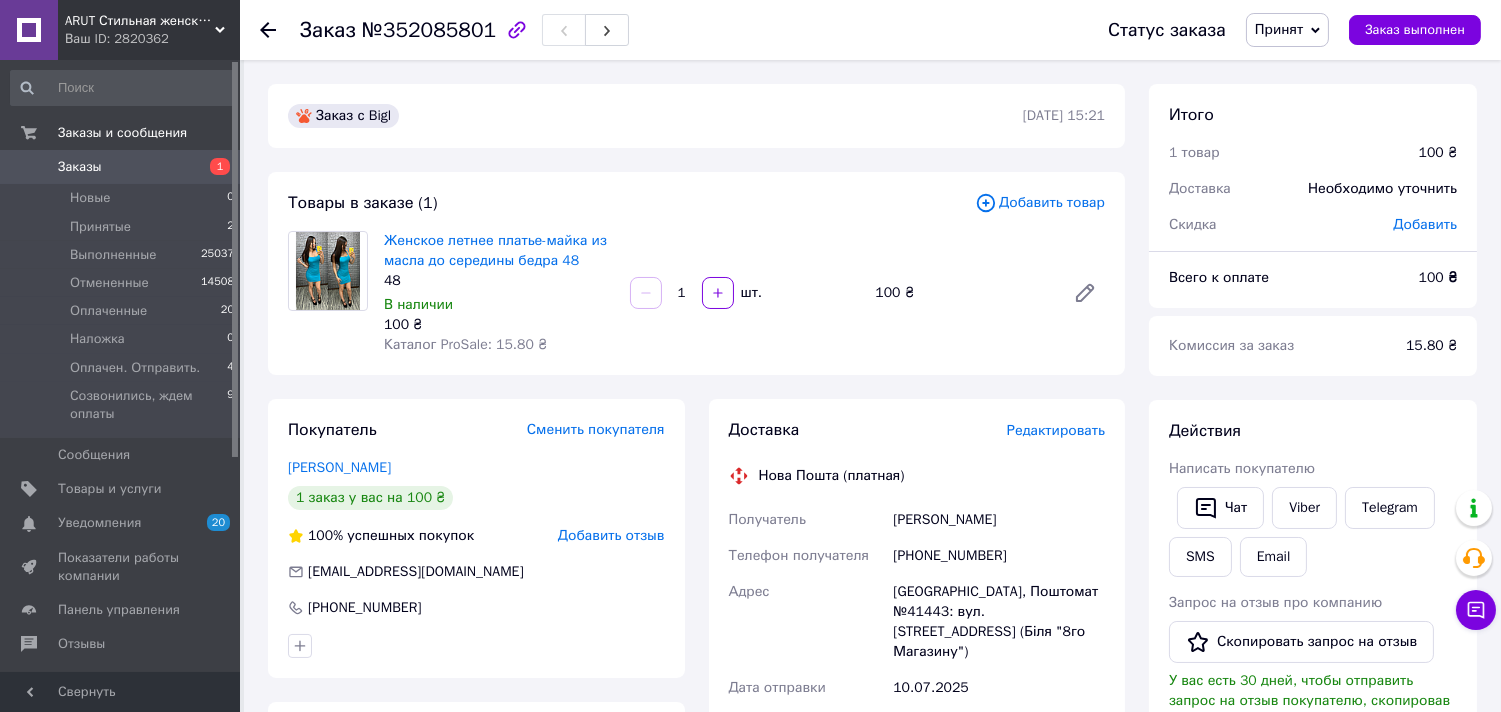 click on "Действия Написать покупателю   Чат Viber Telegram SMS Email Запрос на отзыв про компанию   Скопировать запрос на отзыв У вас есть 30 дней, чтобы отправить запрос на отзыв покупателю, скопировав ссылку.   Выдать чек   Скачать PDF   Печать PDF   Дублировать заказ" at bounding box center (1313, 687) 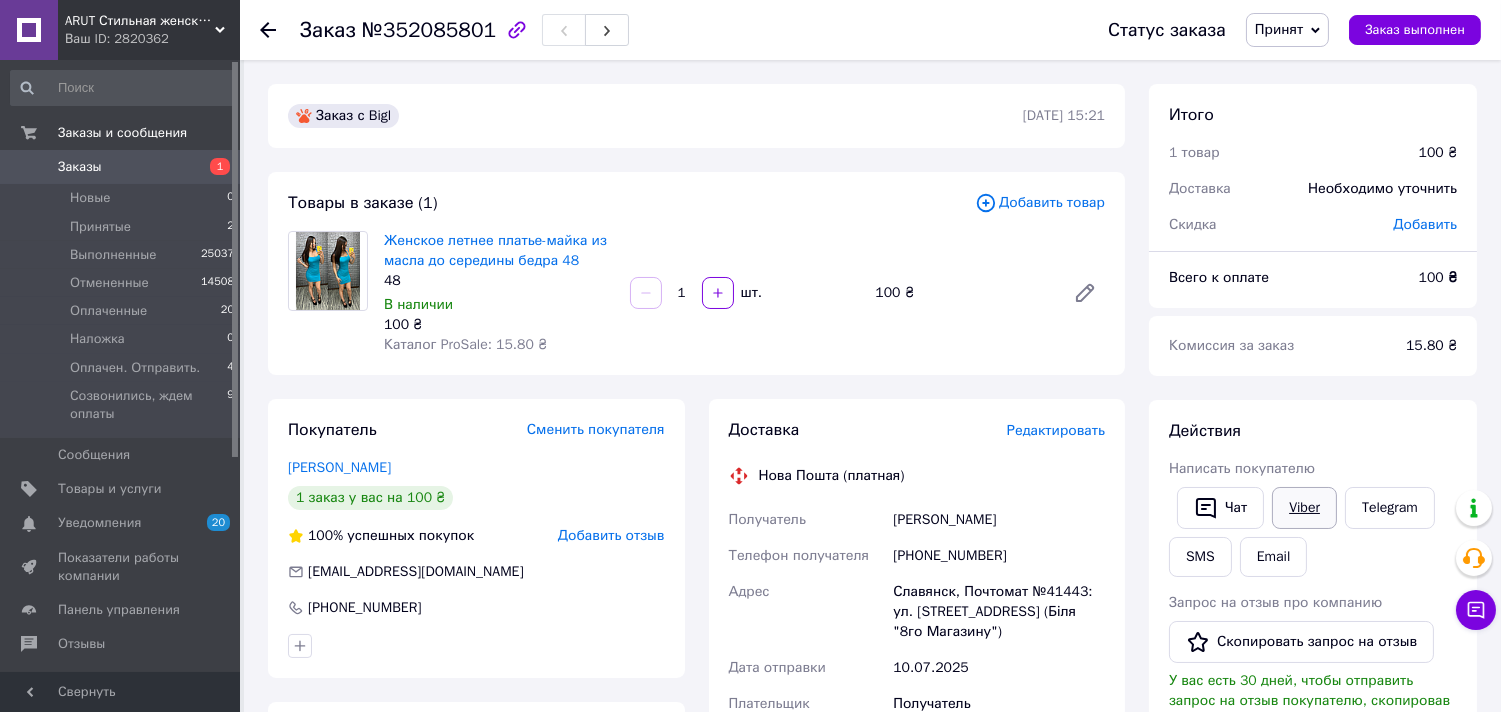 click on "Viber" at bounding box center (1304, 508) 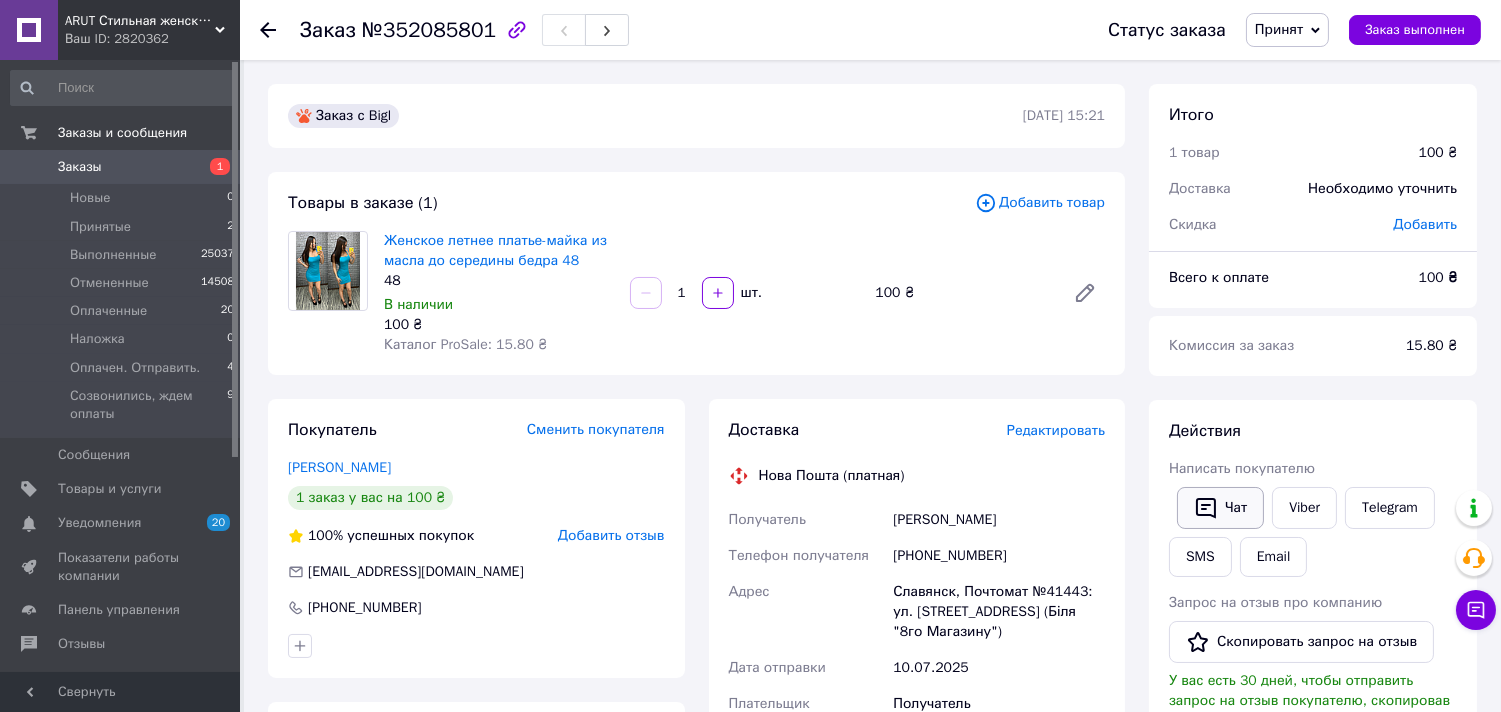click on "Чат" at bounding box center (1220, 508) 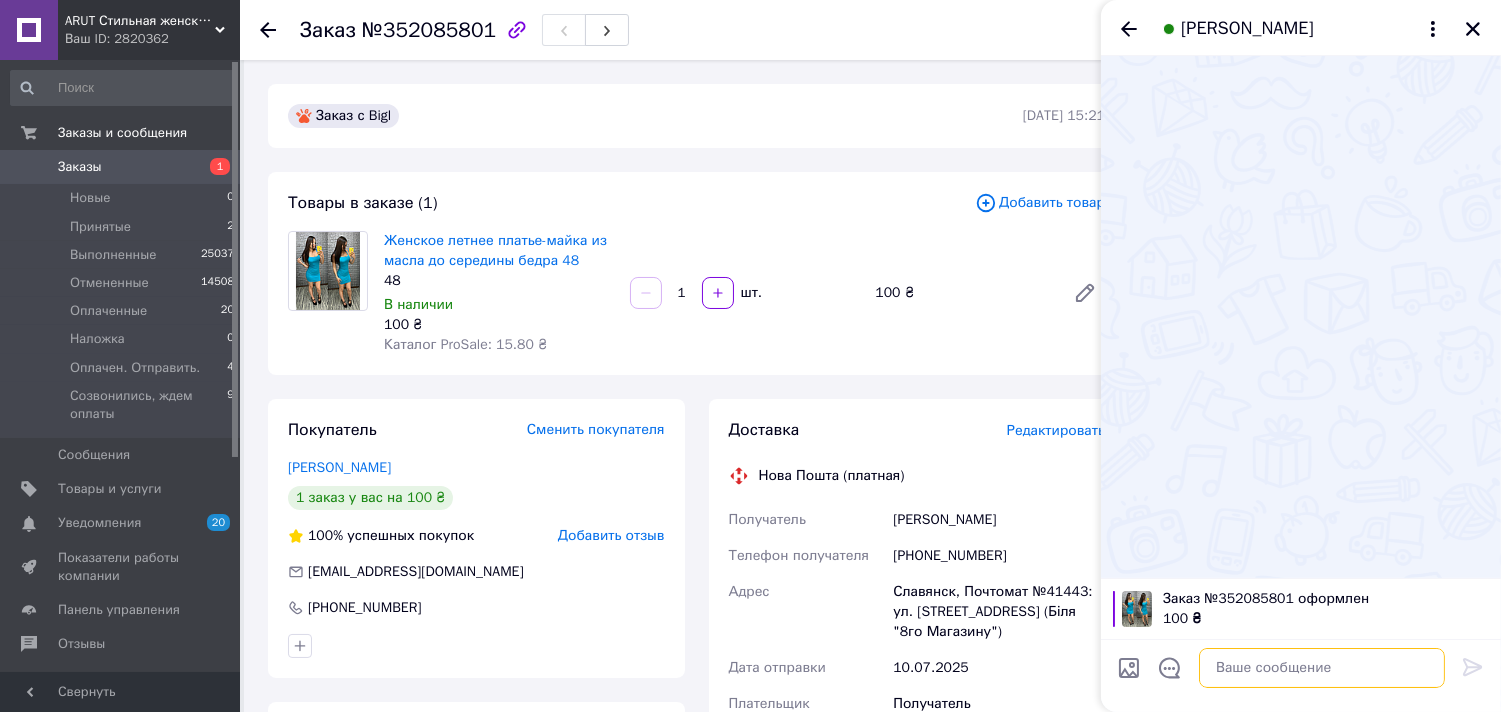 click at bounding box center [1322, 668] 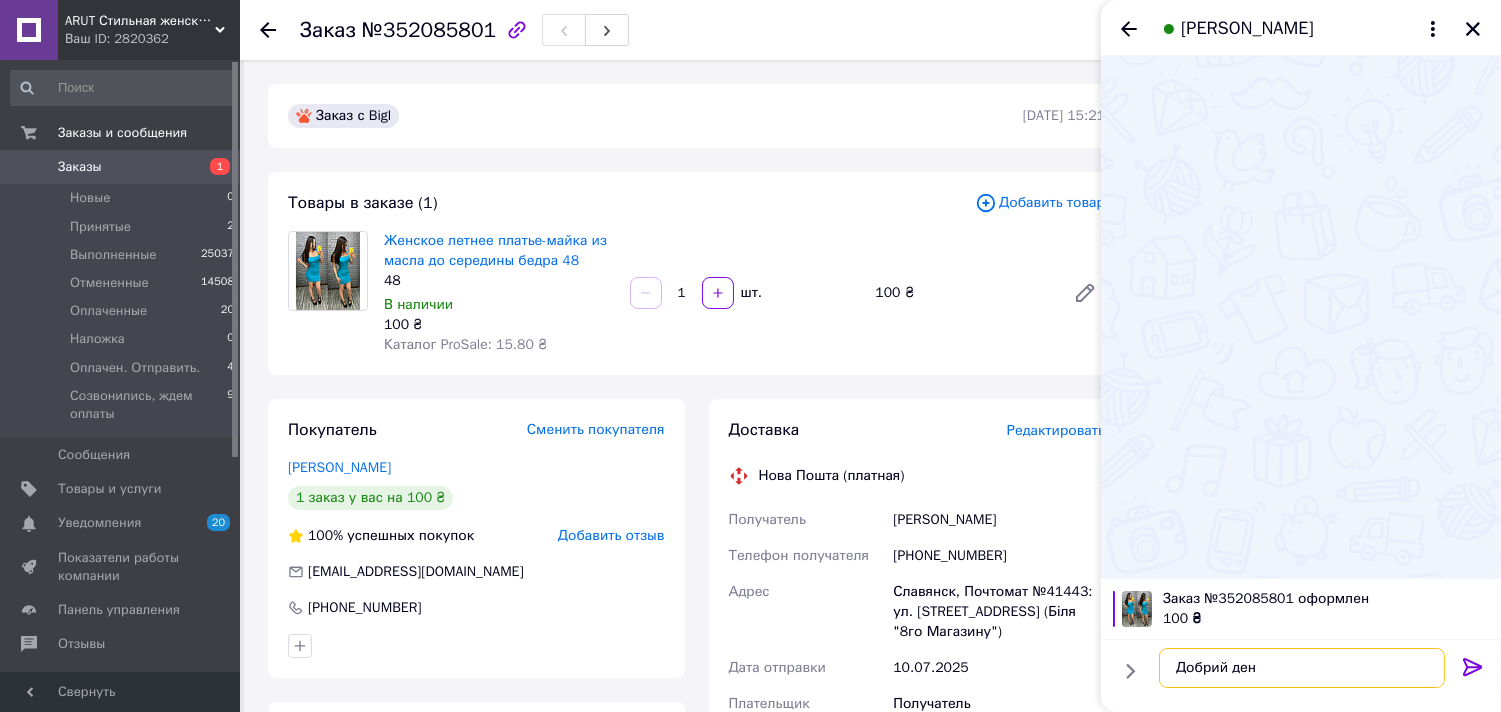 type on "Добрий день" 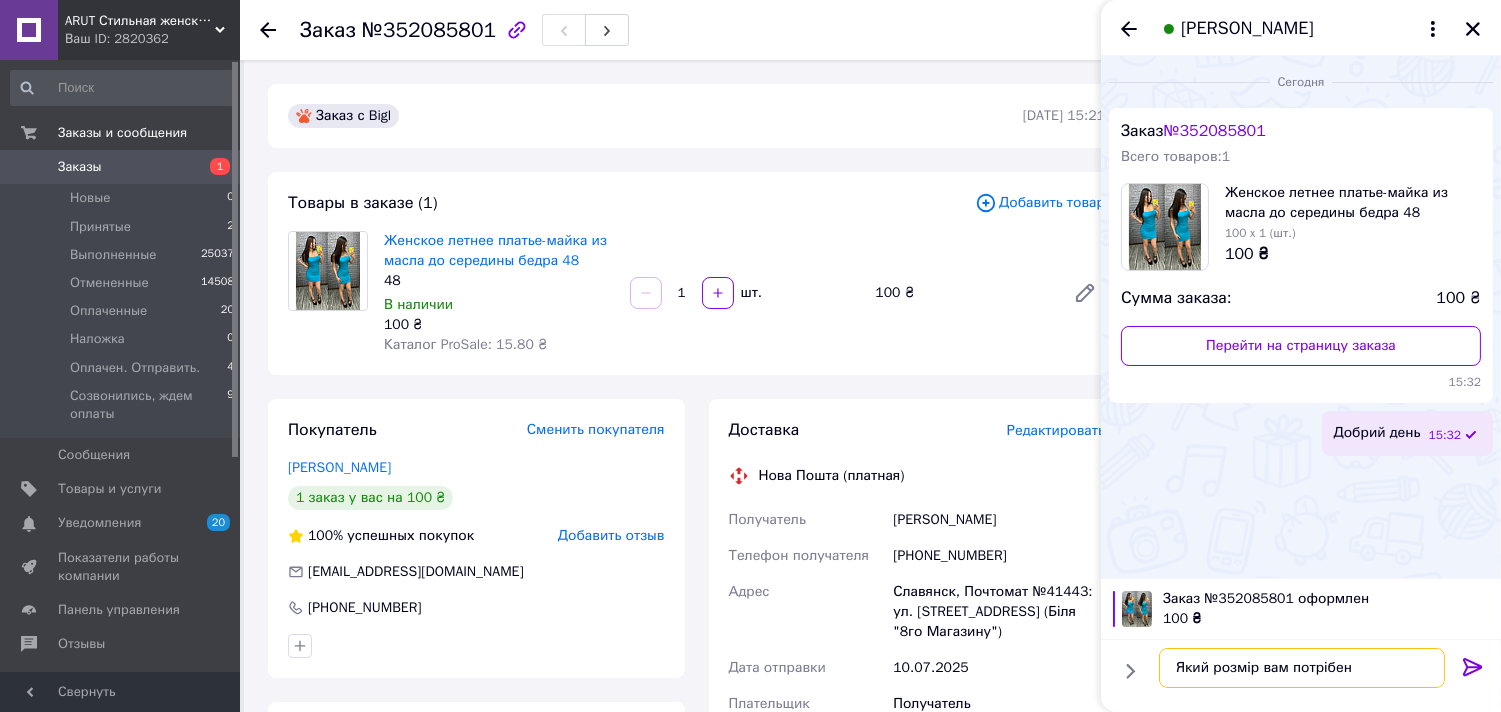type on "Який розмір вам потрібен?" 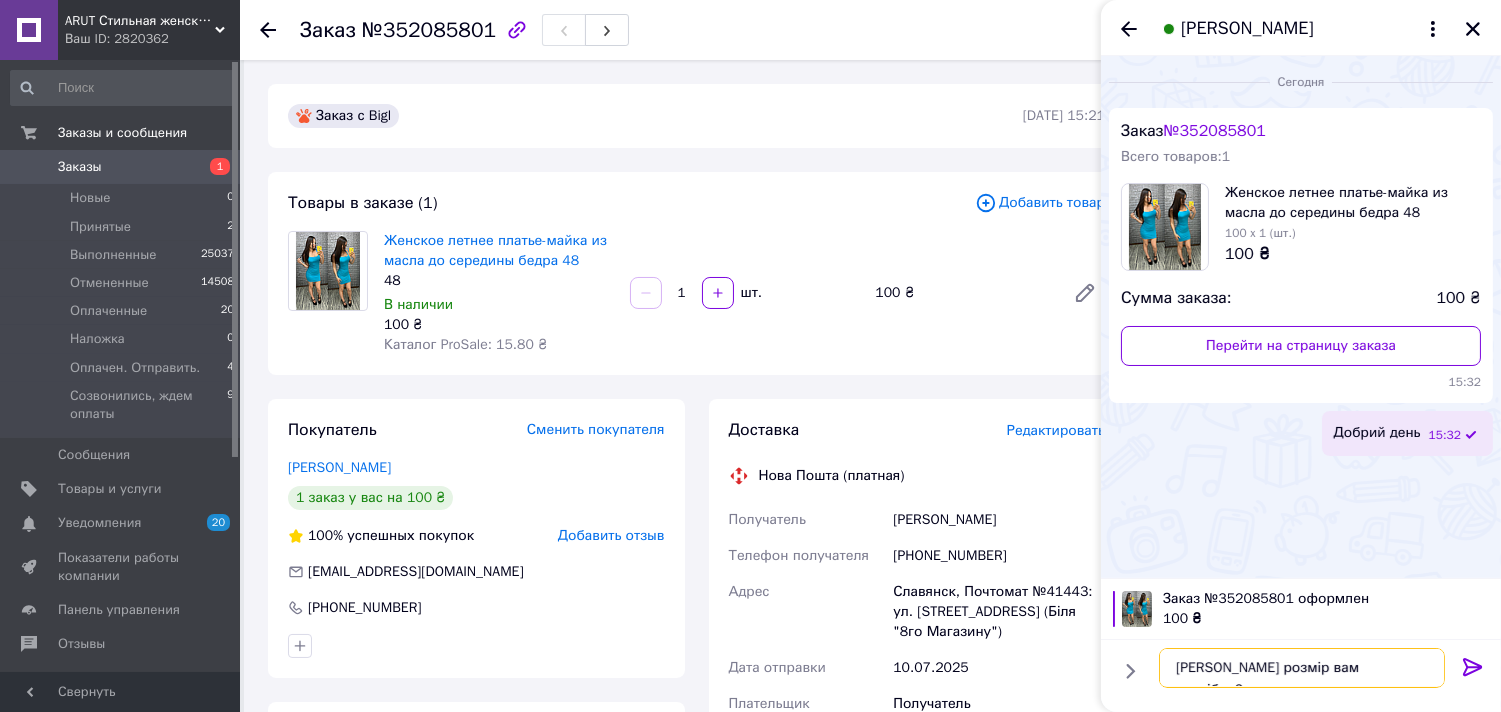 type 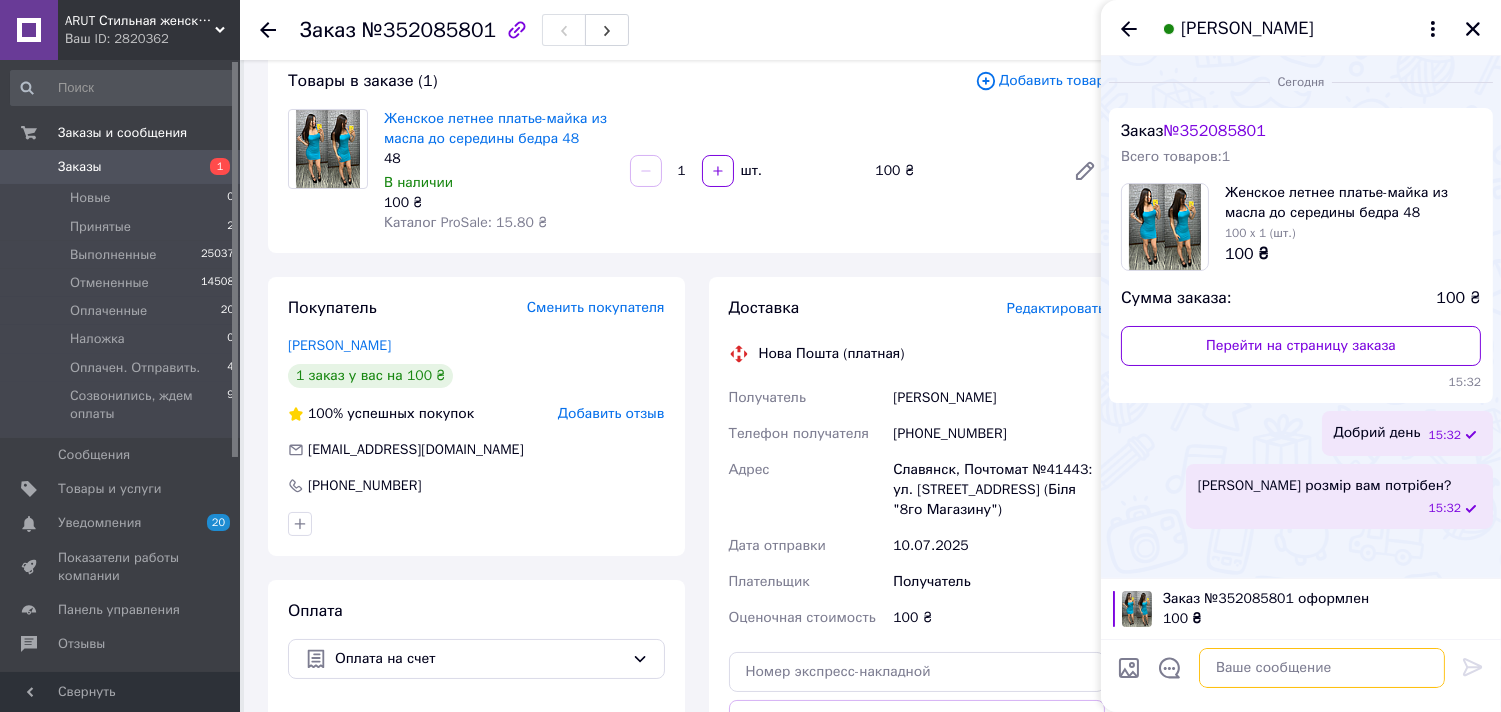 scroll, scrollTop: 0, scrollLeft: 0, axis: both 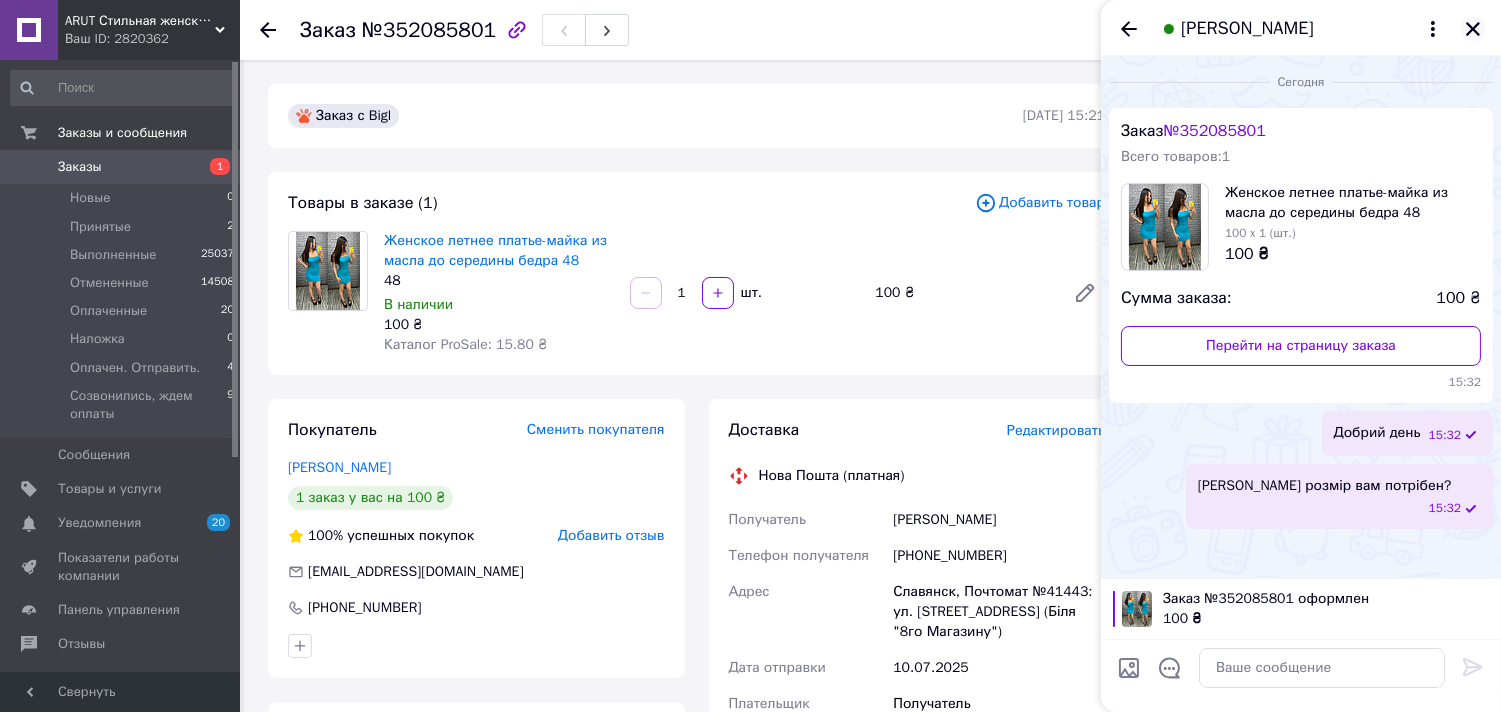 click 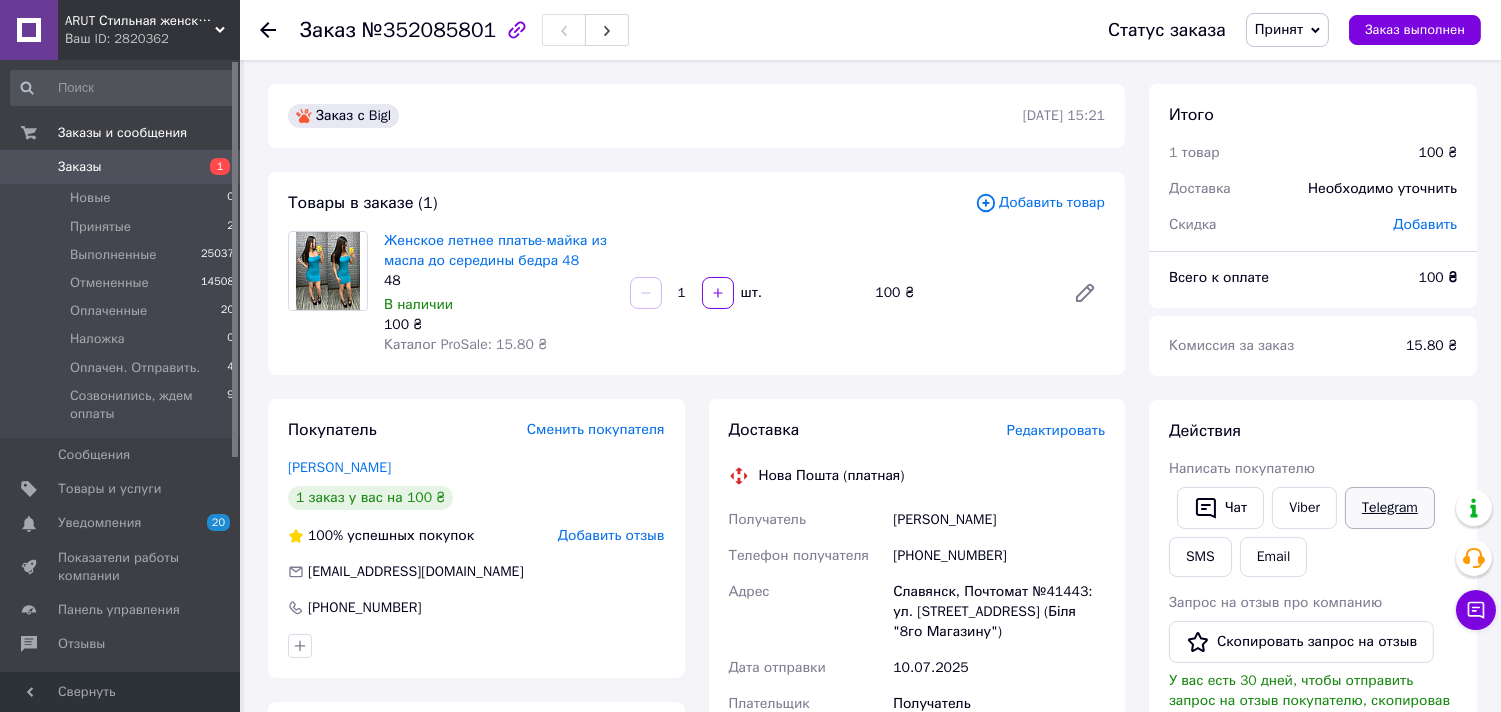click on "Telegram" at bounding box center [1390, 508] 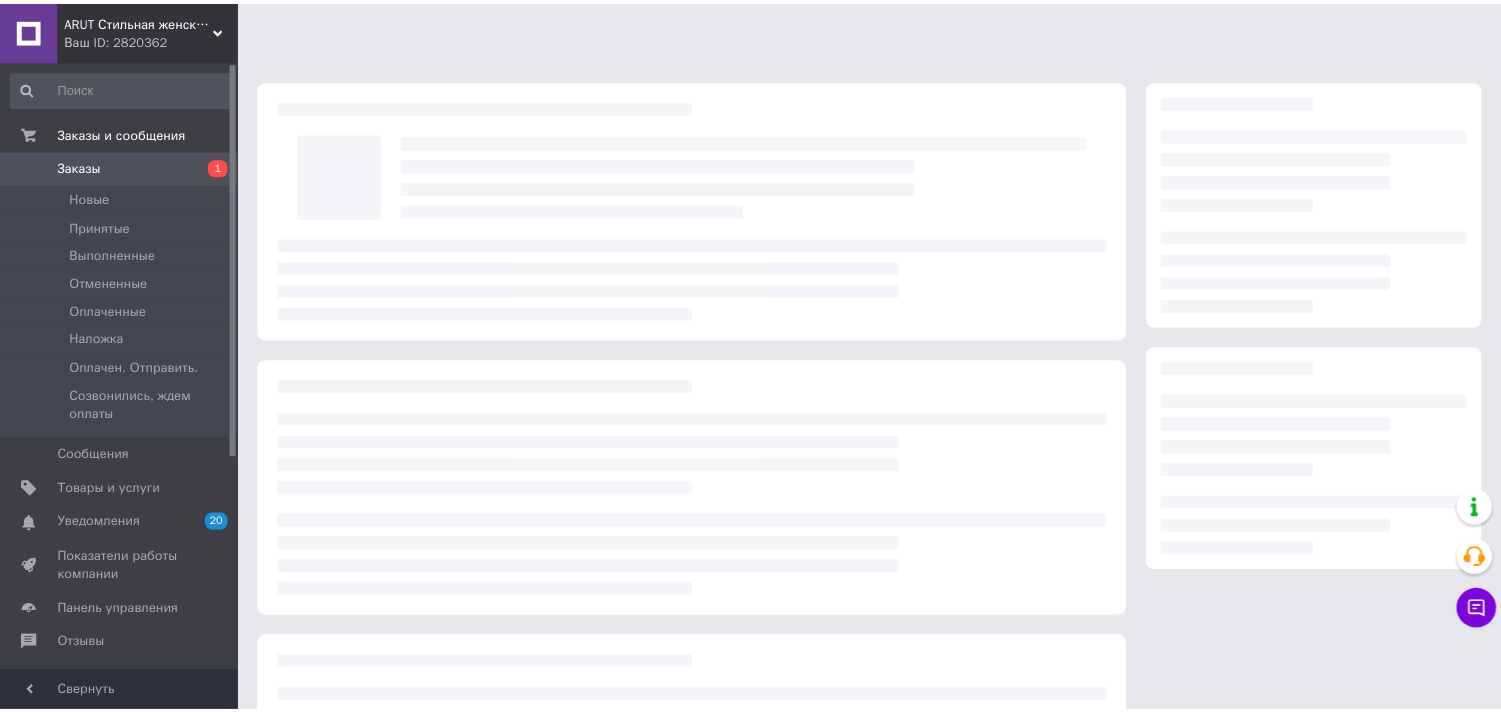 scroll, scrollTop: 0, scrollLeft: 0, axis: both 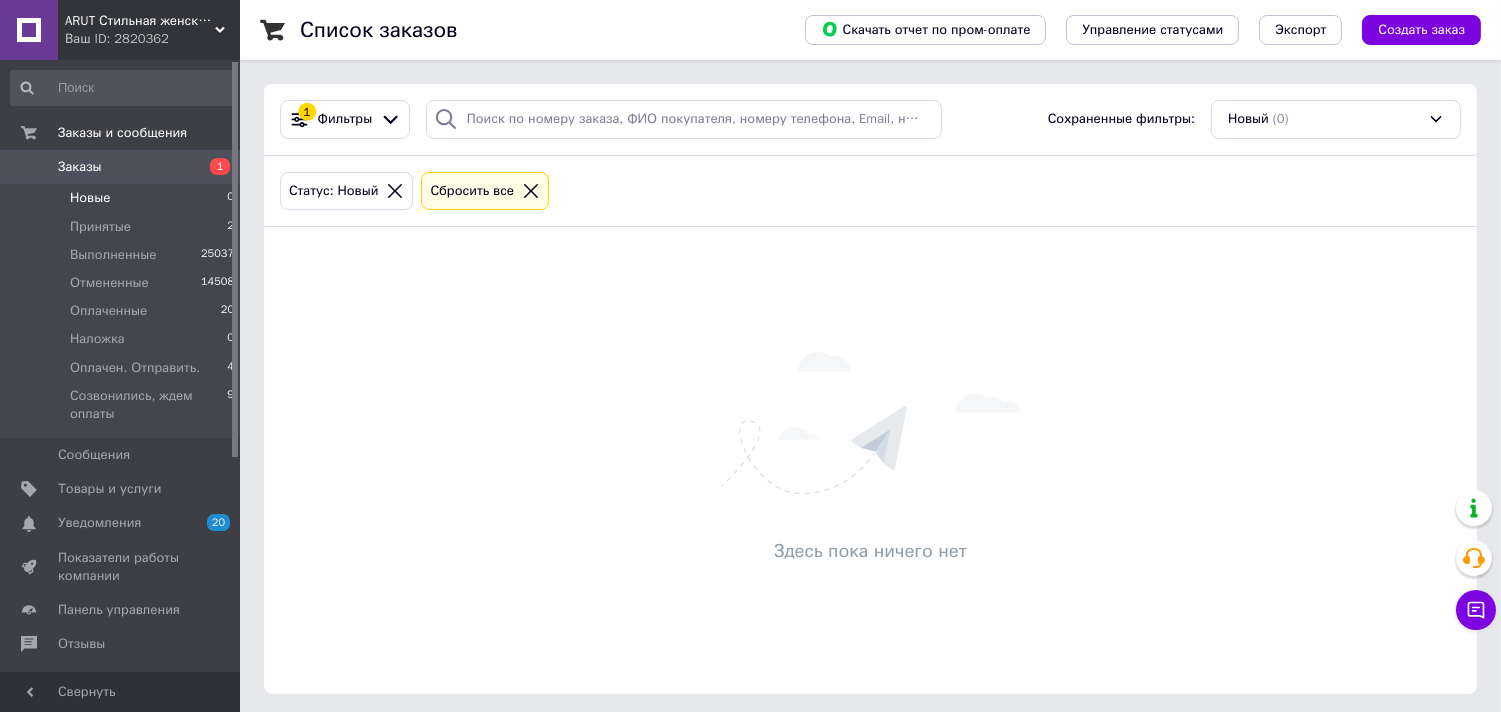 click on "Здесь пока ничего нет" at bounding box center [870, 460] 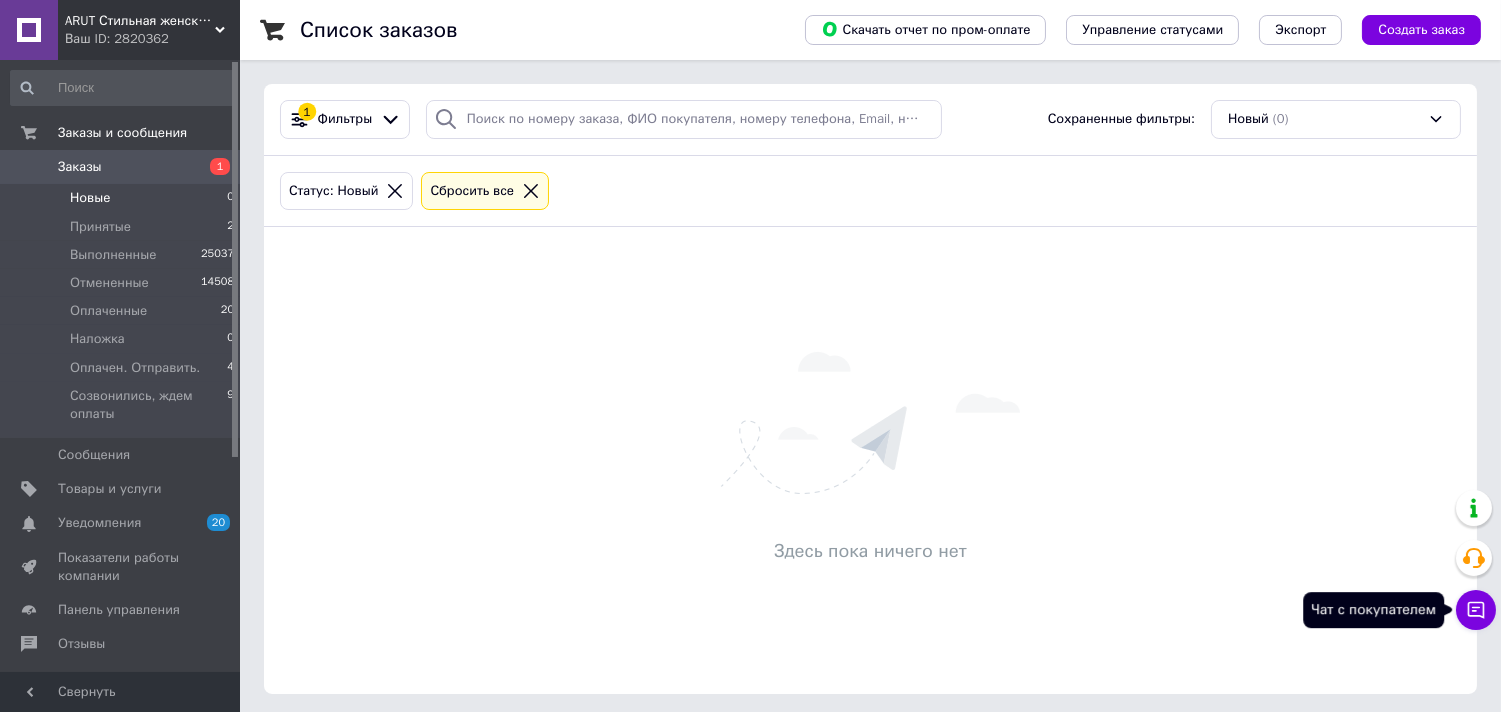 click on "Чат с покупателем" at bounding box center (1476, 610) 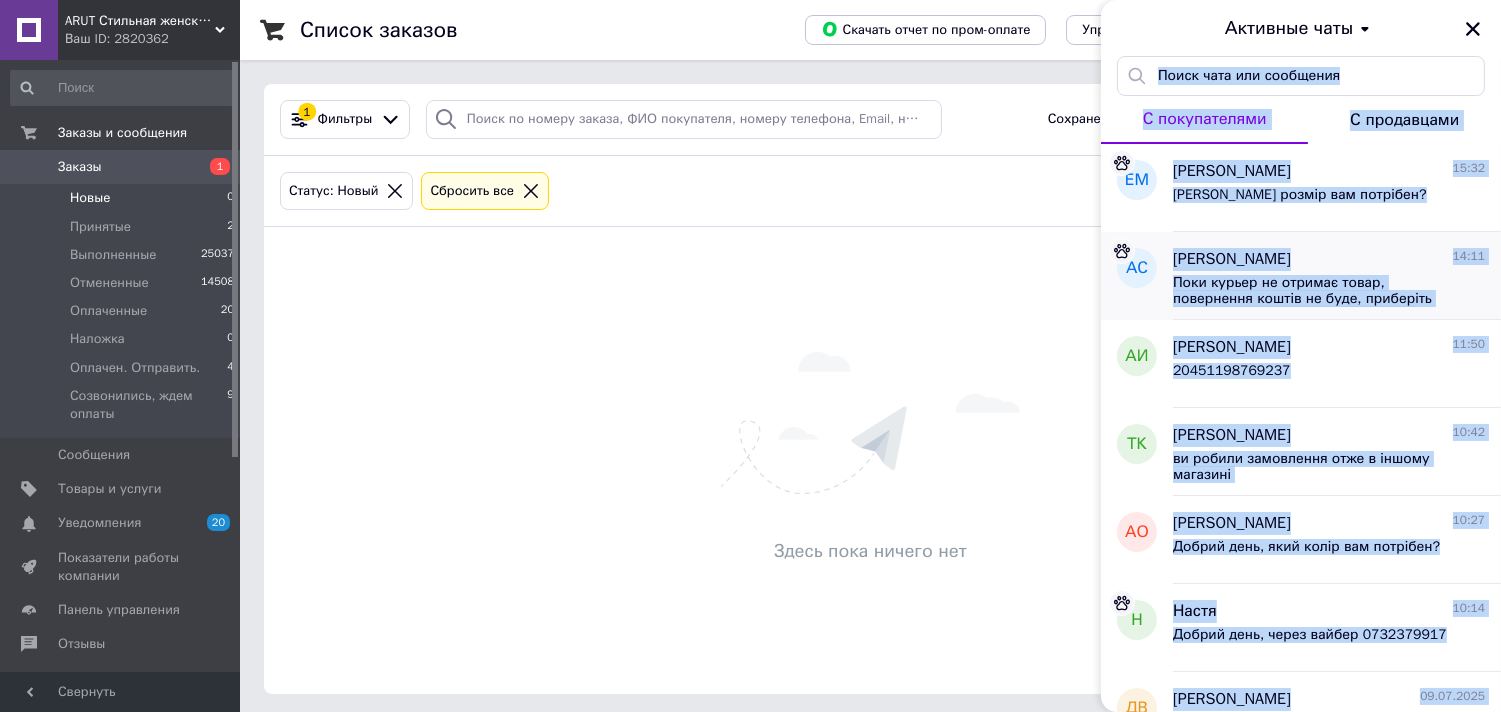 click on "Анна Семенюк 14:11" at bounding box center (1329, 259) 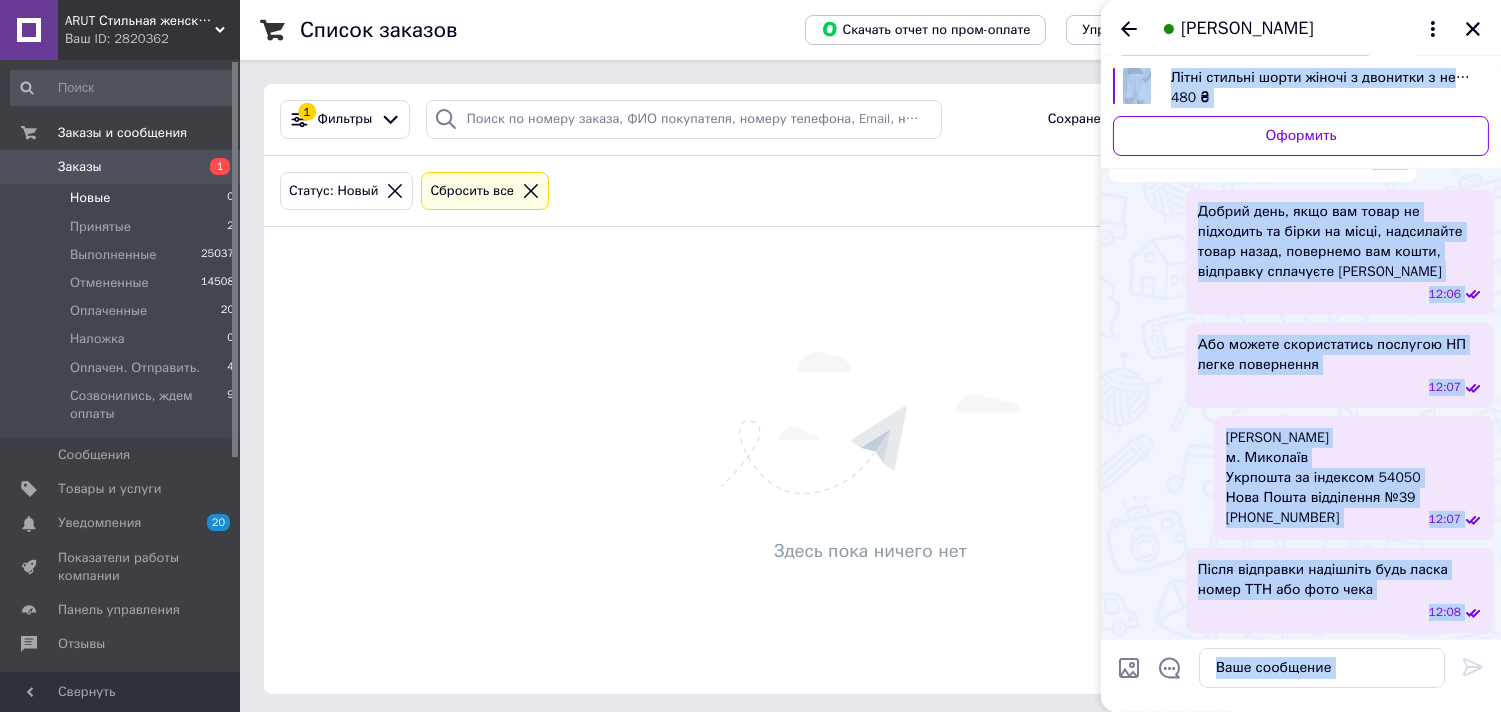 scroll, scrollTop: 534, scrollLeft: 0, axis: vertical 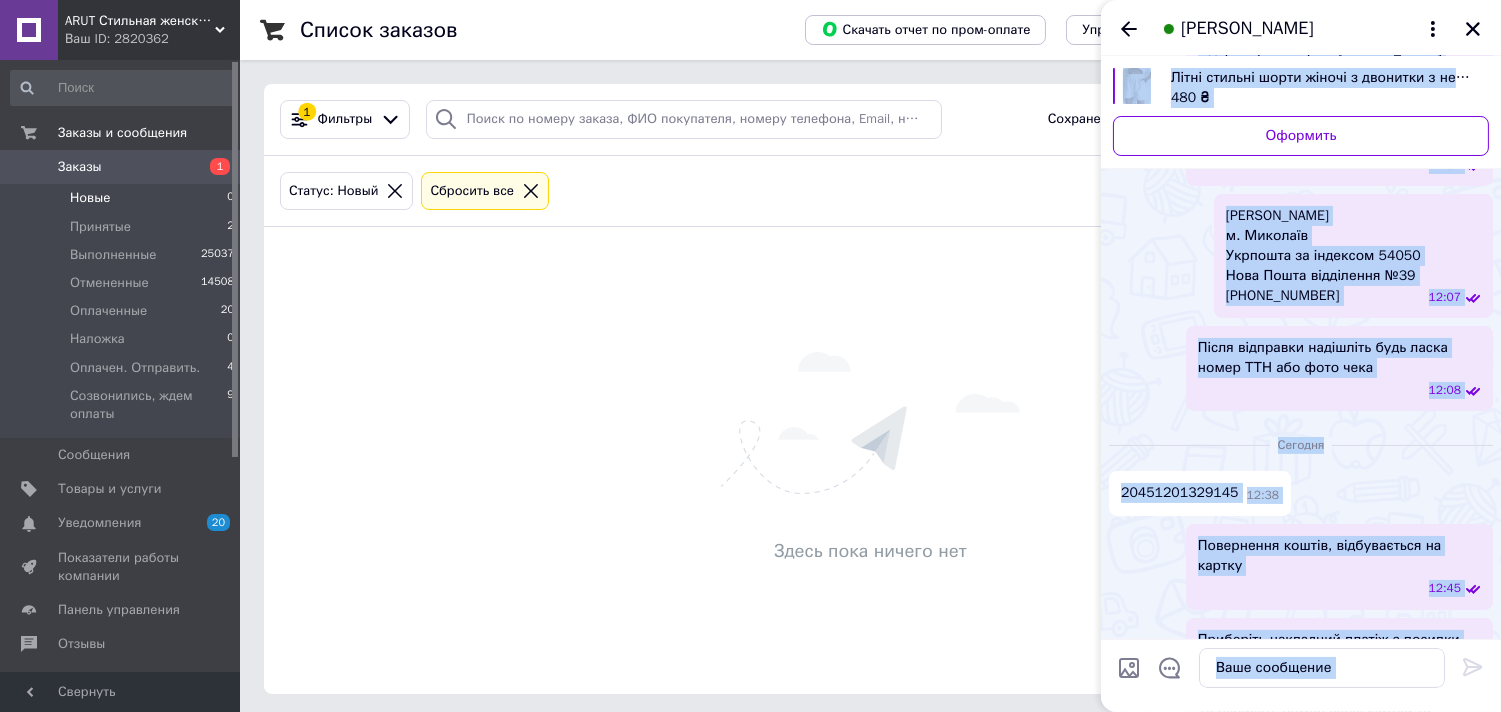 click on "20451201329145" at bounding box center [1180, 493] 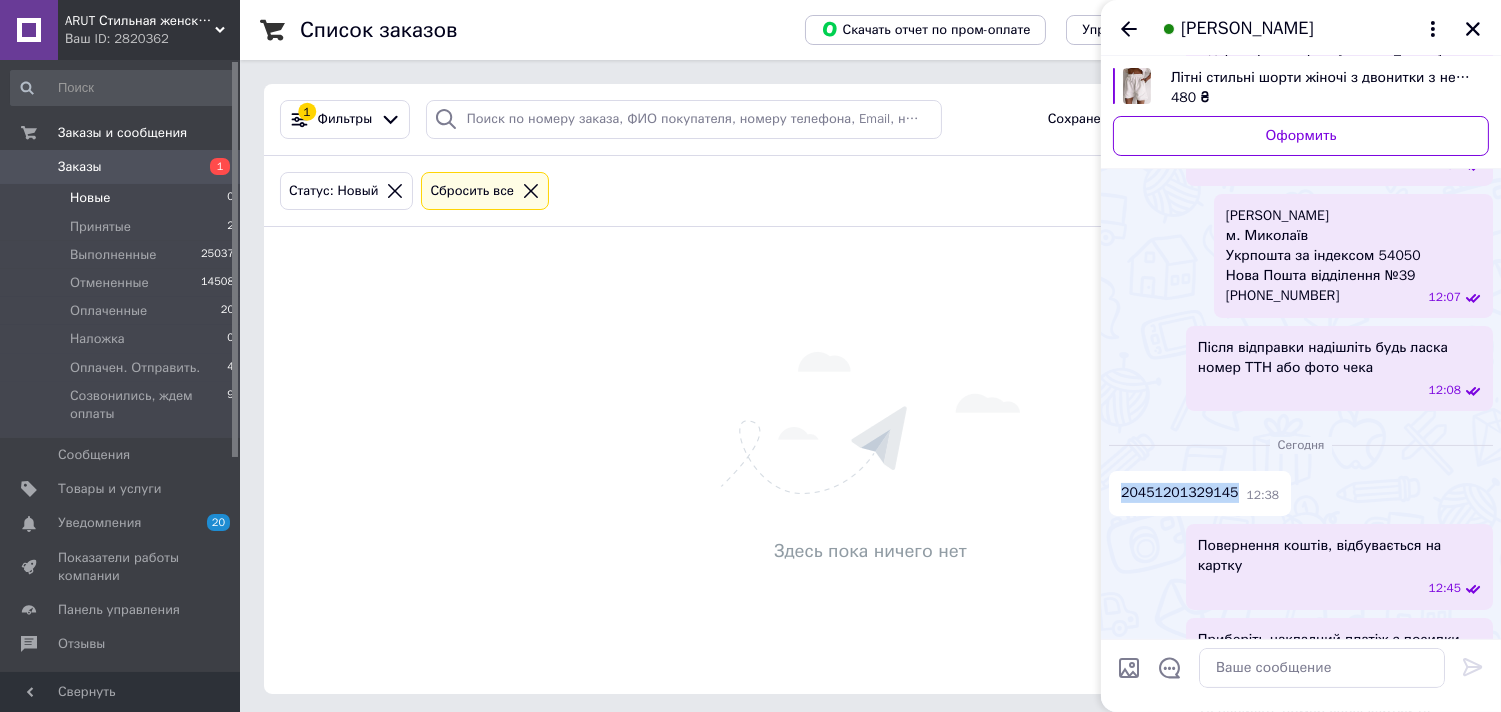 click on "20451201329145" at bounding box center [1180, 493] 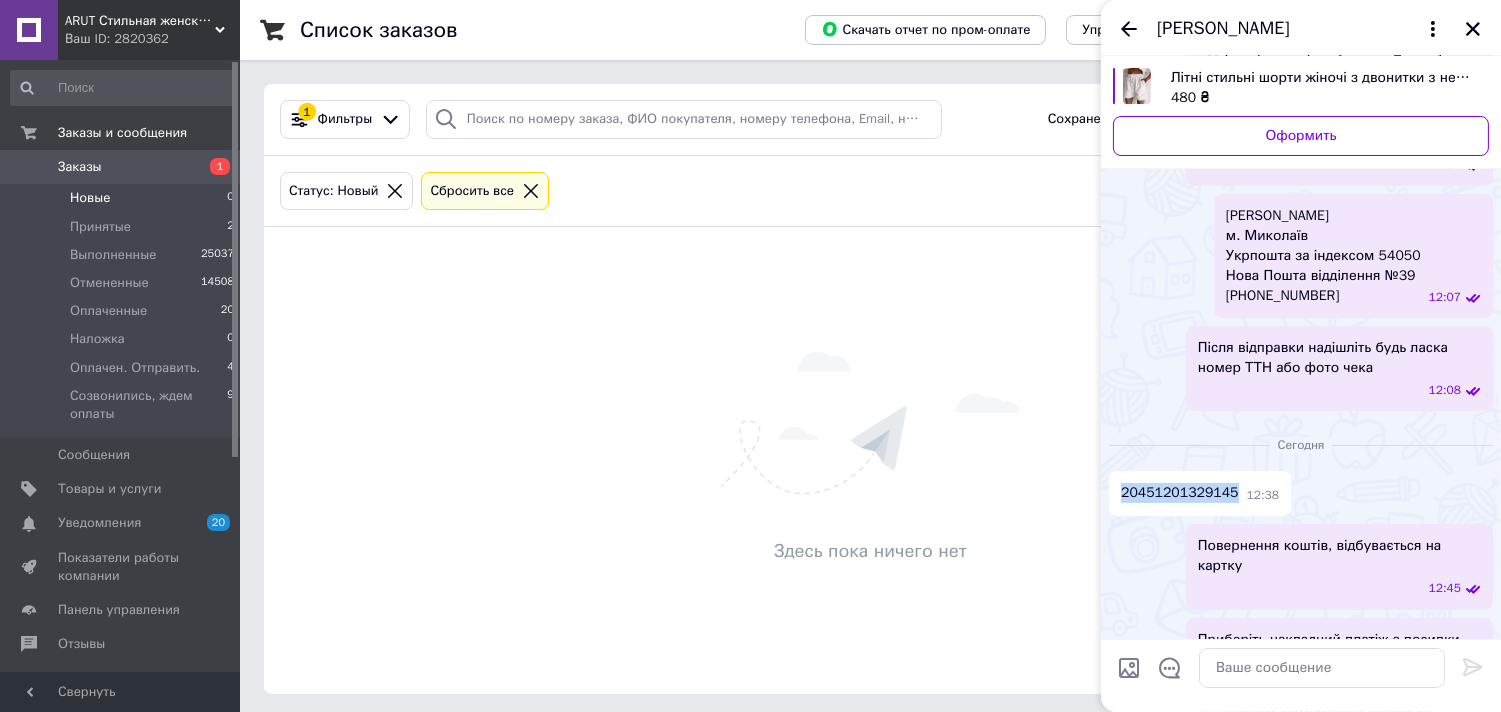 scroll, scrollTop: 0, scrollLeft: 0, axis: both 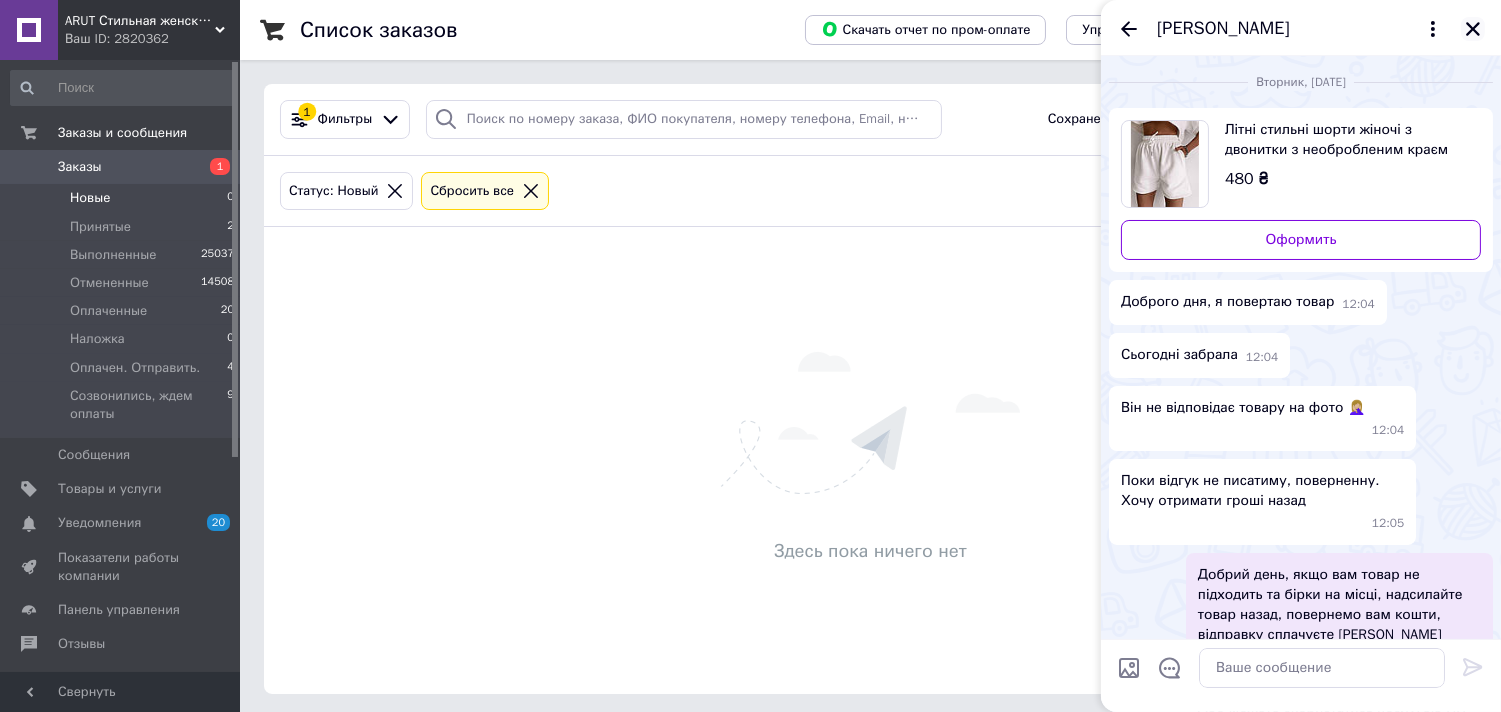 click 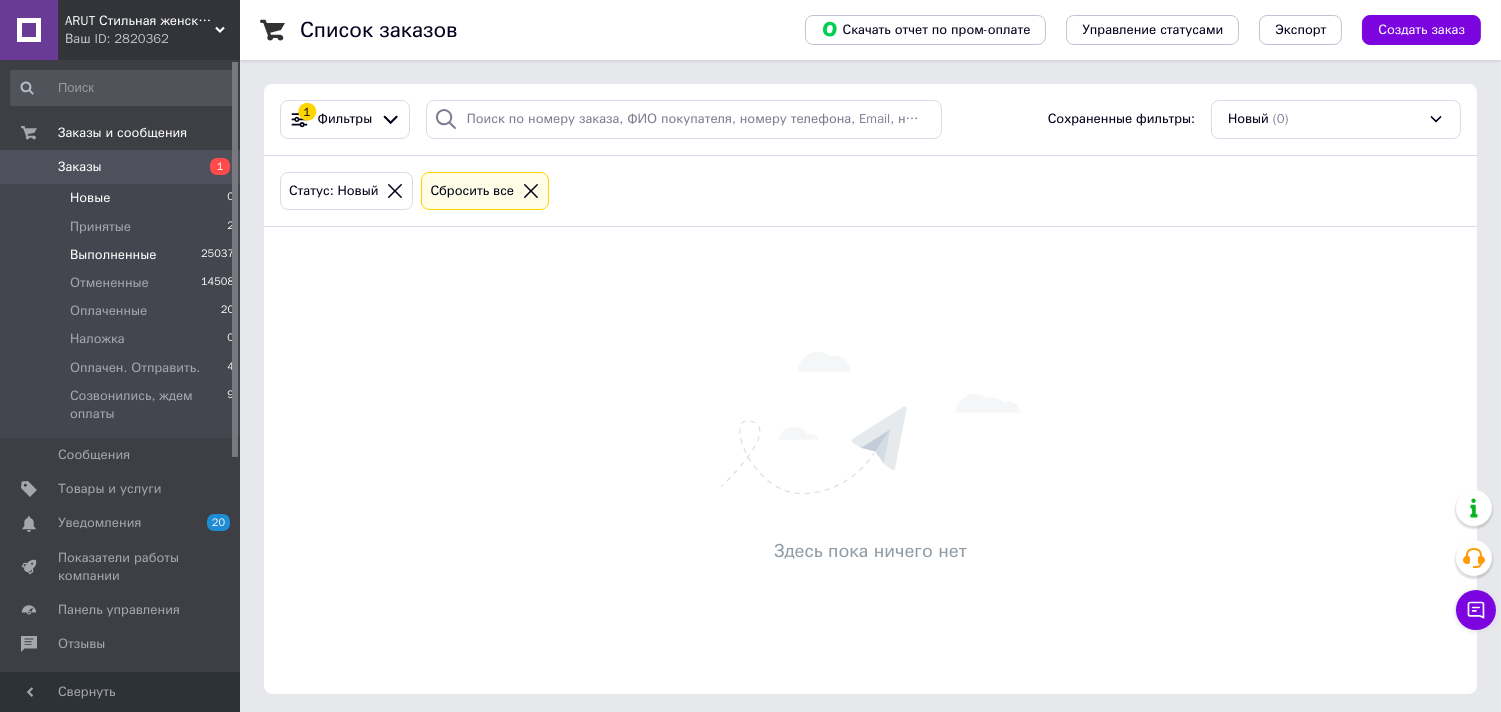 click on "Выполненные" at bounding box center (113, 255) 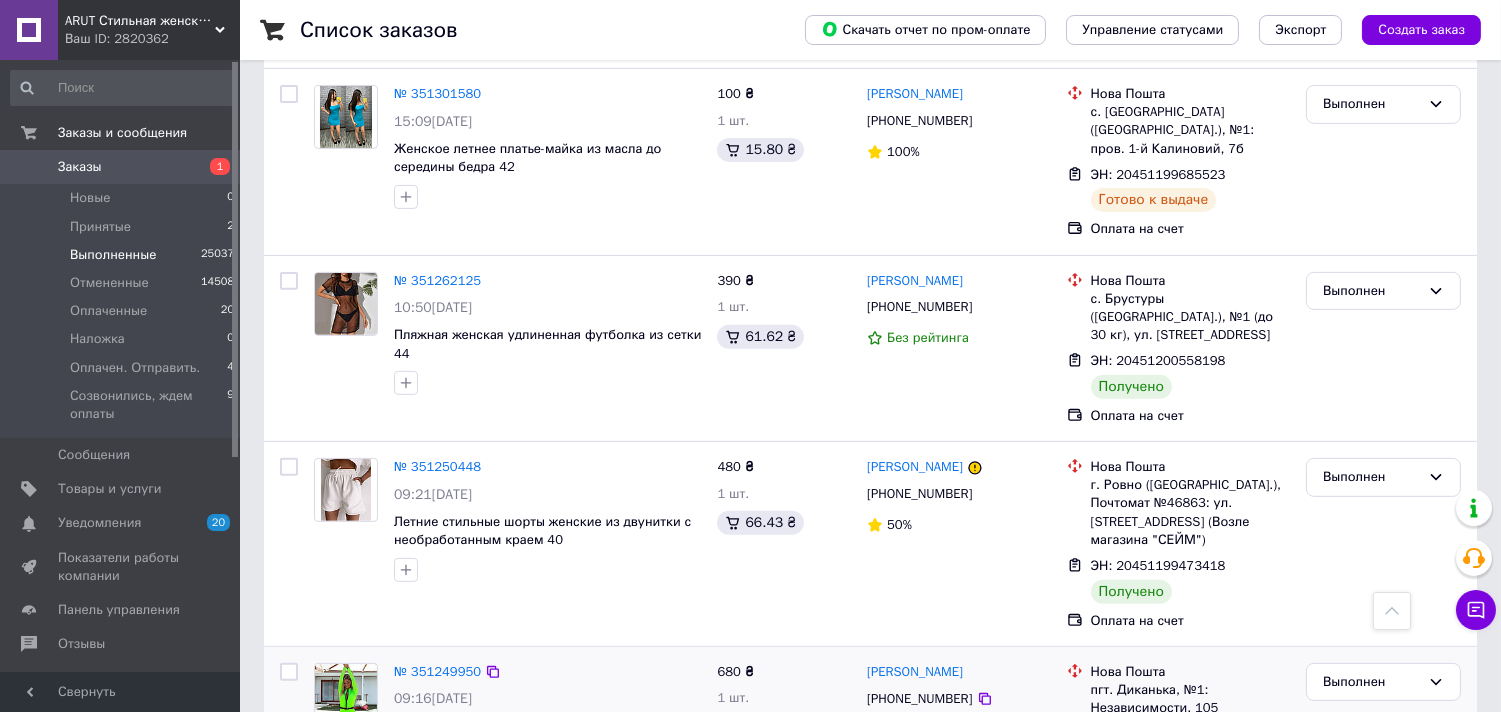 scroll, scrollTop: 1555, scrollLeft: 0, axis: vertical 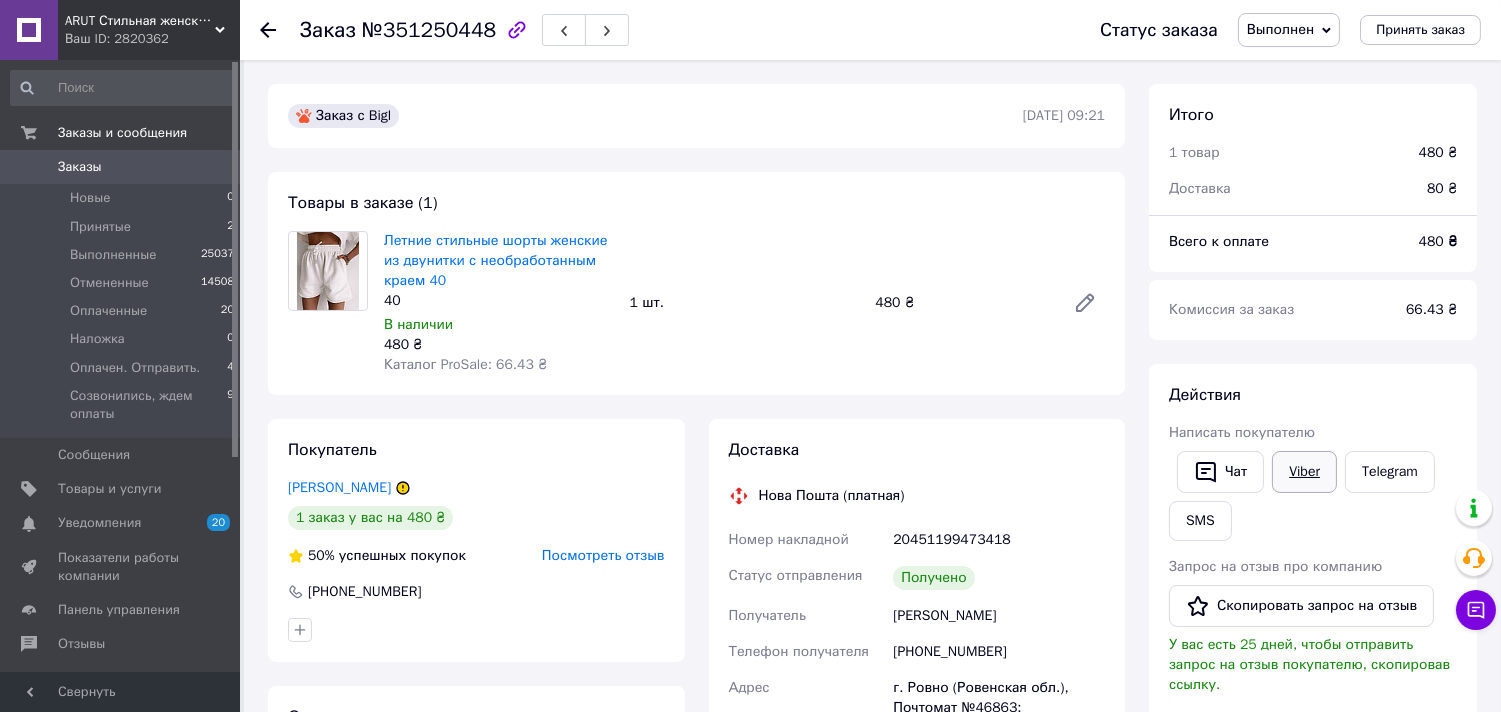 click on "Viber" at bounding box center [1304, 472] 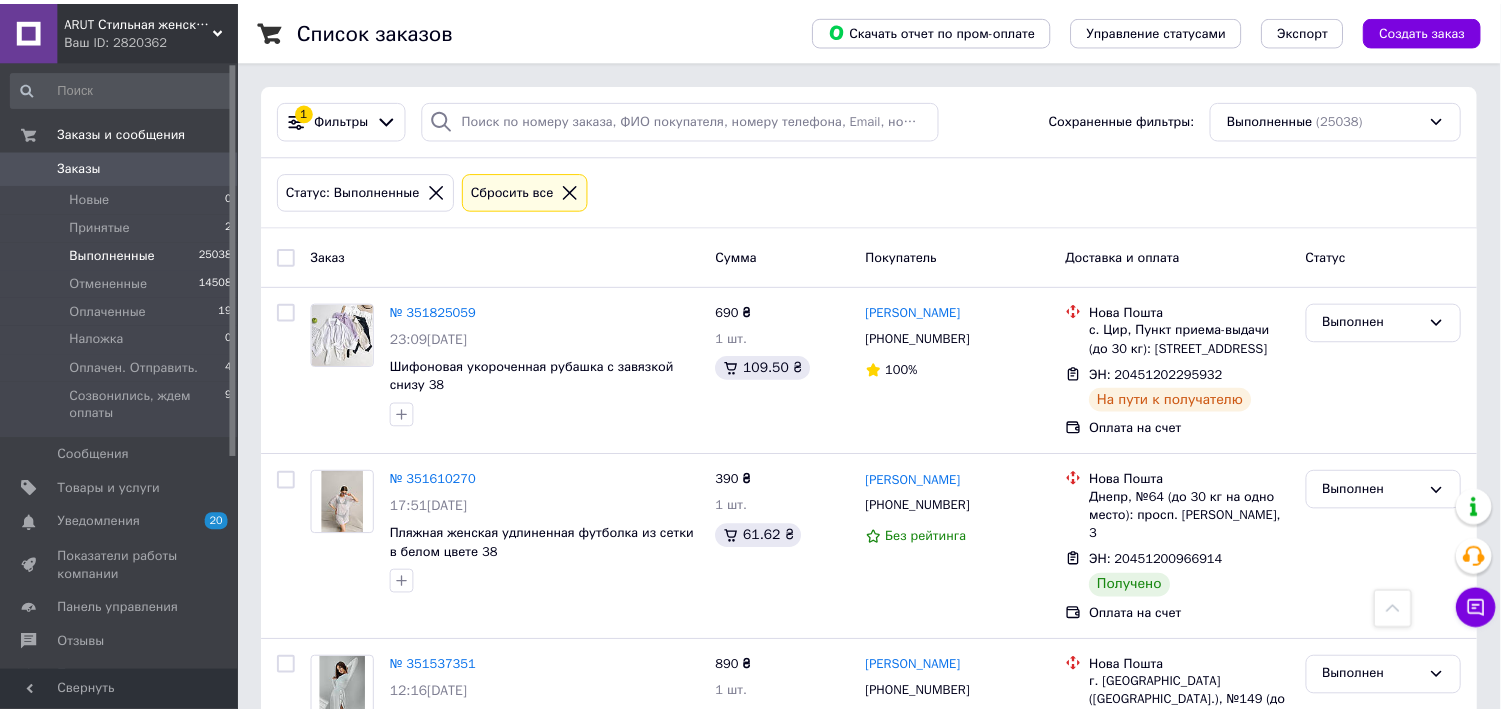 scroll, scrollTop: 1555, scrollLeft: 0, axis: vertical 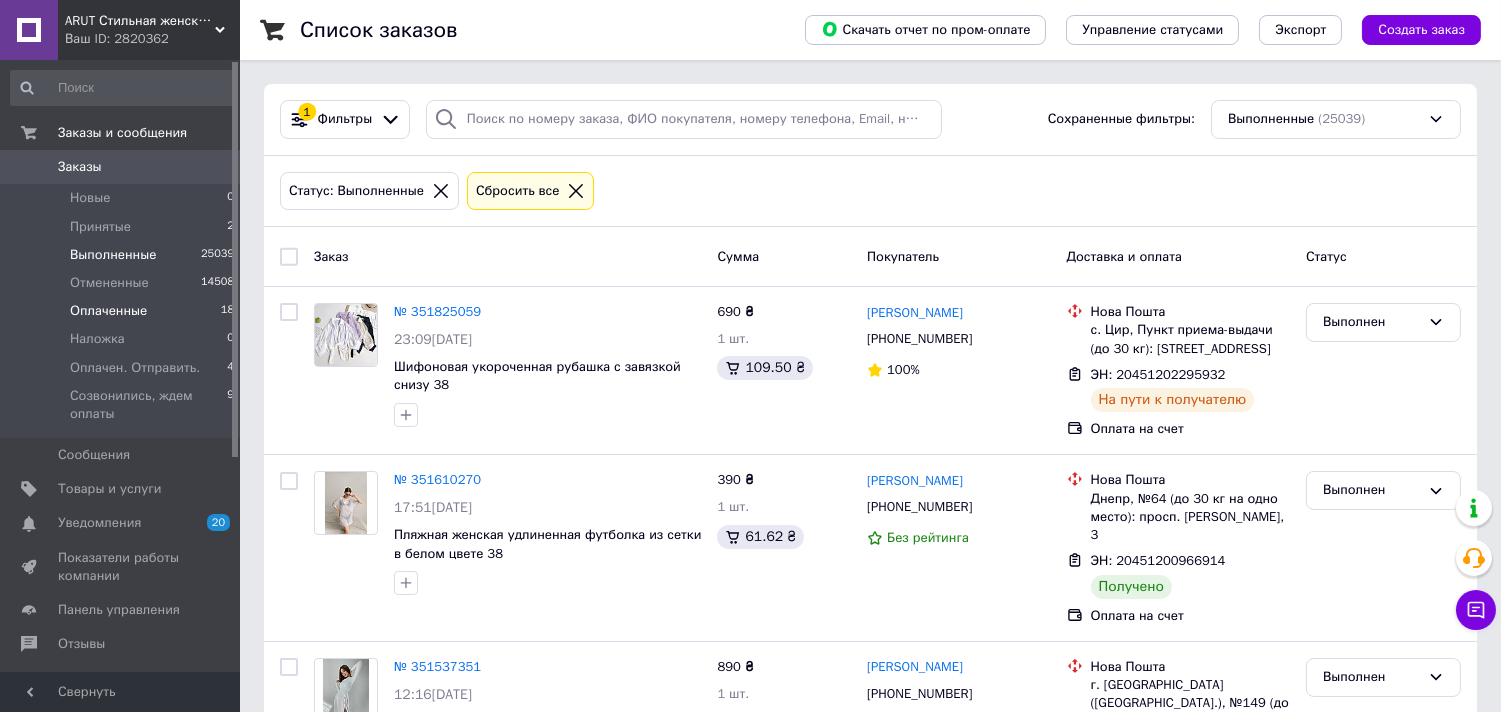 click on "Оплаченные 18" at bounding box center [123, 311] 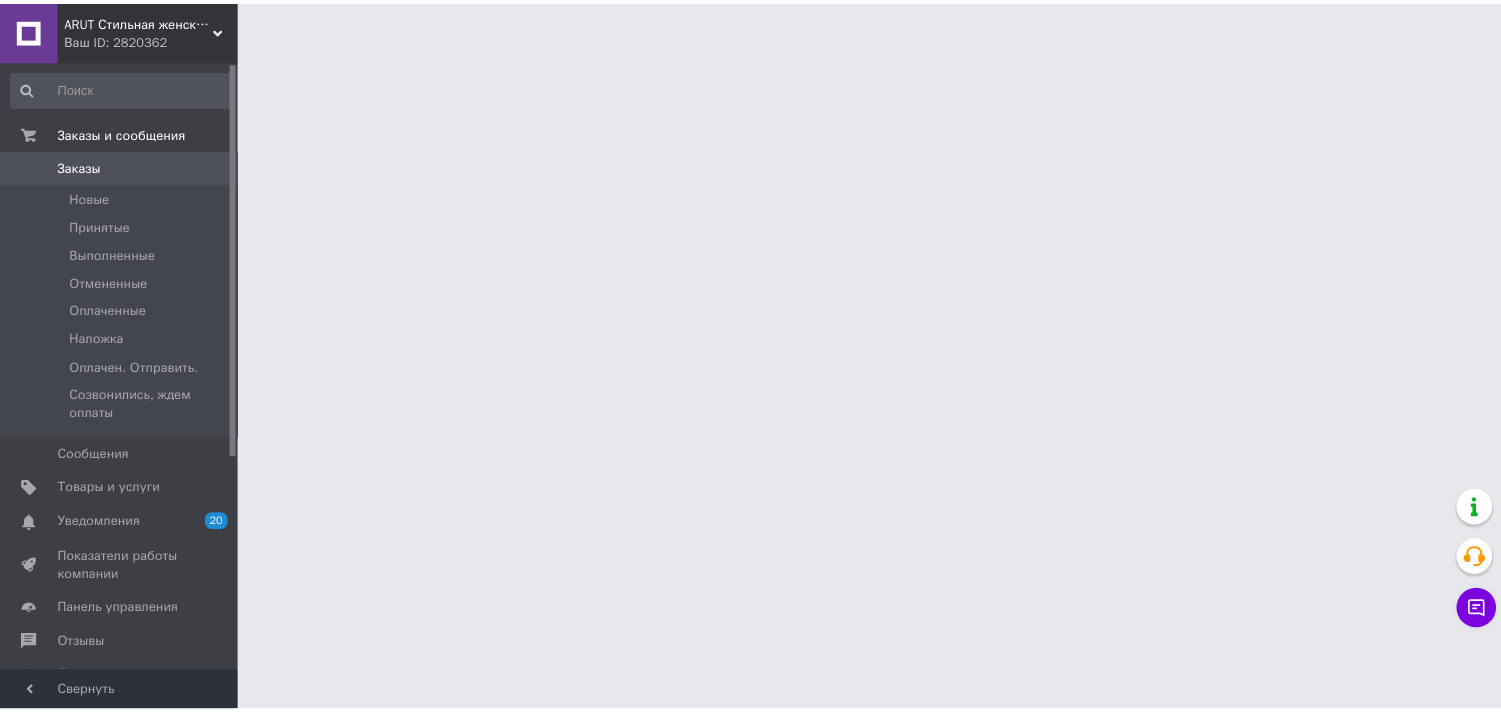 scroll, scrollTop: 0, scrollLeft: 0, axis: both 